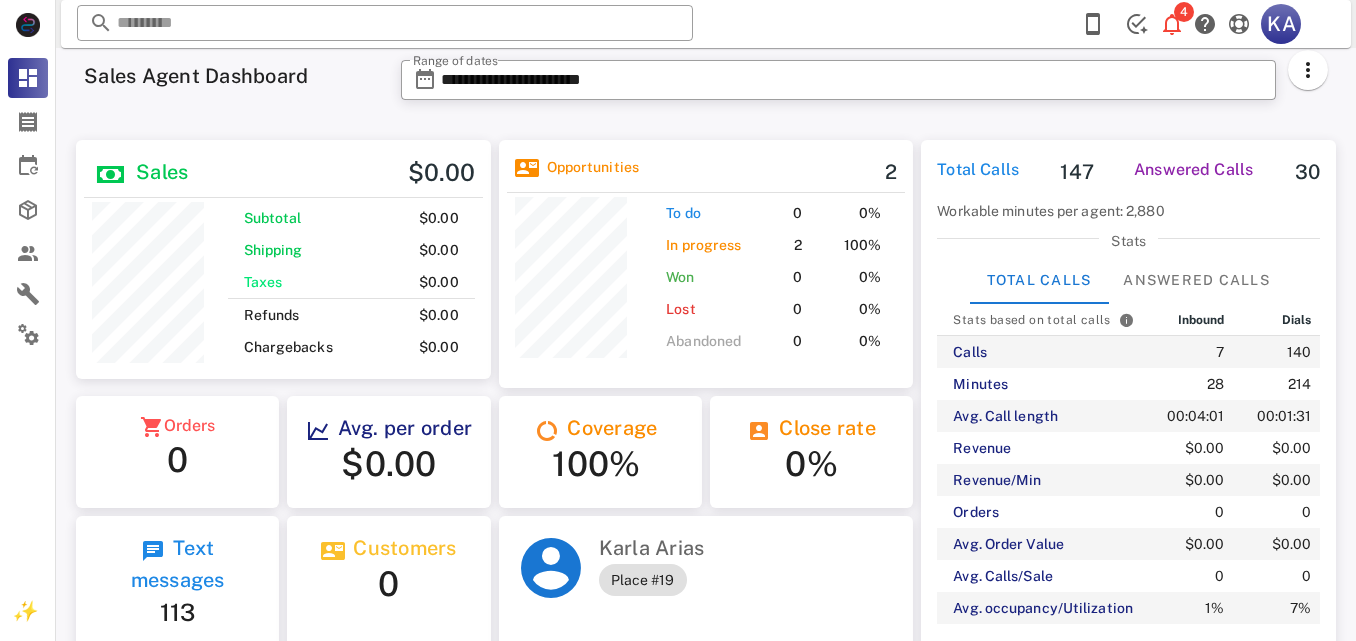 scroll, scrollTop: 0, scrollLeft: 0, axis: both 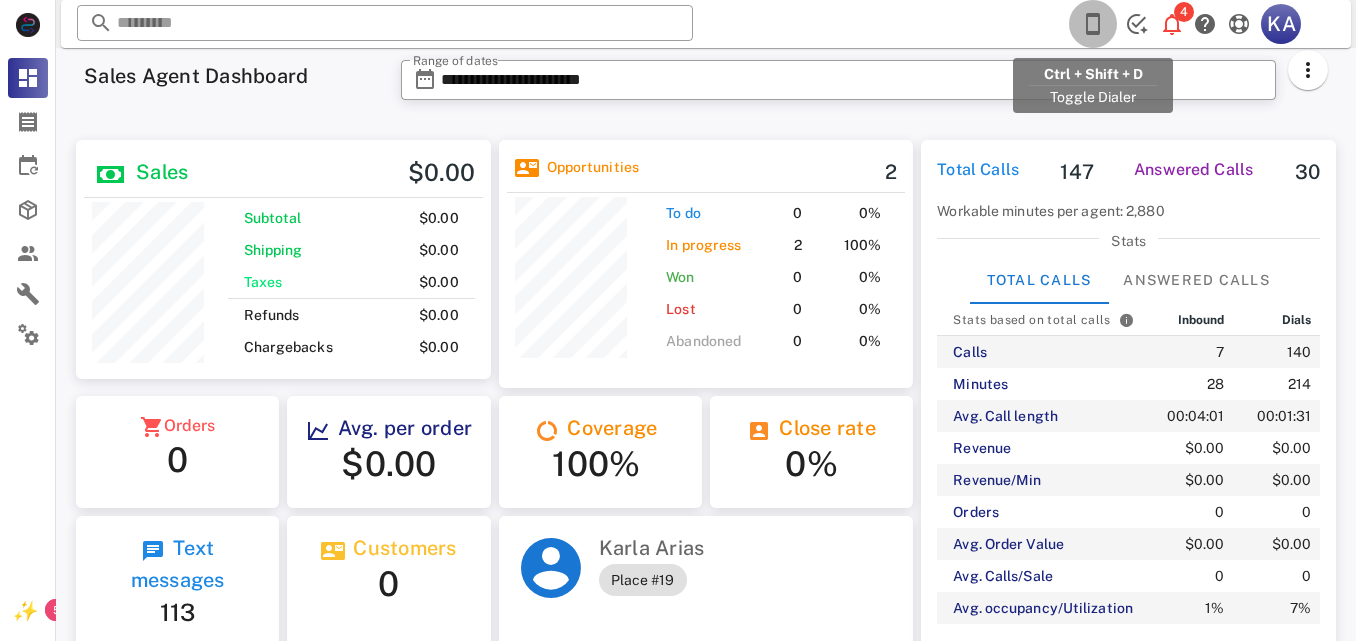 click at bounding box center [1093, 24] 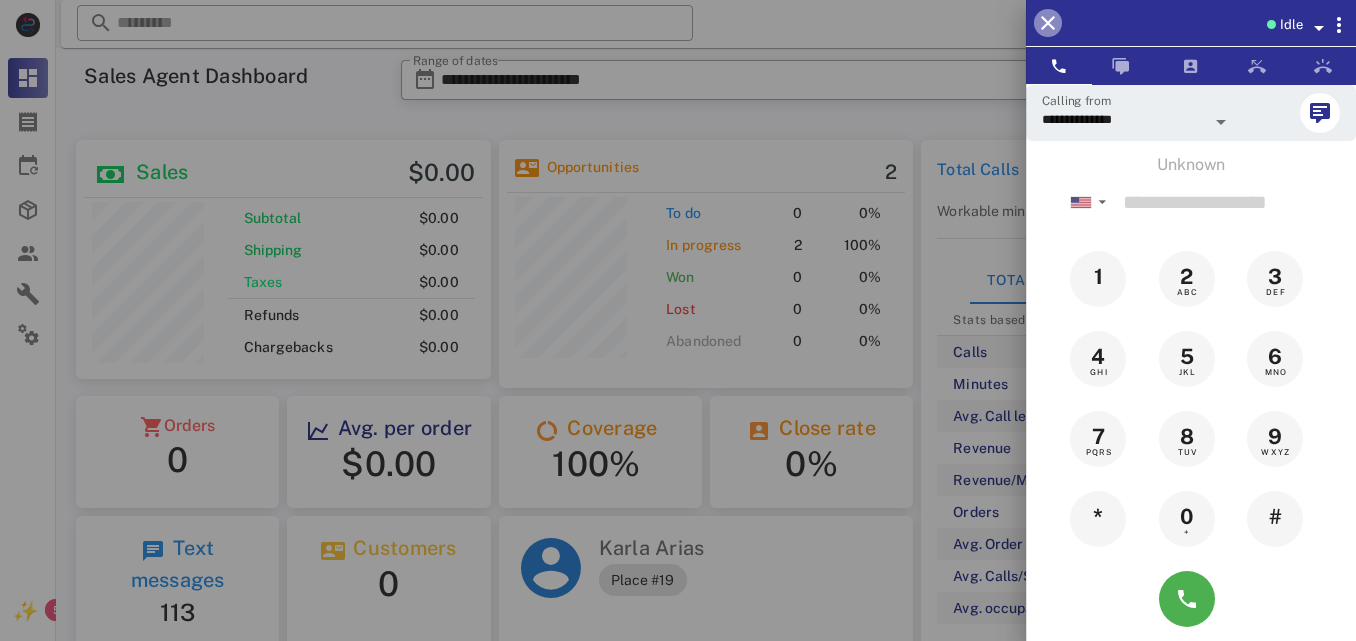 click at bounding box center (1048, 23) 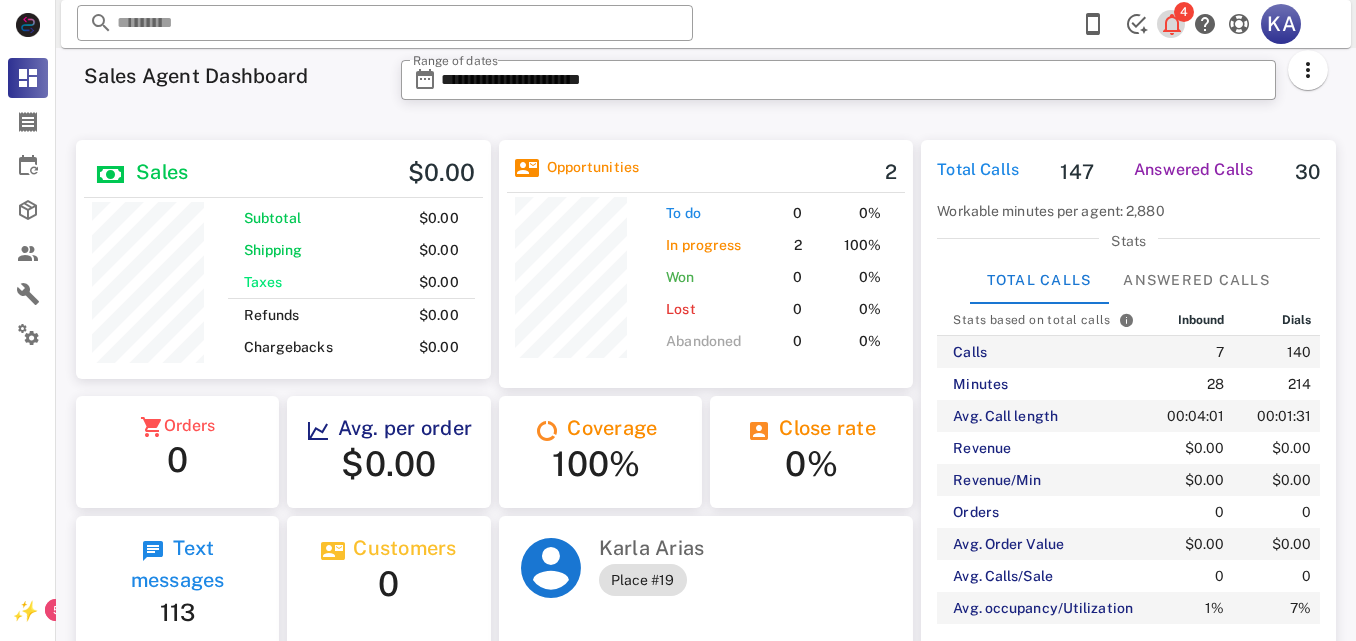 click at bounding box center (1172, 24) 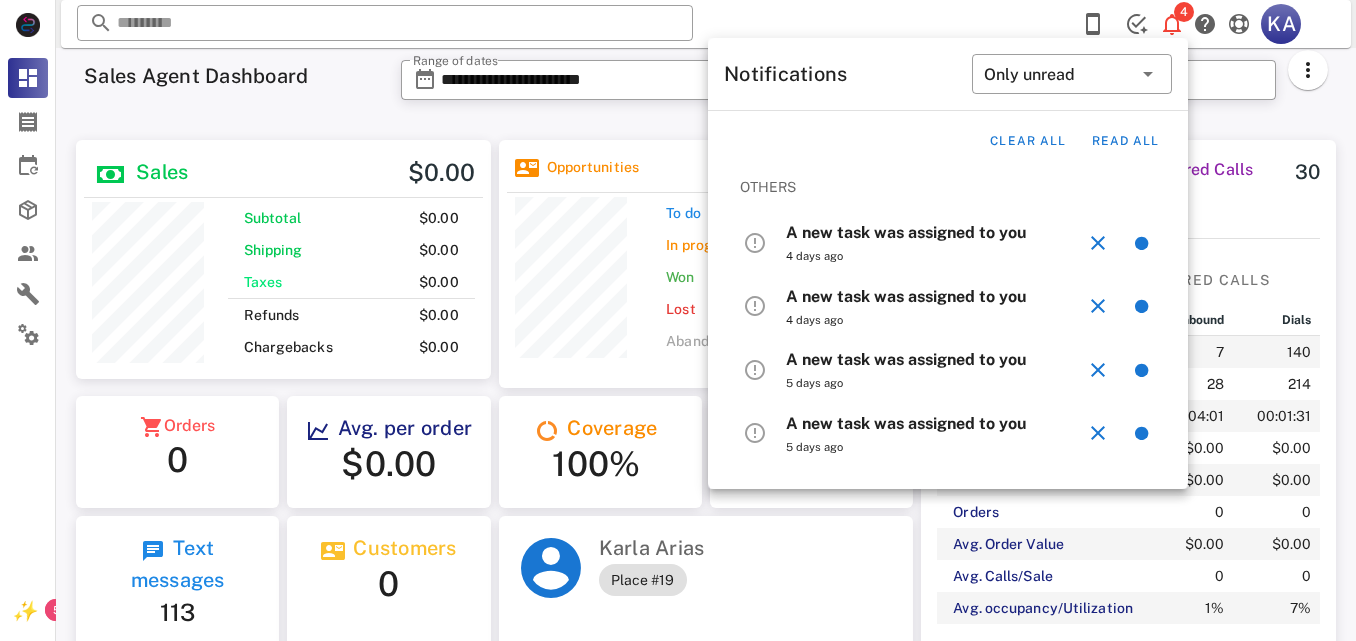 click on "Workable minutes per agent: 2,880" at bounding box center (1128, 211) 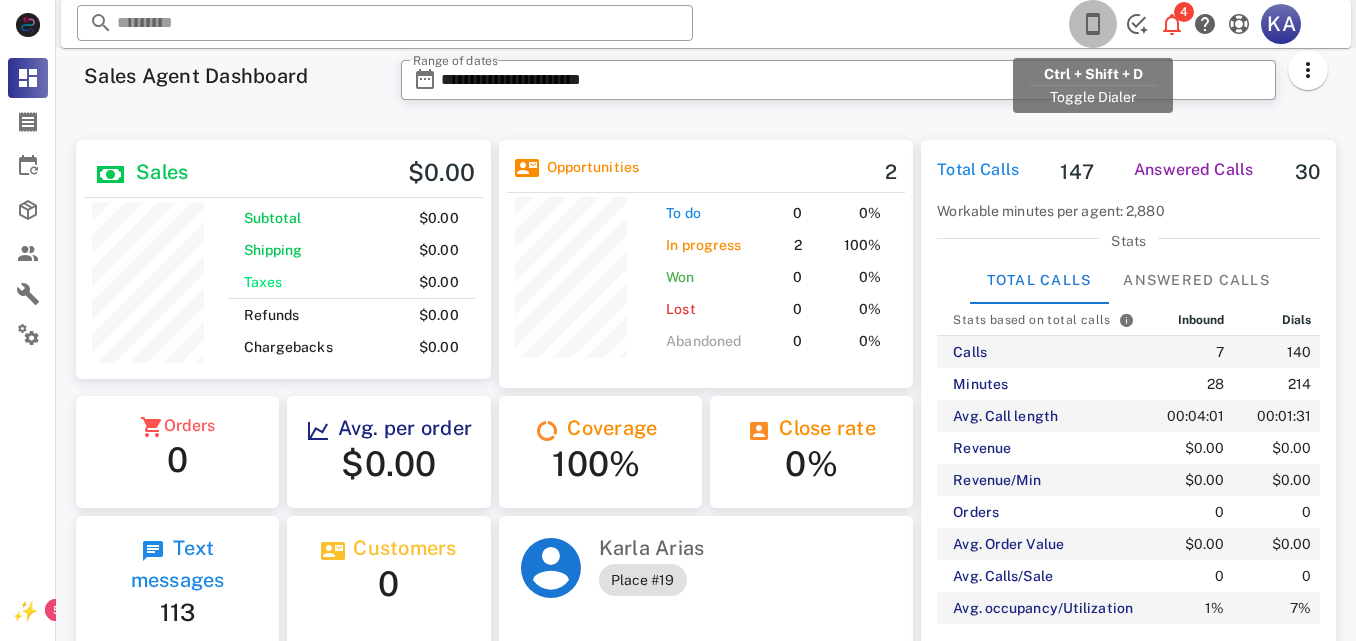 click at bounding box center (1093, 24) 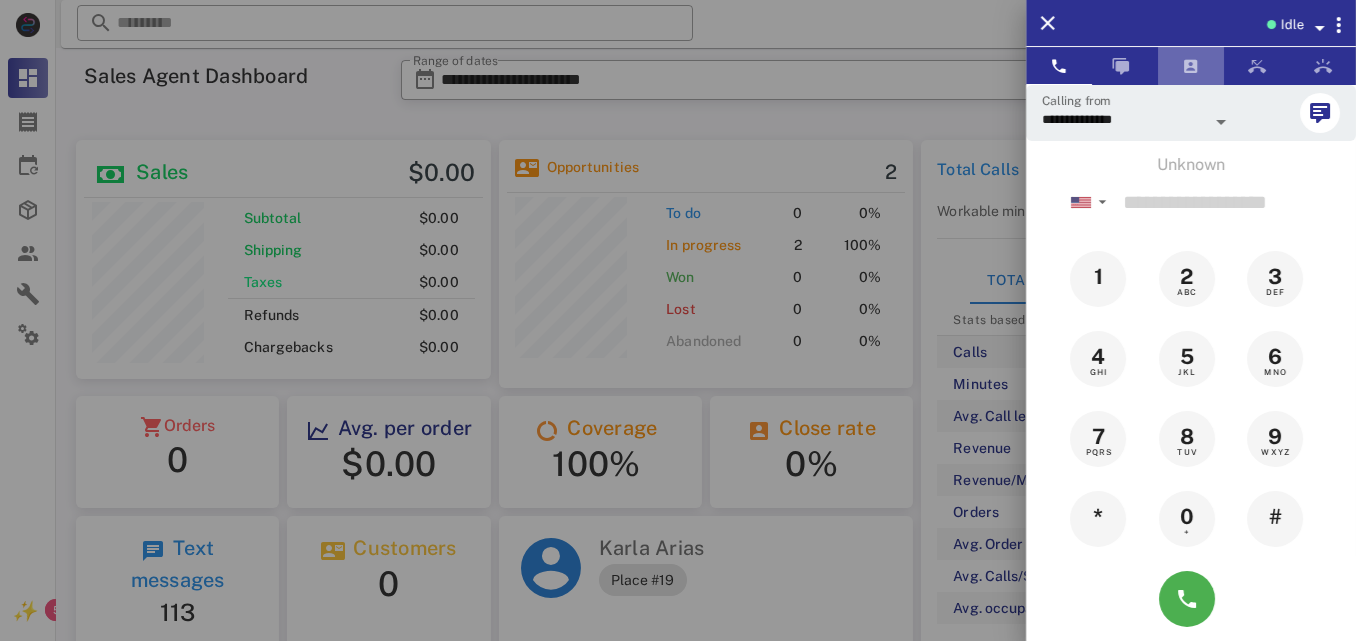 click at bounding box center (1191, 66) 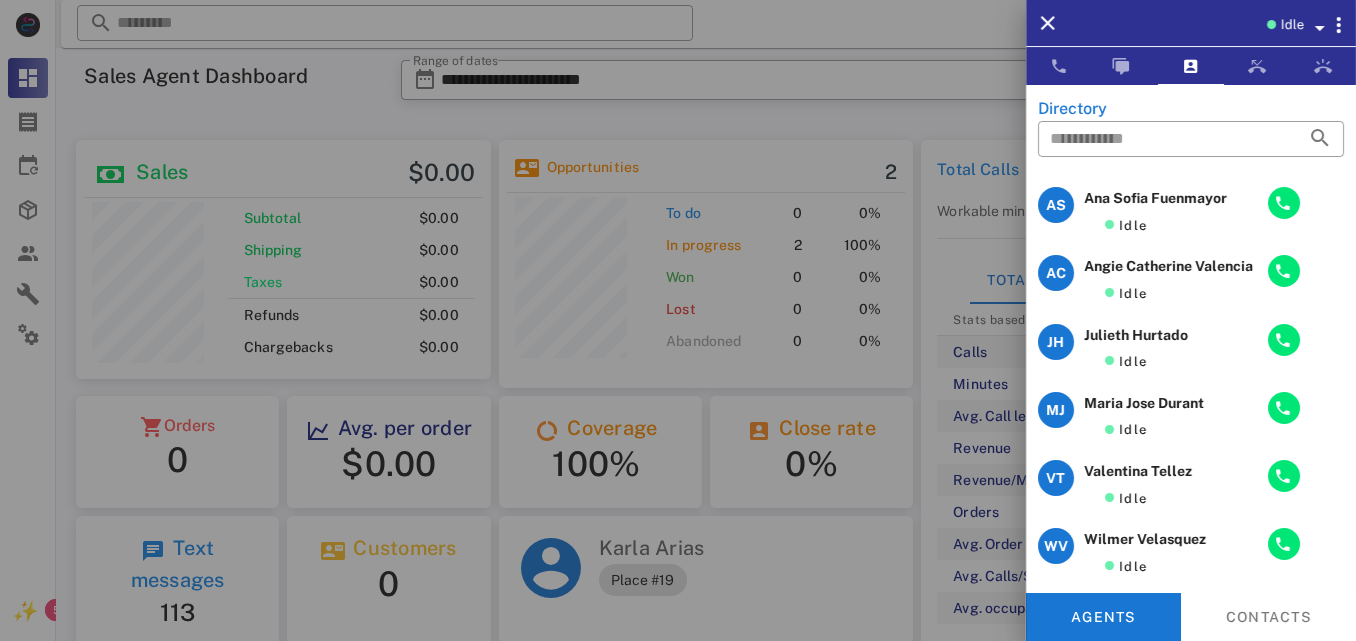 scroll, scrollTop: 0, scrollLeft: 0, axis: both 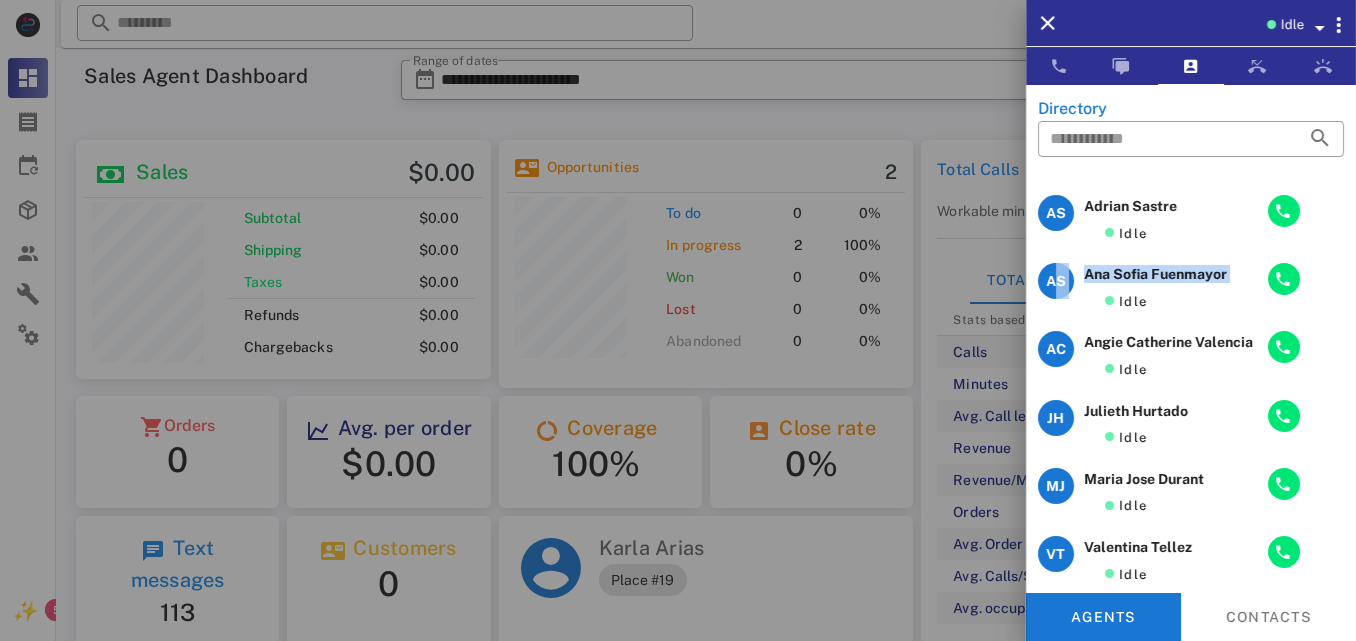 drag, startPoint x: 1344, startPoint y: 217, endPoint x: 1341, endPoint y: 303, distance: 86.05231 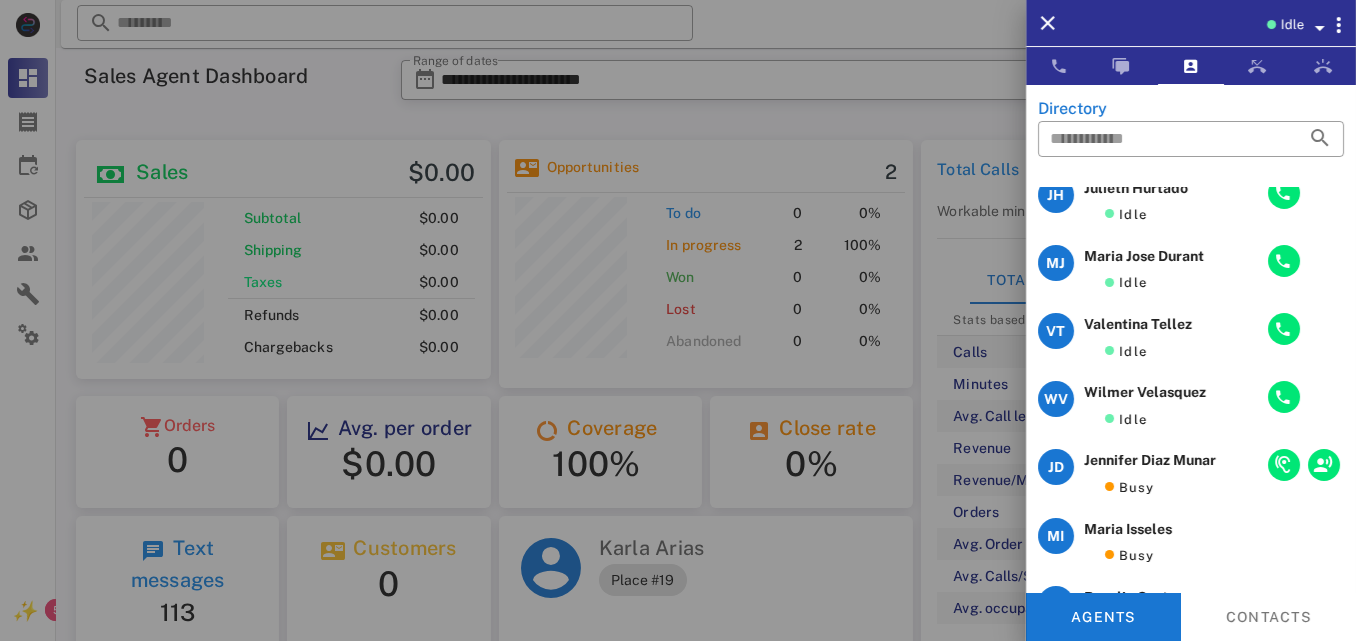 scroll, scrollTop: 0, scrollLeft: 0, axis: both 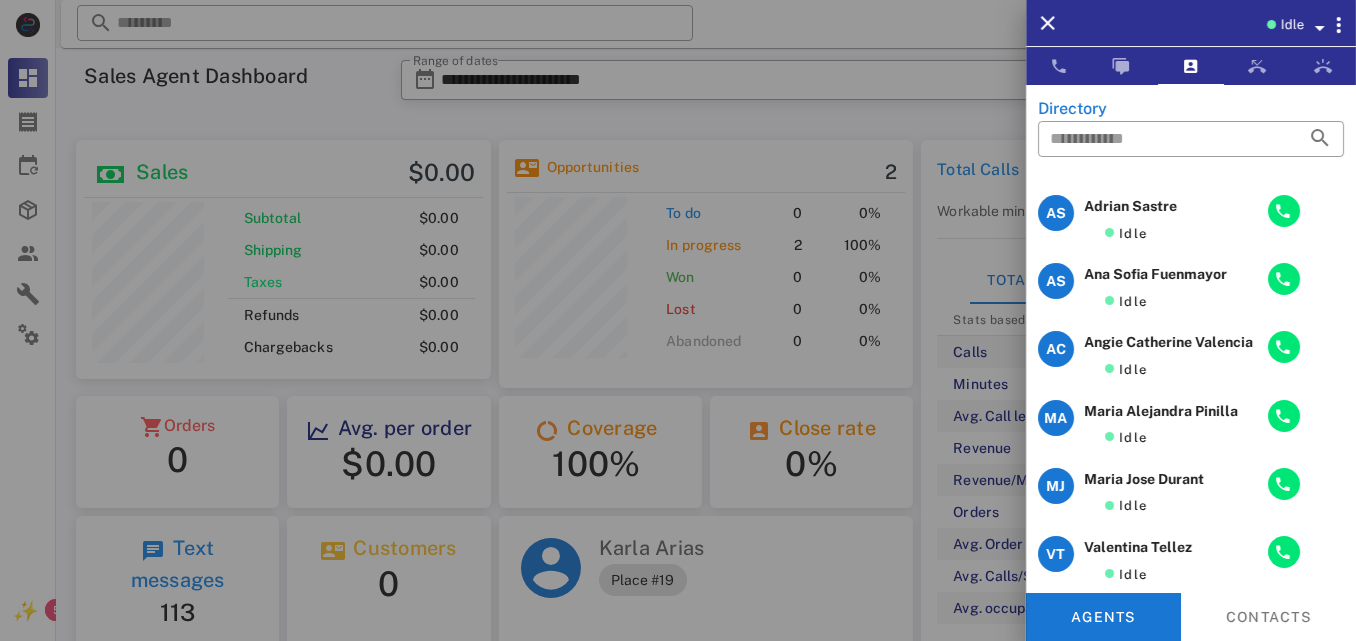click at bounding box center [678, 320] 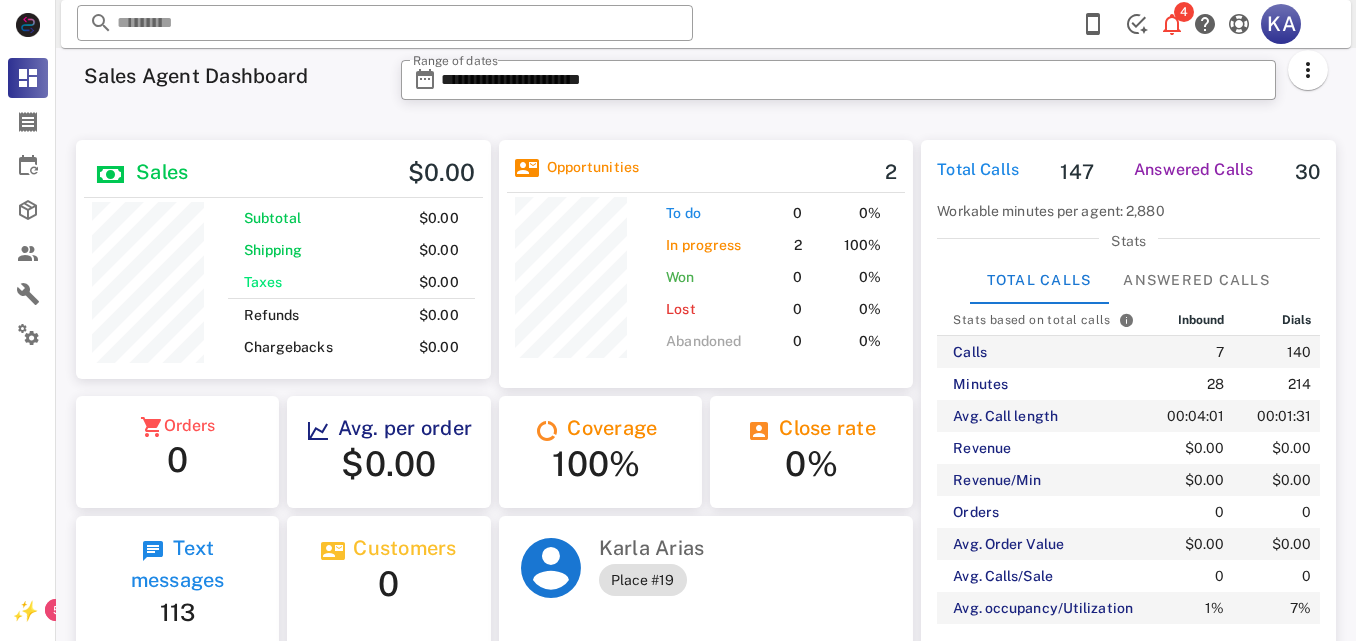 click at bounding box center (385, 23) 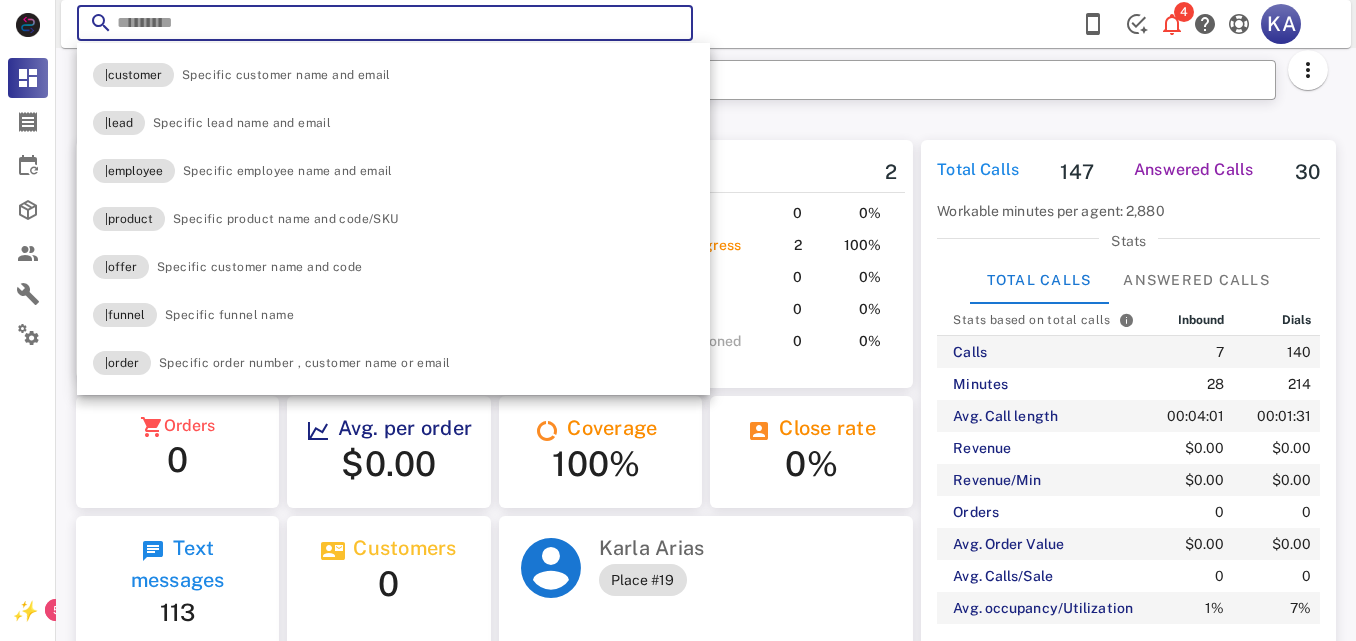 paste on "**********" 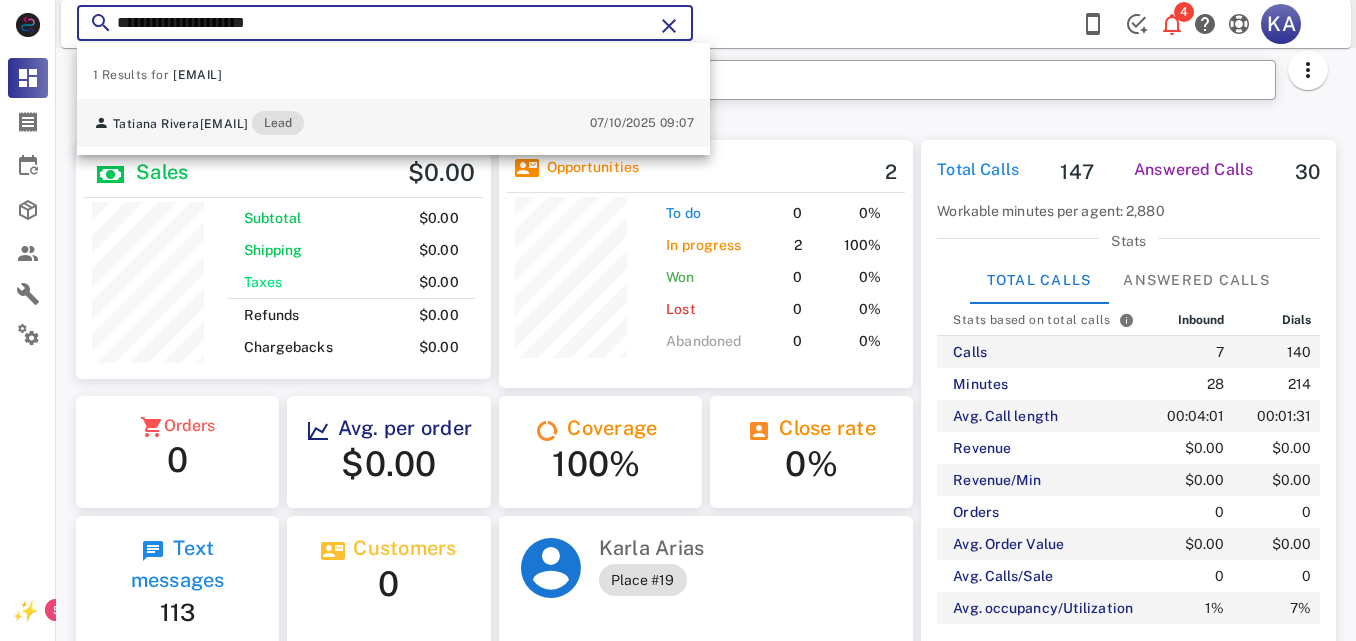 type on "**********" 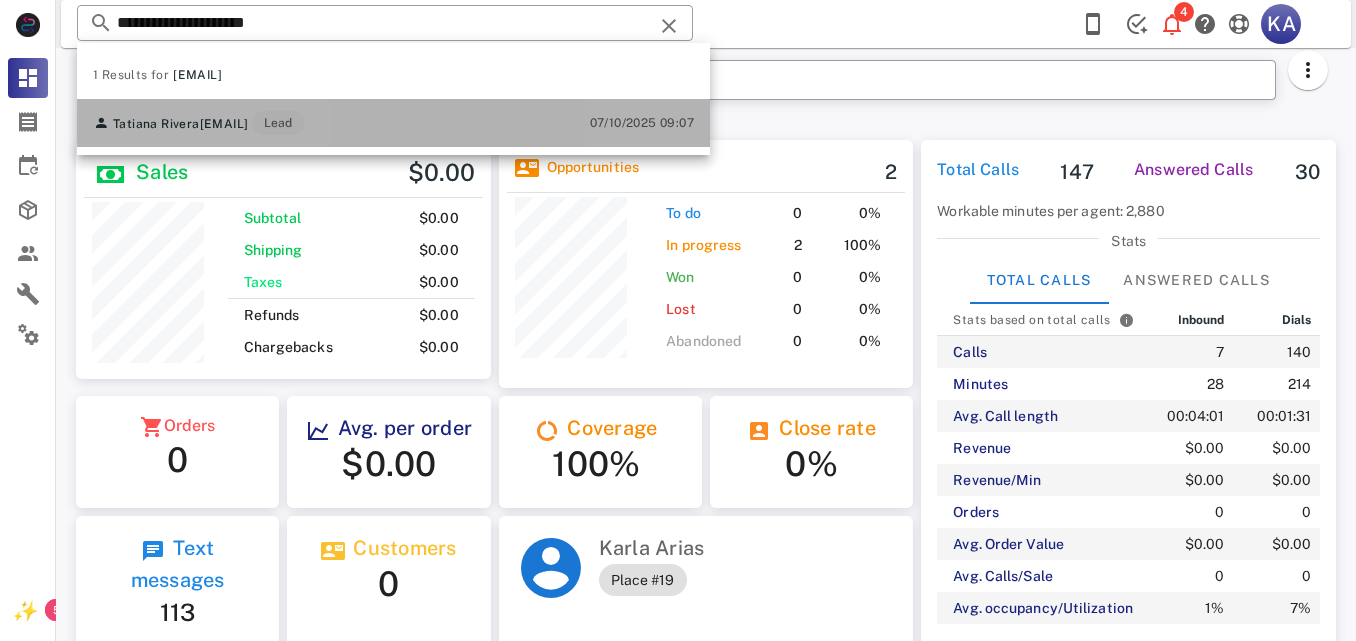 click on "[FIRST] [LAST]   [EMAIL]   Lead   07/10/2025 09:07" at bounding box center [393, 123] 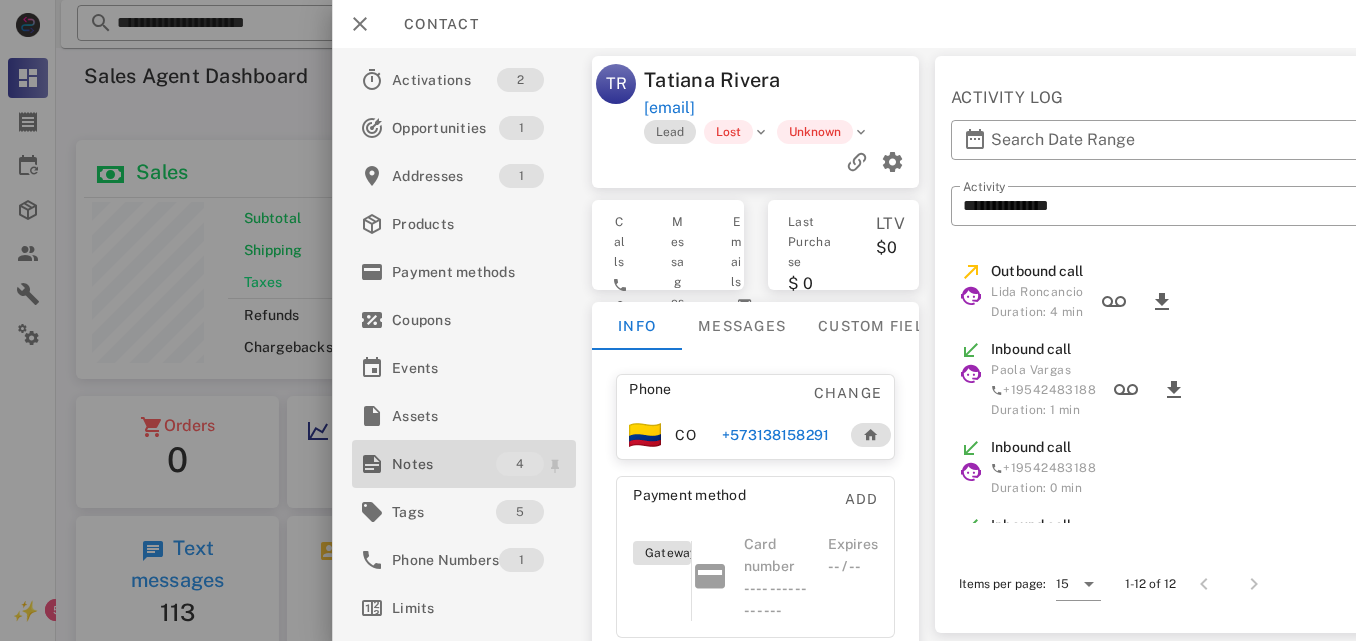 click on "4" at bounding box center (532, 464) 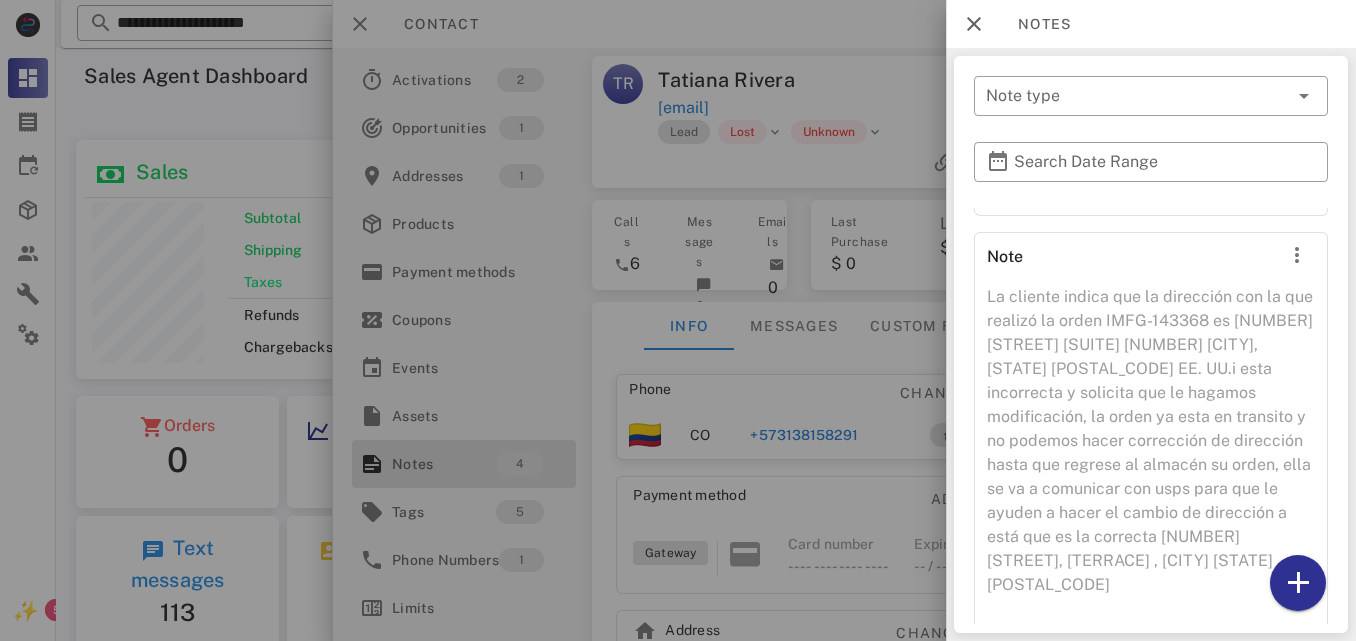 scroll, scrollTop: 666, scrollLeft: 0, axis: vertical 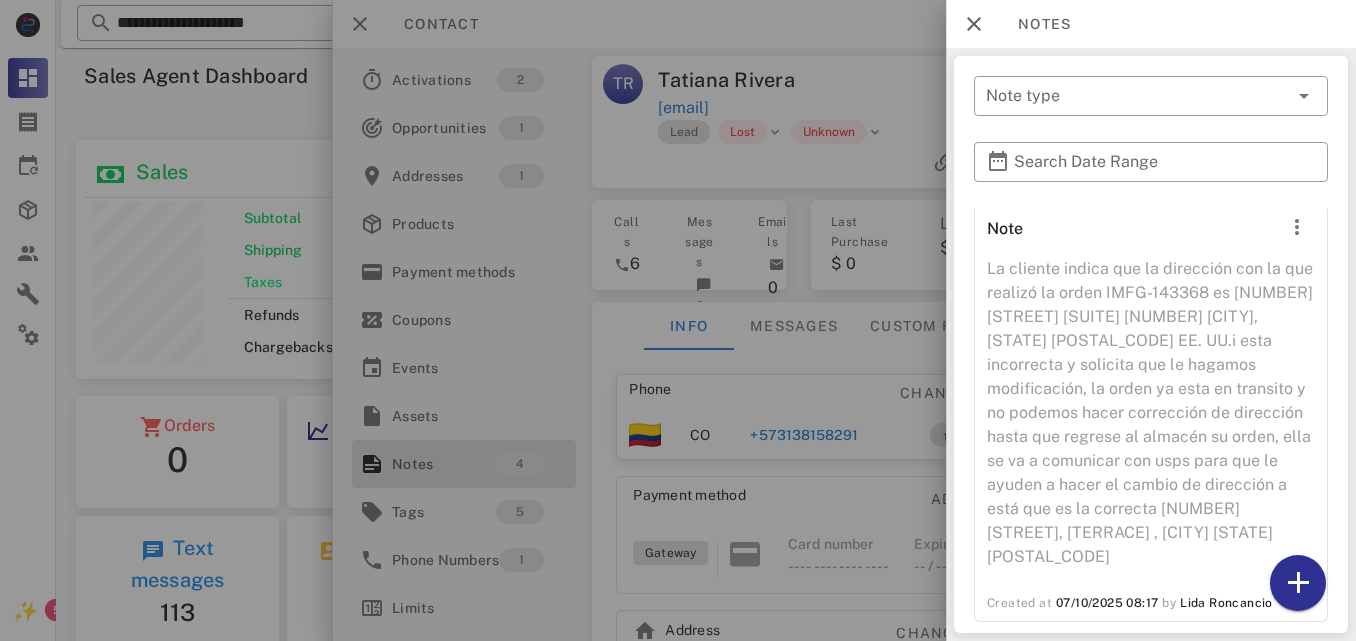 click on "La cliente indica que la dirección con la que realizó la orden IMFG-143368 es [NUMBER] [STREET] [SUITE] [NUMBER]
[CITY], [STATE] [POSTAL_CODE] EE. UU.i esta incorrecta y solicita que le hagamos modificación, la orden ya esta en transito y no podemos hacer corrección de dirección hasta que regrese al almacén su orden, ella se va a comunicar con usps para que le ayuden a hacer el cambio de dirección a está que es la correcta [NUMBER] [STREET], [TERRACE] , [CITY] [STATE] [POSTAL_CODE]" at bounding box center [1151, 419] 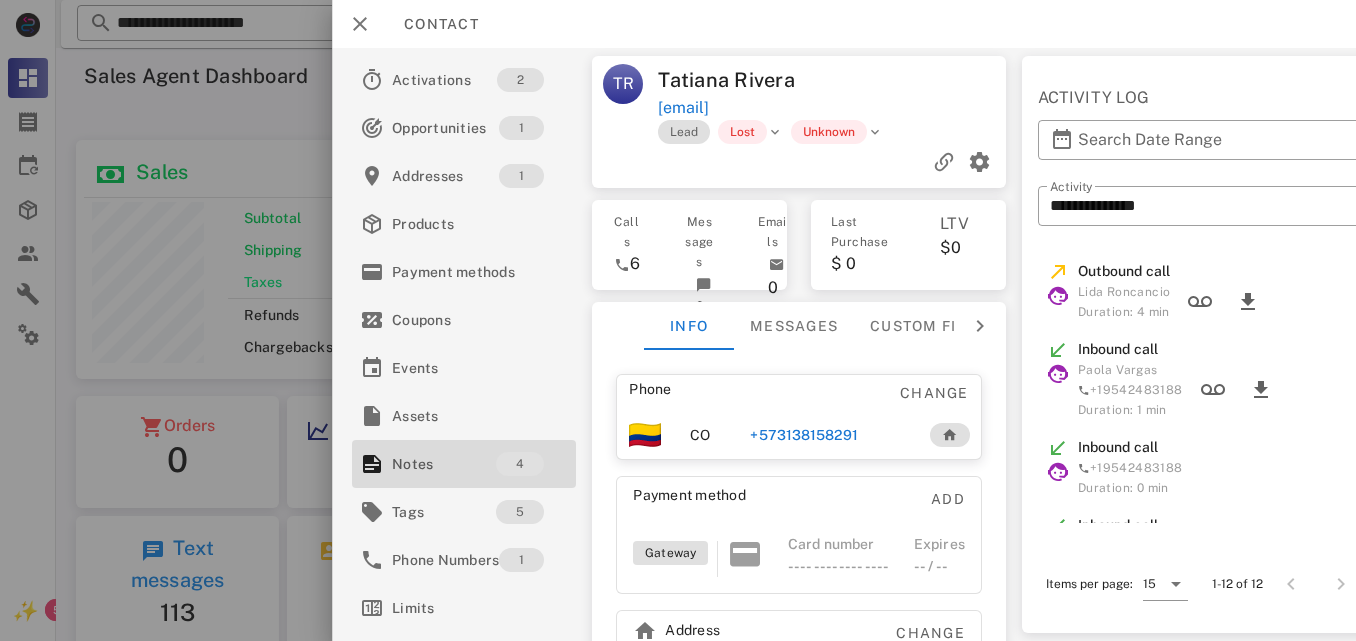 click on "**********" at bounding box center (844, 344) 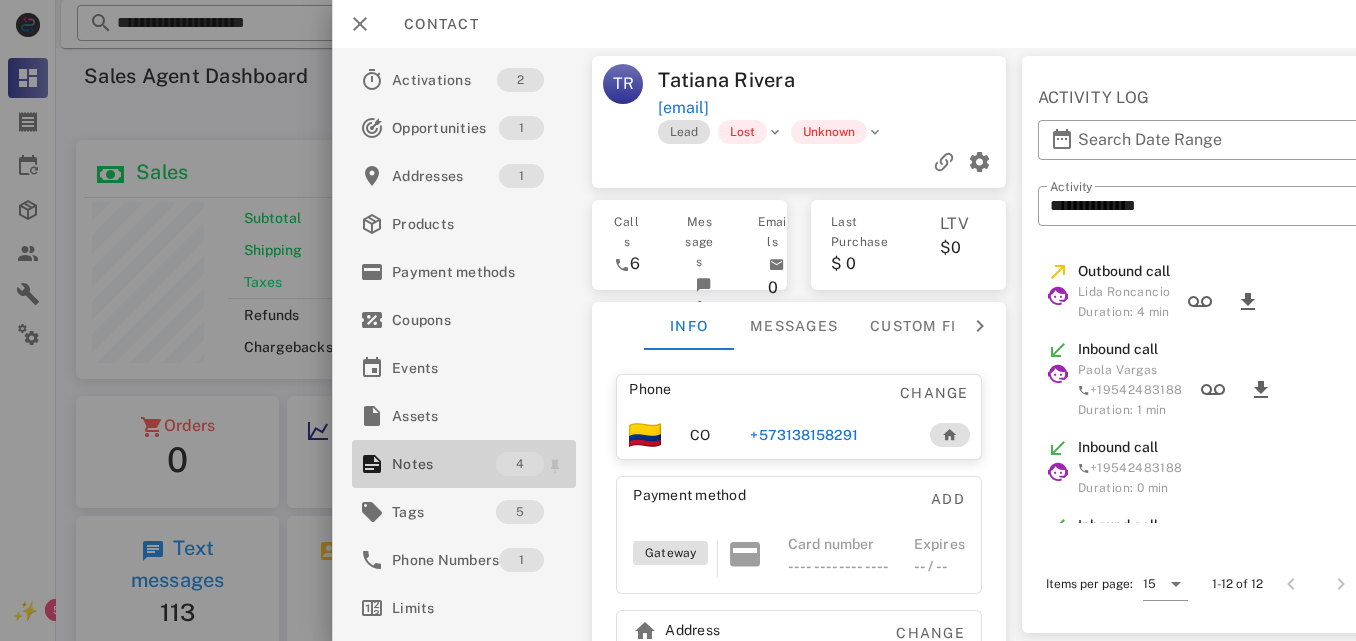 click on "4" at bounding box center (532, 464) 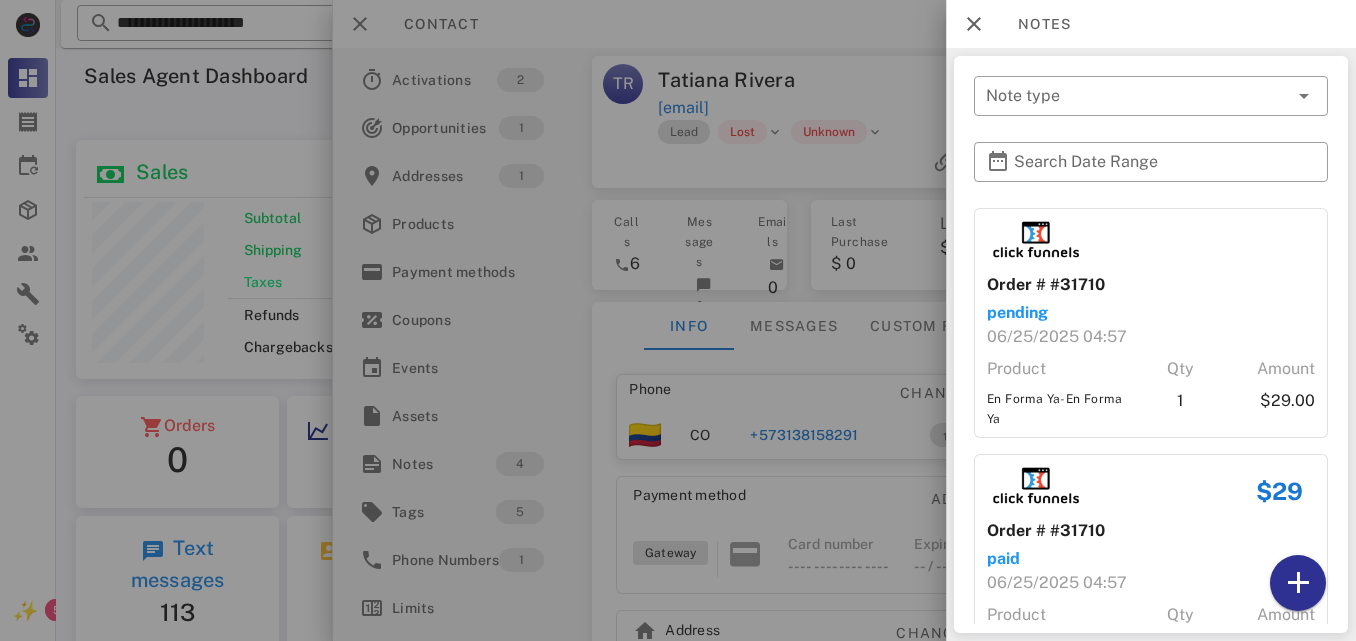 scroll, scrollTop: 666, scrollLeft: 0, axis: vertical 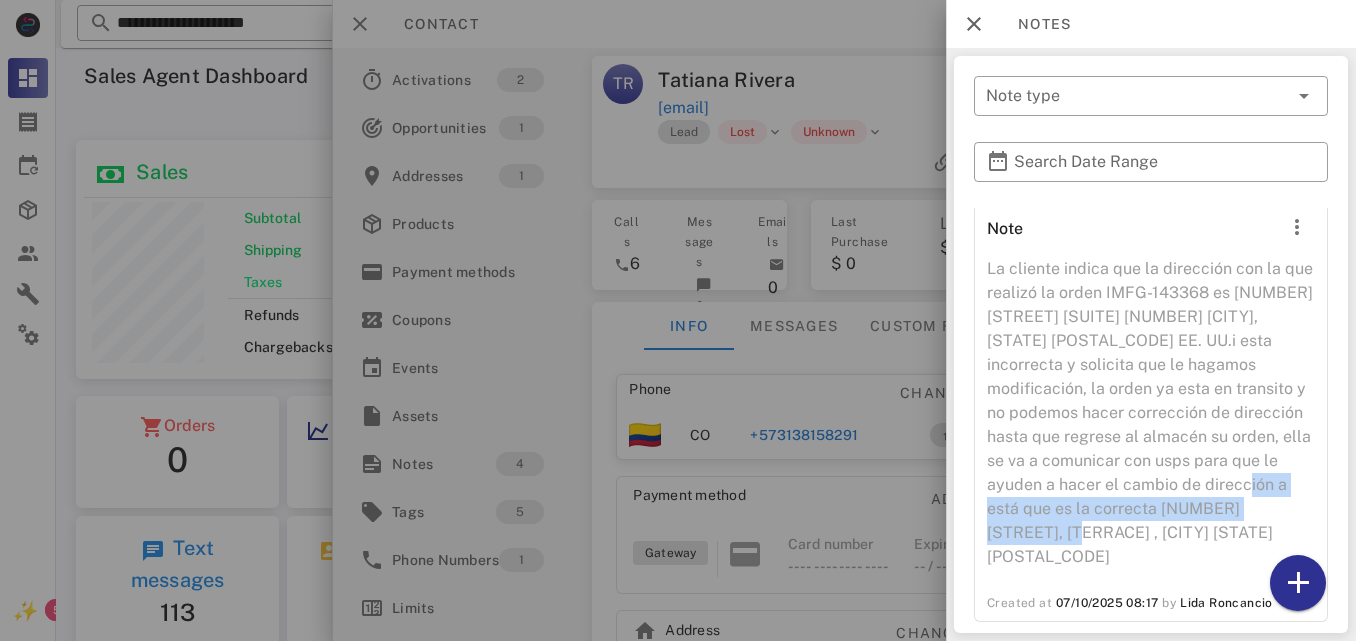 drag, startPoint x: 1063, startPoint y: 535, endPoint x: 988, endPoint y: 511, distance: 78.74643 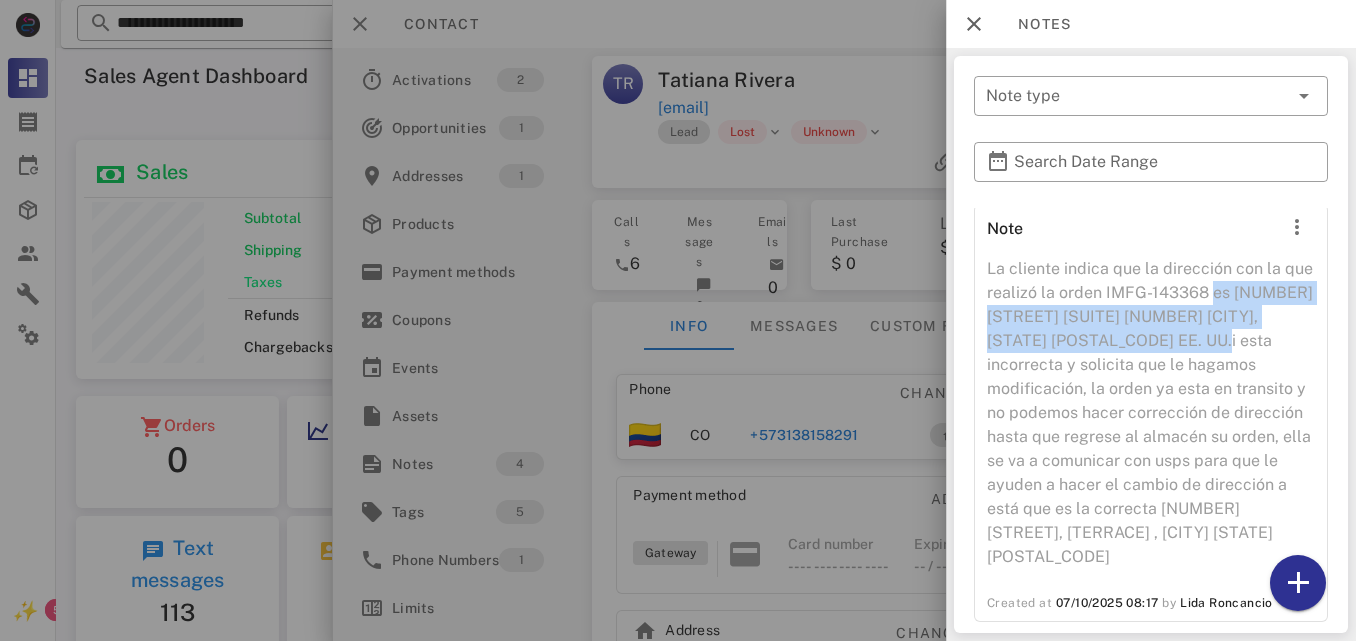 drag, startPoint x: 1258, startPoint y: 343, endPoint x: 1244, endPoint y: 289, distance: 55.7853 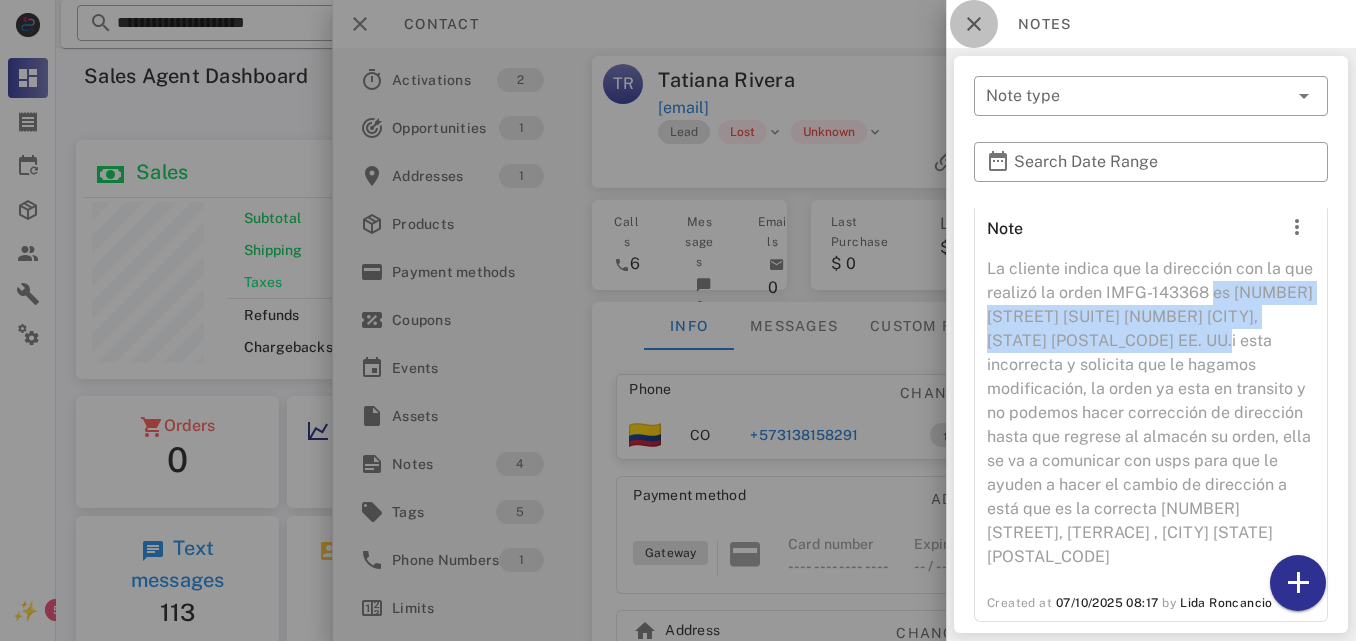 click at bounding box center (974, 24) 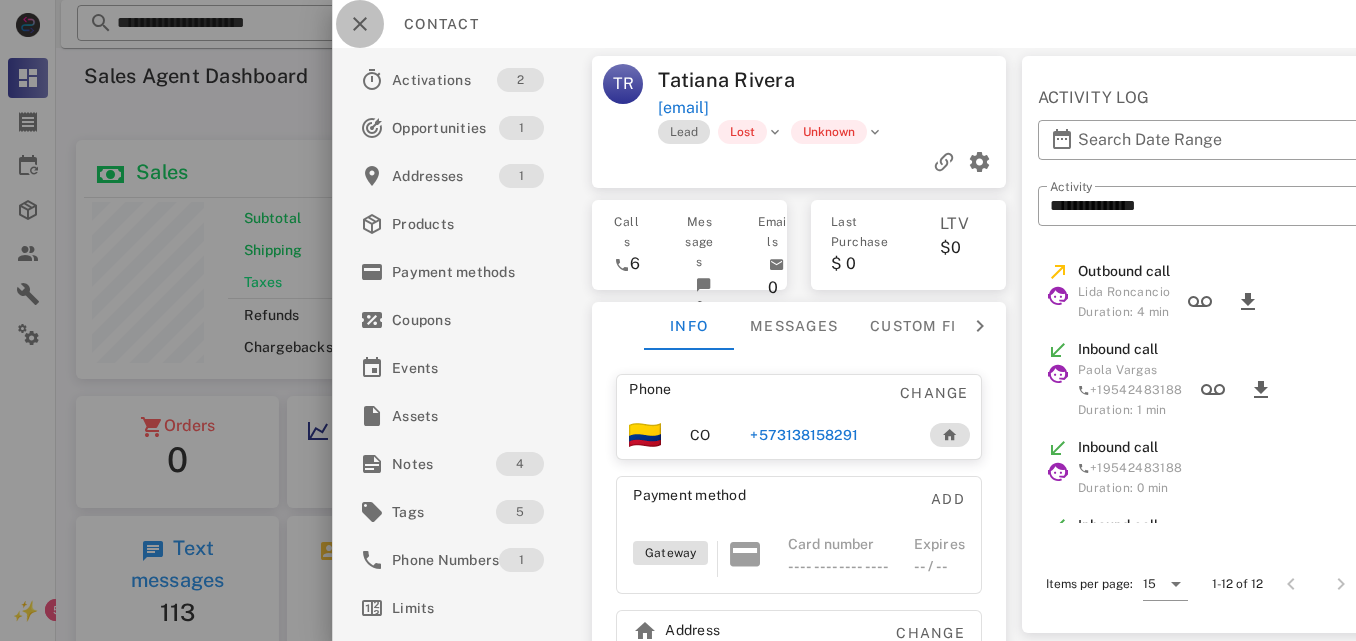 click at bounding box center (360, 24) 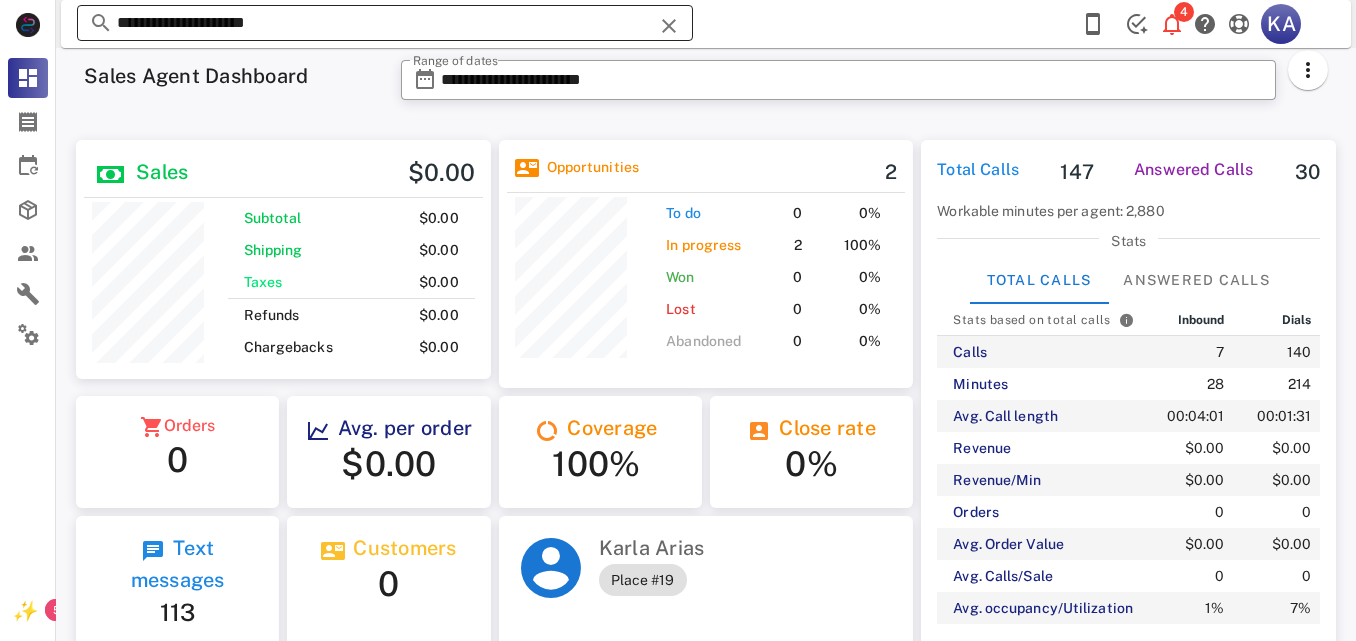 click at bounding box center [669, 26] 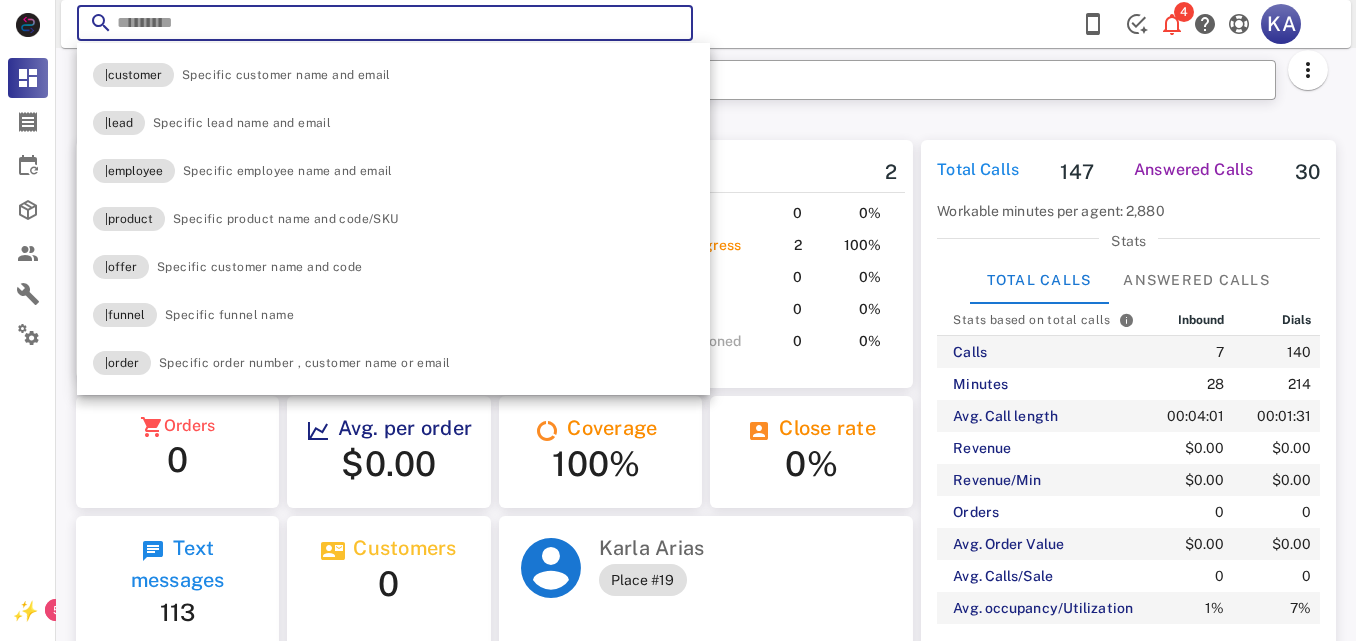 paste on "**********" 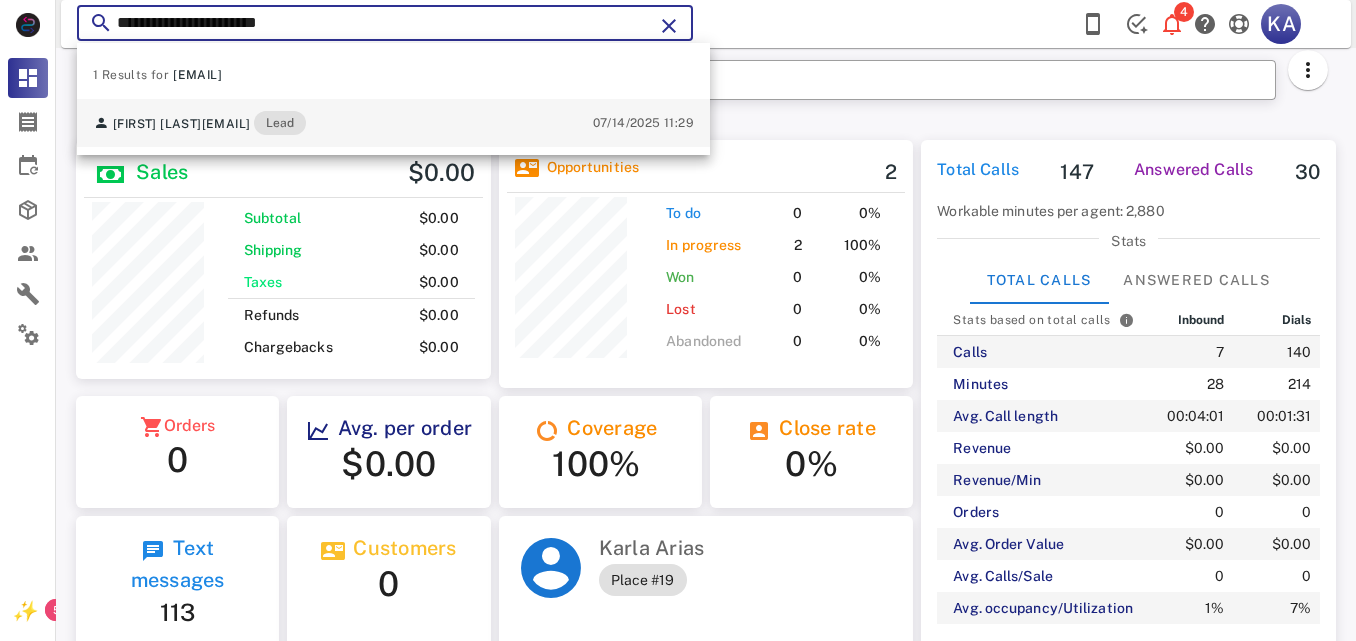 type on "**********" 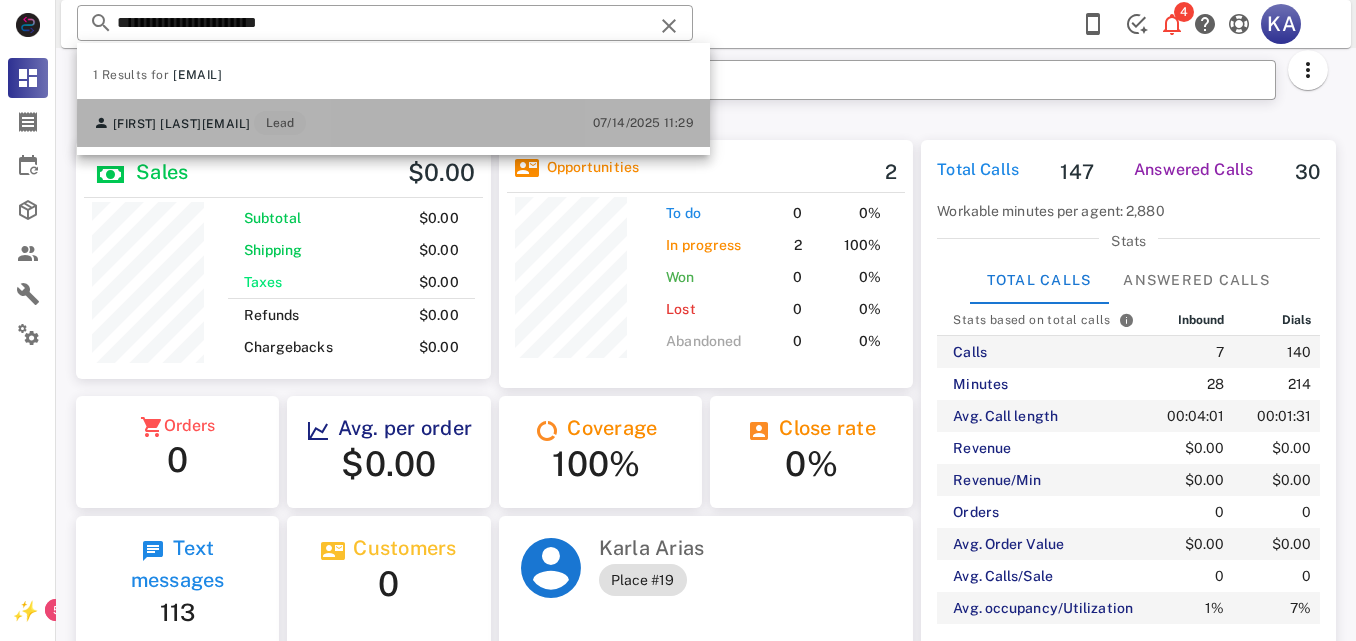 click on "[FIRST] [LAST] [EMAIL] Lead [DATE] [TIME]" at bounding box center (393, 123) 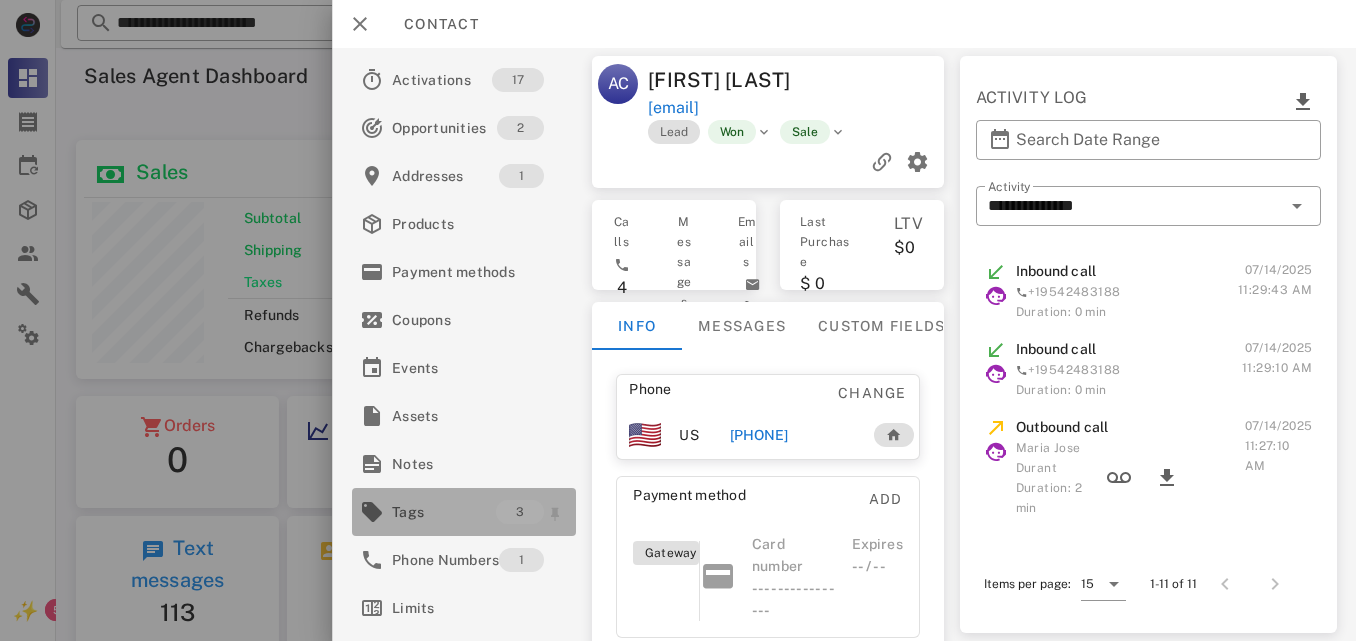 click on "Tags" at bounding box center (444, 512) 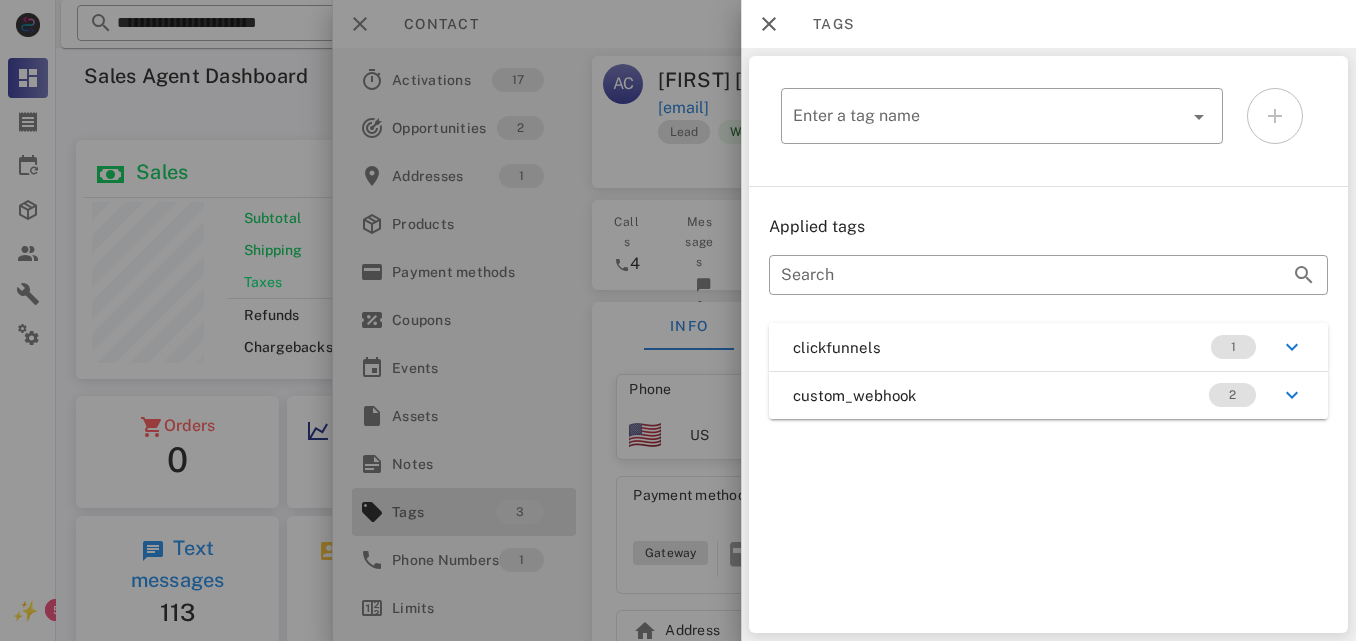 click at bounding box center [678, 320] 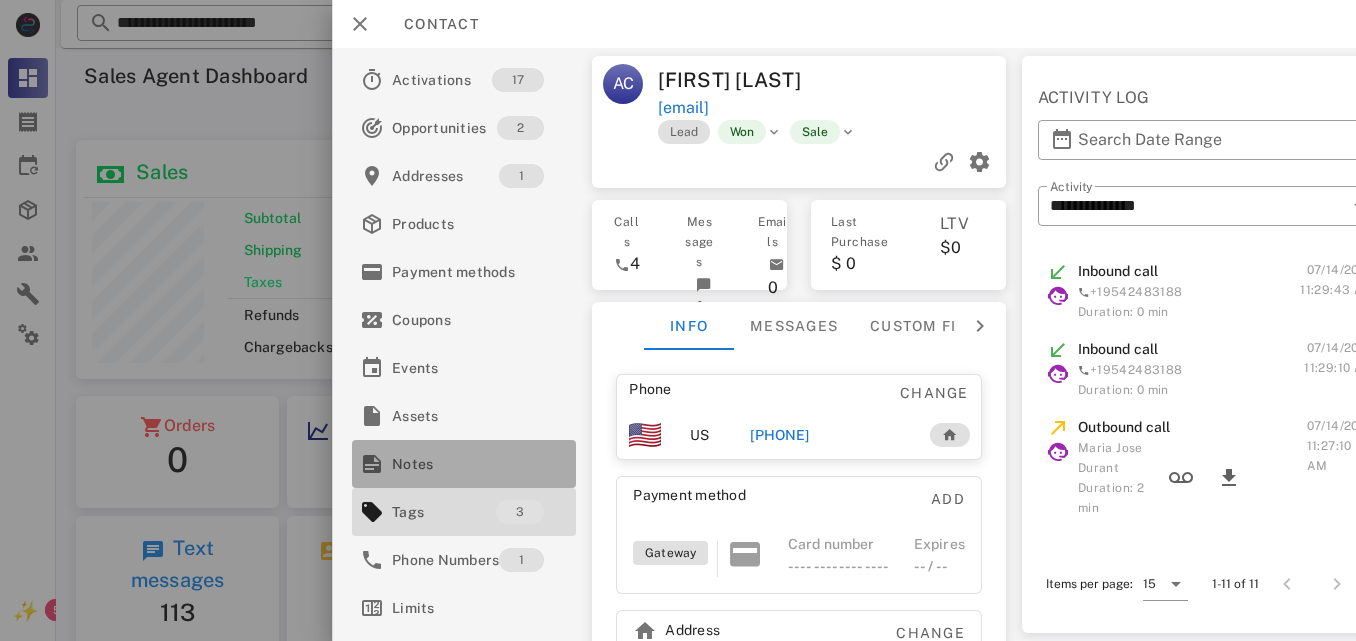 click on "Notes" at bounding box center (460, 464) 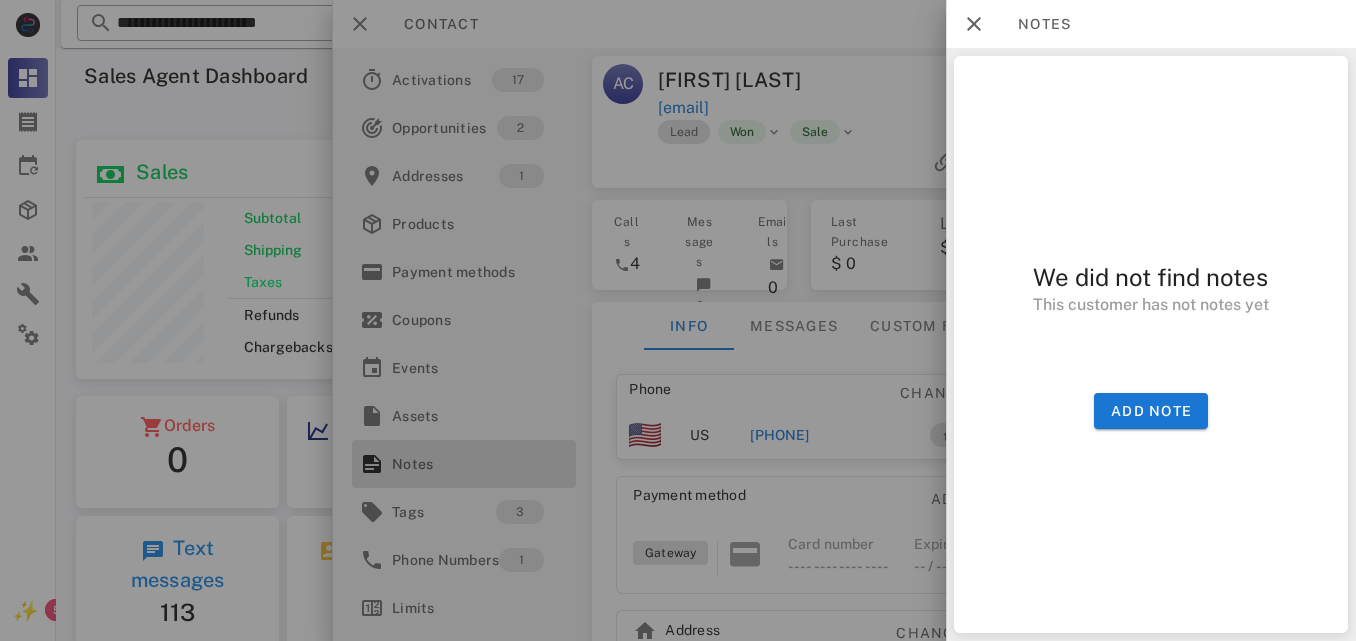 click at bounding box center [678, 320] 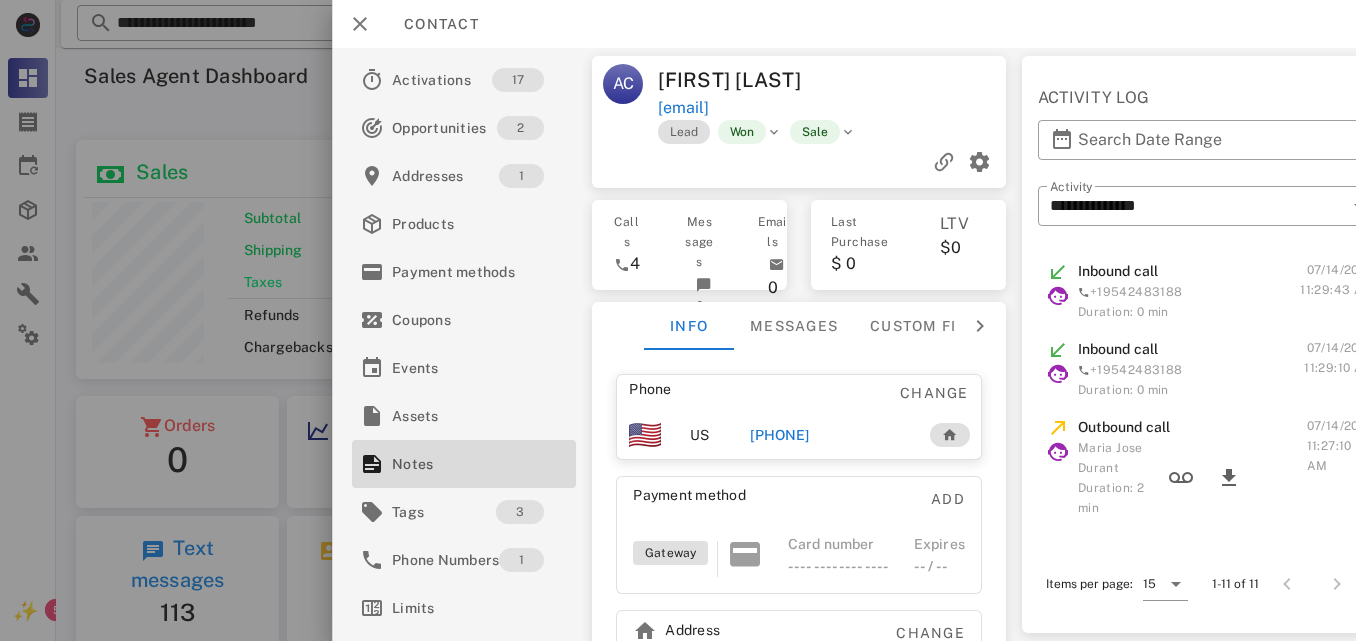 click on "[PHONE]" at bounding box center [779, 435] 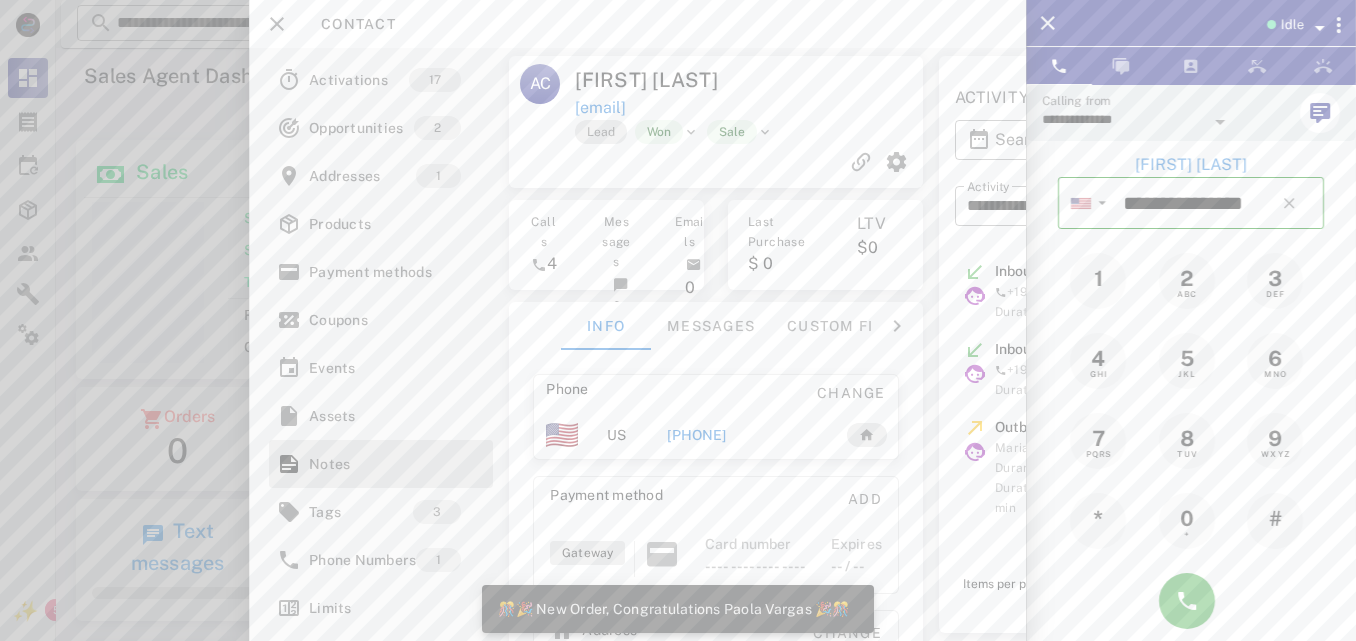 scroll, scrollTop: 999761, scrollLeft: 999585, axis: both 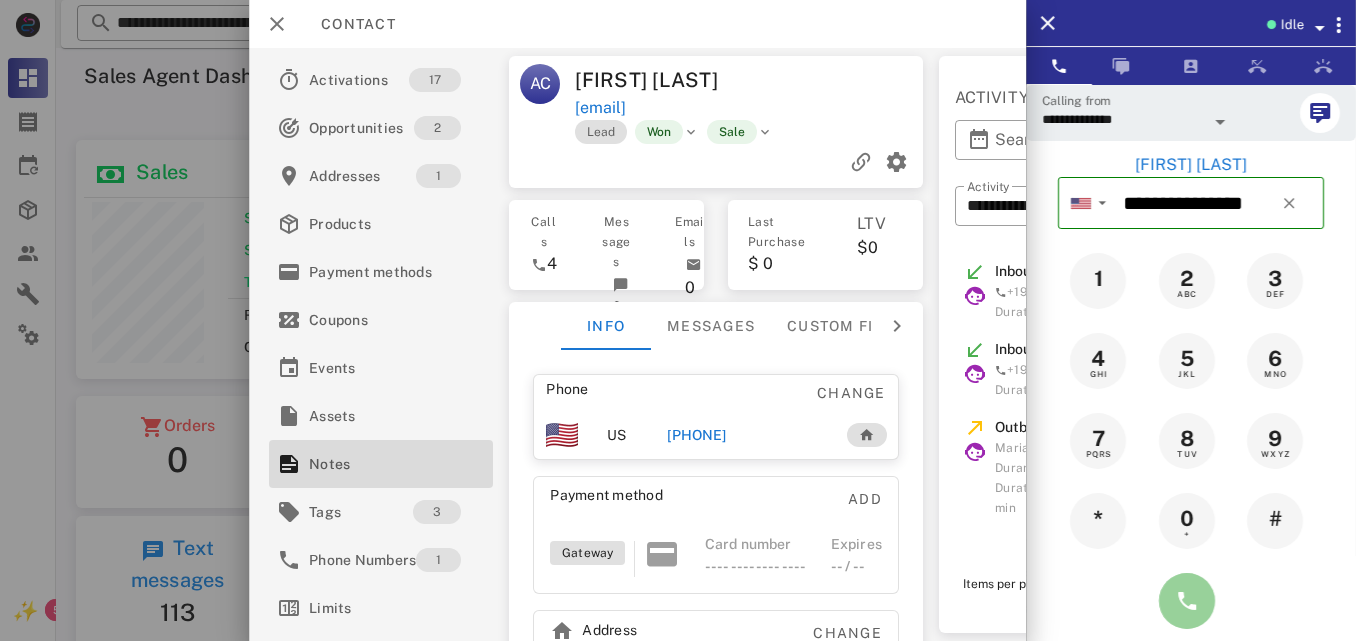 click at bounding box center [1187, 601] 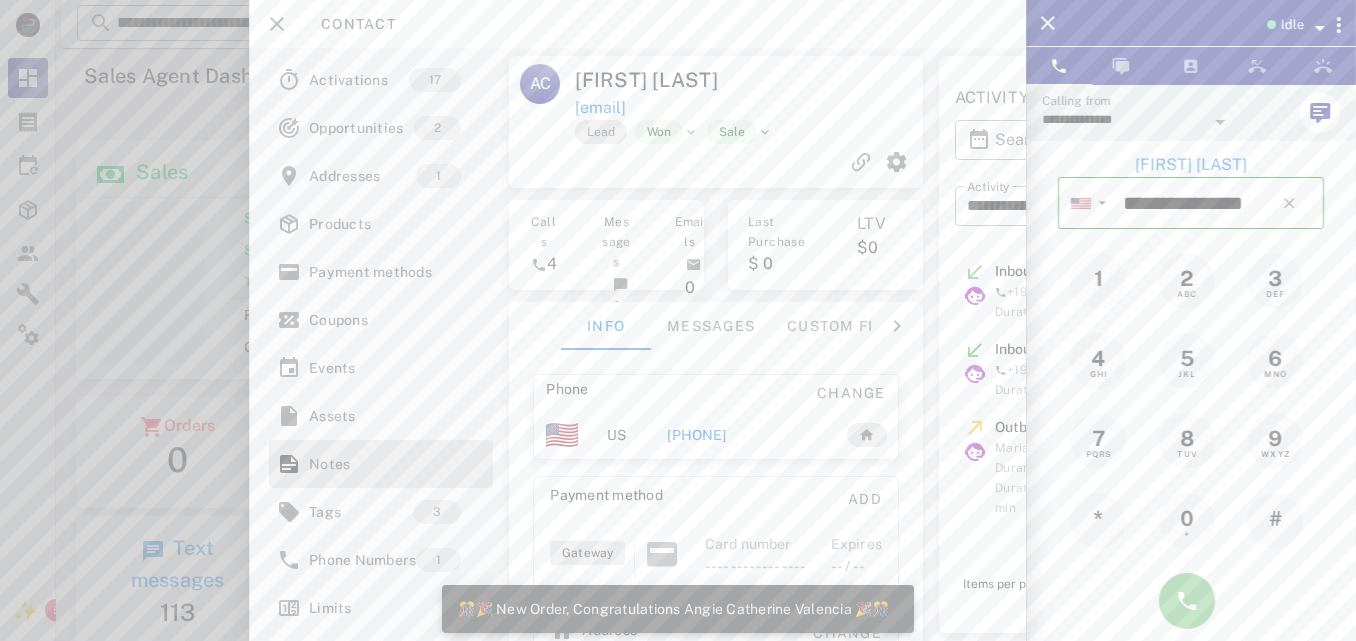 scroll, scrollTop: 999761, scrollLeft: 999585, axis: both 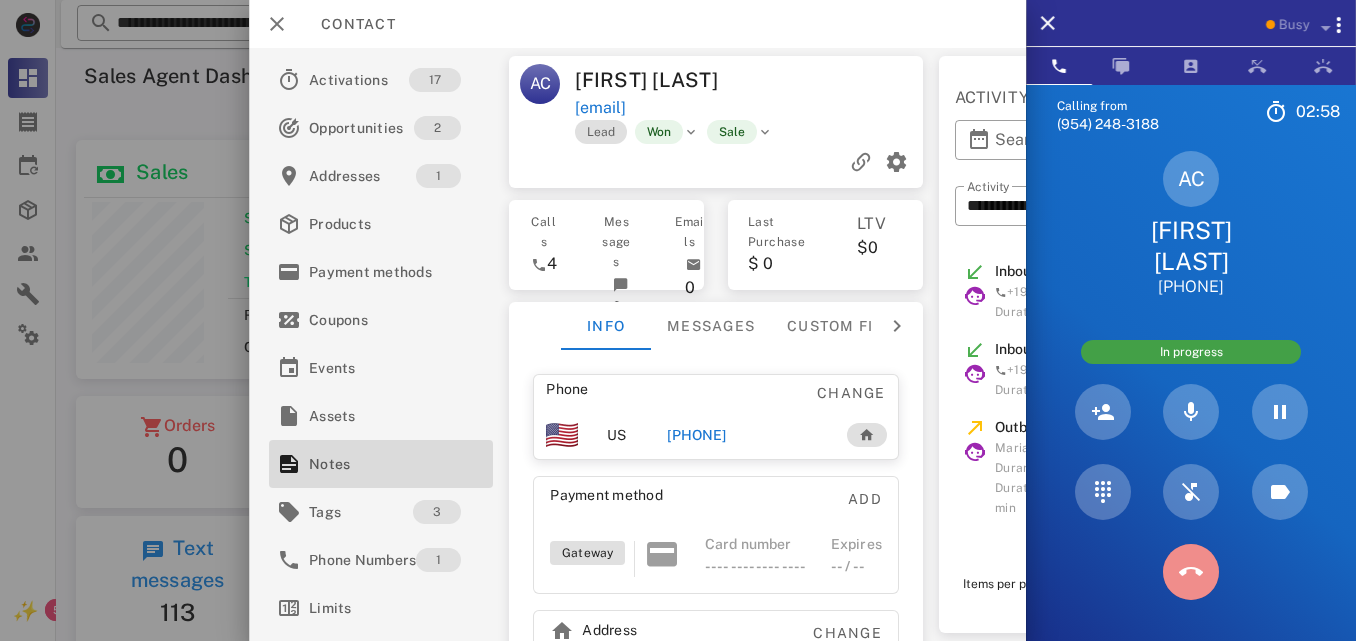 click at bounding box center [1191, 572] 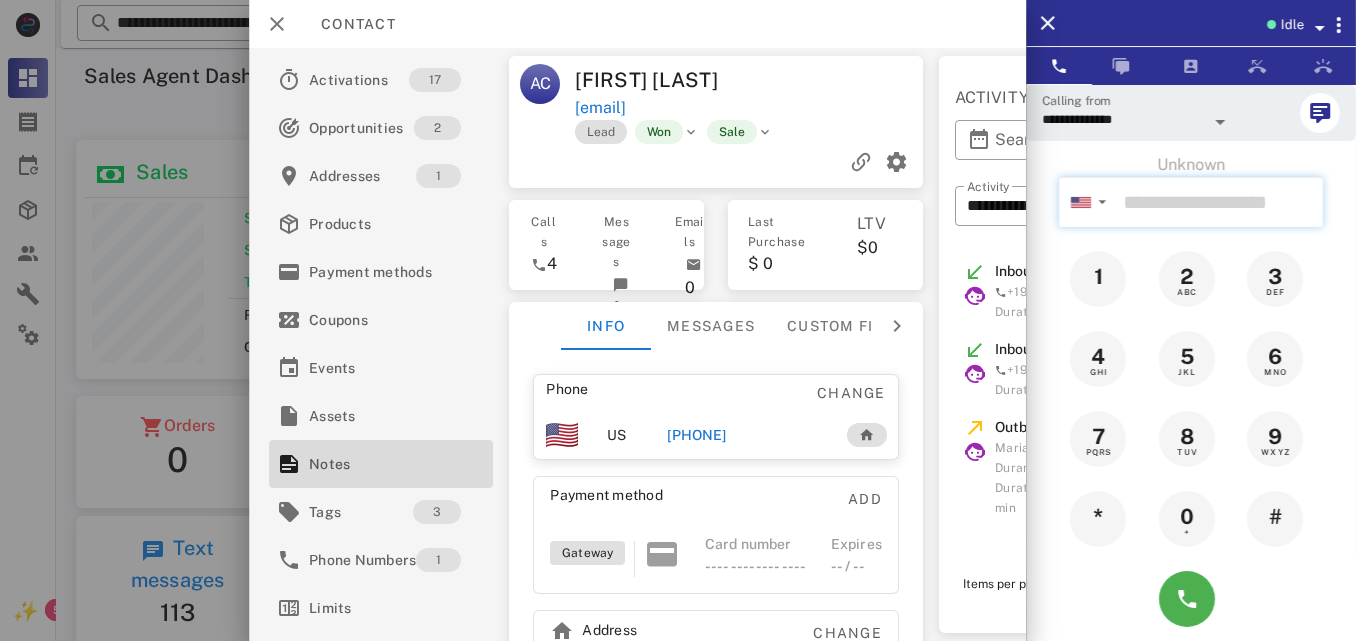 click at bounding box center [1219, 202] 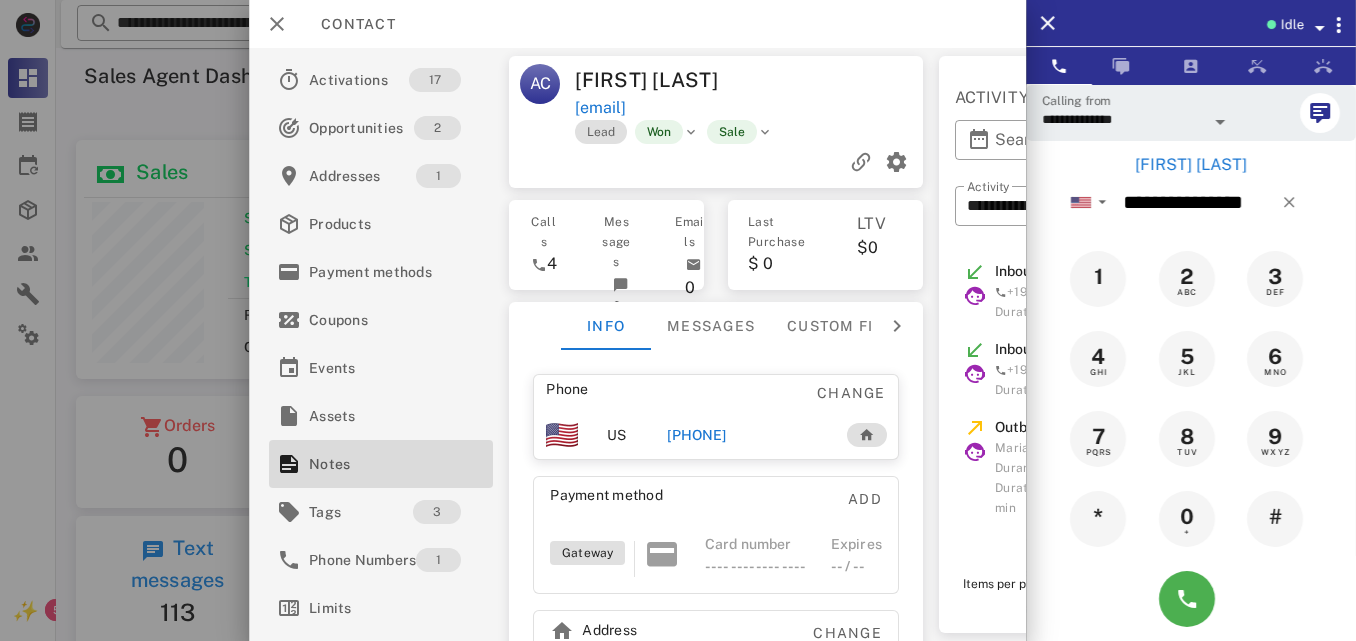 click on "[FIRST] [LAST]" at bounding box center (1191, 165) 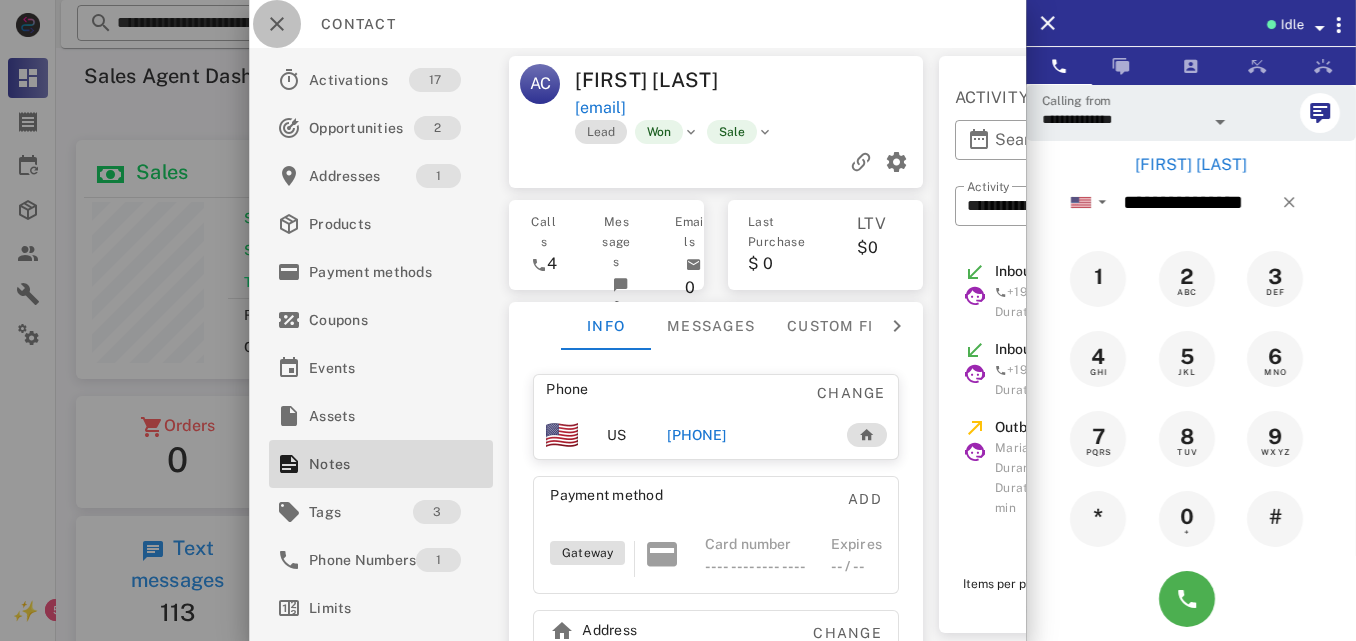 click at bounding box center [277, 24] 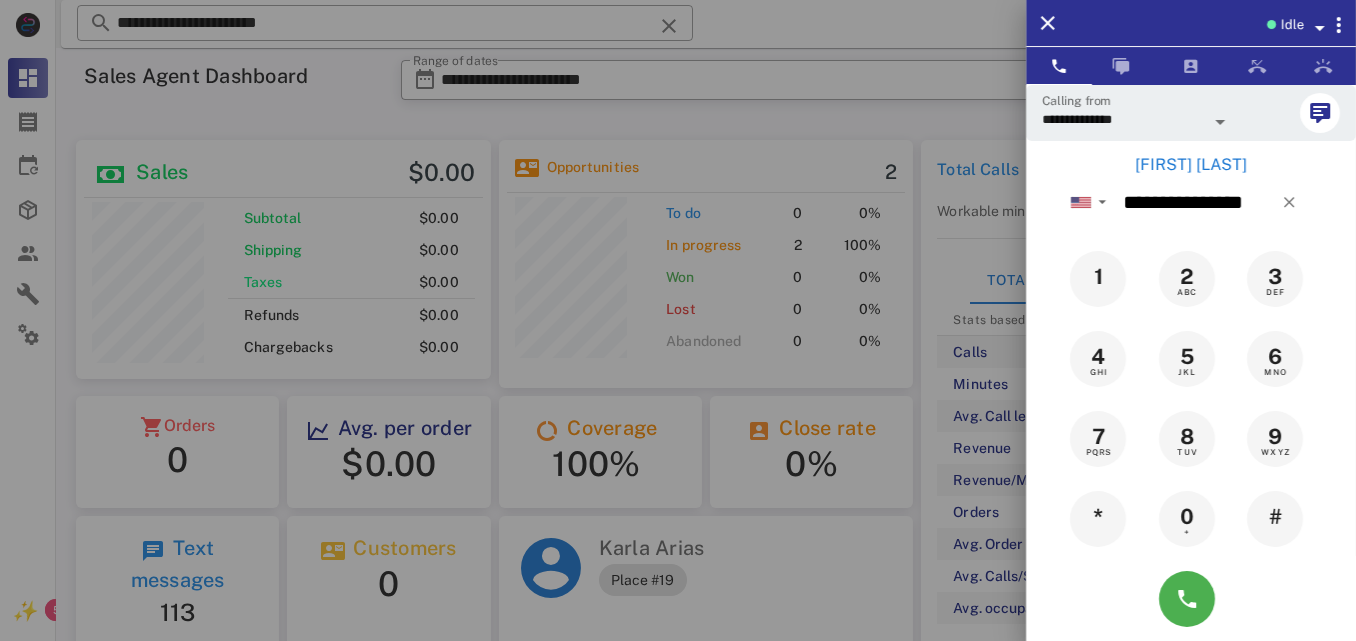 click on "[FIRST] [LAST]" at bounding box center [1191, 165] 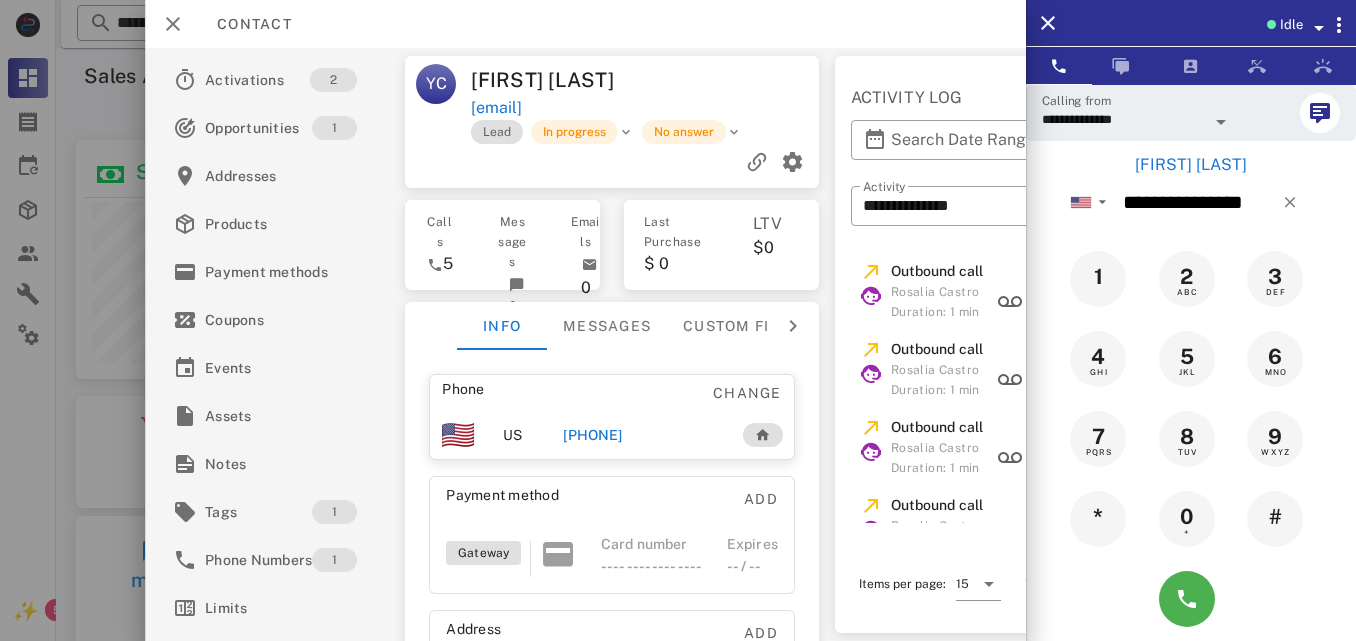click on "[PHONE]" at bounding box center [593, 435] 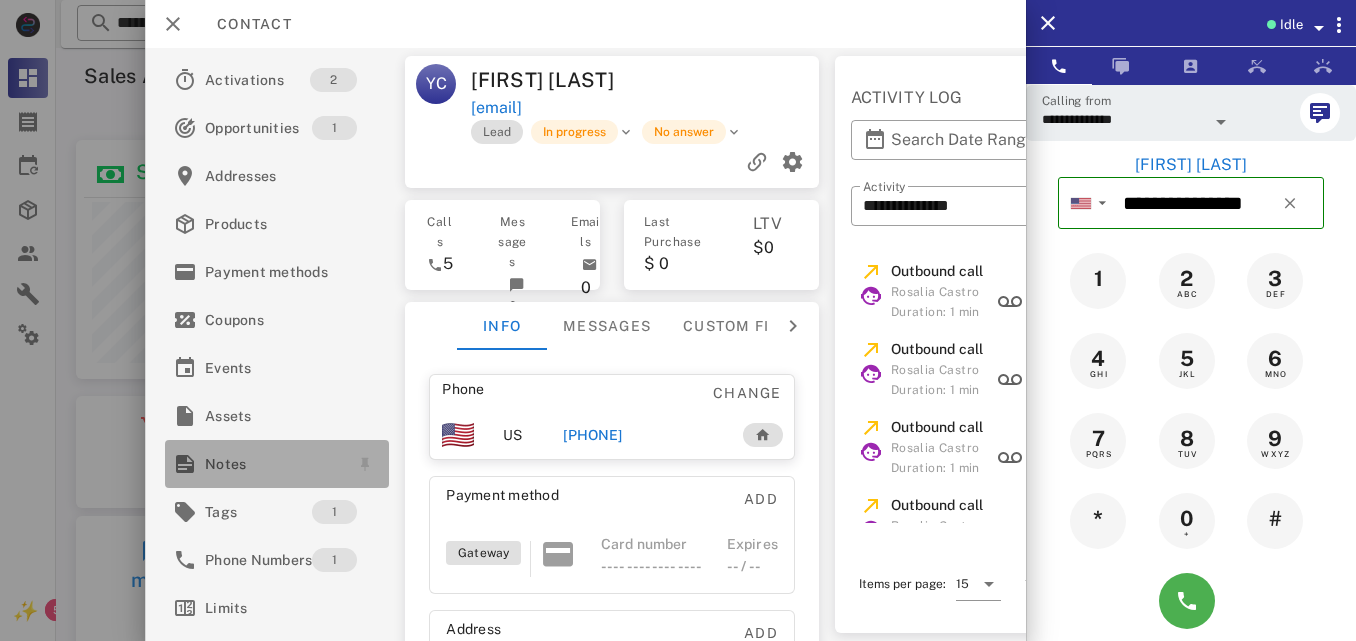 click on "Notes" at bounding box center [273, 464] 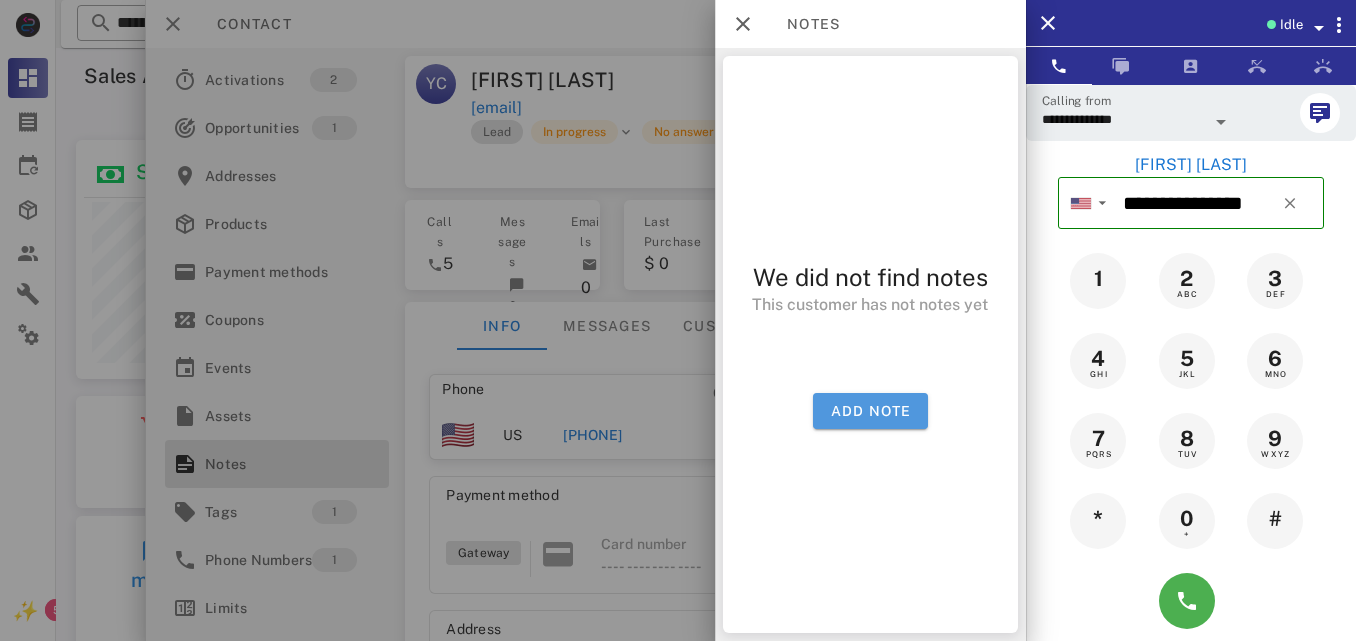 click on "Add note" at bounding box center (870, 411) 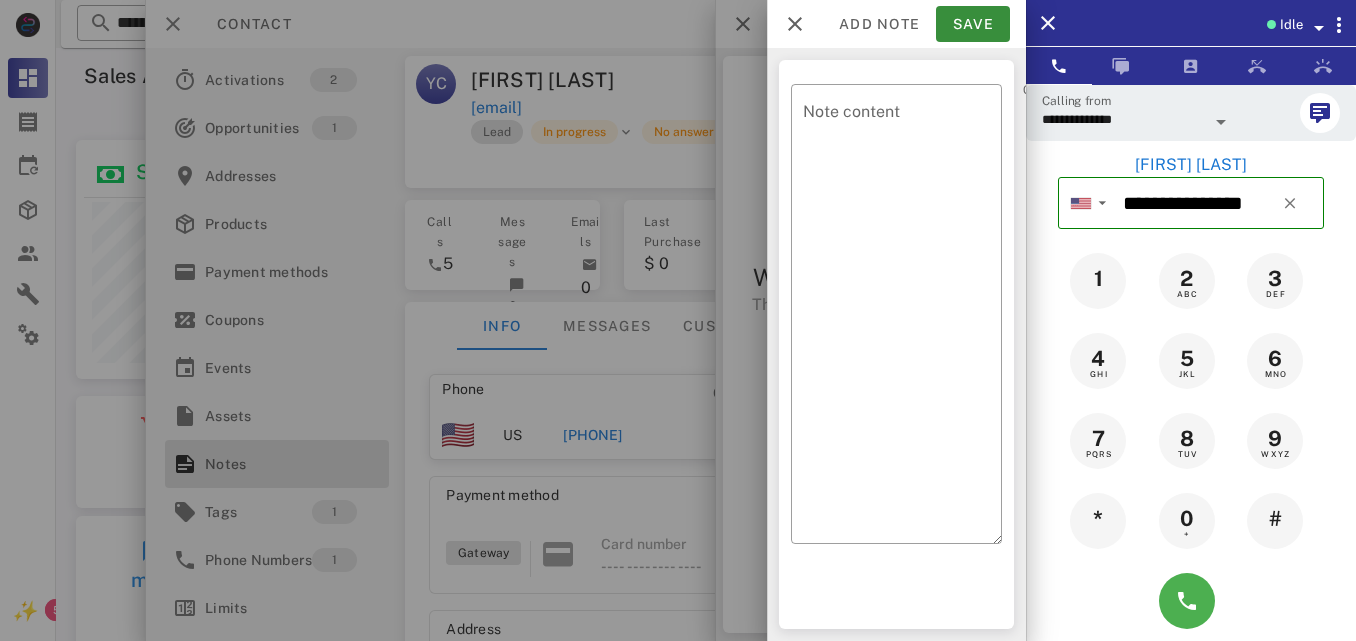 click on "Note content" at bounding box center (902, 319) 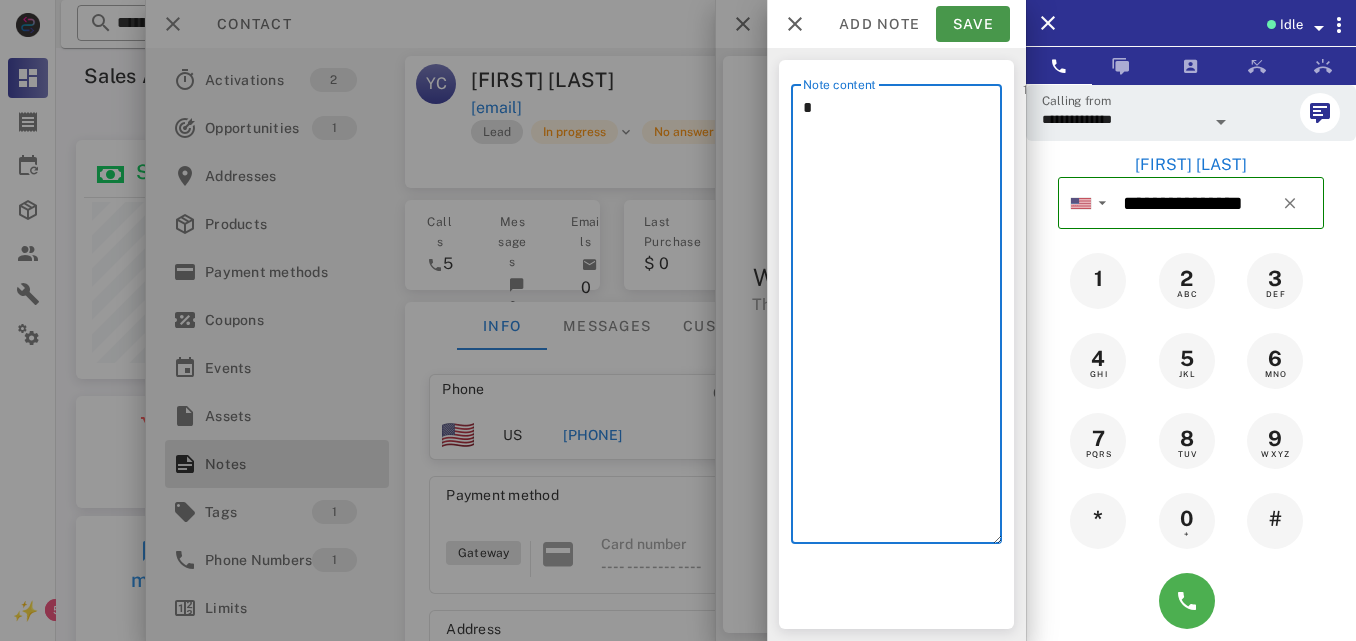 type on "*" 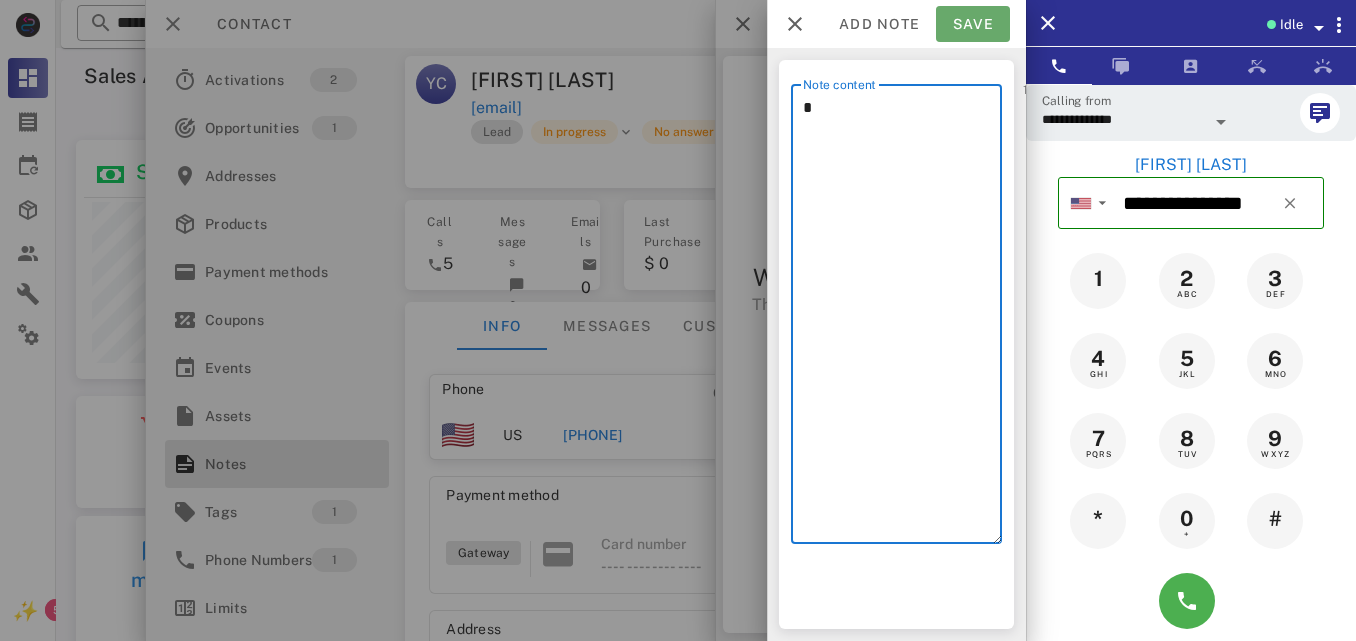click on "Save" at bounding box center (973, 24) 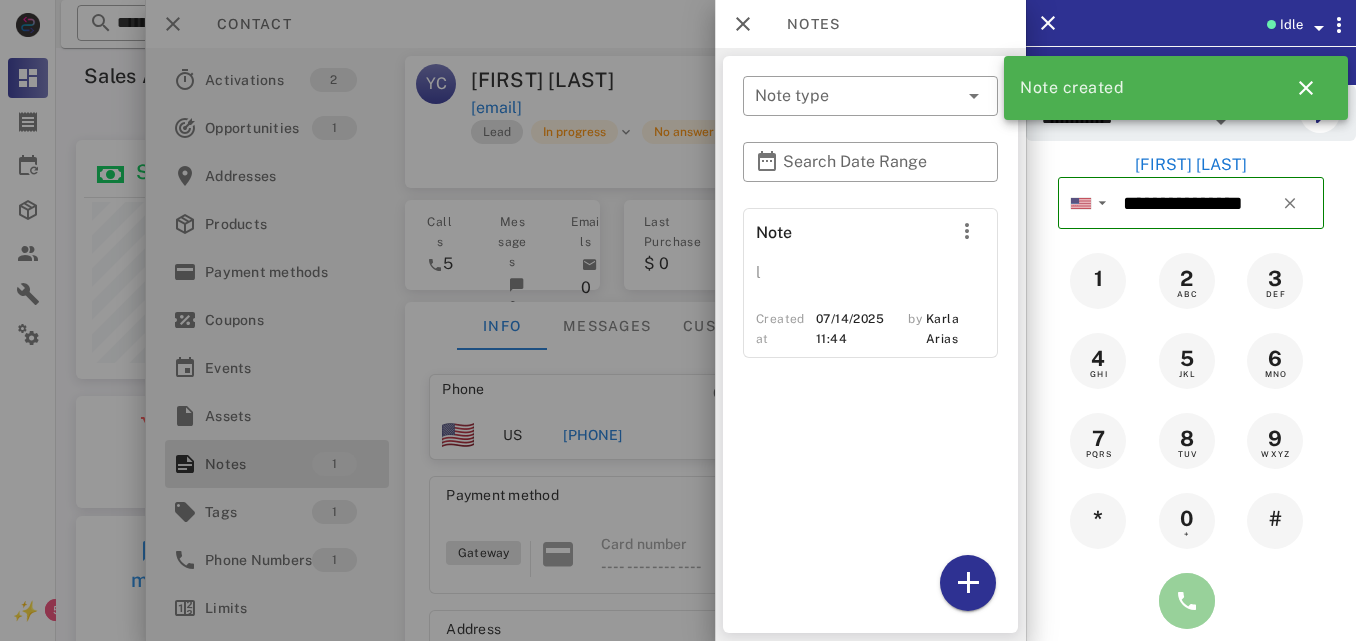 click at bounding box center (1187, 601) 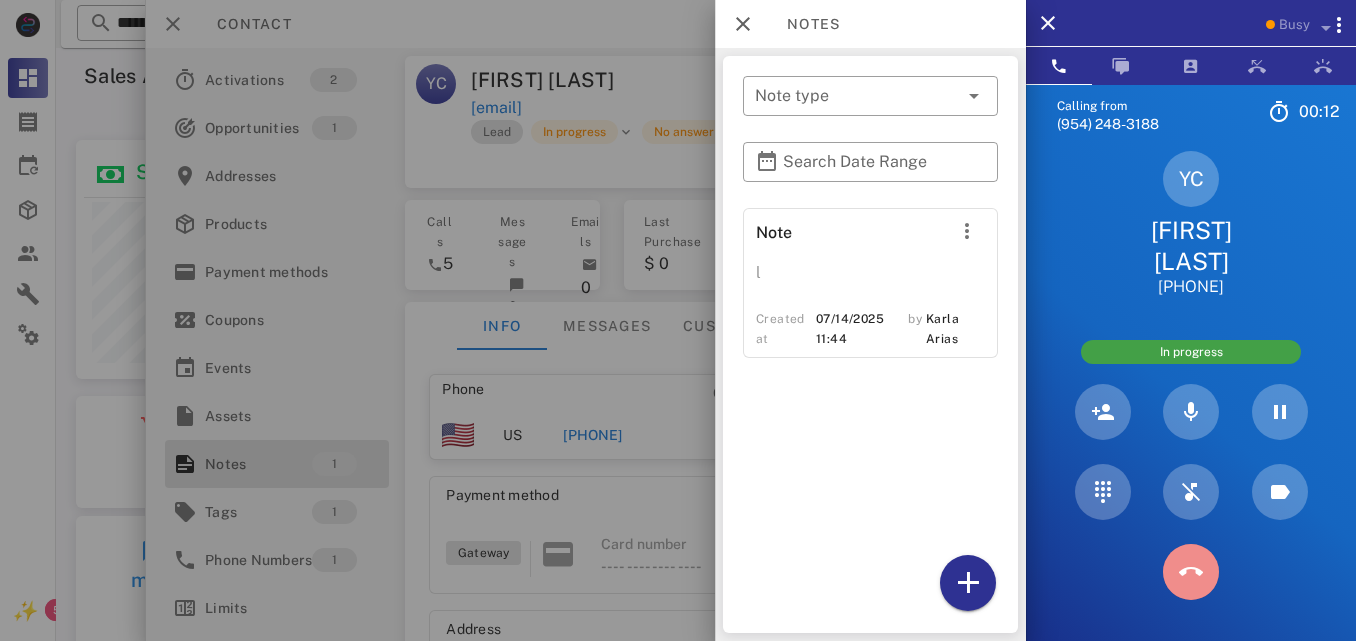 click at bounding box center [1191, 572] 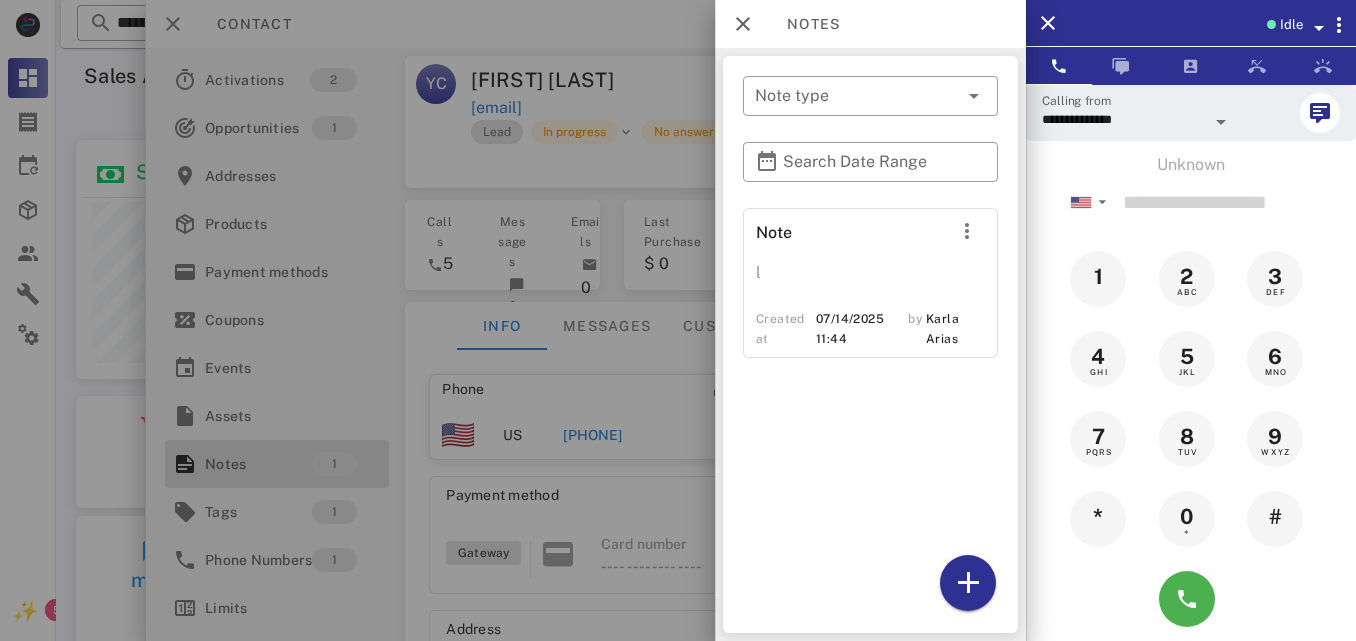 click at bounding box center (678, 320) 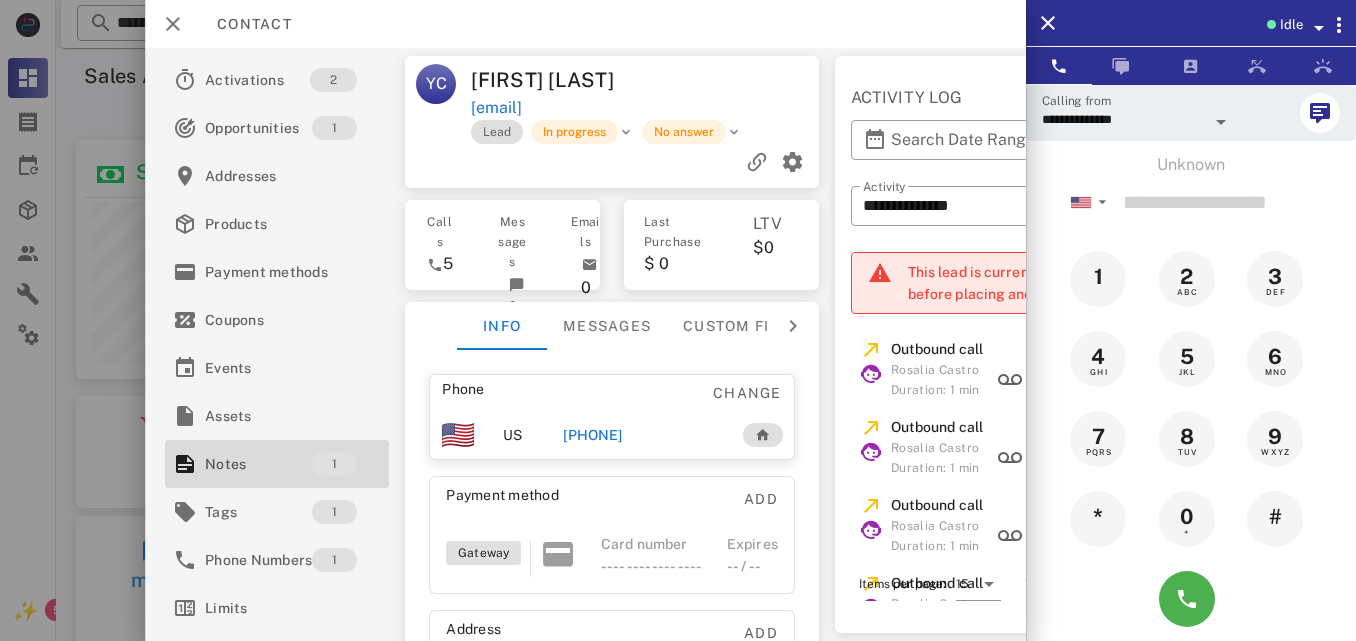 click on "[PHONE]" at bounding box center [593, 435] 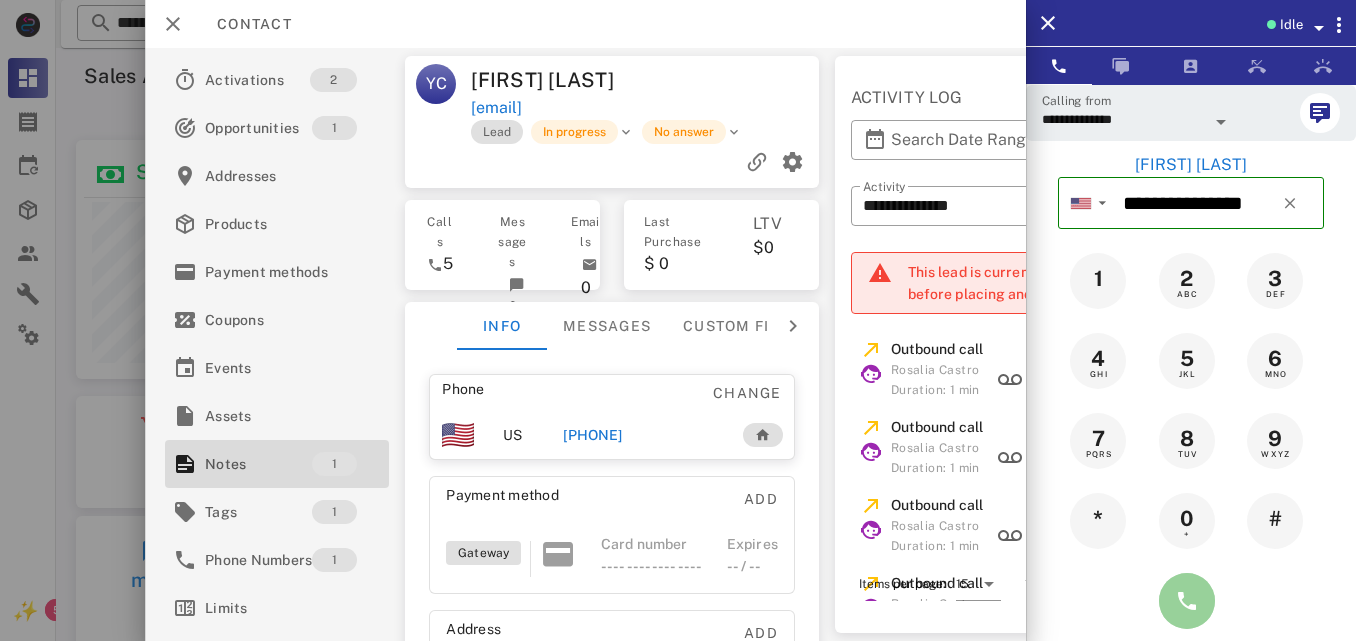 click at bounding box center (1187, 601) 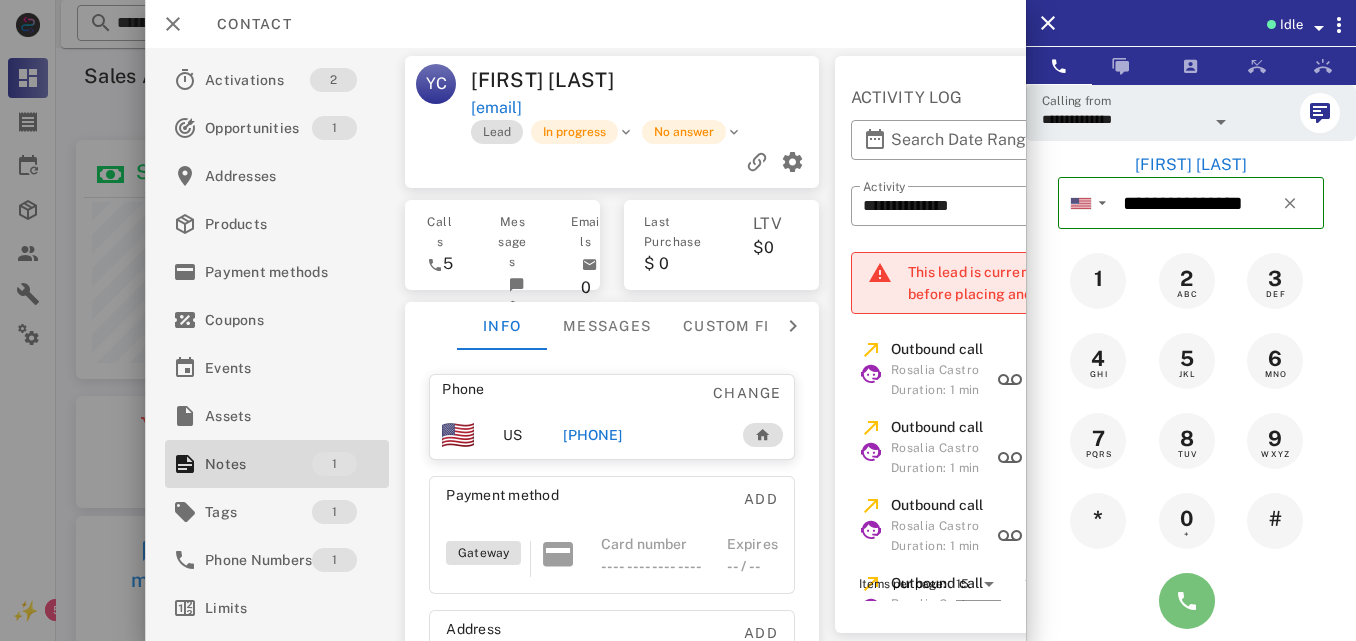 type 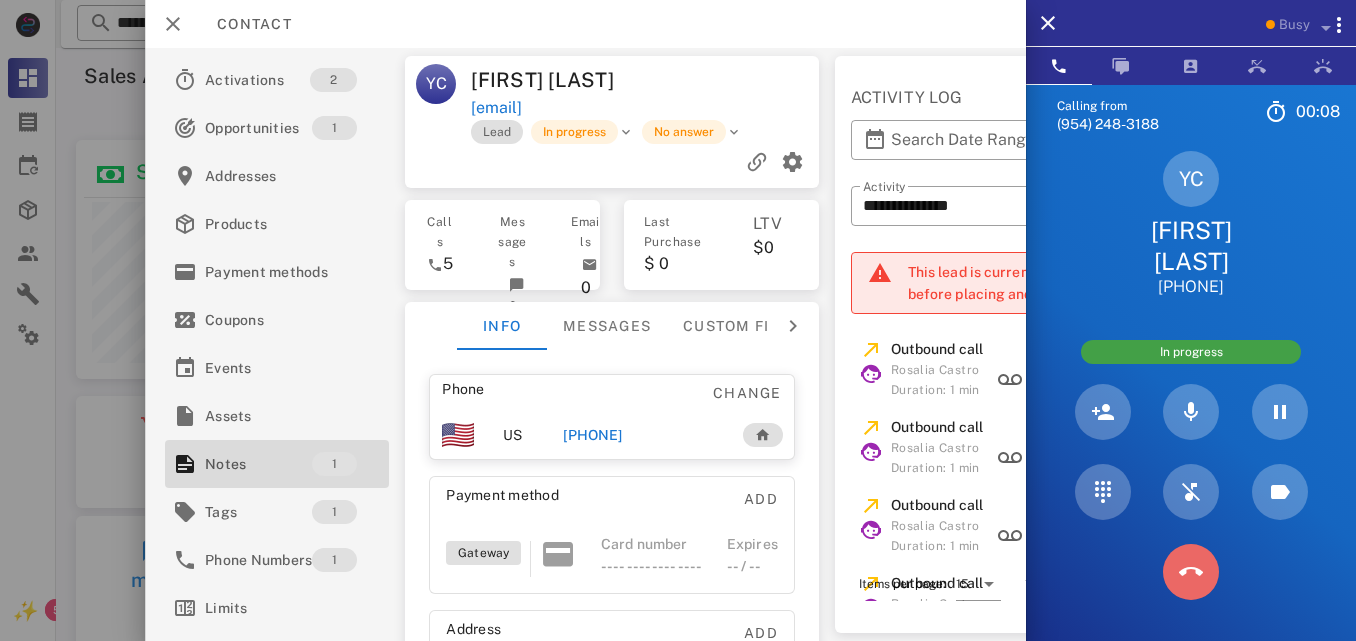 click at bounding box center (1191, 572) 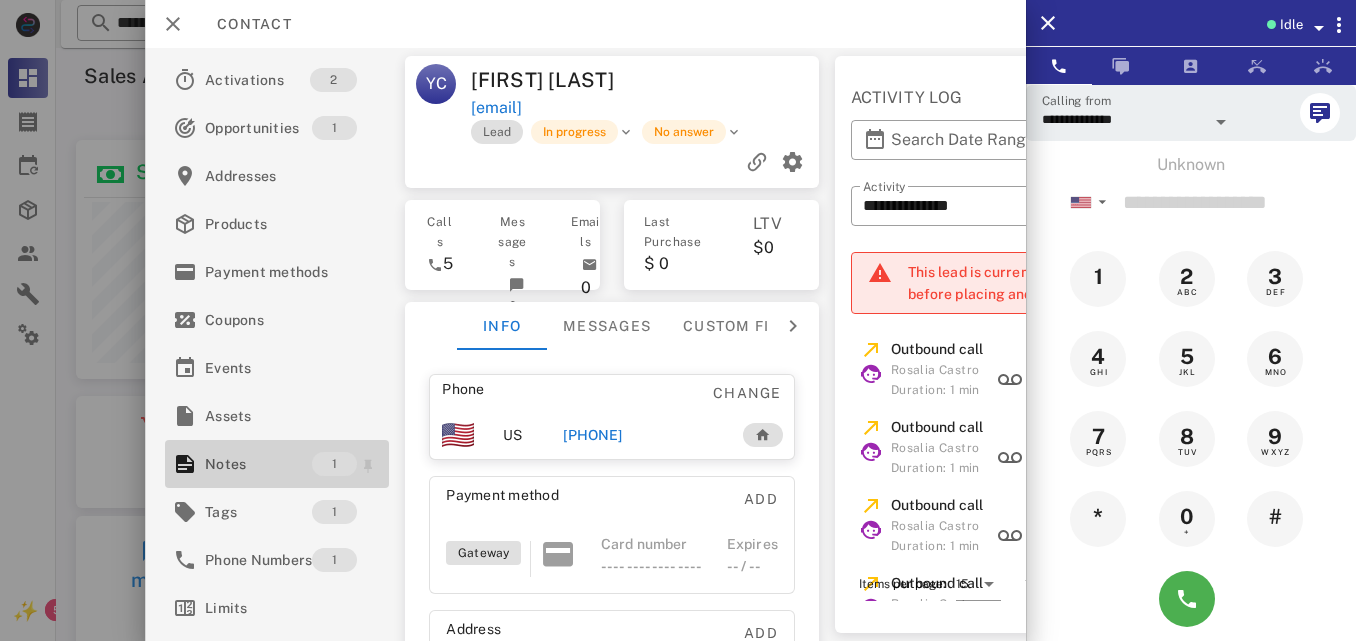 click on "1" at bounding box center (335, 464) 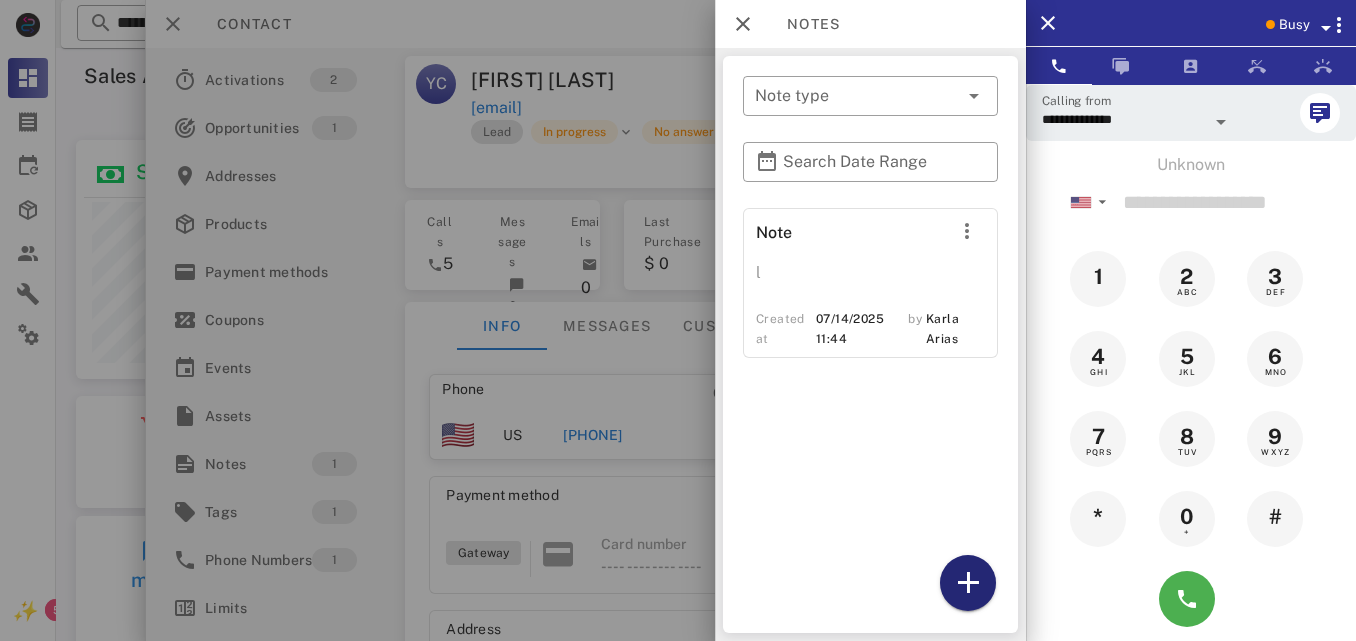 click at bounding box center [968, 583] 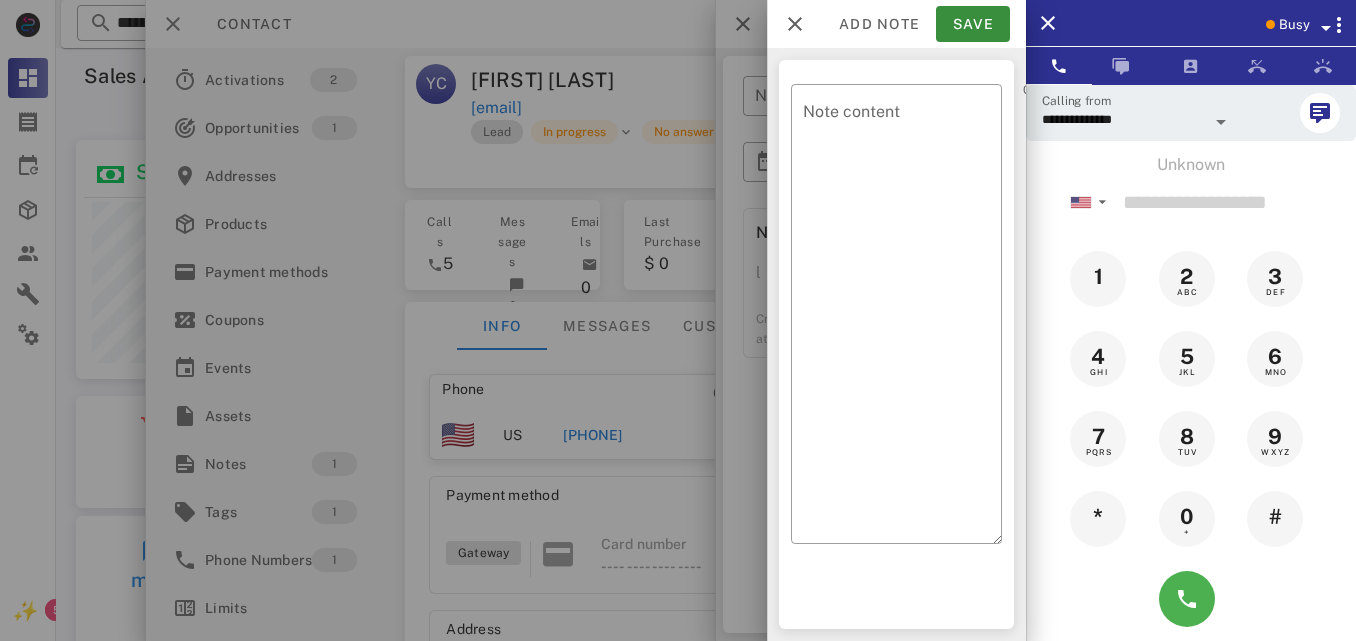 click at bounding box center [678, 320] 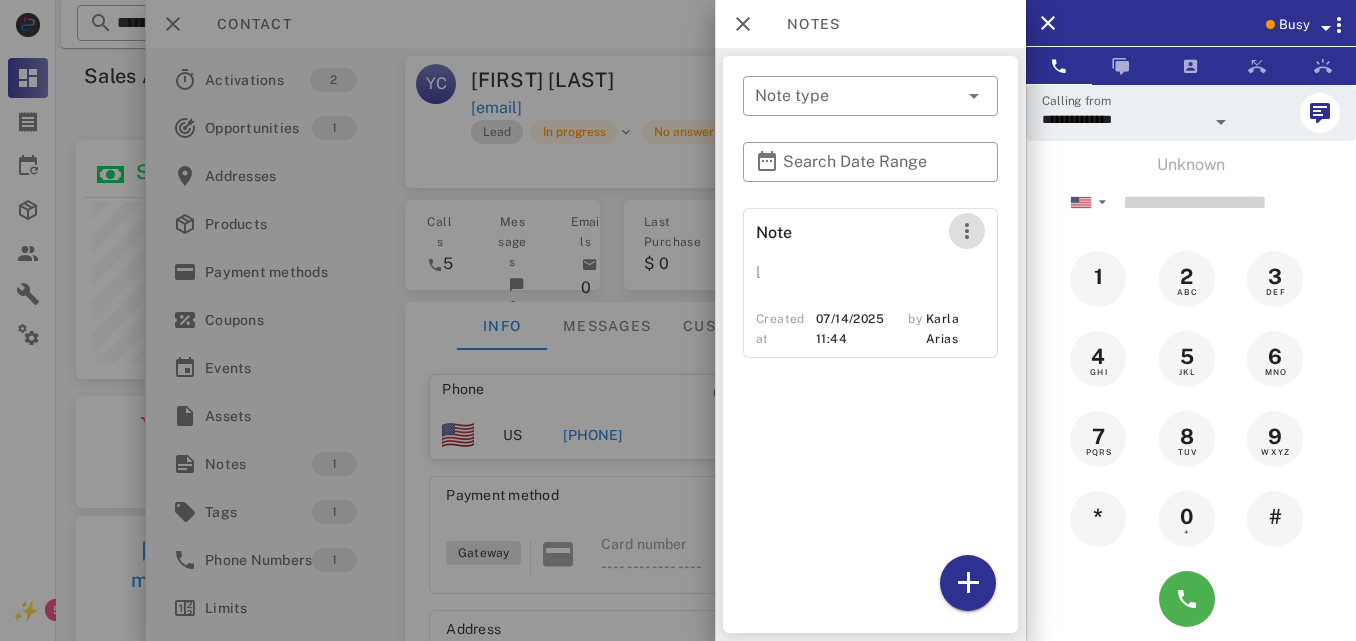 click at bounding box center (967, 231) 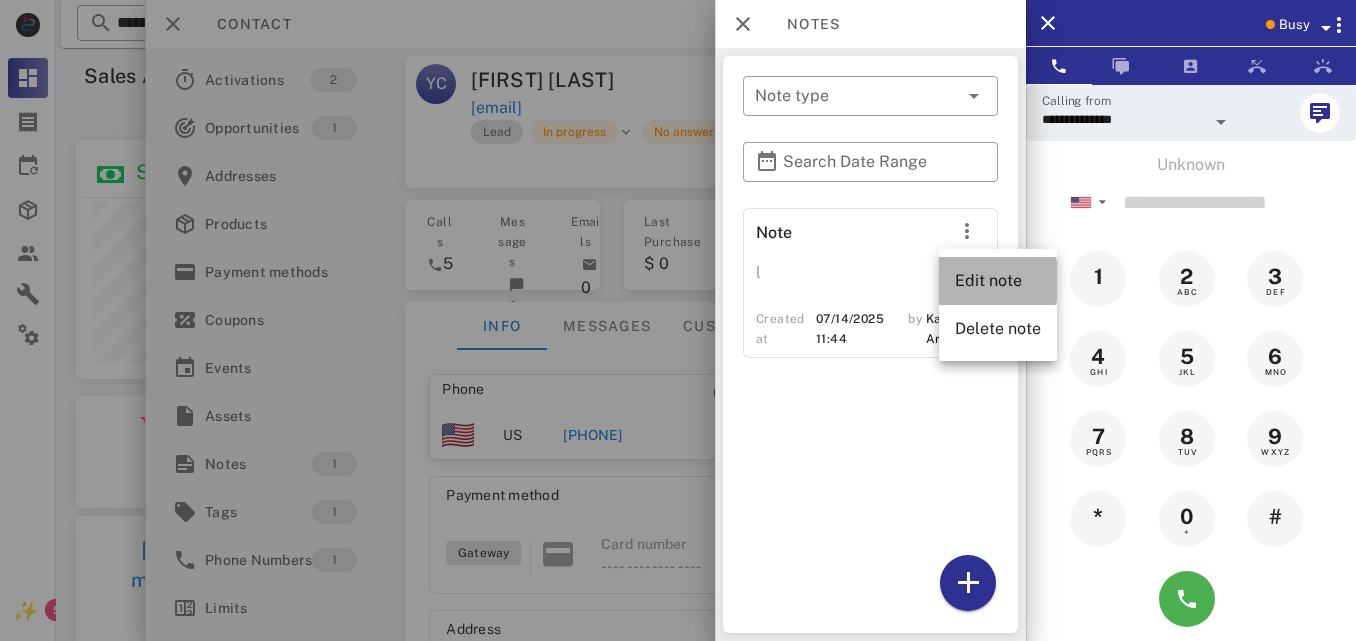 click on "Edit note" at bounding box center (998, 281) 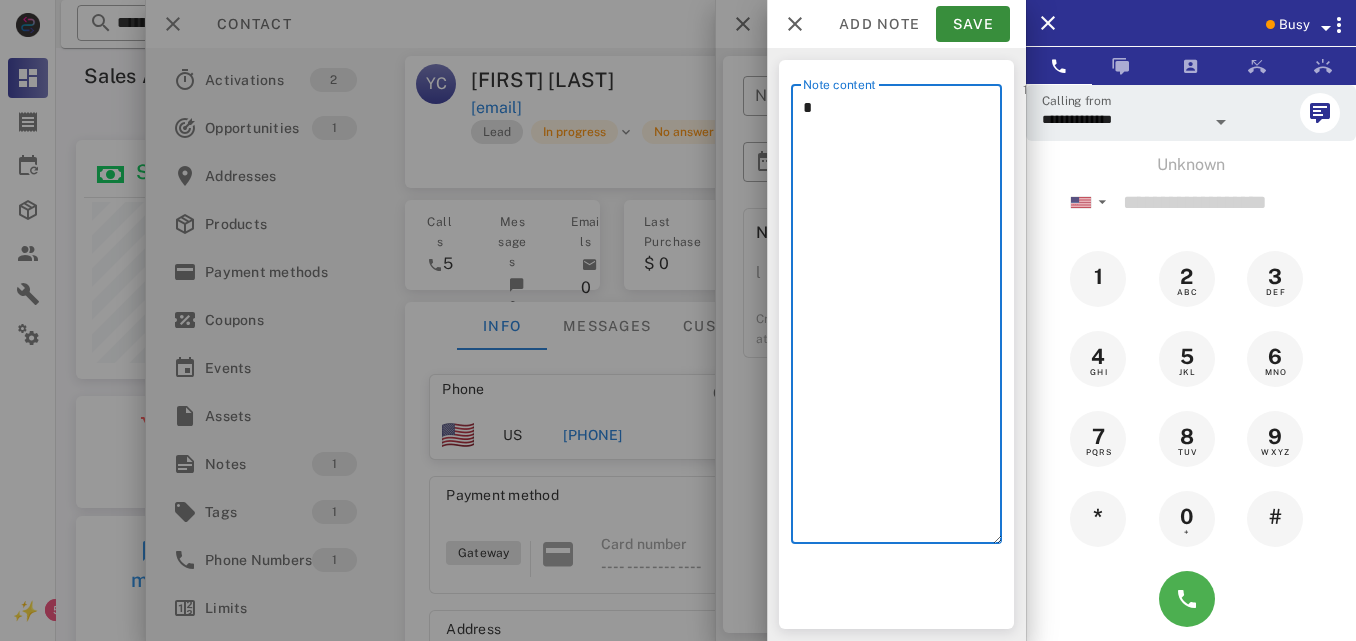 click on "*" at bounding box center (902, 319) 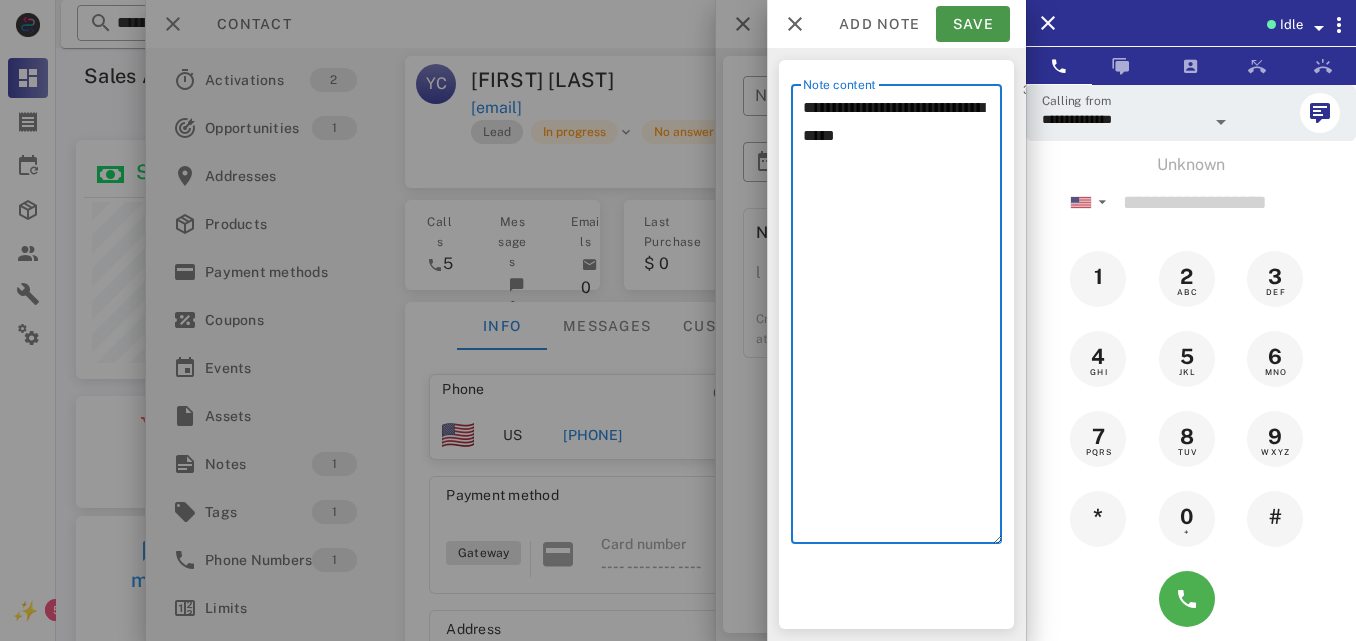 type on "**********" 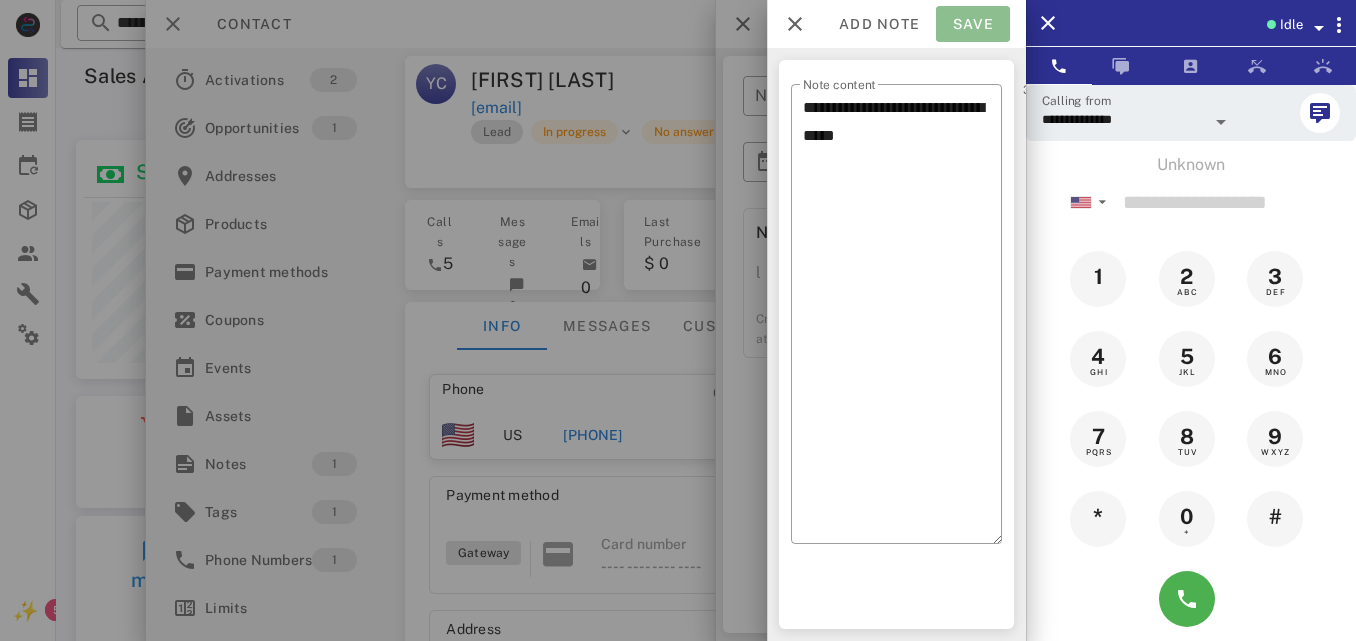 click on "Save" at bounding box center [973, 24] 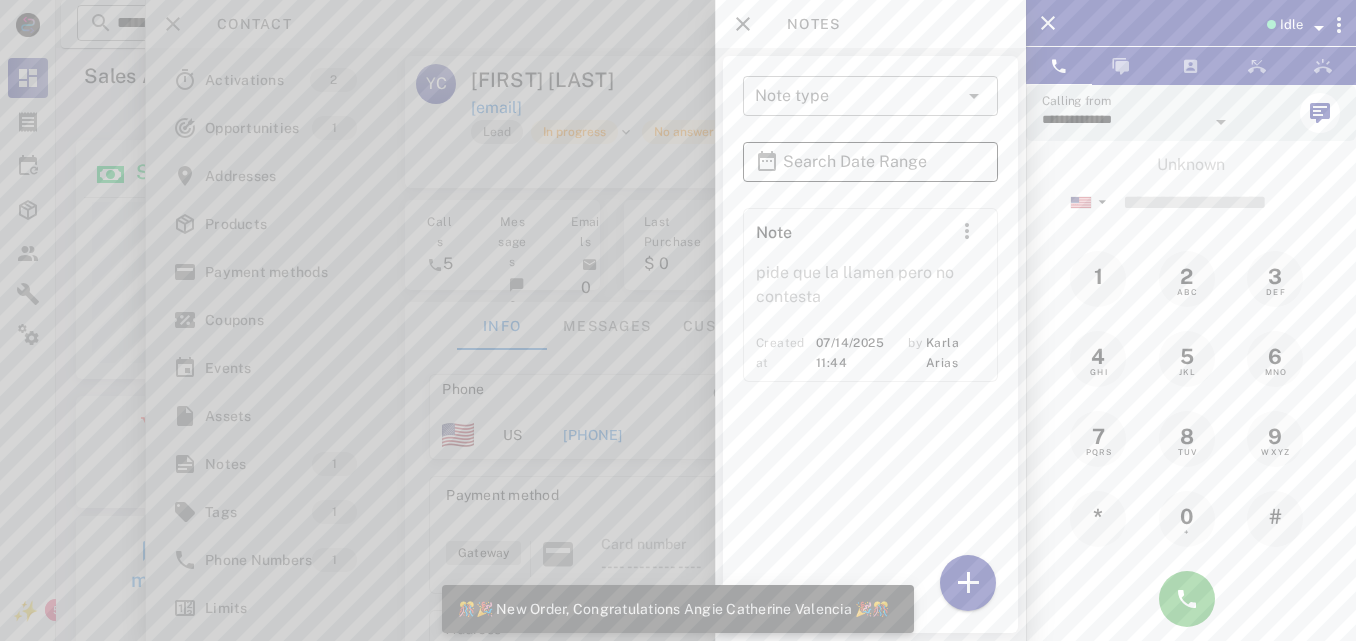 scroll, scrollTop: 999746, scrollLeft: 999585, axis: both 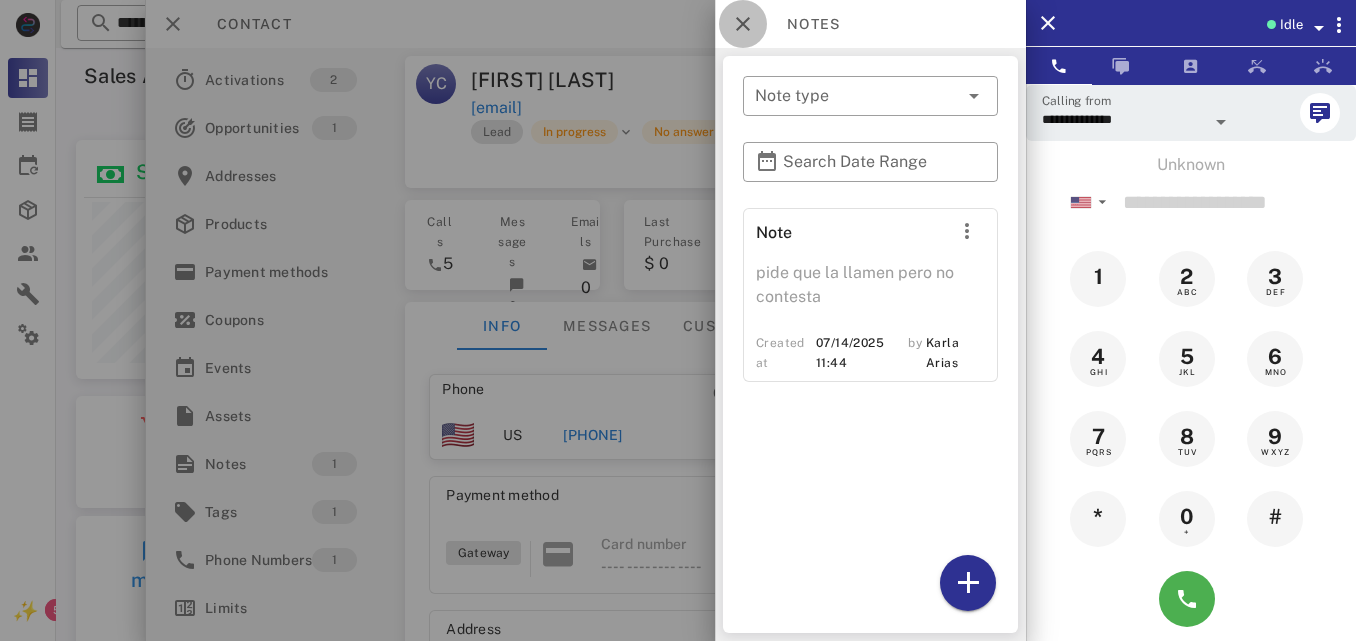 click at bounding box center [743, 24] 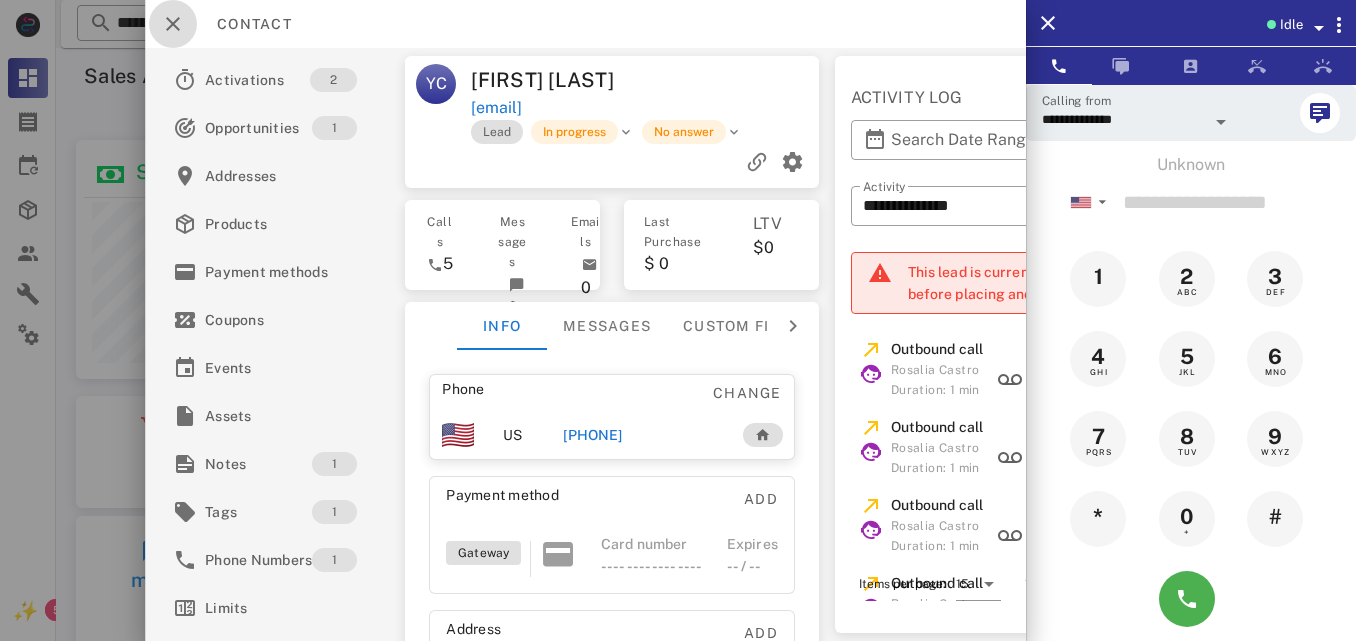 drag, startPoint x: 173, startPoint y: 25, endPoint x: 98, endPoint y: 7, distance: 77.12976 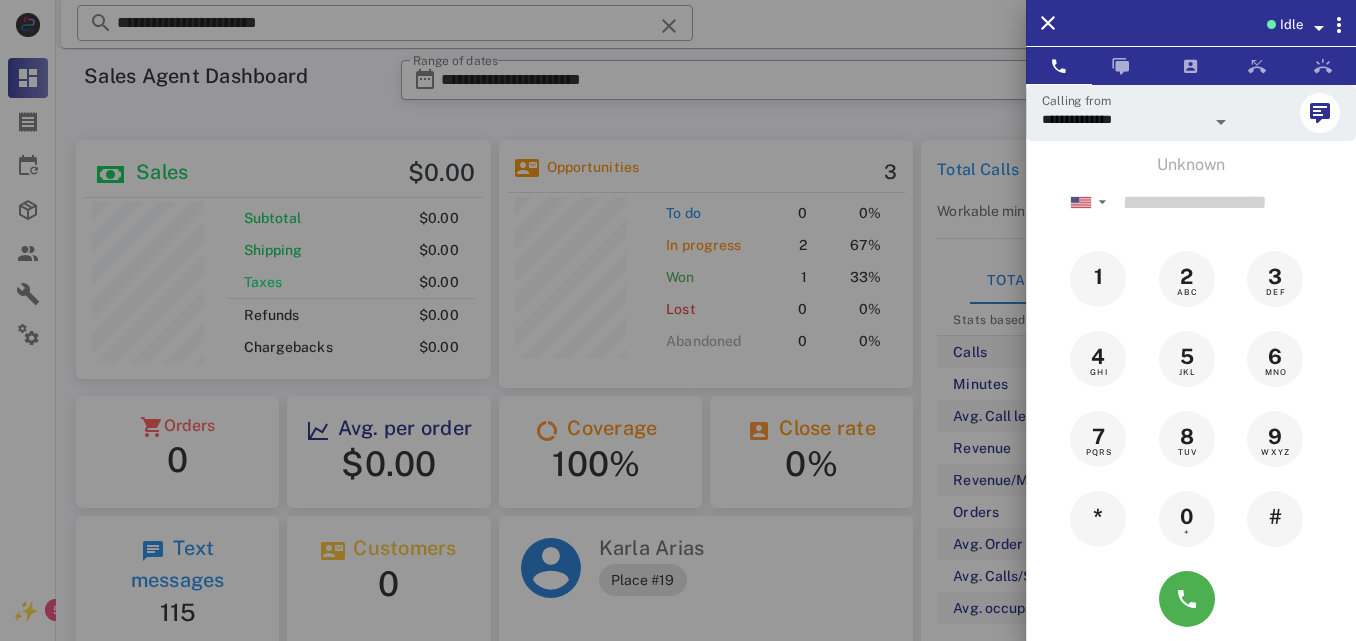 click at bounding box center (678, 320) 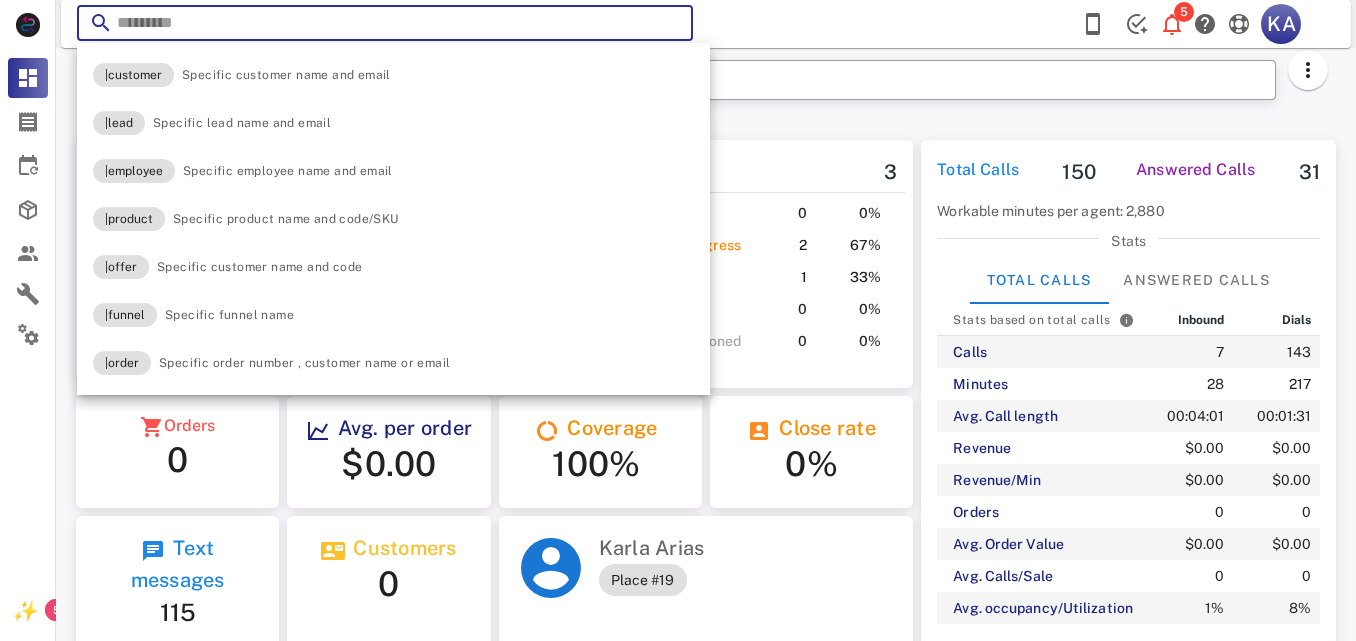 paste on "**********" 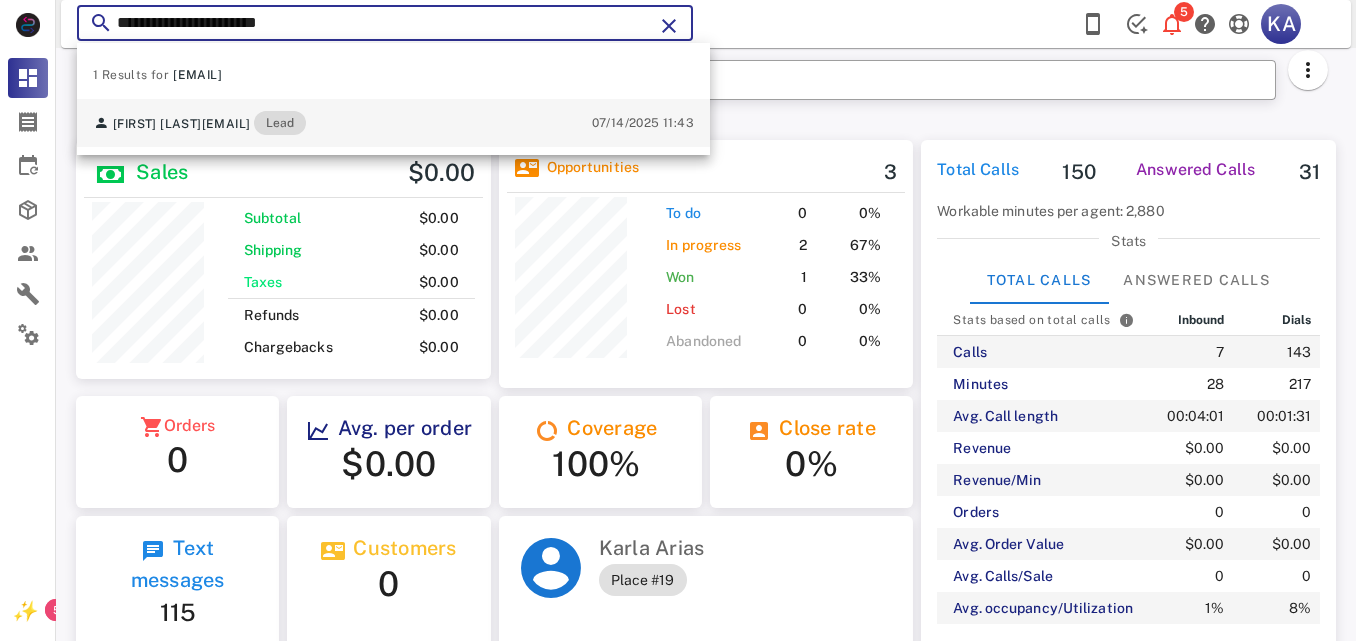type on "**********" 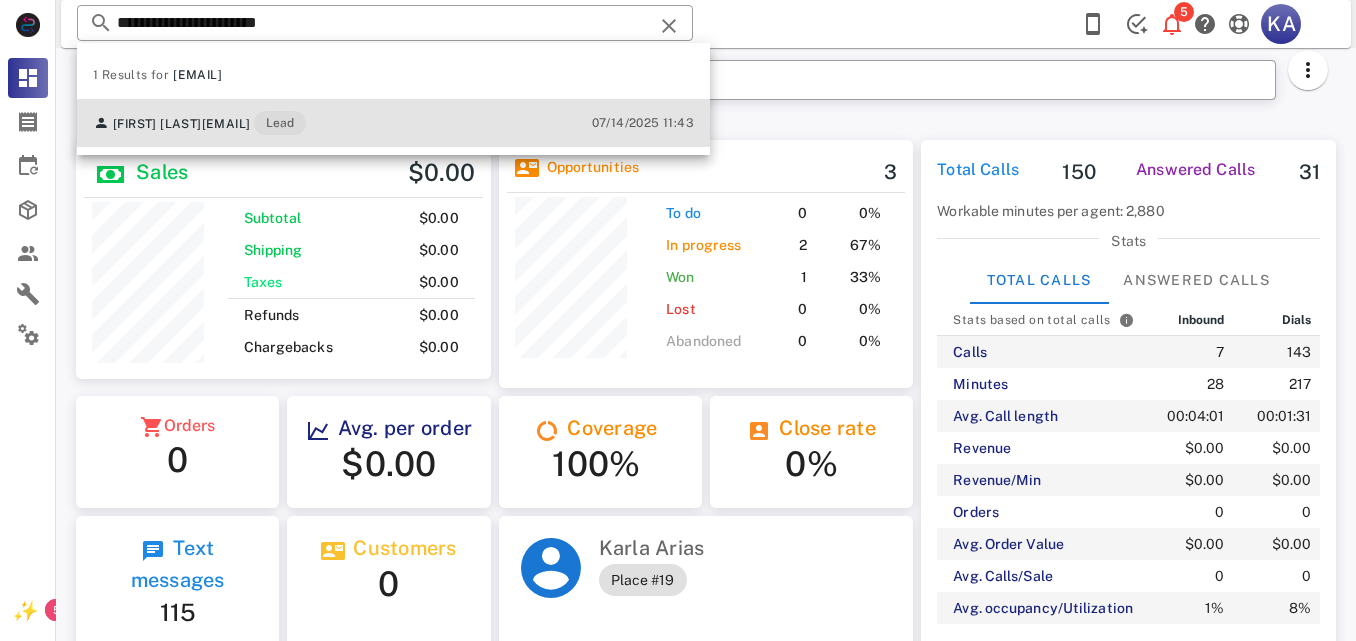 click on "Lead" at bounding box center [280, 123] 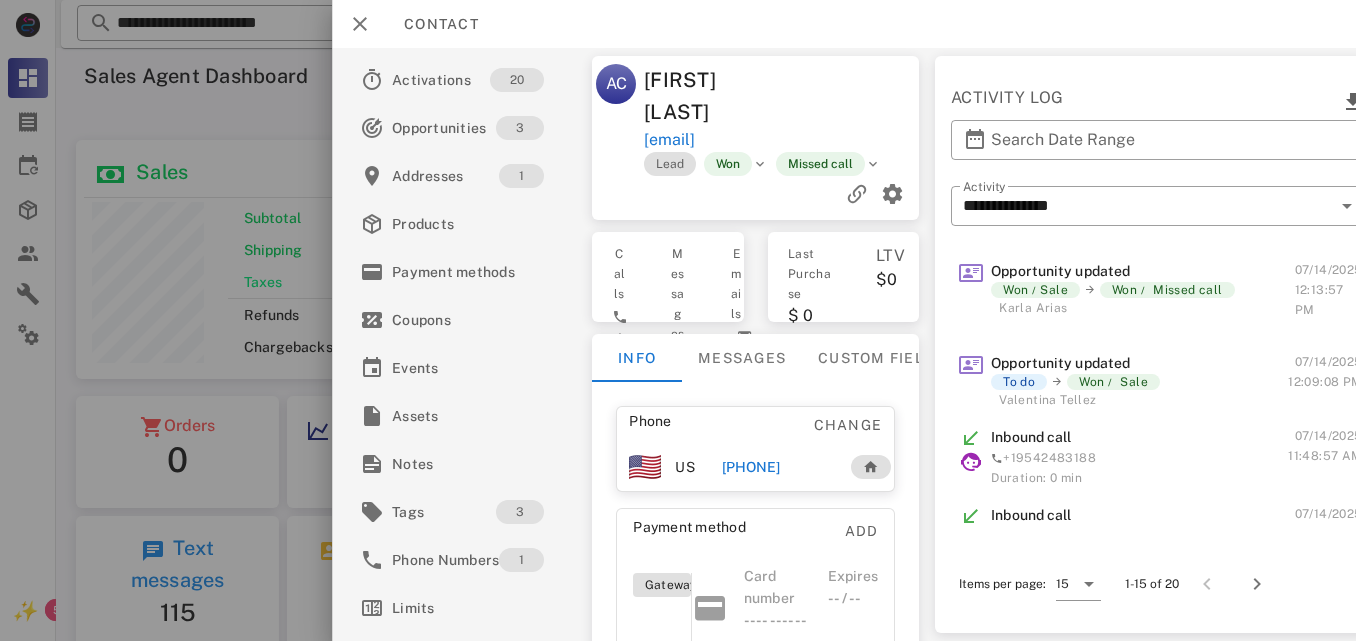 click on "[PHONE]" at bounding box center [750, 467] 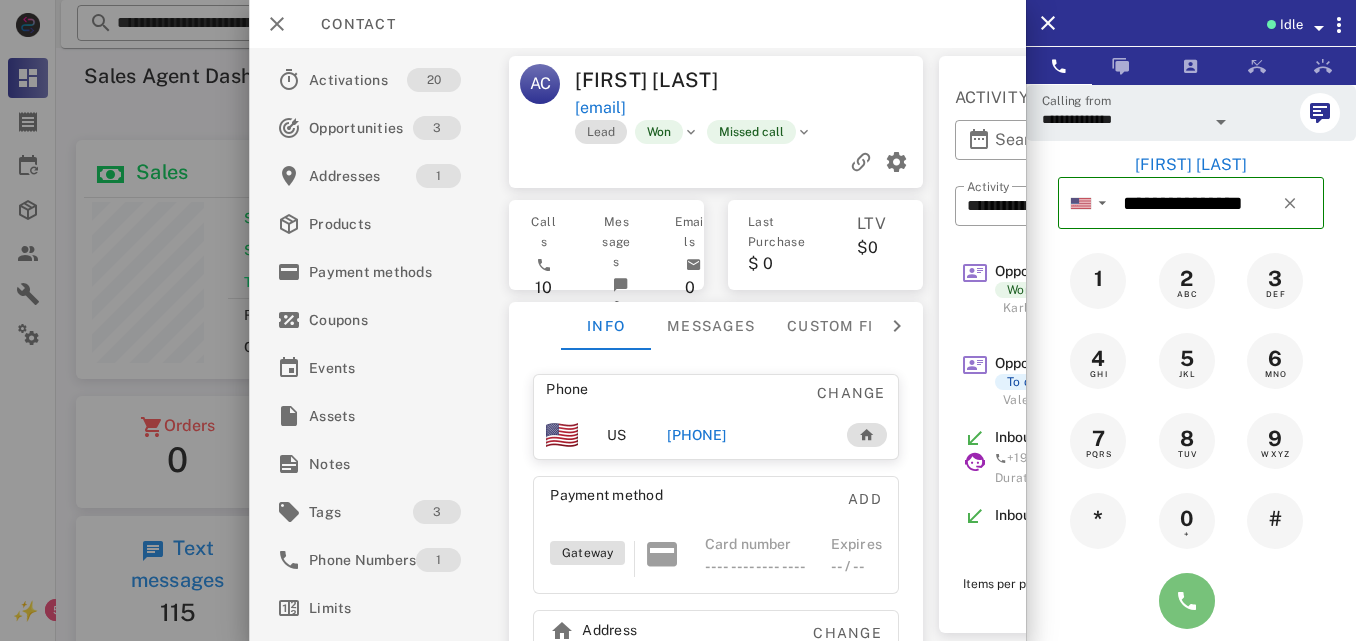 click at bounding box center [1187, 601] 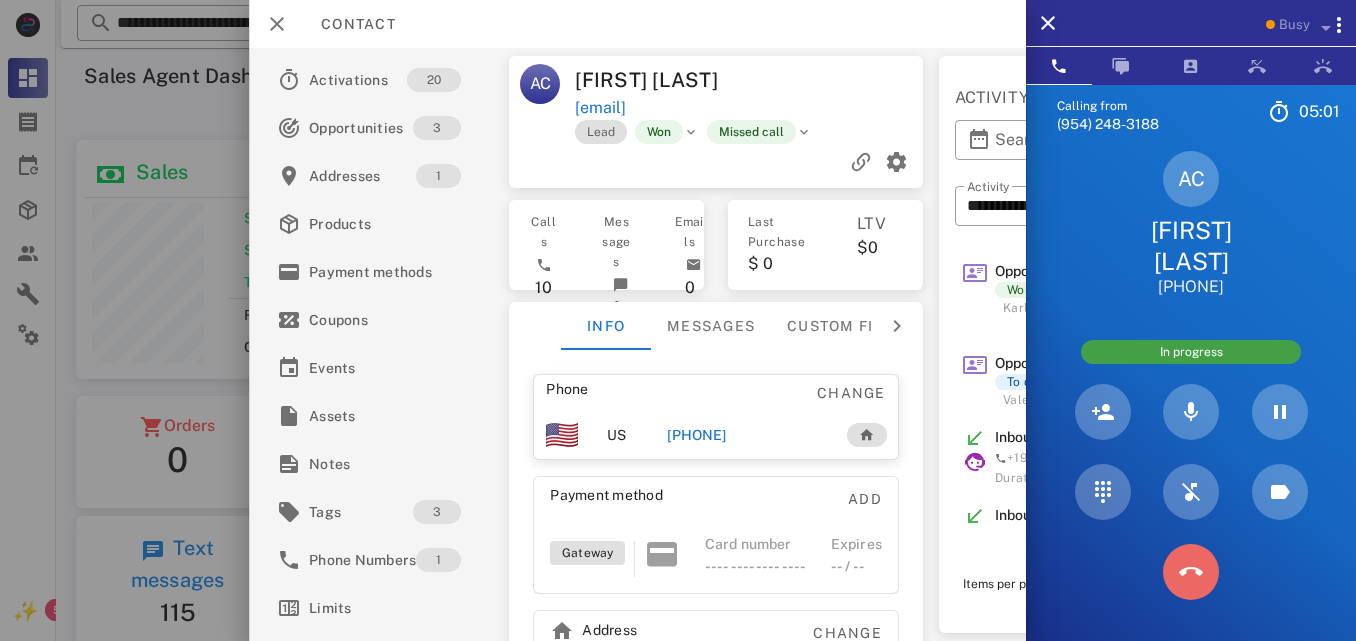 click at bounding box center [1191, 572] 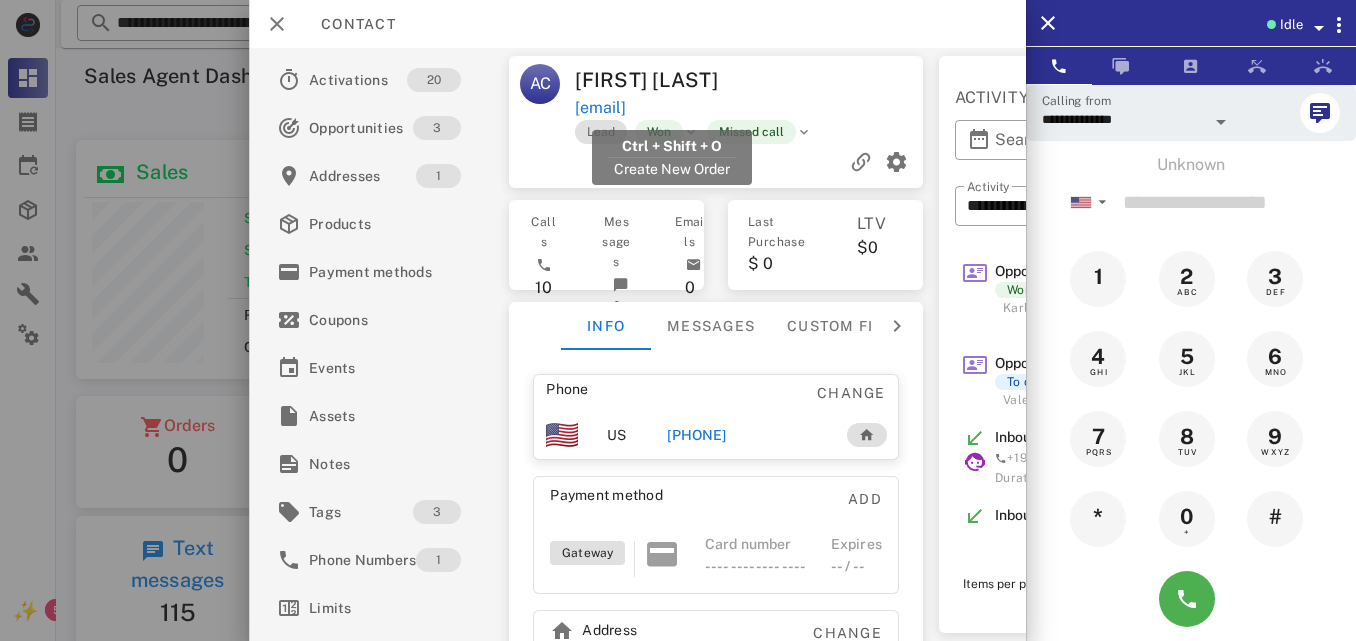 drag, startPoint x: 775, startPoint y: 100, endPoint x: 580, endPoint y: 117, distance: 195.73962 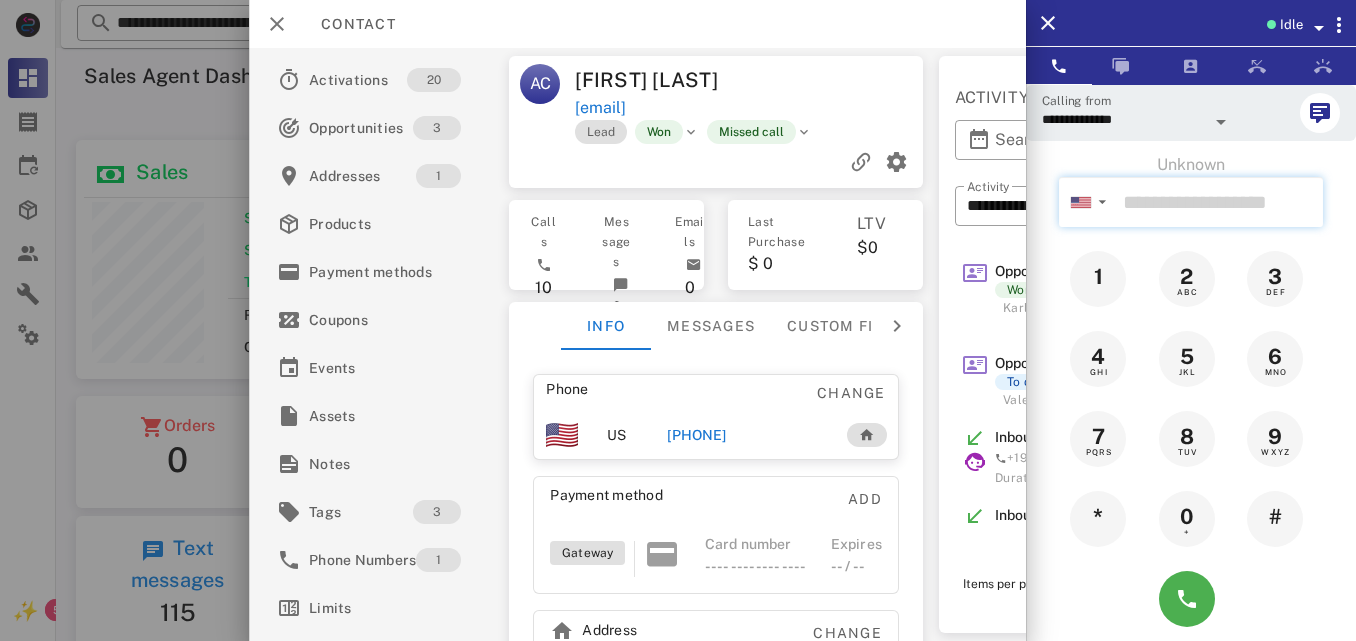 click at bounding box center (1219, 202) 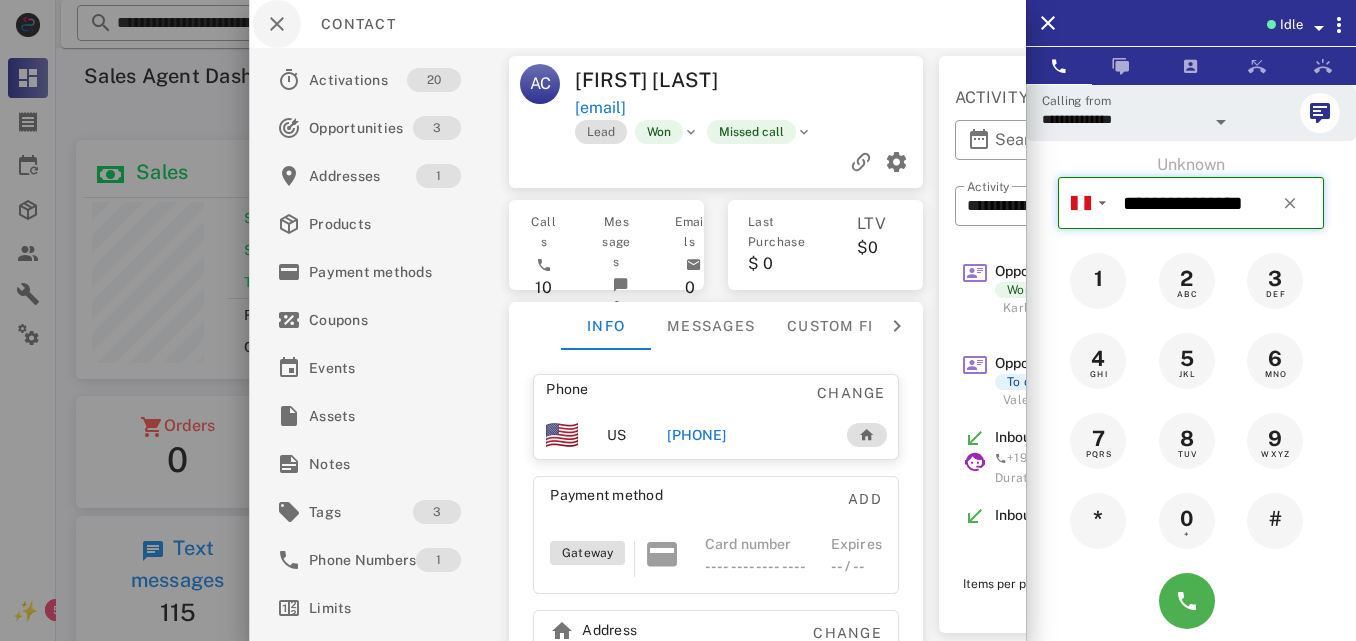 type on "**********" 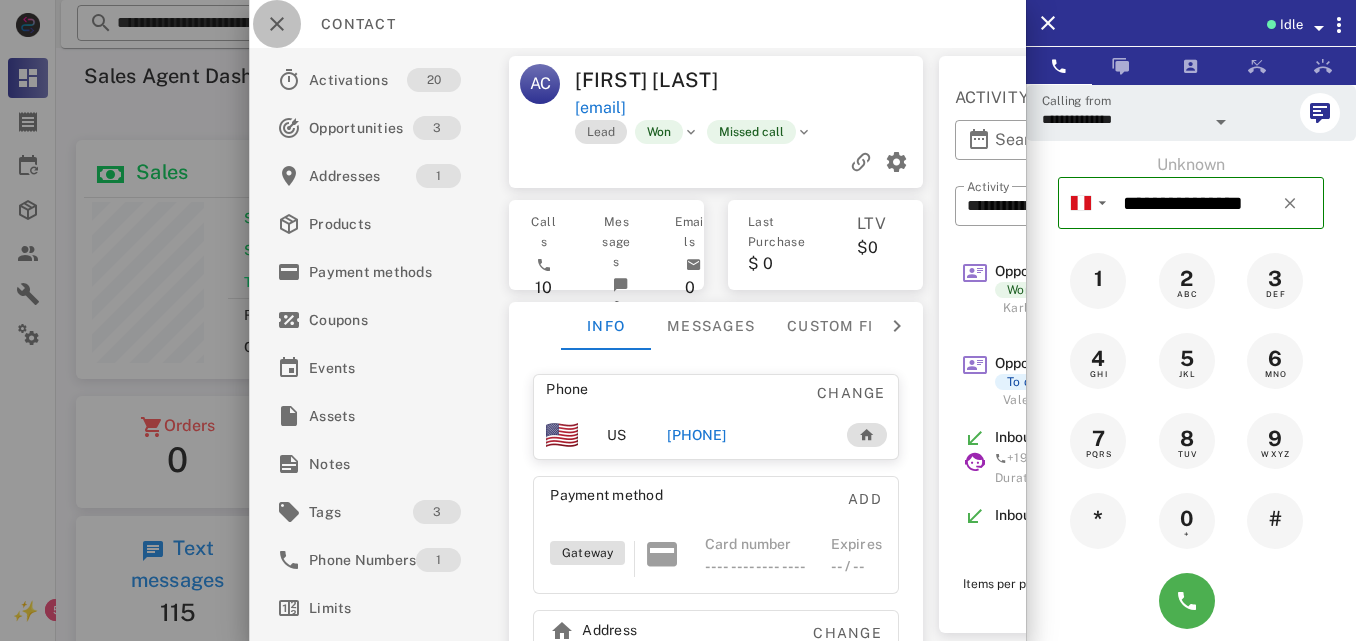 click at bounding box center [277, 24] 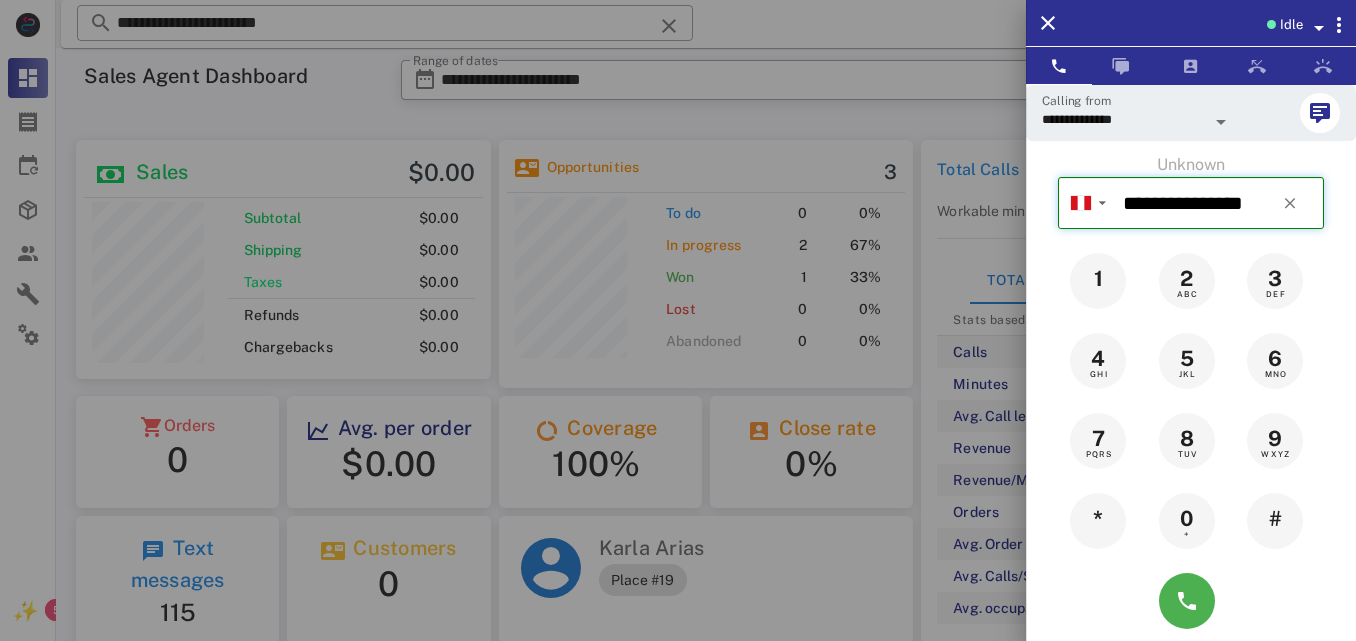 click on "**********" at bounding box center (1219, 203) 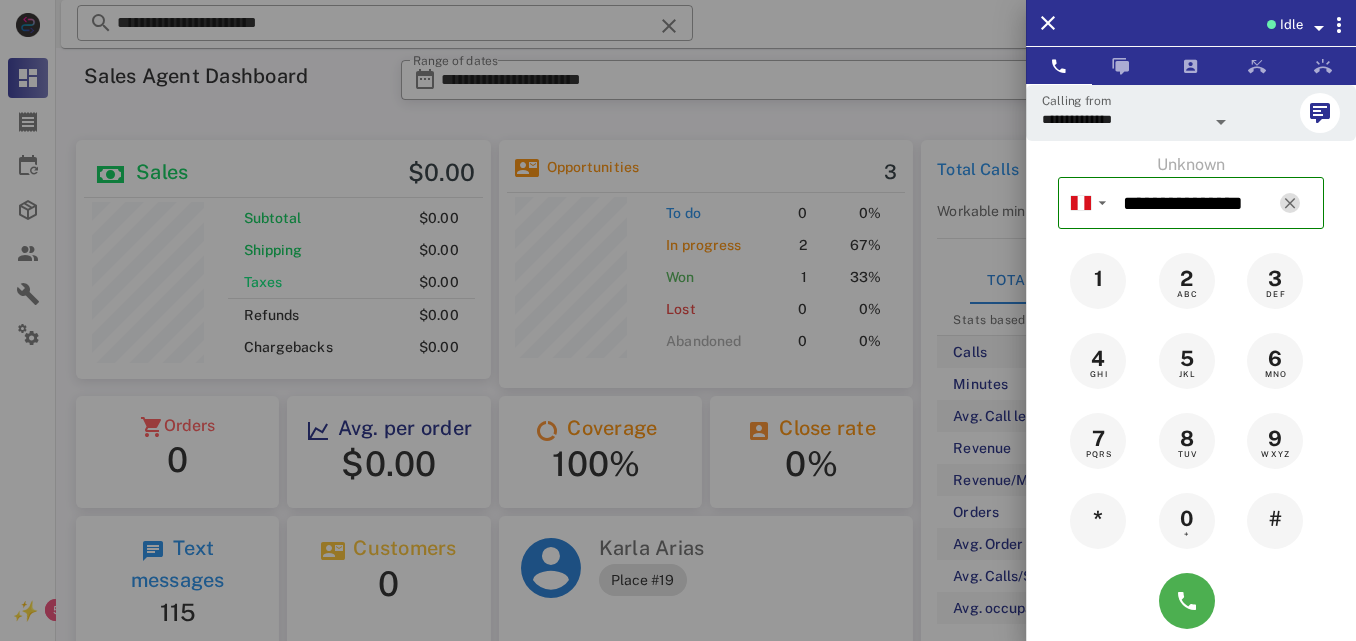 click at bounding box center (1290, 203) 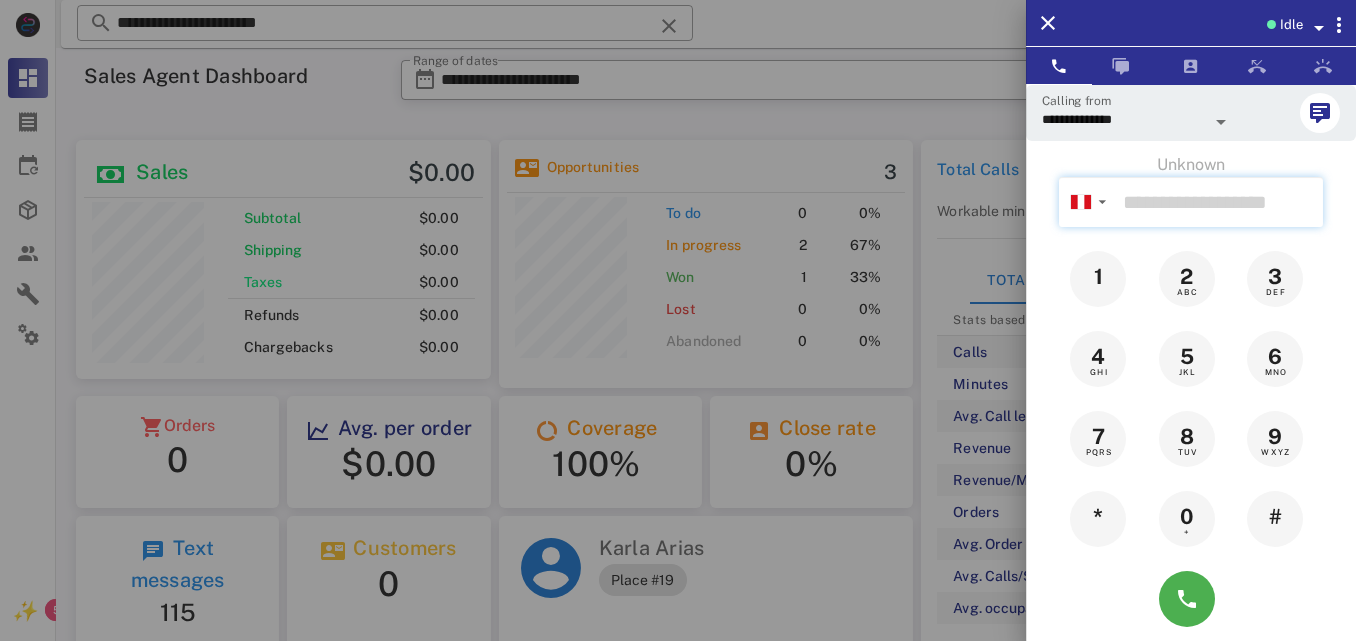 click at bounding box center (1219, 202) 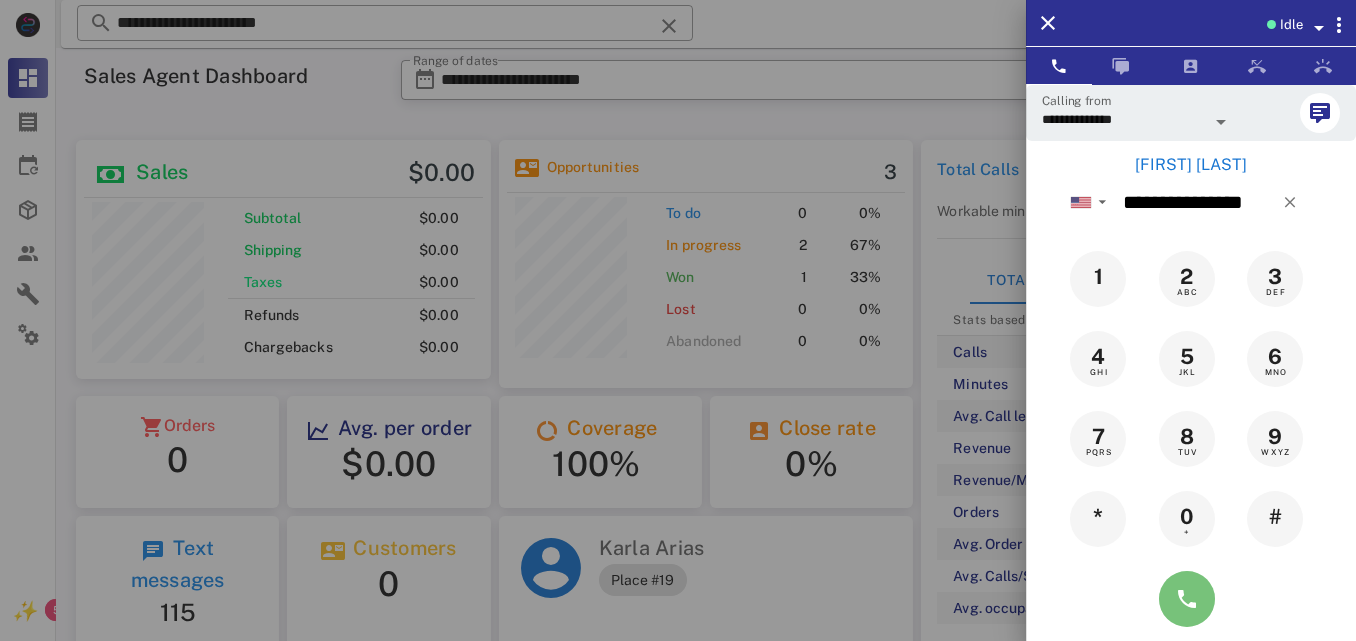 click at bounding box center (1187, 599) 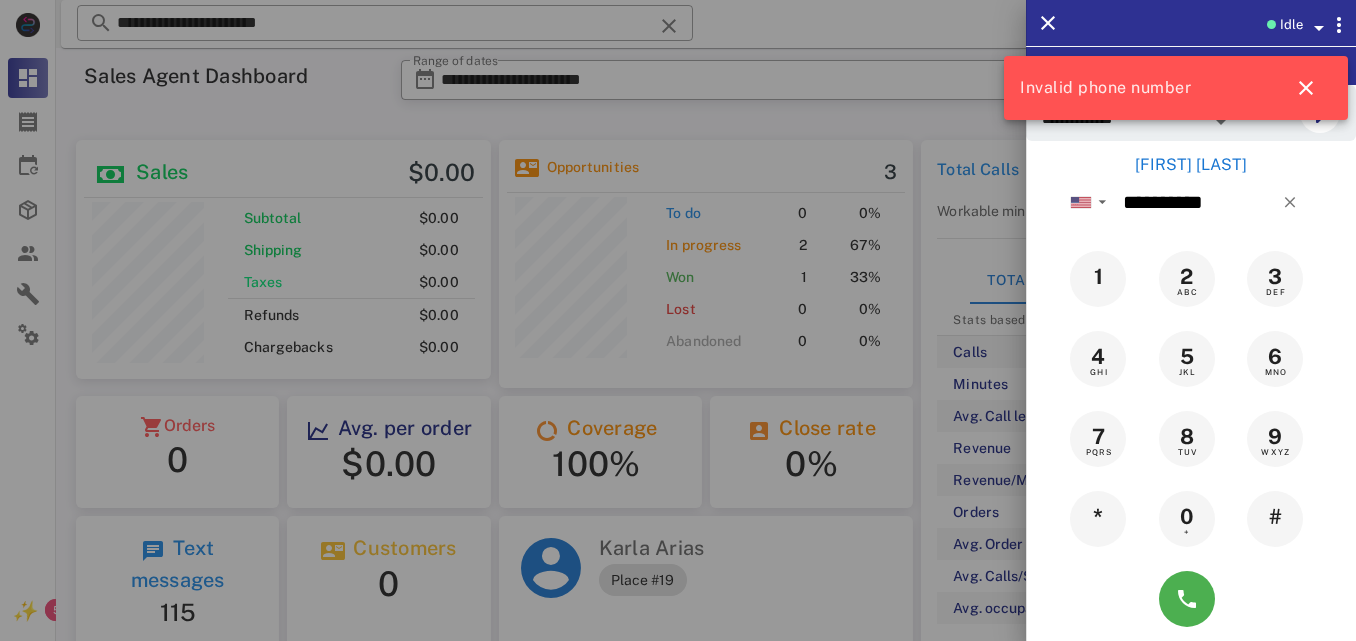 click on "[FIRST] [LAST]" at bounding box center (1191, 165) 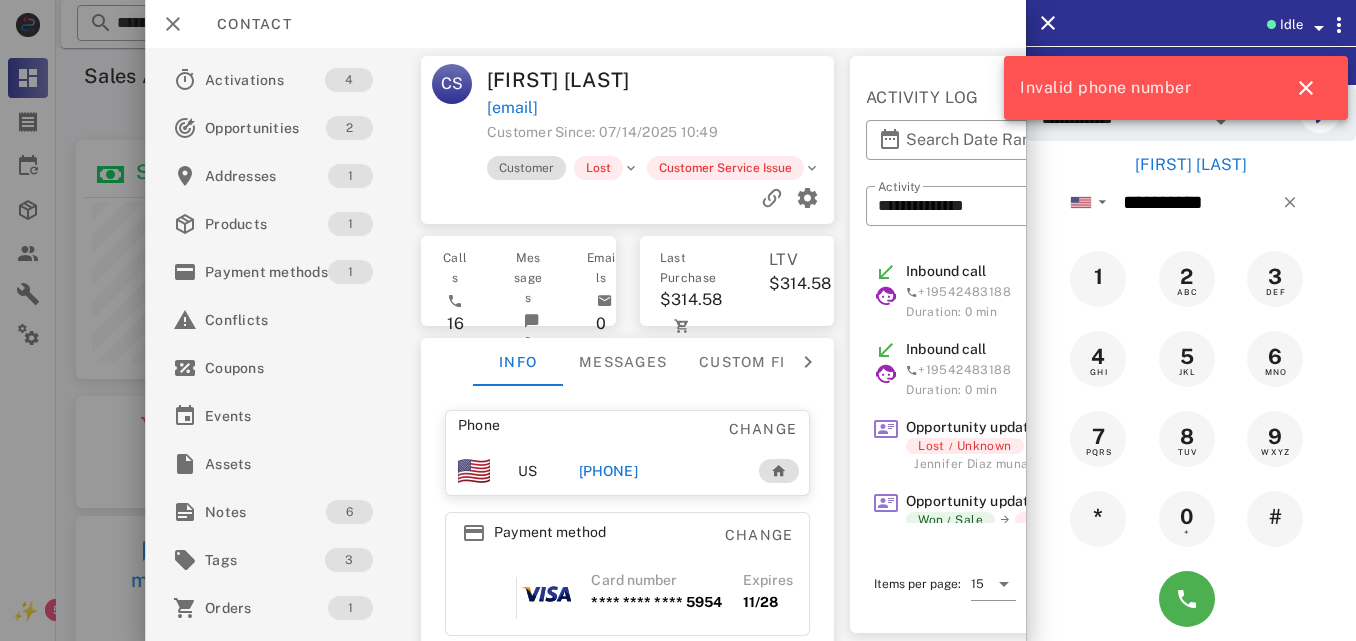click on "[PHONE]" at bounding box center (608, 471) 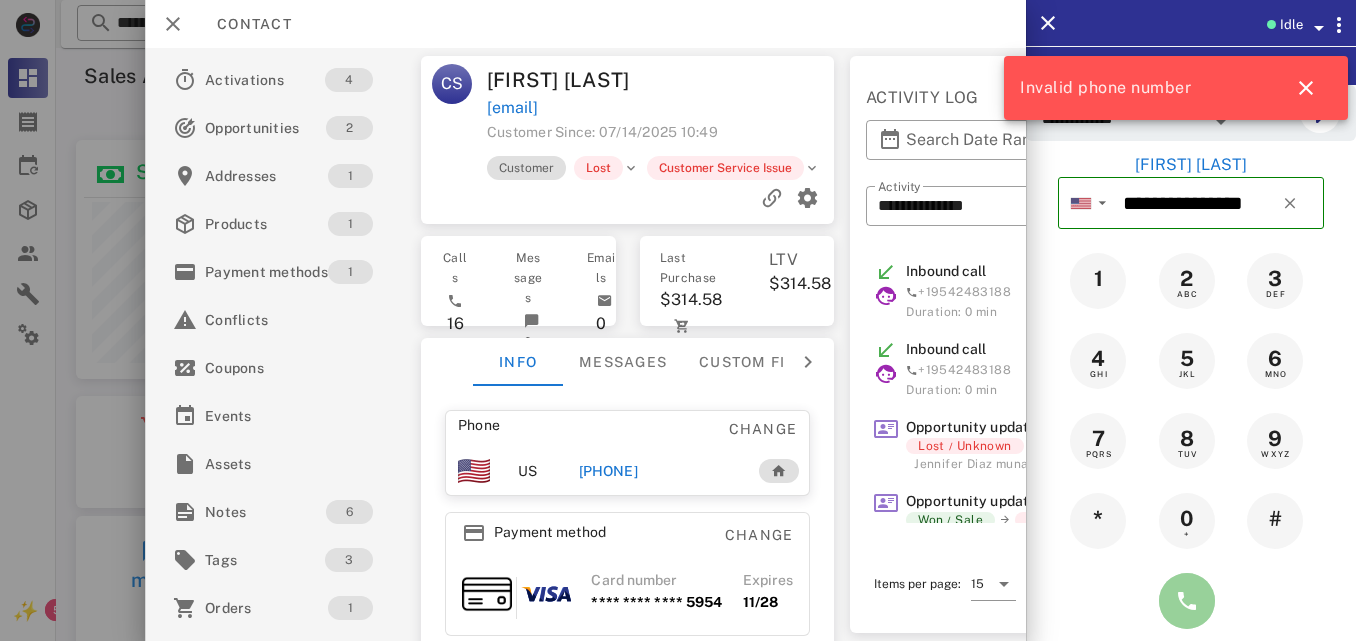 click at bounding box center [1187, 601] 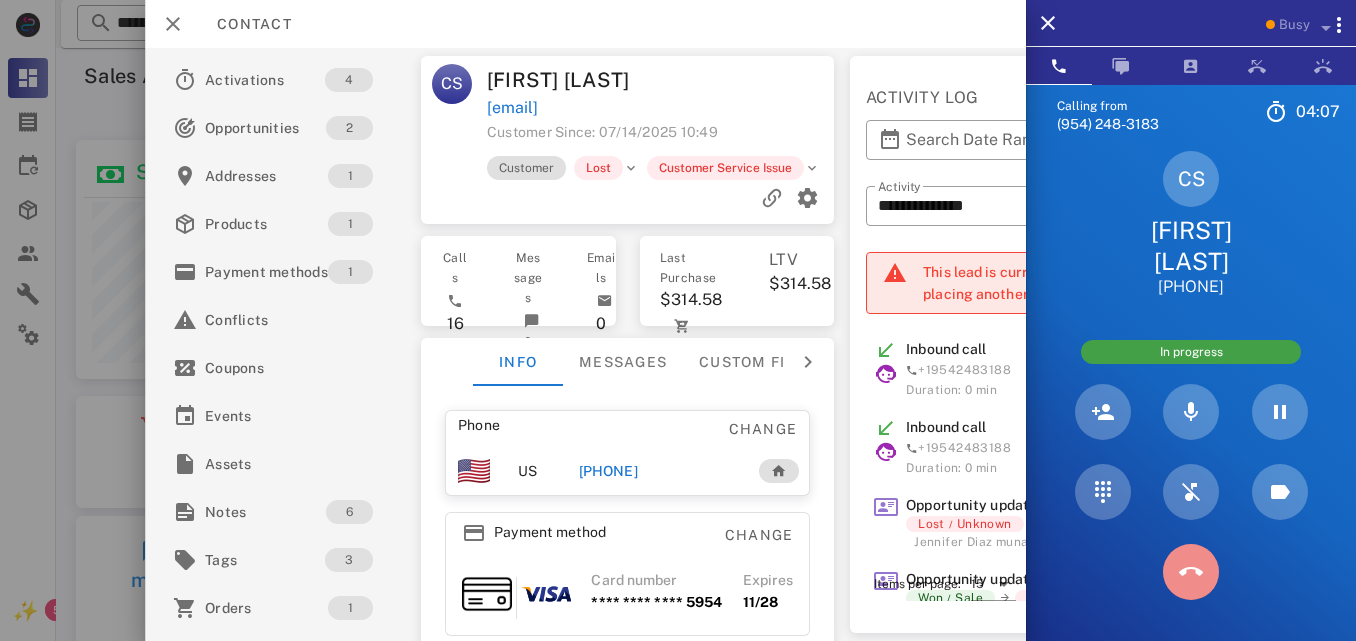 click at bounding box center [1191, 572] 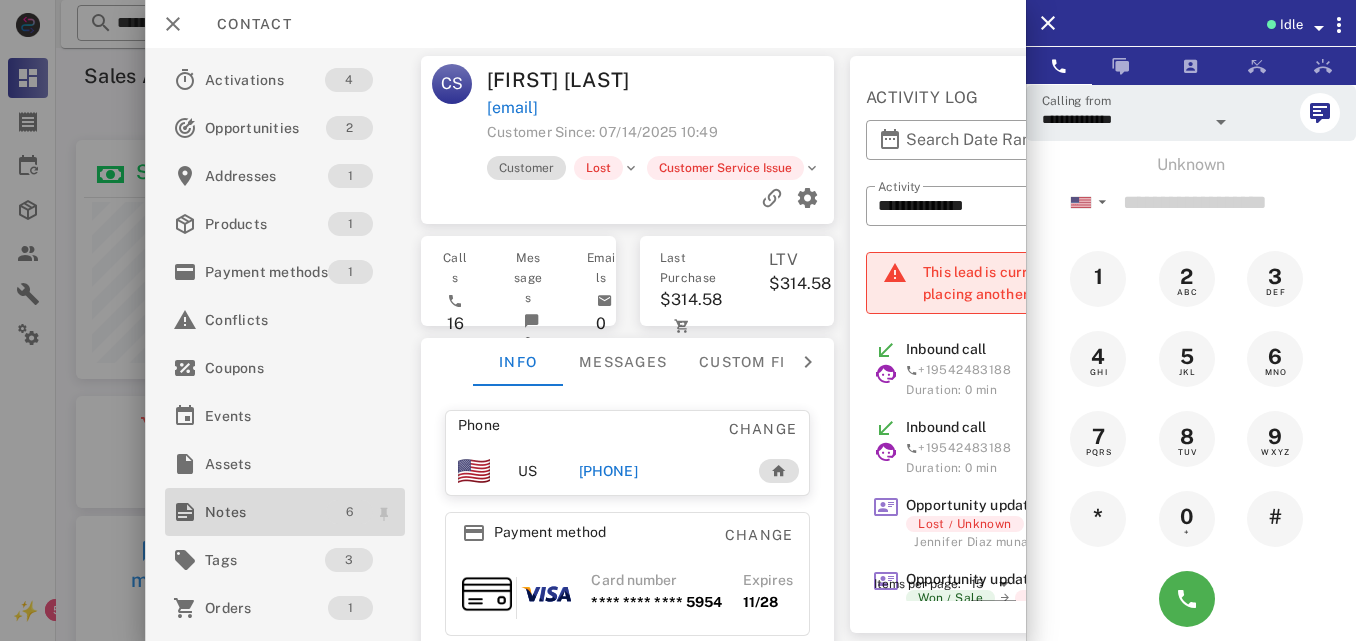 click on "6" at bounding box center (349, 512) 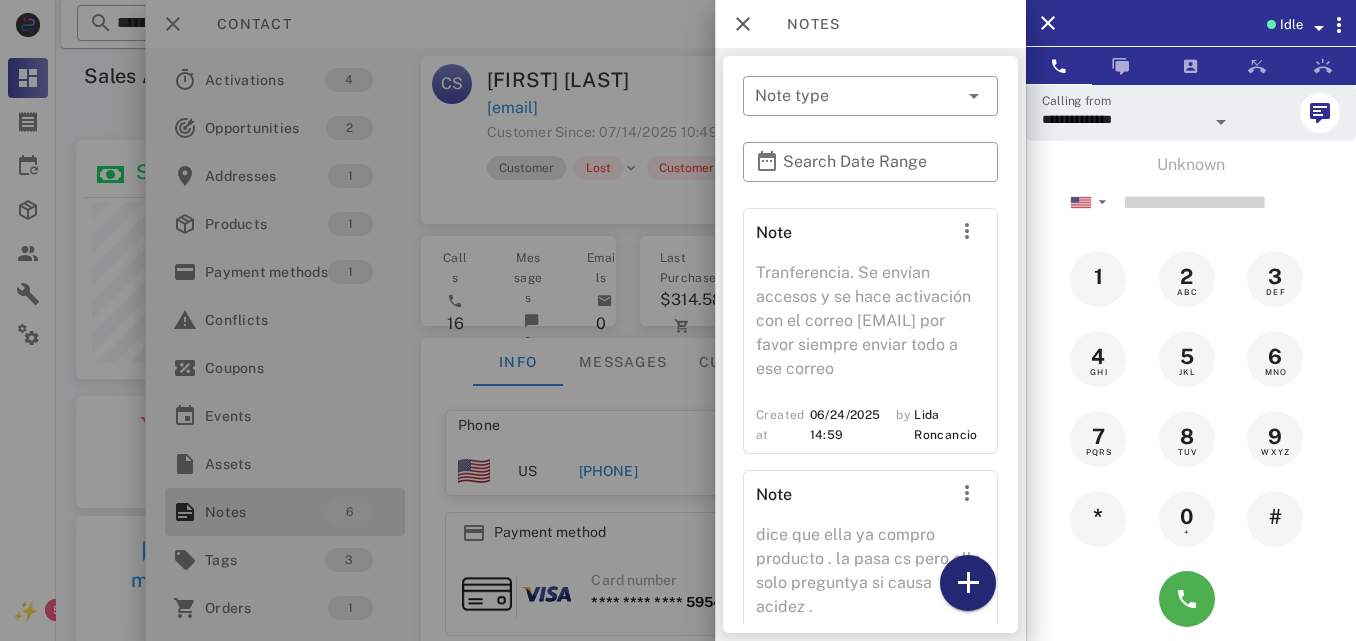 click at bounding box center (968, 583) 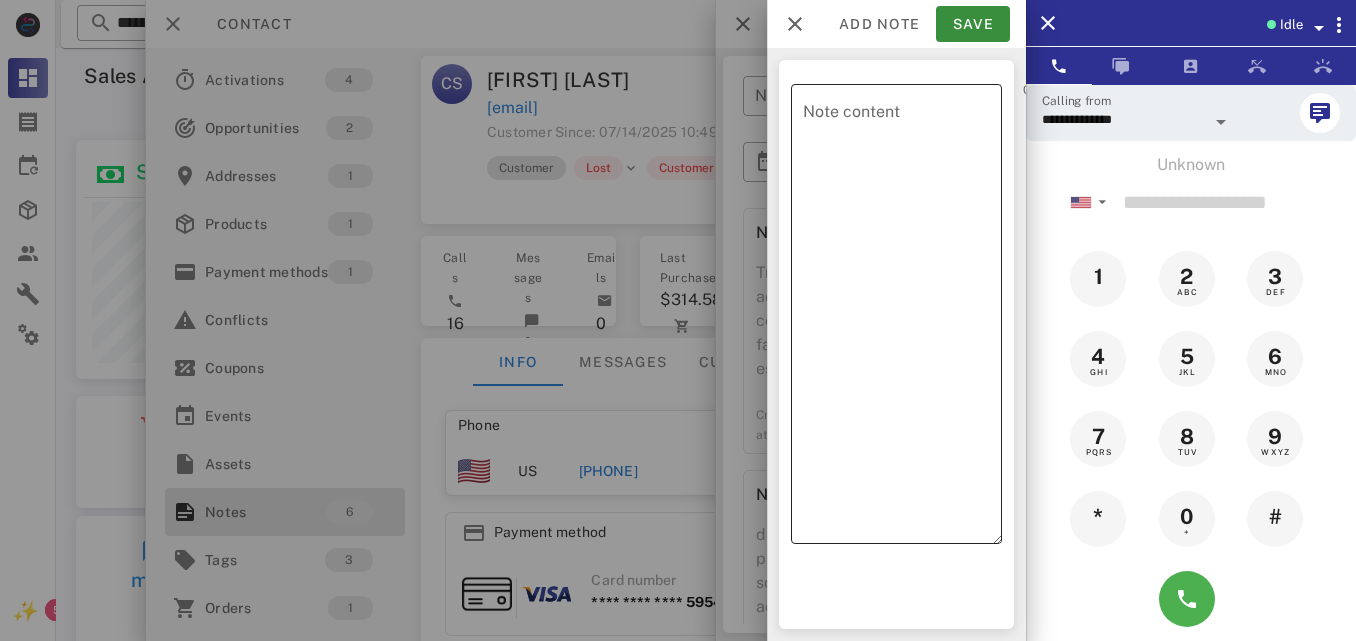 click on "Note content" at bounding box center [902, 319] 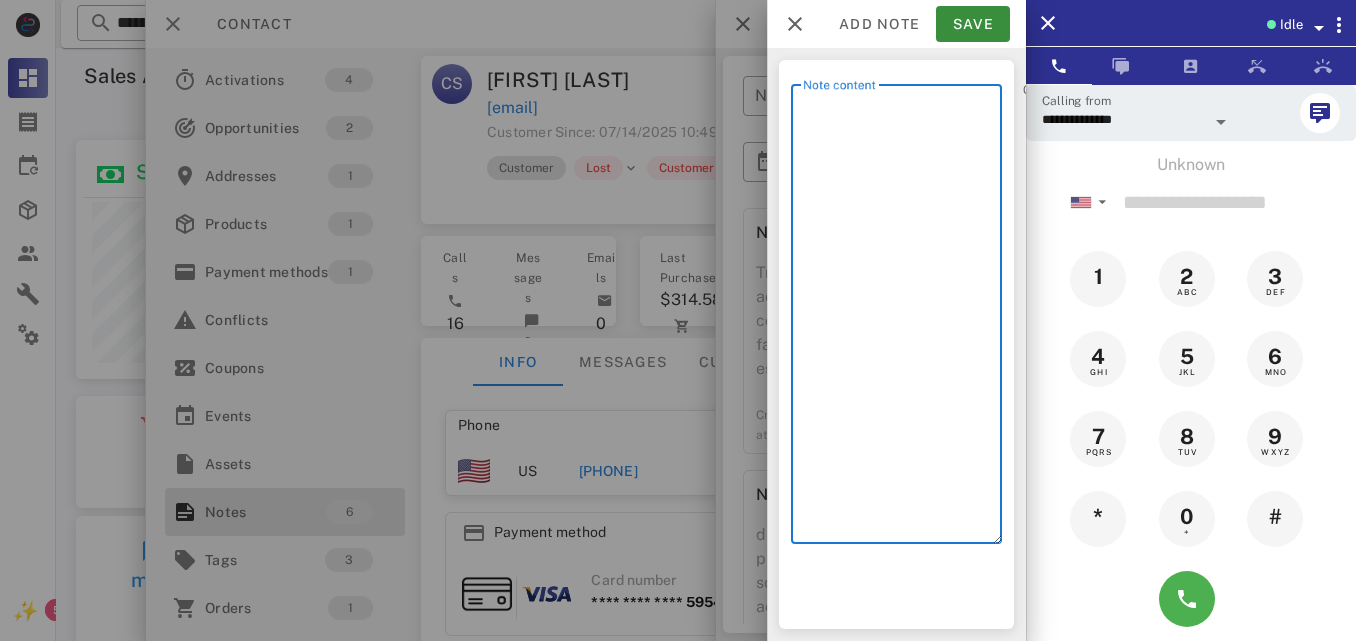 click on "Note content" at bounding box center (902, 319) 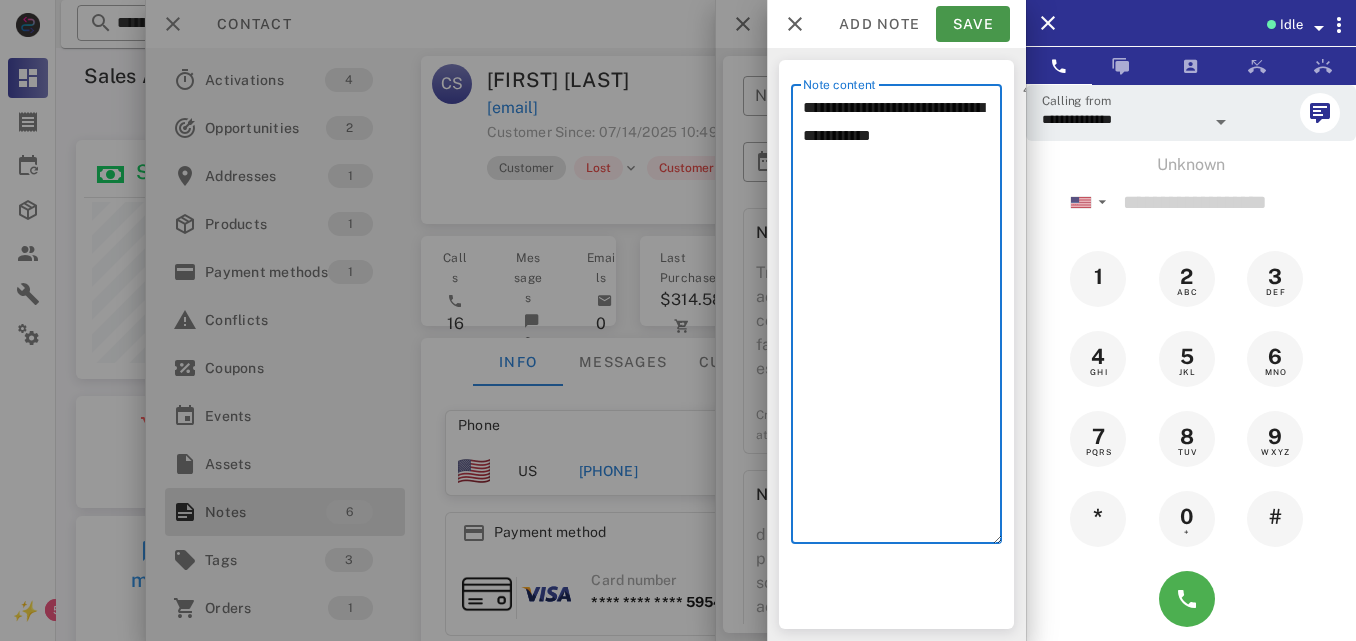 type on "**********" 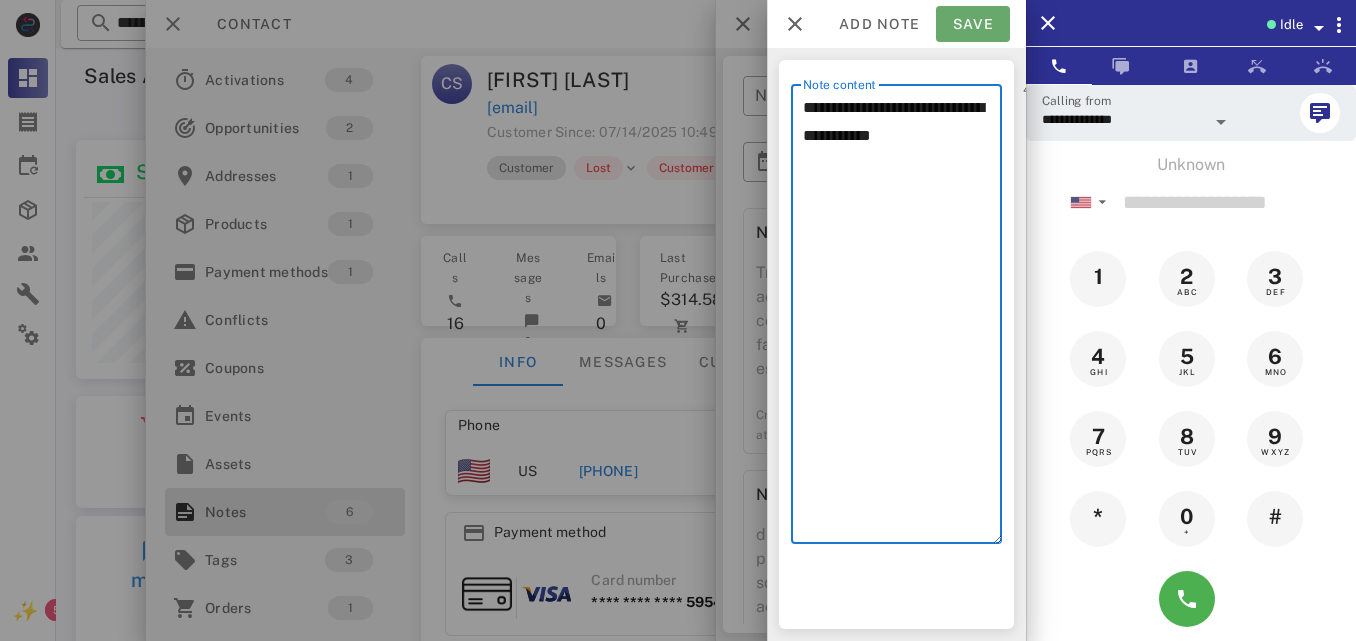 click on "Save" at bounding box center (973, 24) 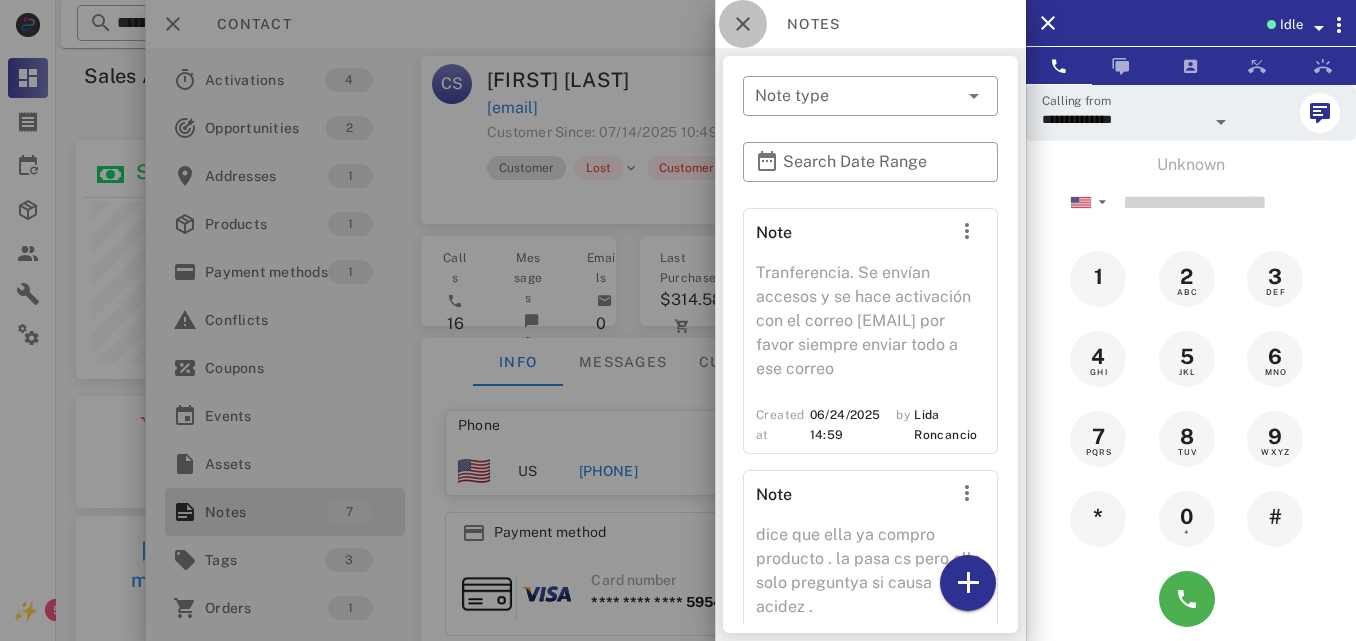 click at bounding box center (743, 24) 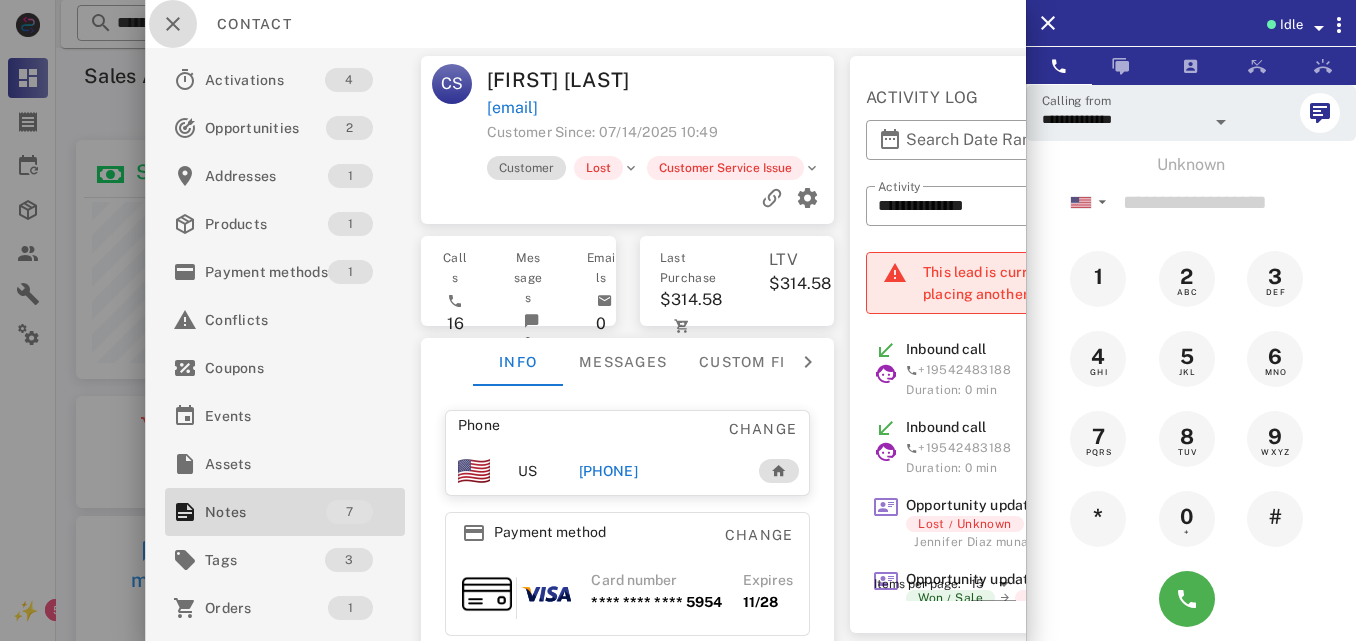 click at bounding box center [173, 24] 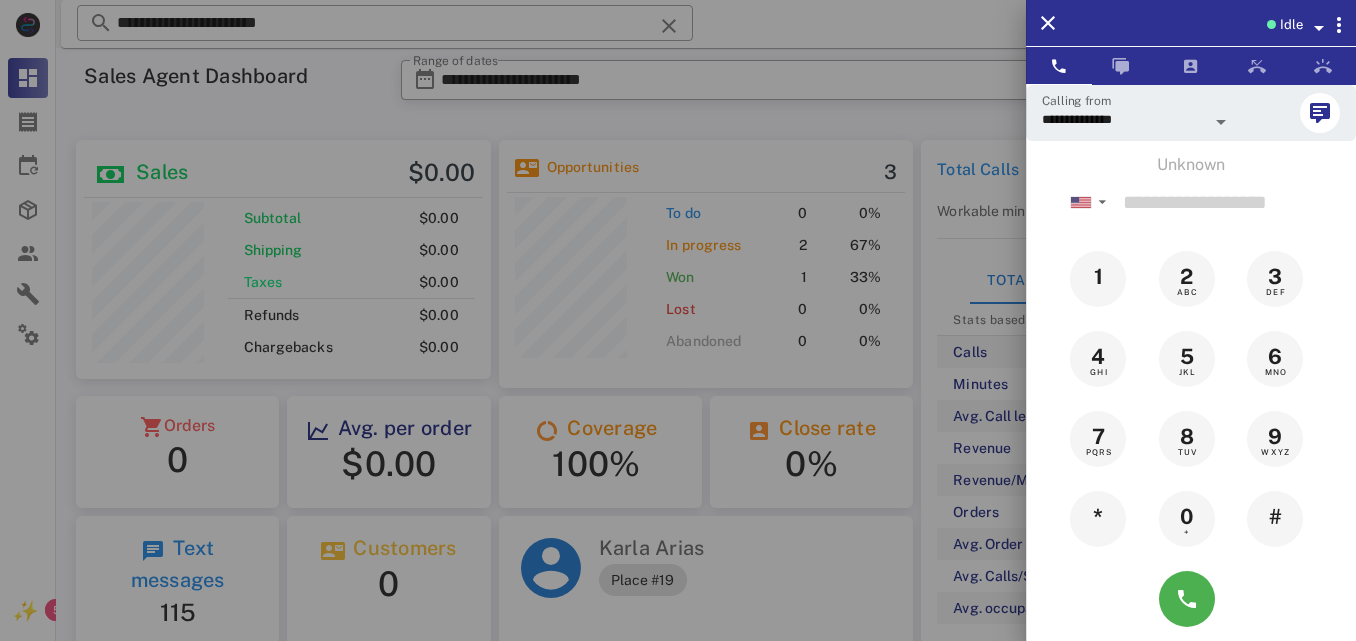 drag, startPoint x: 633, startPoint y: 19, endPoint x: 678, endPoint y: 26, distance: 45.54119 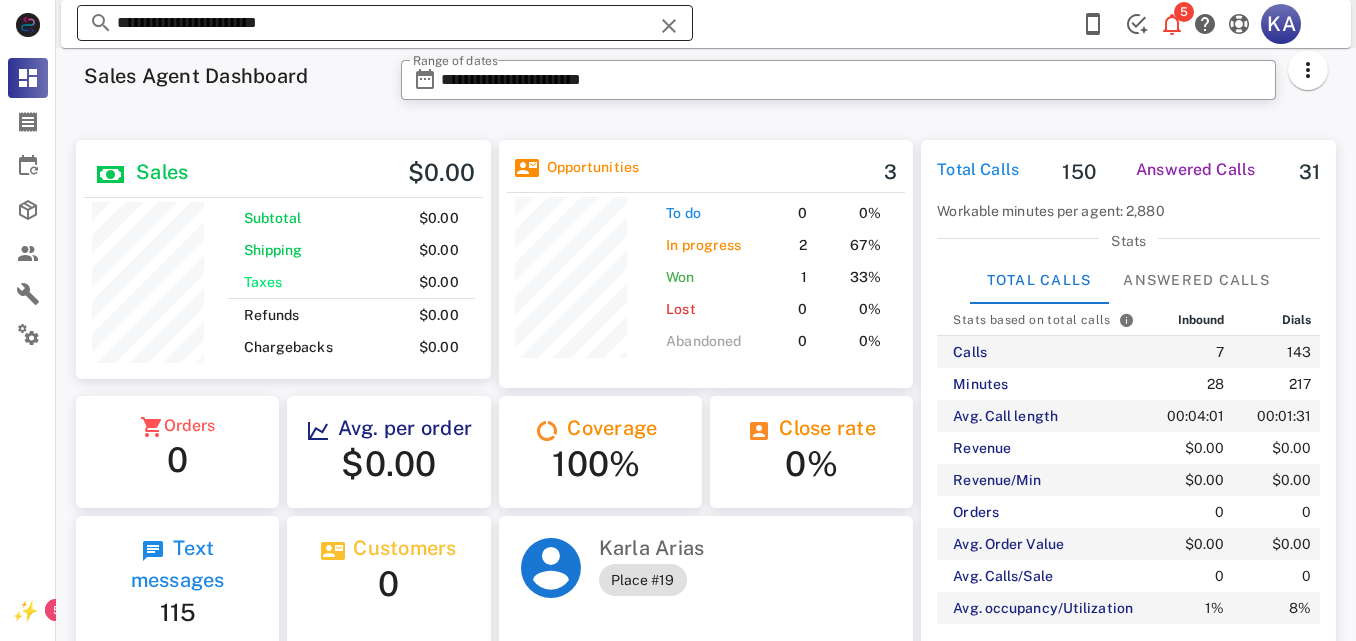 click at bounding box center [669, 26] 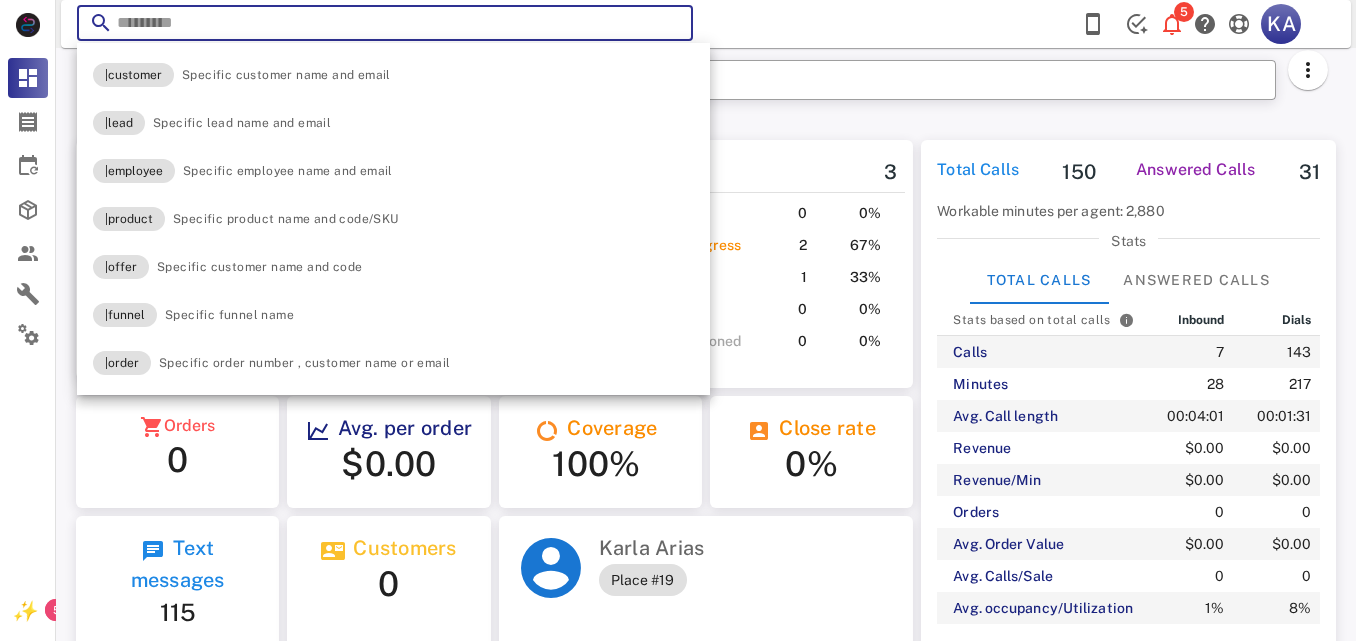 paste on "**********" 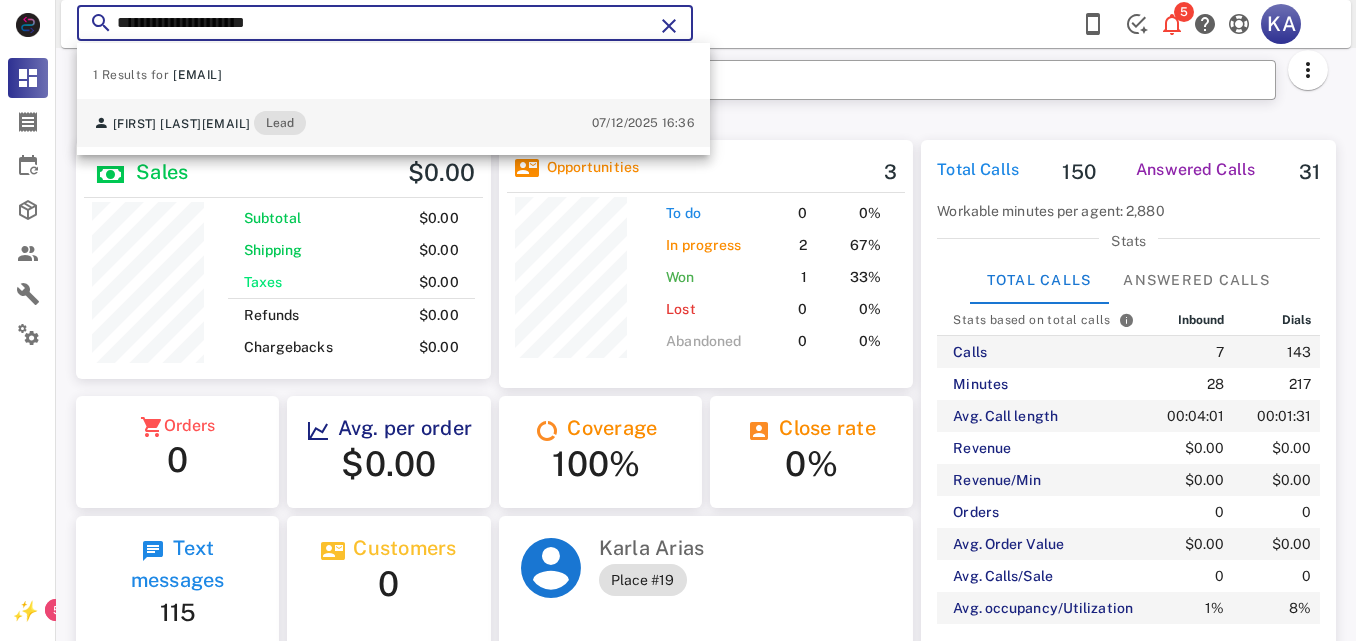 type on "**********" 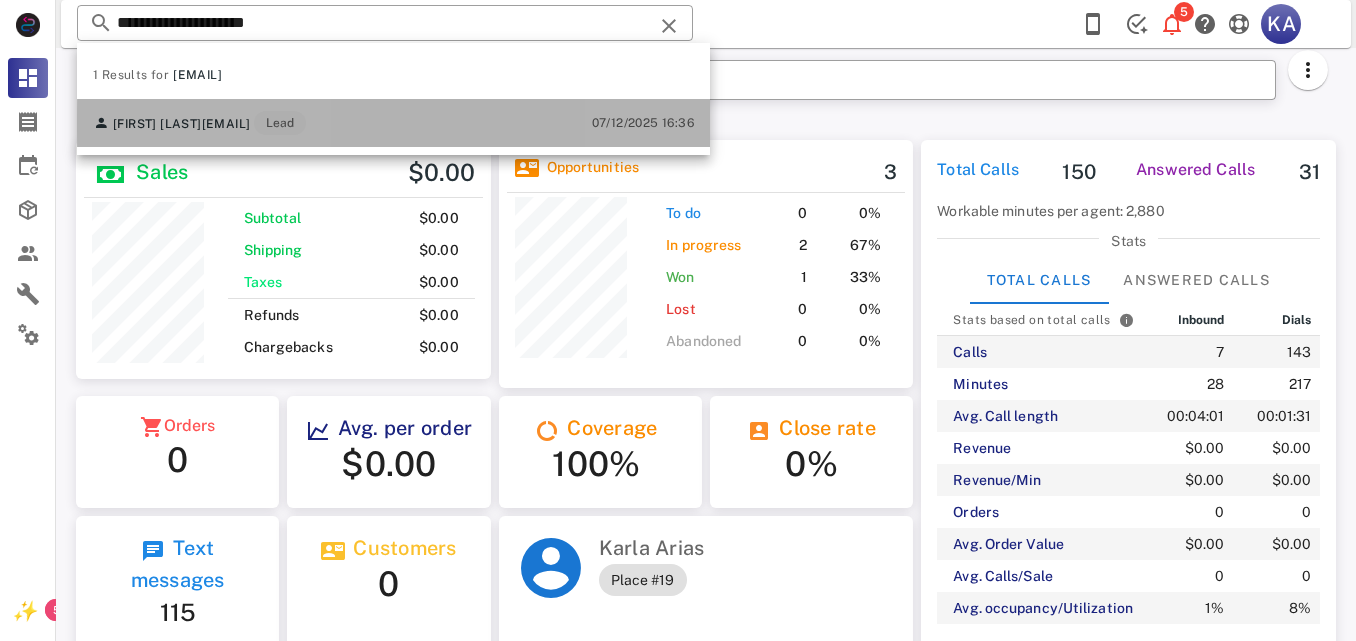 click on "[FIRST] [LAST] [EMAIL] Lead [DATE] [TIME]" at bounding box center (393, 123) 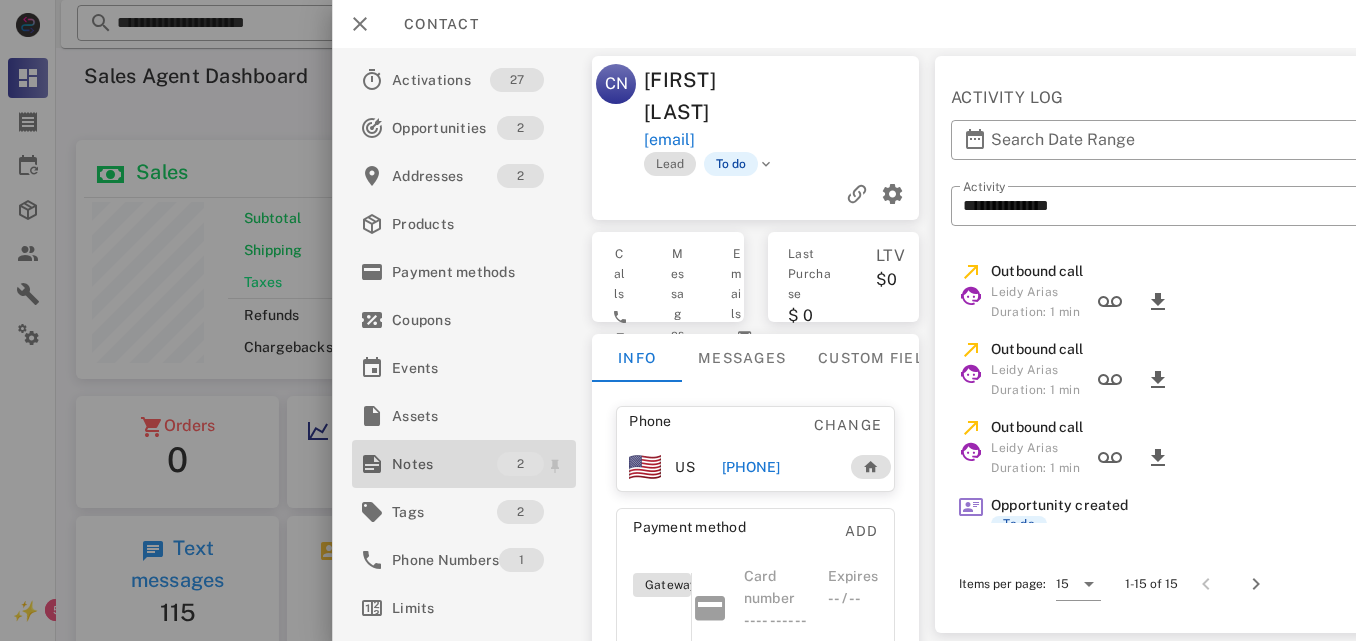 click on "Notes" at bounding box center [444, 464] 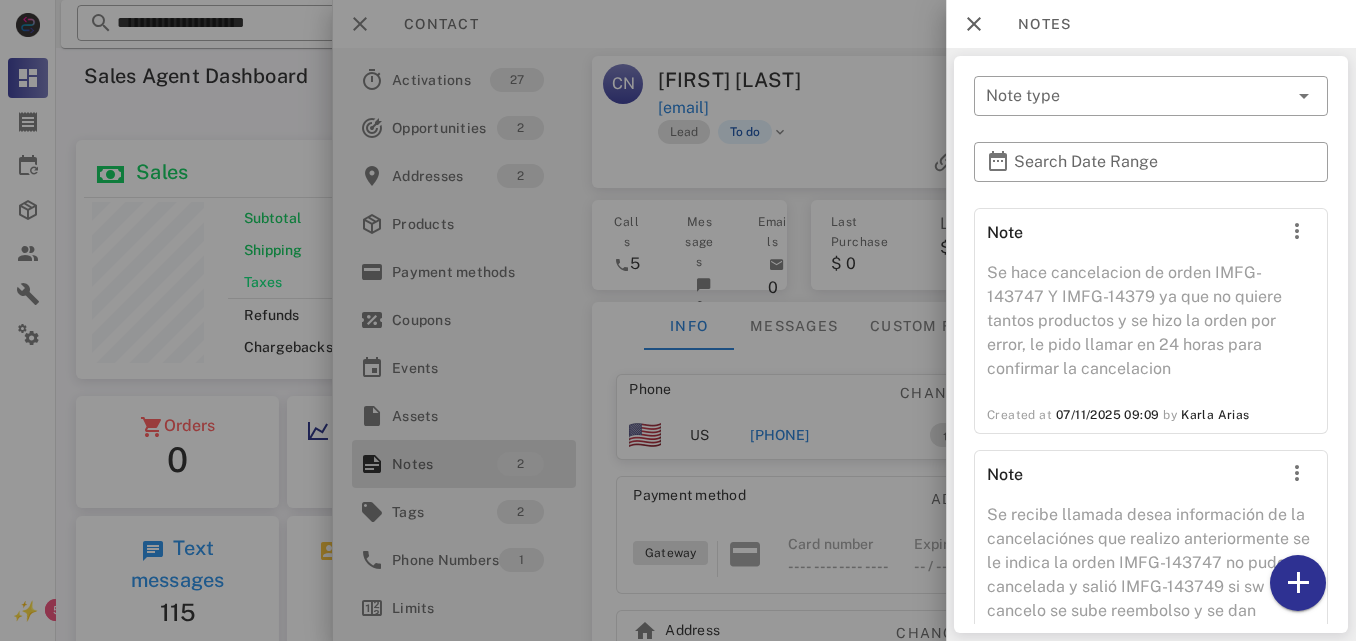 scroll, scrollTop: 128, scrollLeft: 0, axis: vertical 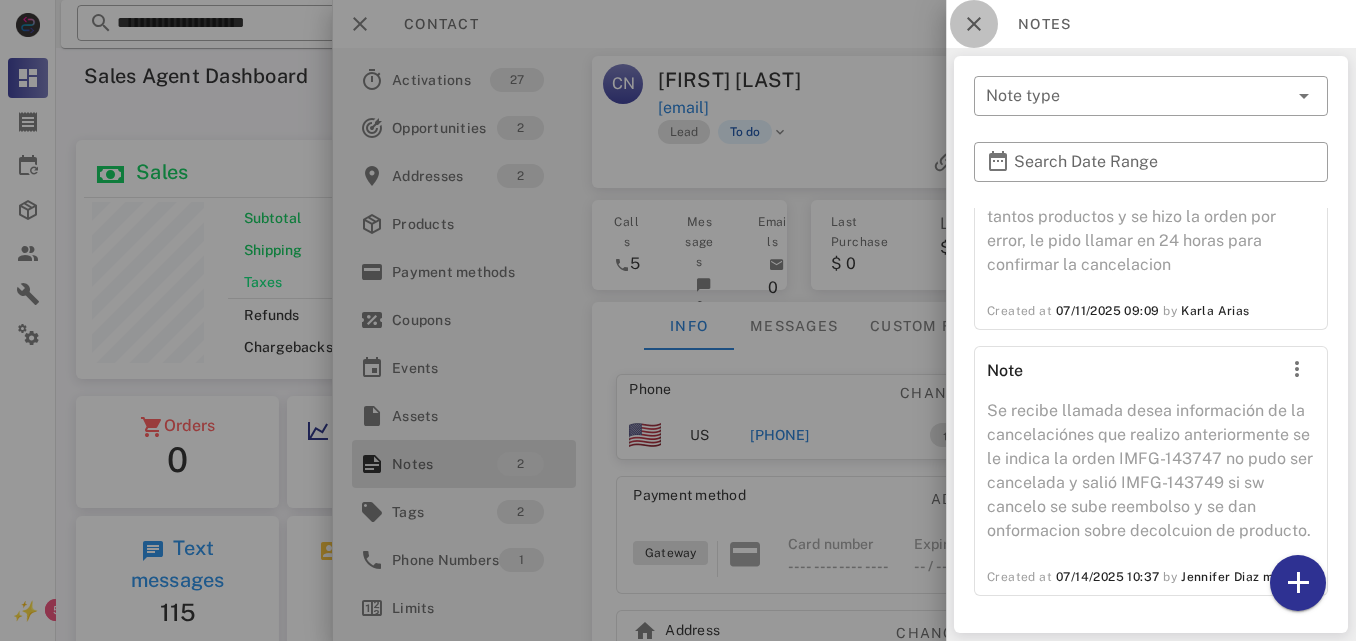 click at bounding box center (974, 24) 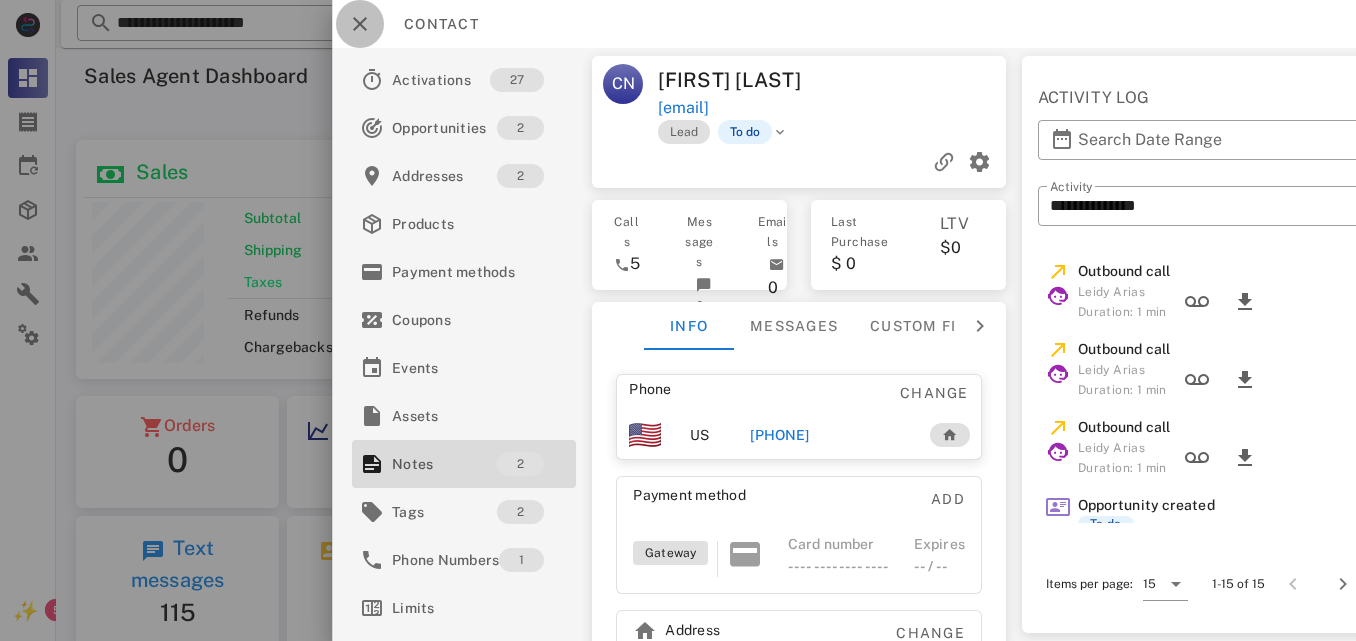 click at bounding box center [360, 24] 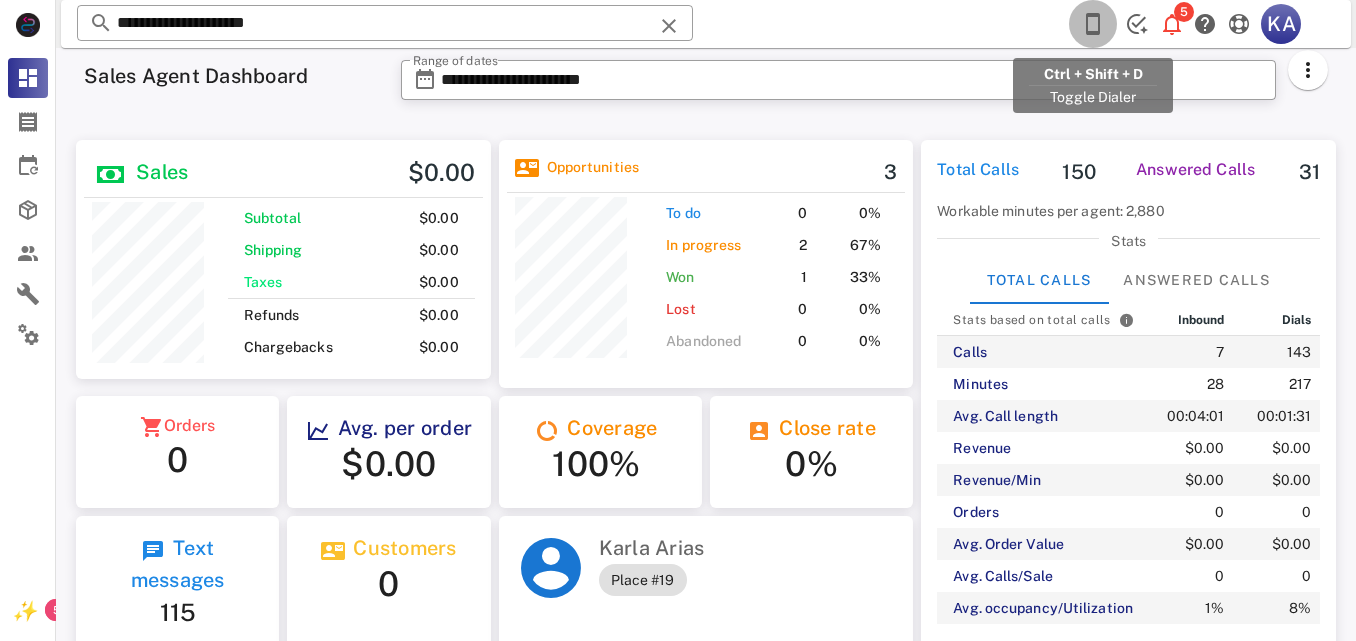 click at bounding box center [1093, 24] 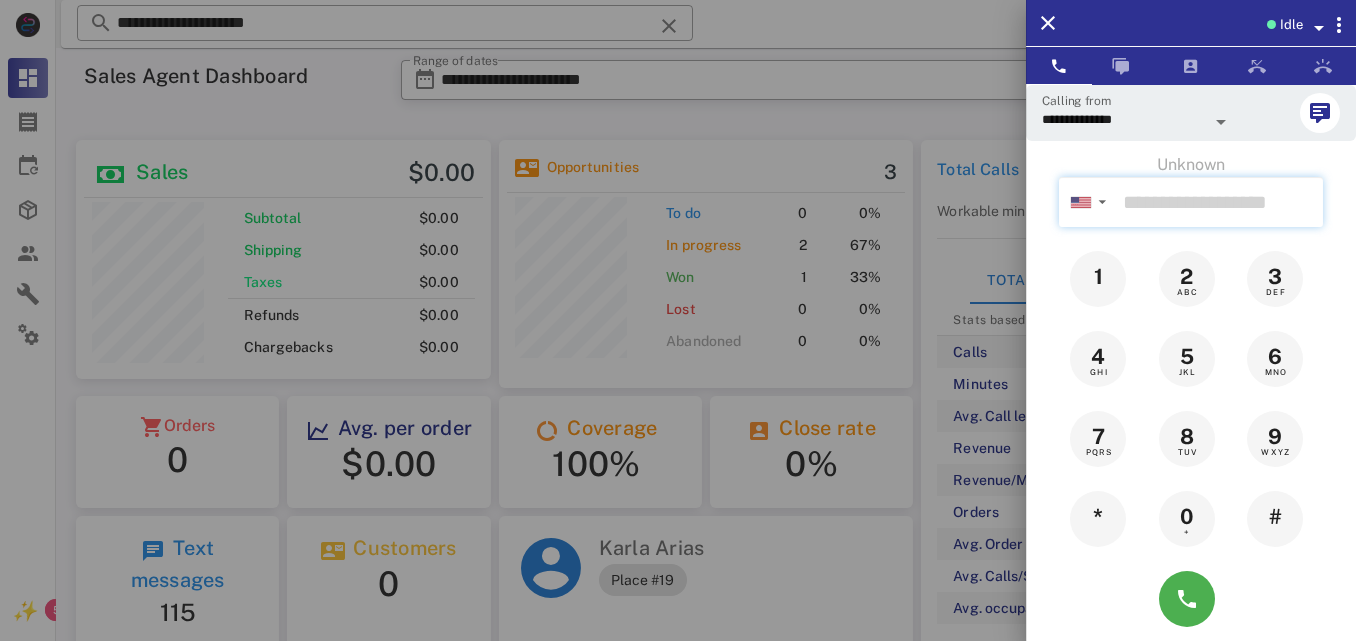click at bounding box center (1219, 202) 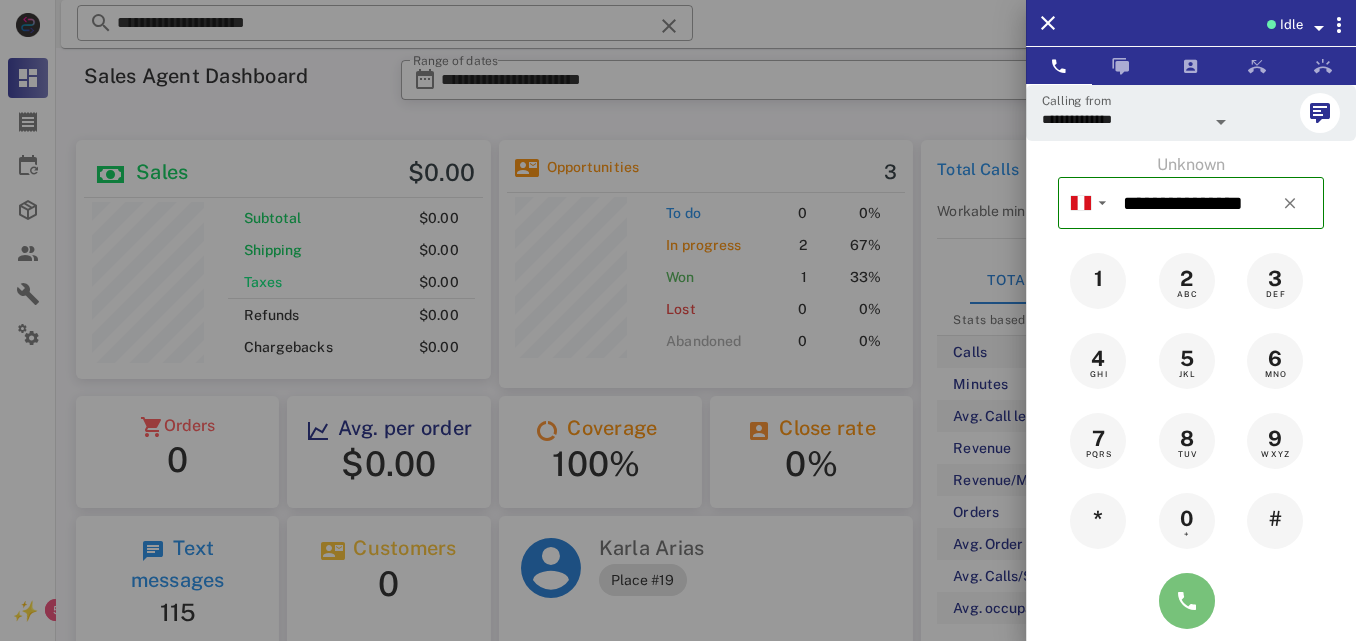 click at bounding box center [1187, 601] 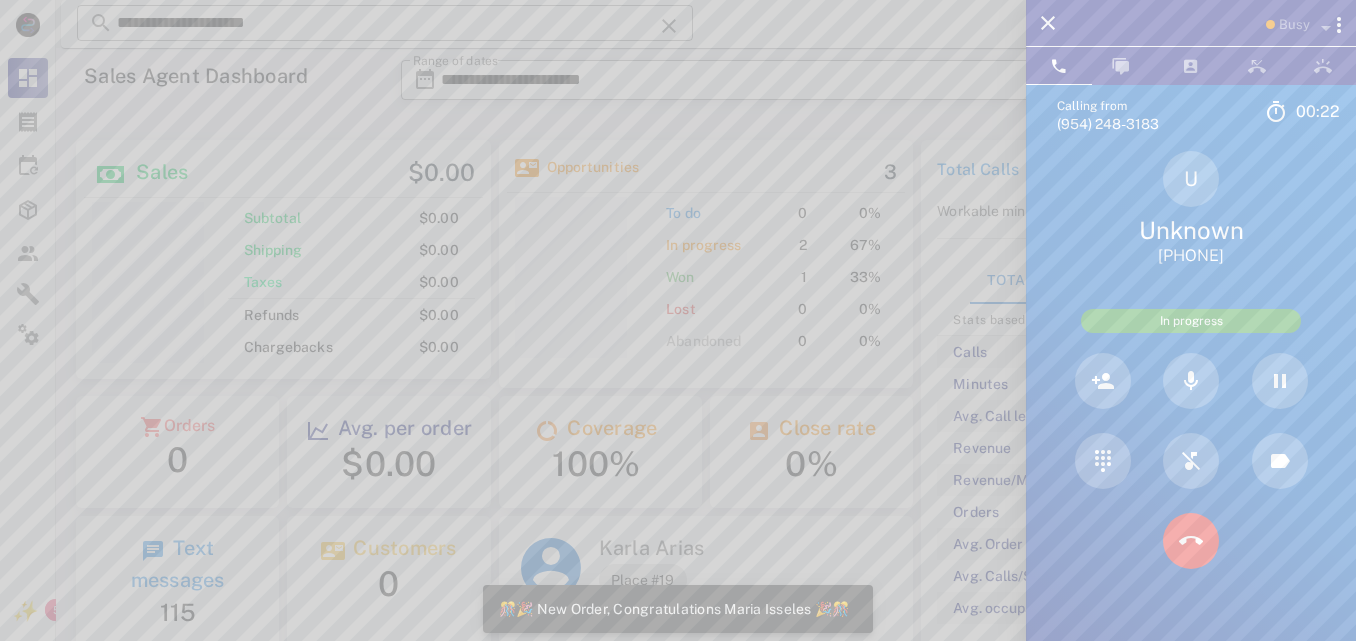 scroll, scrollTop: 999746, scrollLeft: 999585, axis: both 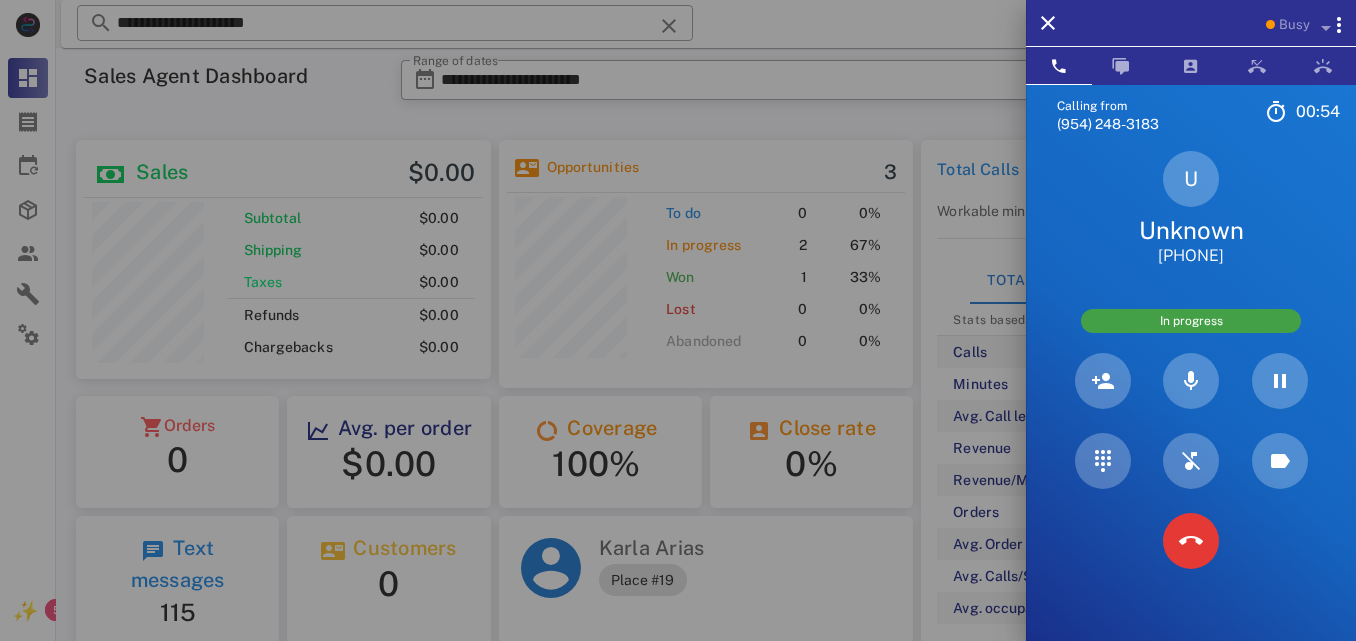click at bounding box center [678, 320] 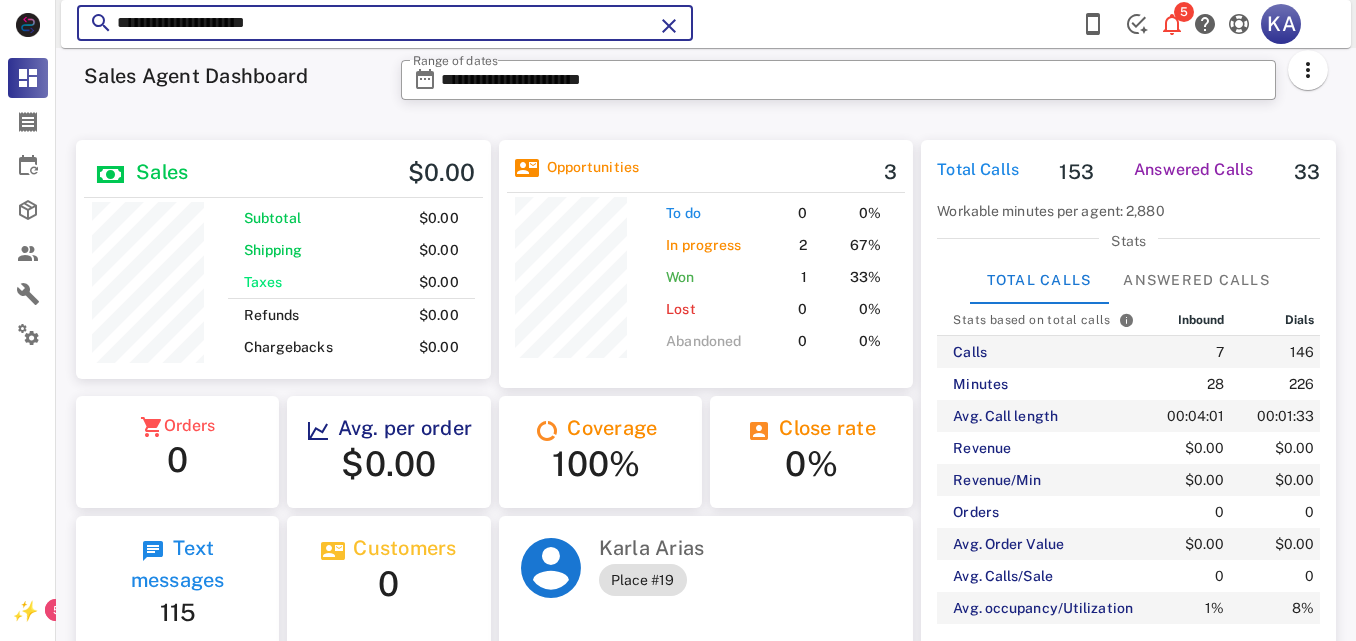 click on "**********" at bounding box center (385, 23) 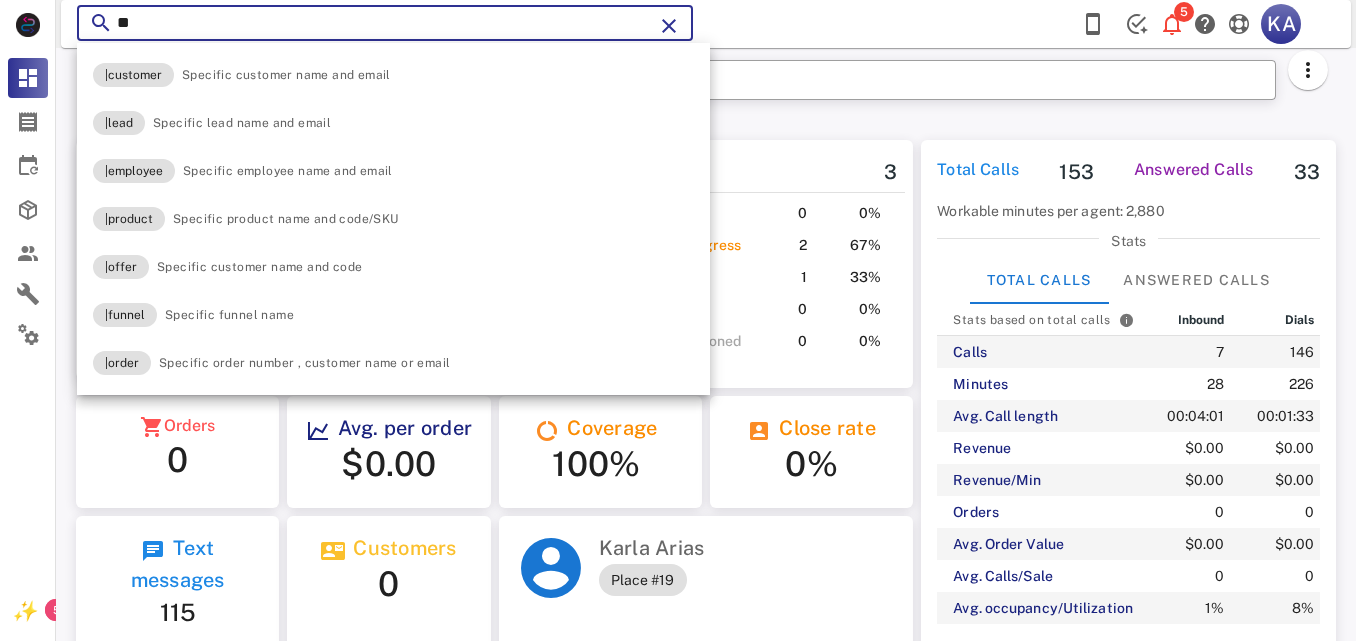 type on "*" 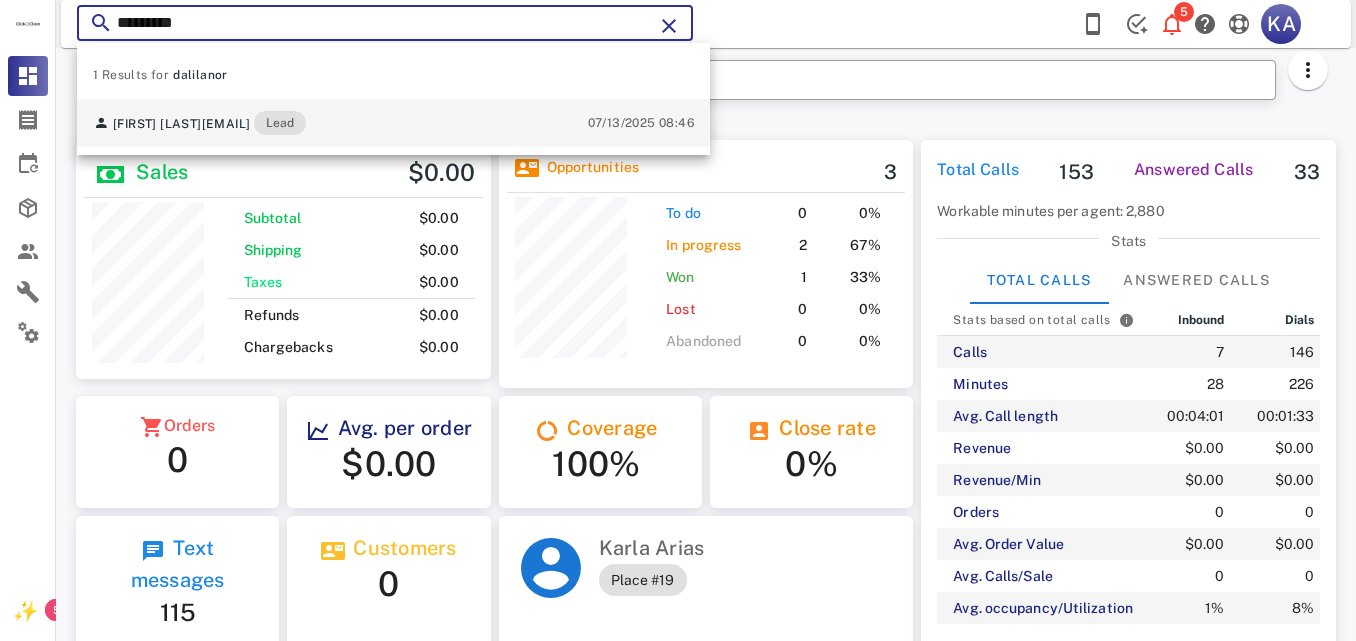 scroll, scrollTop: 240, scrollLeft: 371, axis: both 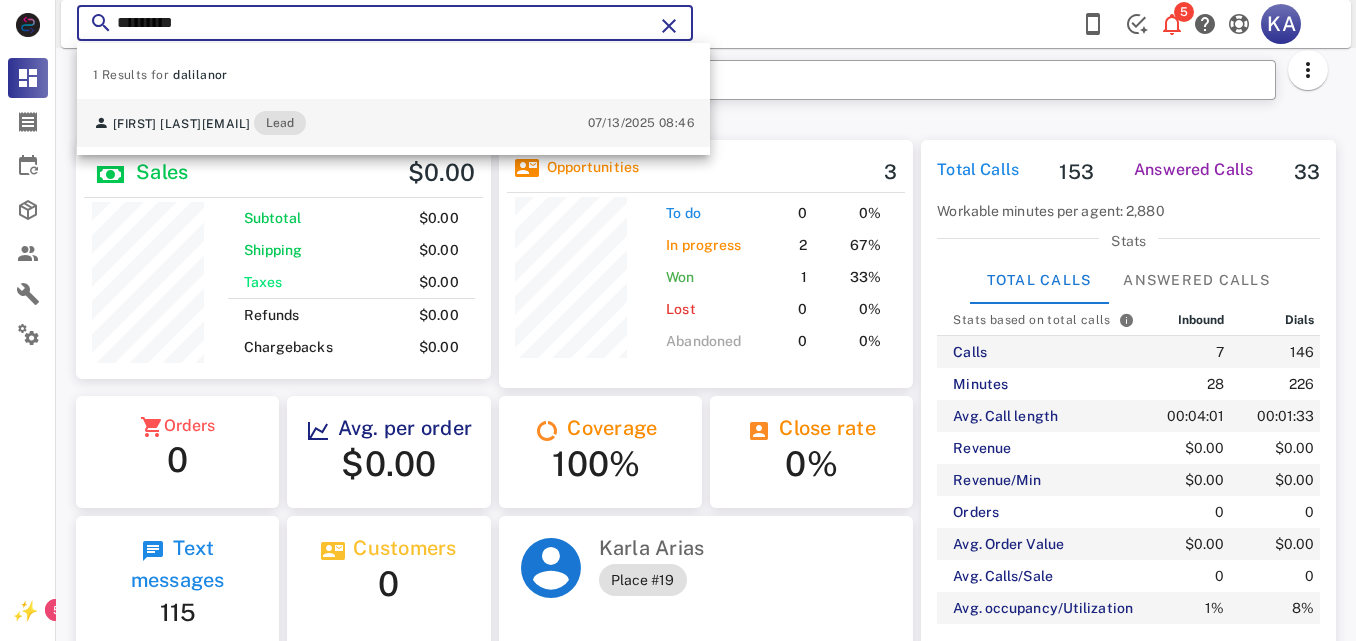 type on "*********" 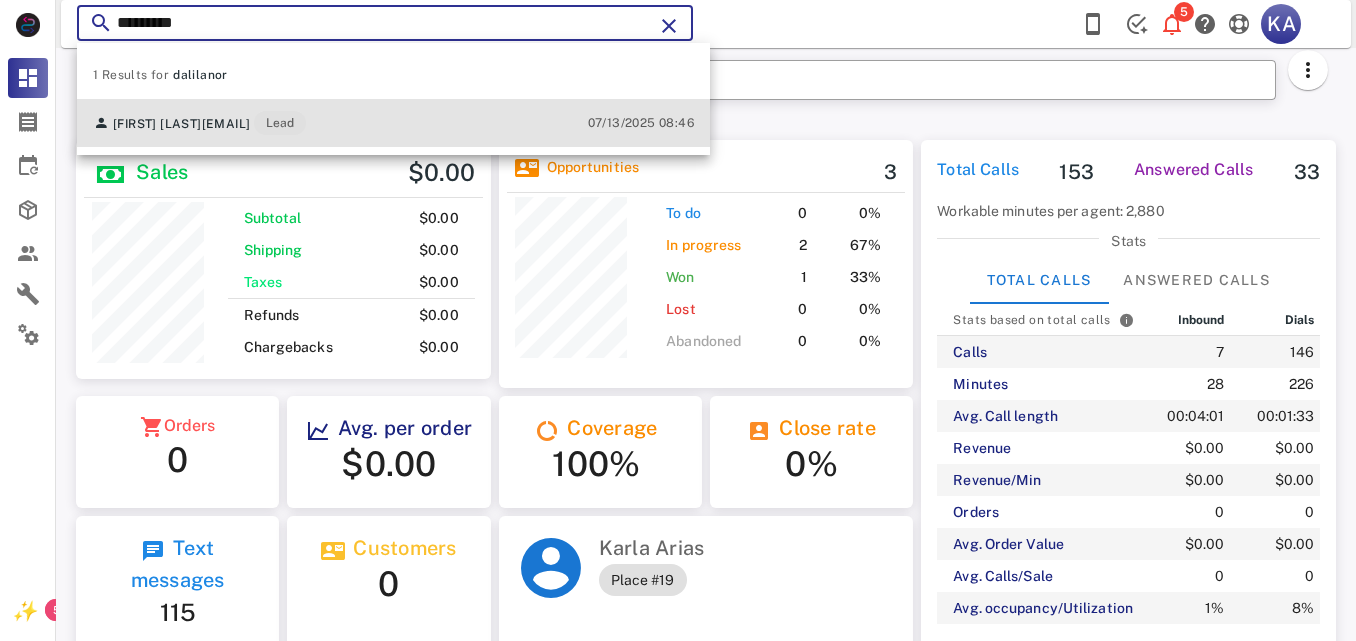 click on "[EMAIL]" at bounding box center [226, 124] 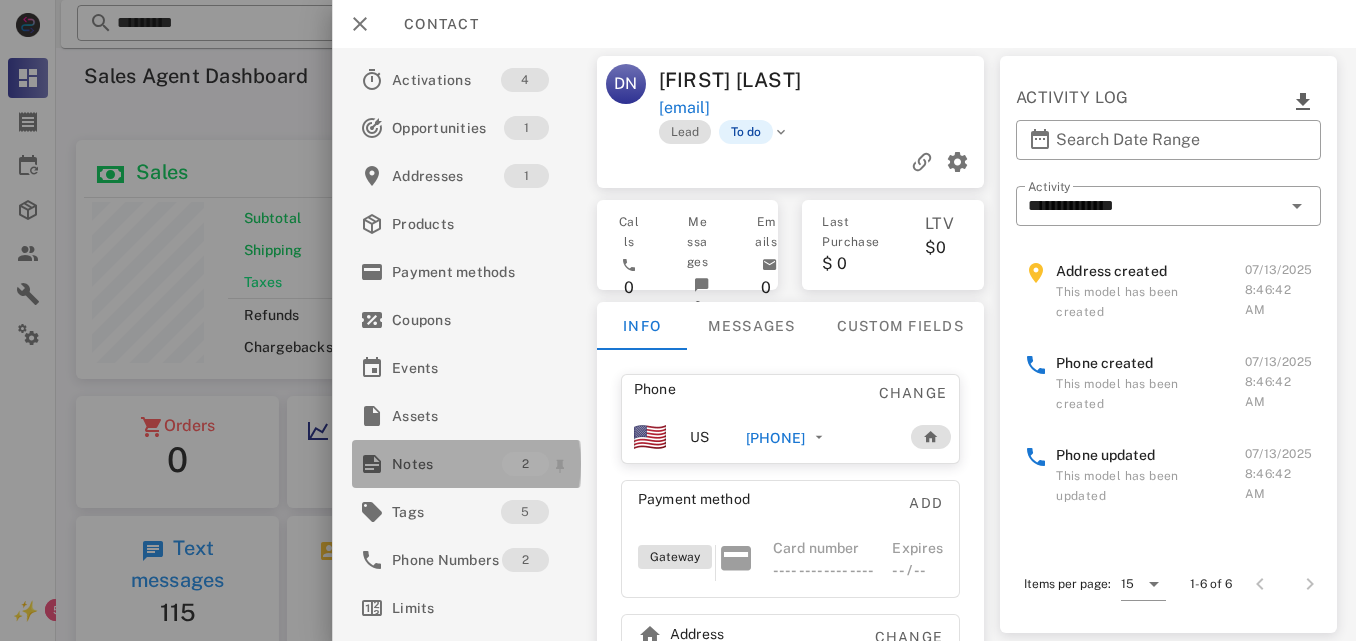 click on "Notes" at bounding box center (447, 464) 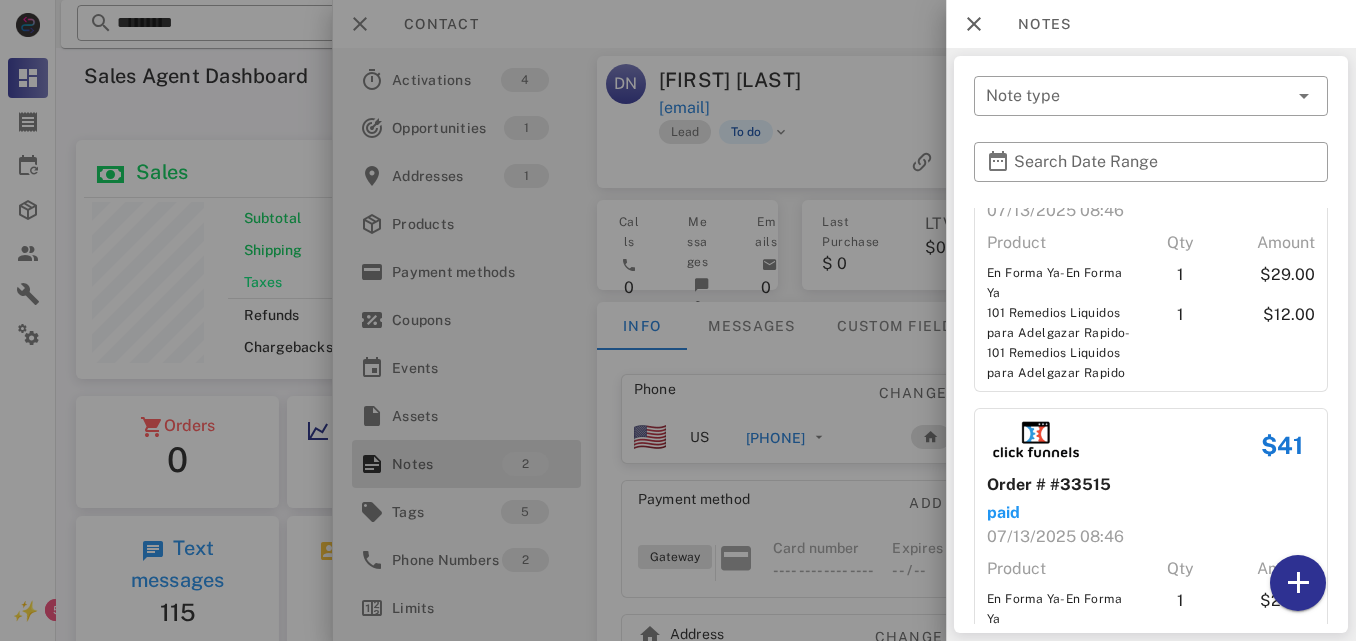 scroll, scrollTop: 0, scrollLeft: 0, axis: both 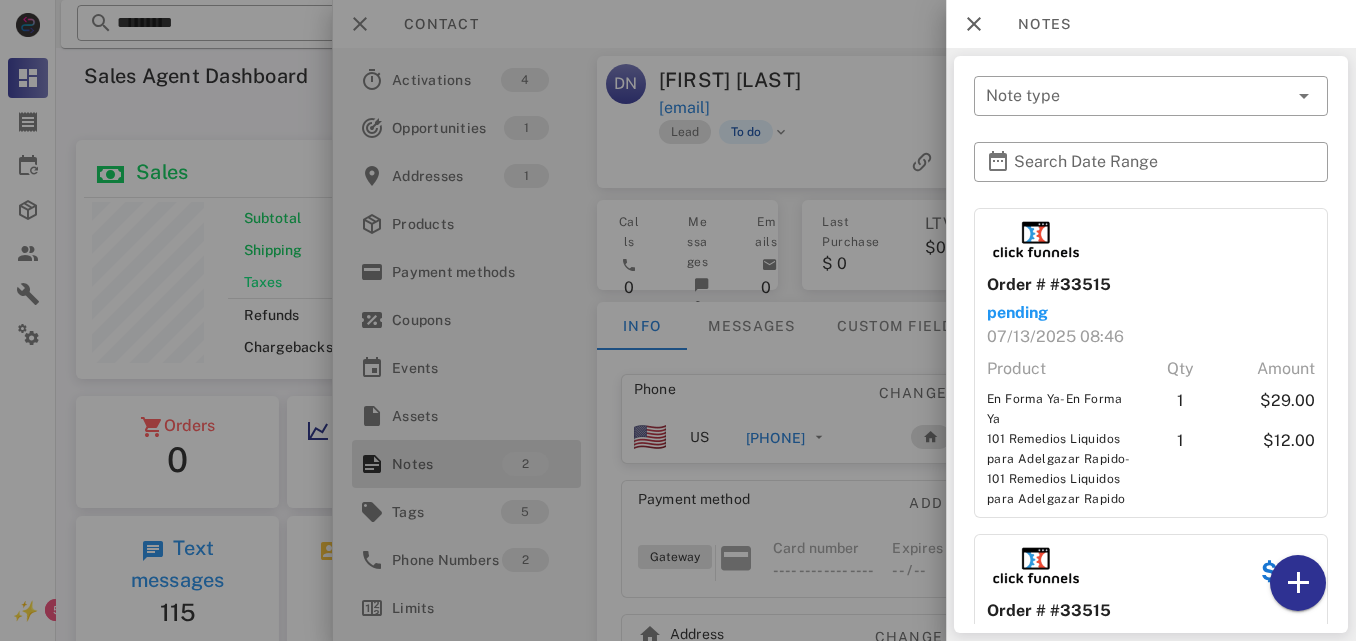 click at bounding box center [678, 320] 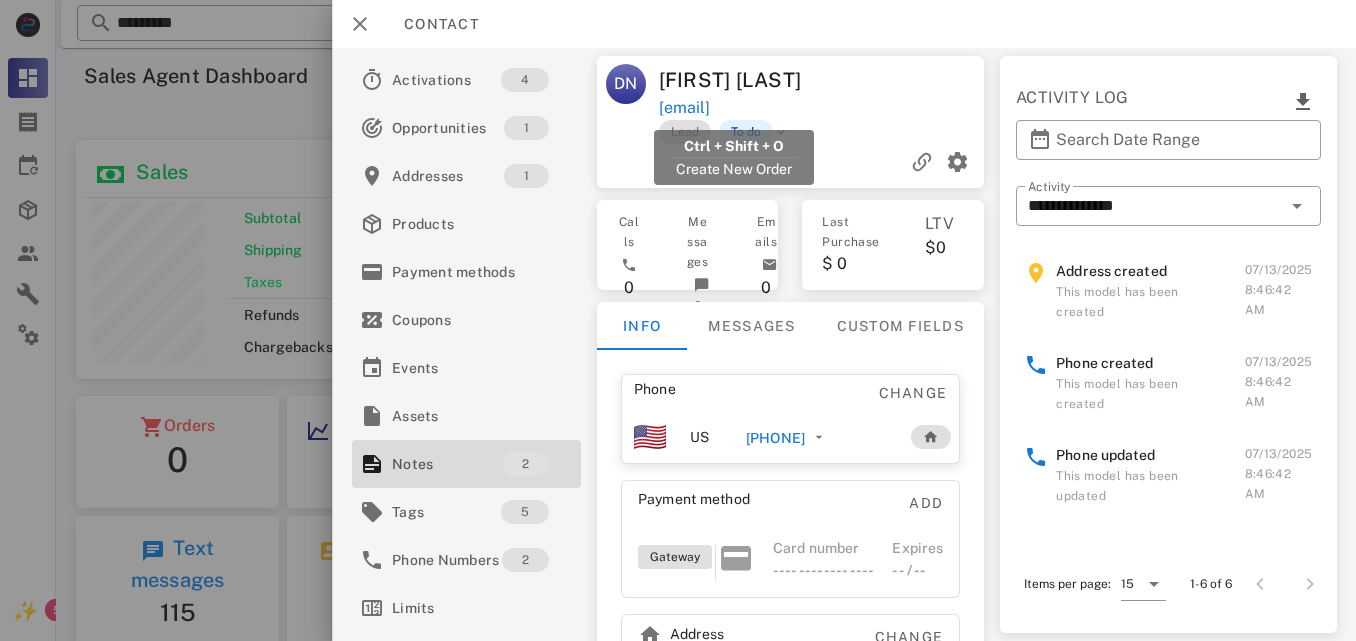 drag, startPoint x: 835, startPoint y: 106, endPoint x: 656, endPoint y: 118, distance: 179.40178 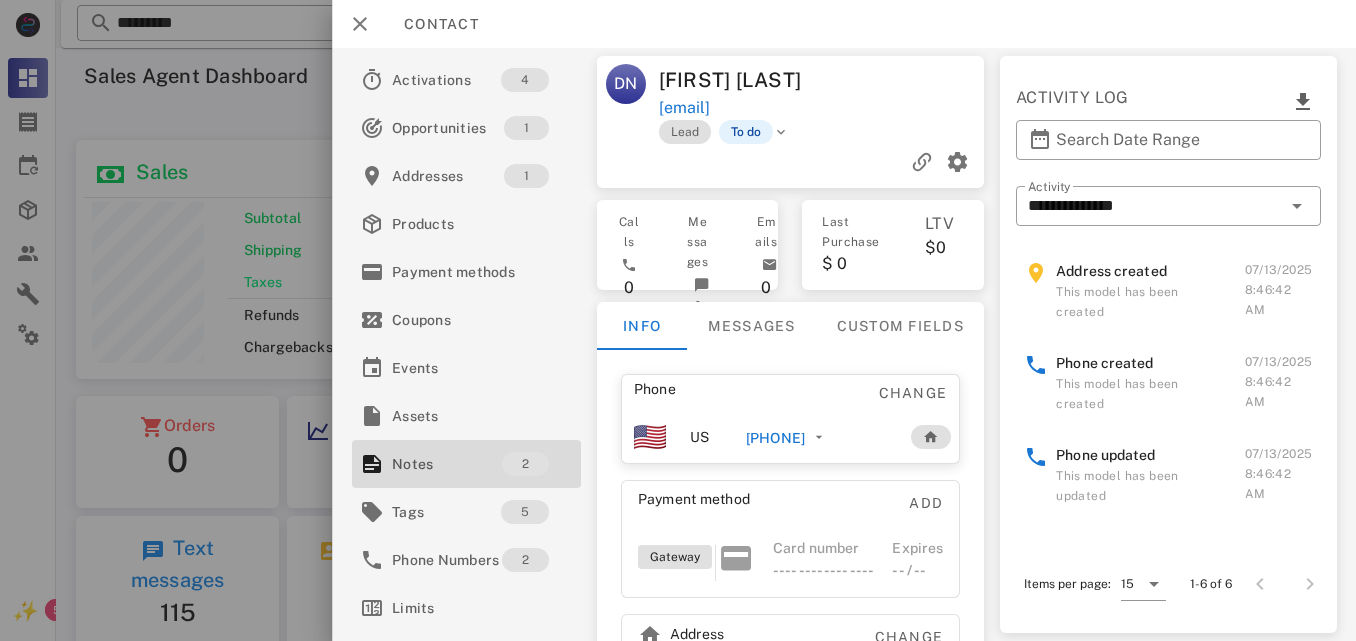 scroll, scrollTop: 999746, scrollLeft: 999585, axis: both 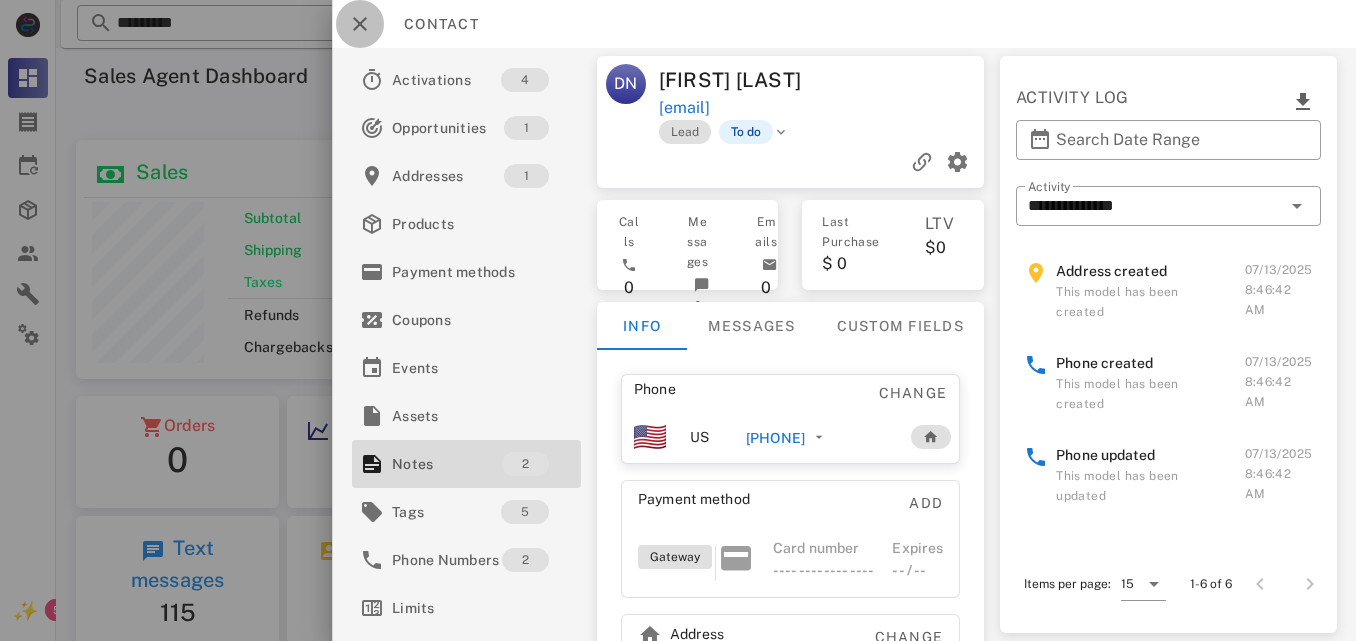 click at bounding box center (360, 24) 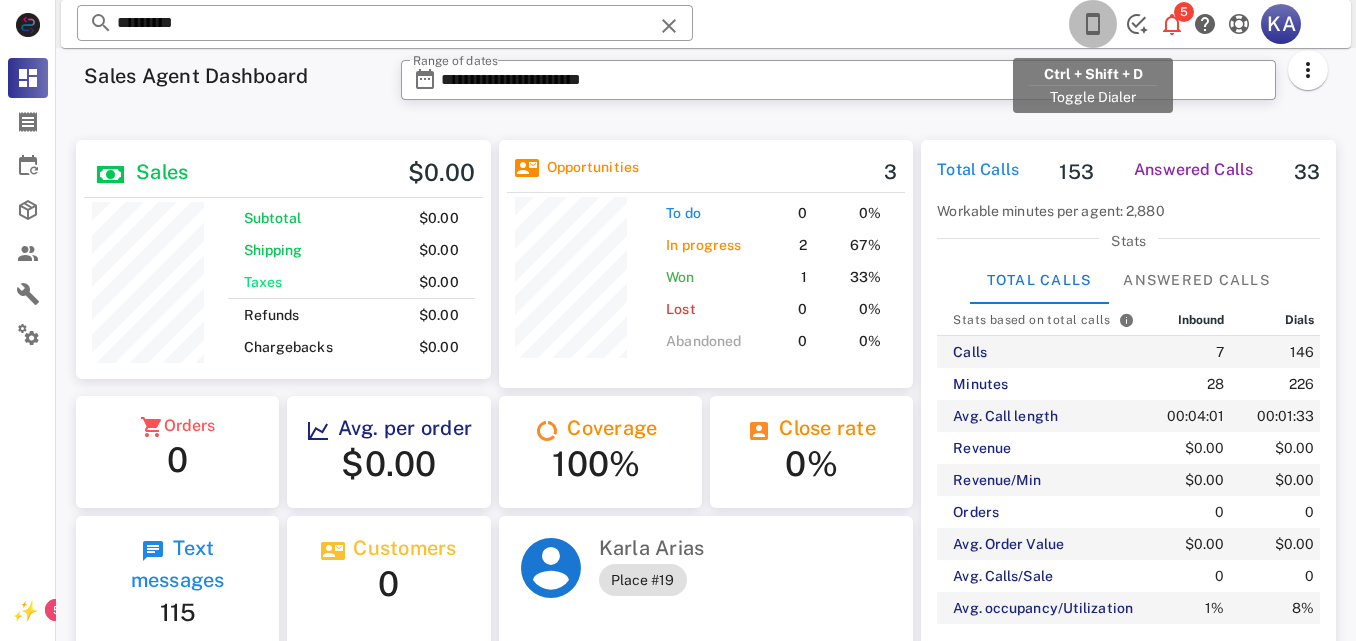 click at bounding box center (1093, 24) 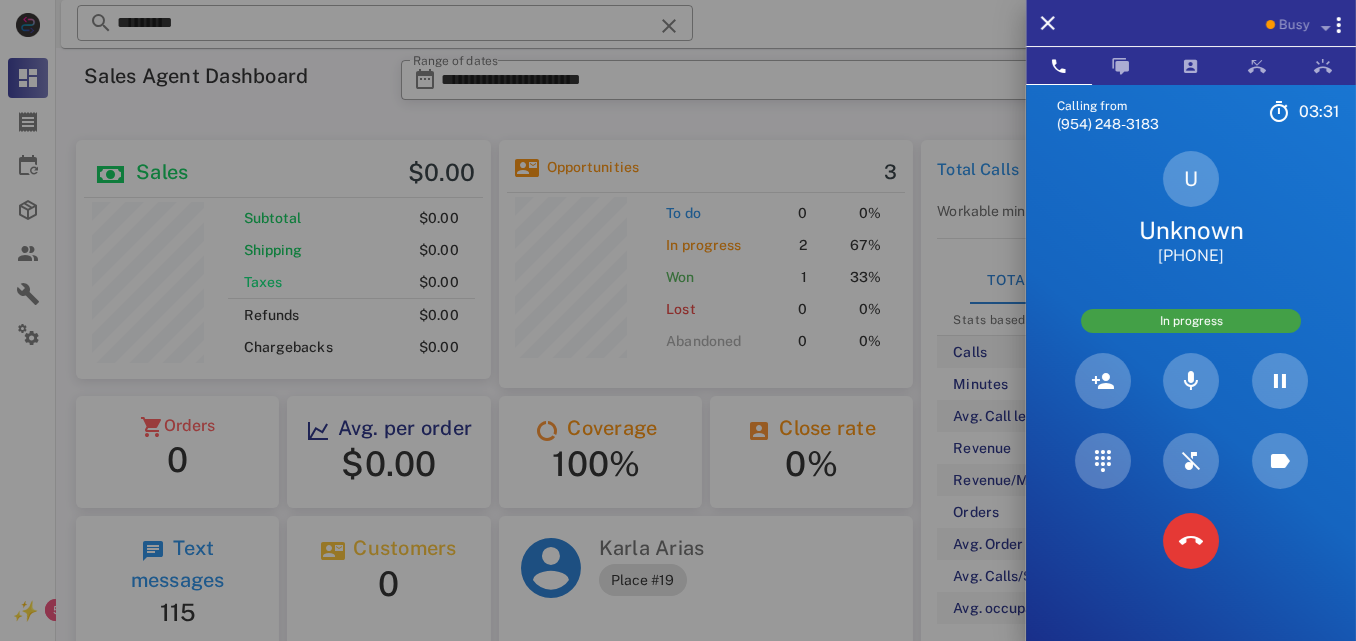 click at bounding box center (678, 320) 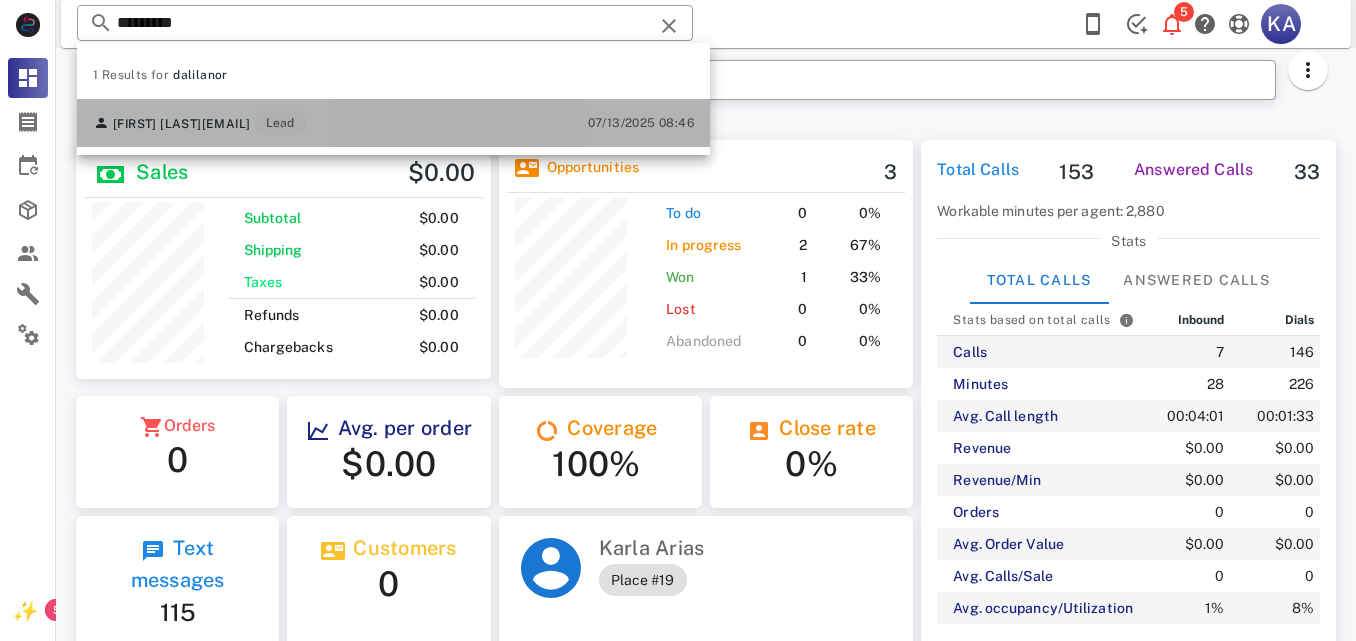 click on "[FIRST] [LAST] [EMAIL] Lead [DATE] [TIME]" at bounding box center (393, 123) 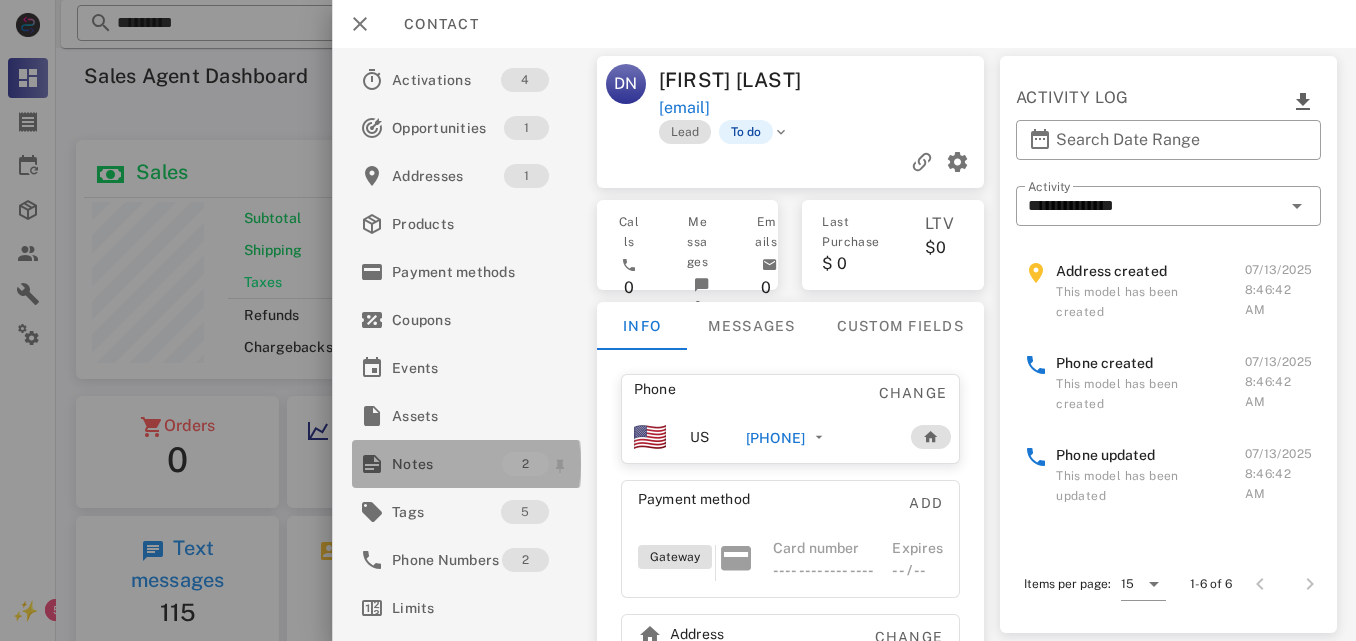 click on "Notes" at bounding box center (447, 464) 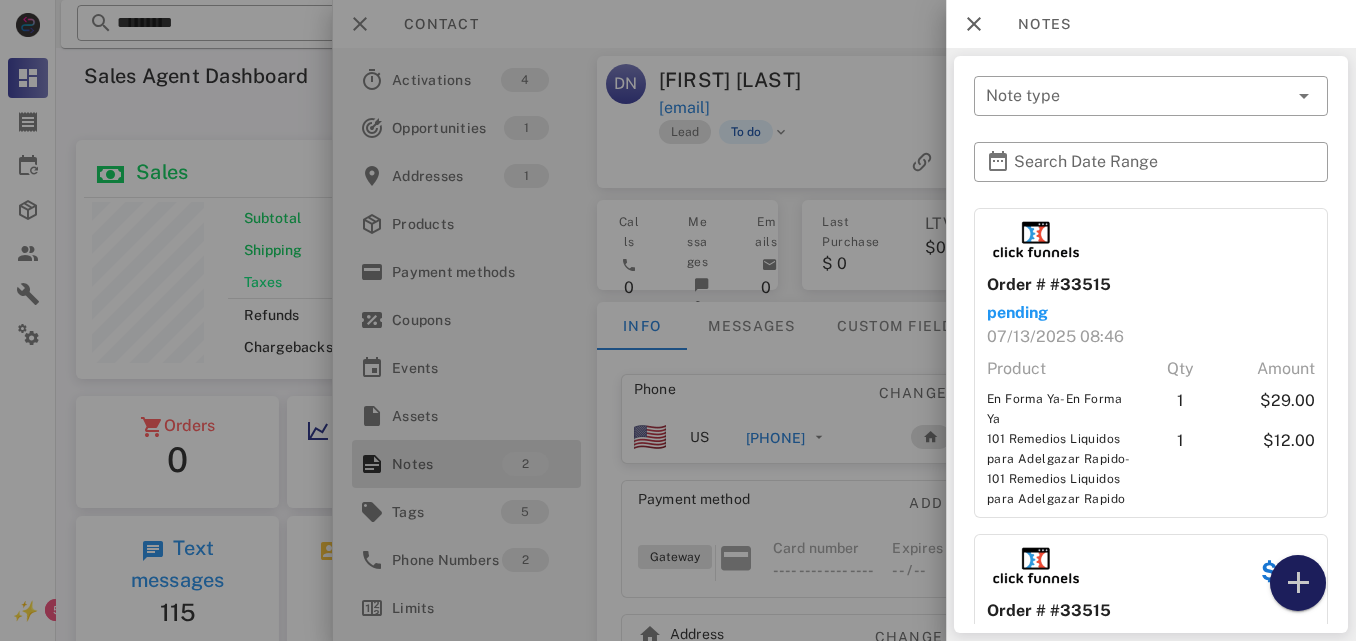 click at bounding box center [1298, 583] 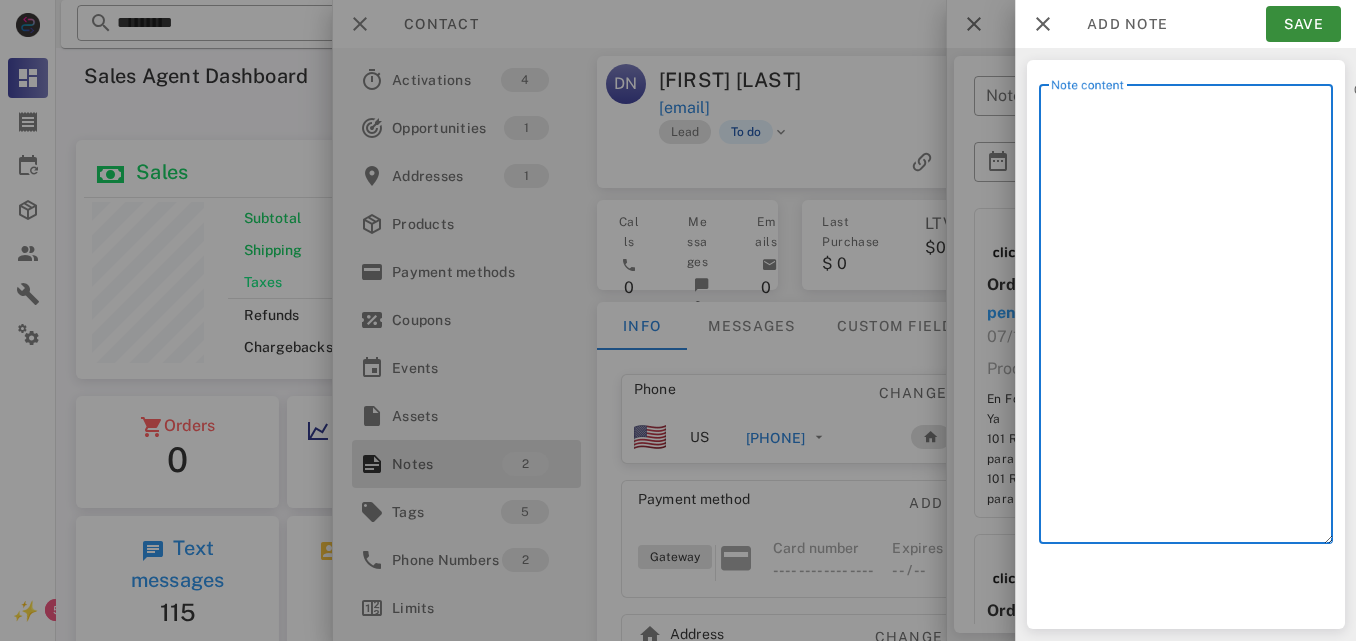 click on "Note content" at bounding box center (1192, 319) 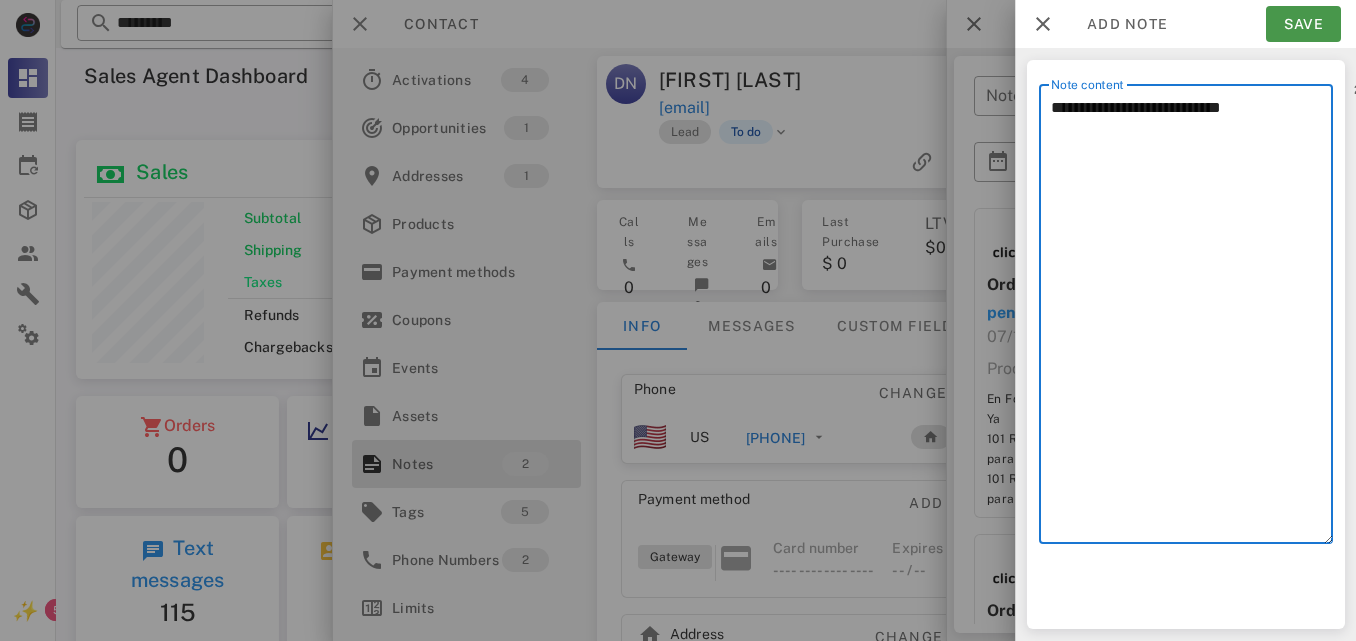 type on "**********" 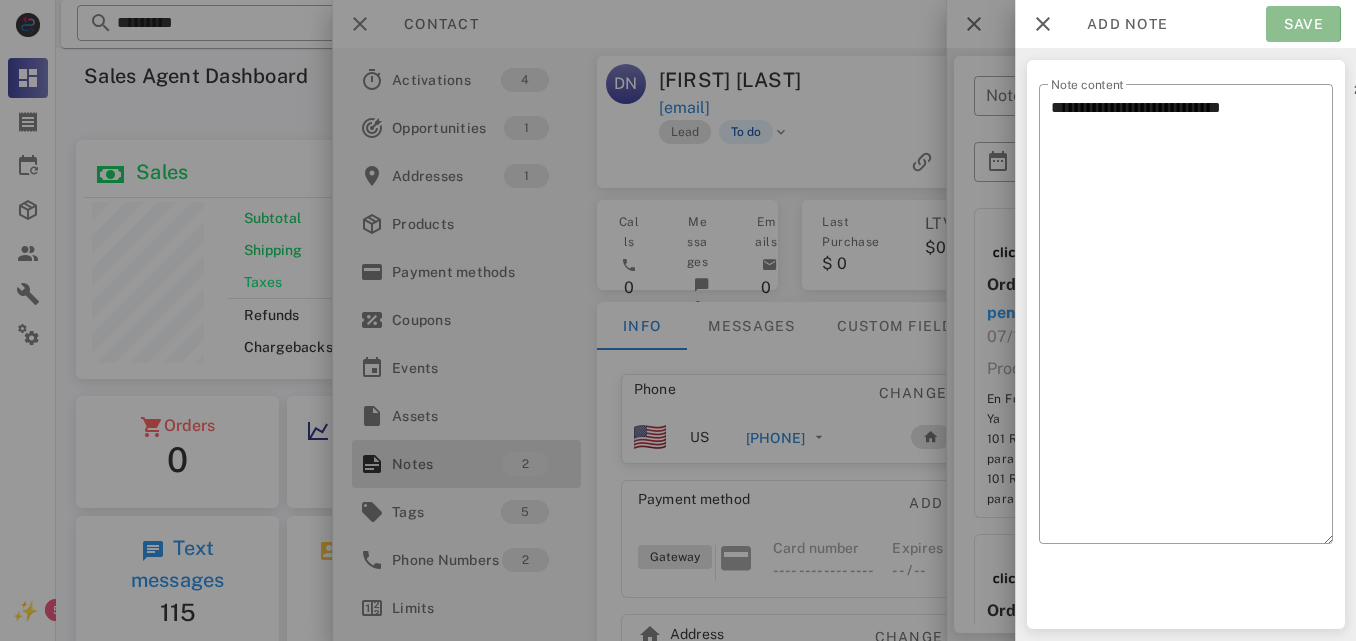 click on "Save" at bounding box center (1303, 24) 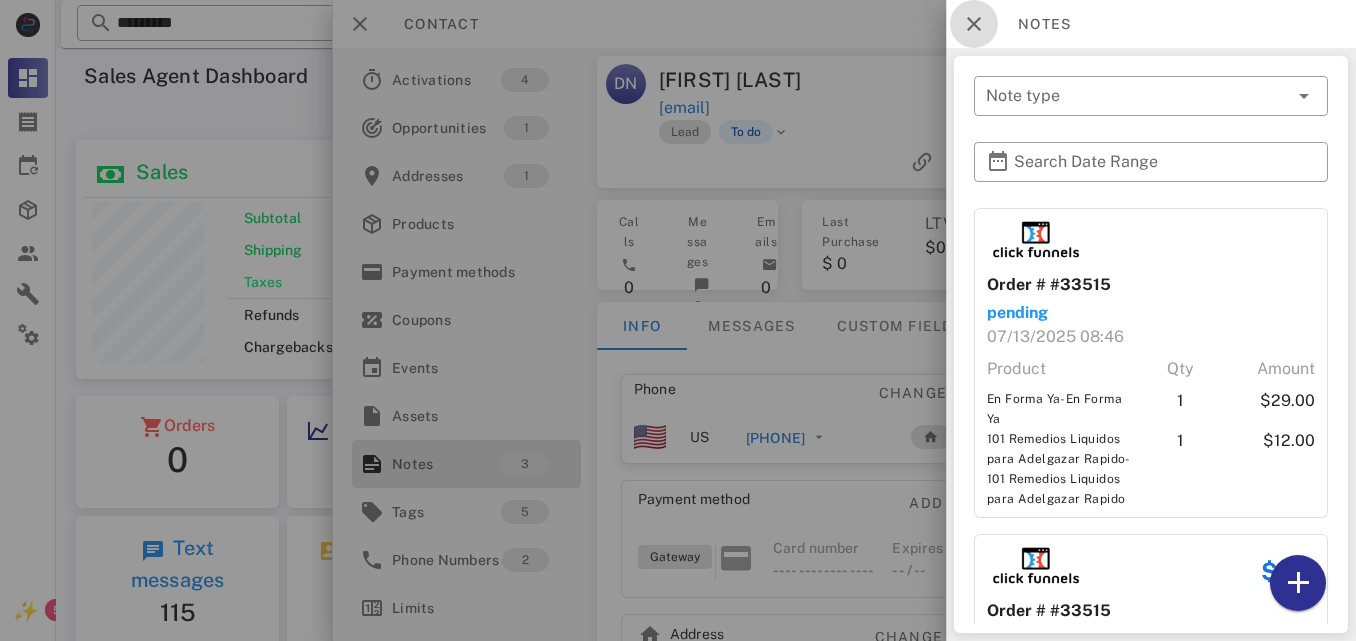 click at bounding box center (974, 24) 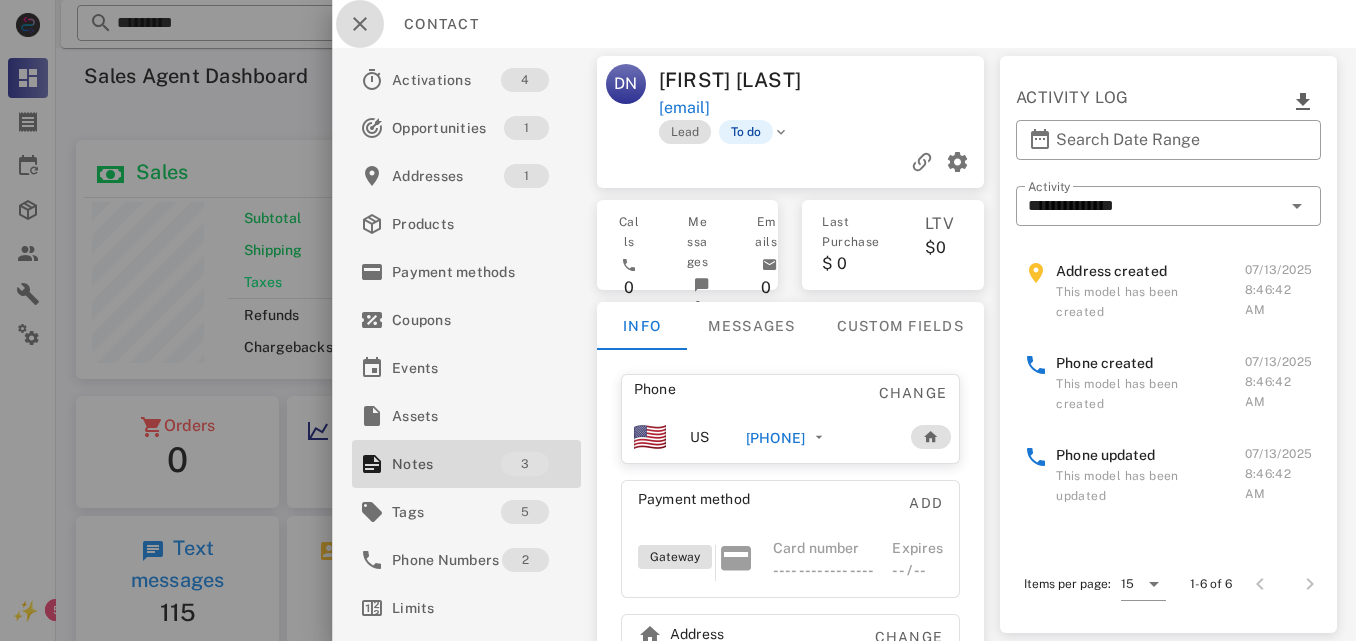 click at bounding box center [360, 24] 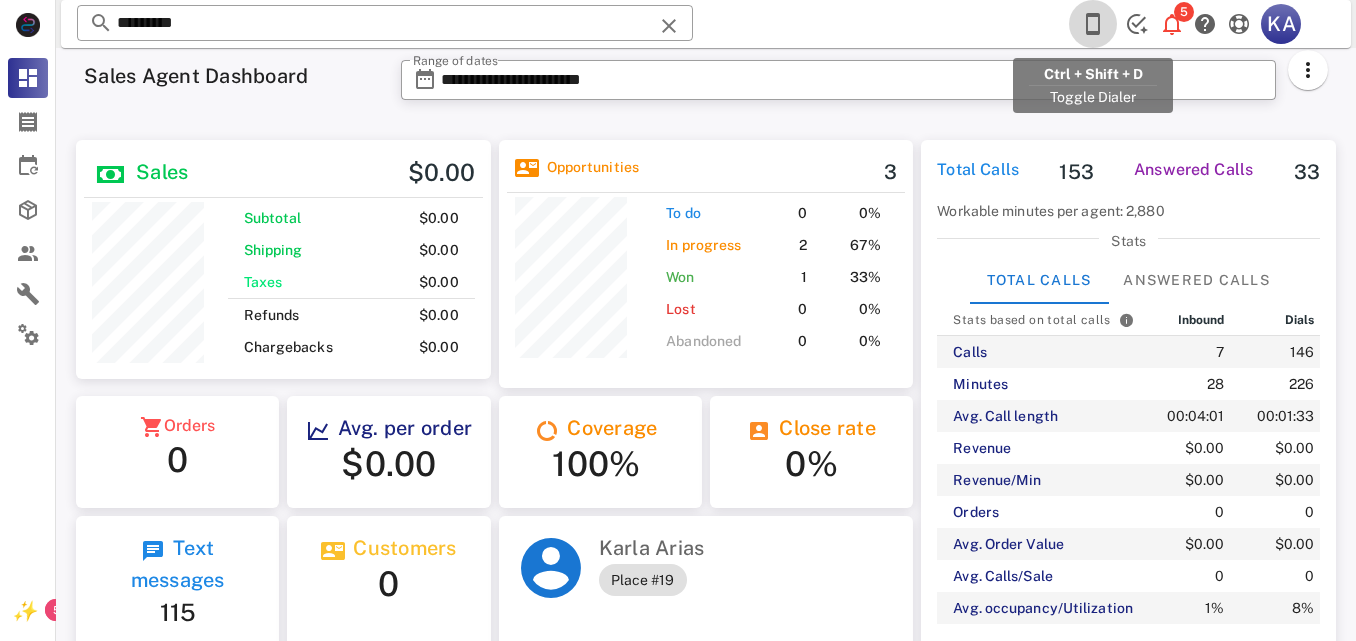click at bounding box center (1093, 24) 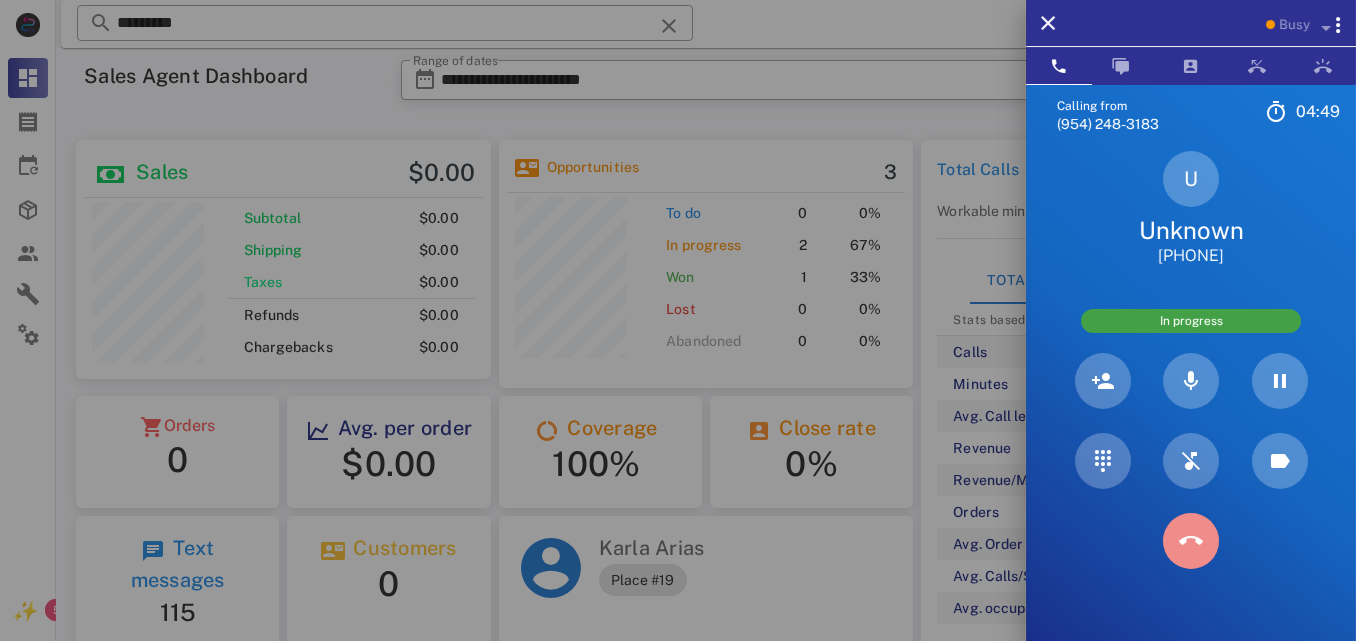 click at bounding box center (1191, 541) 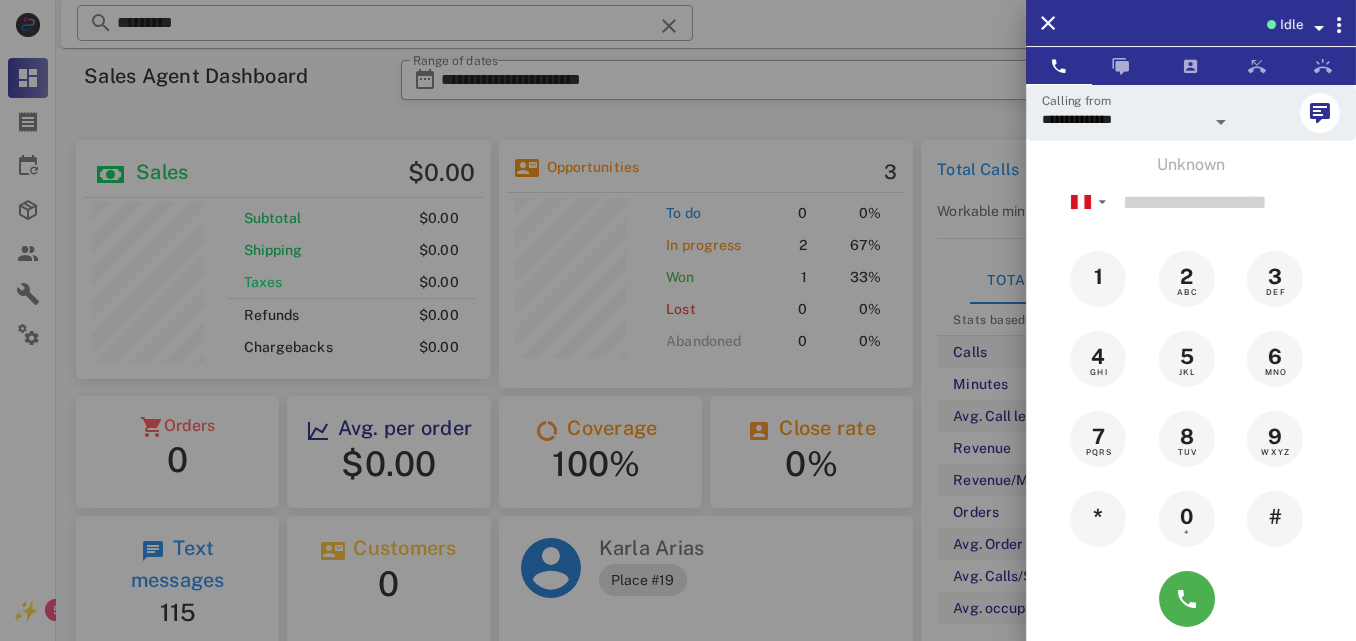 drag, startPoint x: 594, startPoint y: 310, endPoint x: 450, endPoint y: 124, distance: 235.22755 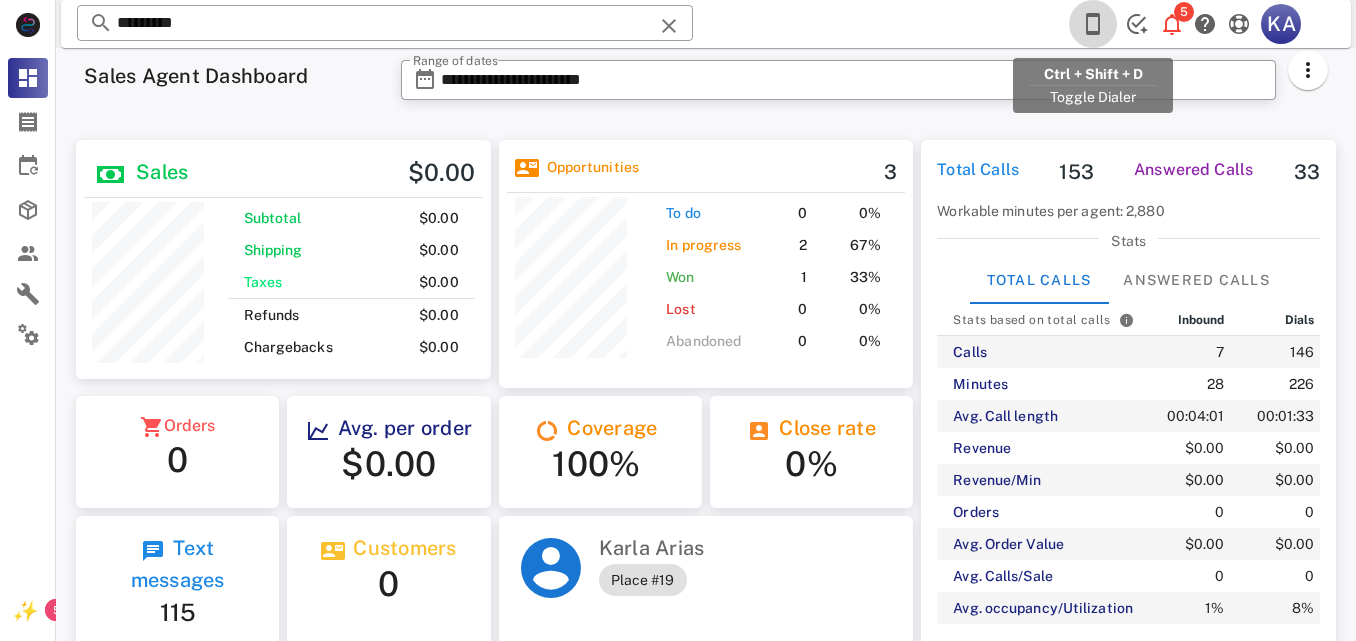 click at bounding box center (1093, 24) 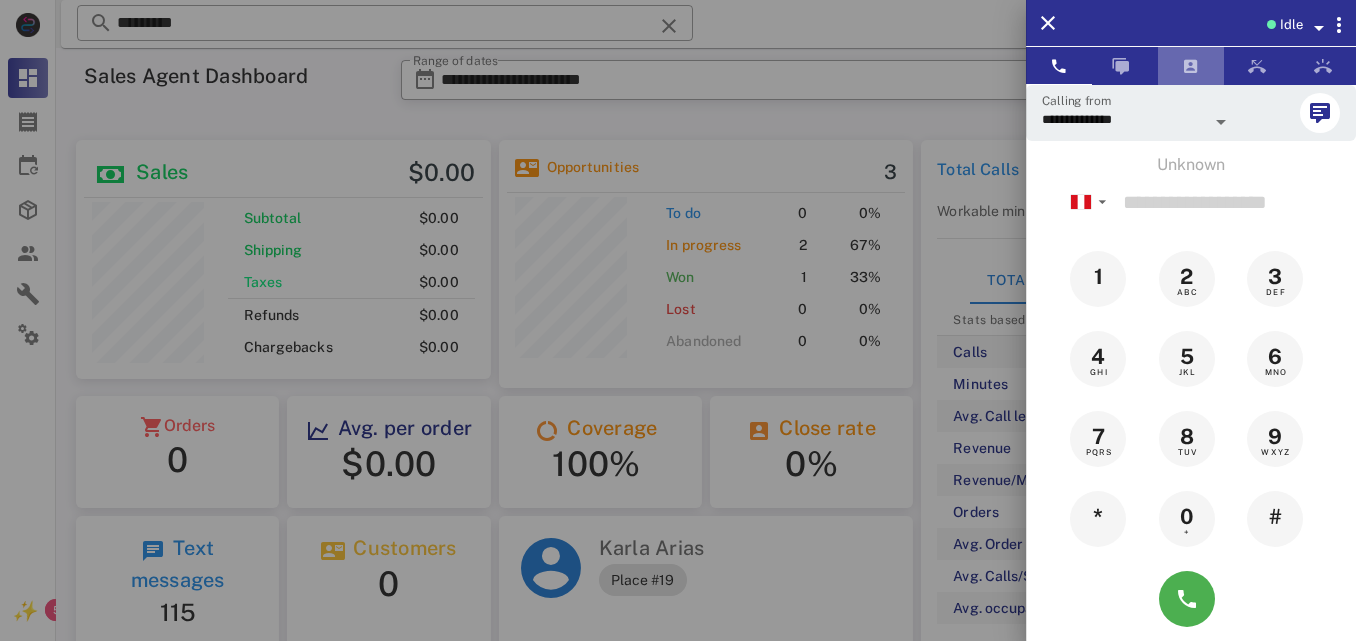 click at bounding box center [1191, 66] 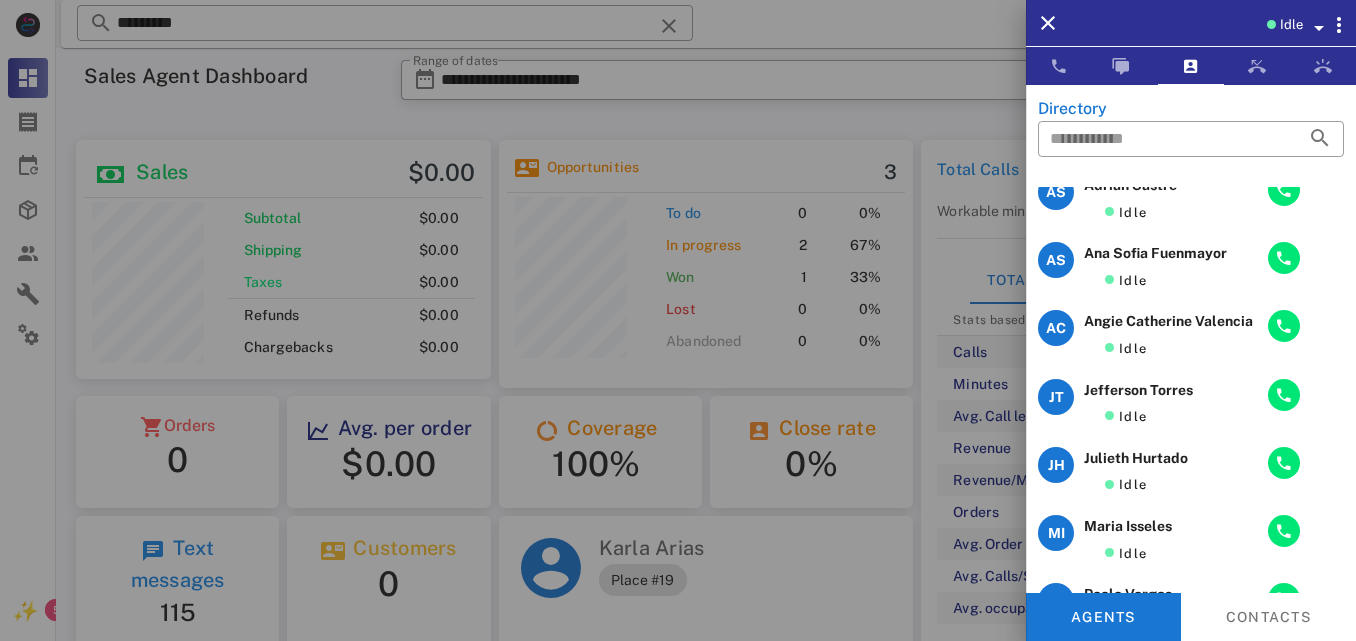 scroll, scrollTop: 0, scrollLeft: 0, axis: both 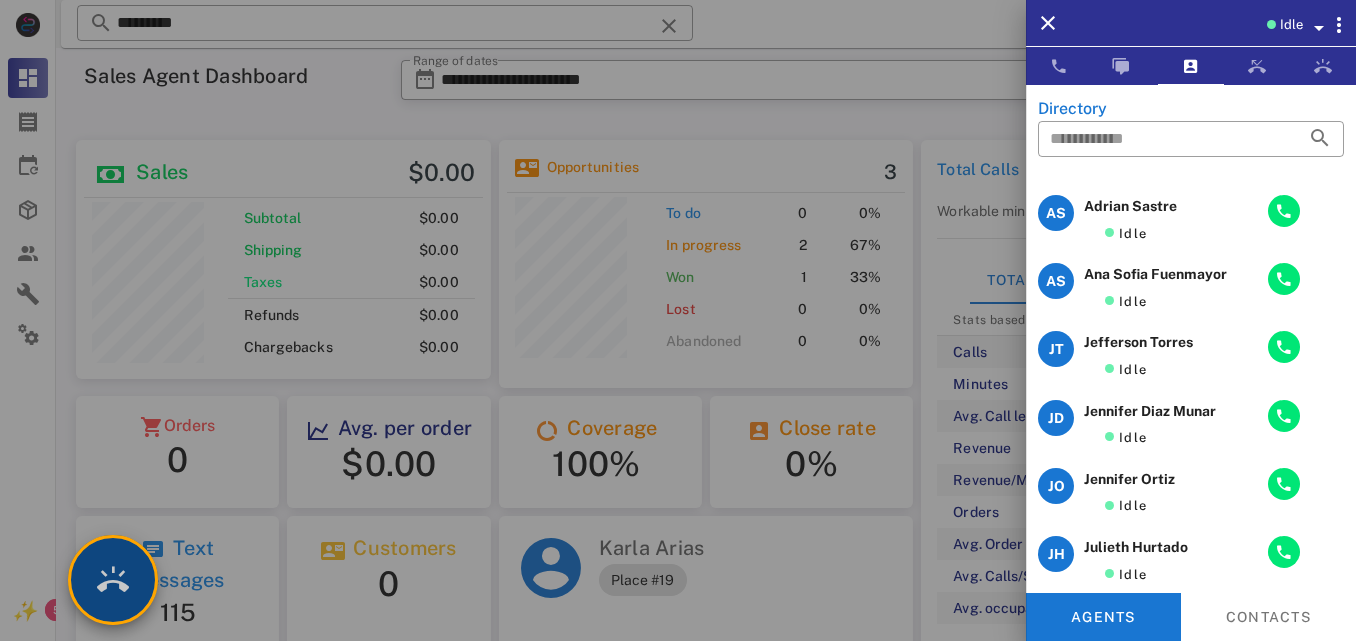 click at bounding box center (113, 580) 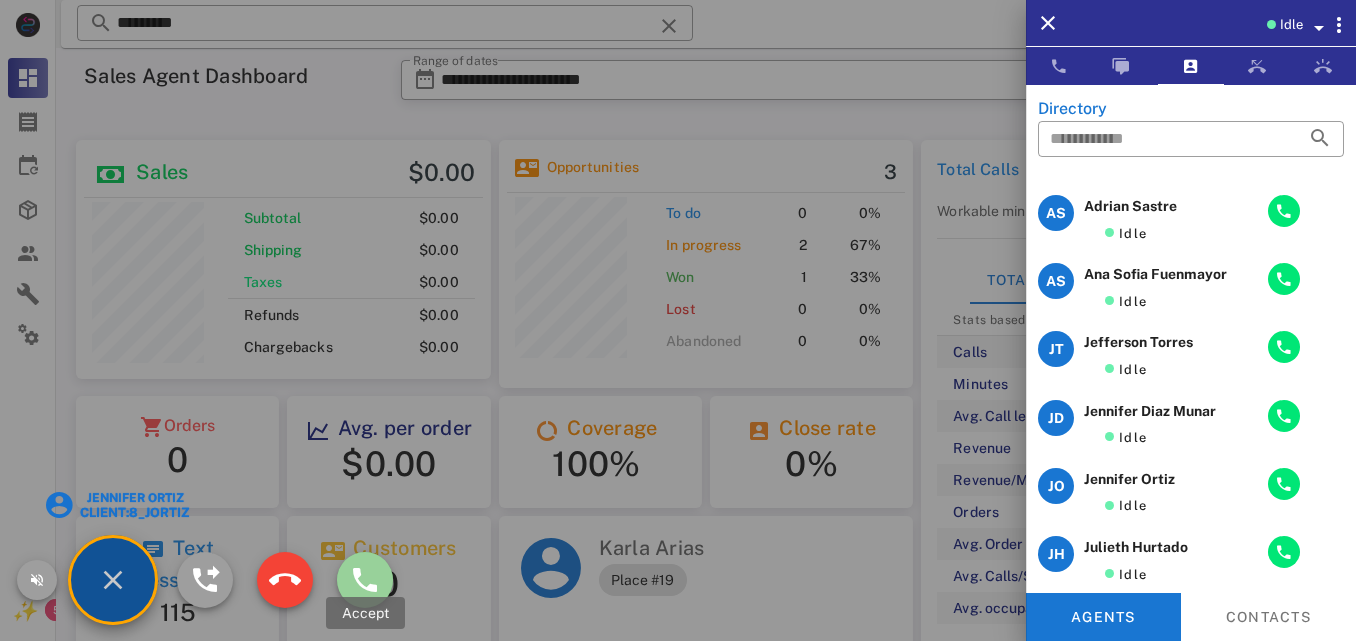click at bounding box center [365, 580] 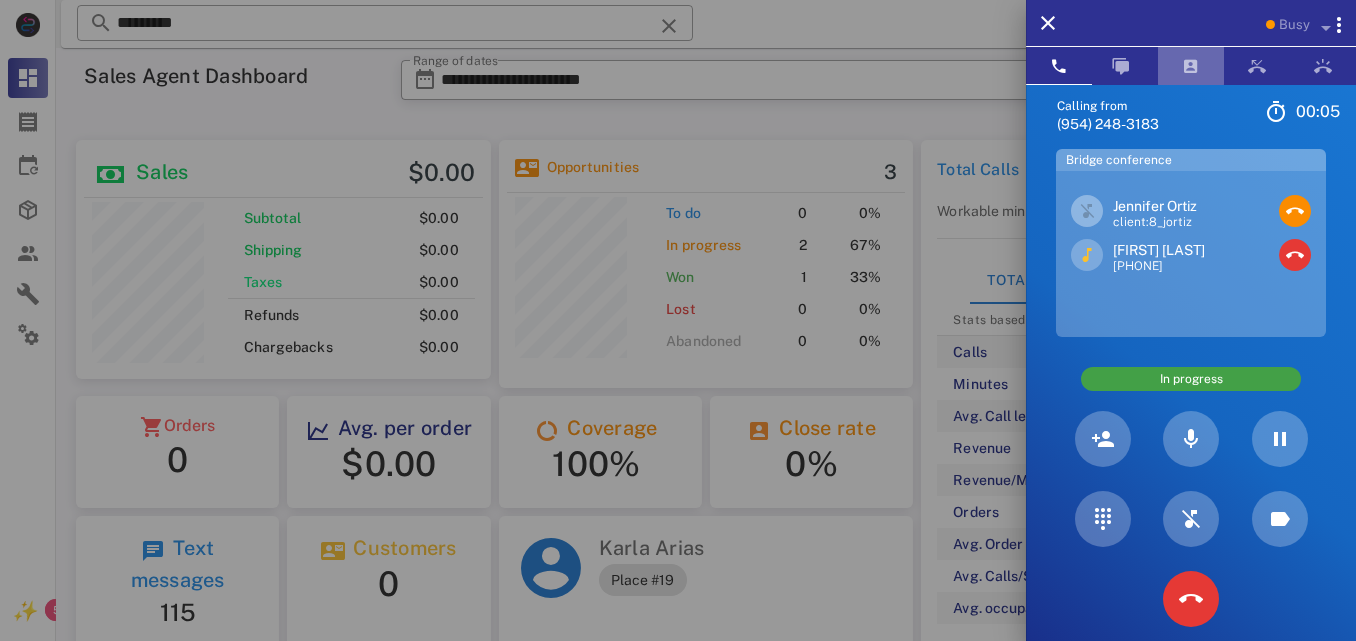 click at bounding box center [1191, 66] 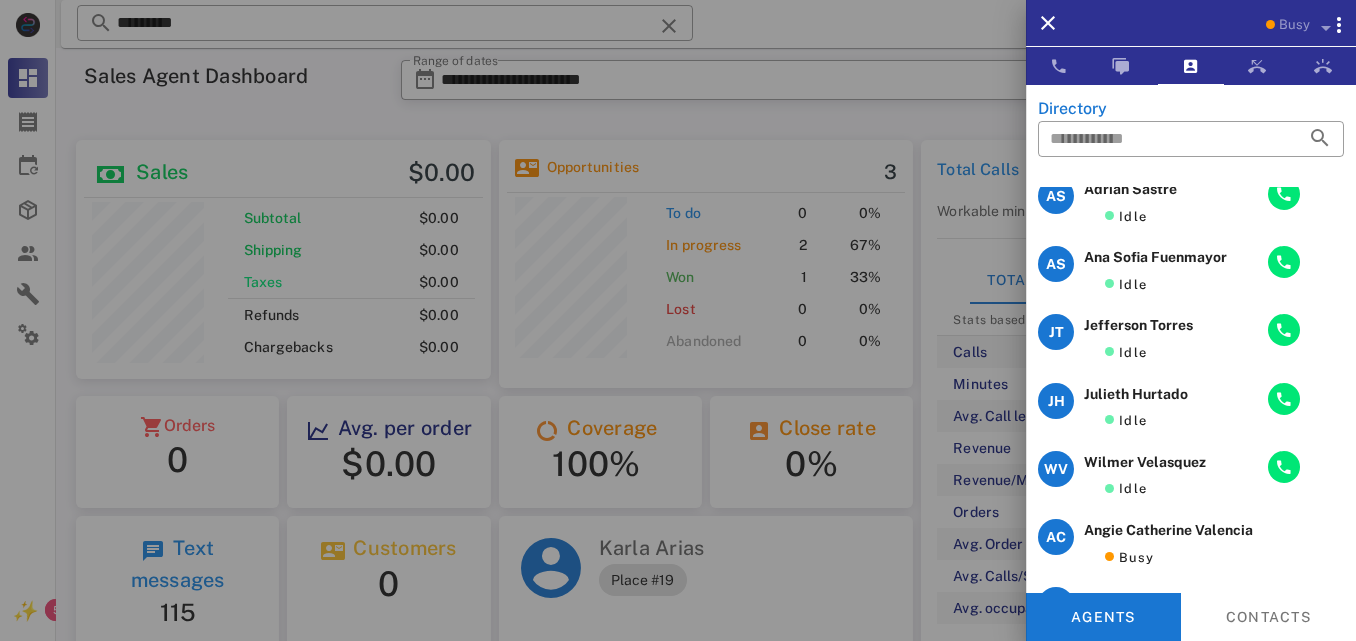 scroll, scrollTop: 0, scrollLeft: 0, axis: both 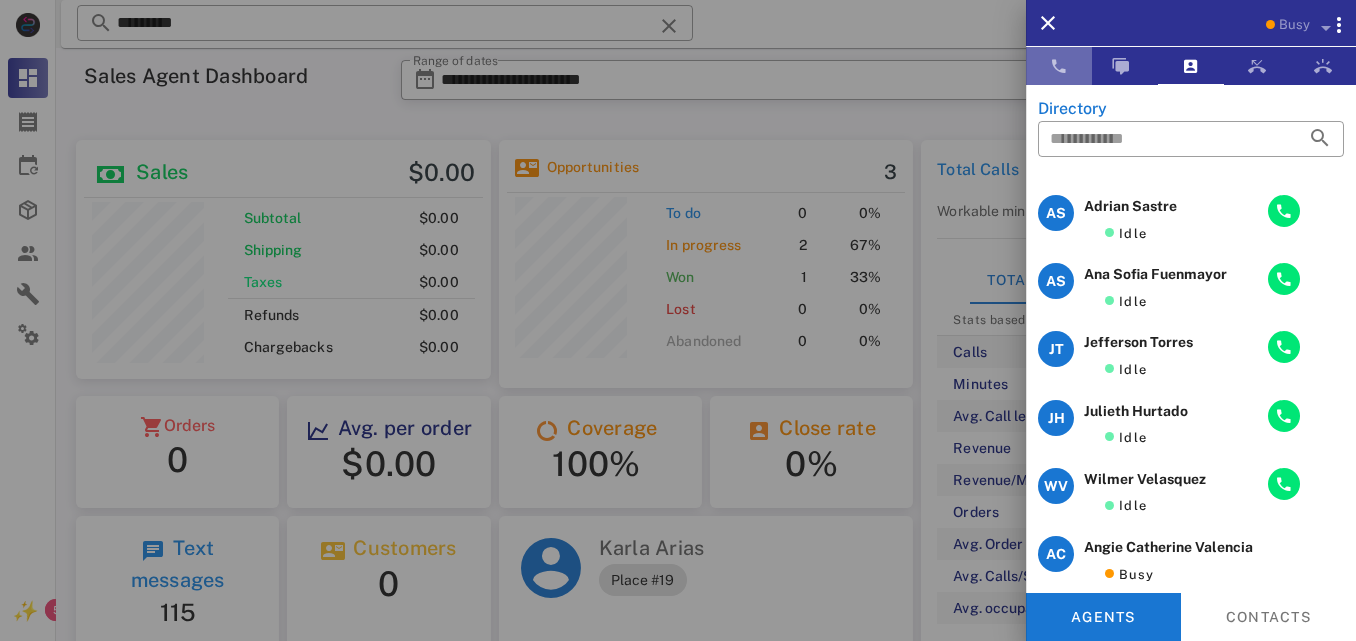 click at bounding box center [1059, 66] 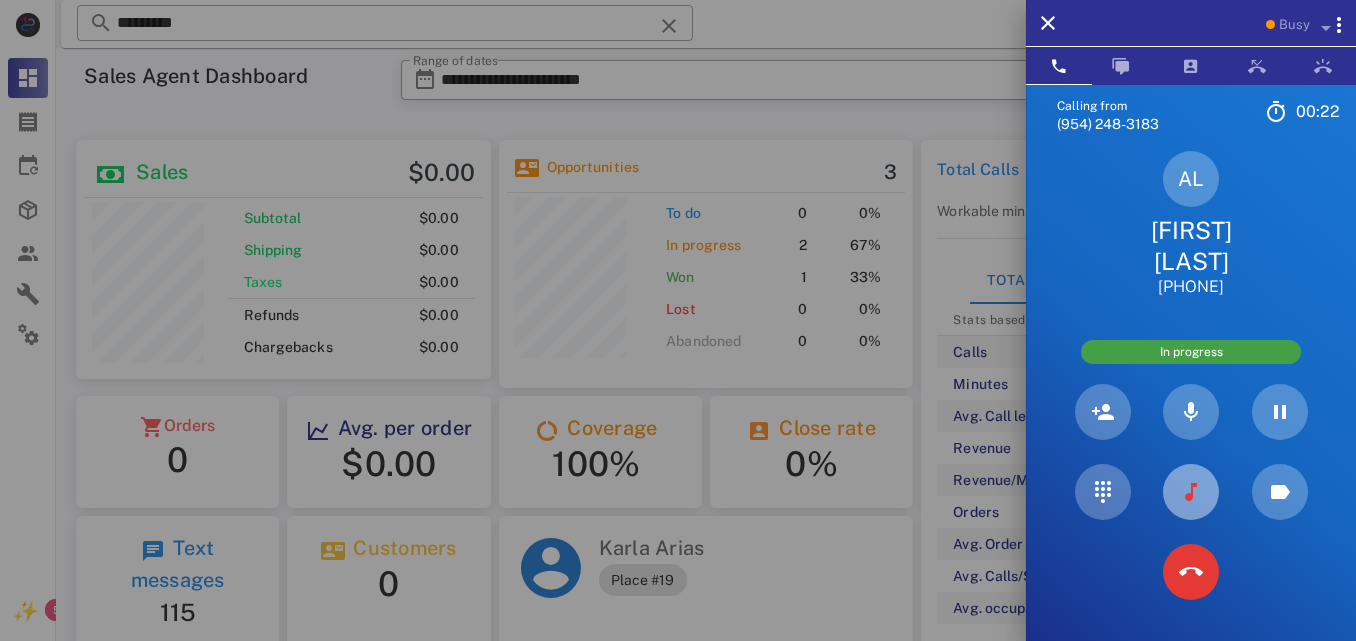 click at bounding box center [1191, 492] 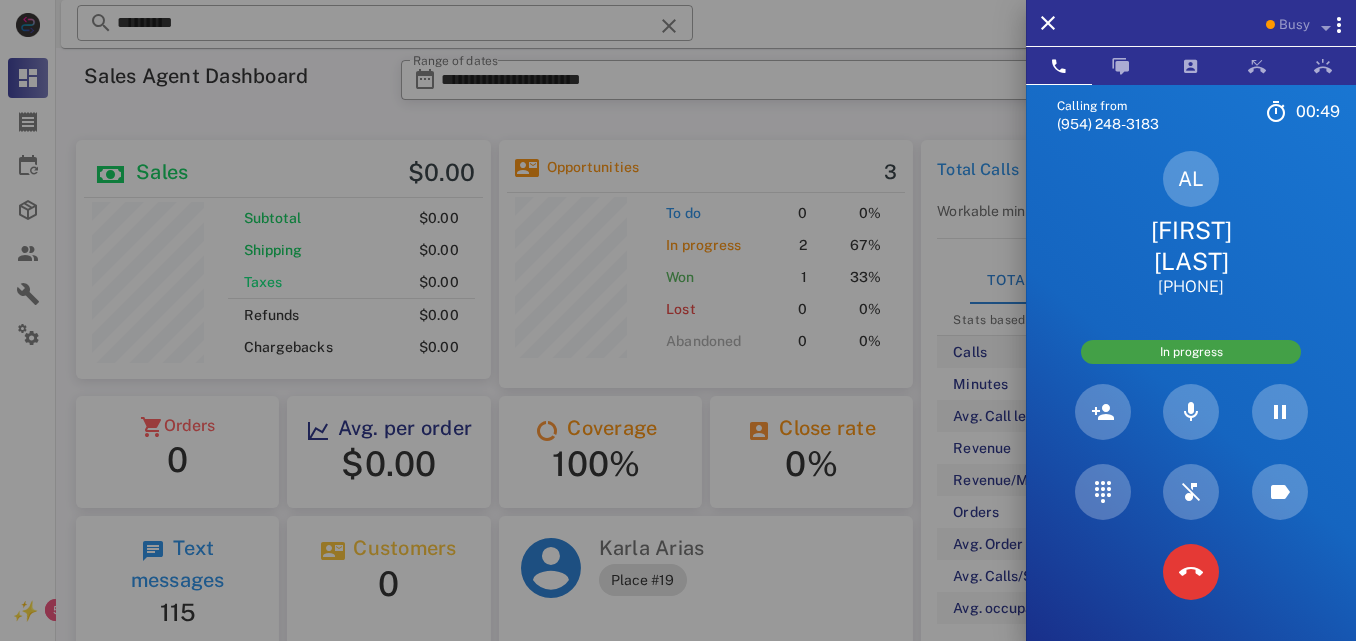 click on "[FIRST] [LAST]" at bounding box center [1191, 246] 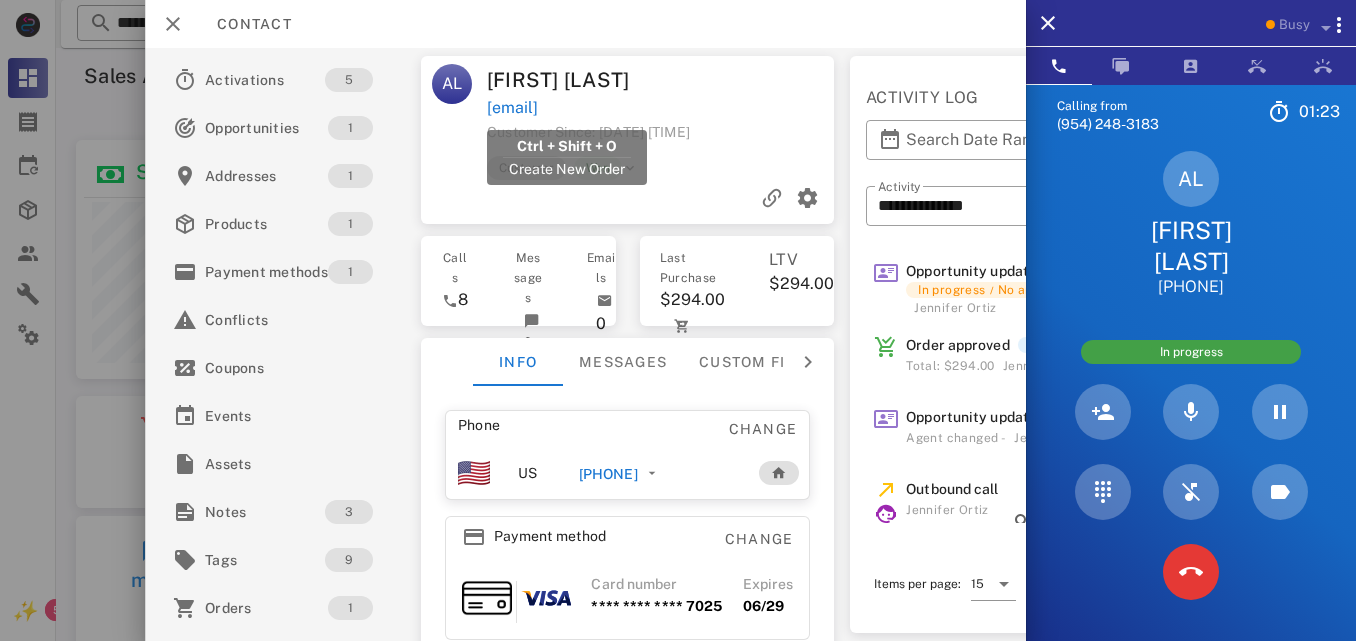 drag, startPoint x: 656, startPoint y: 123, endPoint x: 589, endPoint y: 103, distance: 69.92139 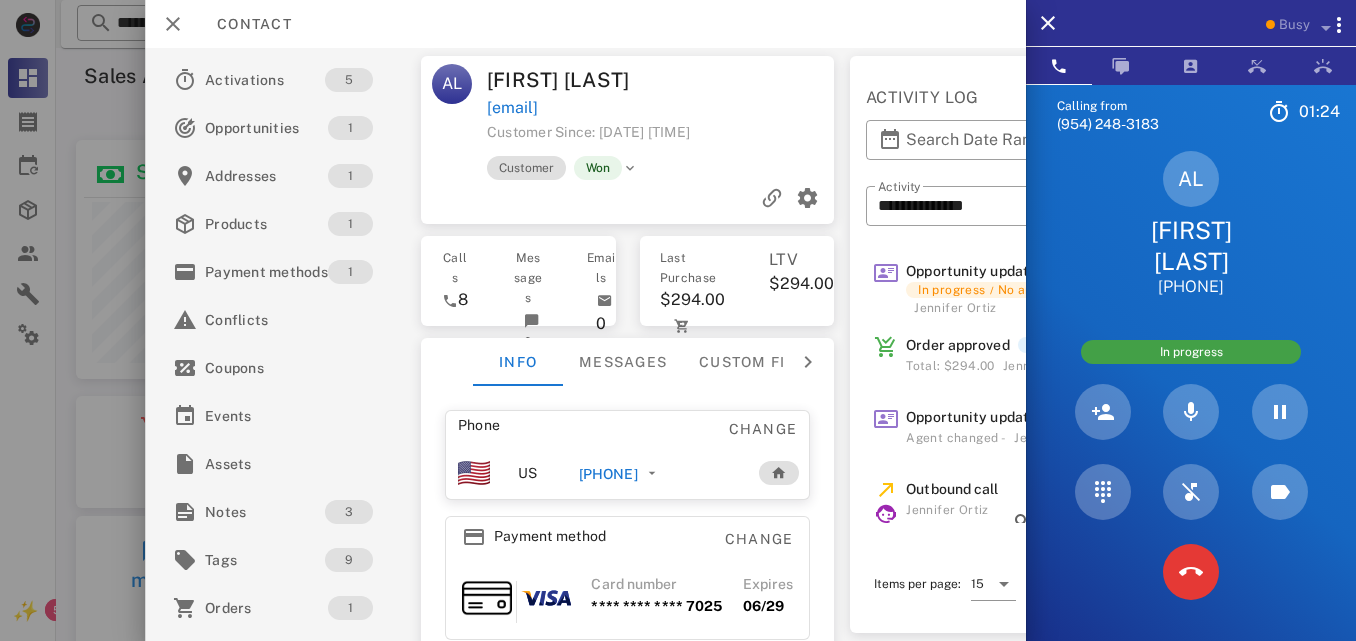 click on "[EMAIL]" at bounding box center [662, 108] 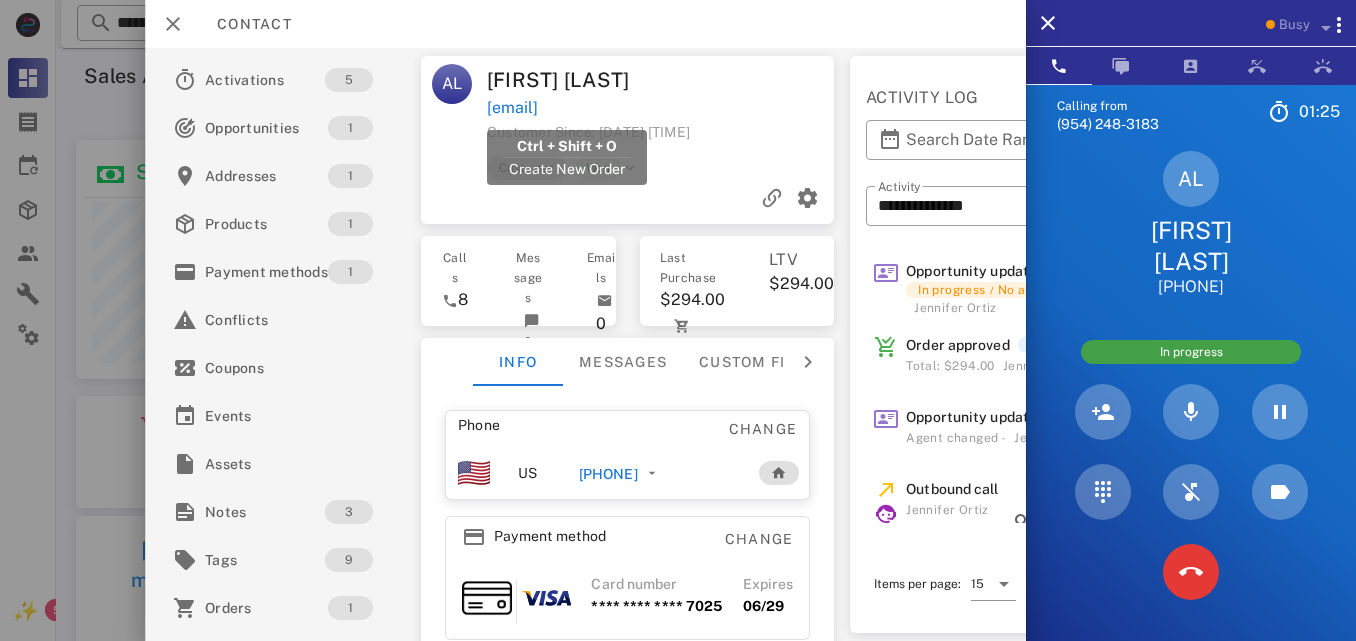 drag, startPoint x: 657, startPoint y: 114, endPoint x: 487, endPoint y: 108, distance: 170.10585 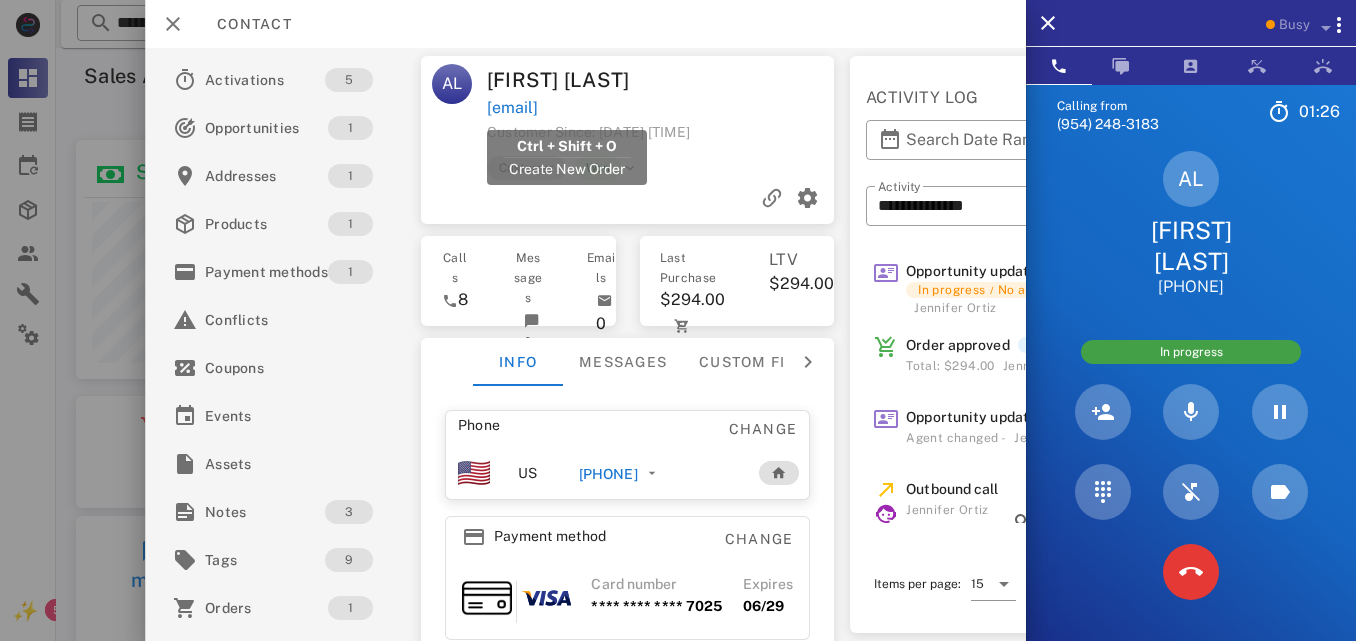 copy on "[EMAIL]" 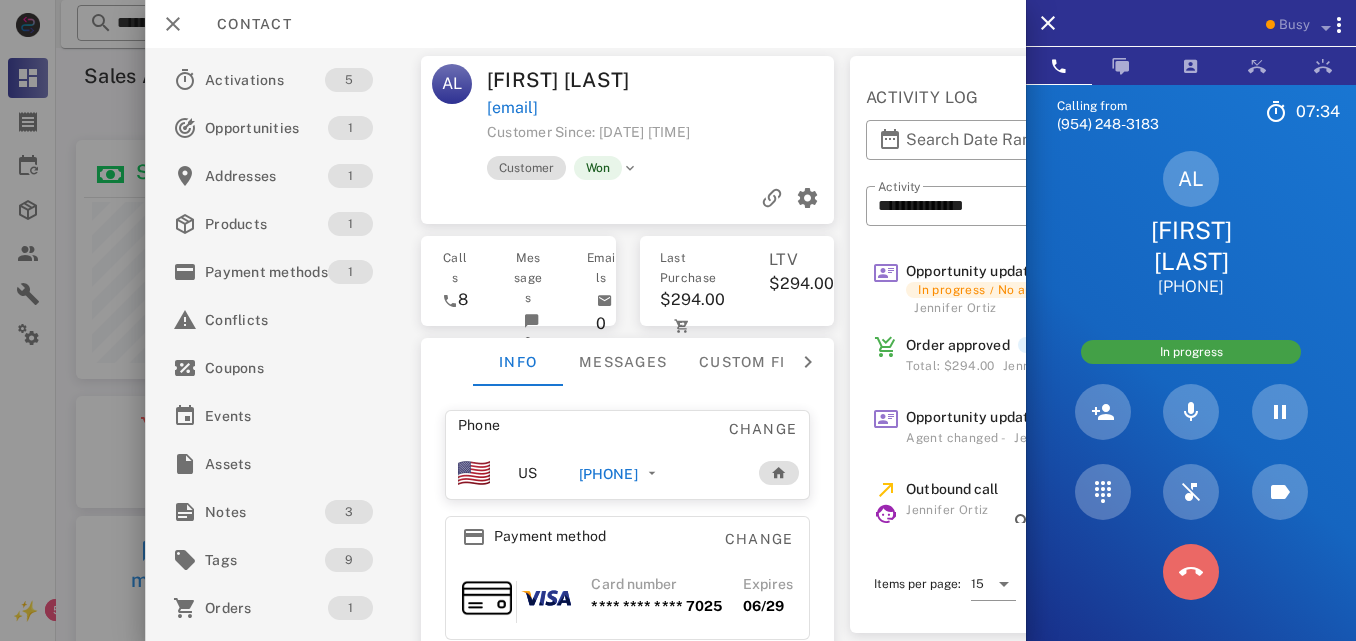 click at bounding box center [1191, 572] 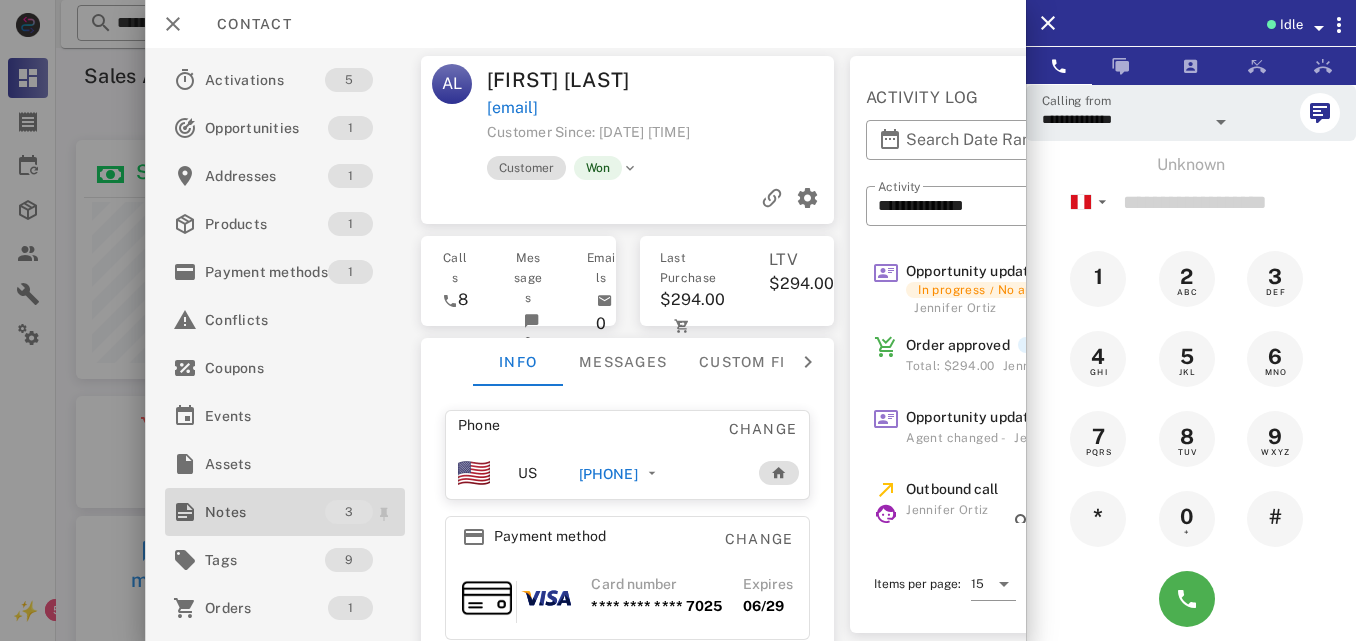 click on "Notes" at bounding box center [265, 512] 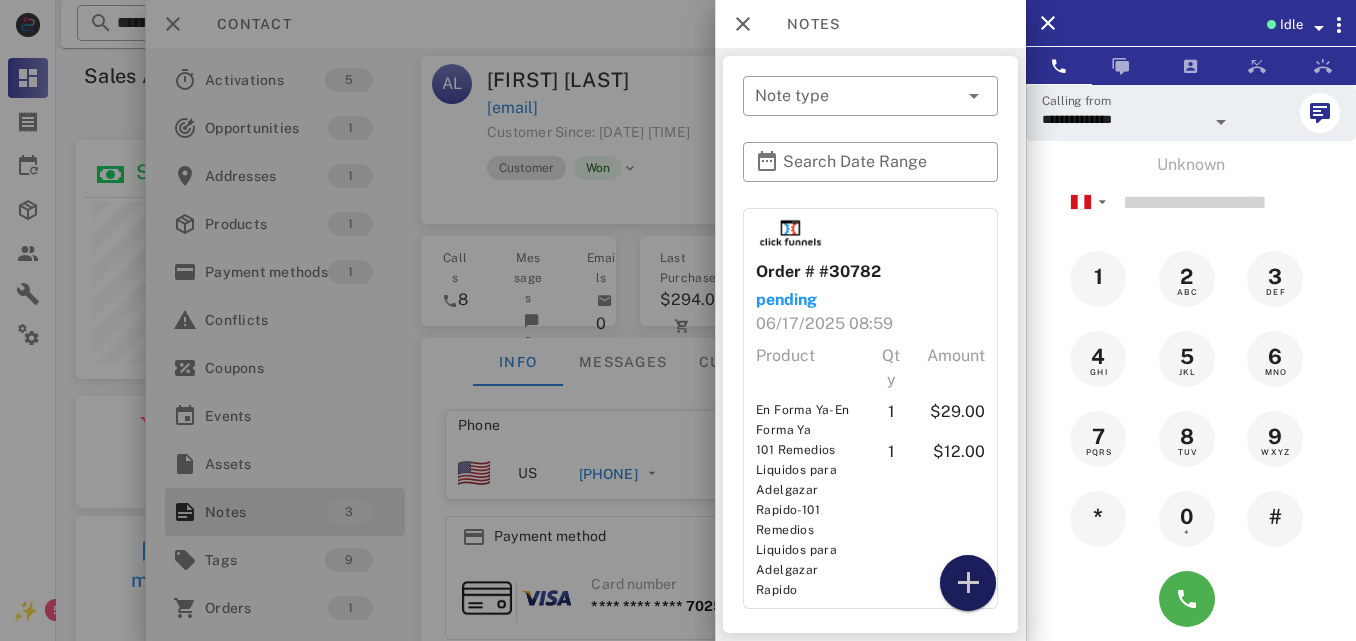 click at bounding box center [968, 583] 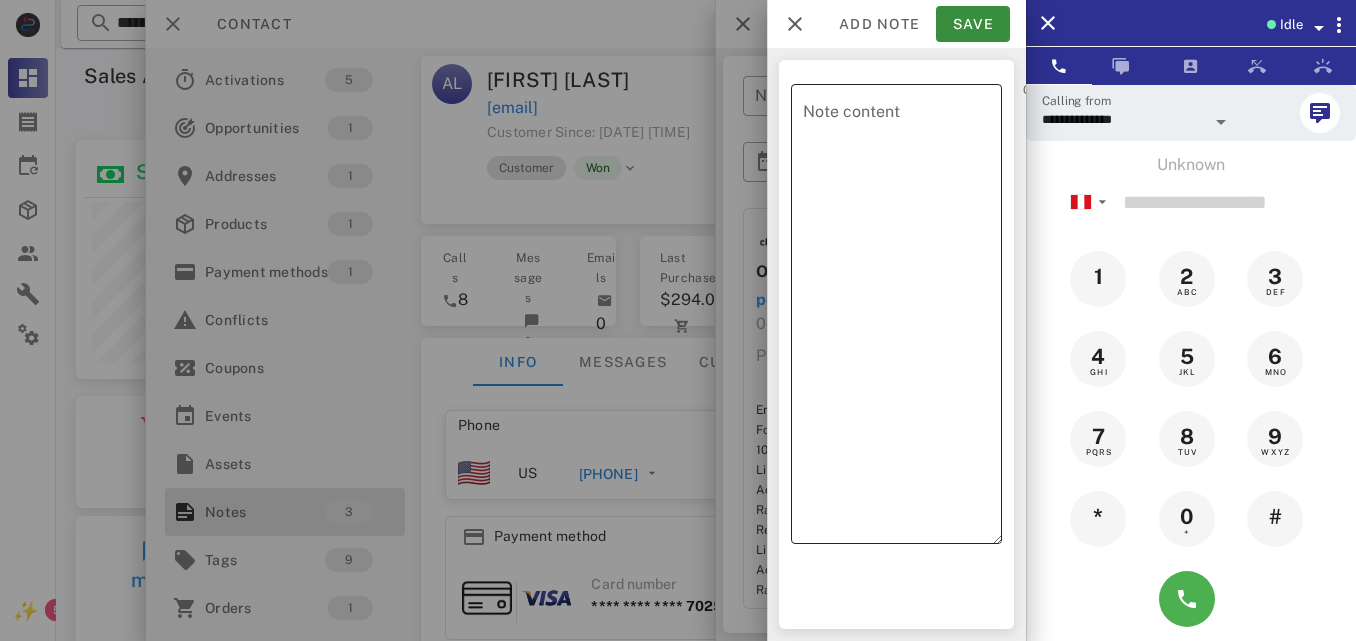 click on "Note content" at bounding box center [902, 319] 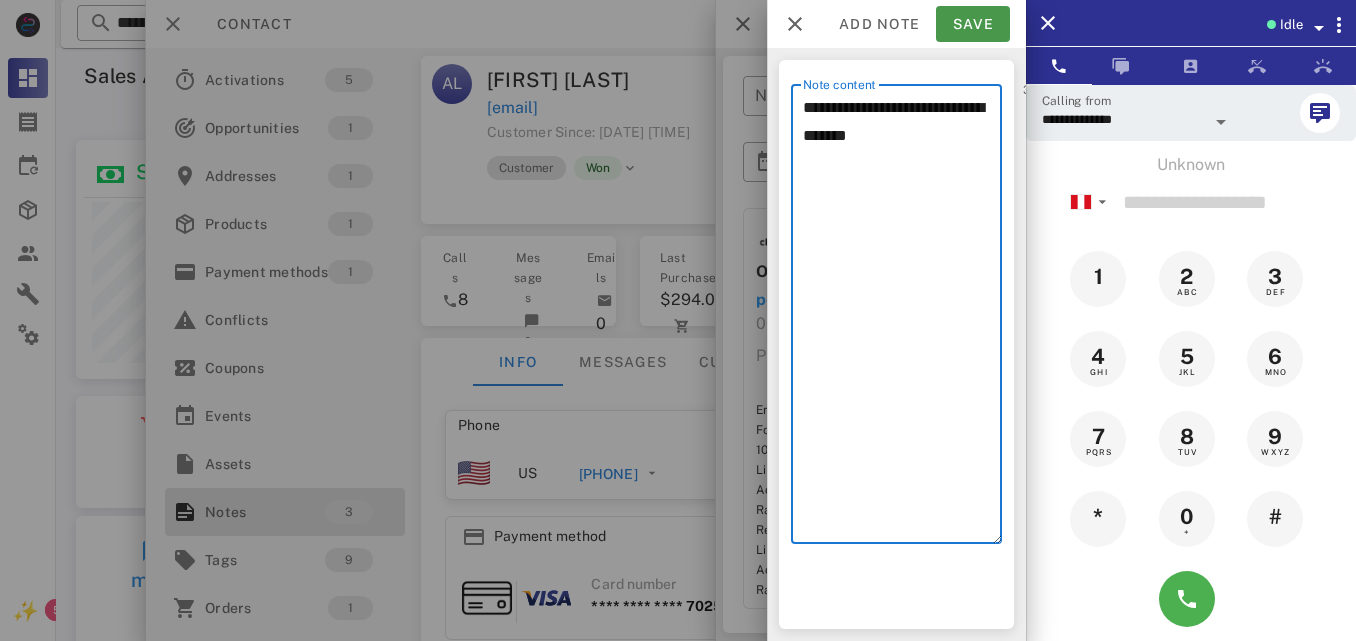 type on "**********" 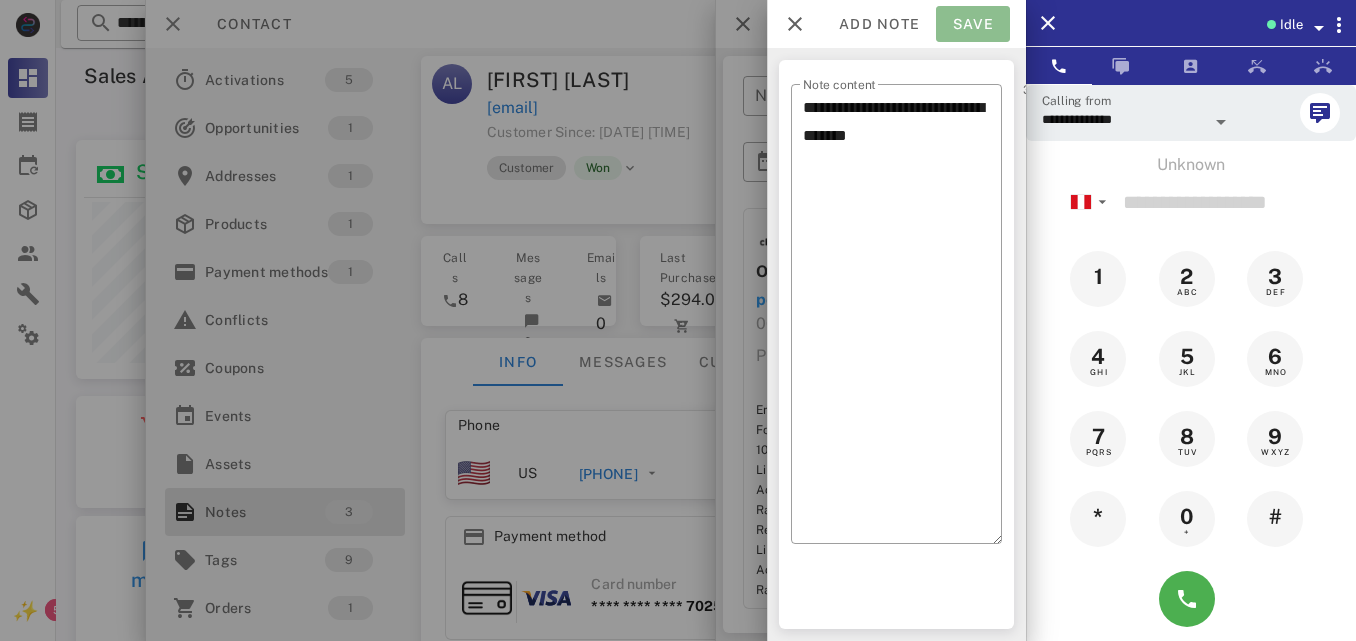click on "Save" at bounding box center [973, 24] 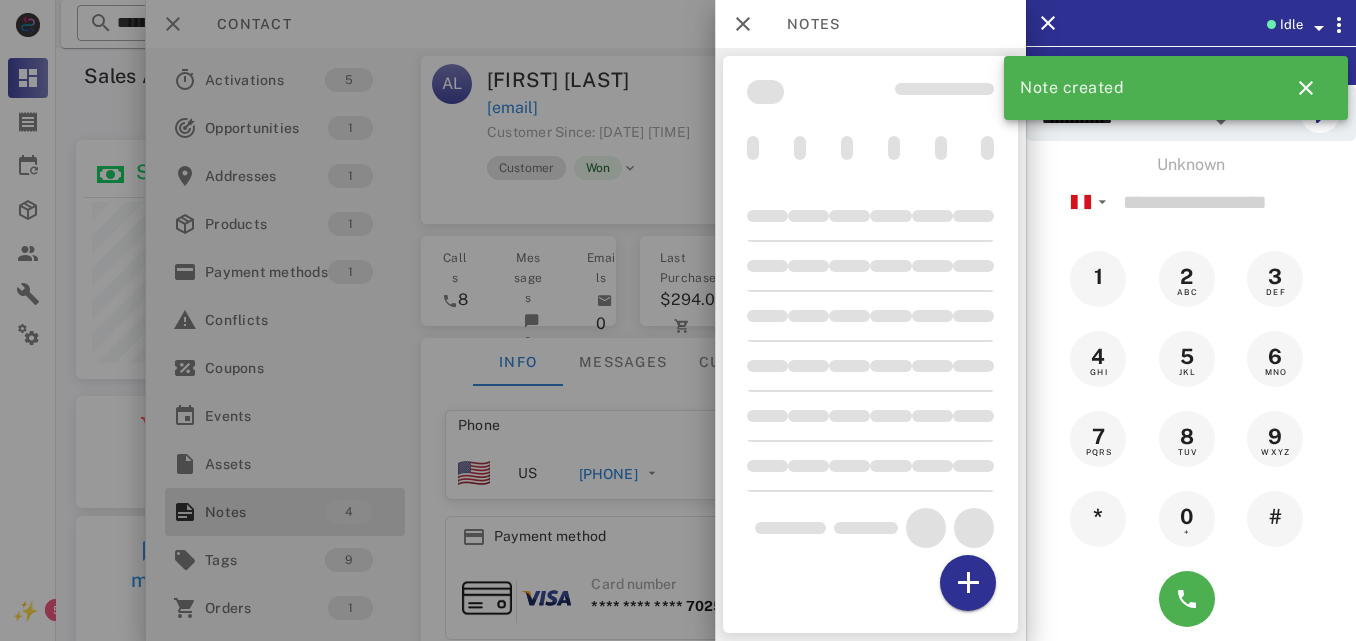 click at bounding box center [678, 320] 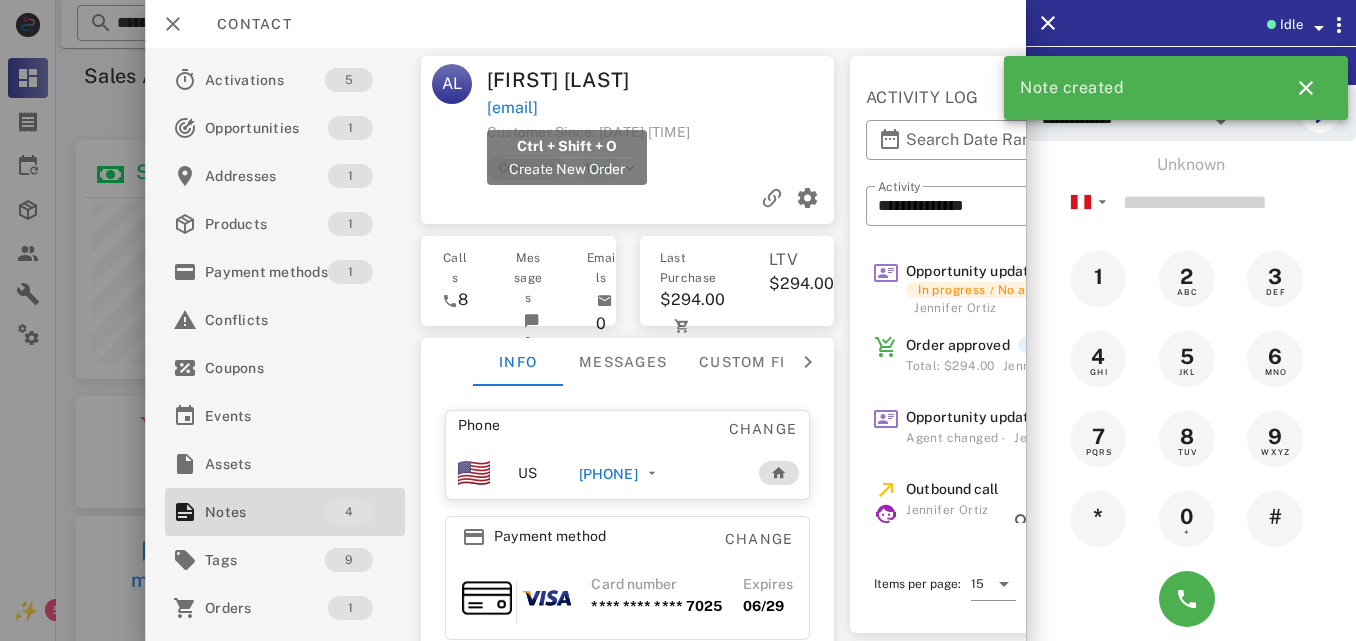 drag, startPoint x: 674, startPoint y: 113, endPoint x: 485, endPoint y: 118, distance: 189.06613 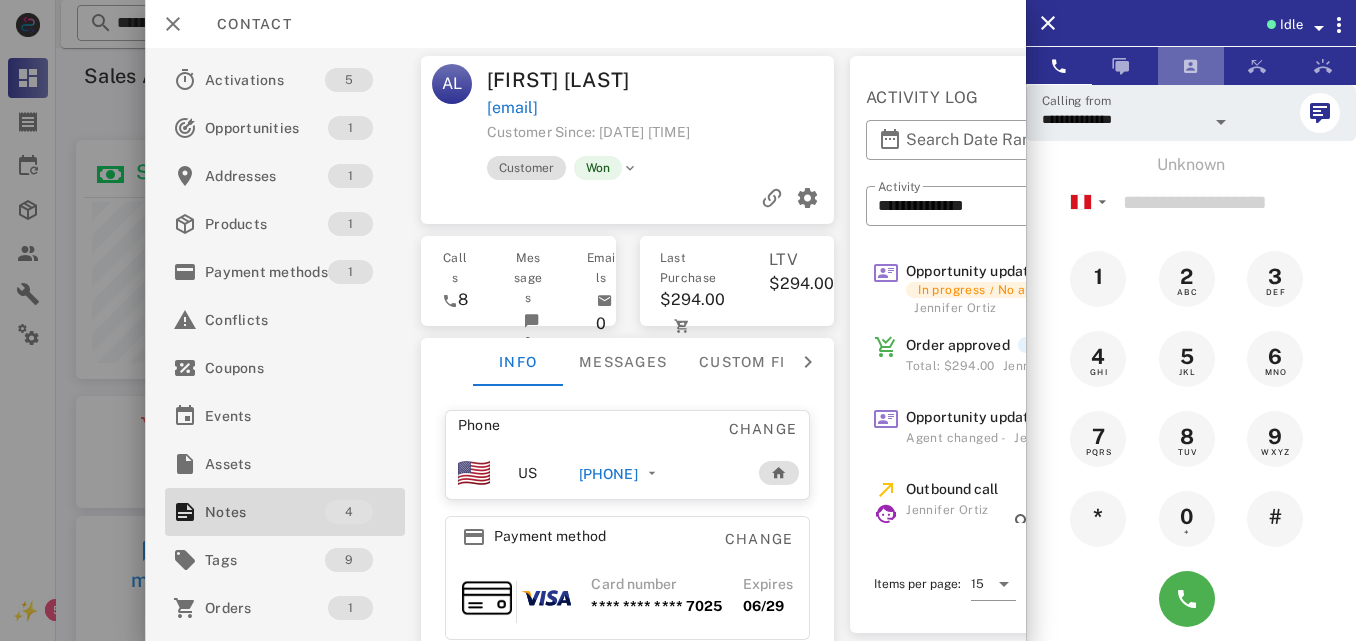 click at bounding box center [1191, 66] 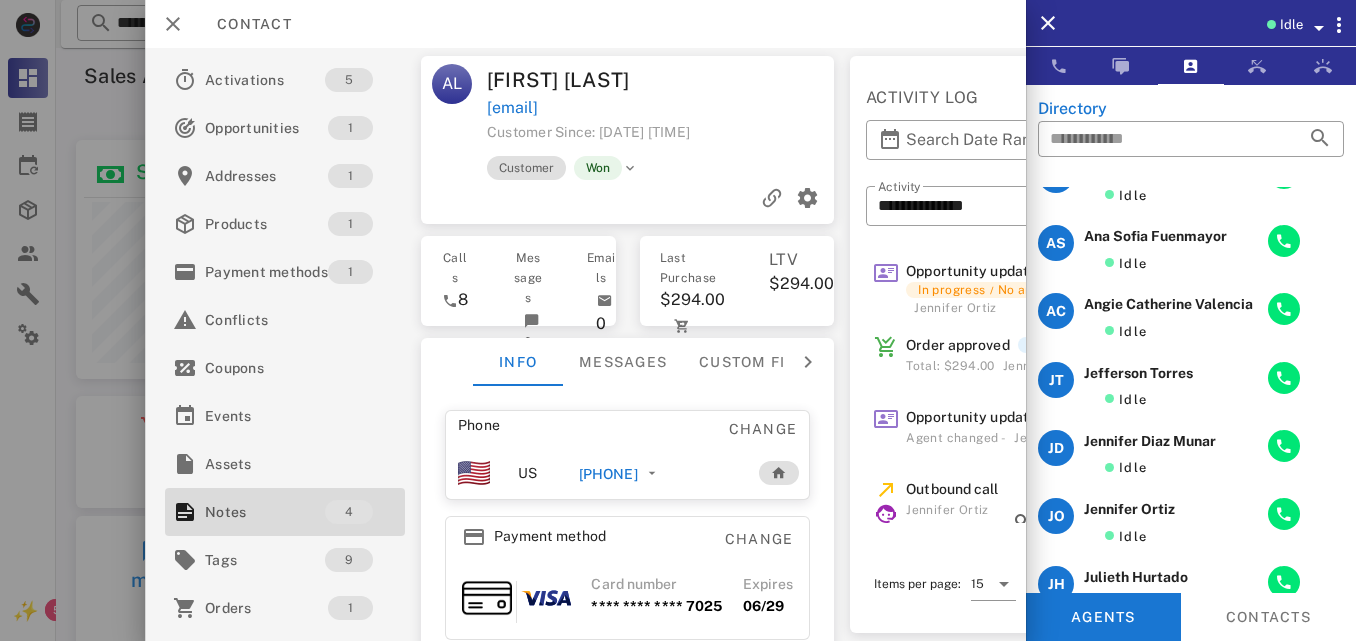 scroll, scrollTop: 0, scrollLeft: 0, axis: both 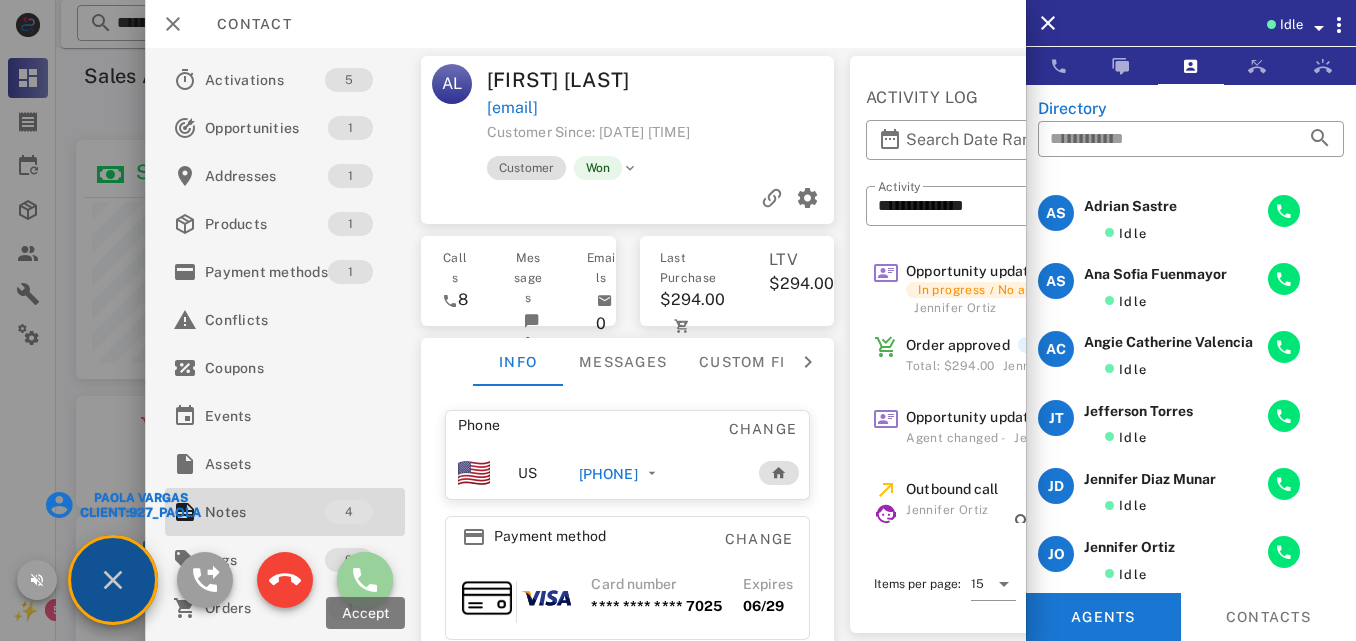 click at bounding box center (365, 580) 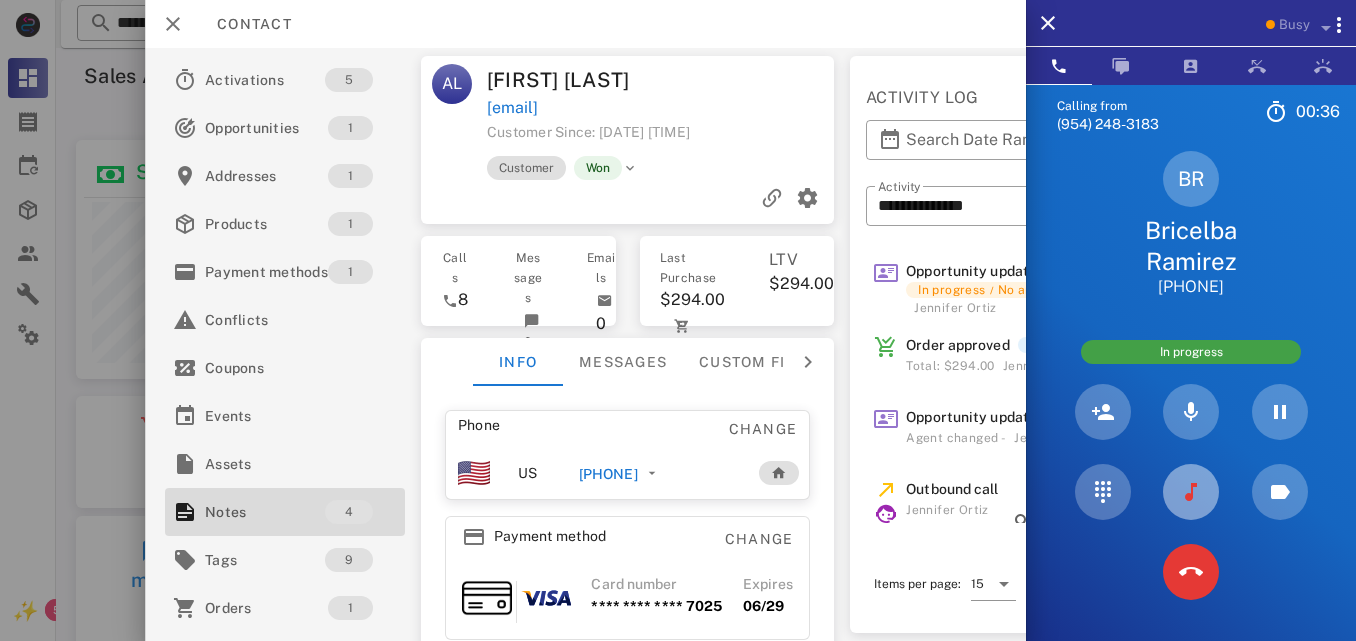 click at bounding box center [1191, 492] 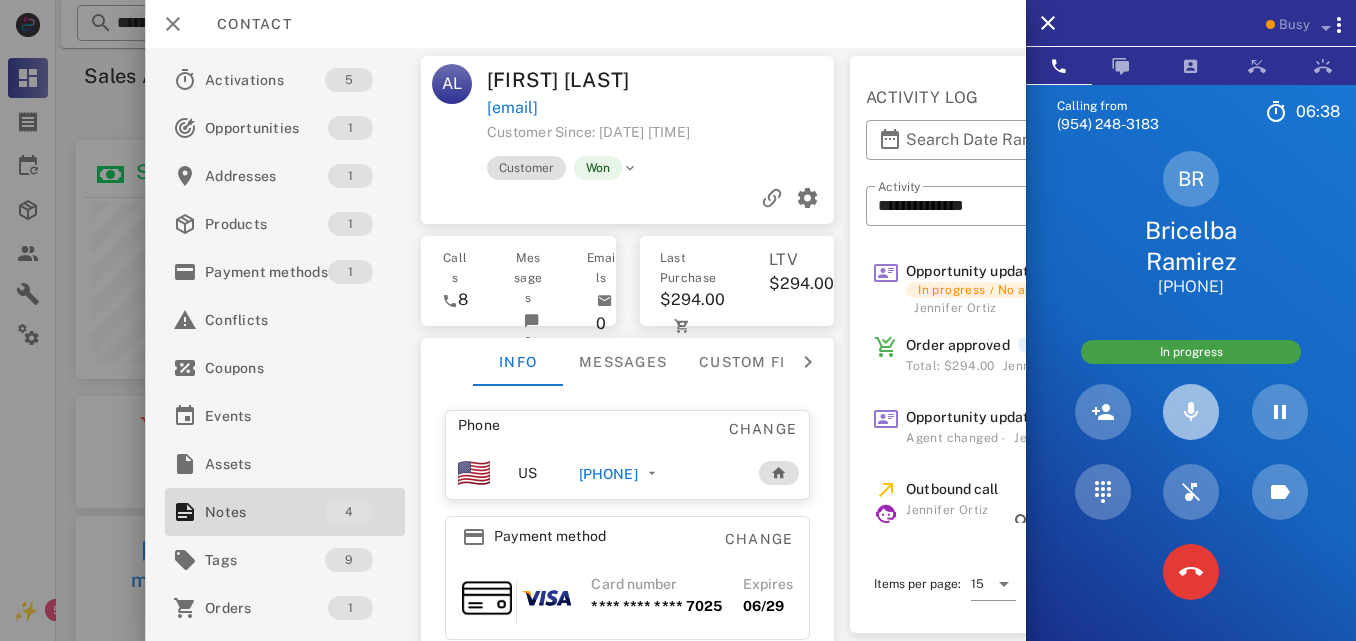 click at bounding box center (1191, 412) 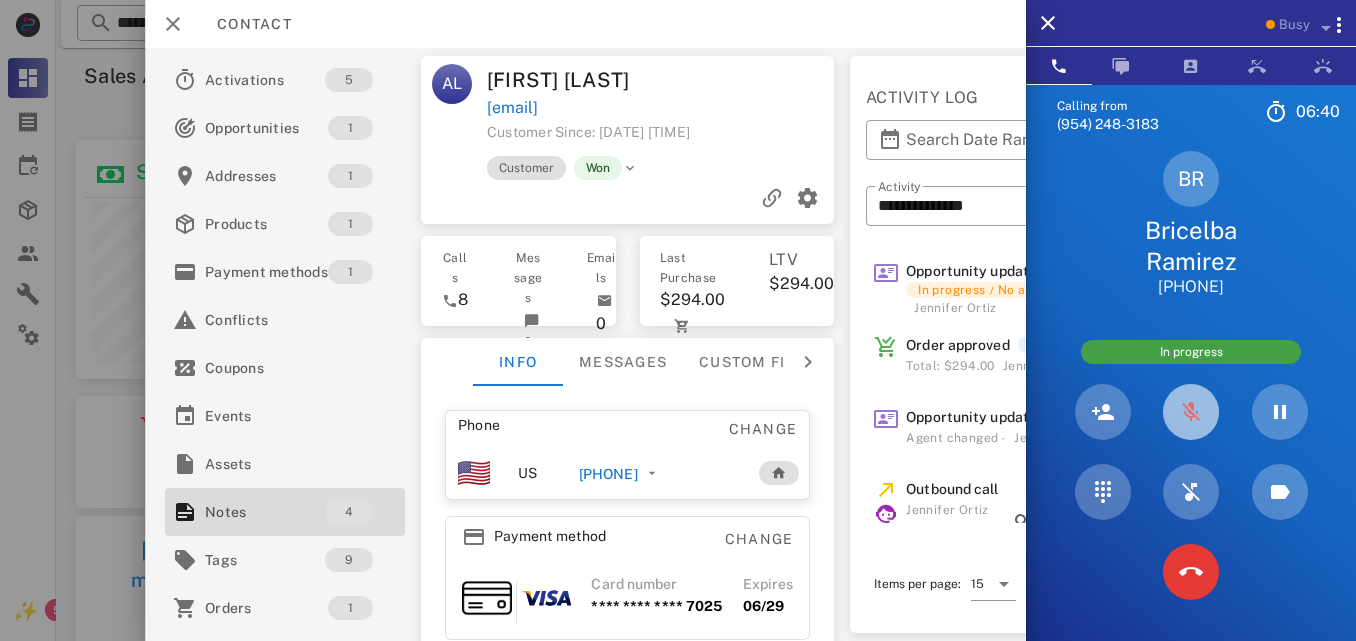 click at bounding box center [1191, 412] 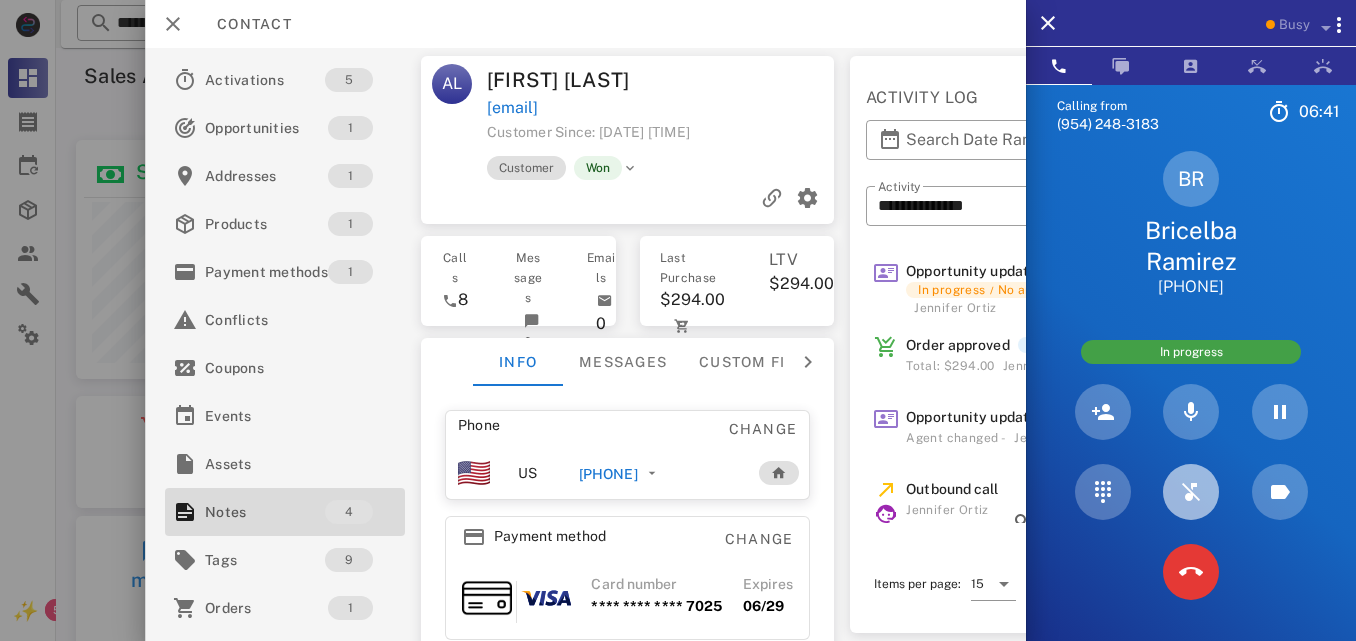 click at bounding box center (1191, 492) 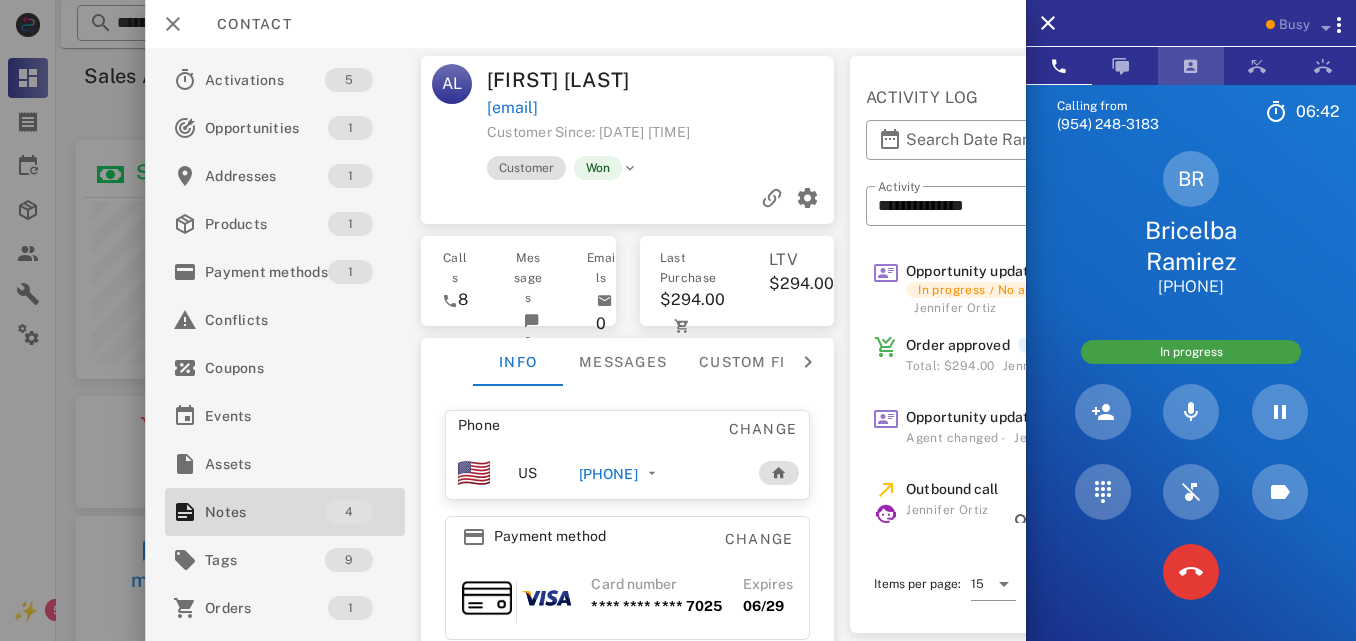 click at bounding box center (1191, 66) 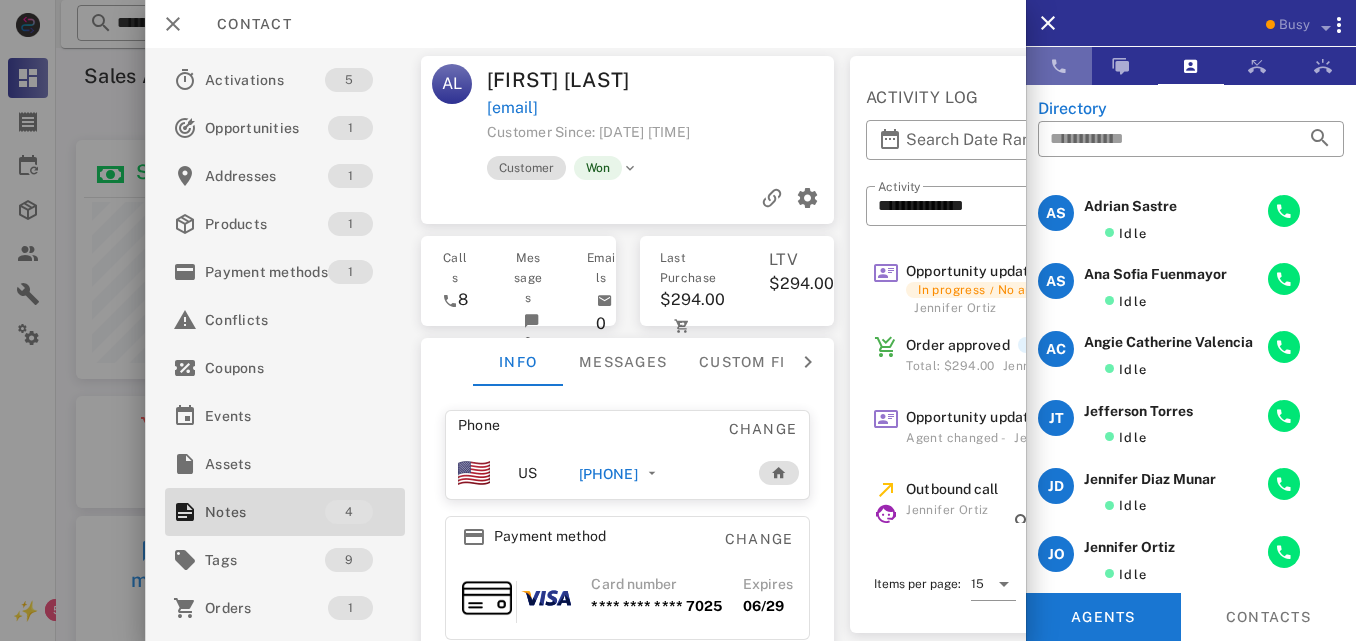 click at bounding box center (1059, 66) 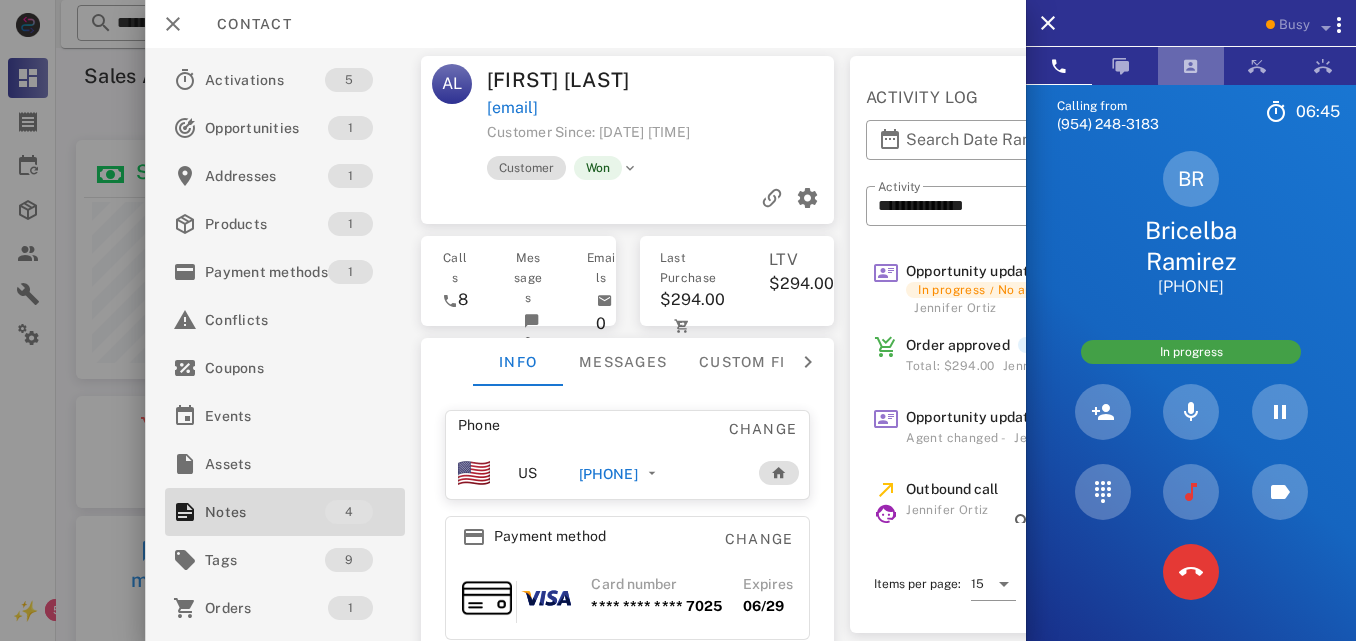 click at bounding box center [1191, 66] 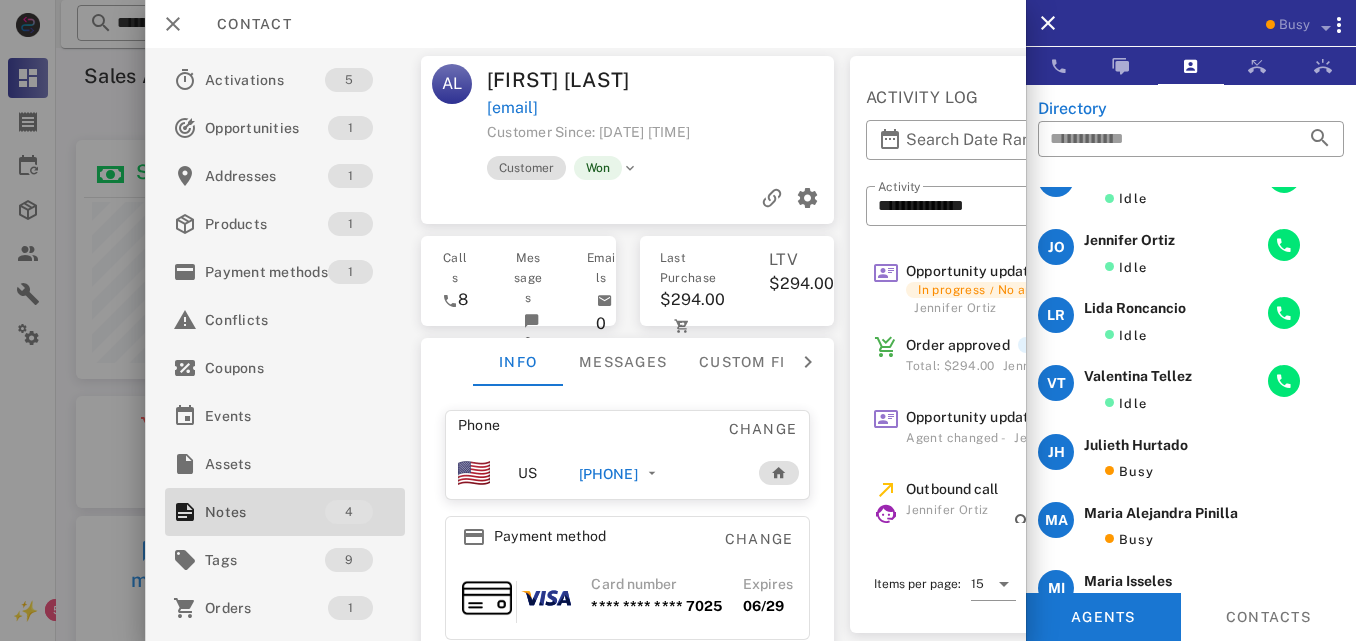scroll, scrollTop: 312, scrollLeft: 0, axis: vertical 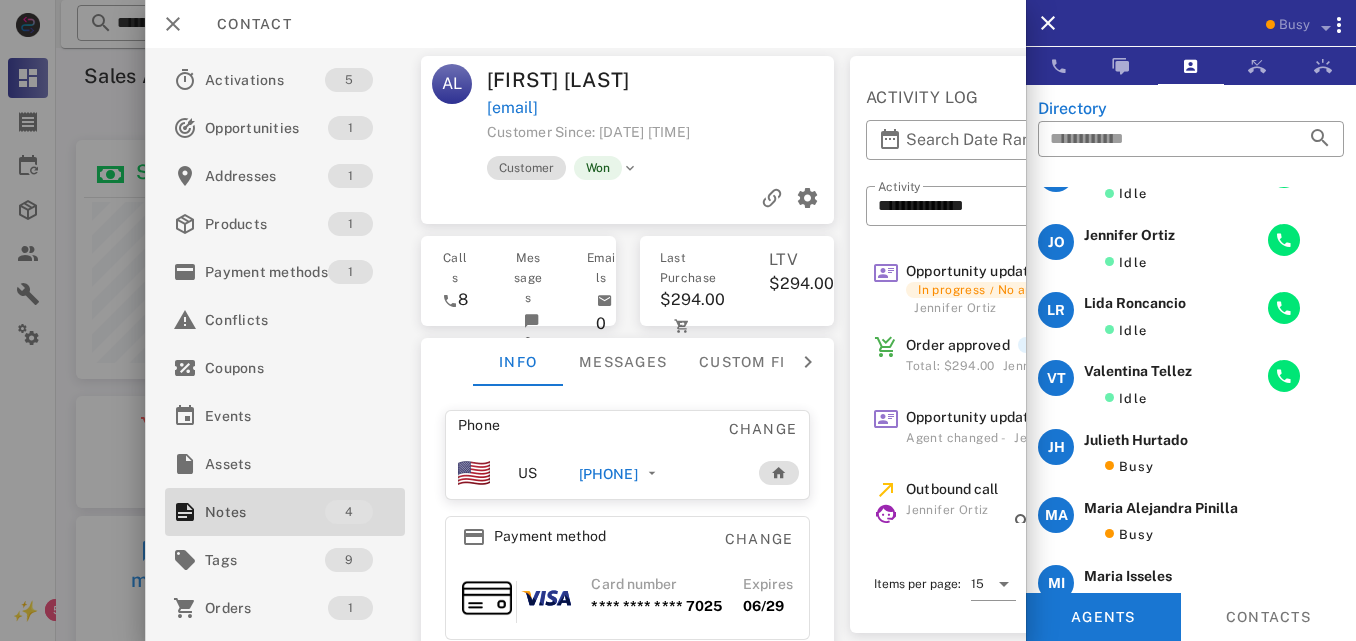 click on "VT  [FIRST] [LAST]  Idle" at bounding box center (1191, 388) 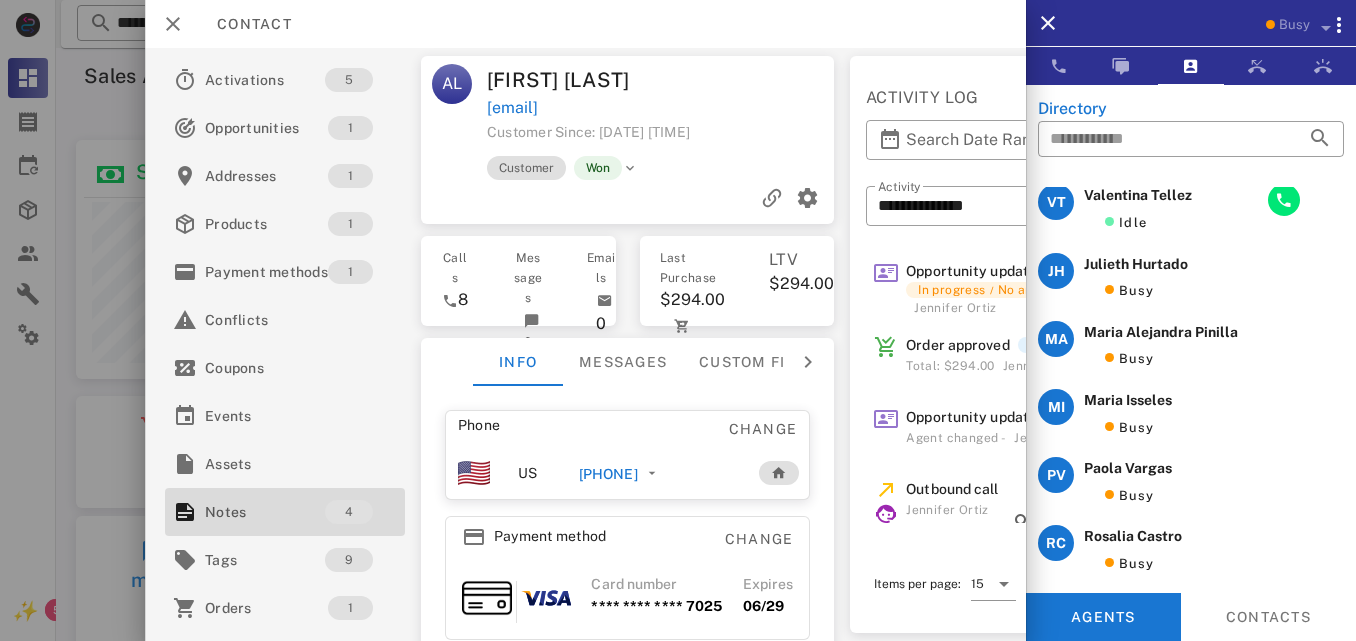 scroll, scrollTop: 551, scrollLeft: 0, axis: vertical 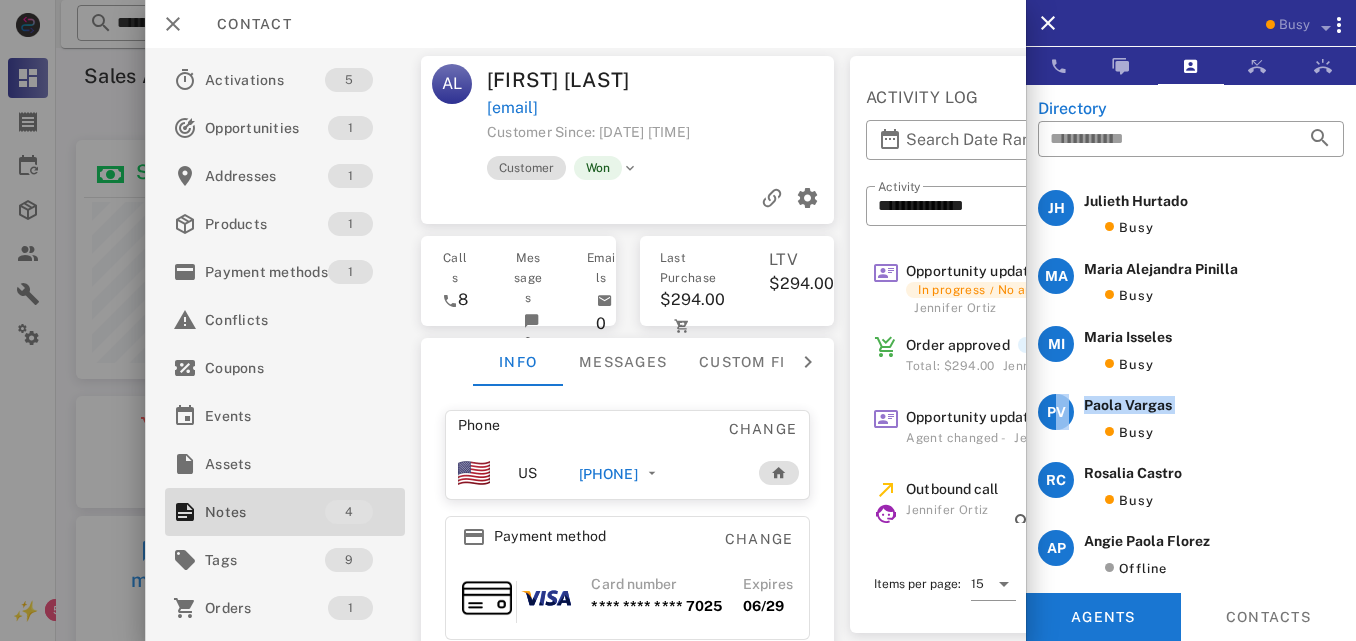 drag, startPoint x: 1332, startPoint y: 424, endPoint x: 1332, endPoint y: 365, distance: 59 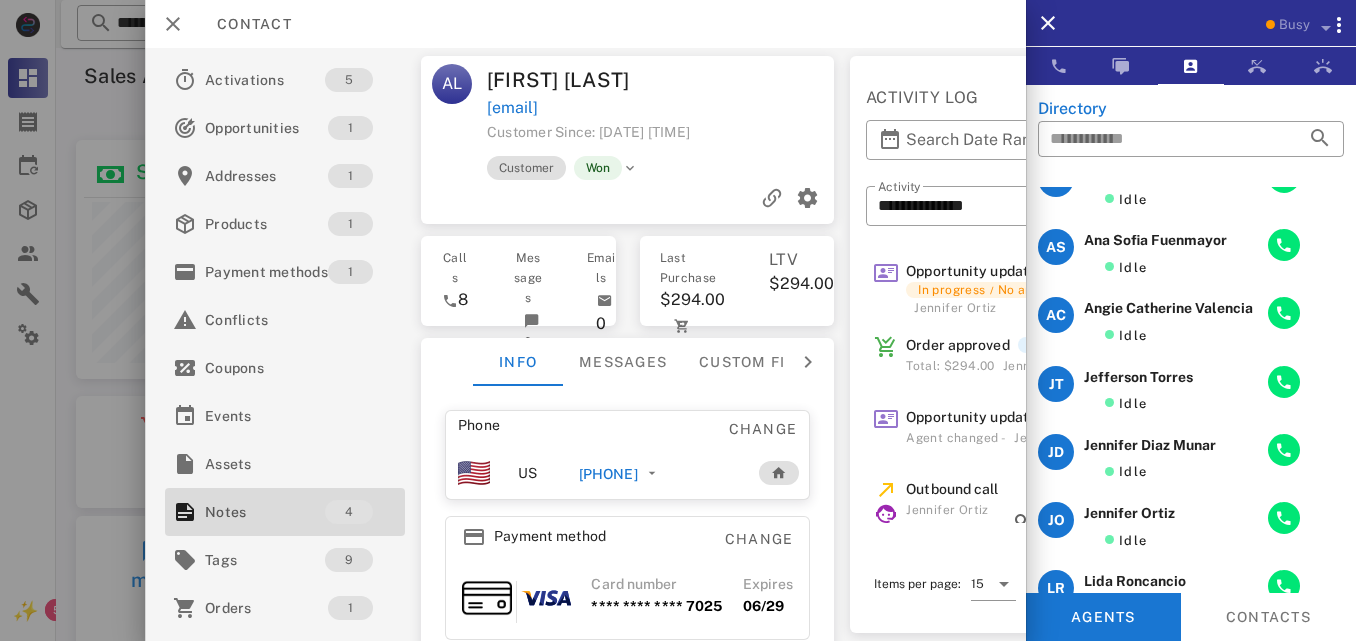 scroll, scrollTop: 0, scrollLeft: 0, axis: both 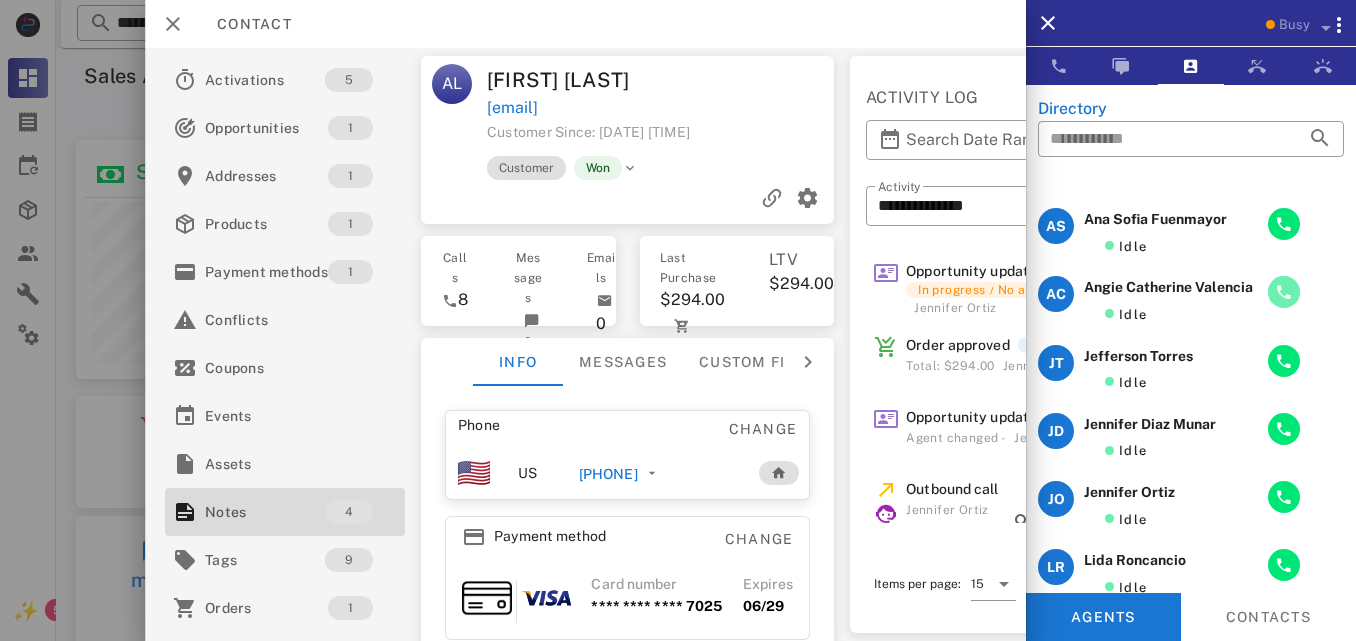 click at bounding box center (1284, 292) 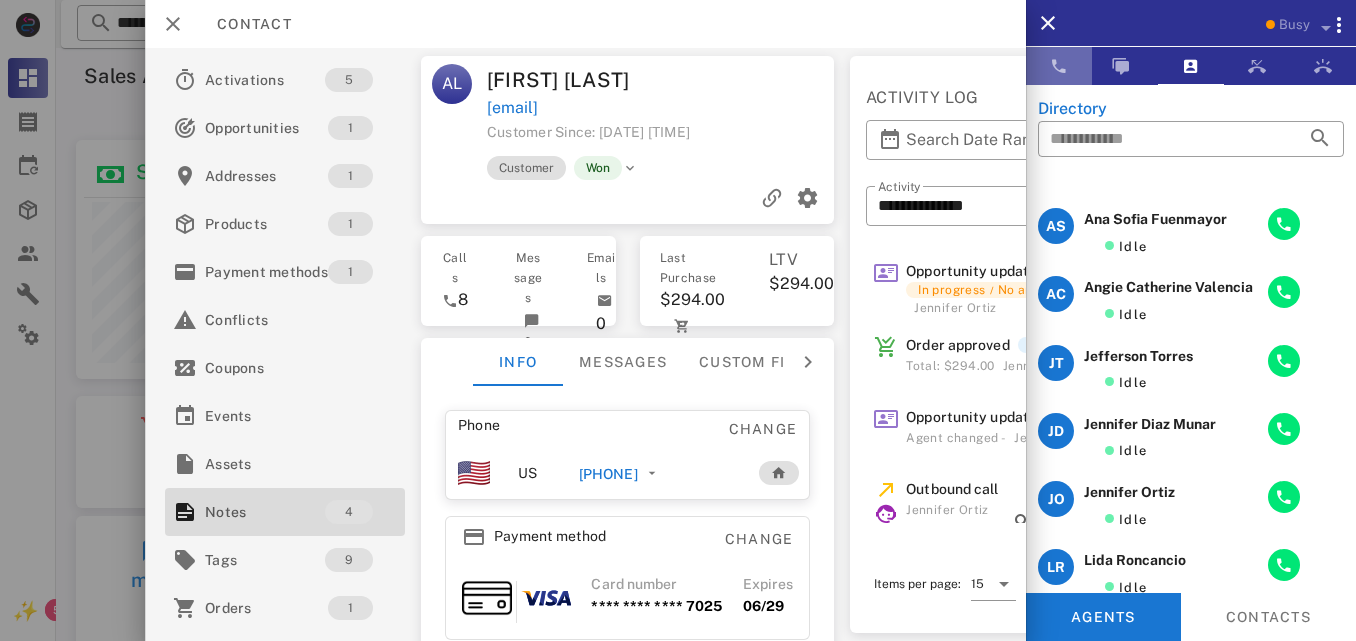click at bounding box center (1059, 66) 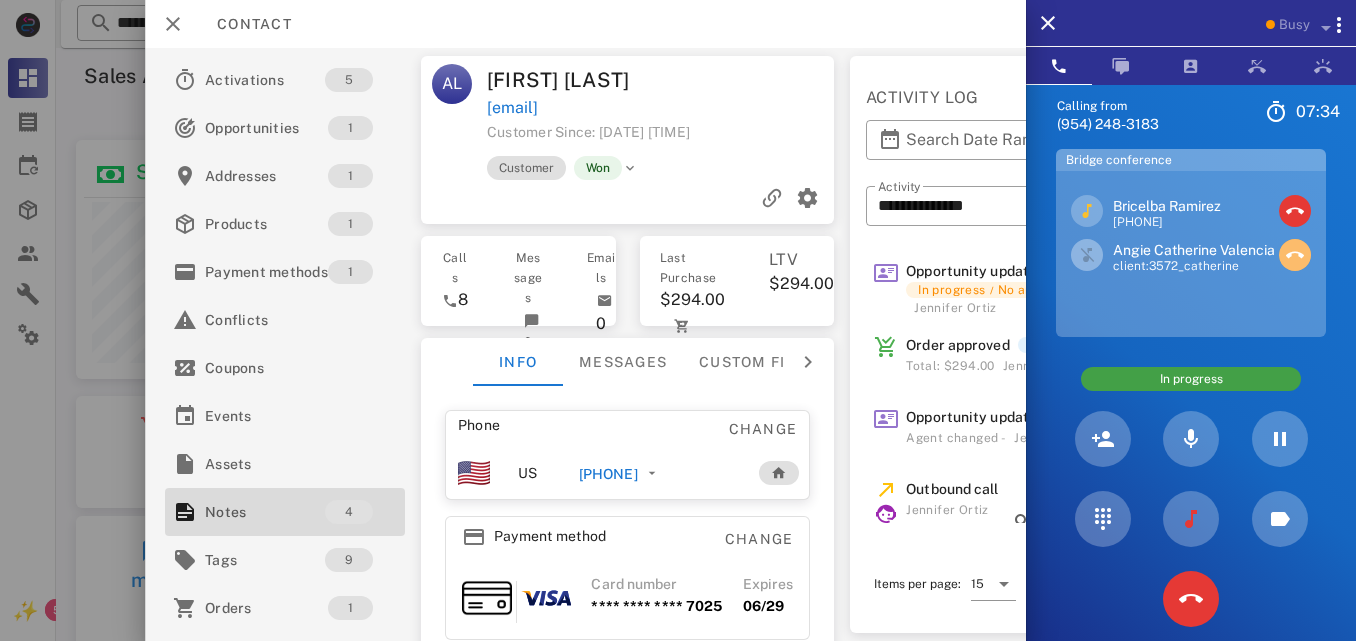 click at bounding box center [1295, 255] 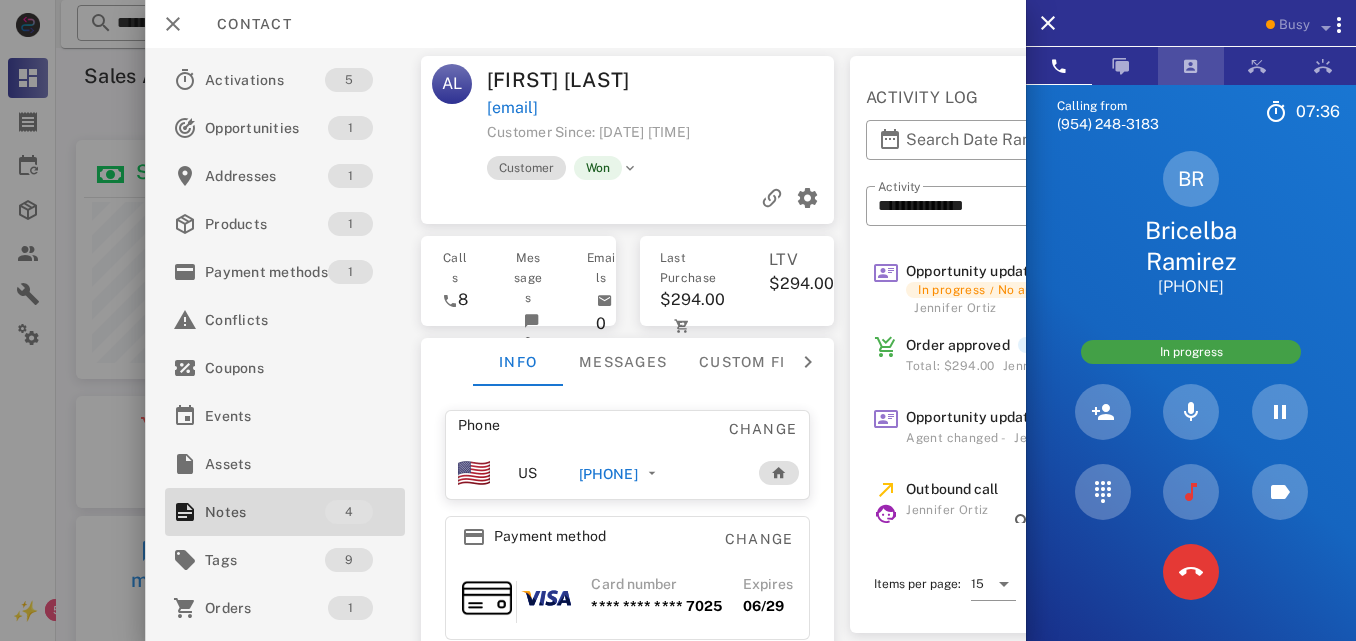 click at bounding box center (1191, 66) 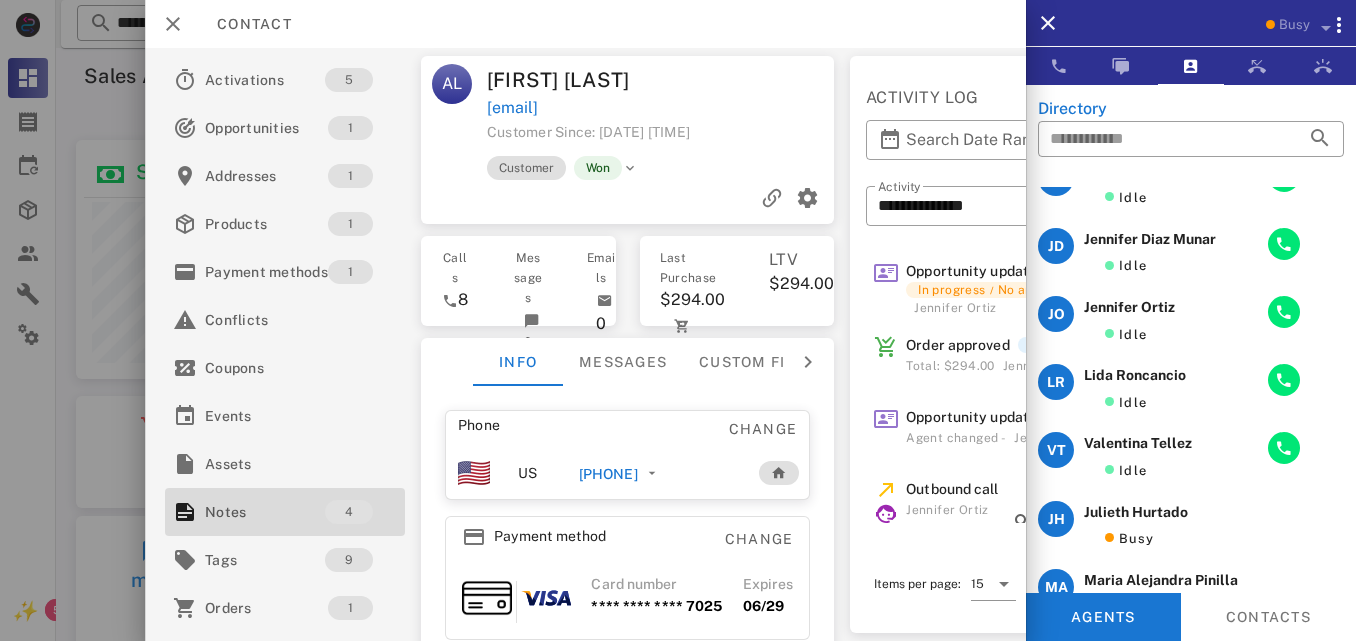 scroll, scrollTop: 249, scrollLeft: 0, axis: vertical 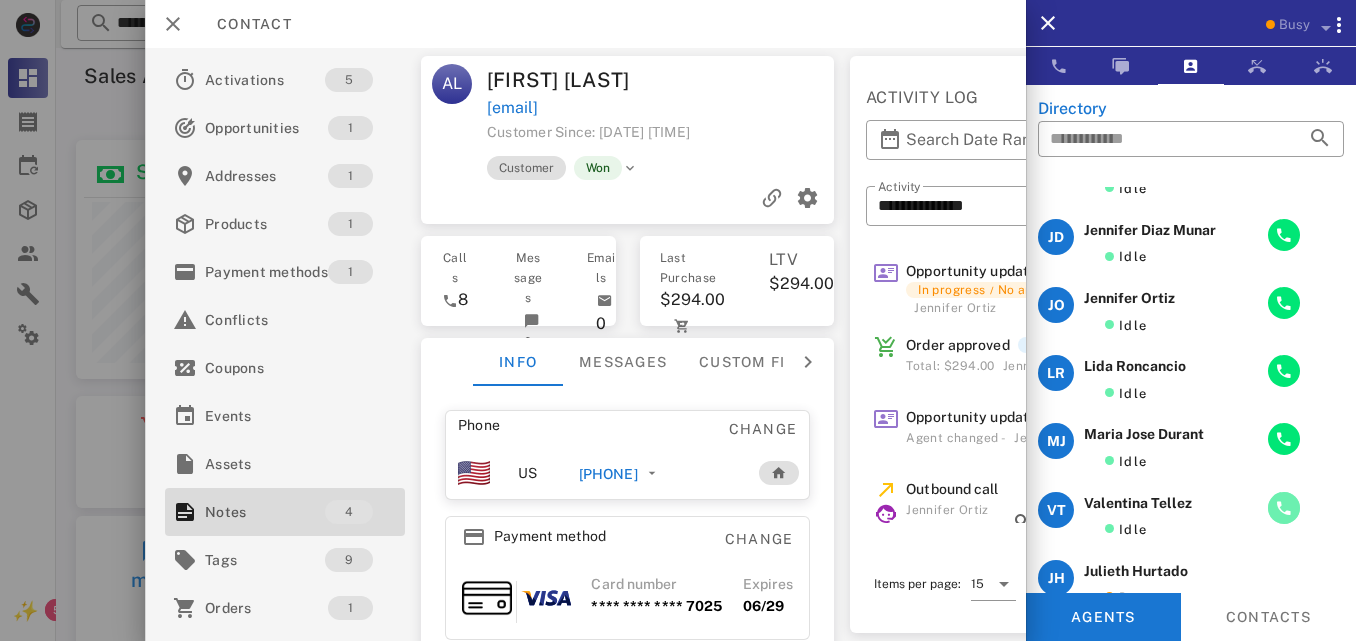 click at bounding box center [1284, 508] 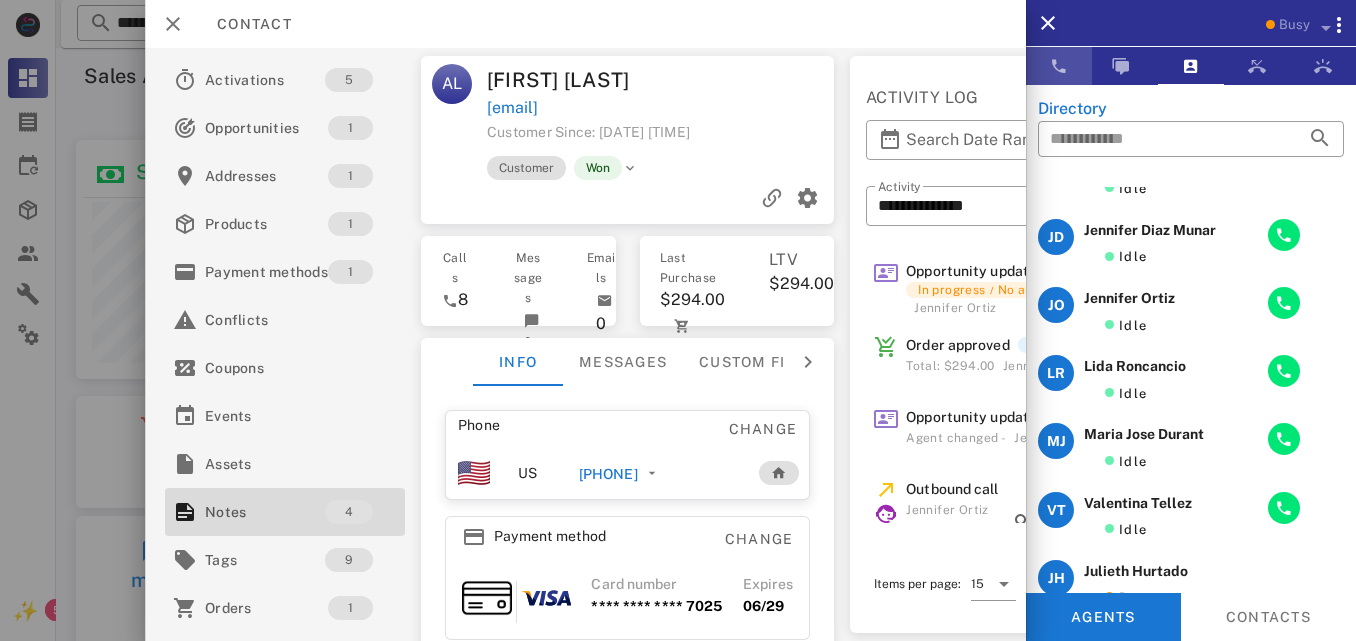 click at bounding box center (1059, 66) 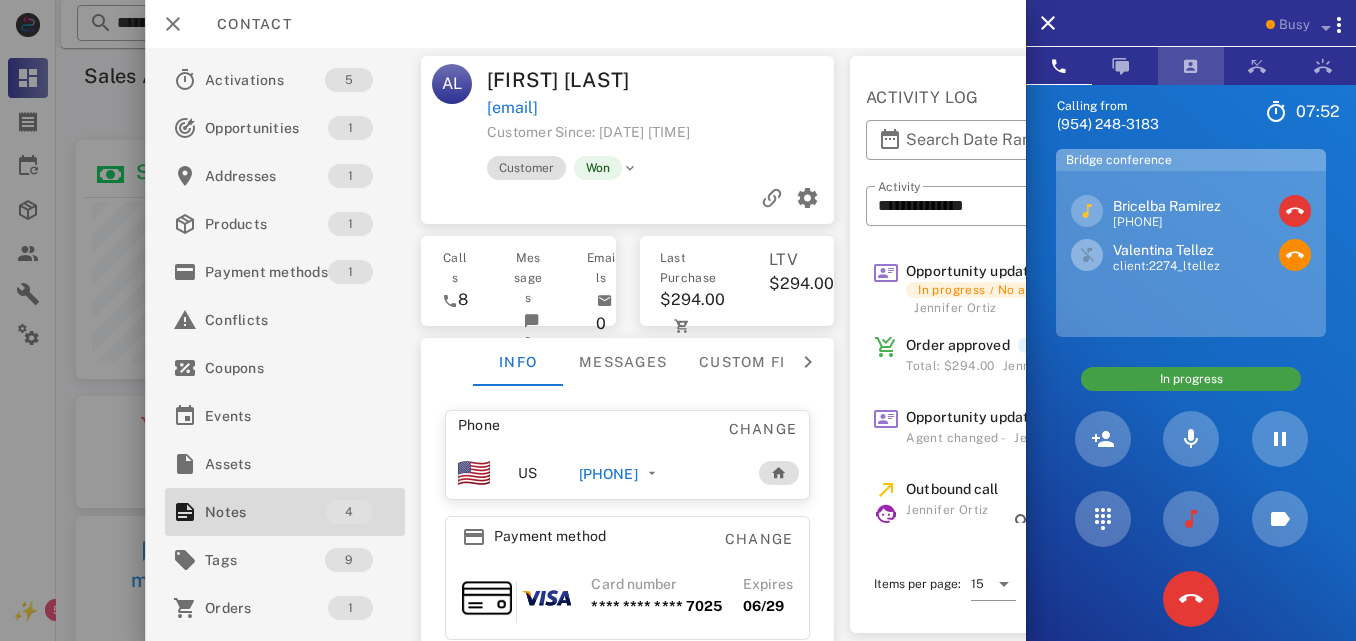 click at bounding box center [1191, 66] 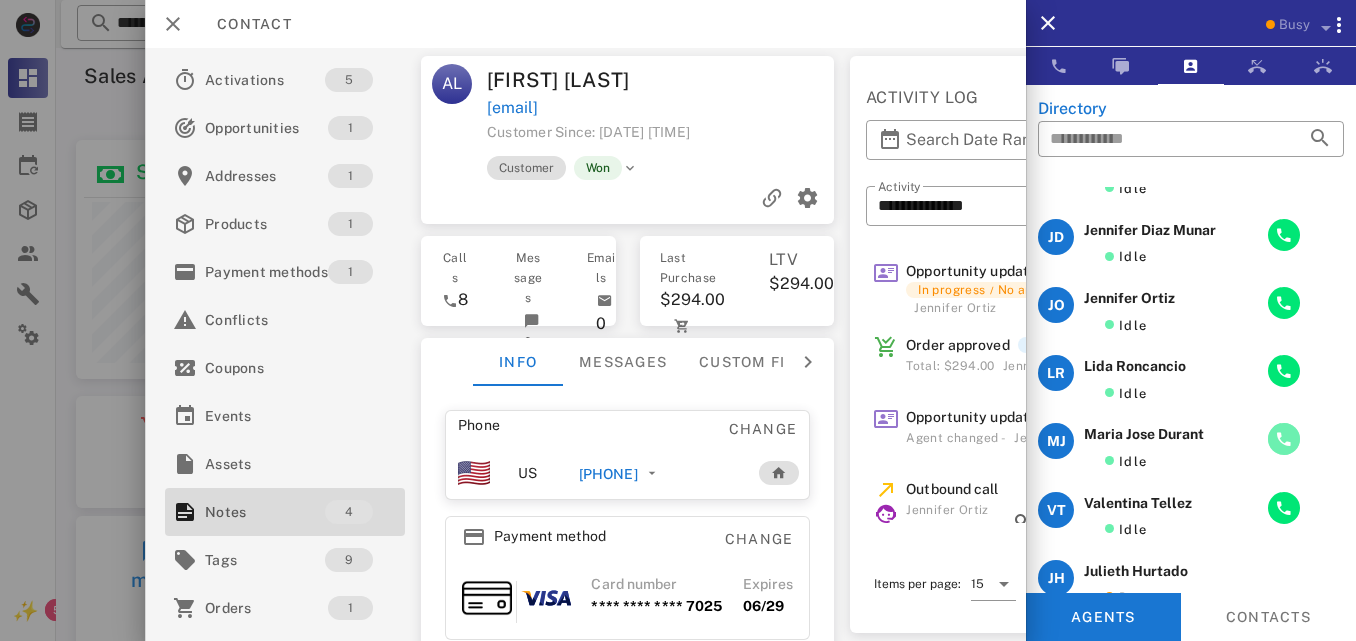 click at bounding box center [1284, 439] 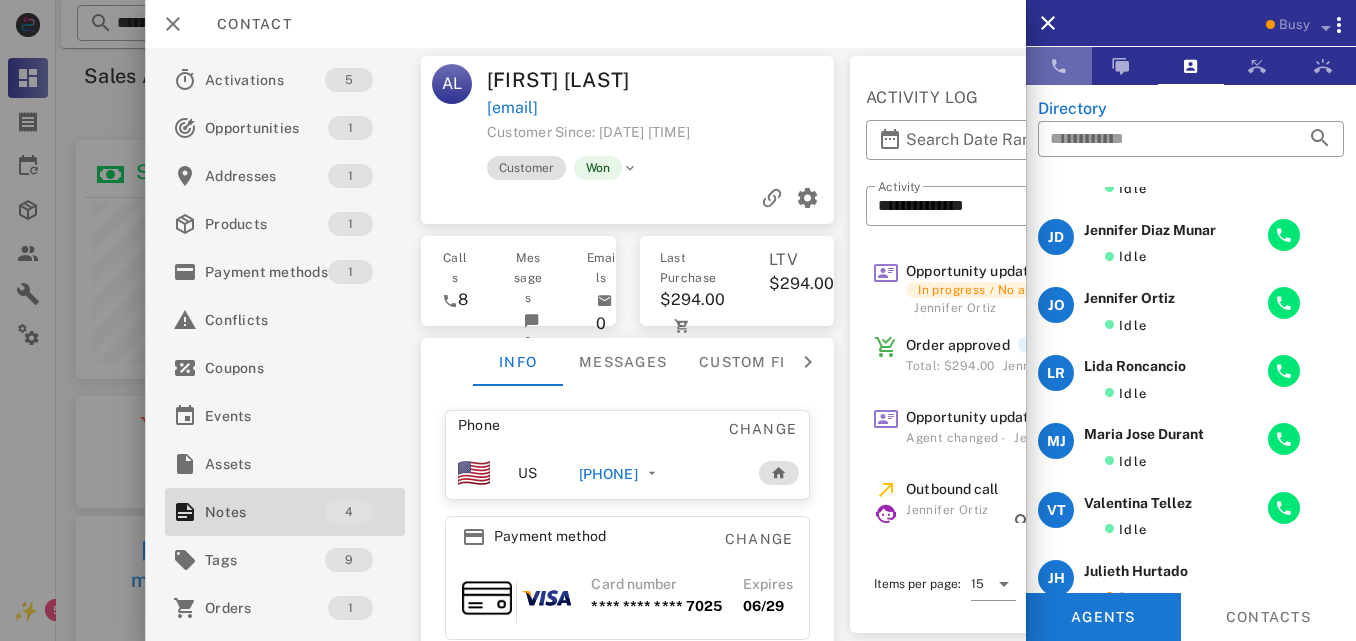 click at bounding box center [1059, 66] 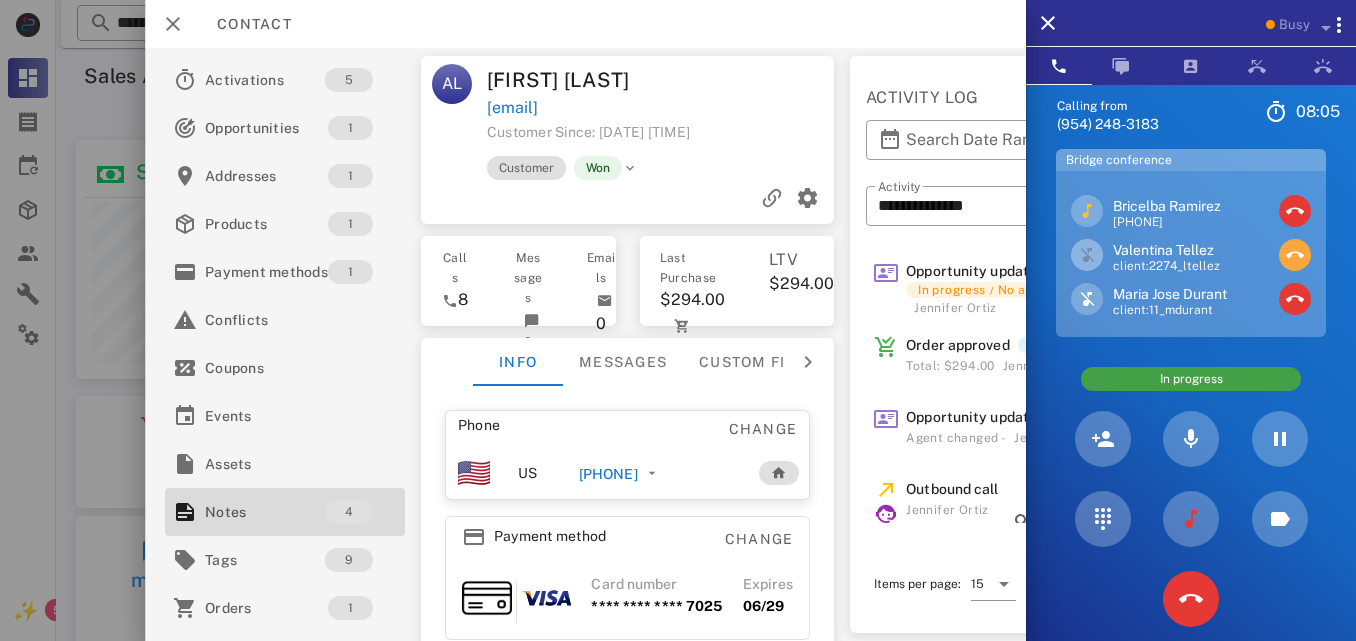 click at bounding box center (1294, 254) 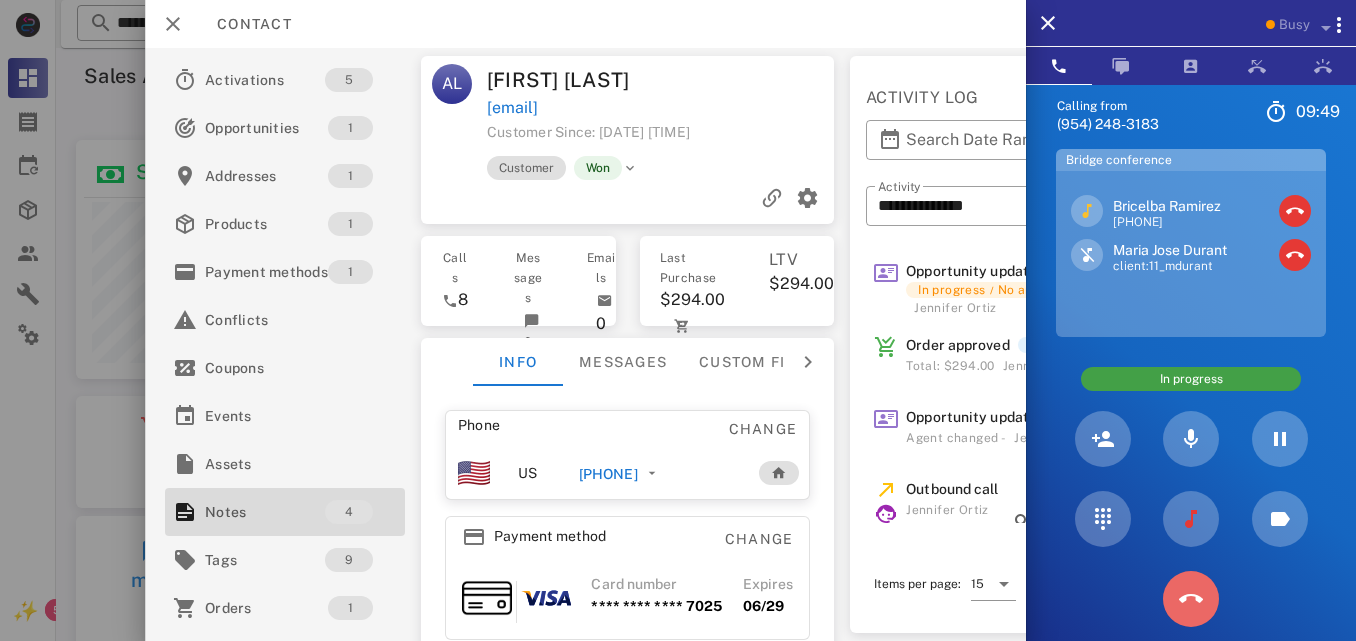click at bounding box center (1191, 599) 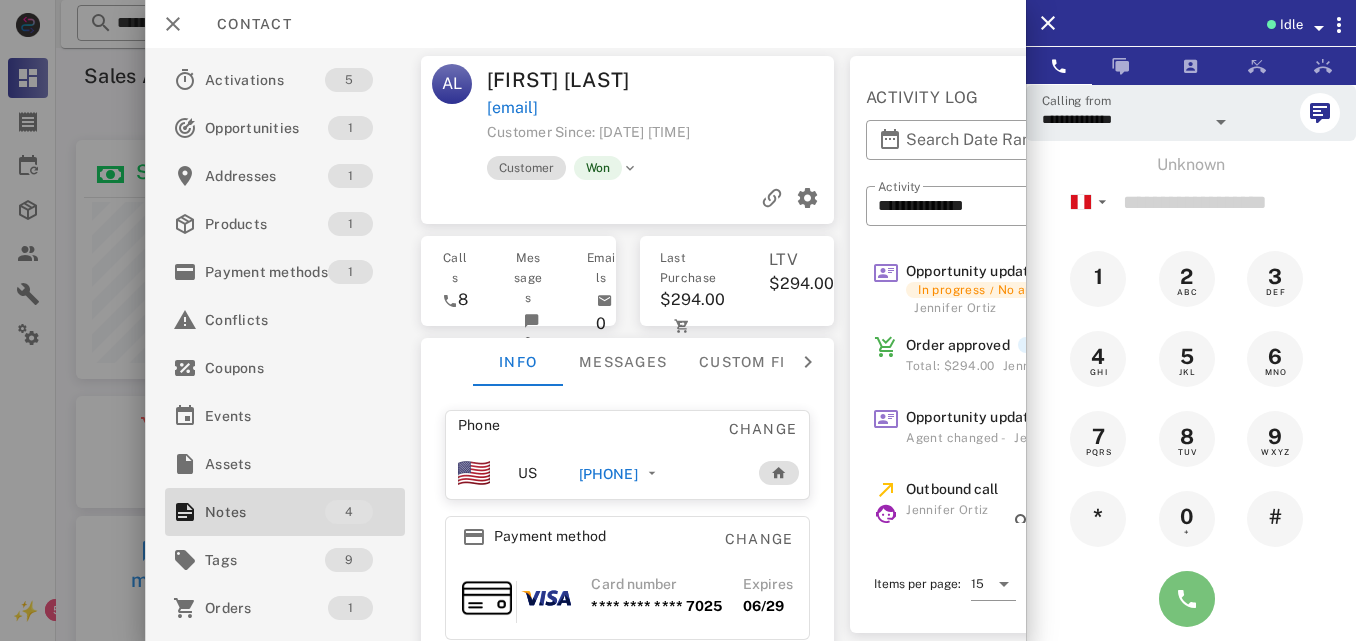 drag, startPoint x: 1191, startPoint y: 594, endPoint x: 1080, endPoint y: 565, distance: 114.72576 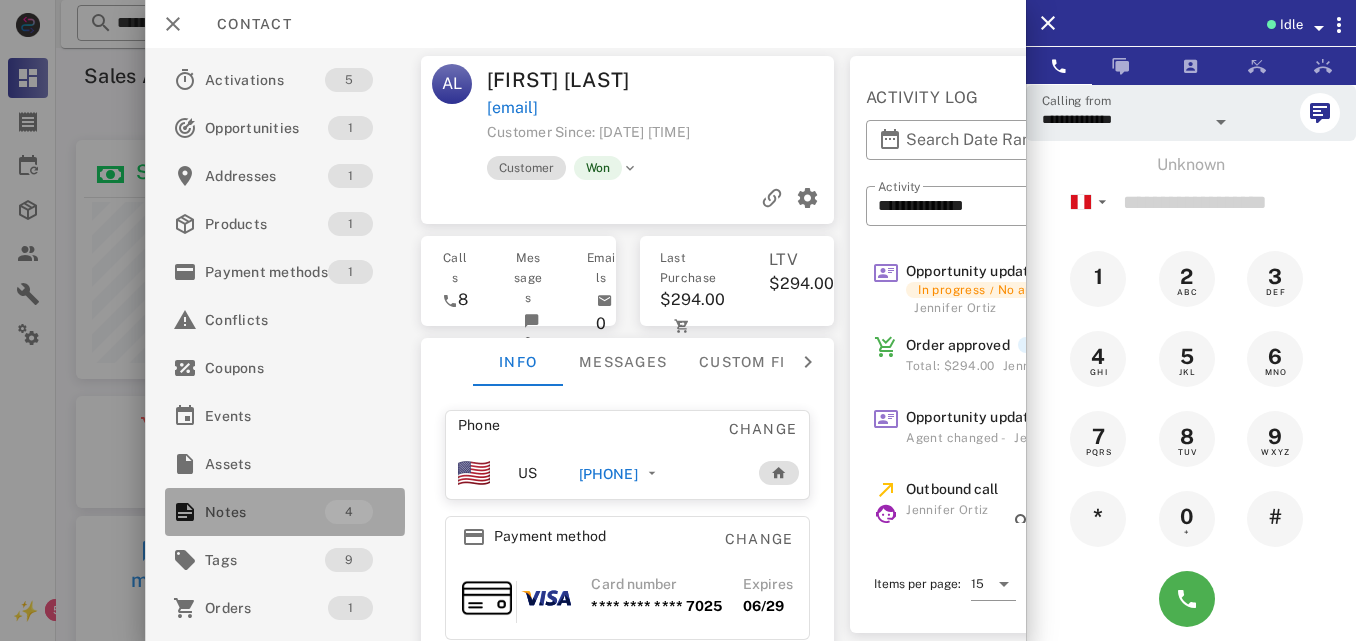 click on "Notes" at bounding box center (265, 512) 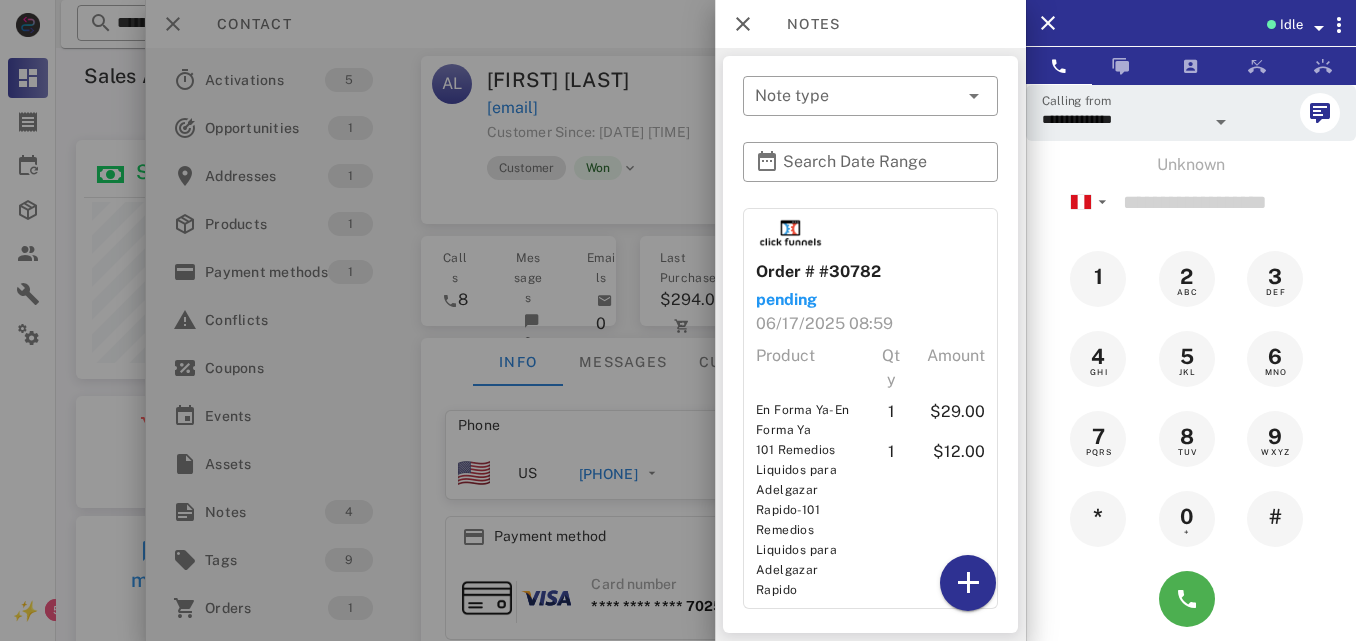 click at bounding box center [678, 320] 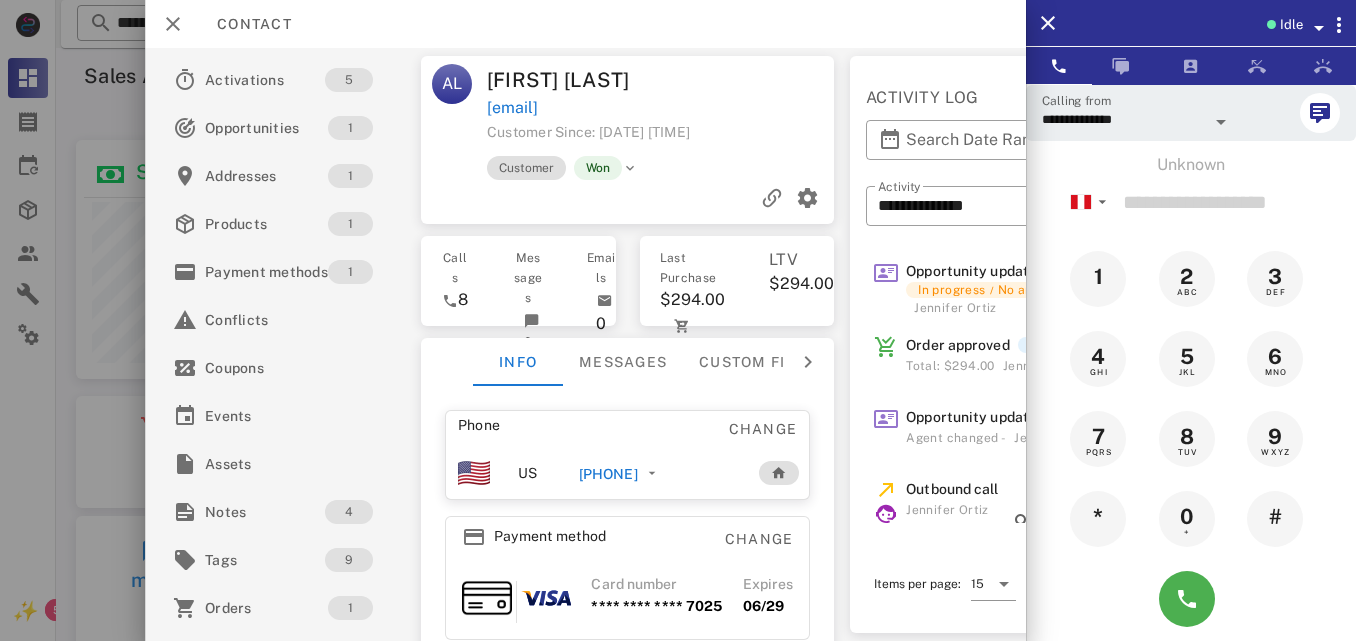 drag, startPoint x: 663, startPoint y: 103, endPoint x: 483, endPoint y: 111, distance: 180.17769 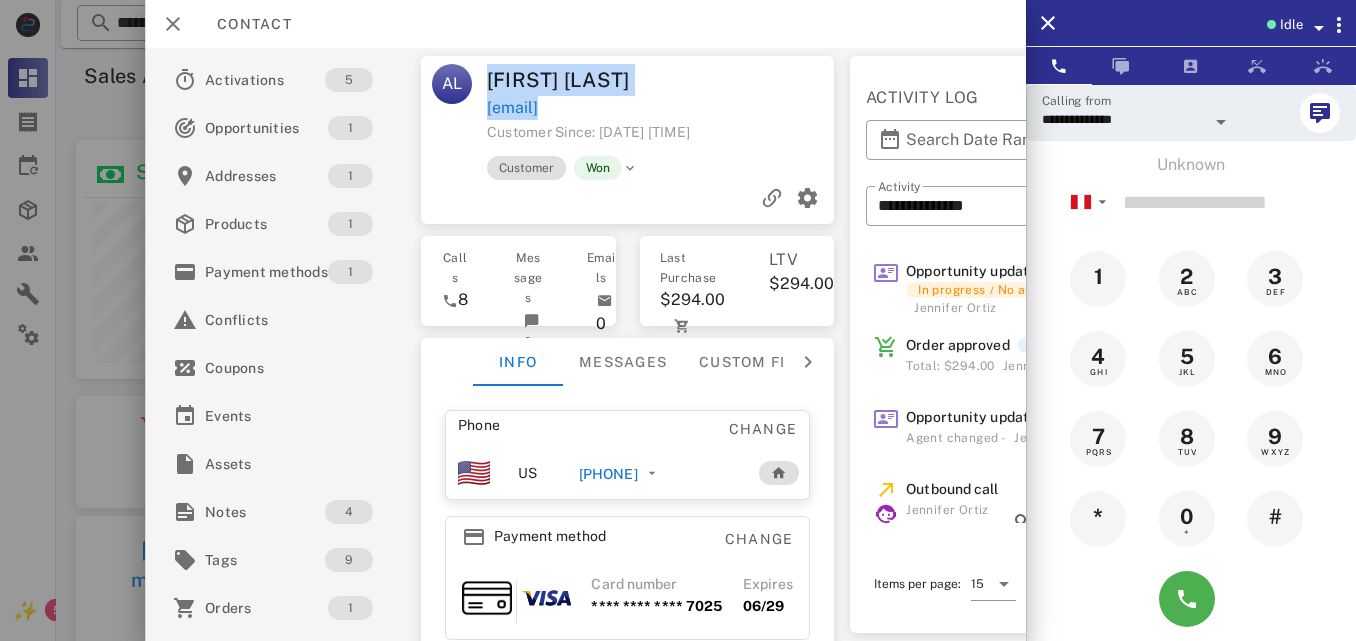 drag, startPoint x: 483, startPoint y: 111, endPoint x: 671, endPoint y: 112, distance: 188.00266 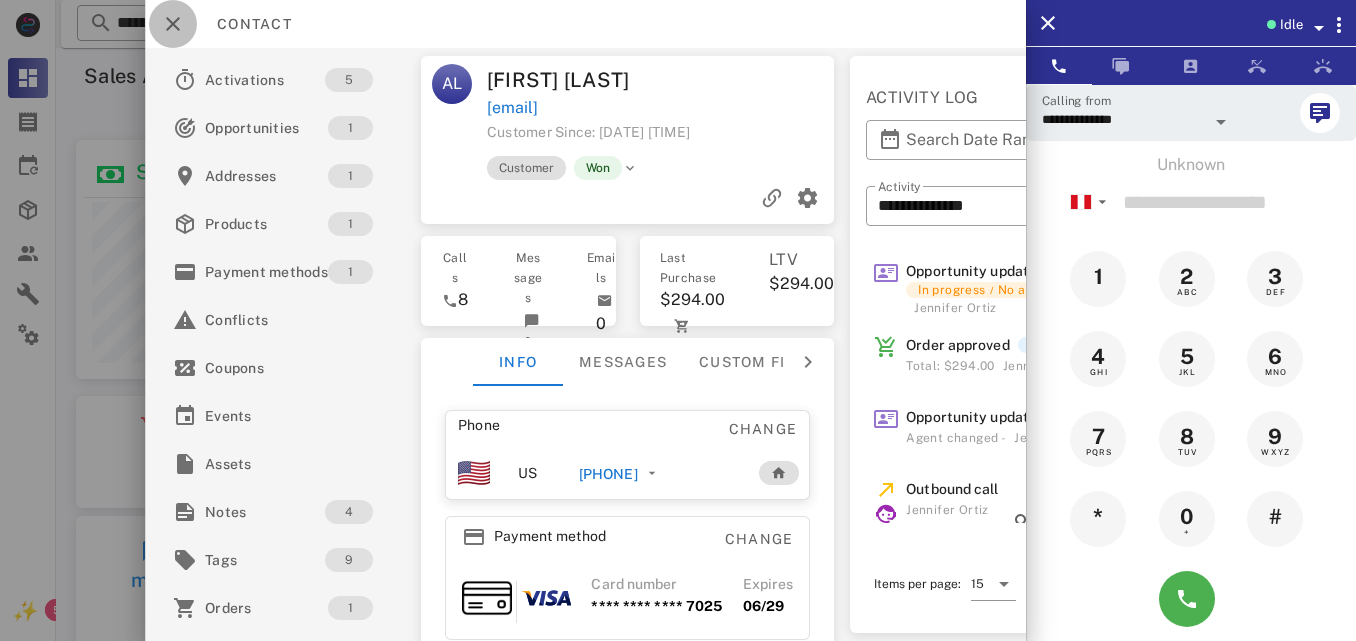 click at bounding box center [173, 24] 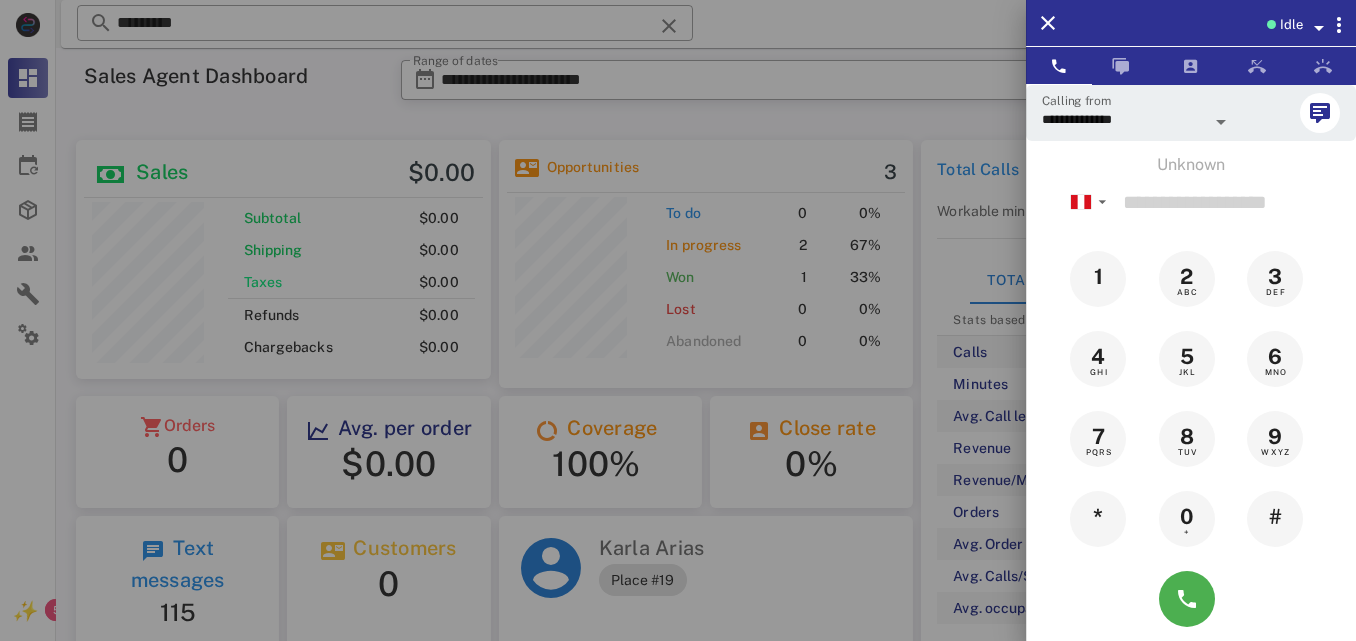 click at bounding box center (678, 320) 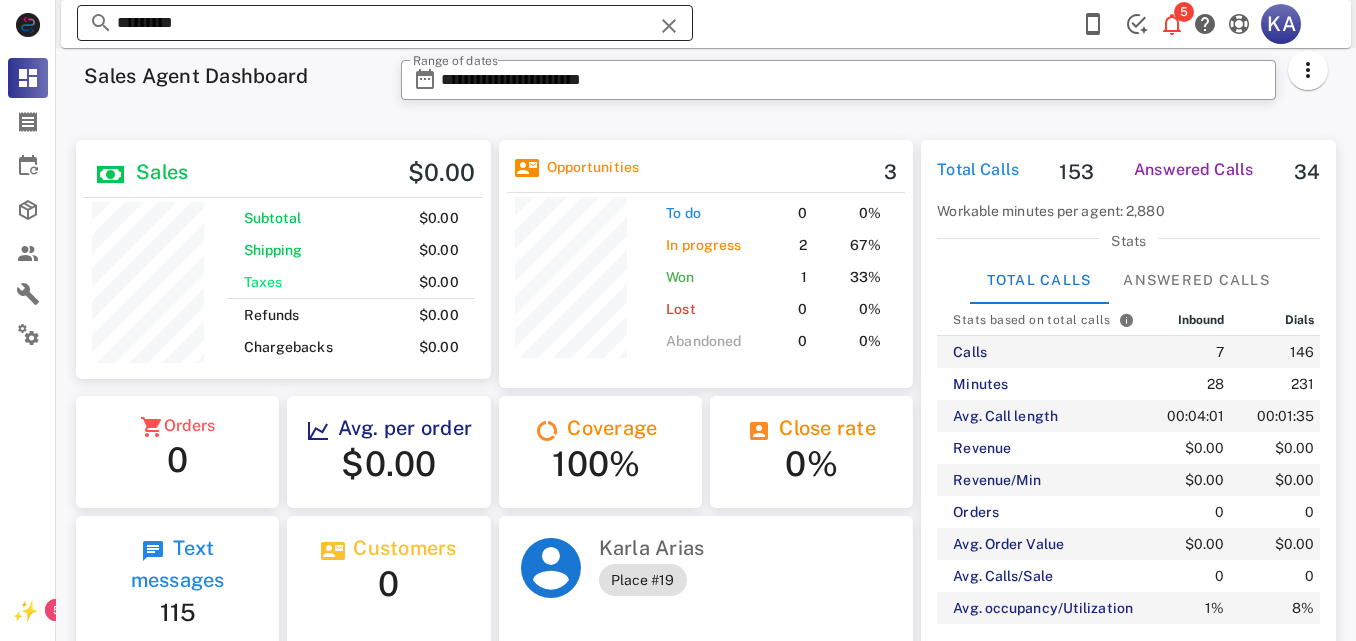 click at bounding box center [669, 26] 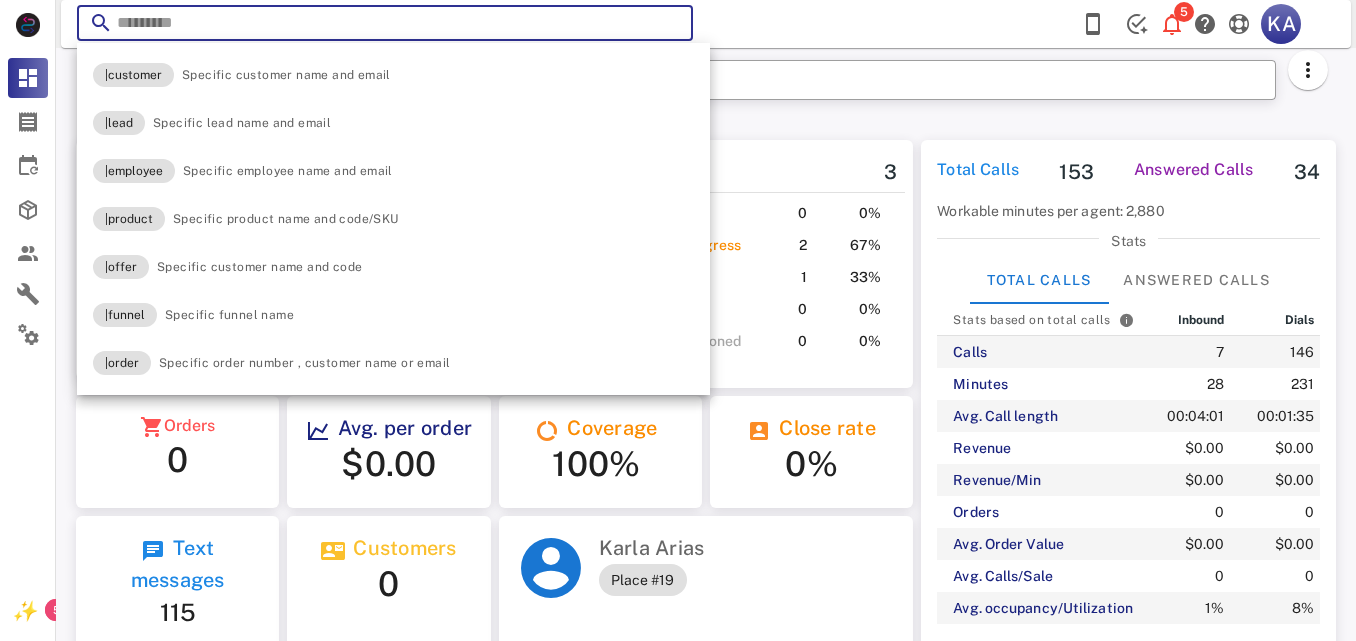 paste on "**********" 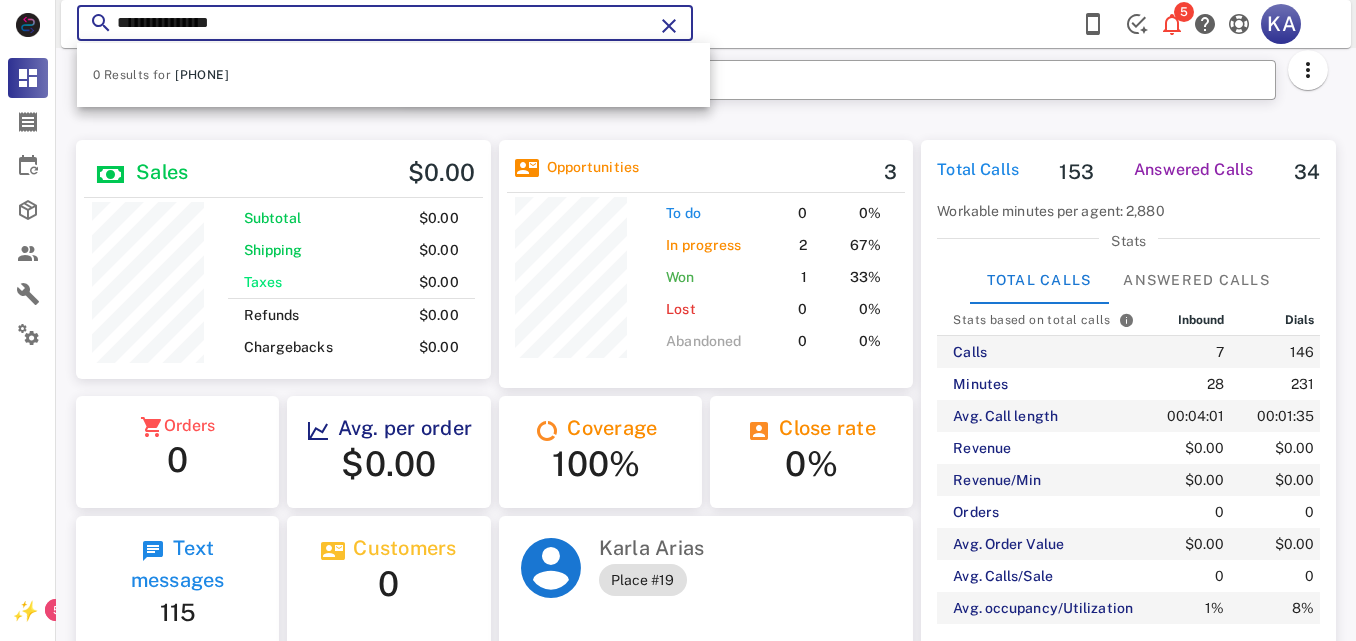 click at bounding box center (669, 26) 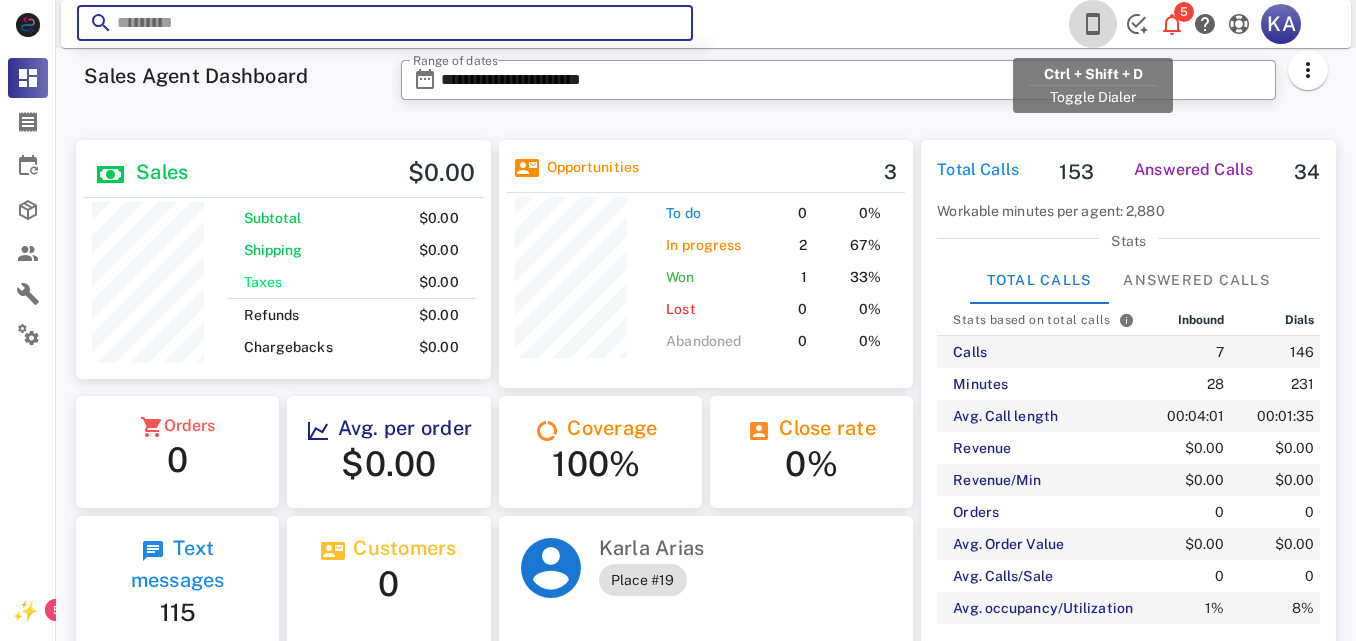 click at bounding box center [1093, 24] 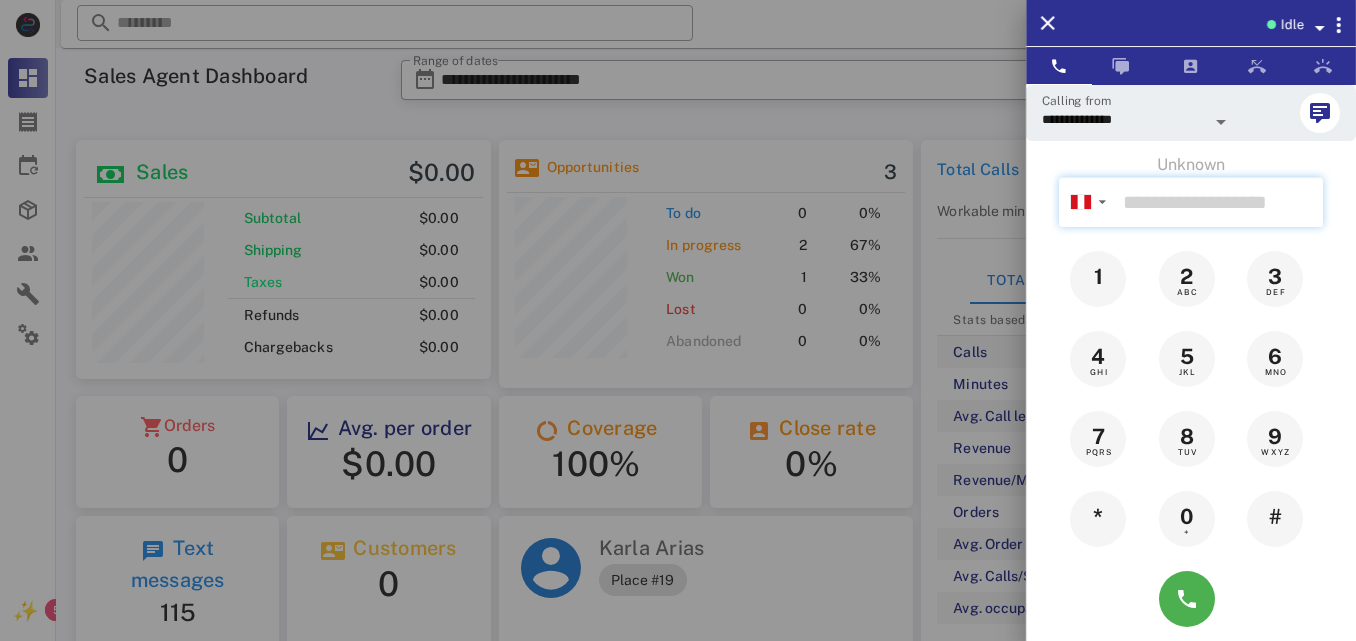 click at bounding box center (1219, 202) 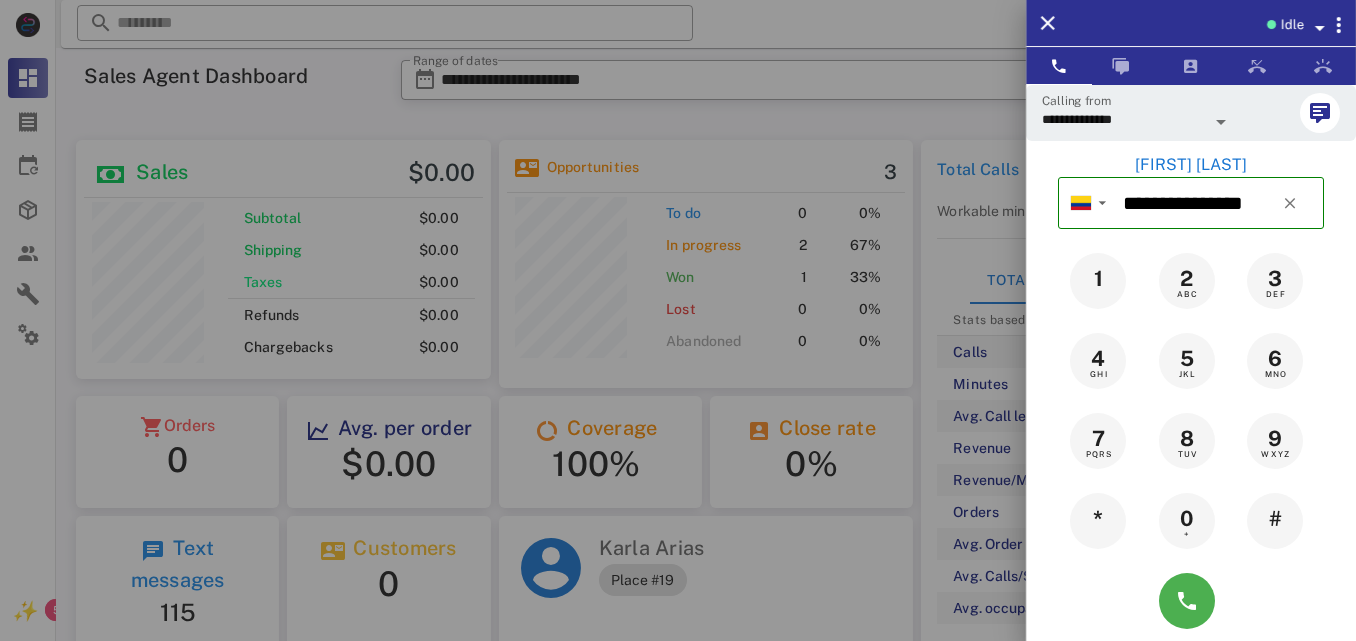 click on "[FIRST] [LAST]" at bounding box center (1191, 165) 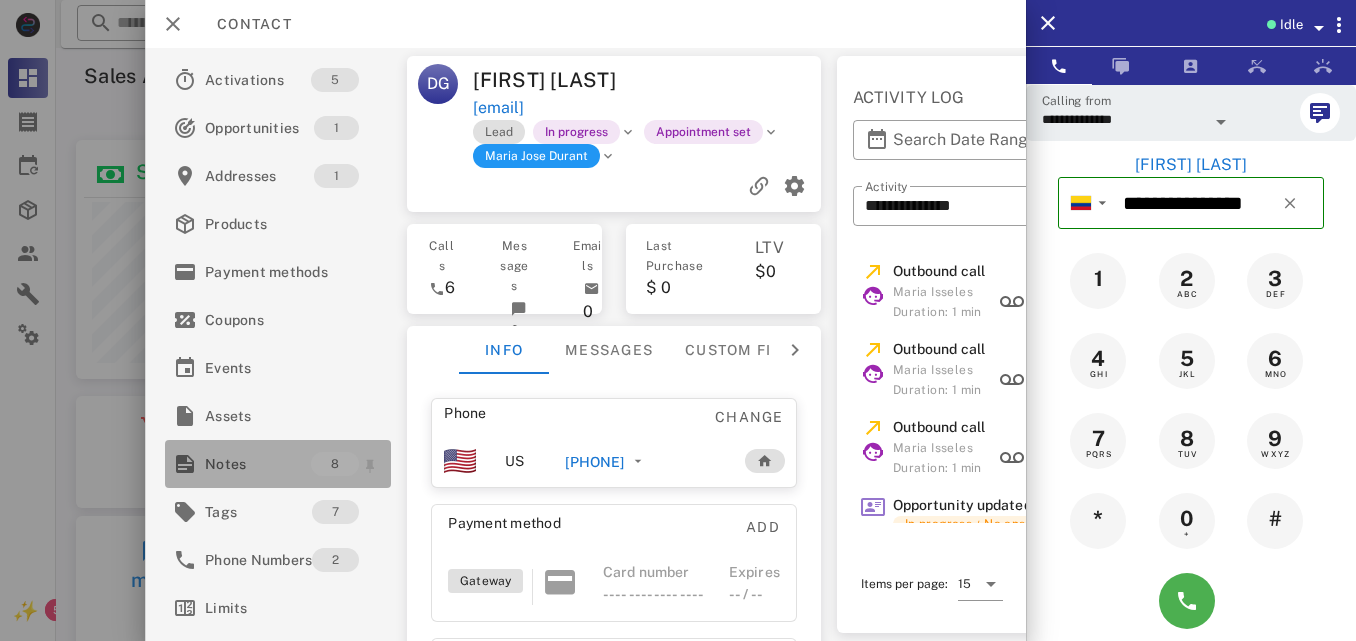 click on "Notes" at bounding box center (258, 464) 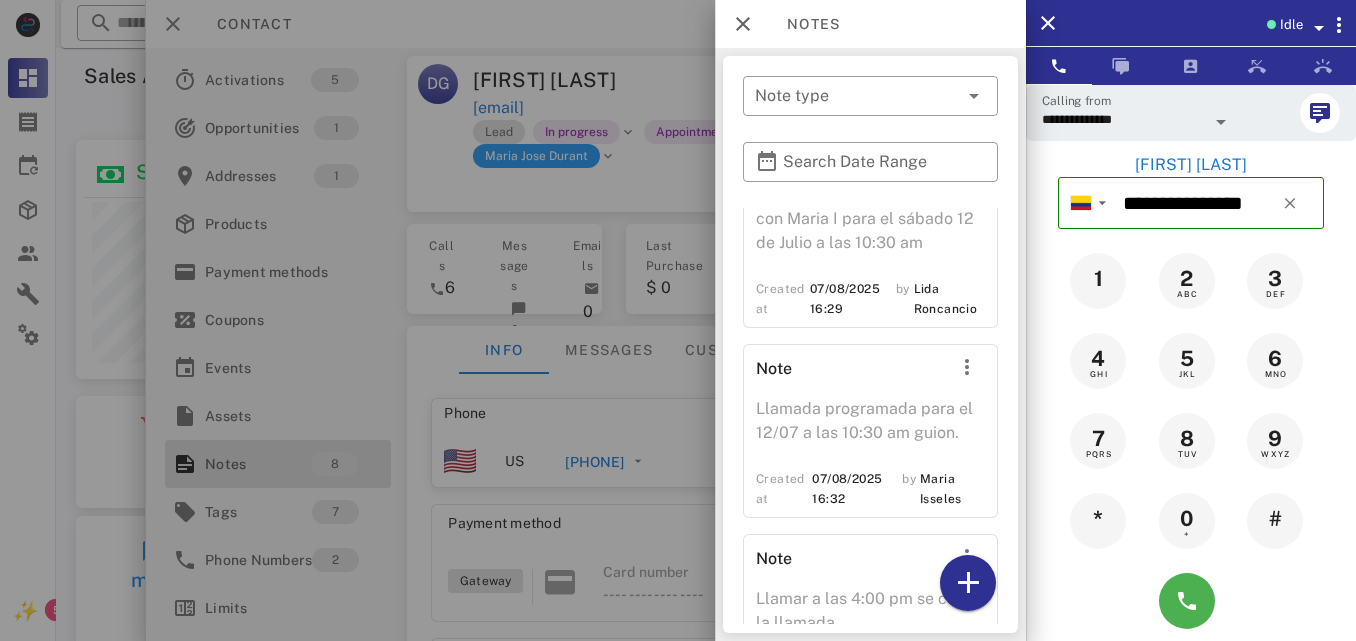 scroll, scrollTop: 1855, scrollLeft: 0, axis: vertical 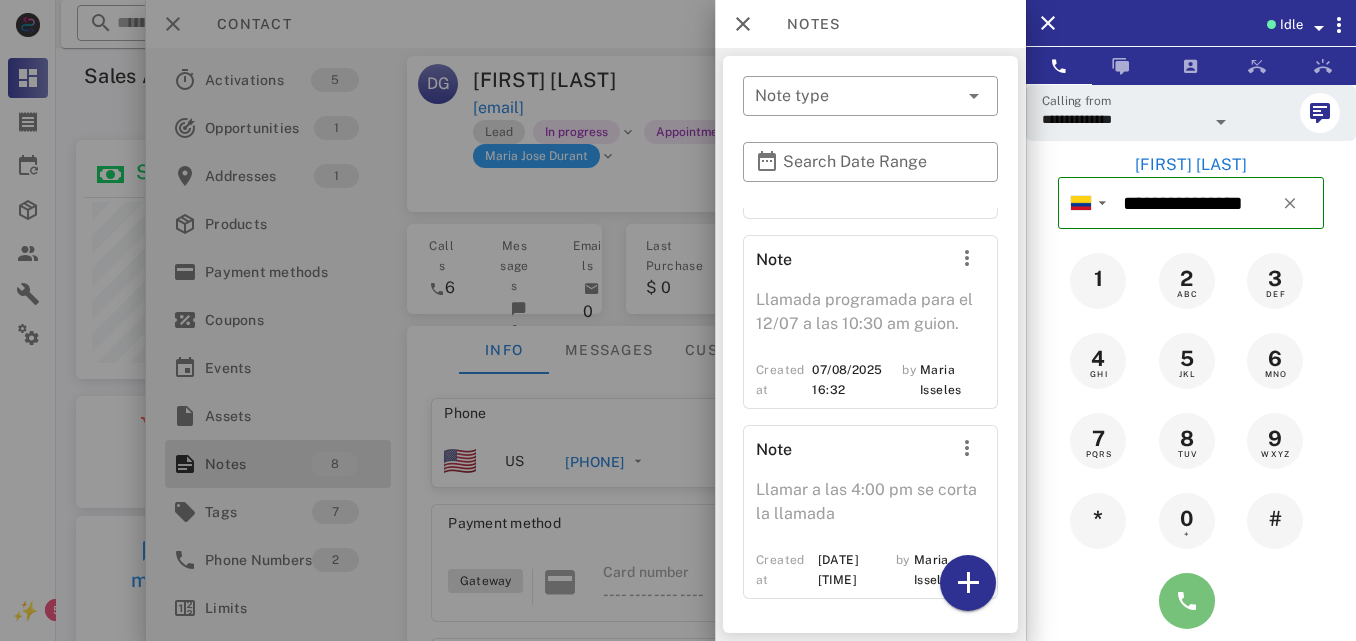 click at bounding box center [1187, 601] 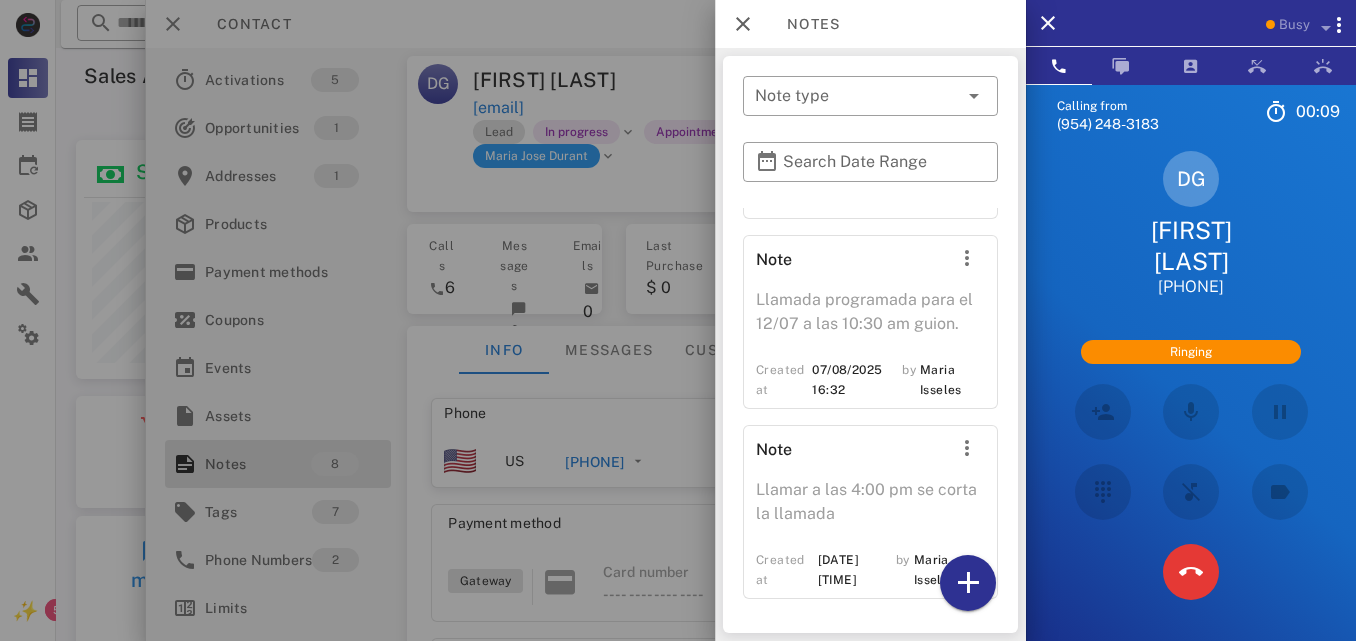 click at bounding box center [678, 320] 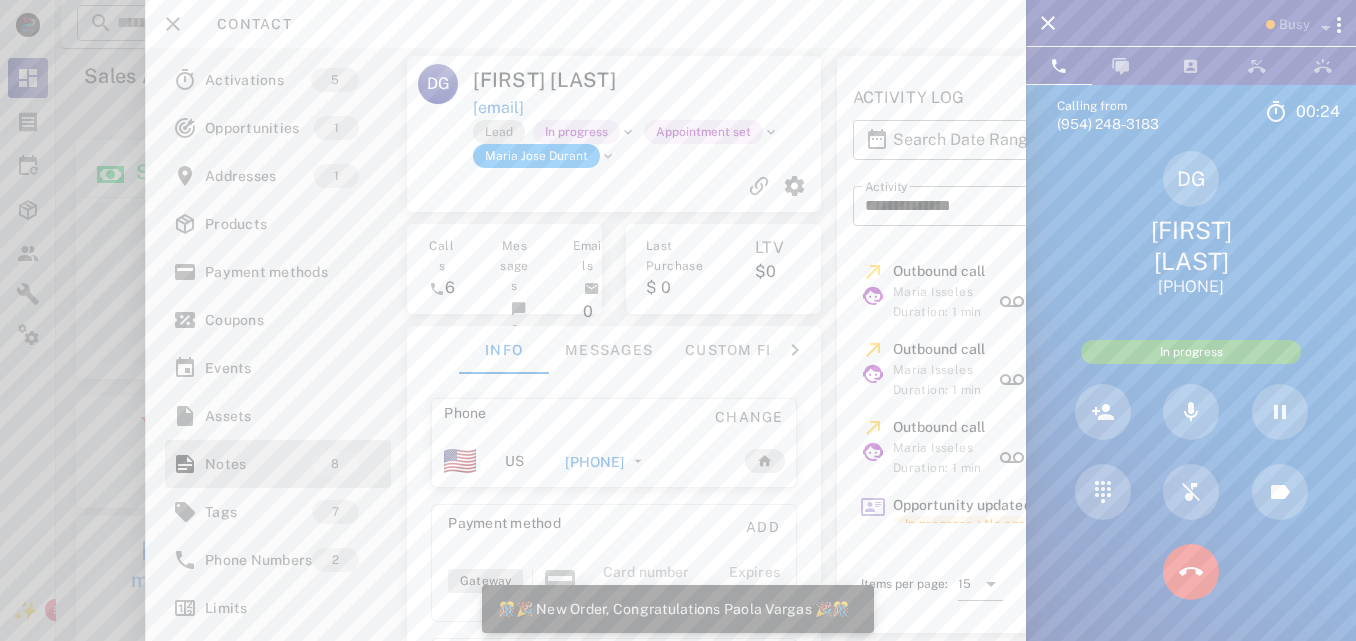 scroll, scrollTop: 999761, scrollLeft: 999585, axis: both 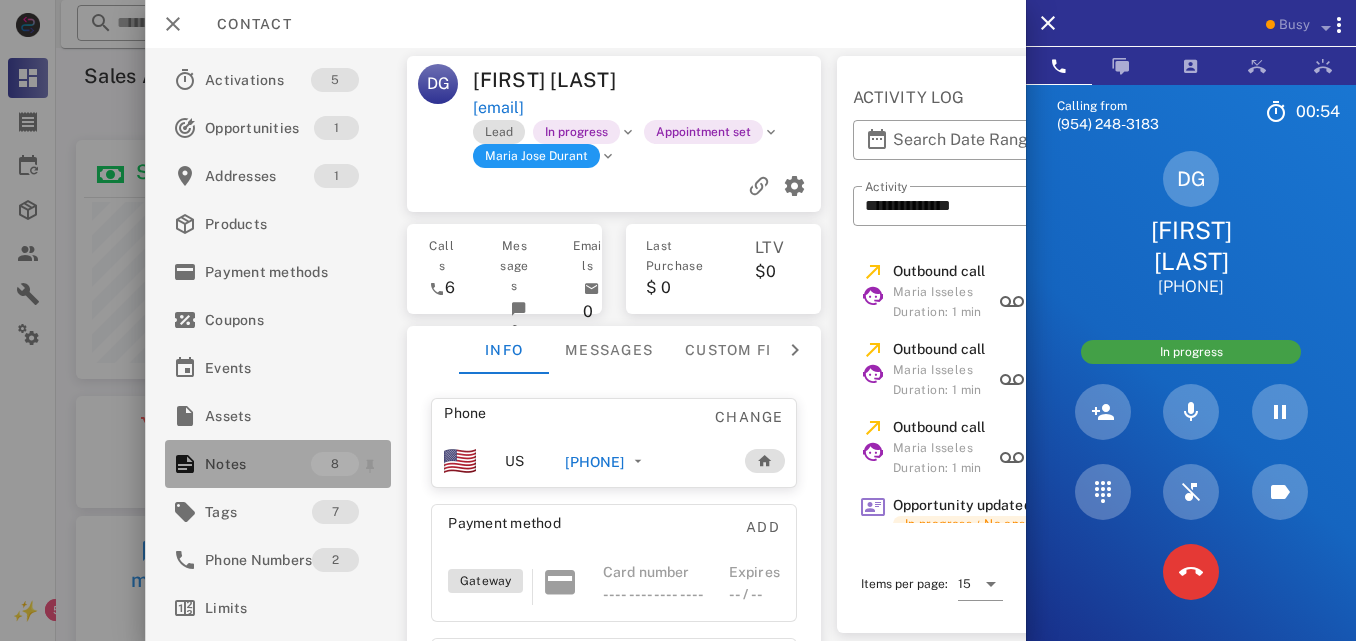 click on "Notes" at bounding box center [258, 464] 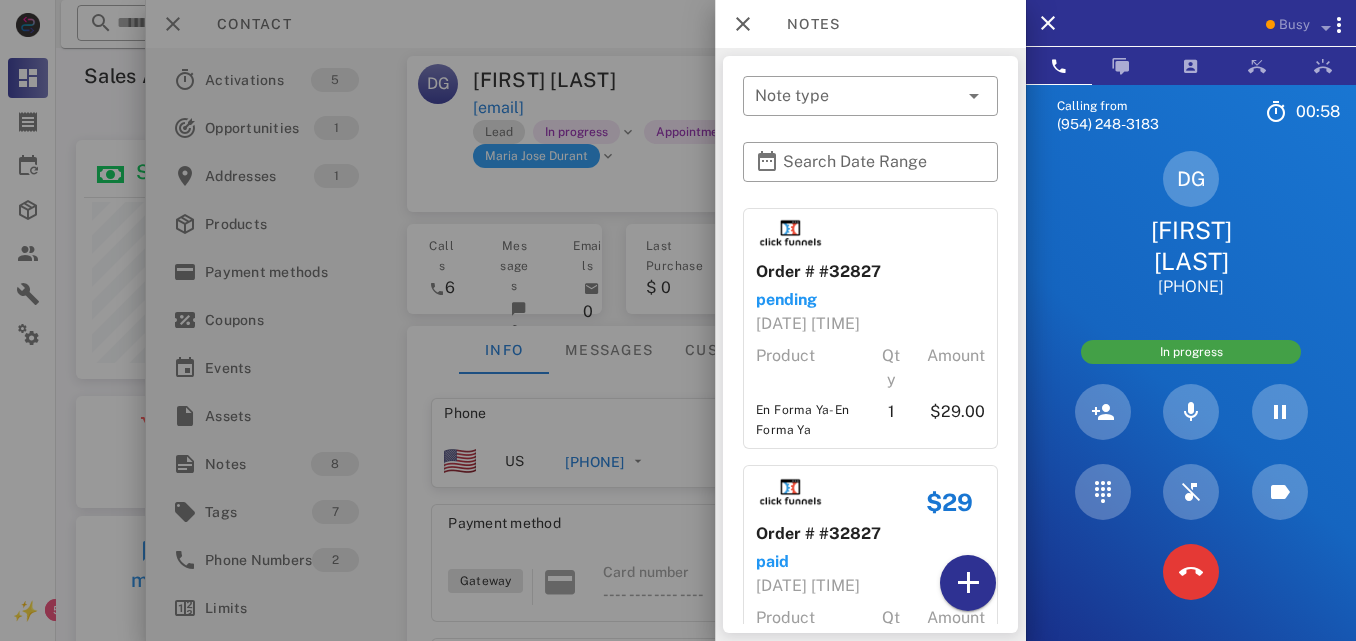 scroll, scrollTop: 1820, scrollLeft: 0, axis: vertical 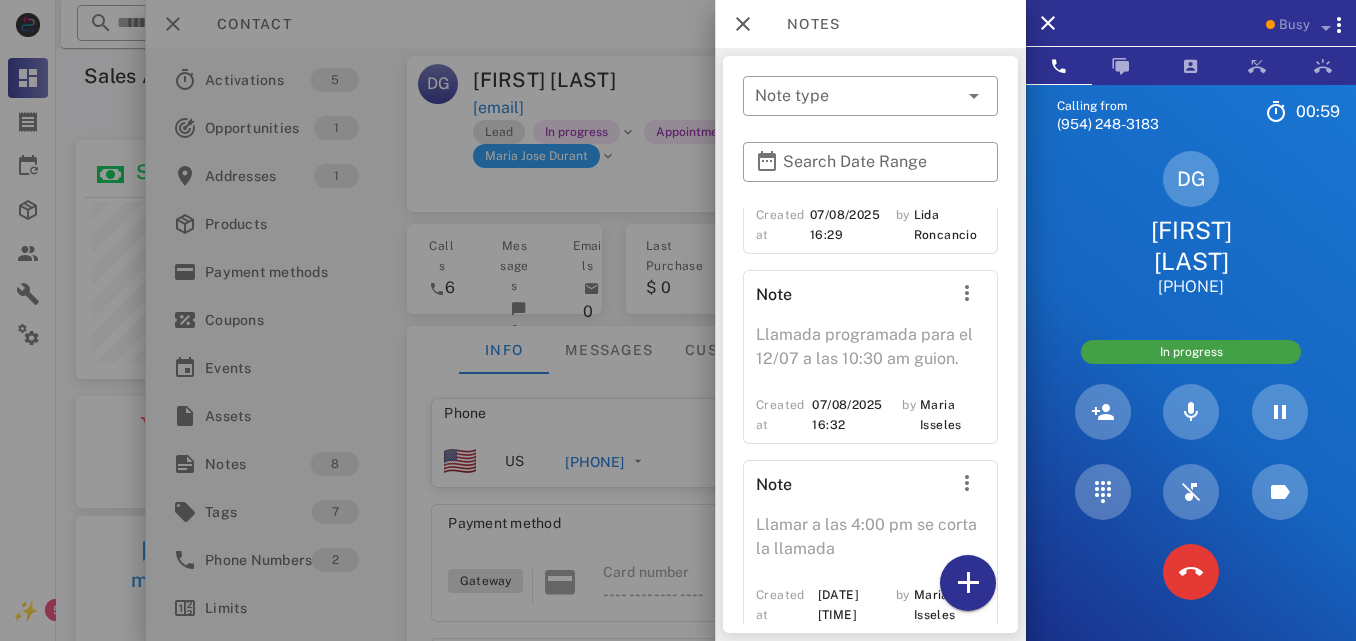click at bounding box center (678, 320) 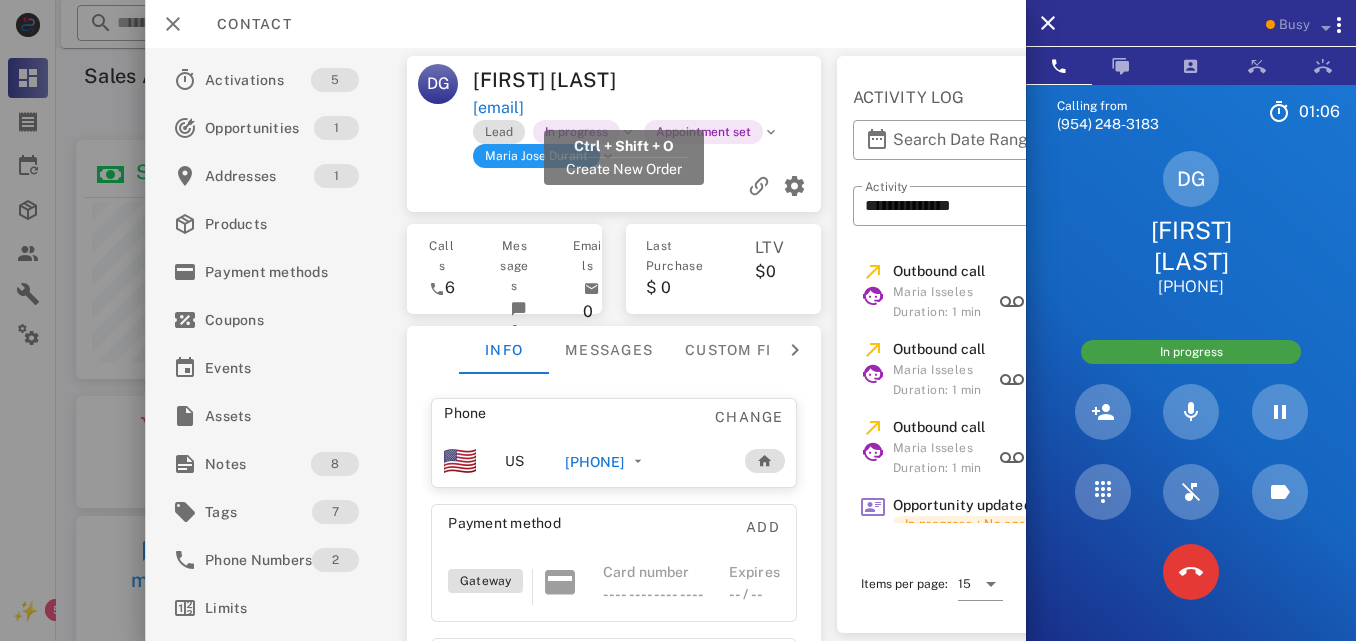 drag, startPoint x: 780, startPoint y: 107, endPoint x: 475, endPoint y: 107, distance: 305 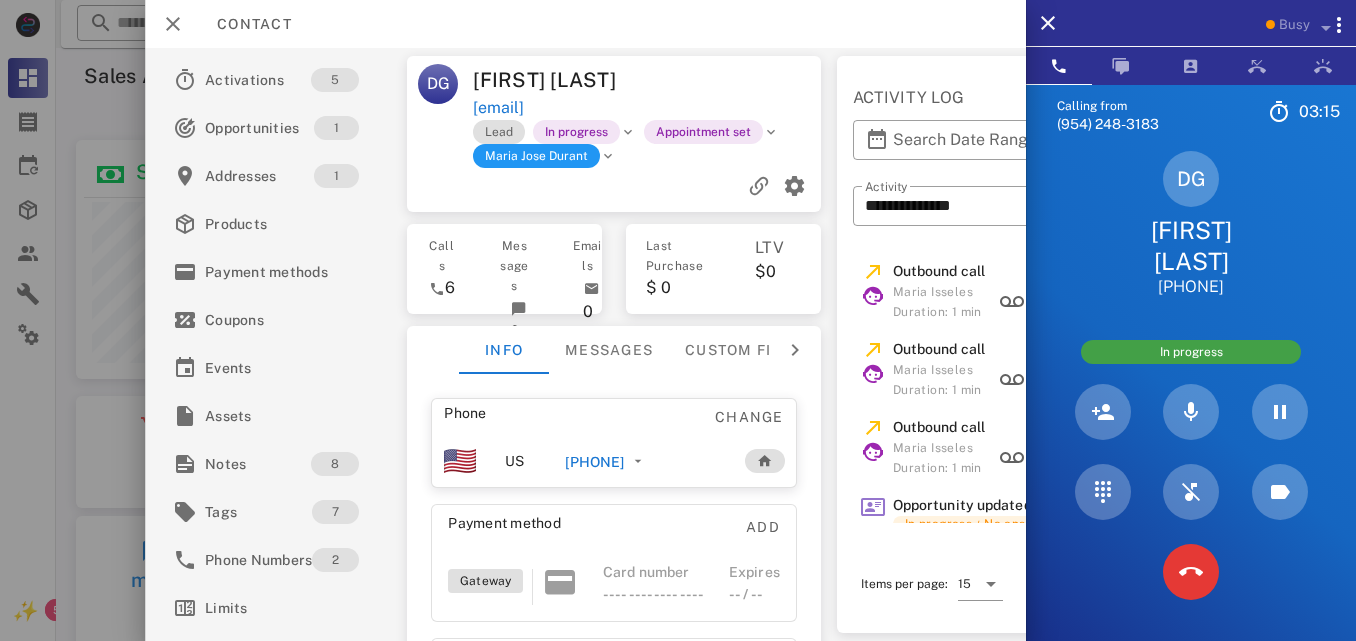 click on "[EMAIL]" at bounding box center (649, 108) 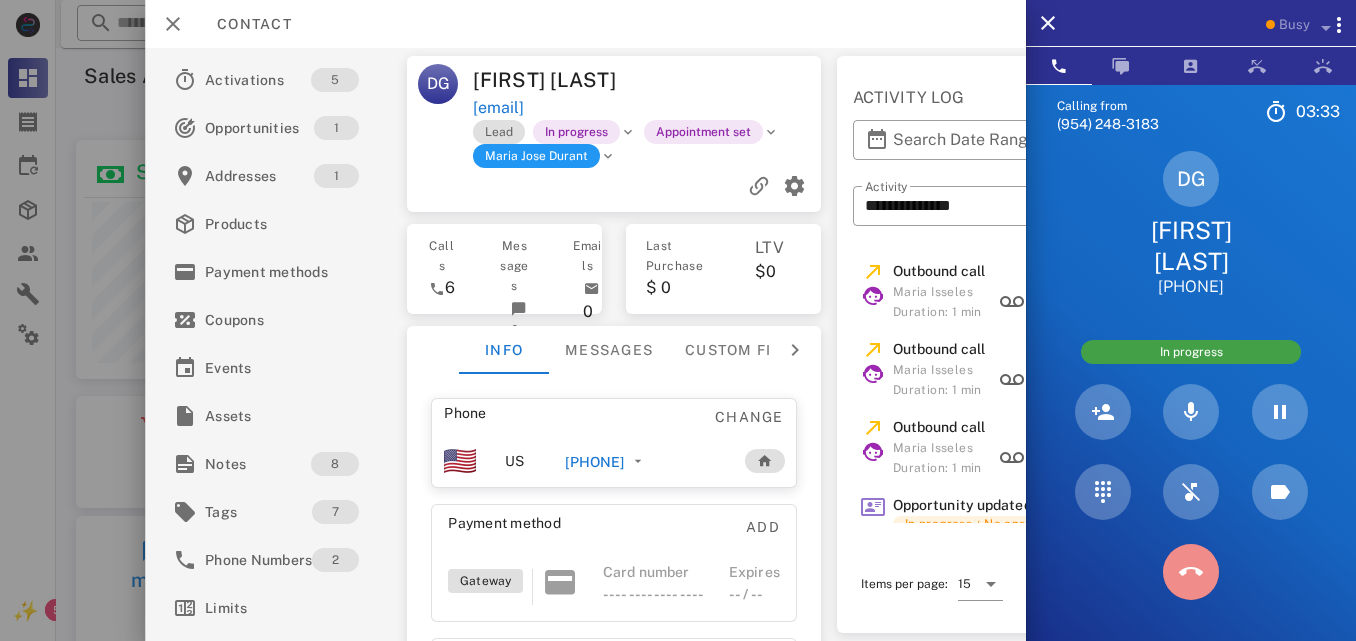 click at bounding box center (1191, 572) 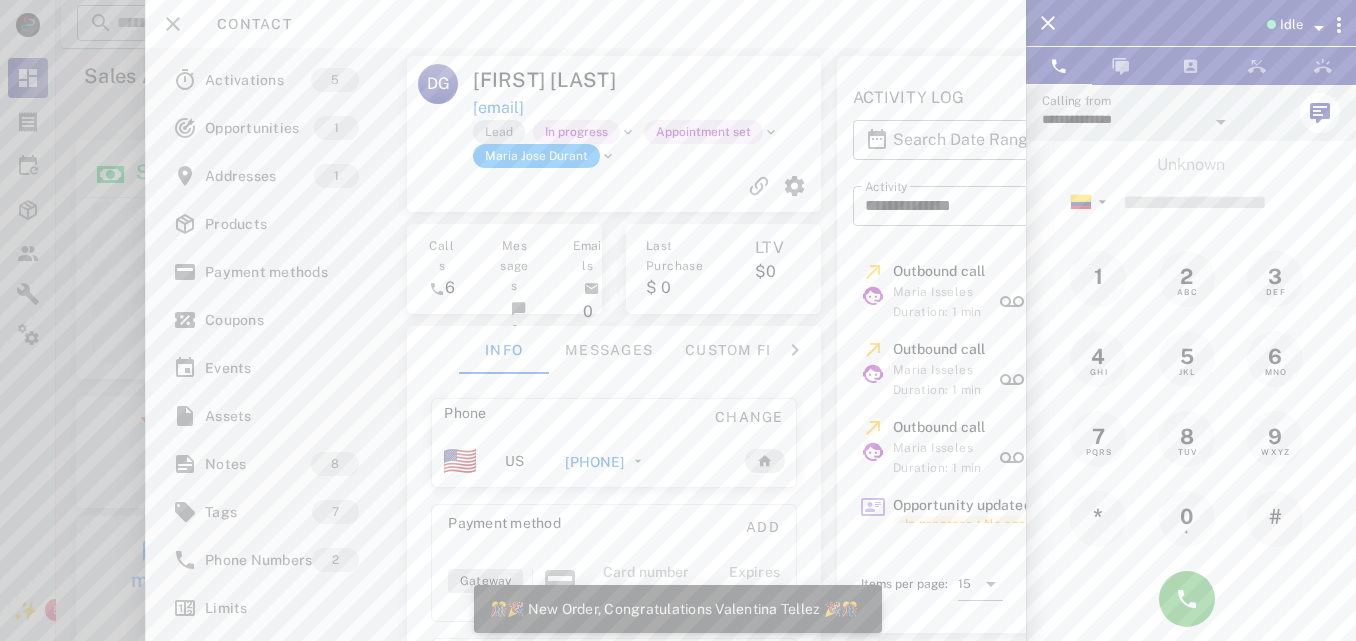 scroll, scrollTop: 999761, scrollLeft: 999585, axis: both 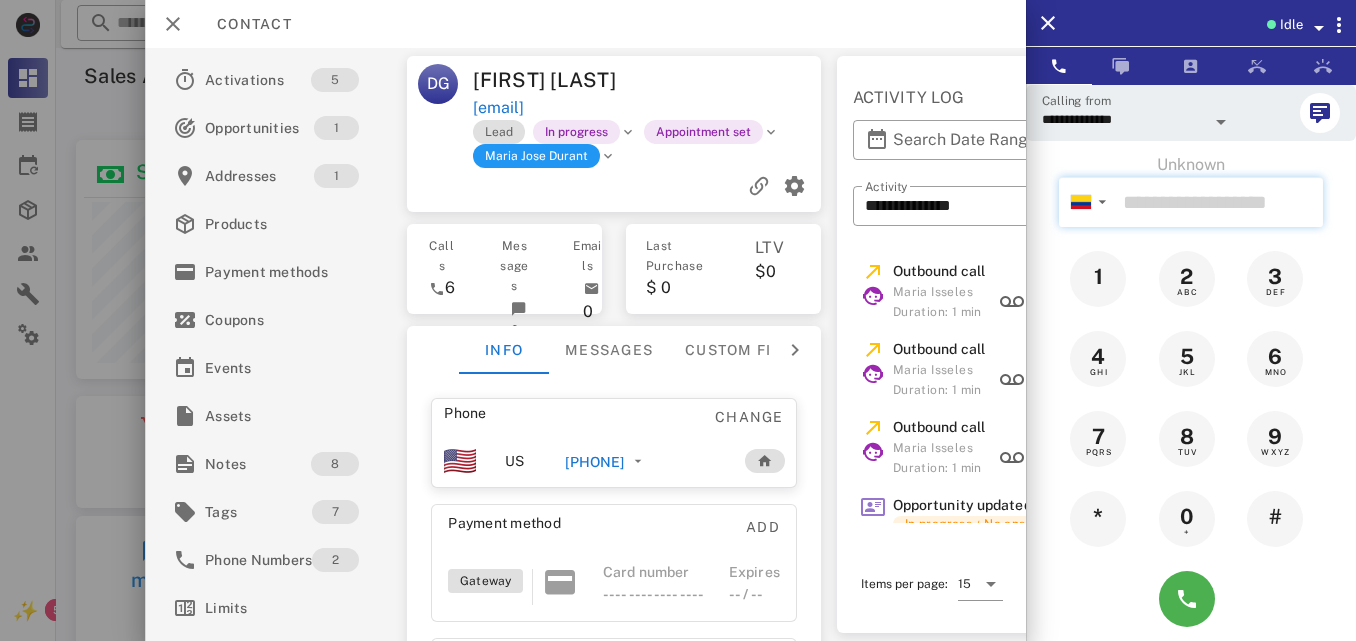 click at bounding box center (1219, 202) 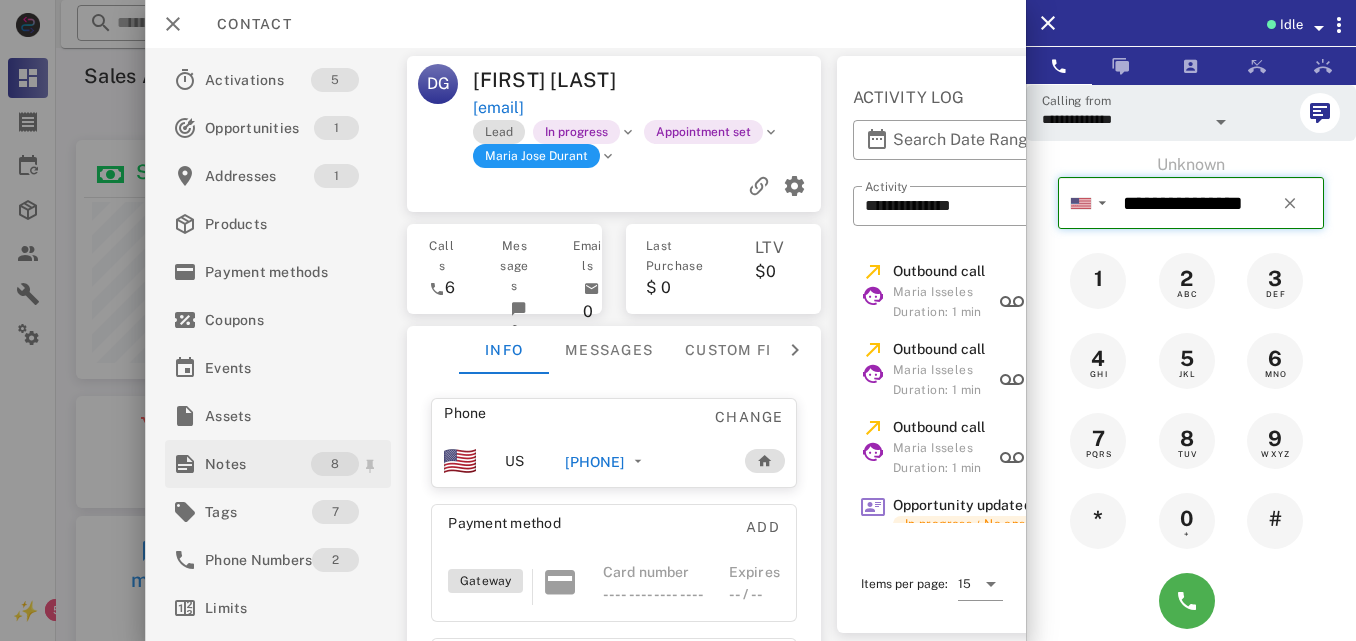 type on "**********" 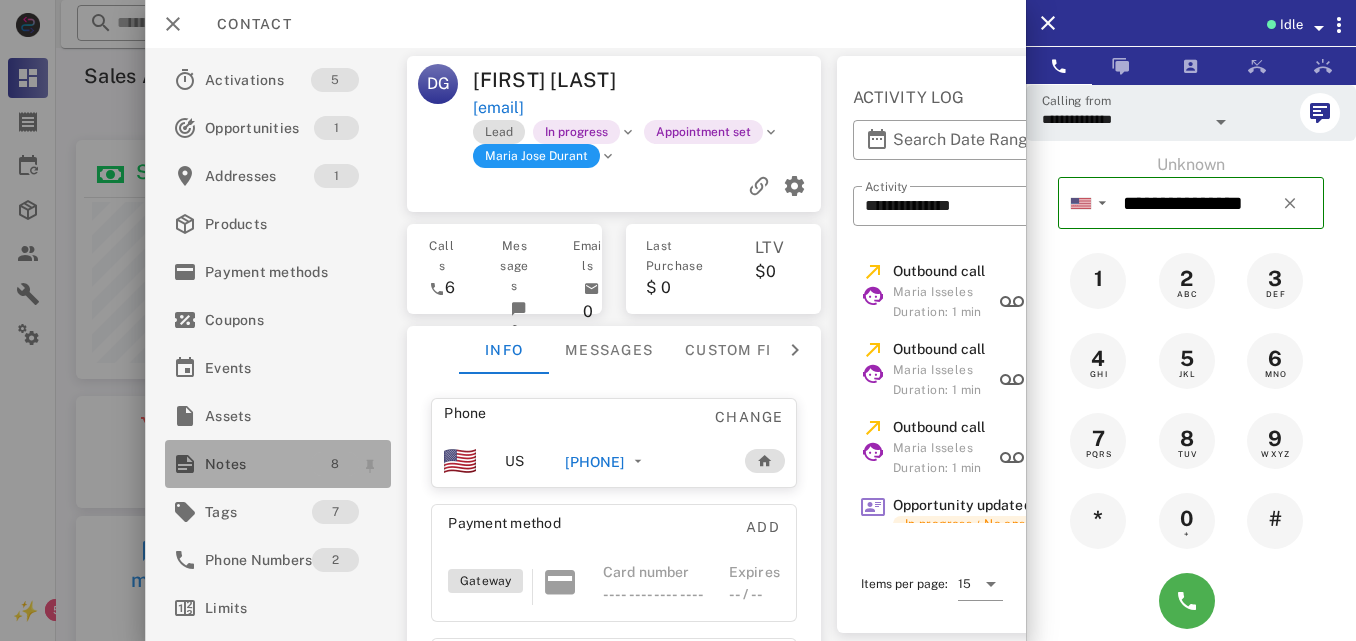 click on "8" at bounding box center [336, 464] 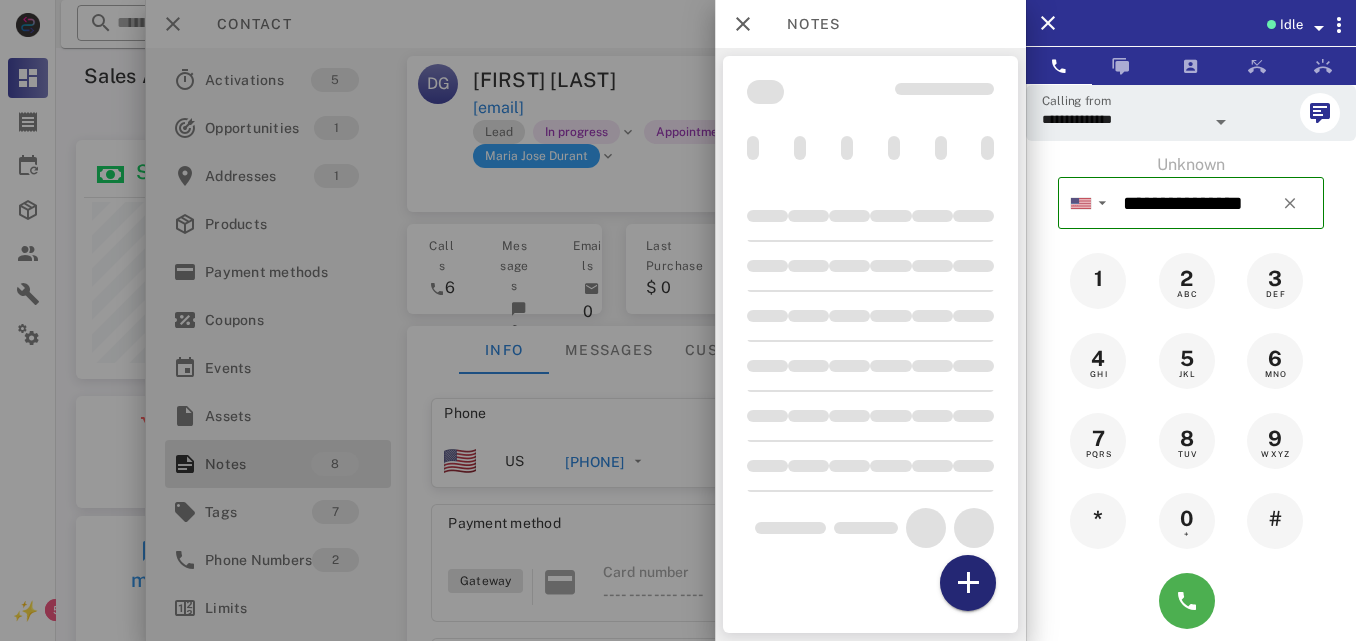click at bounding box center (968, 583) 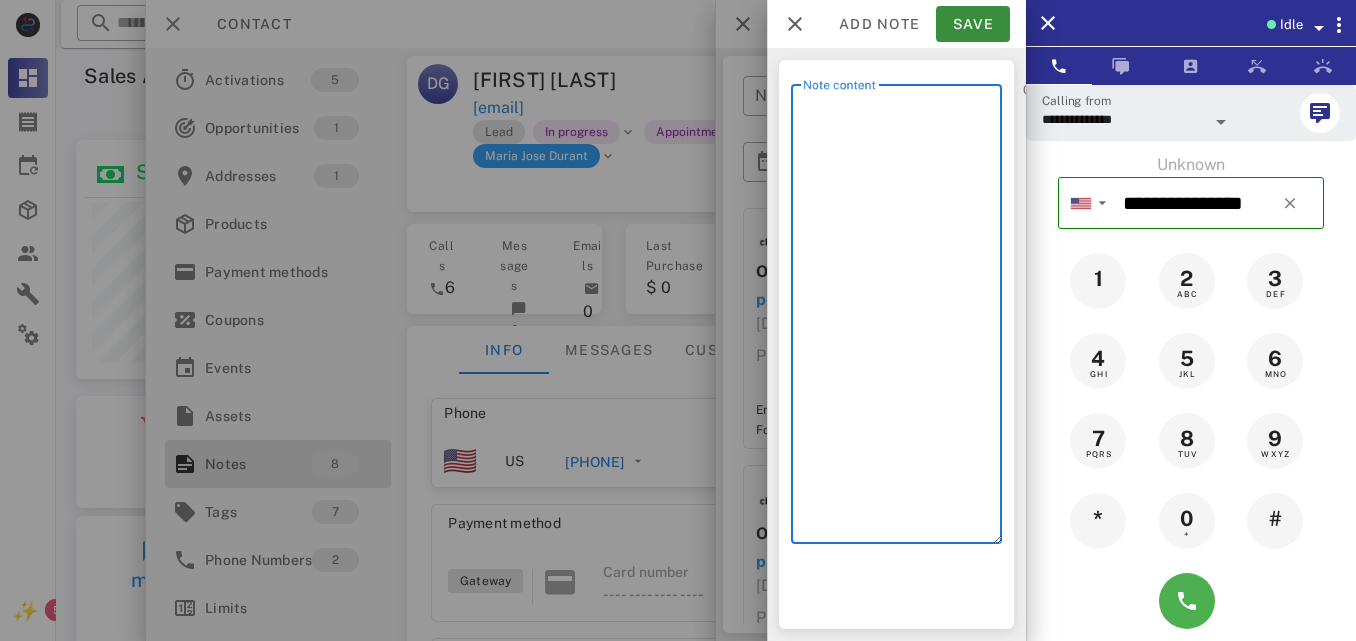 click on "Note content" at bounding box center [902, 319] 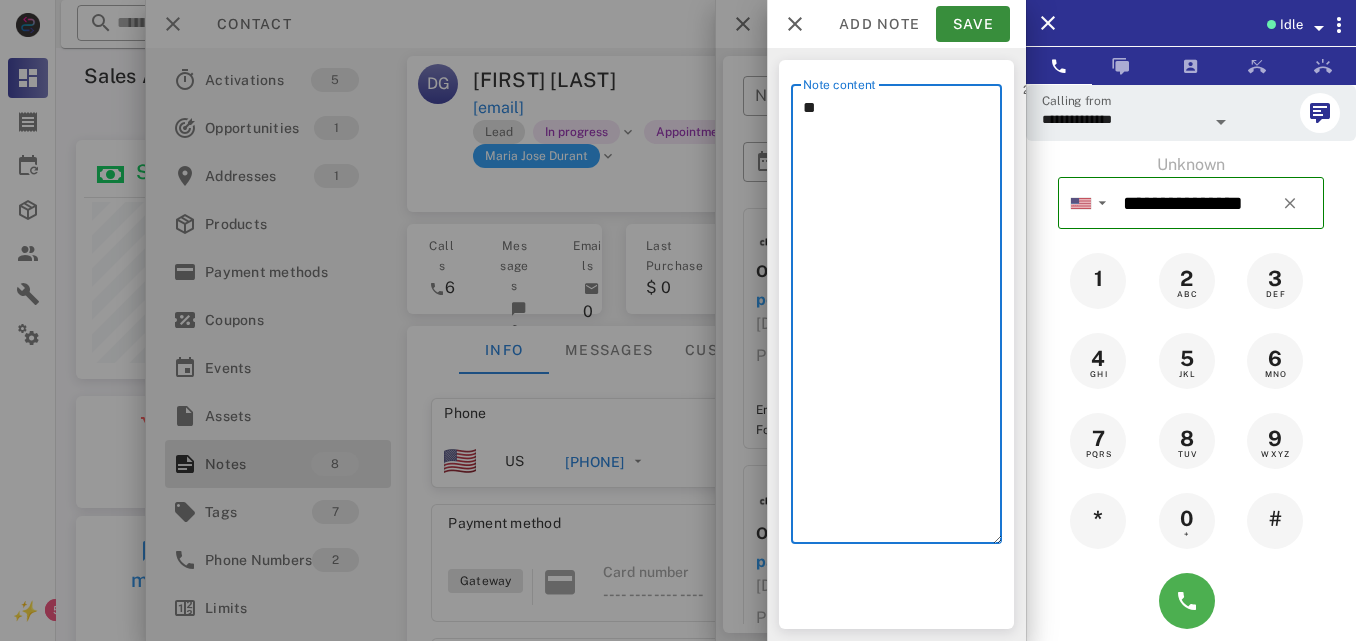 type on "*" 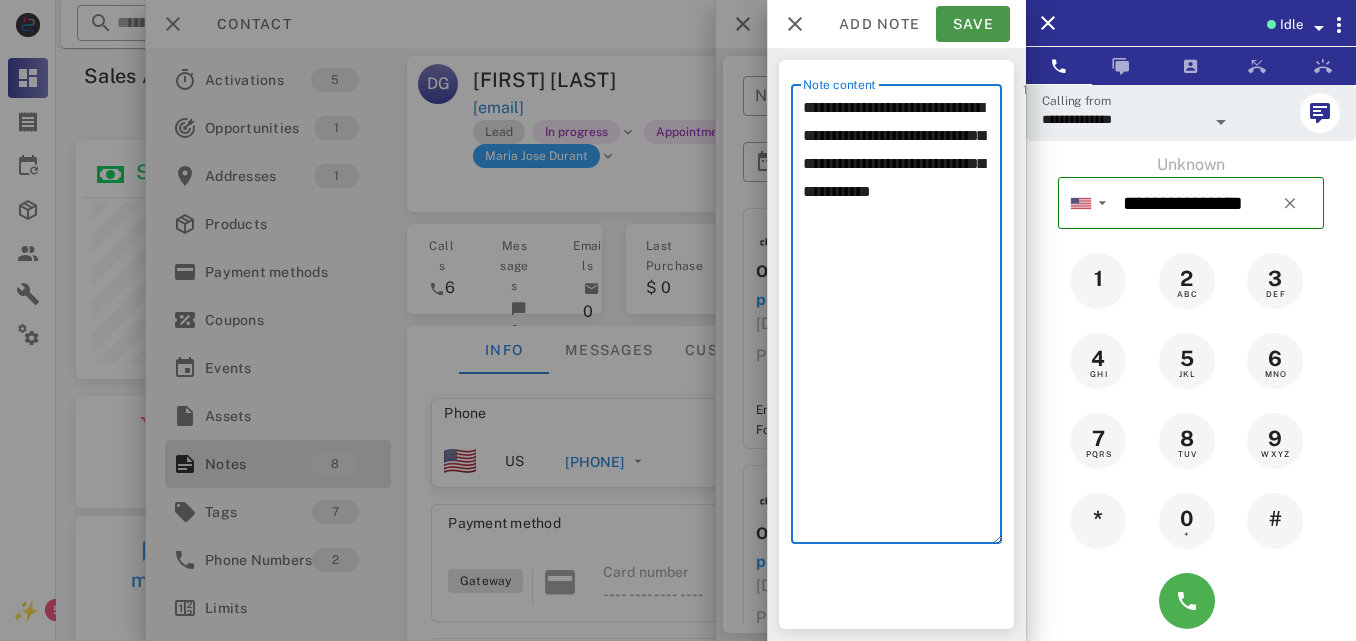 type on "**********" 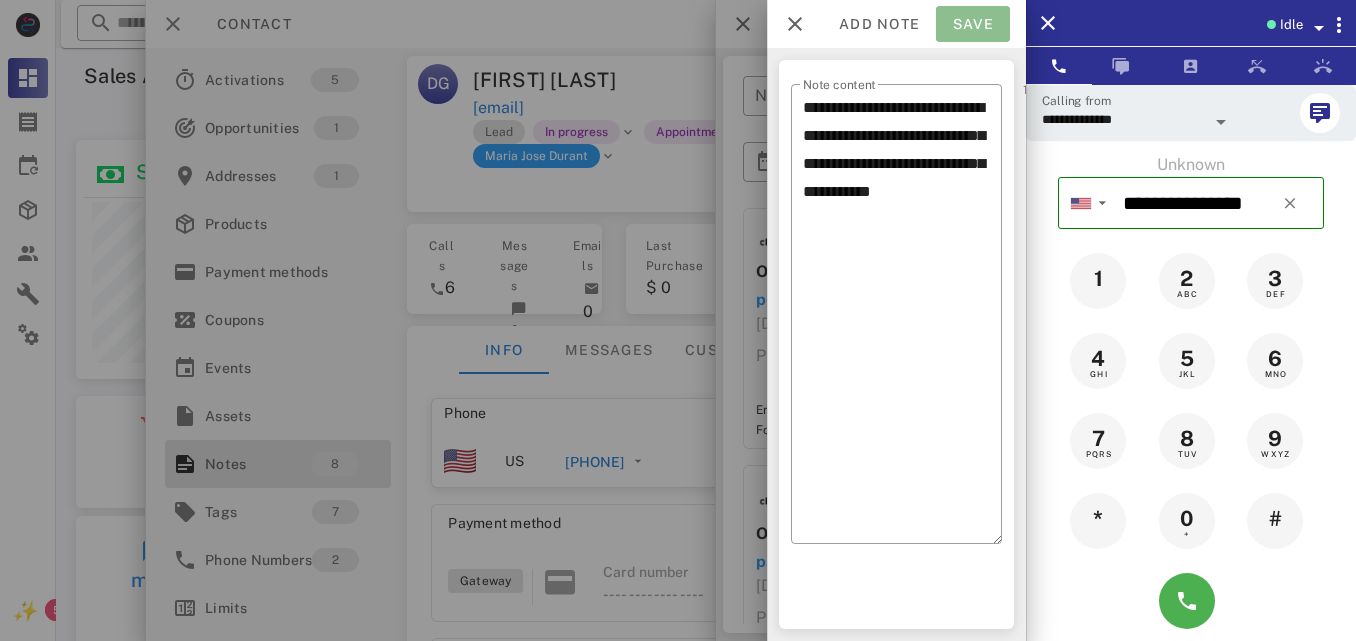 click on "Save" at bounding box center (973, 24) 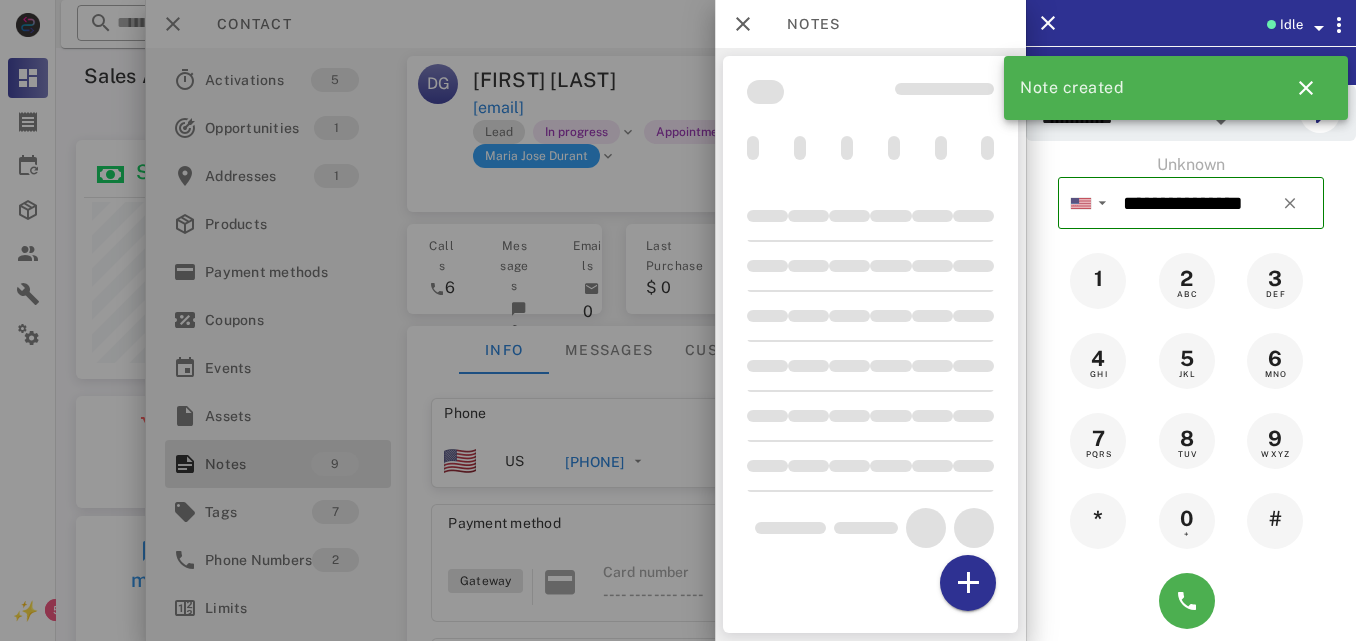 click on "Notes" at bounding box center [803, 24] 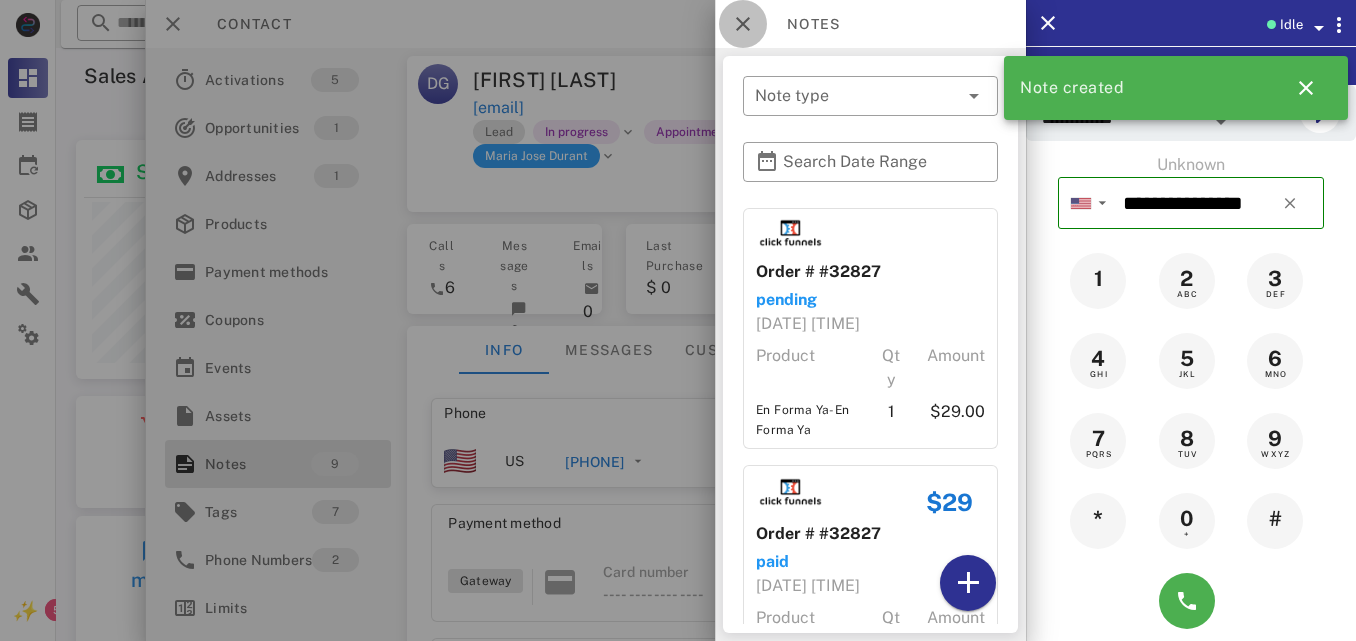 click at bounding box center (743, 24) 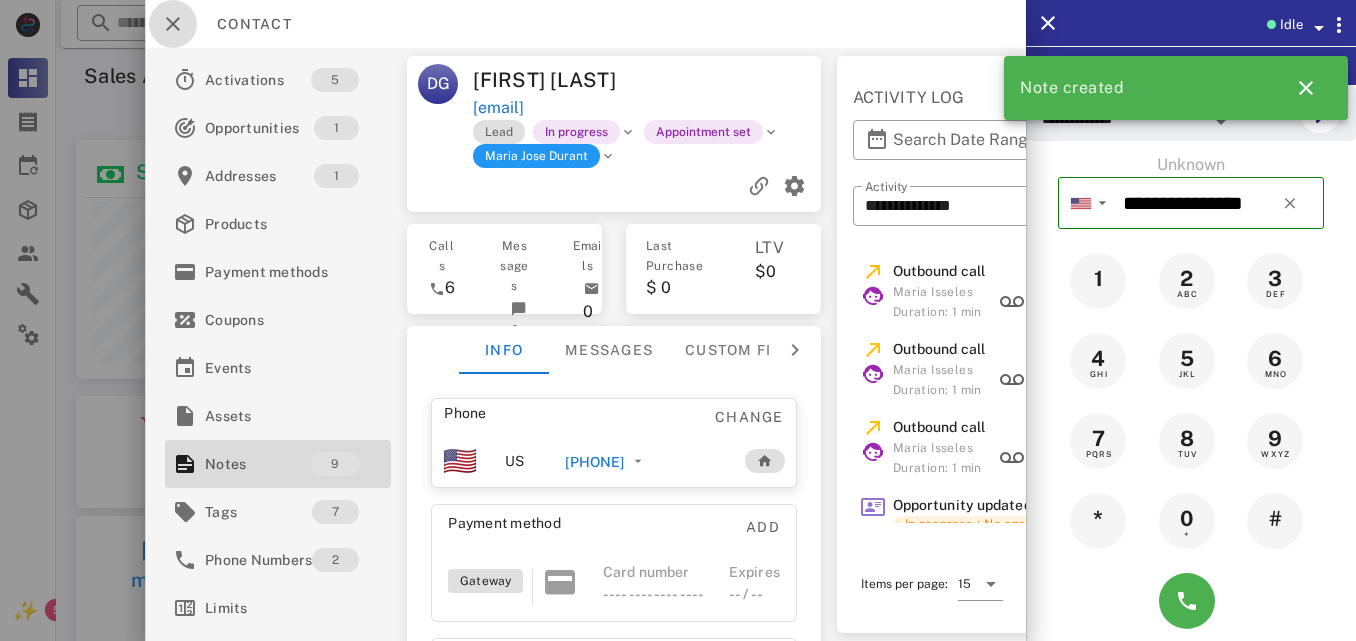 drag, startPoint x: 171, startPoint y: 18, endPoint x: 919, endPoint y: 472, distance: 874.99713 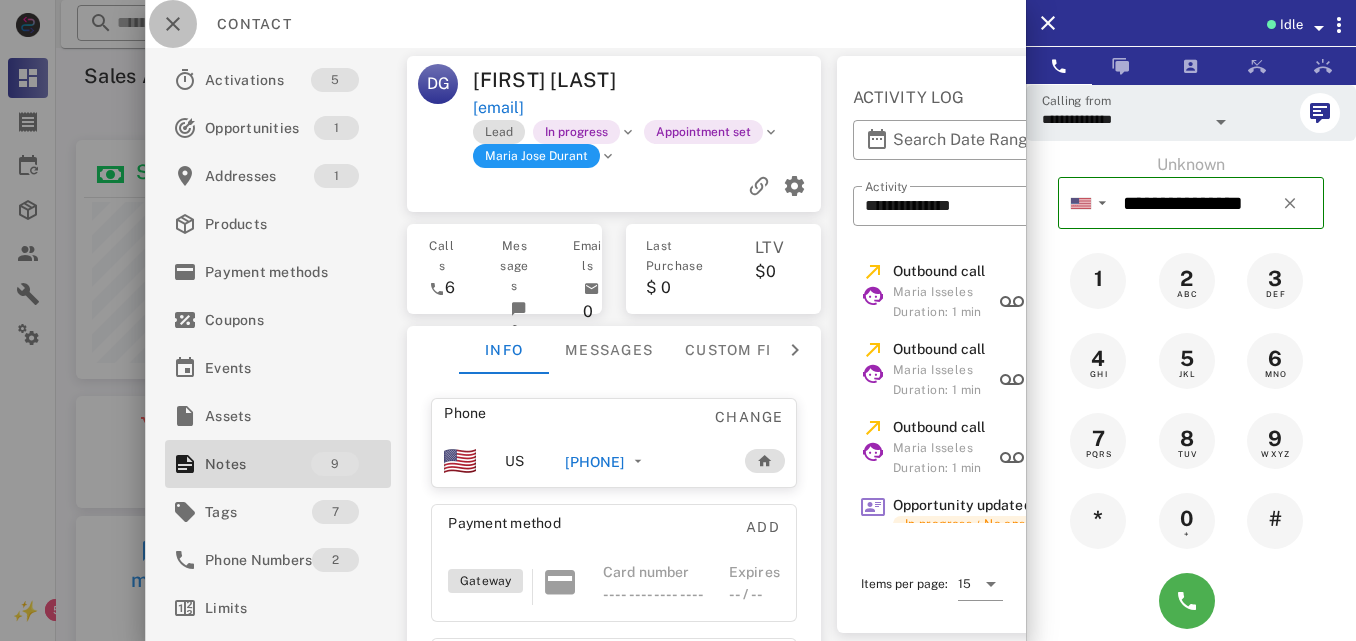 click at bounding box center (173, 24) 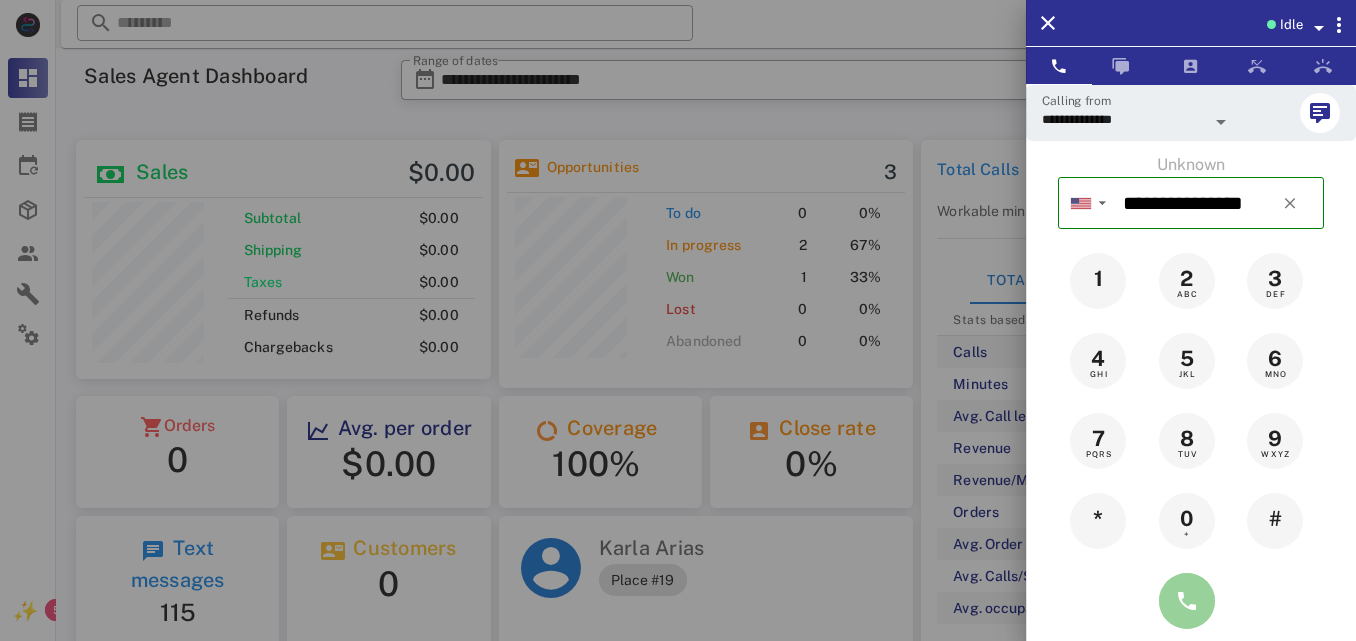 click at bounding box center [1187, 601] 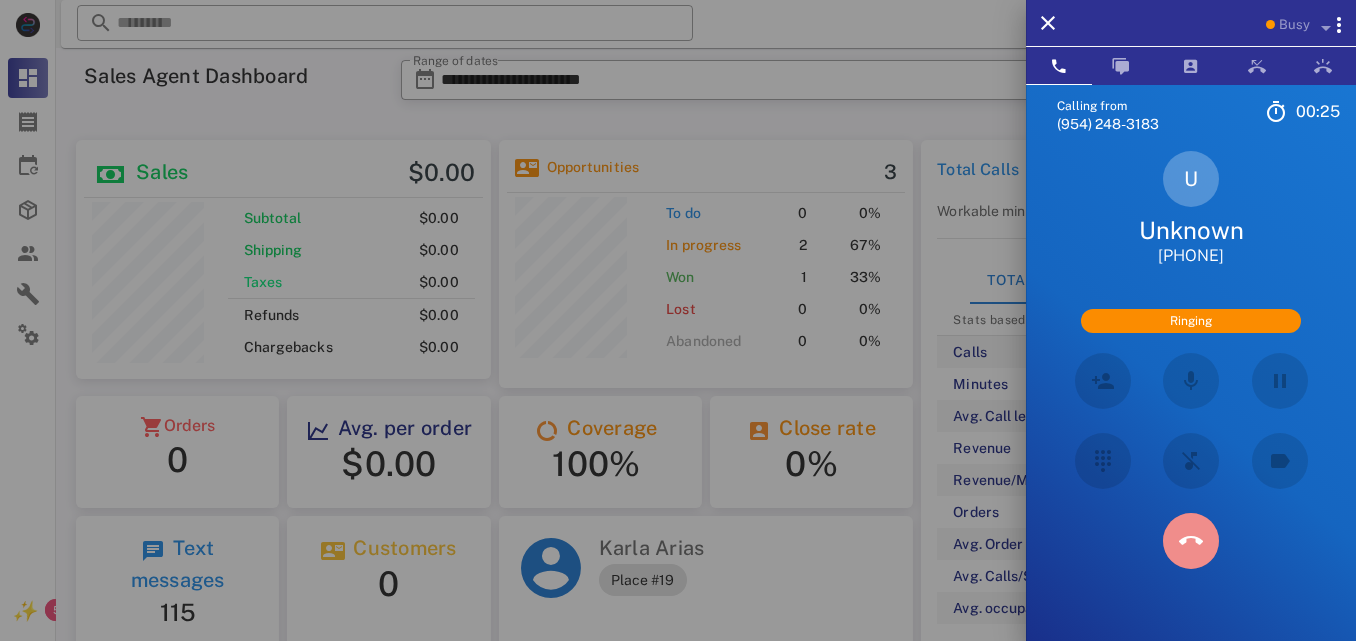 click at bounding box center [1191, 541] 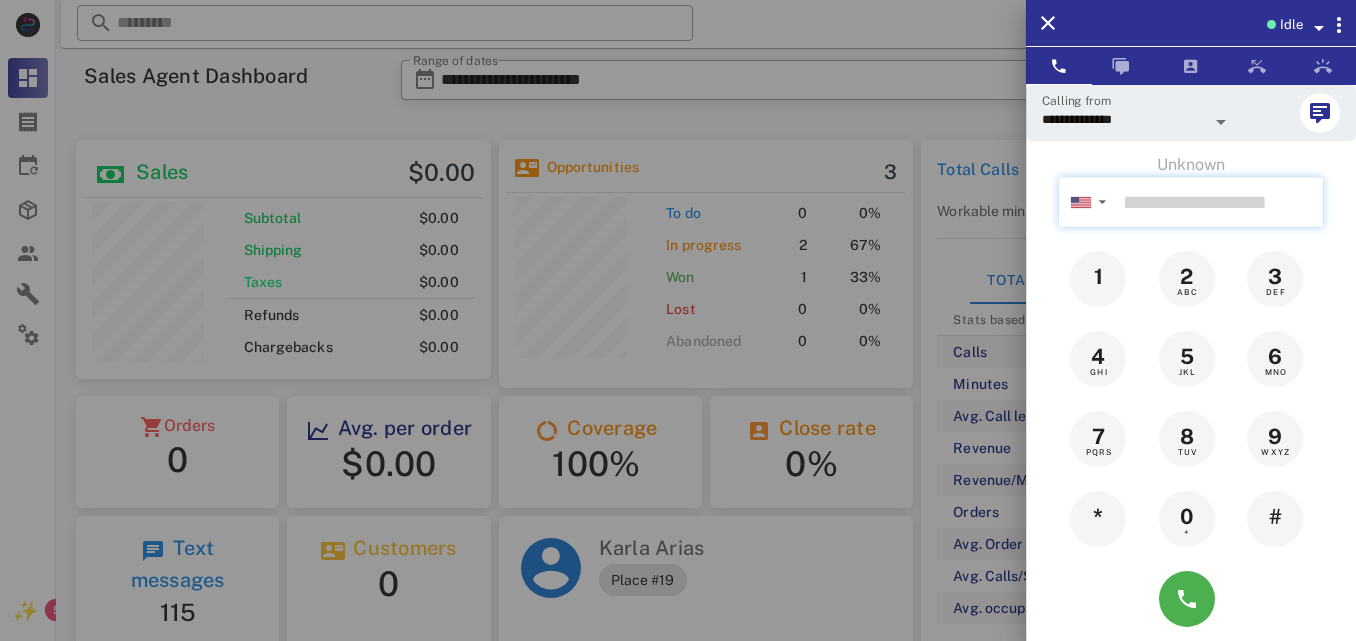 click at bounding box center [1219, 202] 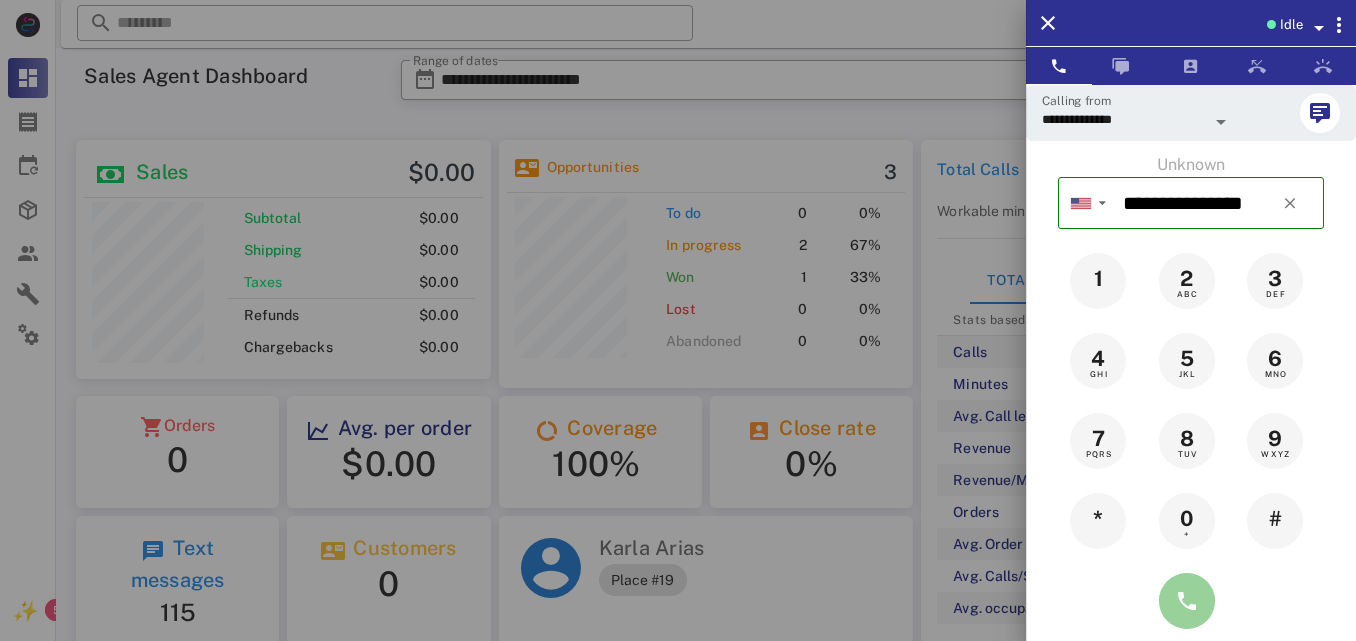 click at bounding box center (1187, 601) 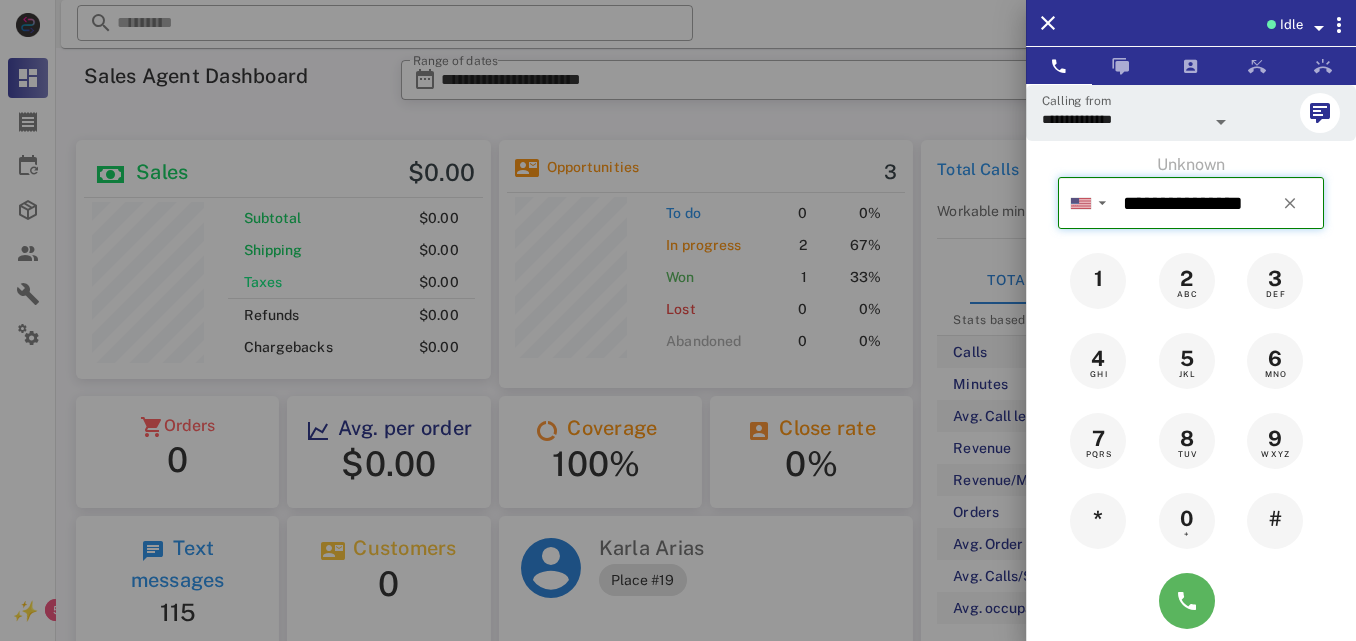 type on "**********" 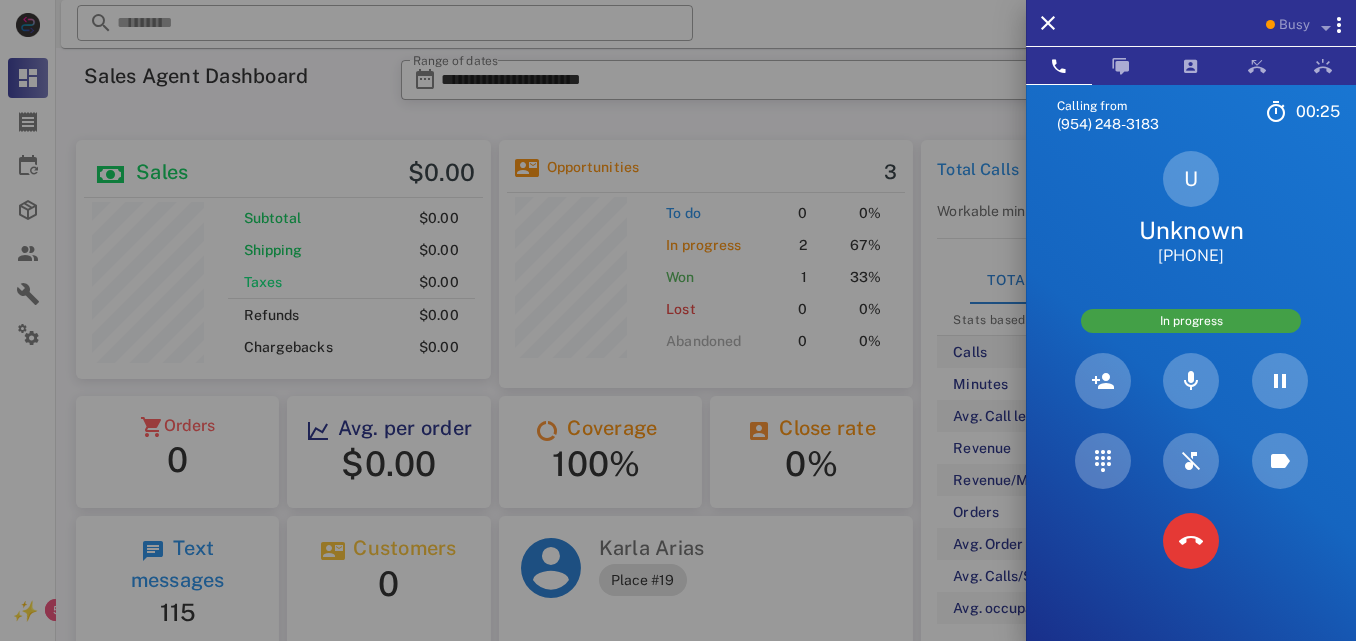 click at bounding box center [678, 320] 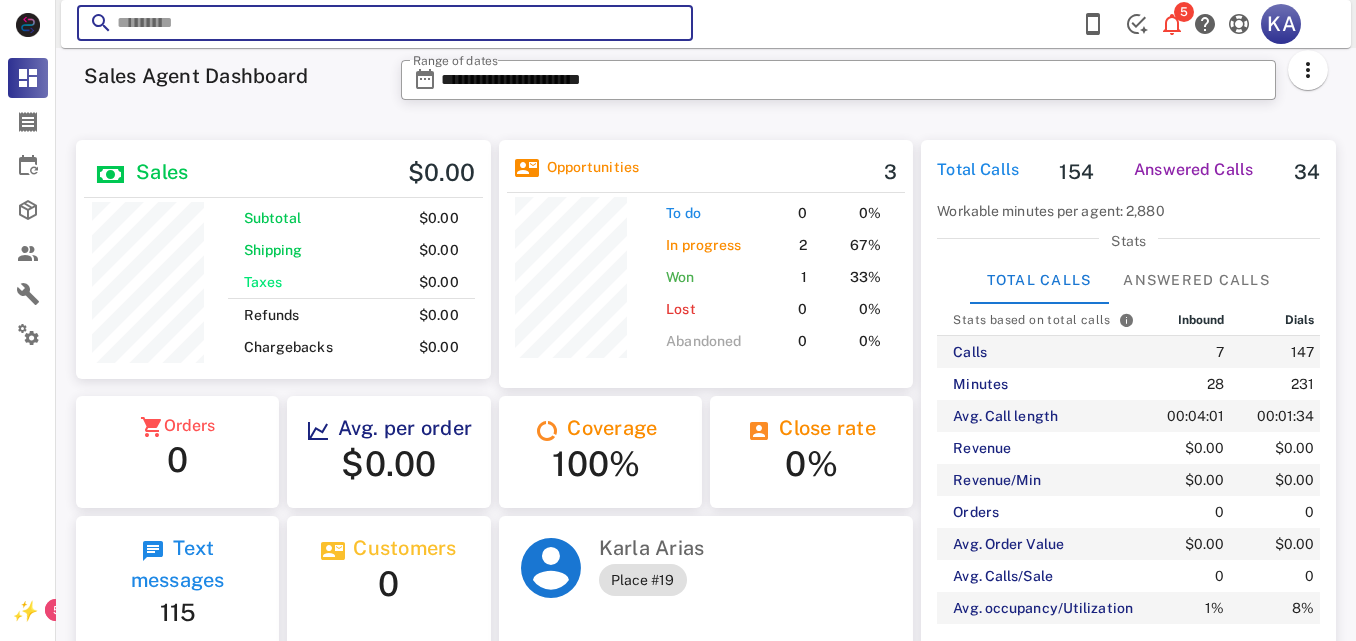 click at bounding box center (385, 23) 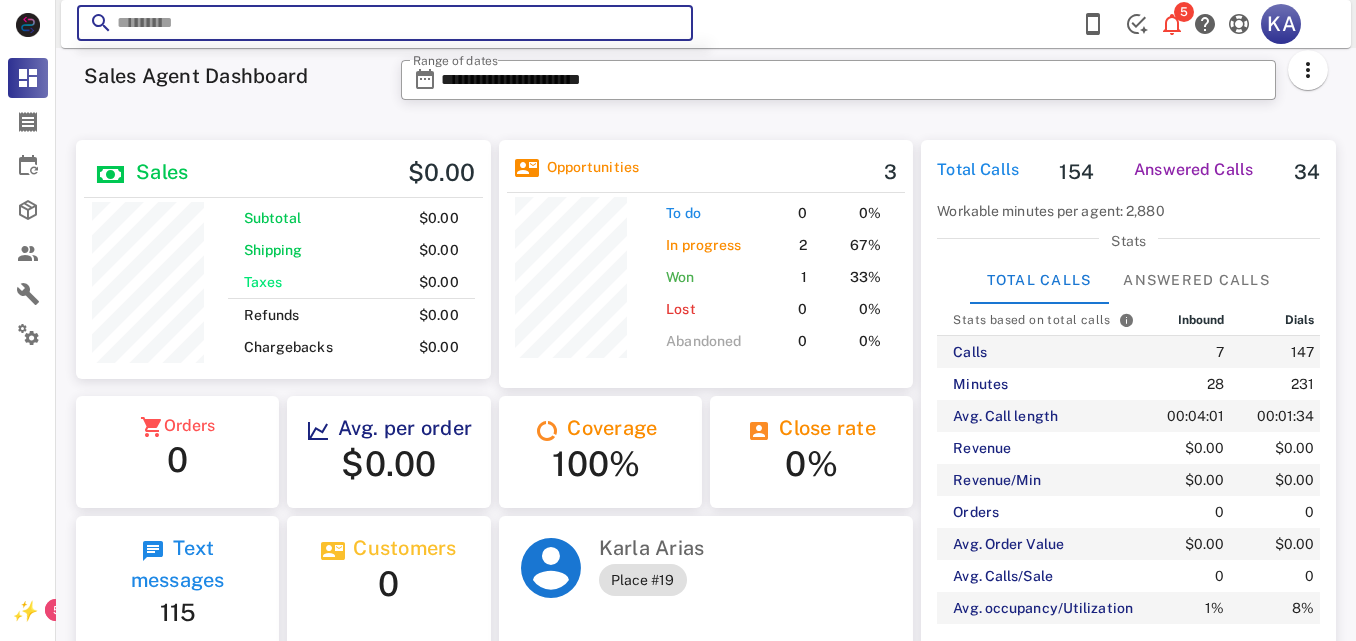click at bounding box center (385, 23) 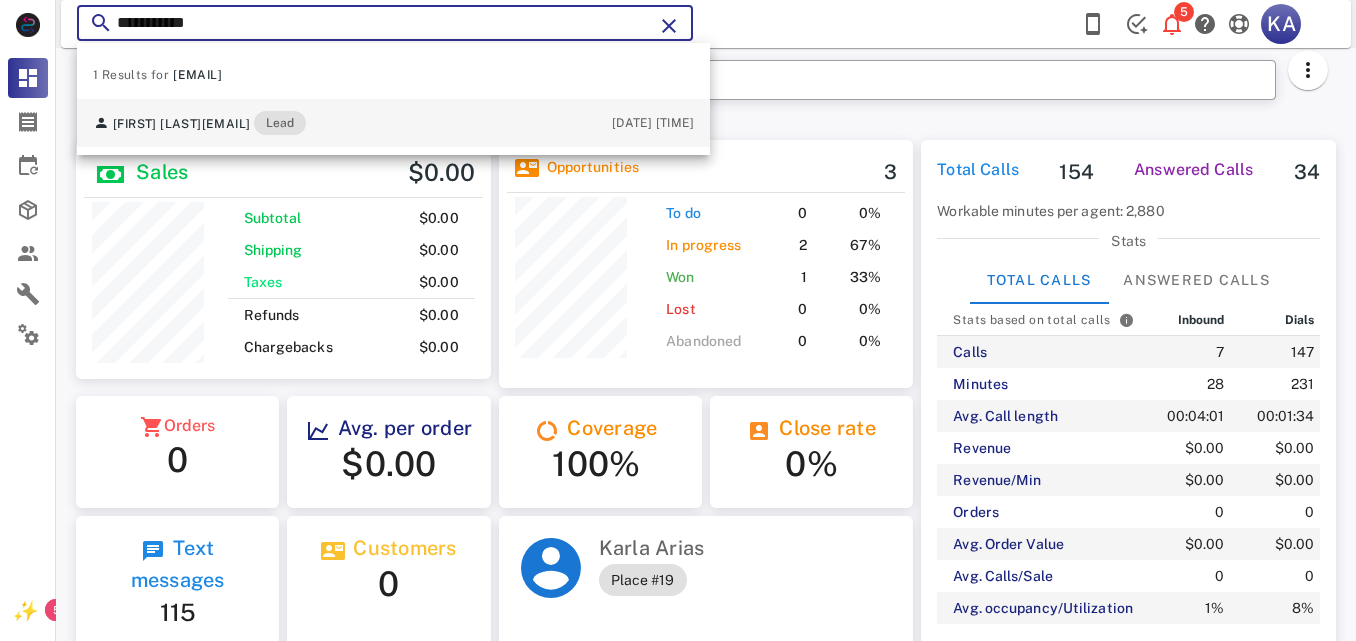 type on "**********" 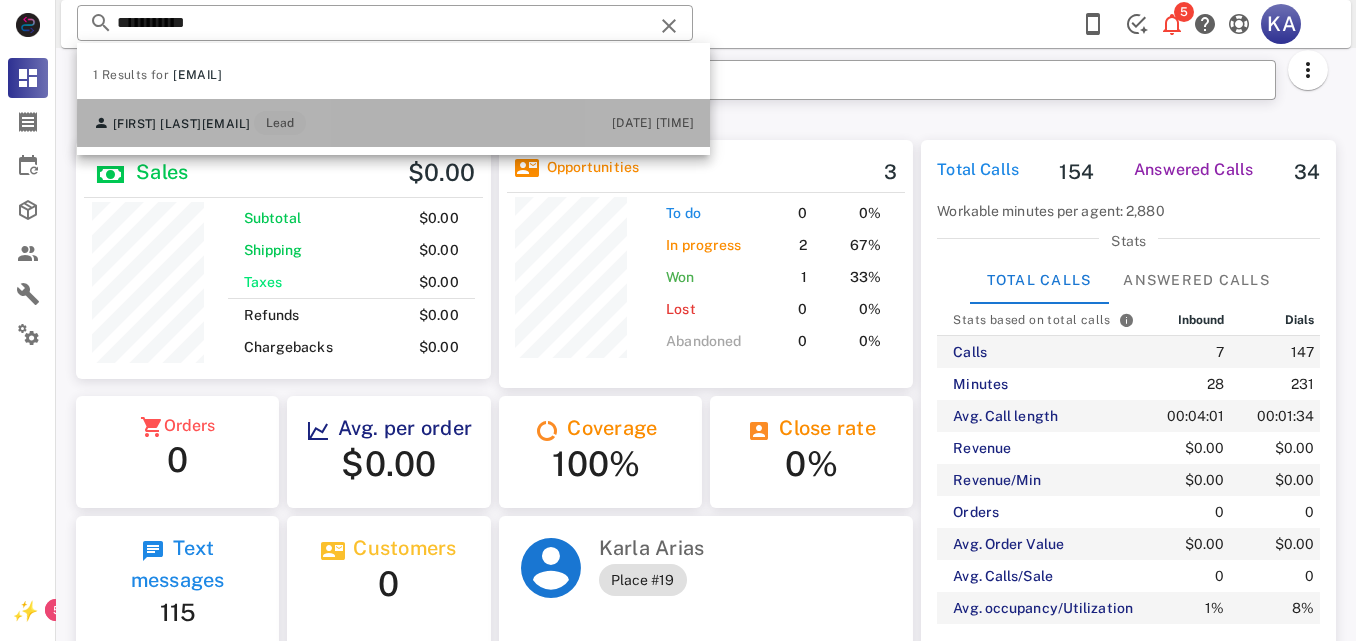 click on "[FIRST] [LAST] [EMAIL] Lead [DATE] [TIME]" at bounding box center (393, 123) 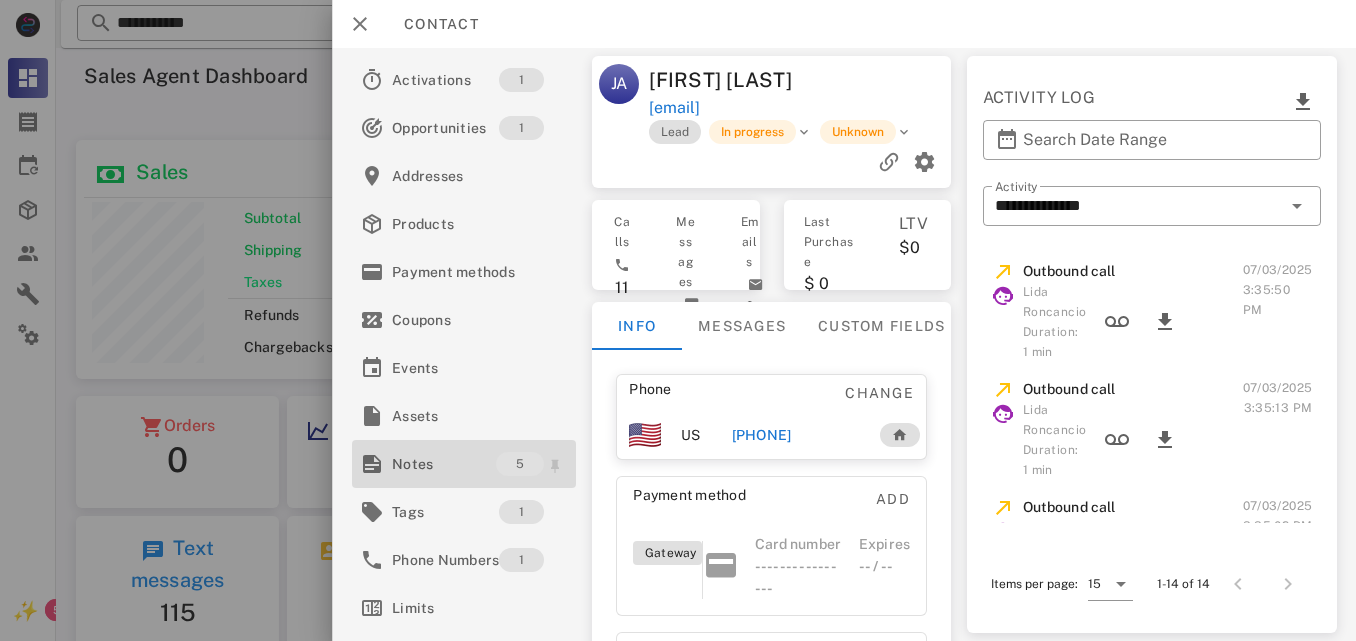 click on "Notes" at bounding box center [444, 464] 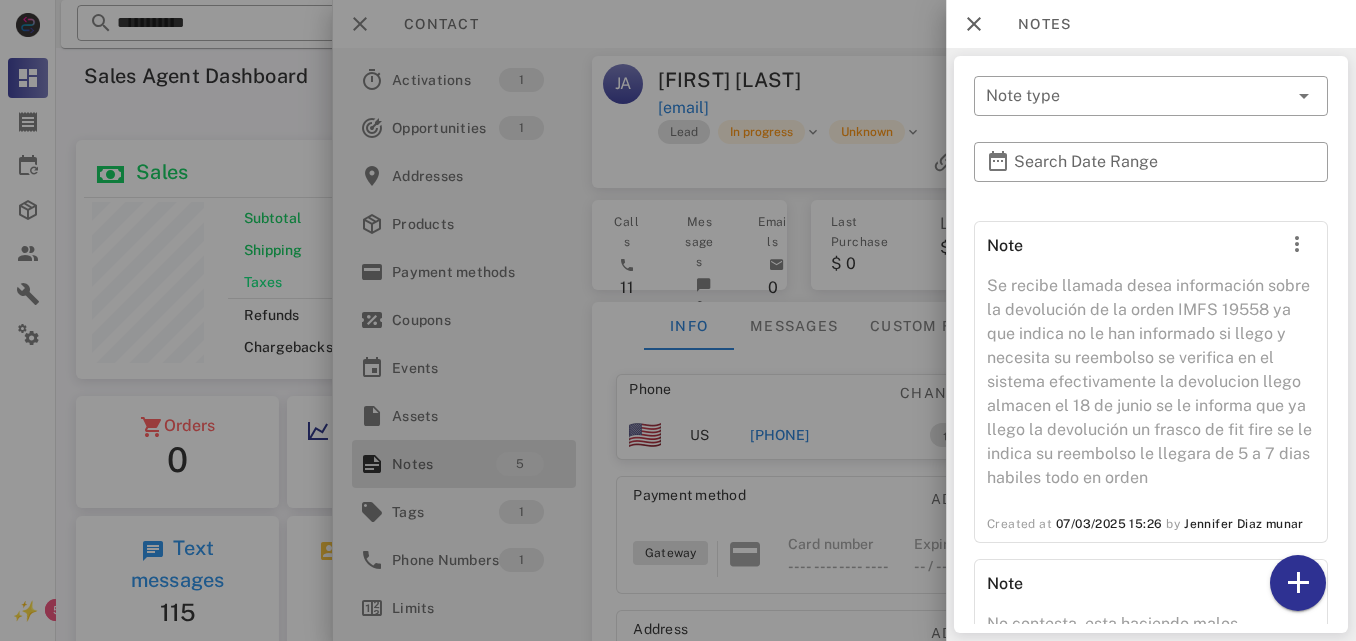 scroll, scrollTop: 758, scrollLeft: 0, axis: vertical 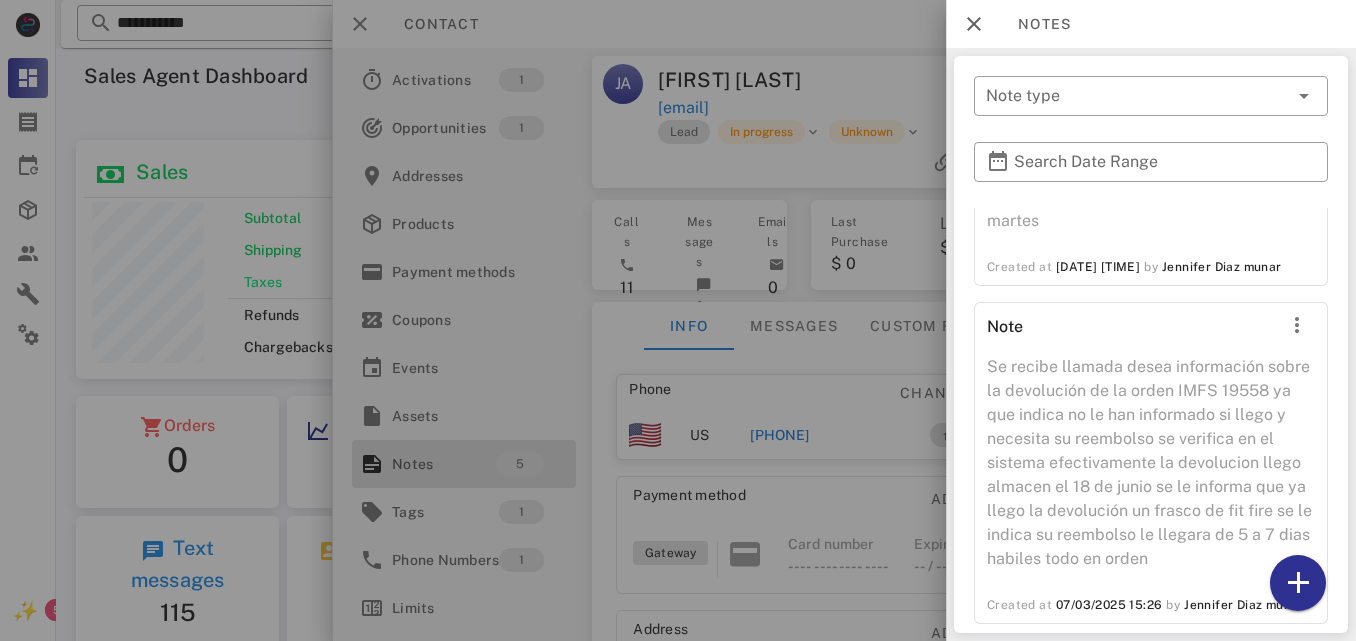 click at bounding box center (678, 320) 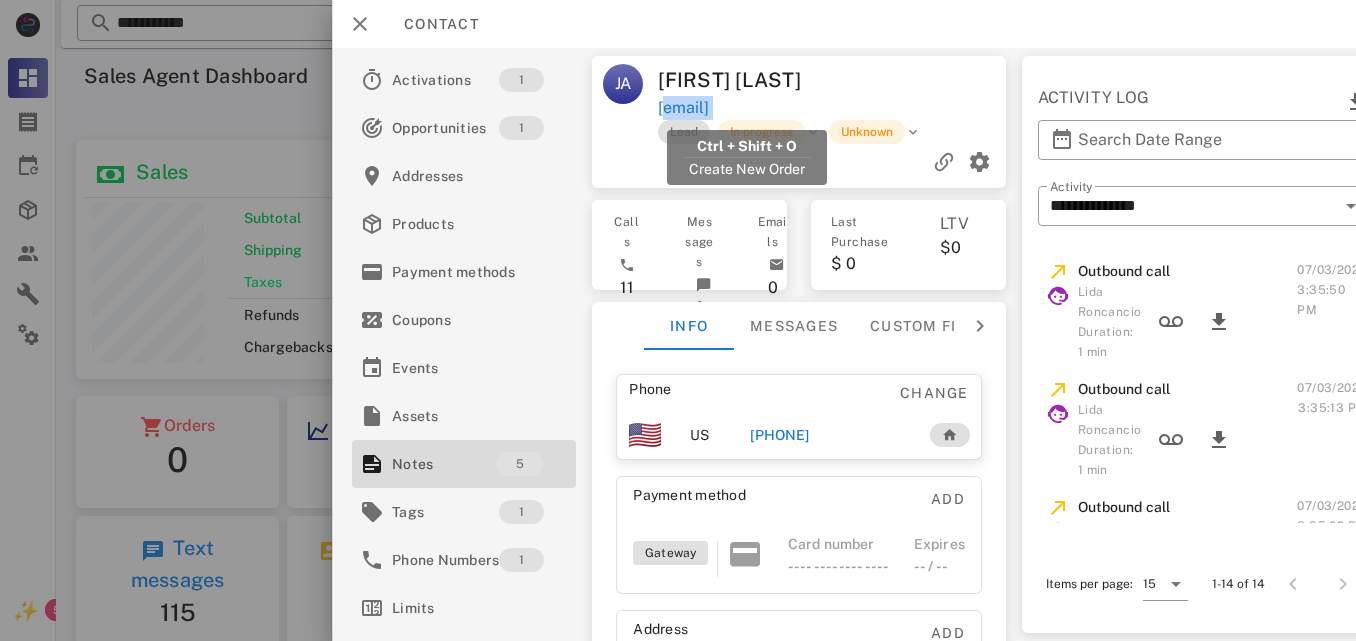 drag, startPoint x: 833, startPoint y: 106, endPoint x: 662, endPoint y: 117, distance: 171.35344 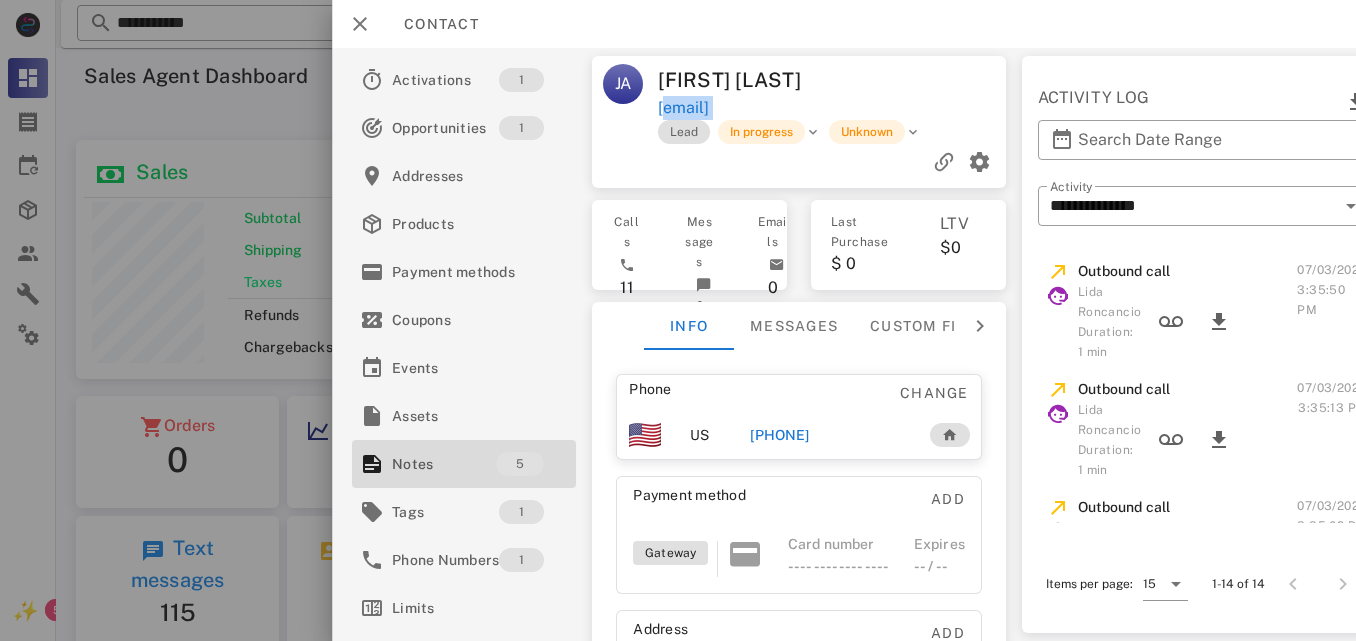 copy on "[EMAIL]" 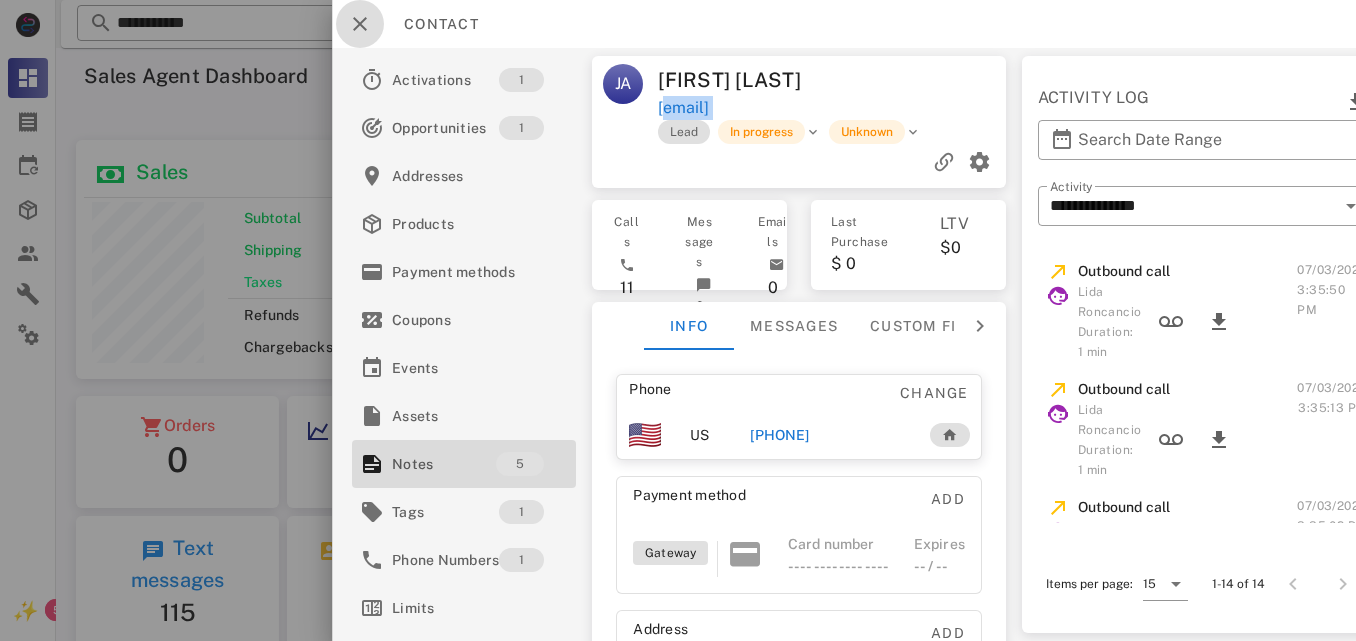 click at bounding box center (360, 24) 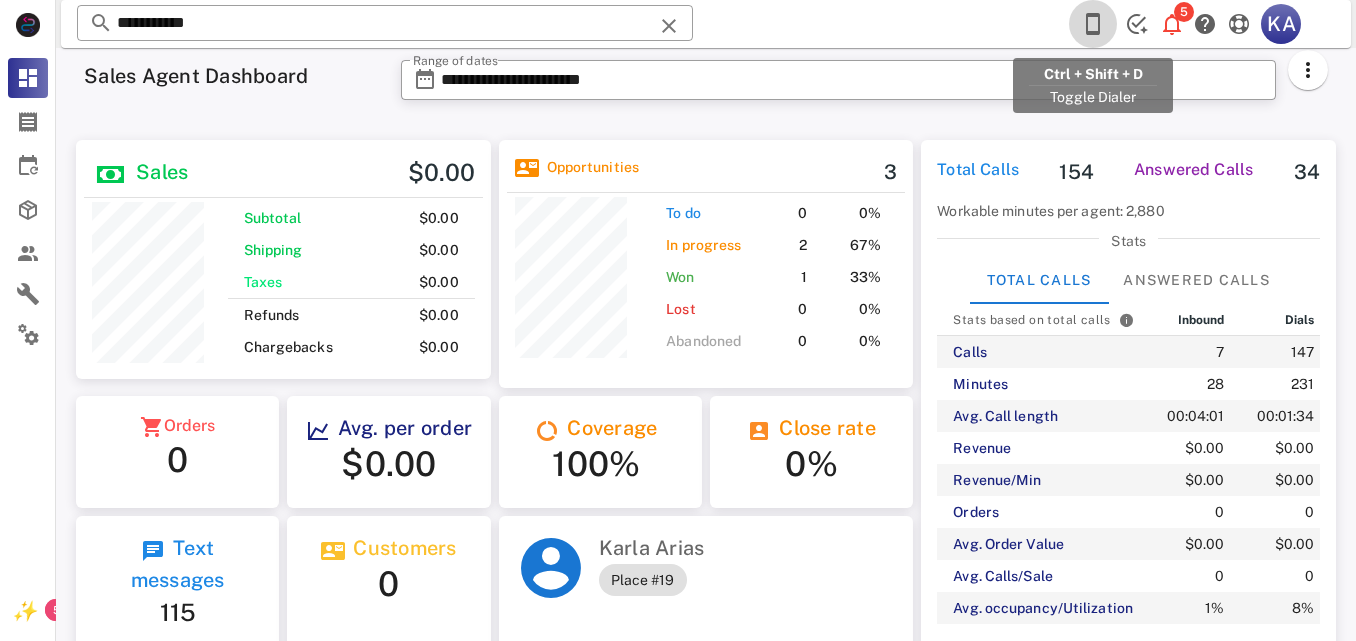 click at bounding box center (1093, 24) 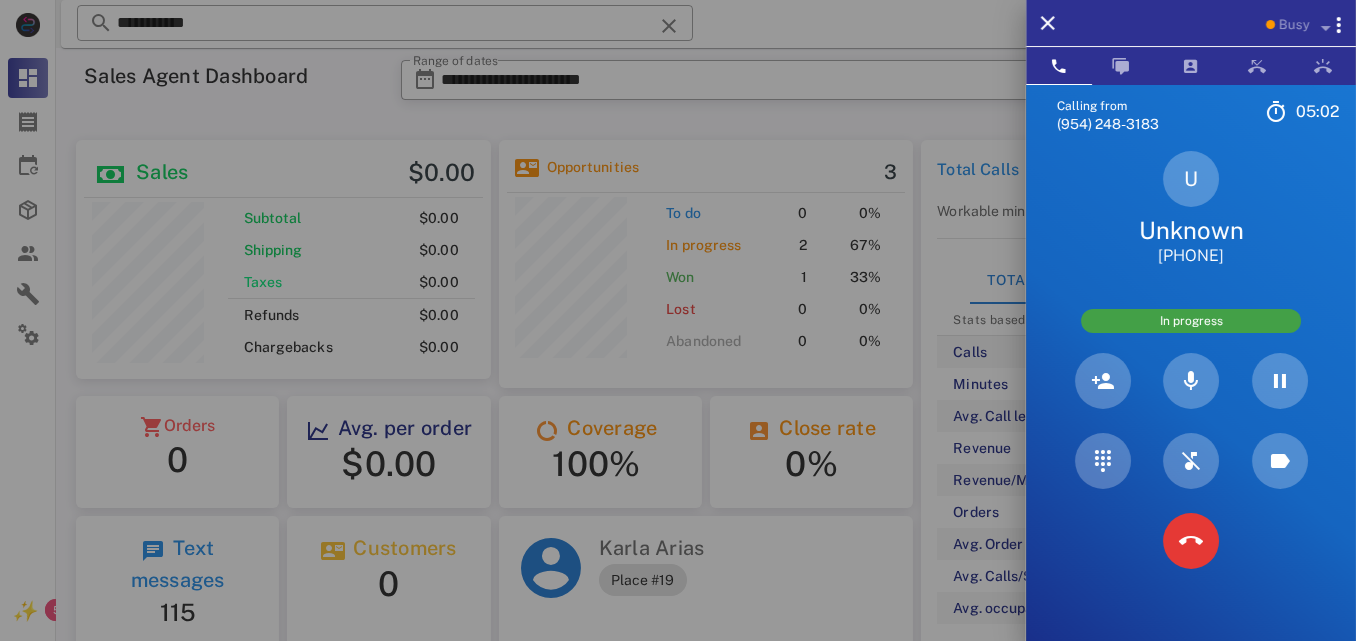 click at bounding box center (678, 320) 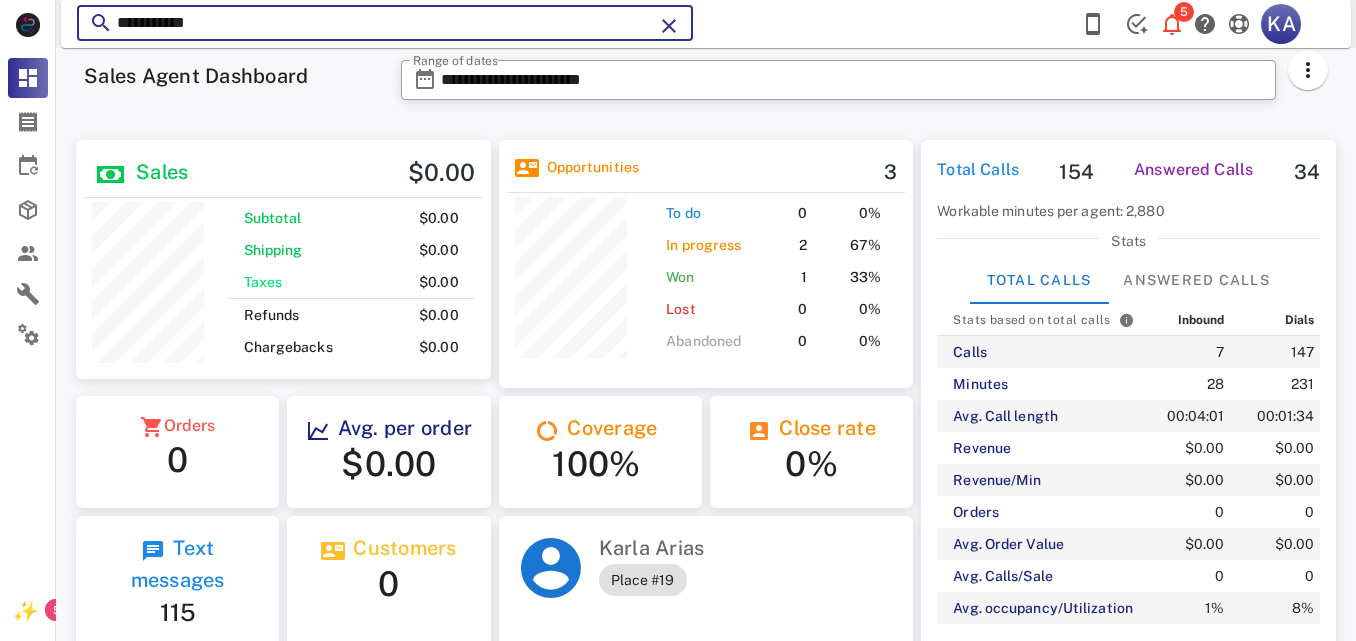 click on "**********" at bounding box center [385, 23] 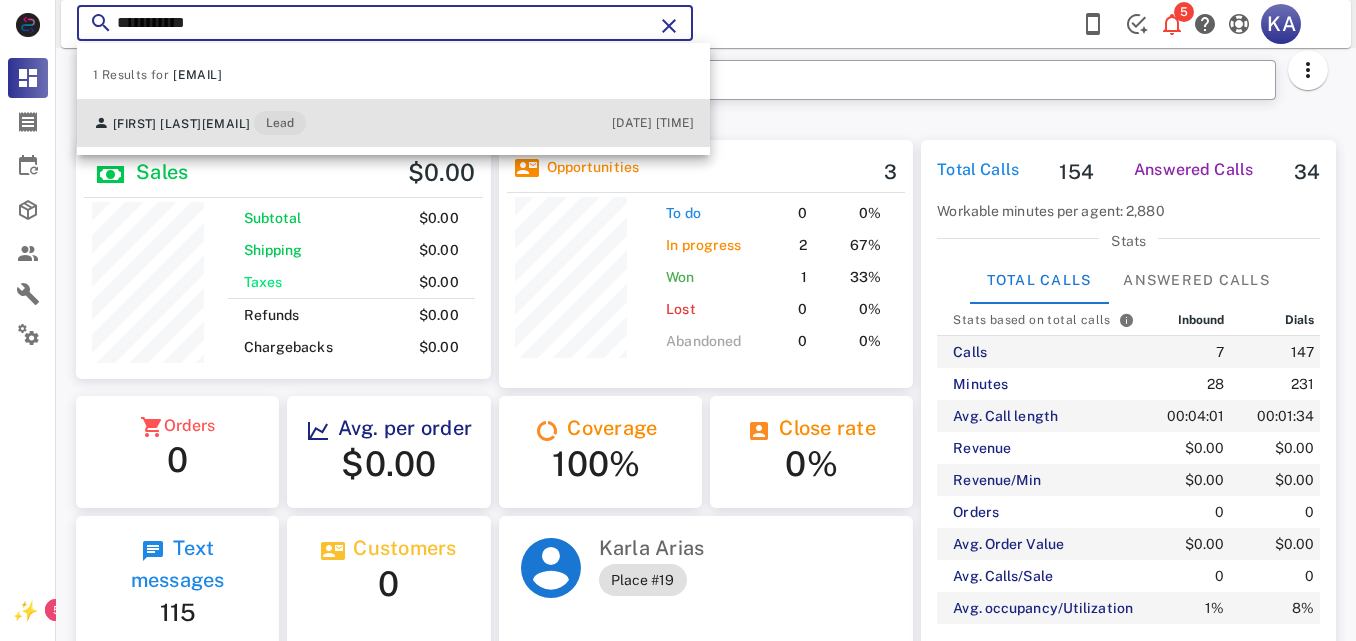 click on "Lead" at bounding box center (280, 123) 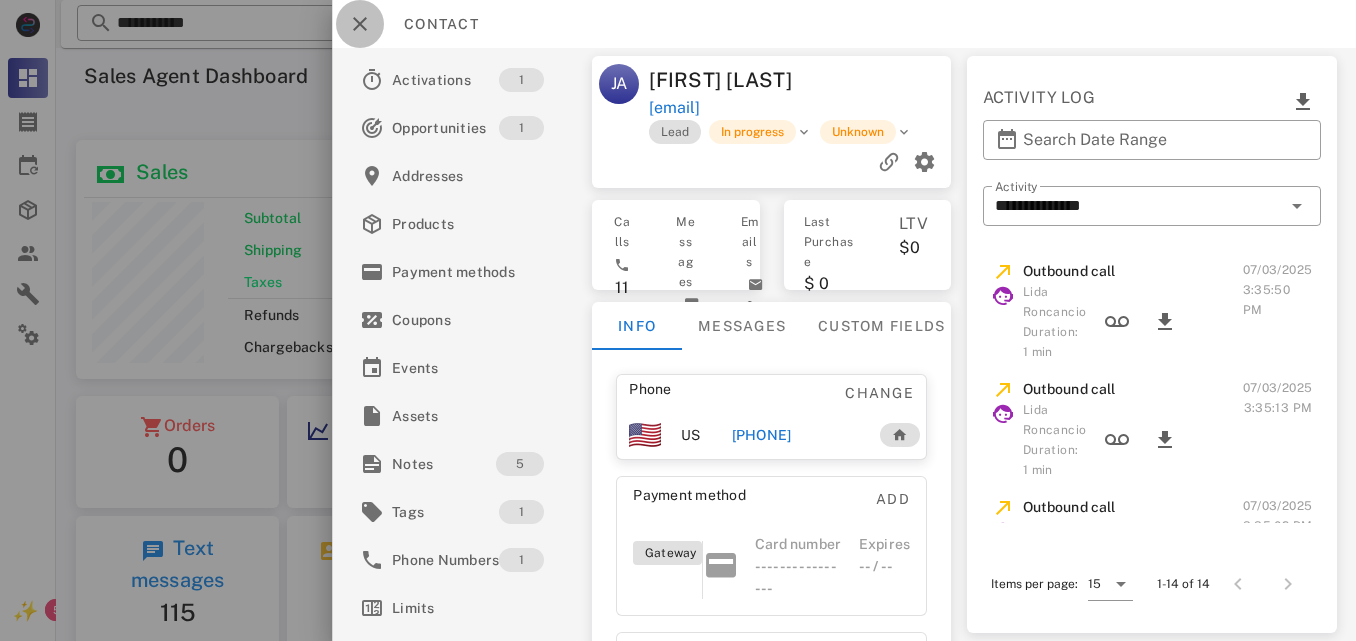 click at bounding box center (360, 24) 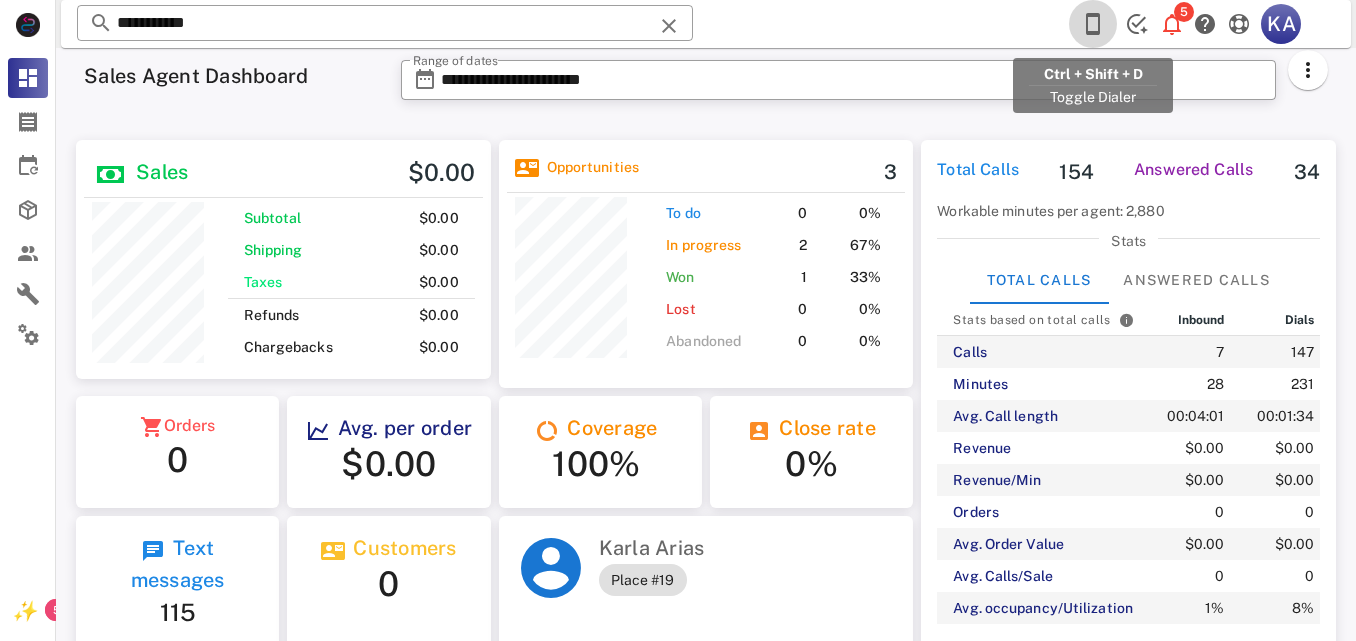 click at bounding box center [1093, 24] 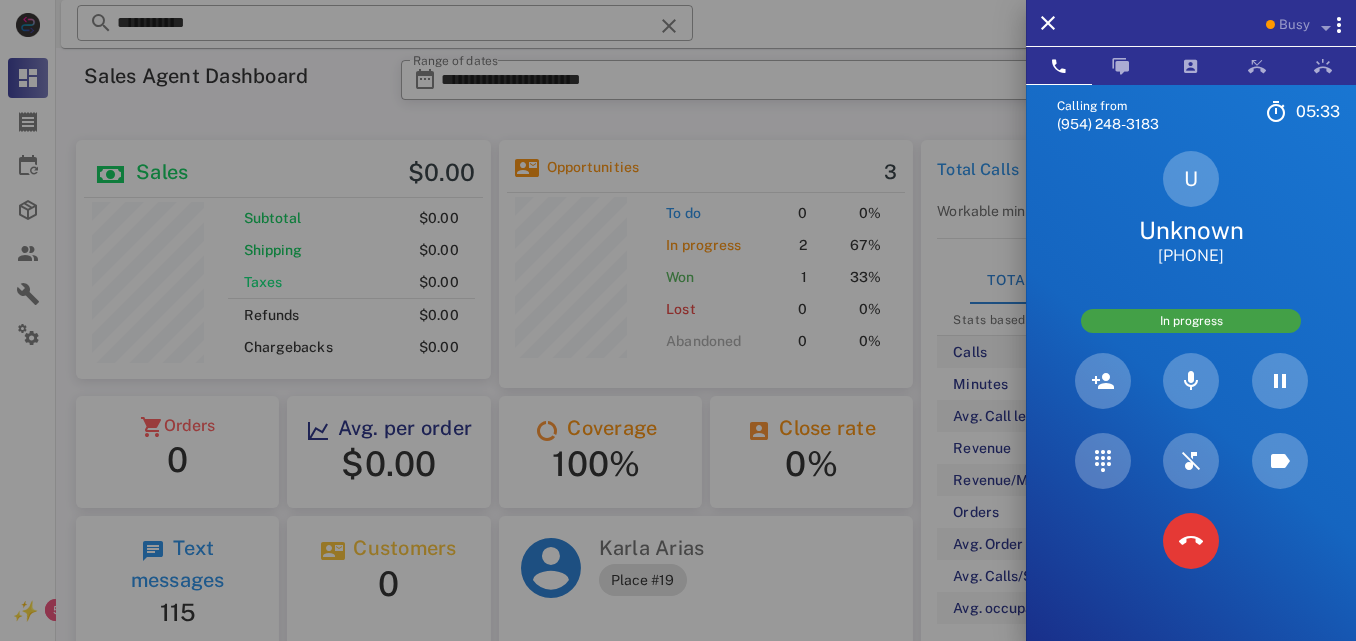drag, startPoint x: 1151, startPoint y: 387, endPoint x: 1125, endPoint y: 431, distance: 51.10773 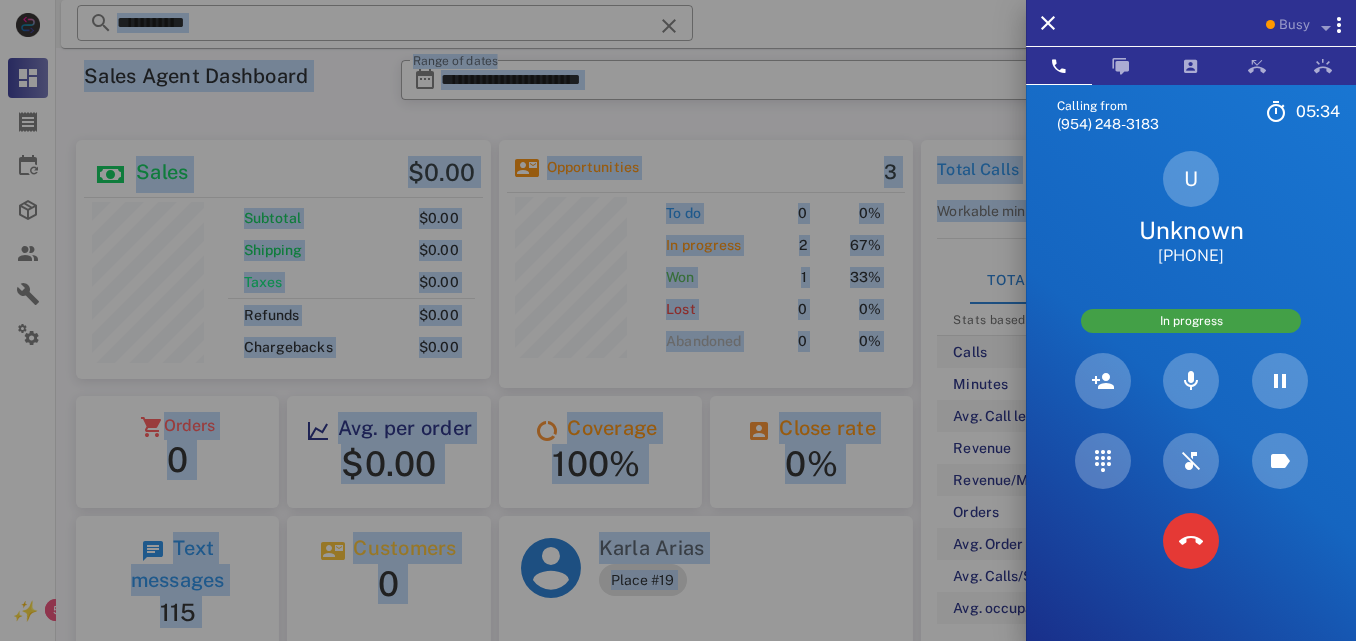 scroll, scrollTop: 28, scrollLeft: 0, axis: vertical 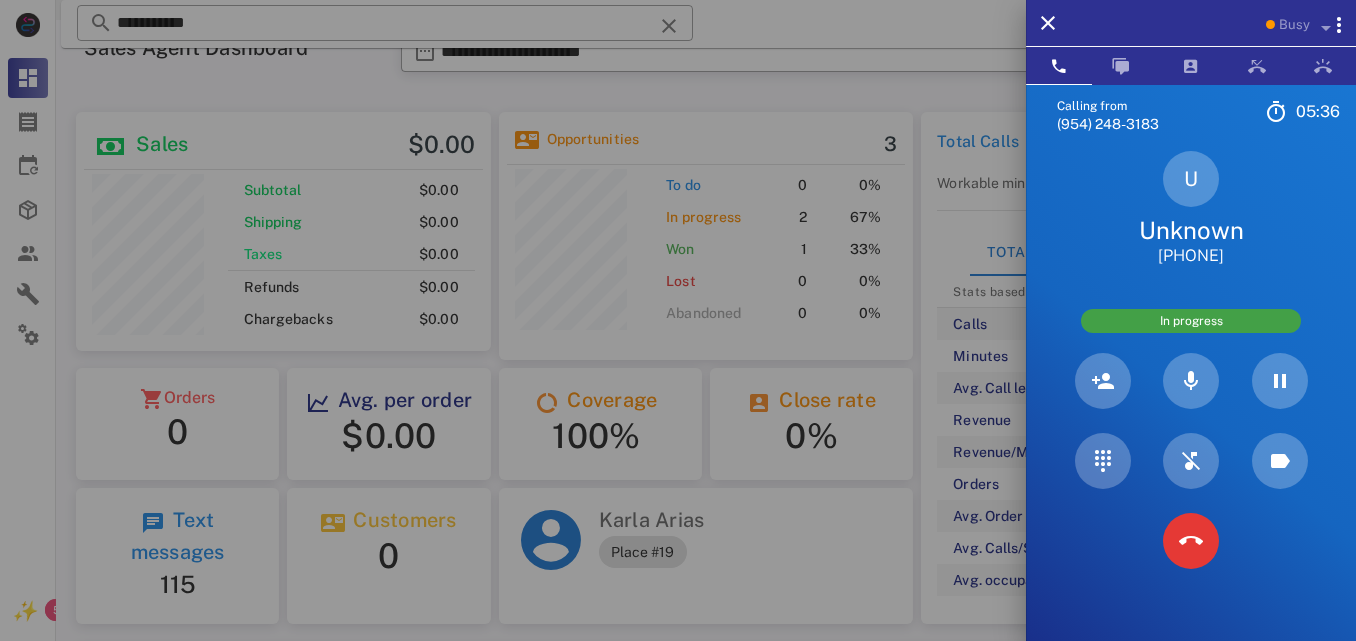 click on "U   Unknown  [PHONE]" at bounding box center (1191, 209) 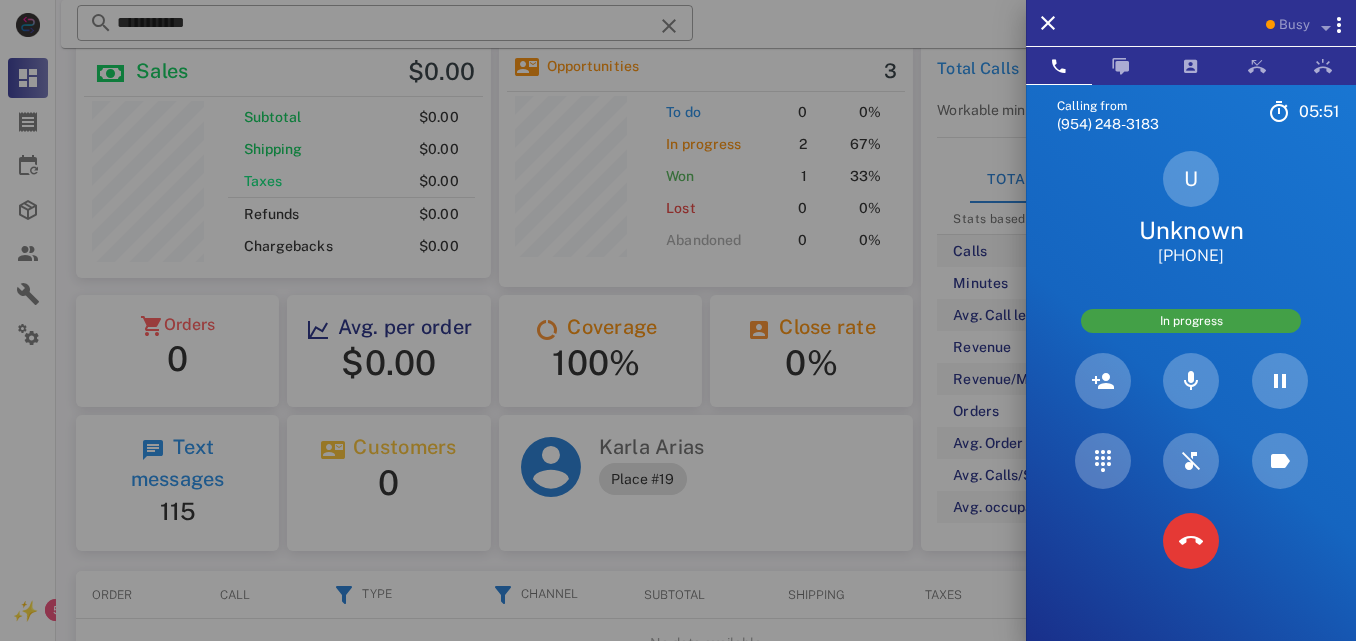 scroll, scrollTop: 26, scrollLeft: 0, axis: vertical 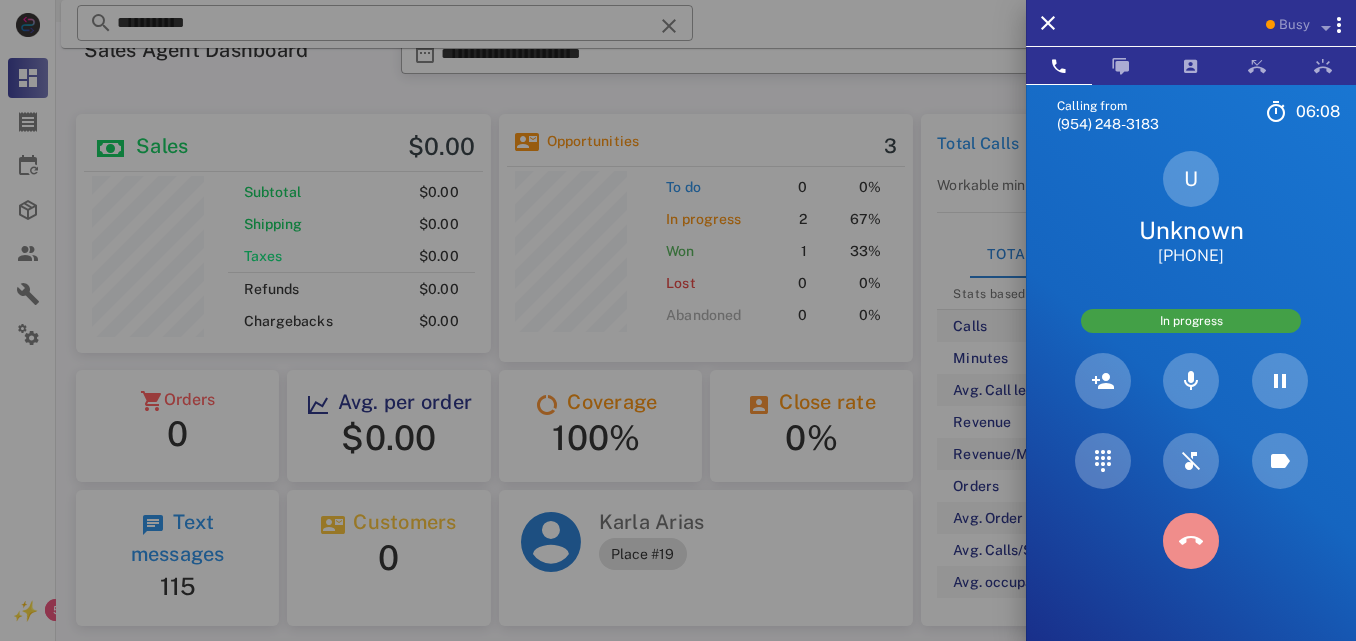click at bounding box center [1191, 541] 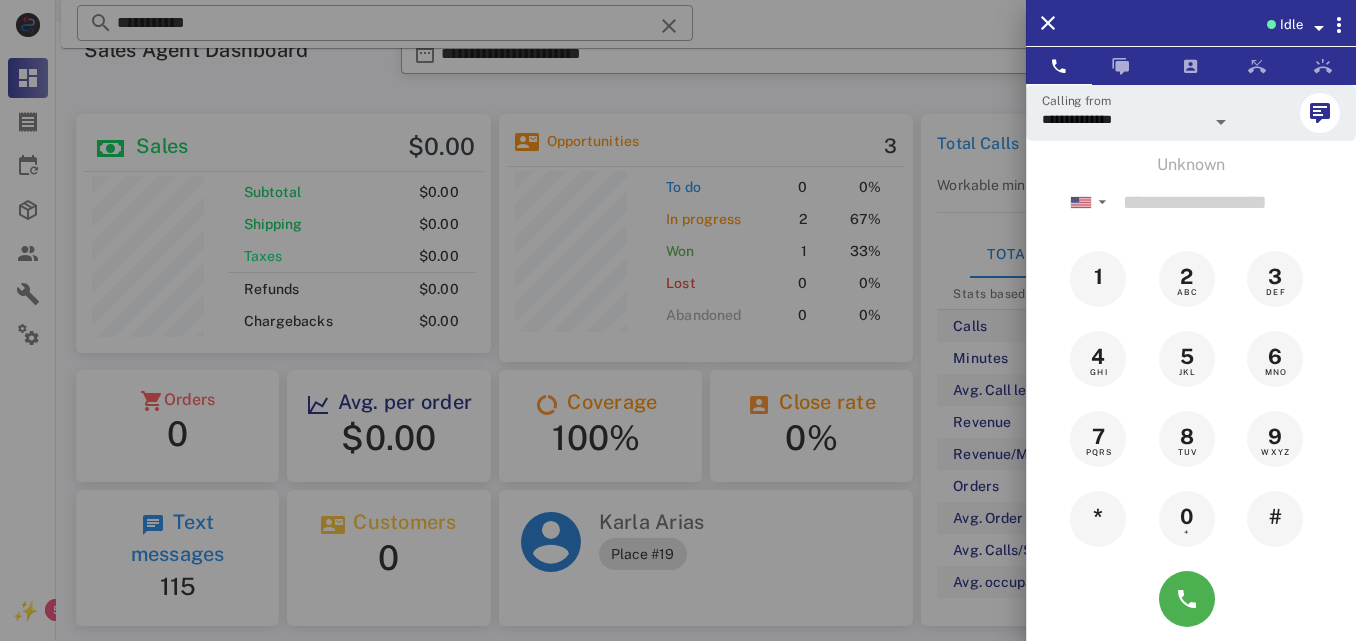 click at bounding box center (678, 320) 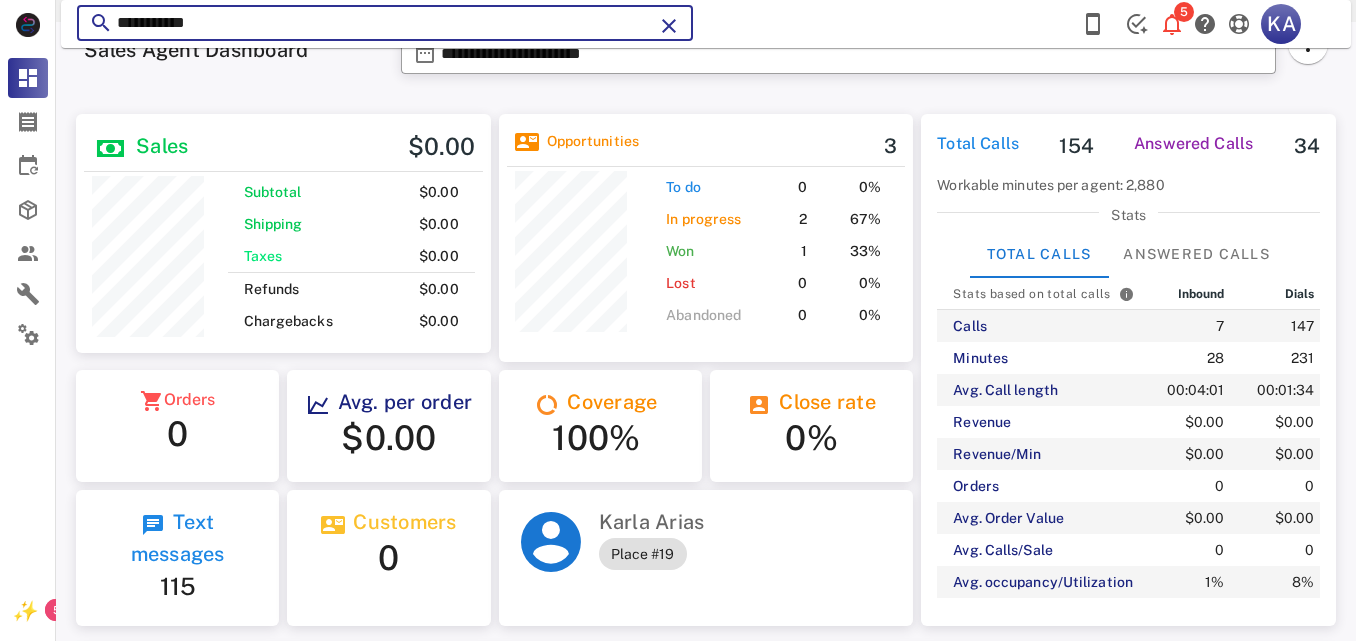 click on "**********" at bounding box center (385, 23) 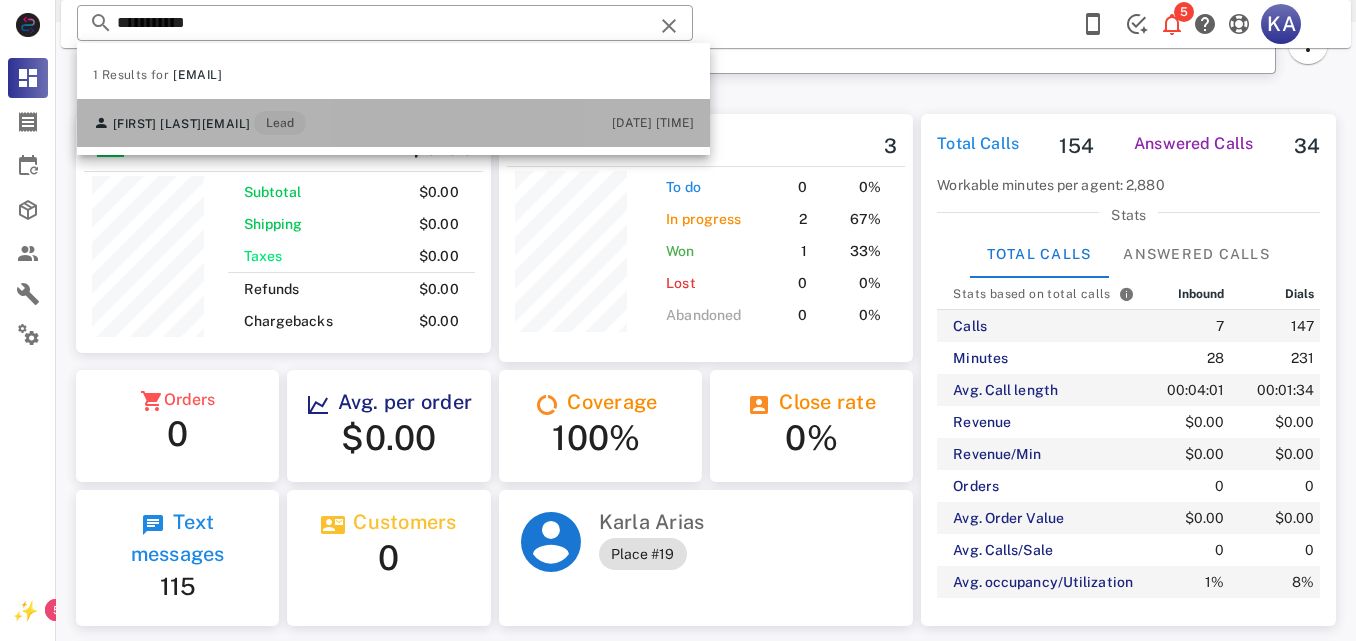 click on "Lead" at bounding box center (280, 123) 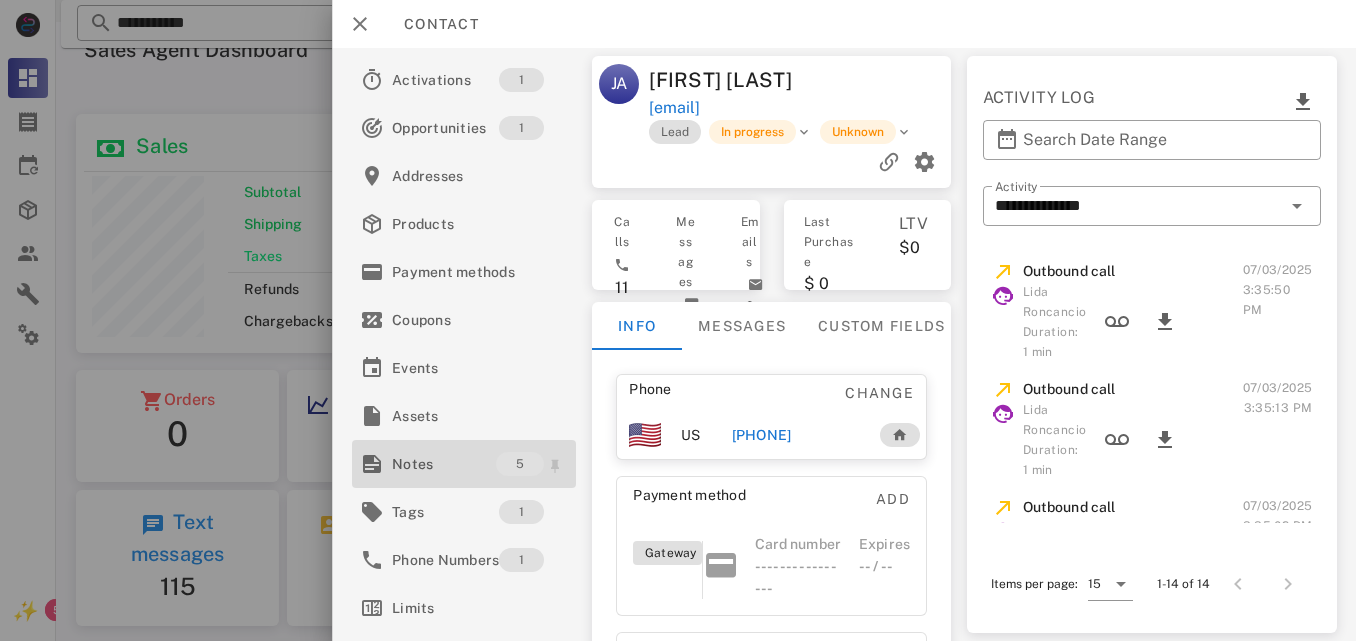 click on "Notes" at bounding box center (444, 464) 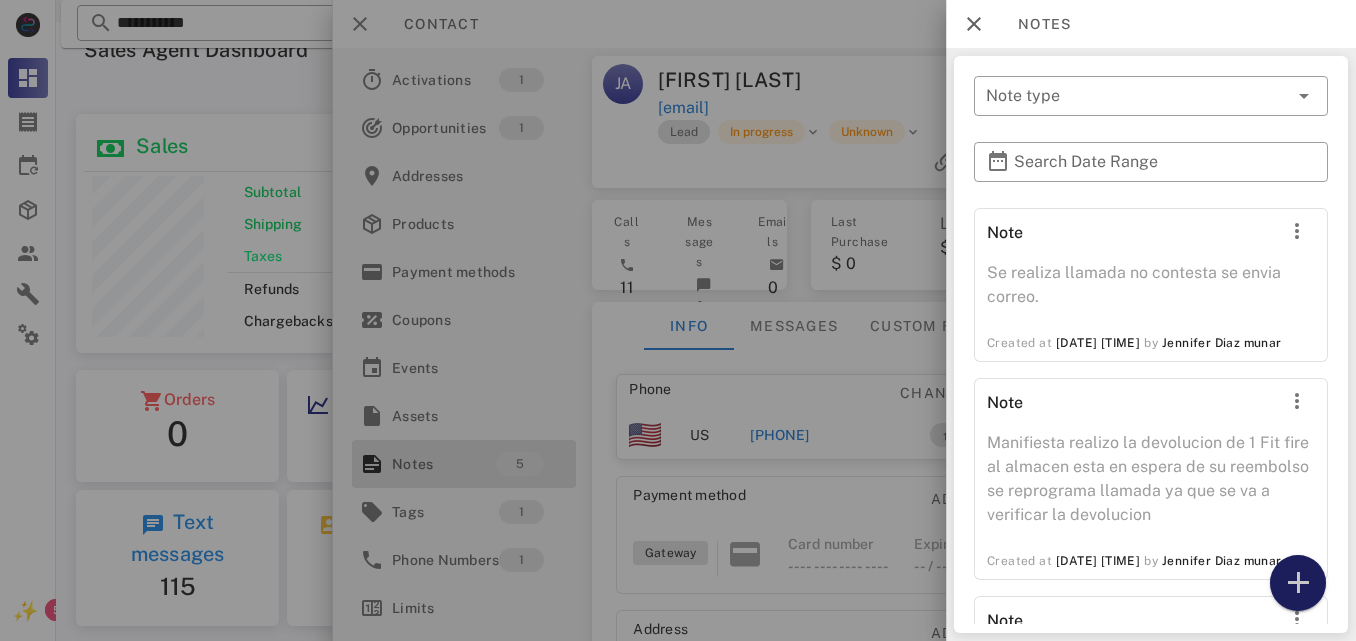 click at bounding box center (1298, 583) 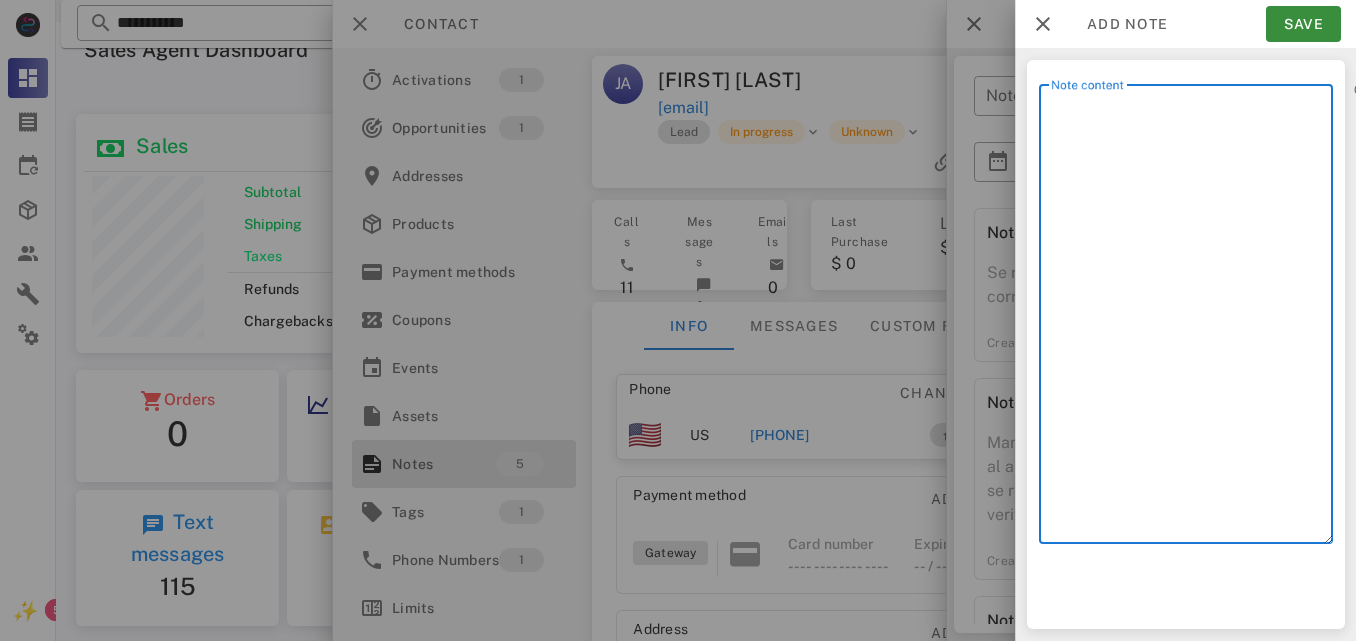 click on "Note content" at bounding box center [1192, 319] 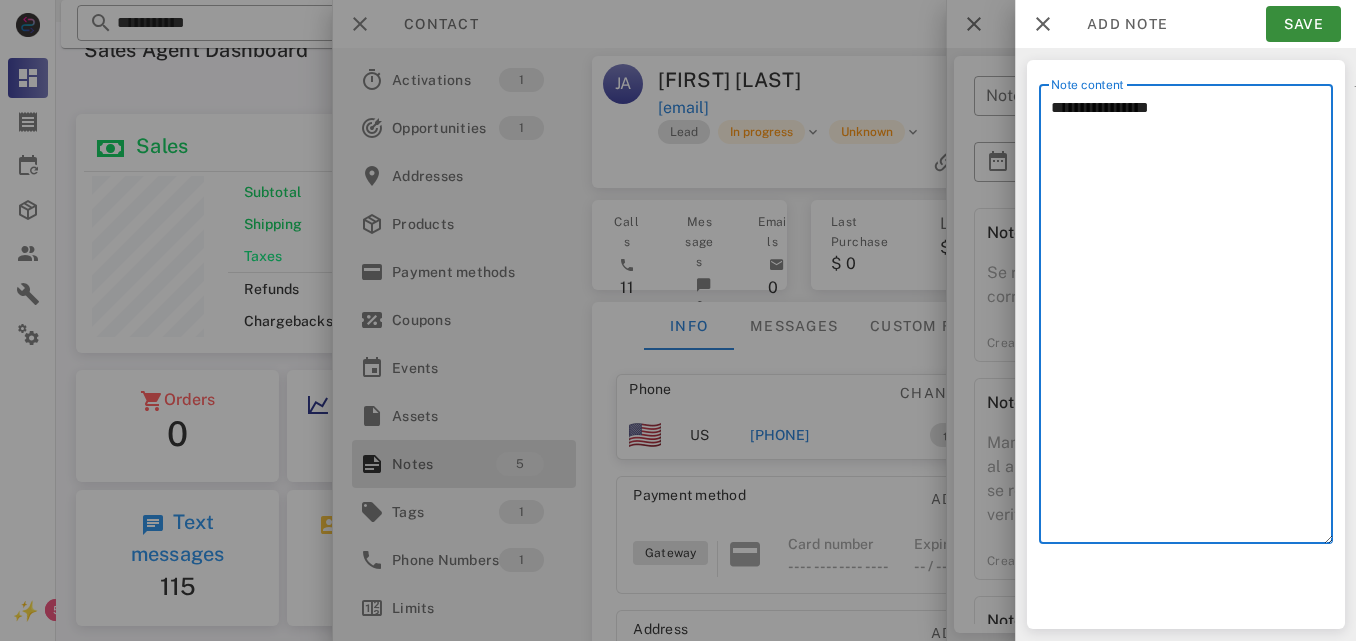 click on "**********" at bounding box center (1192, 319) 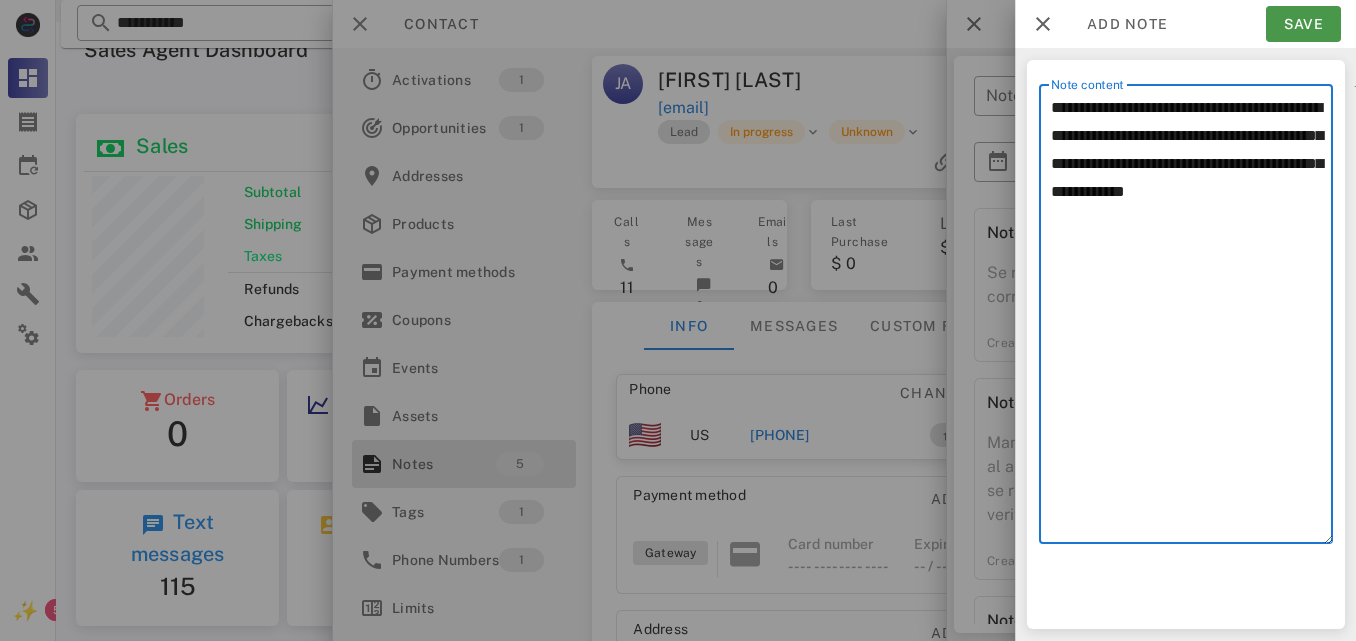 type on "**********" 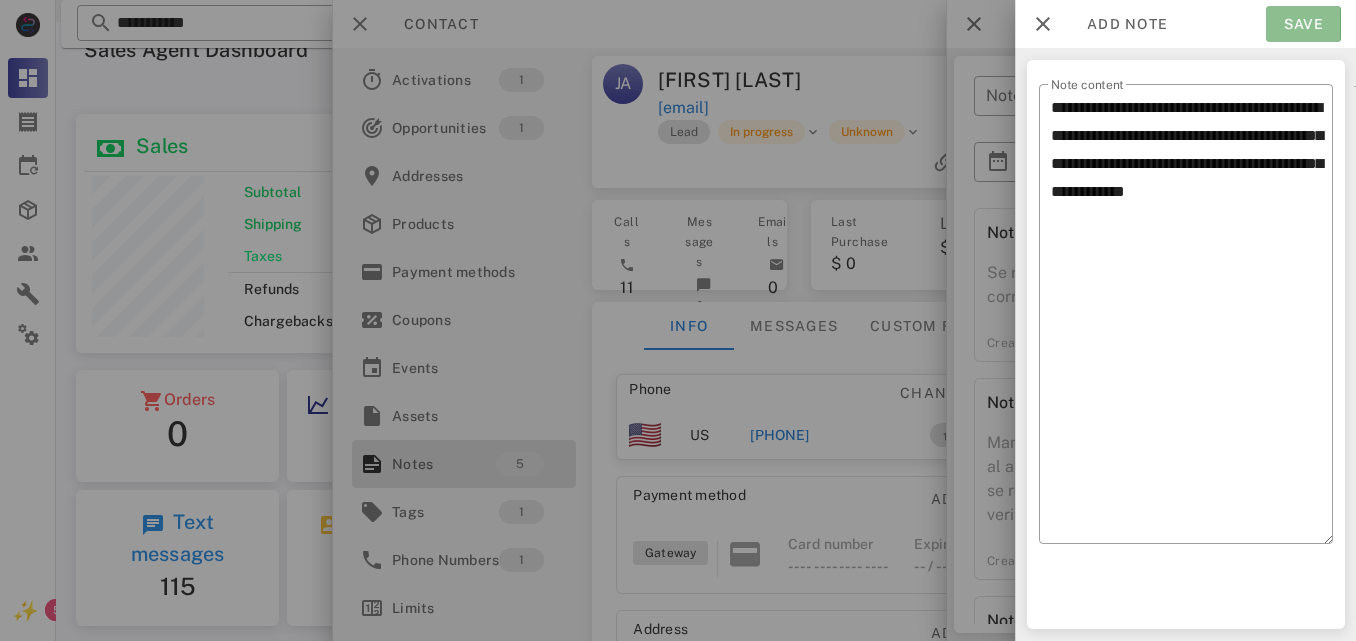 click on "Save" at bounding box center [1303, 24] 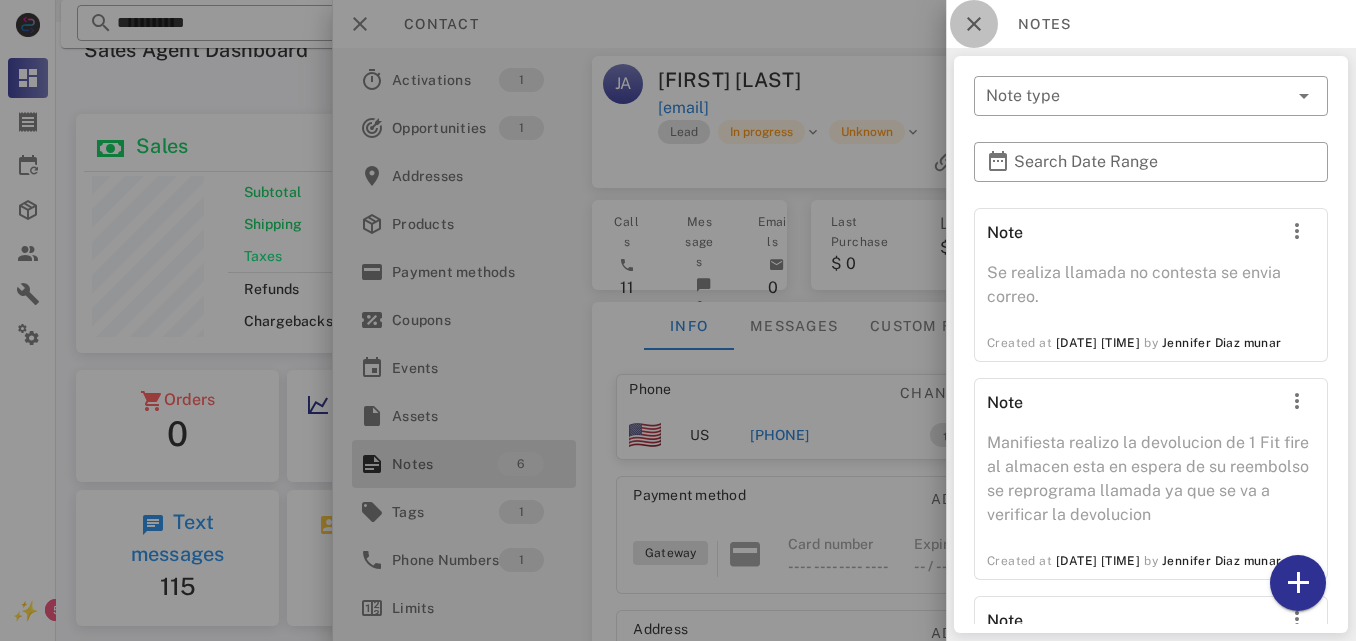 click at bounding box center [974, 24] 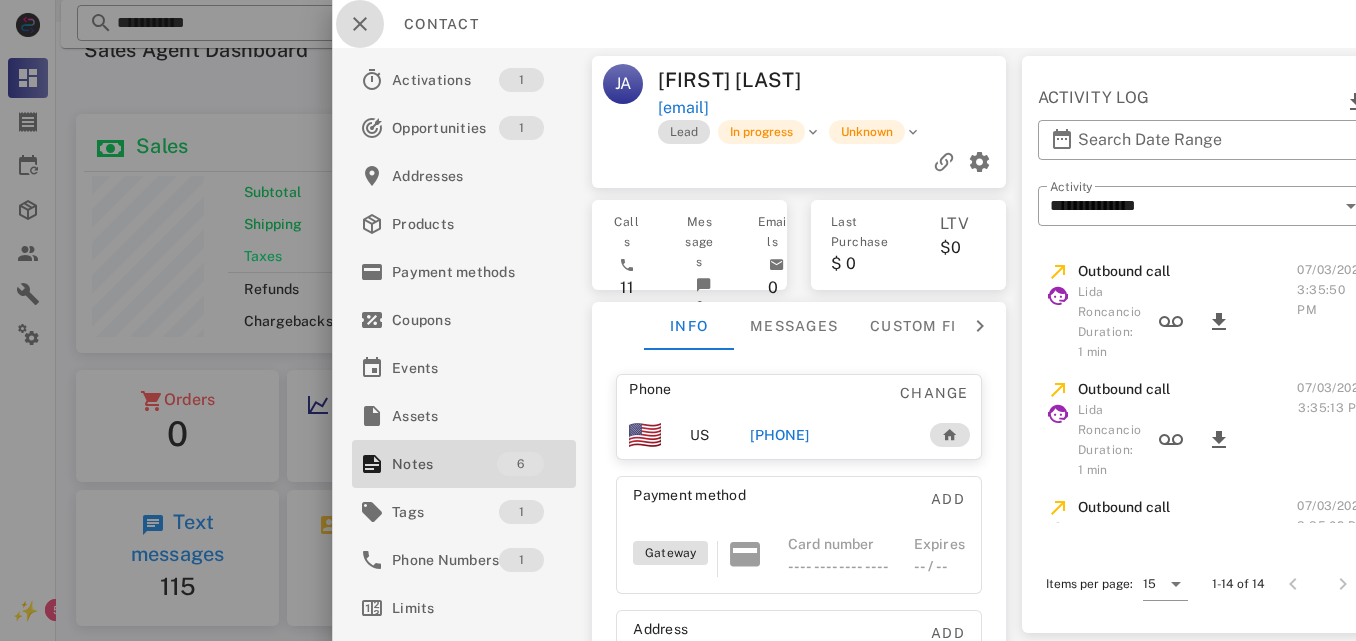 click at bounding box center [360, 24] 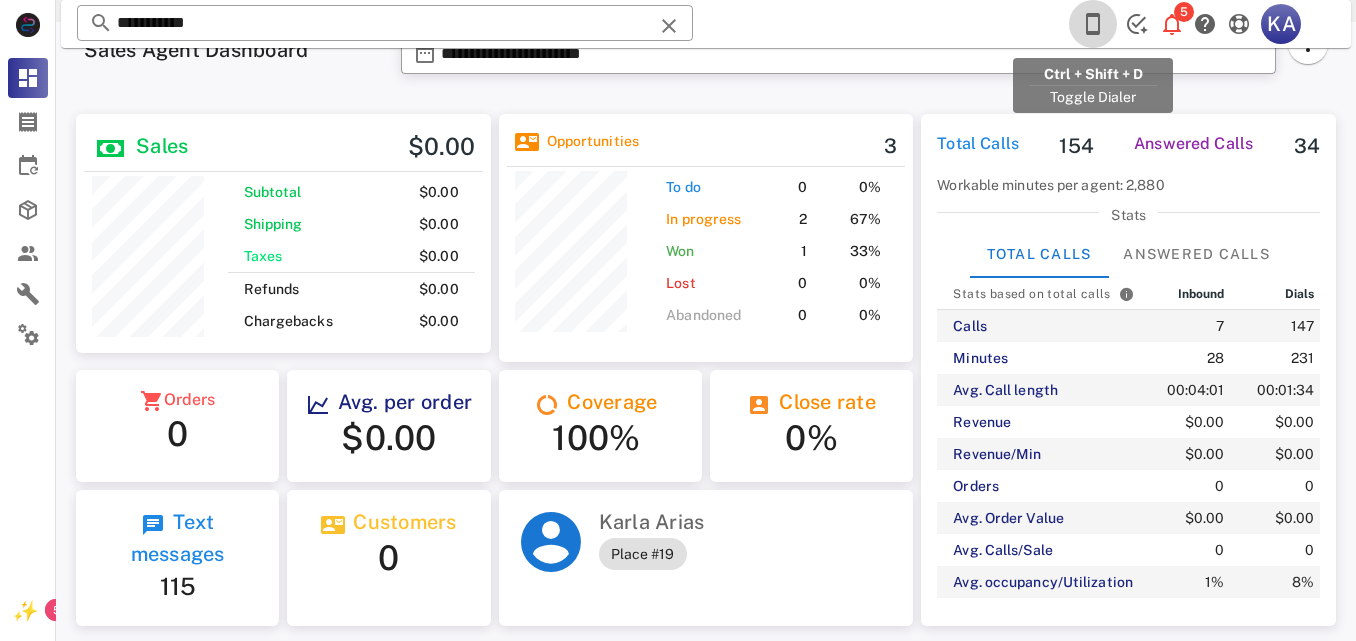 click at bounding box center [1093, 24] 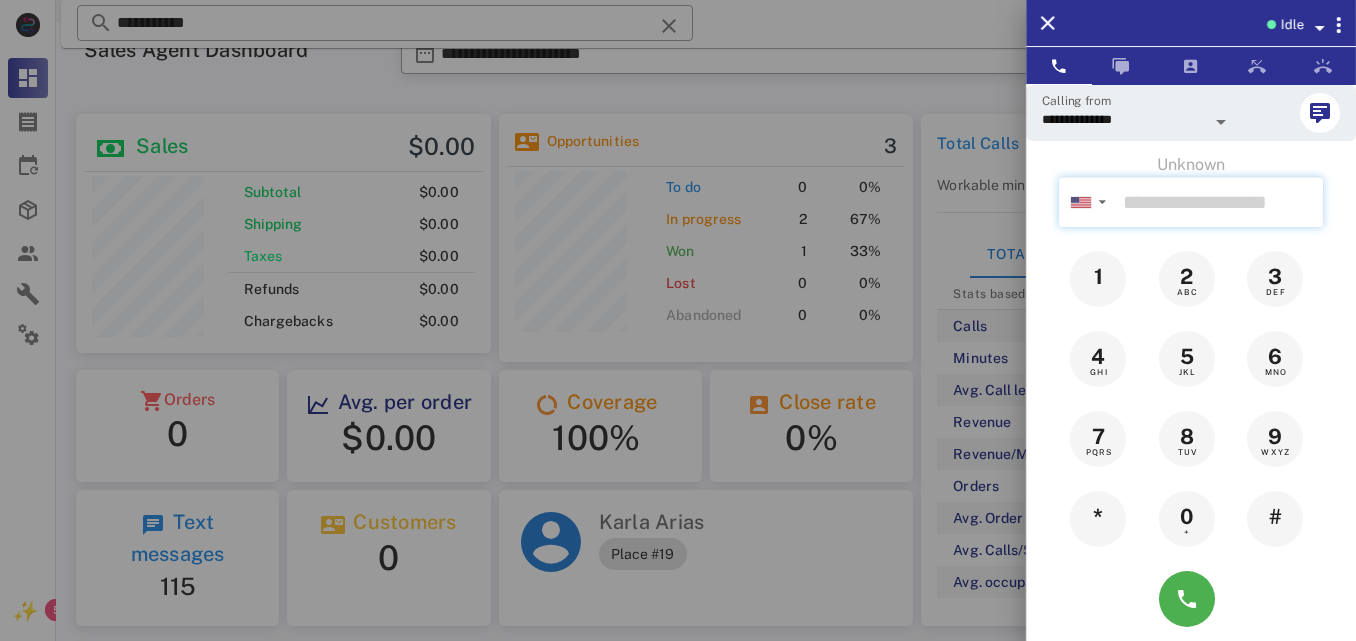 click at bounding box center (1219, 202) 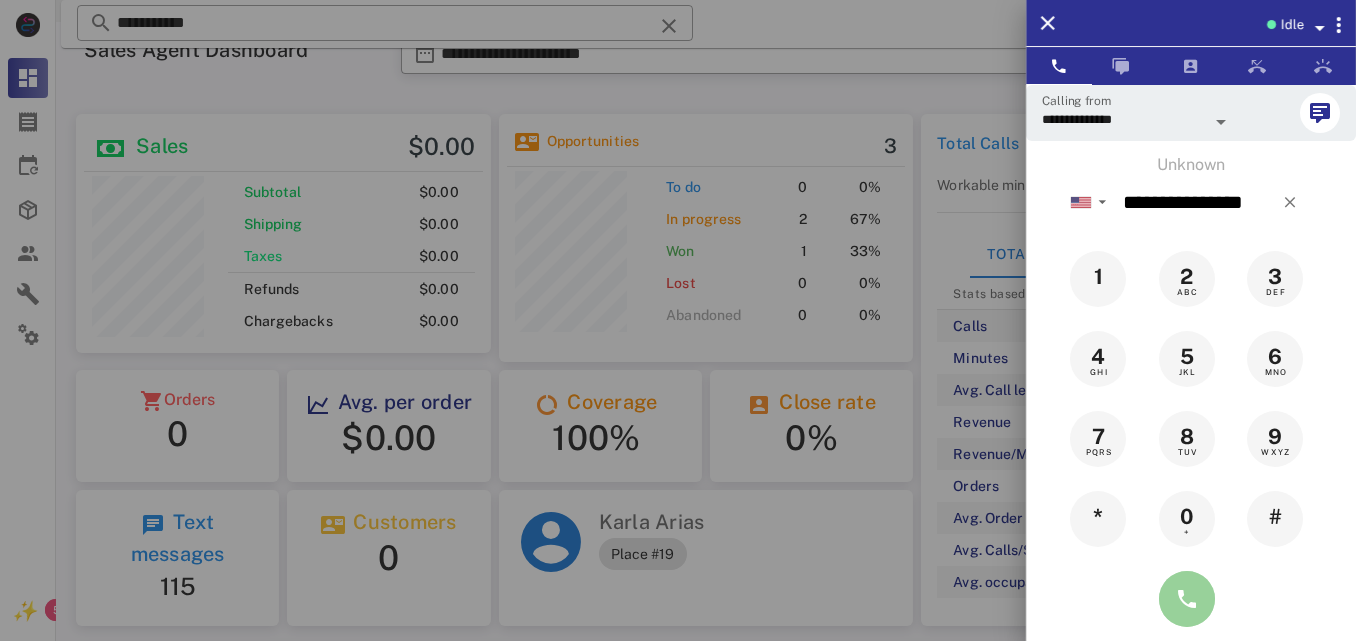 click at bounding box center [1187, 599] 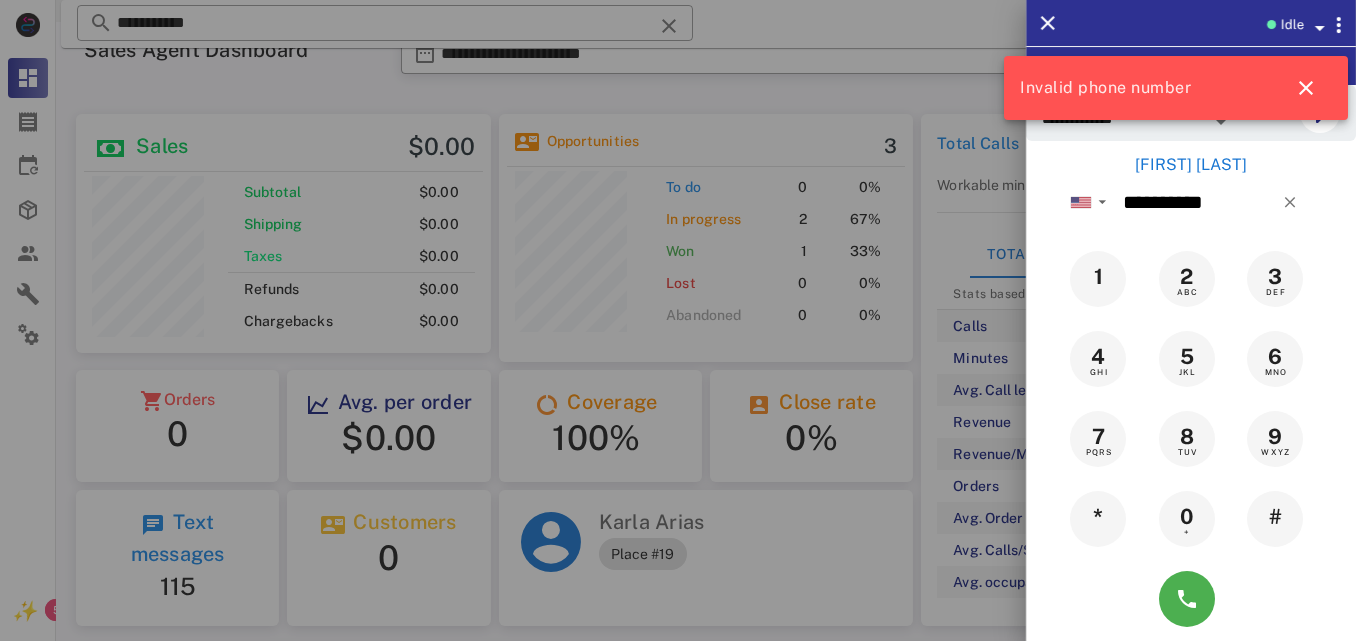 click on "[FIRST] [LAST]" at bounding box center [1191, 165] 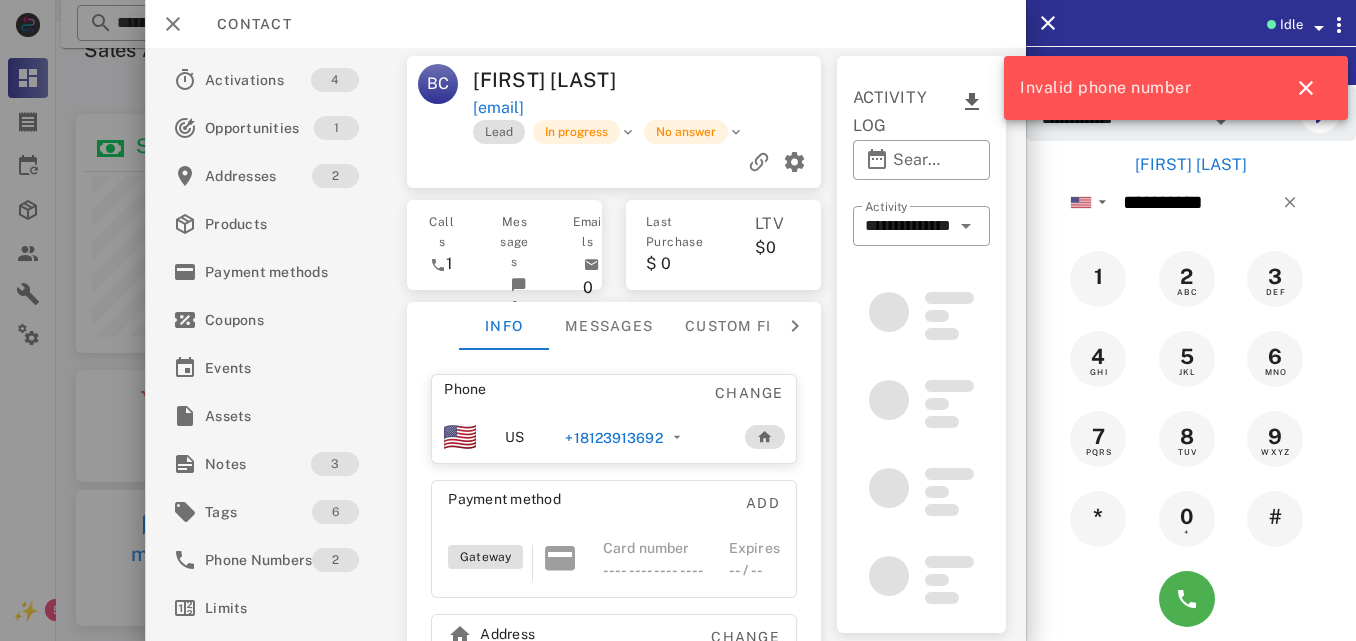 click on "+18123913692" at bounding box center (614, 438) 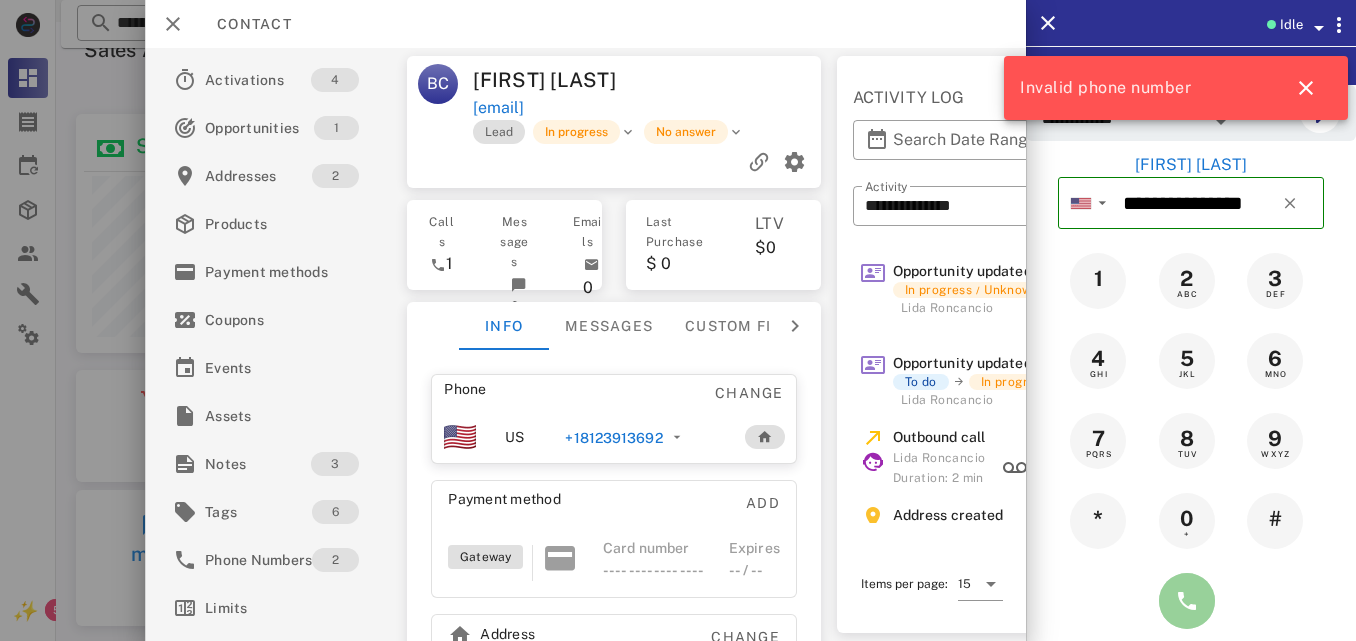 click at bounding box center [1187, 601] 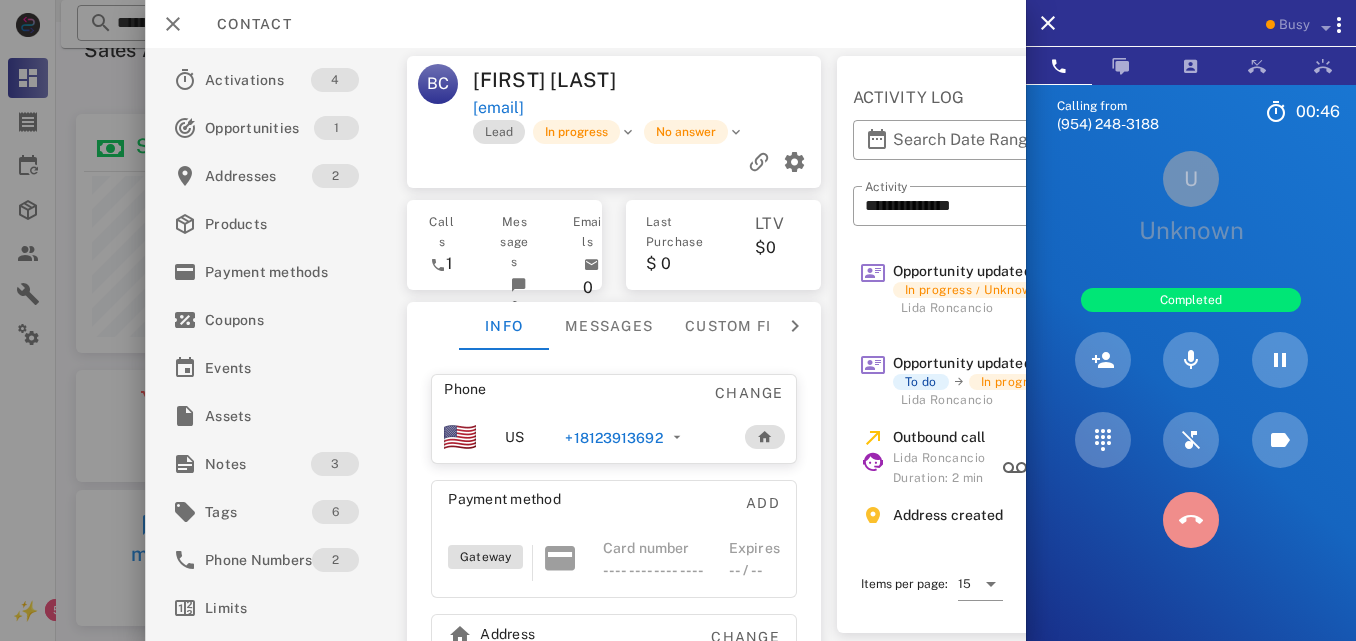 click at bounding box center (1191, 520) 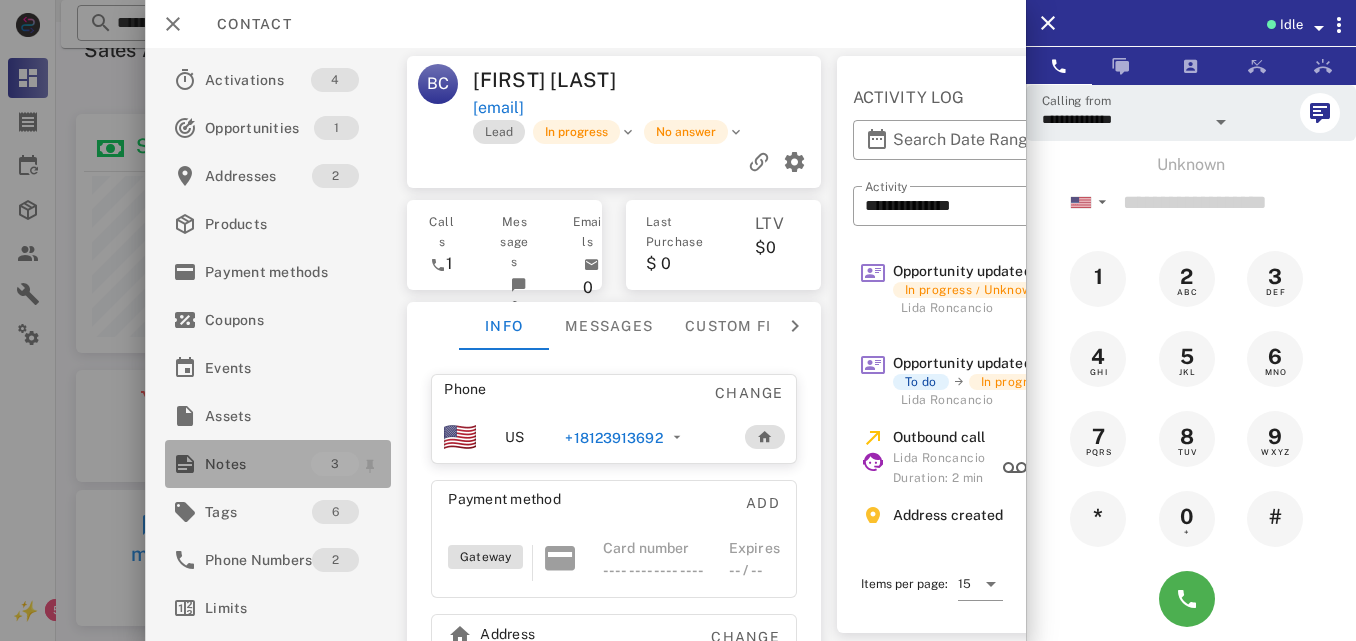 click on "Notes" at bounding box center (258, 464) 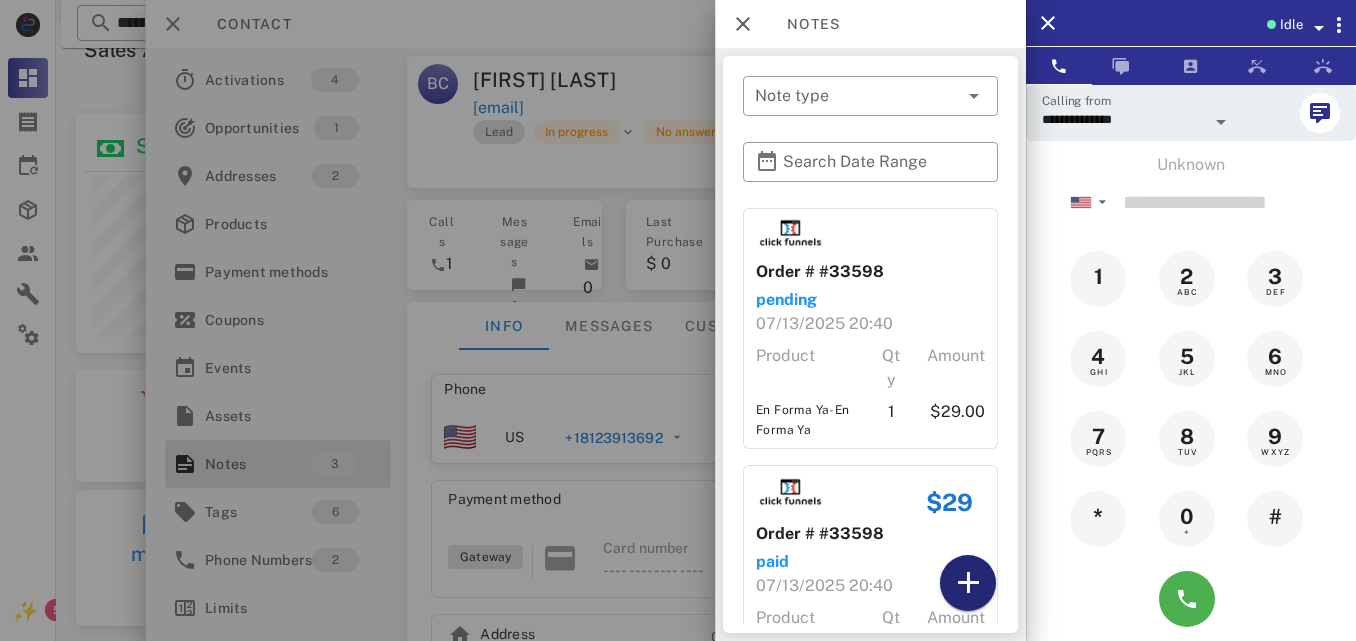 click at bounding box center (968, 583) 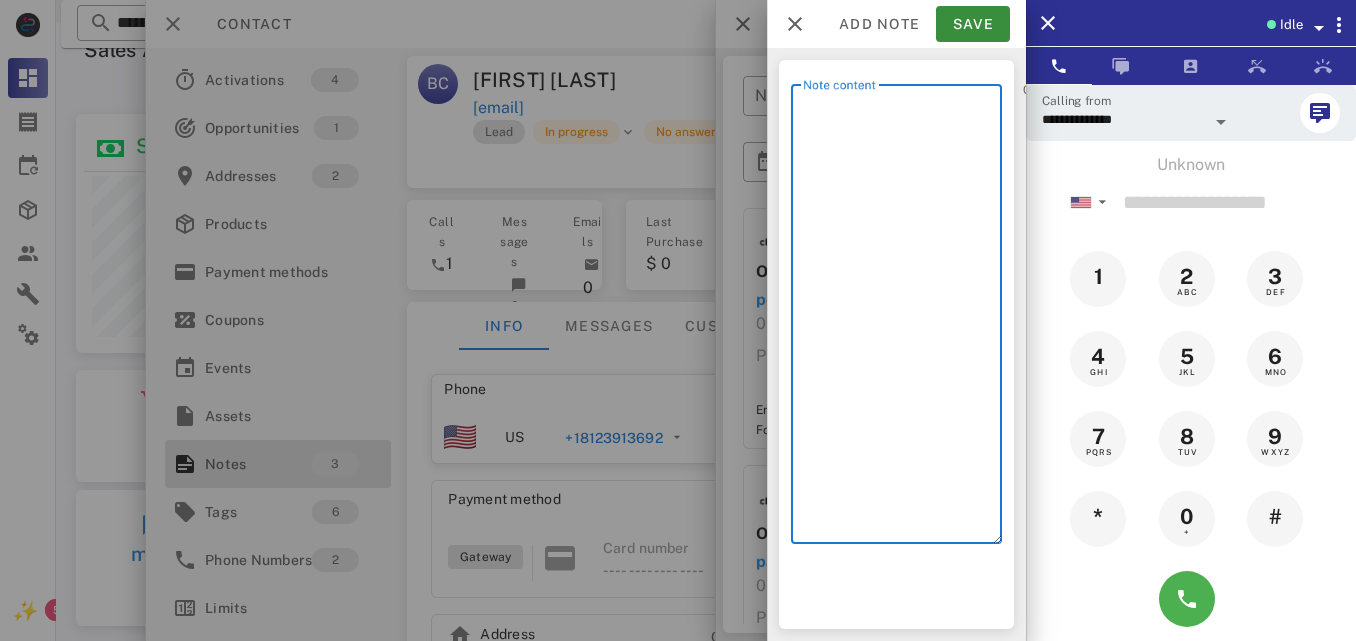 click on "Note content" at bounding box center [902, 319] 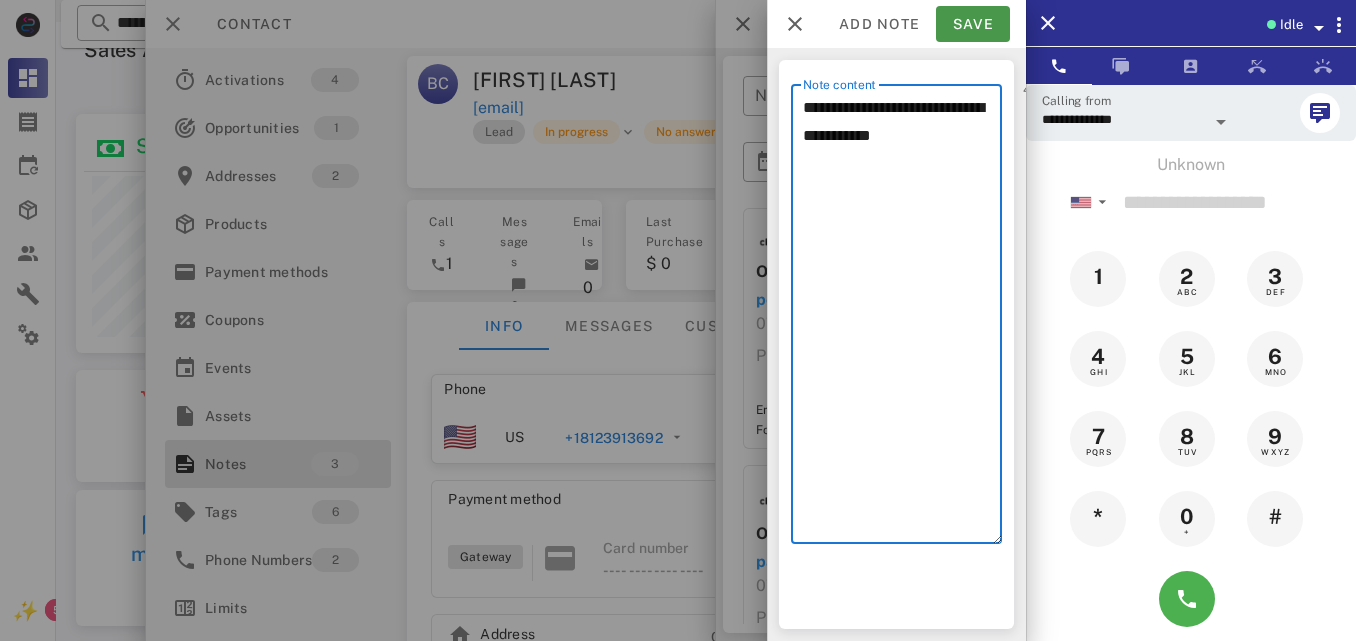 type on "**********" 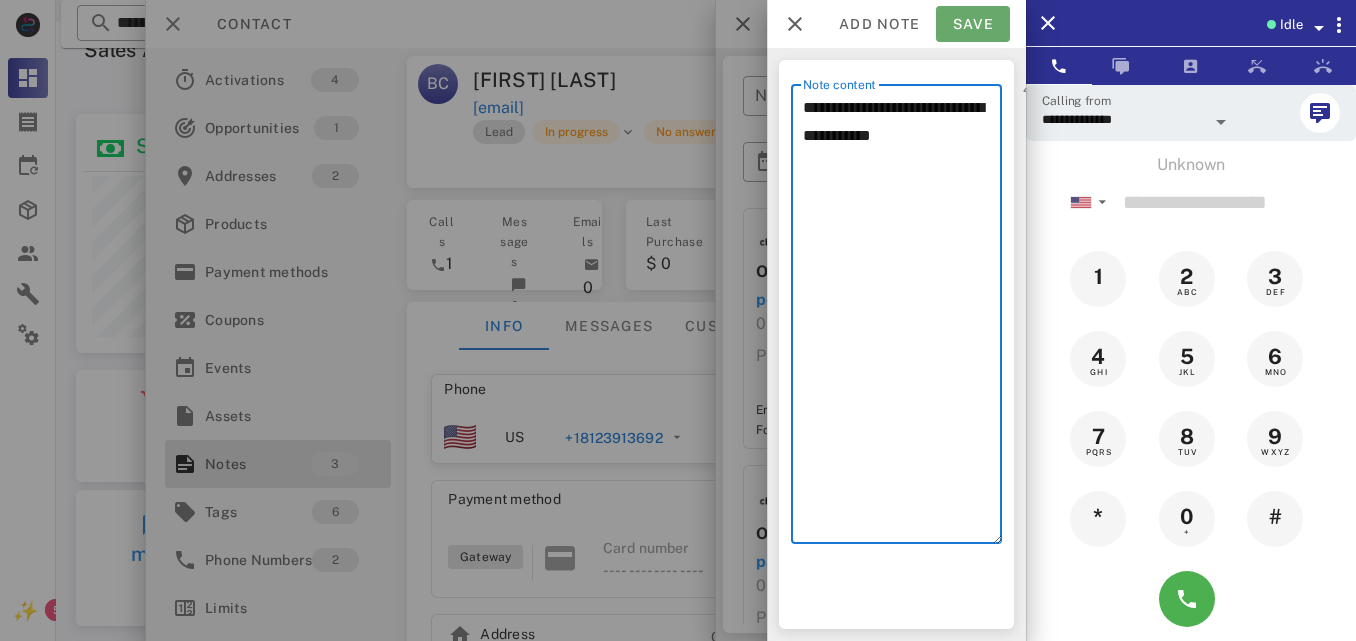 click on "Save" at bounding box center (973, 24) 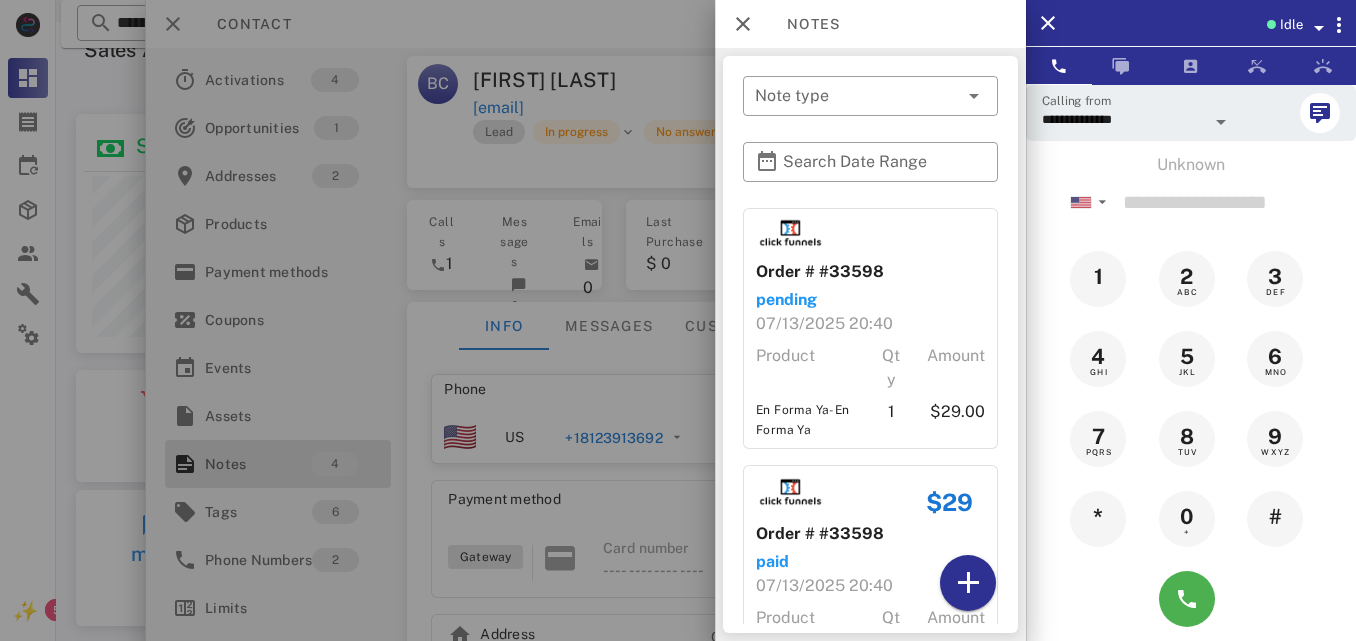 scroll, scrollTop: 542, scrollLeft: 0, axis: vertical 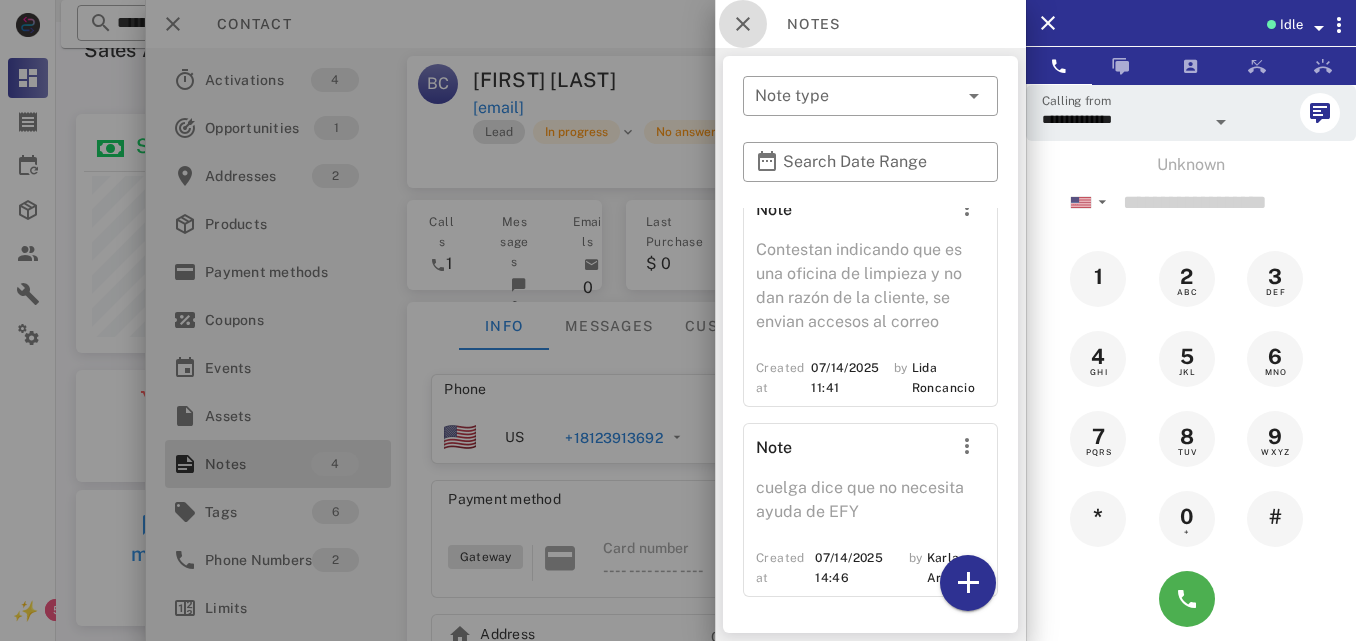 click at bounding box center [743, 24] 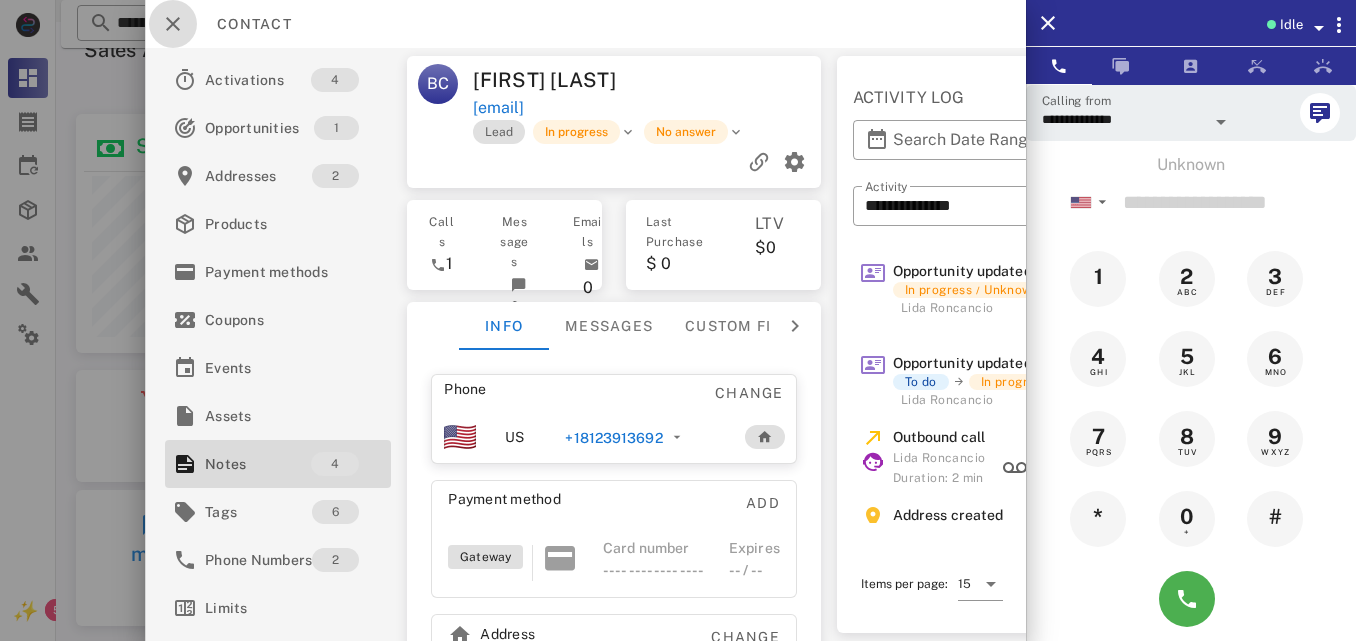 click at bounding box center [173, 24] 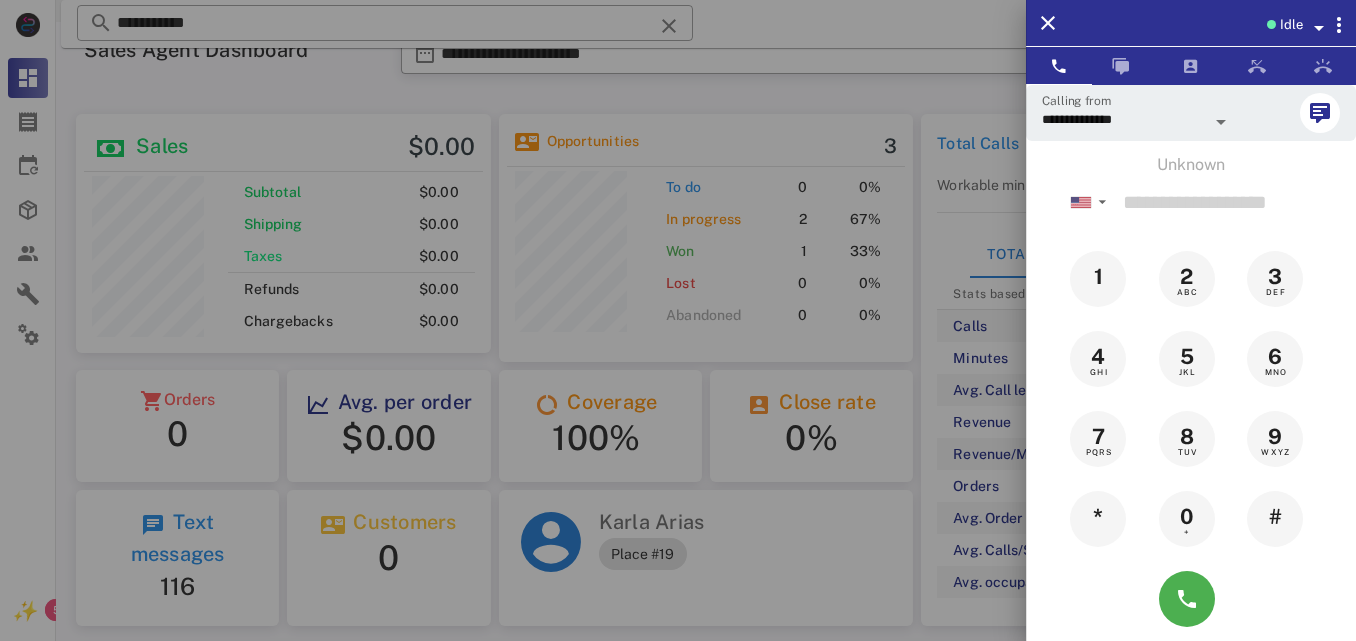 click at bounding box center [678, 320] 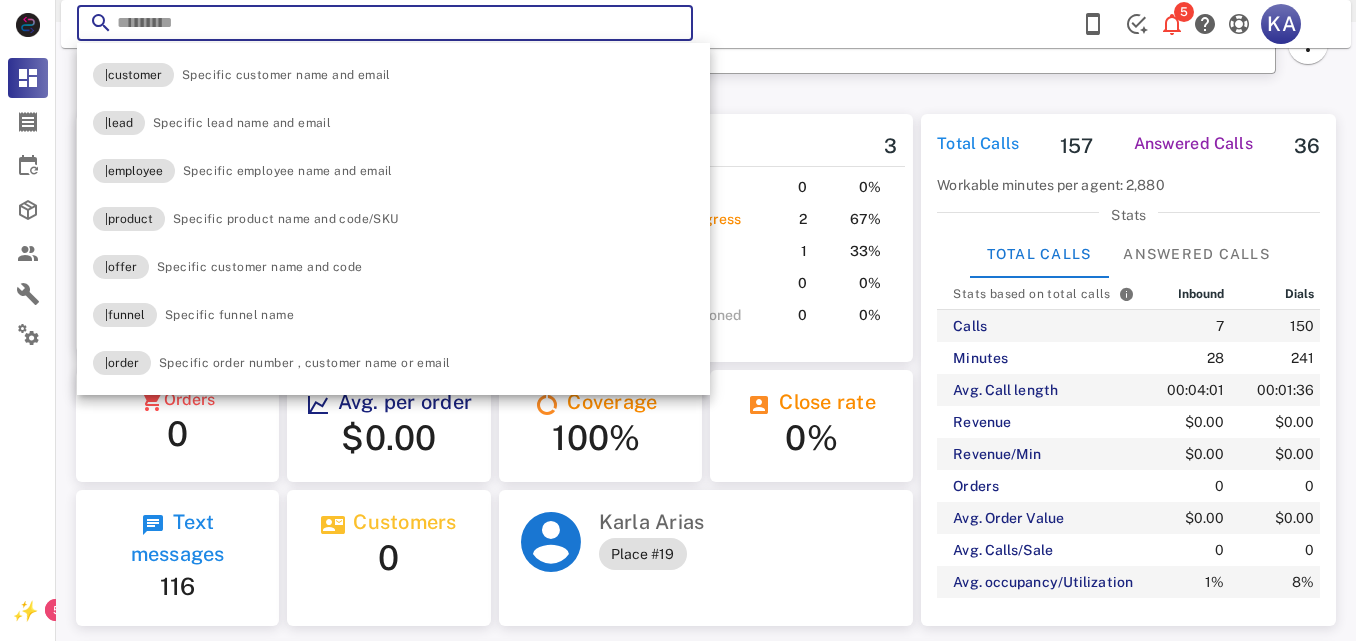 click at bounding box center [669, 26] 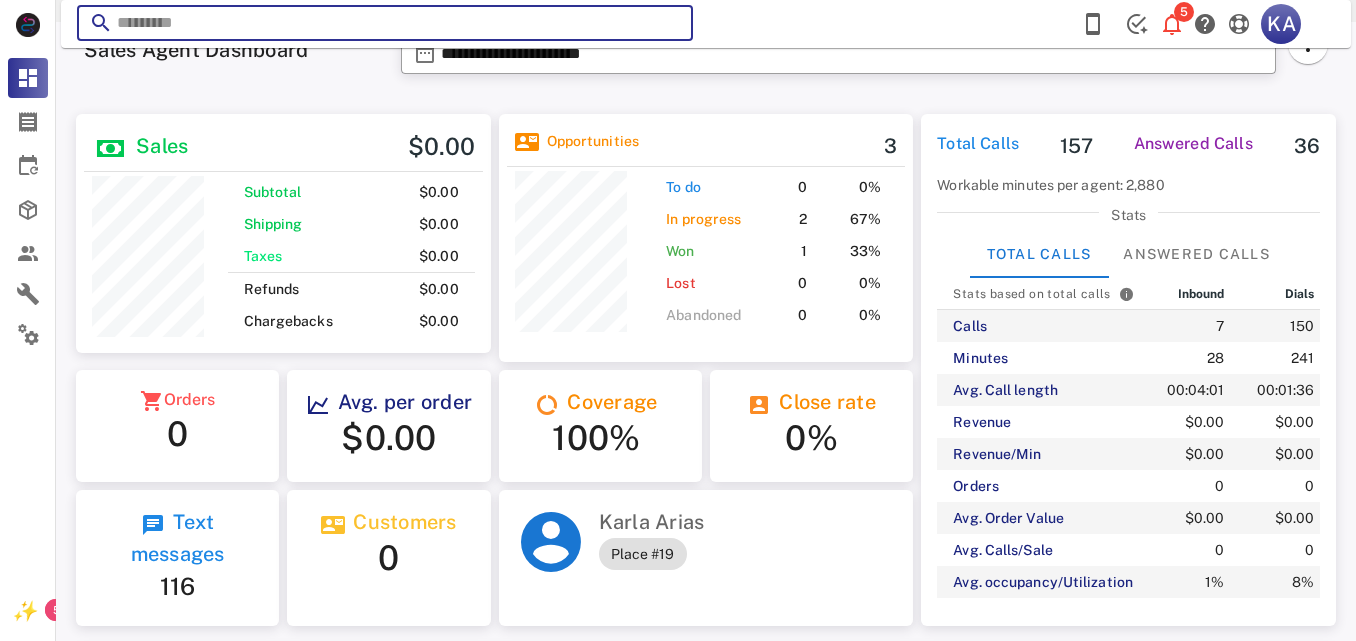 paste on "**********" 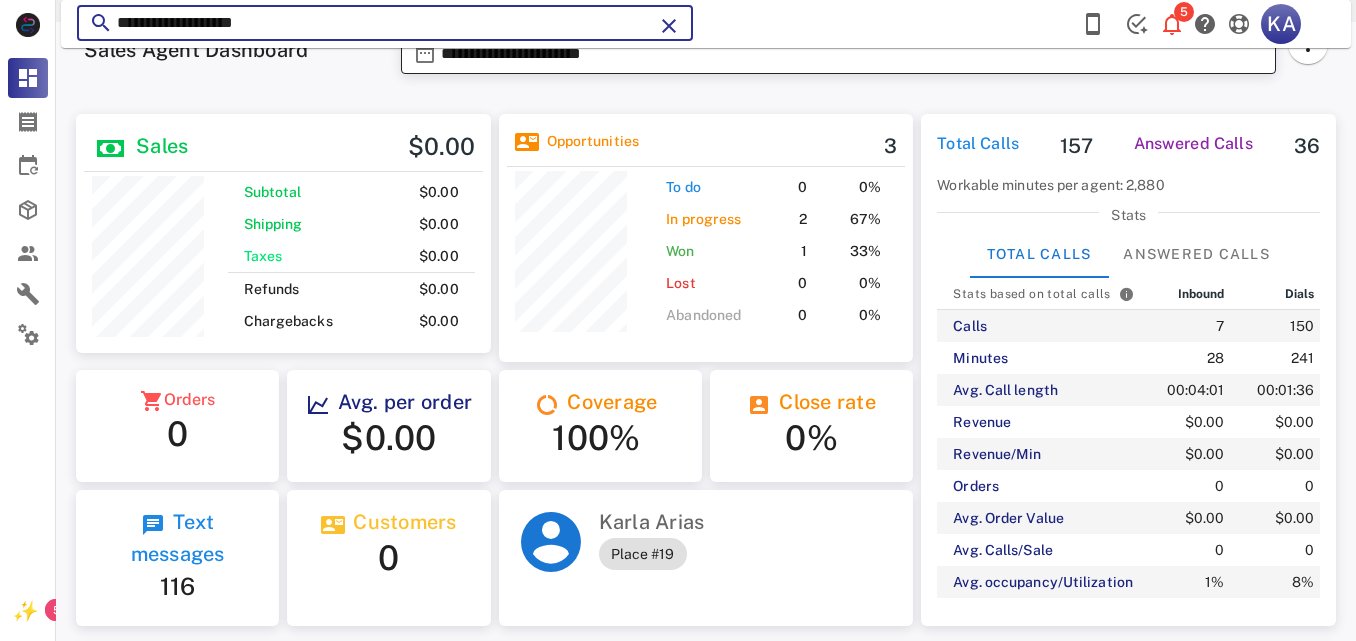 type on "**********" 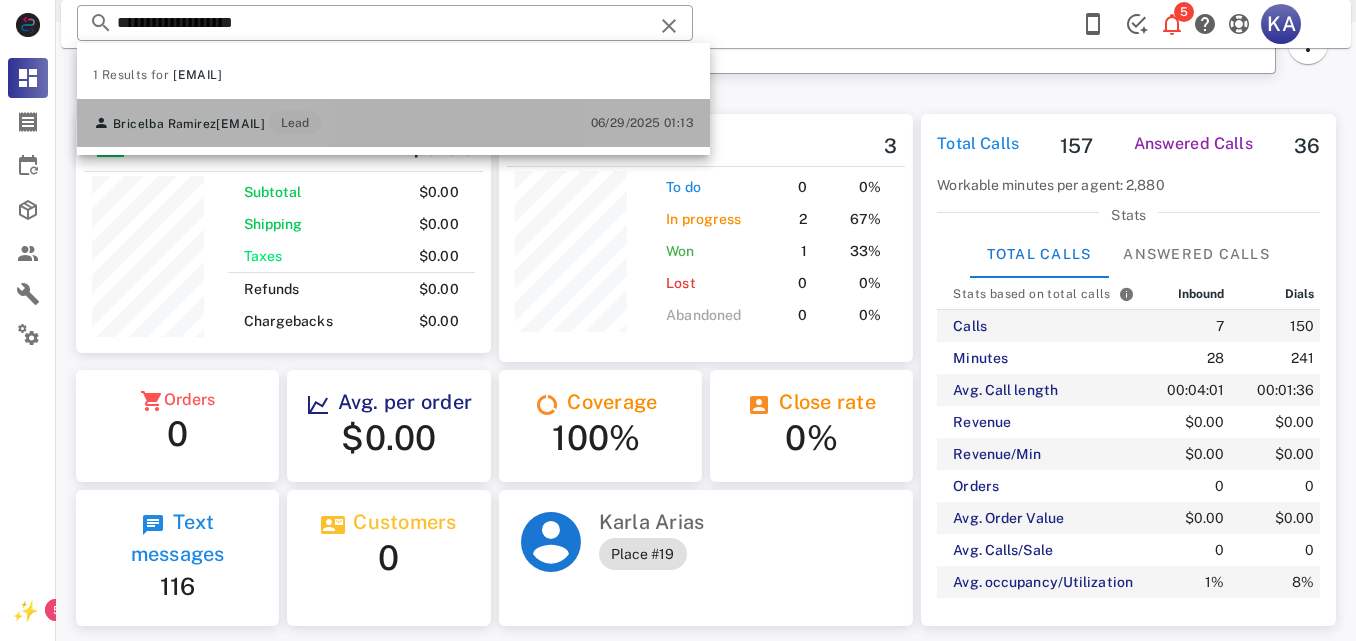 click on "[FIRST] [LAST]   [EMAIL]   Lead   06/29/2025 01:13" at bounding box center (393, 123) 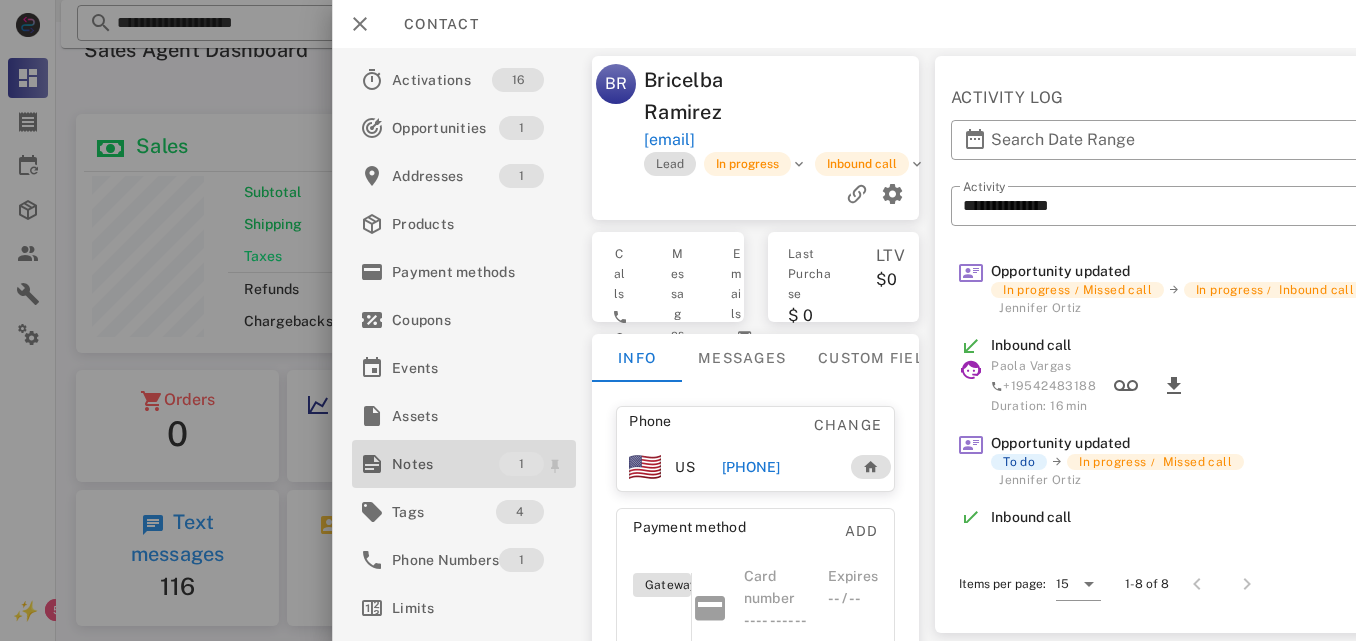 click on "Notes" at bounding box center [445, 464] 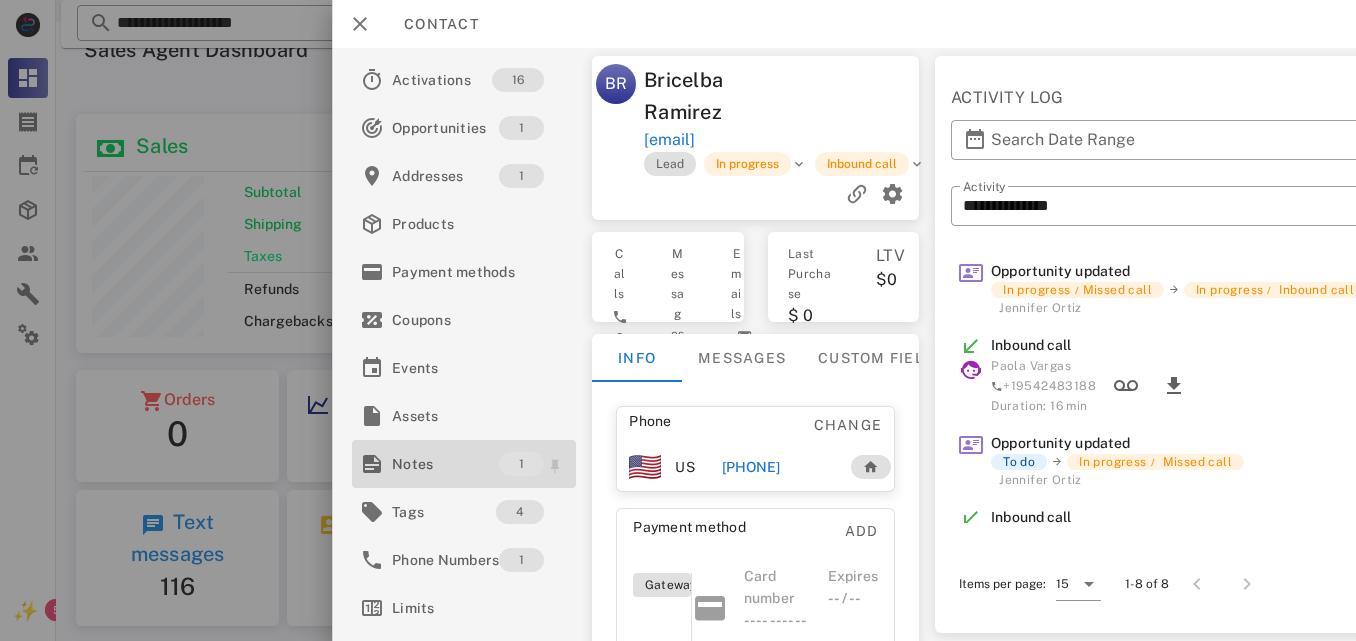 click on "Notes" at bounding box center [445, 464] 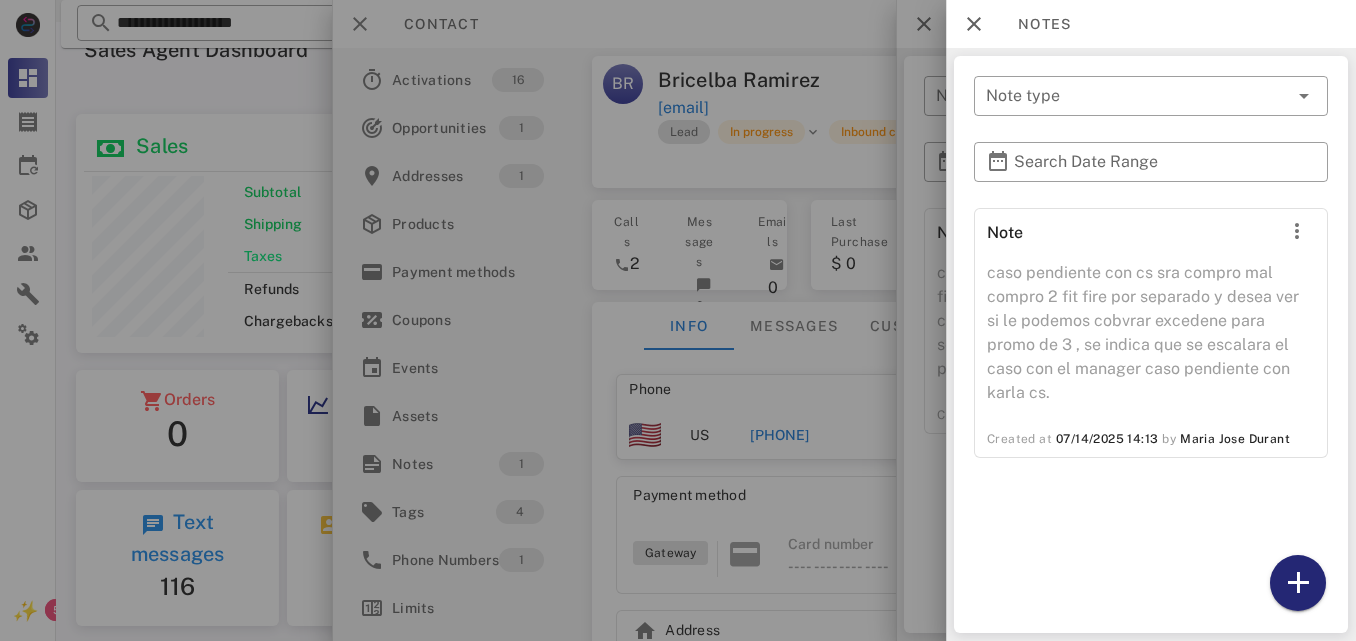 click at bounding box center [1298, 583] 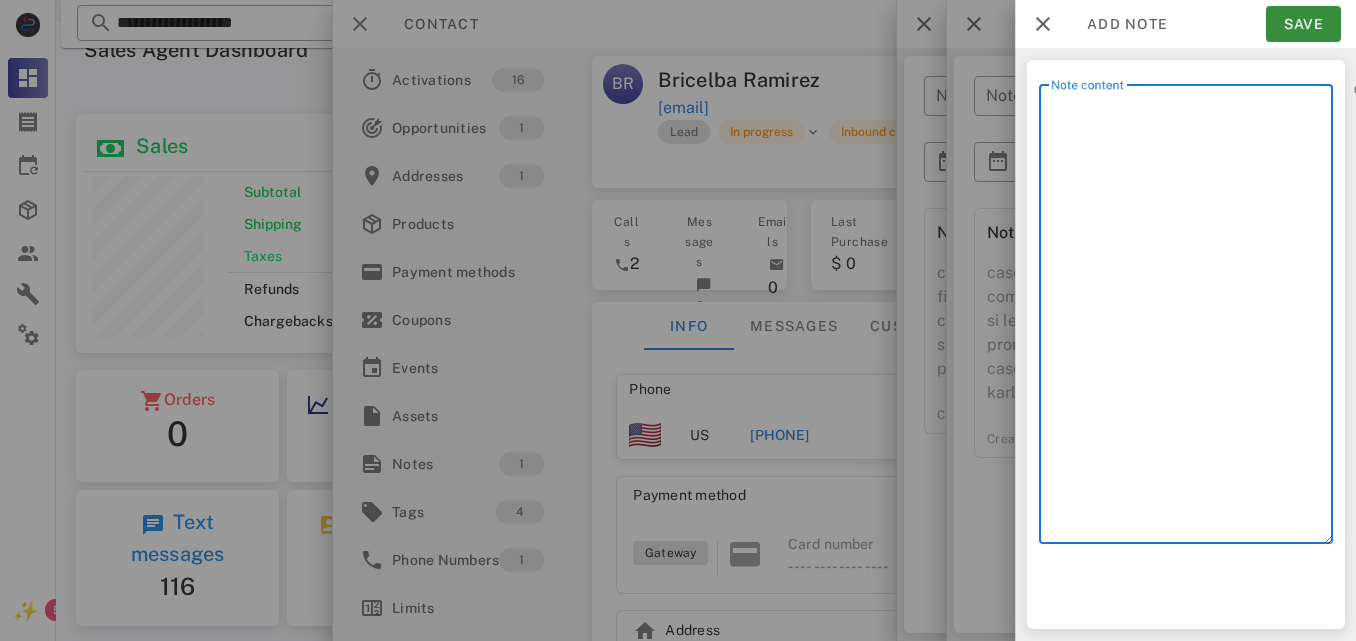 click on "Note content" at bounding box center [1192, 319] 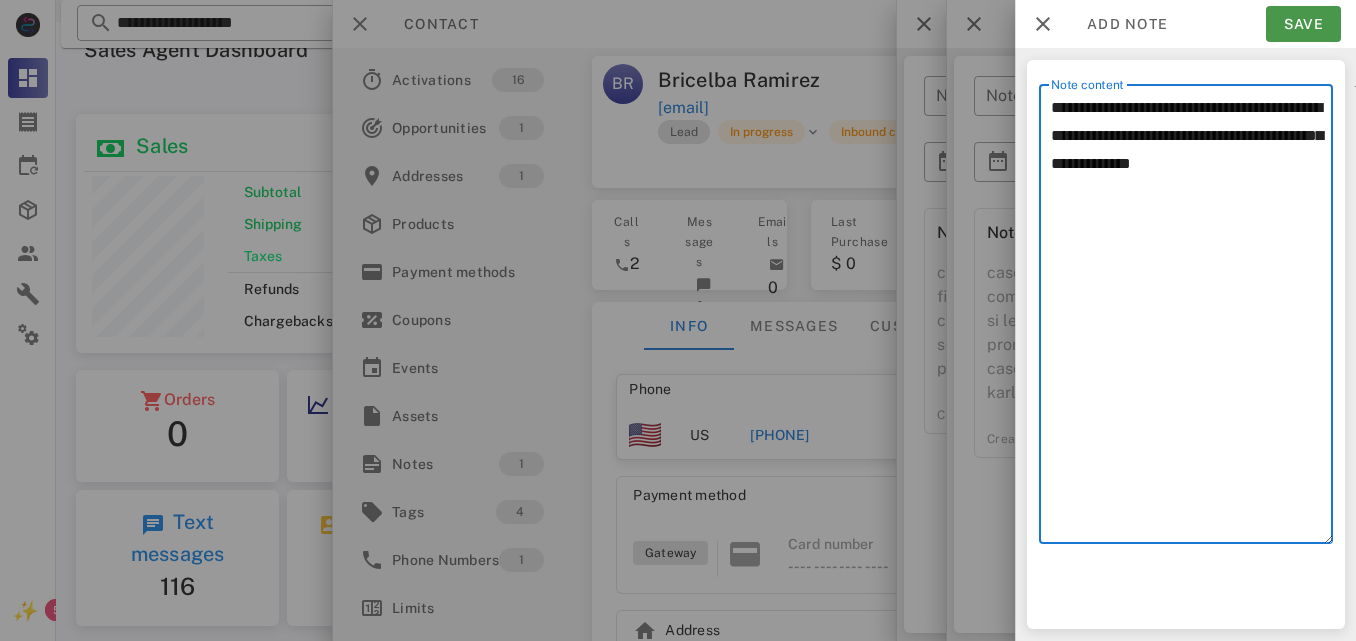 type on "**********" 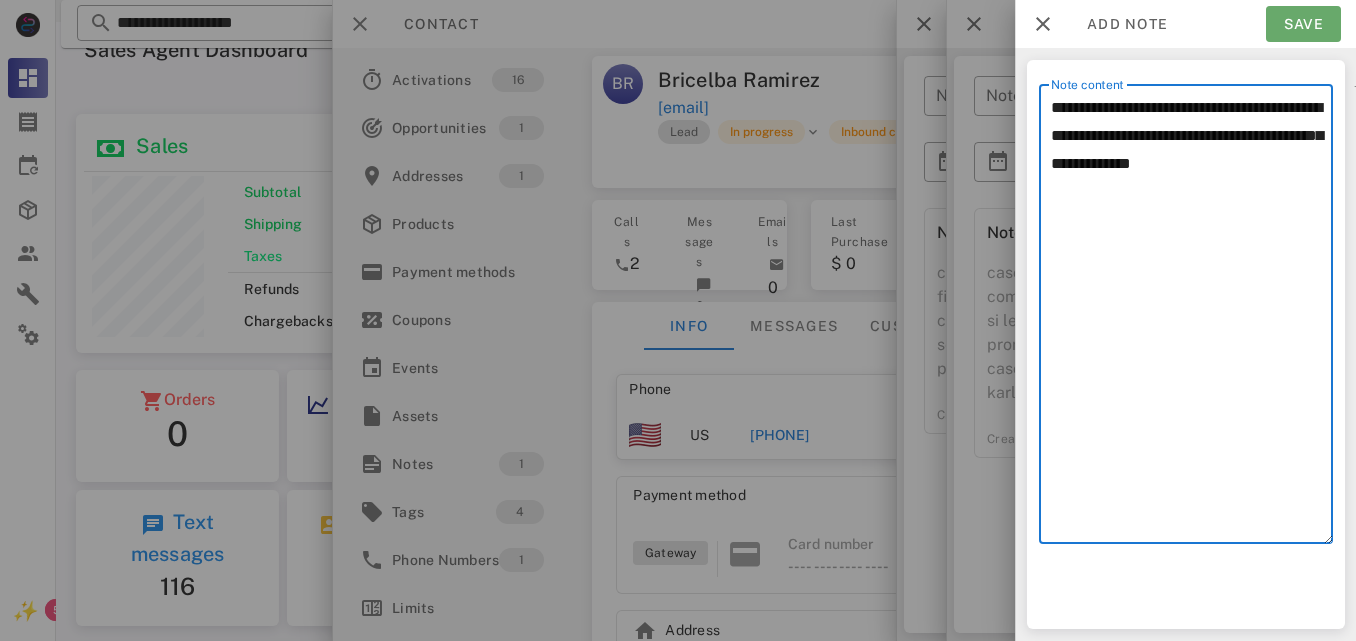click on "Save" at bounding box center (1303, 24) 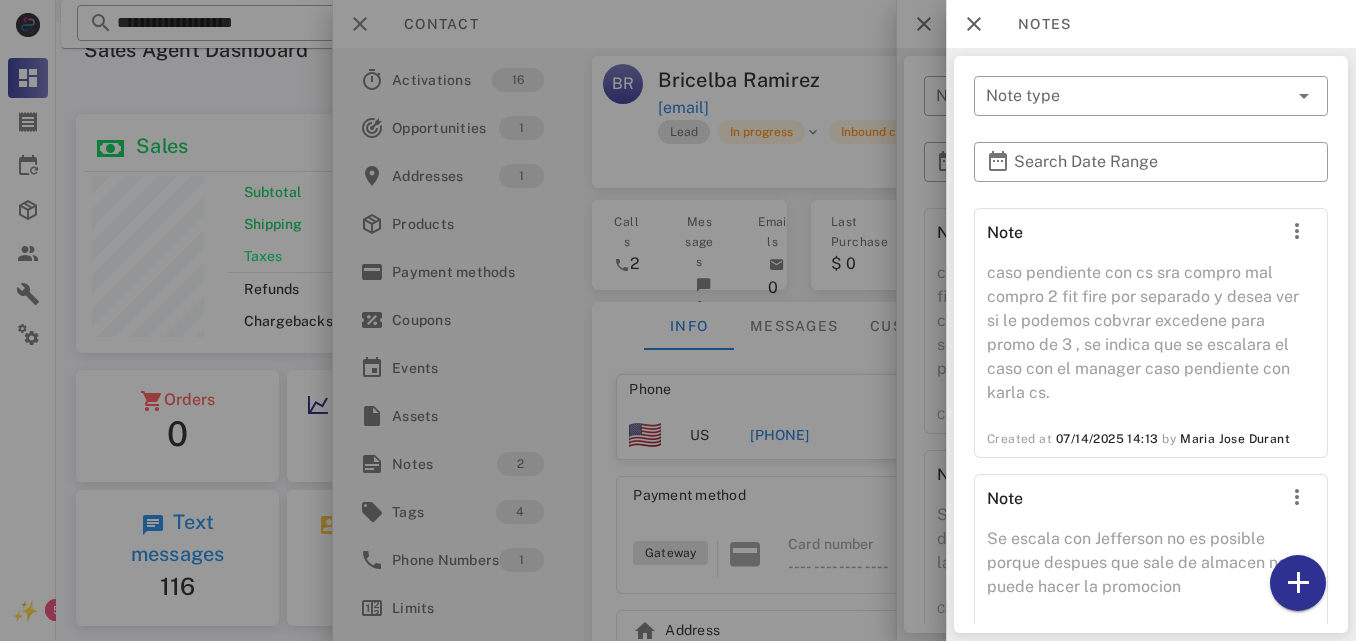 click at bounding box center [678, 320] 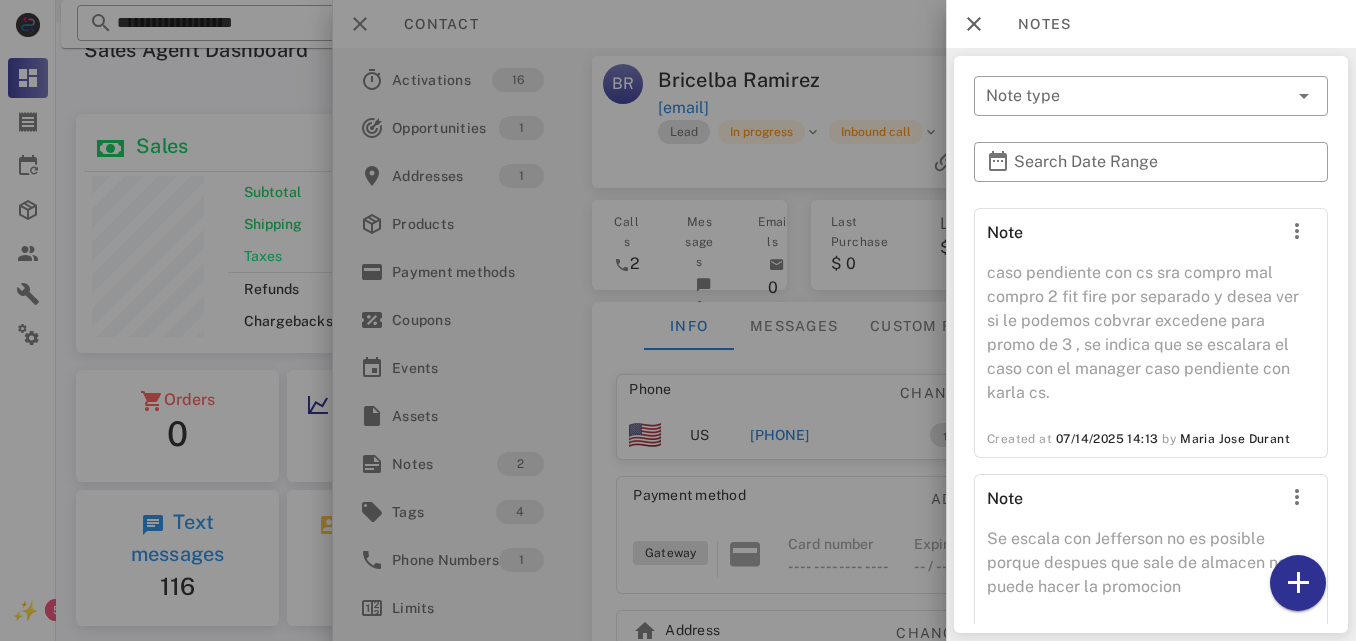 click at bounding box center (678, 320) 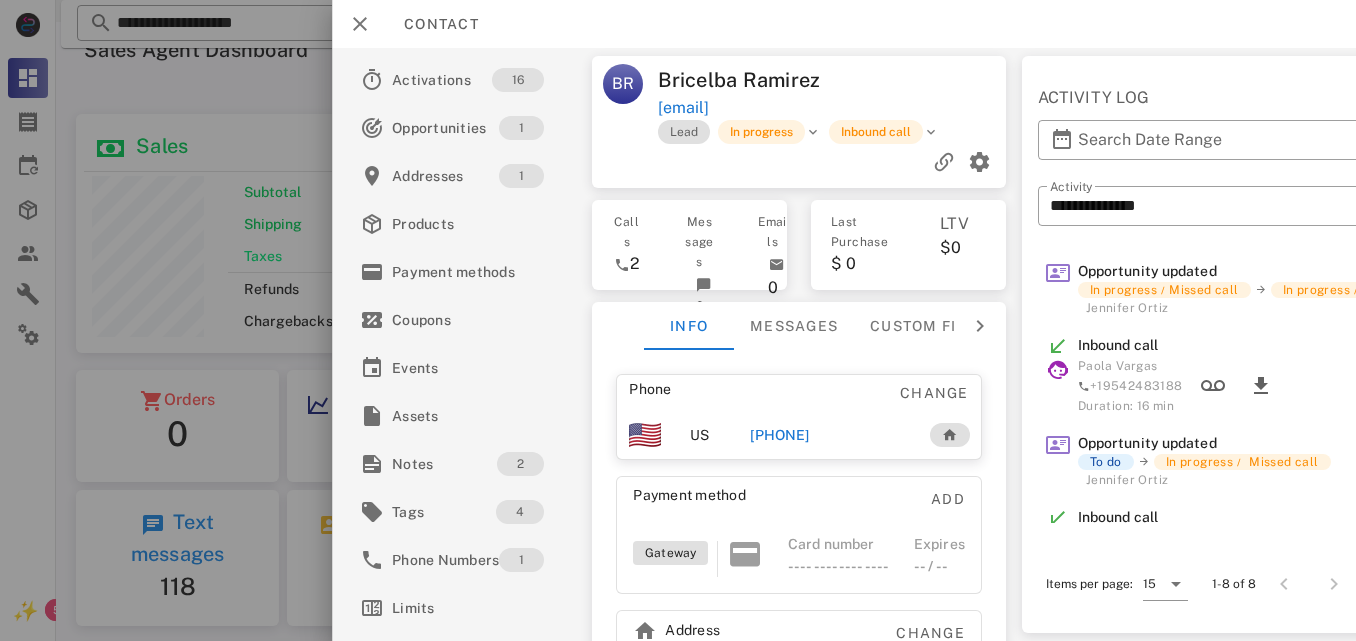 scroll, scrollTop: 999746, scrollLeft: 999585, axis: both 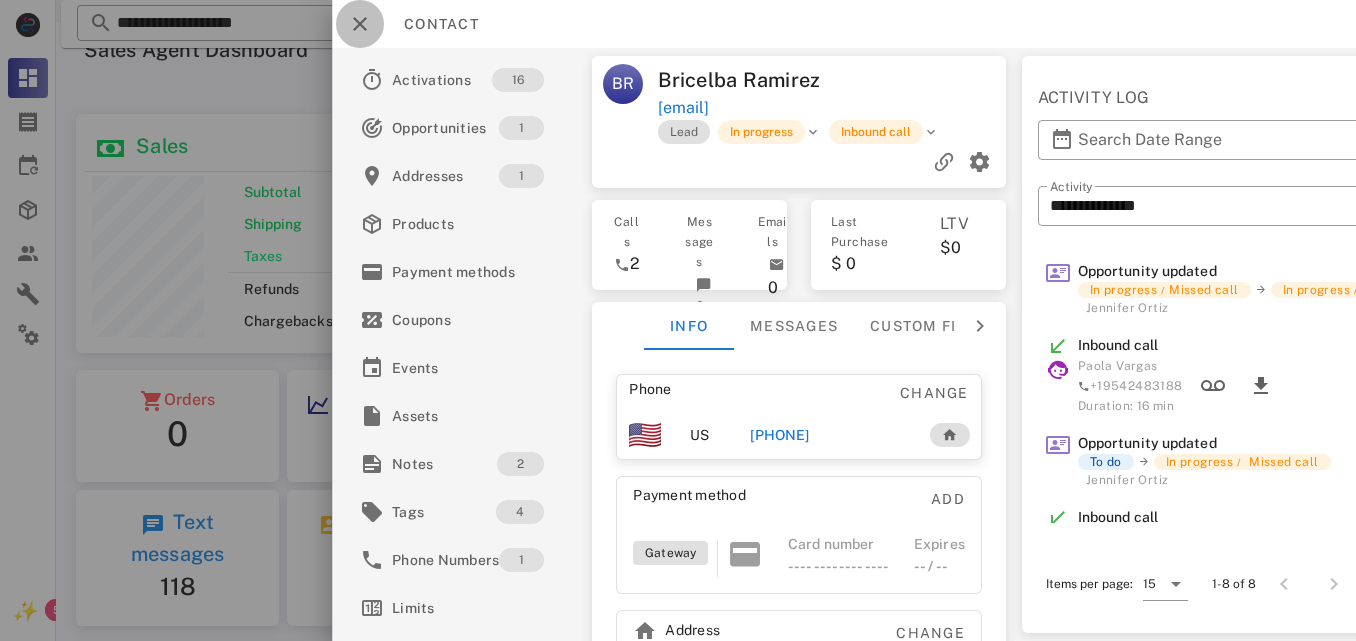 click at bounding box center [360, 24] 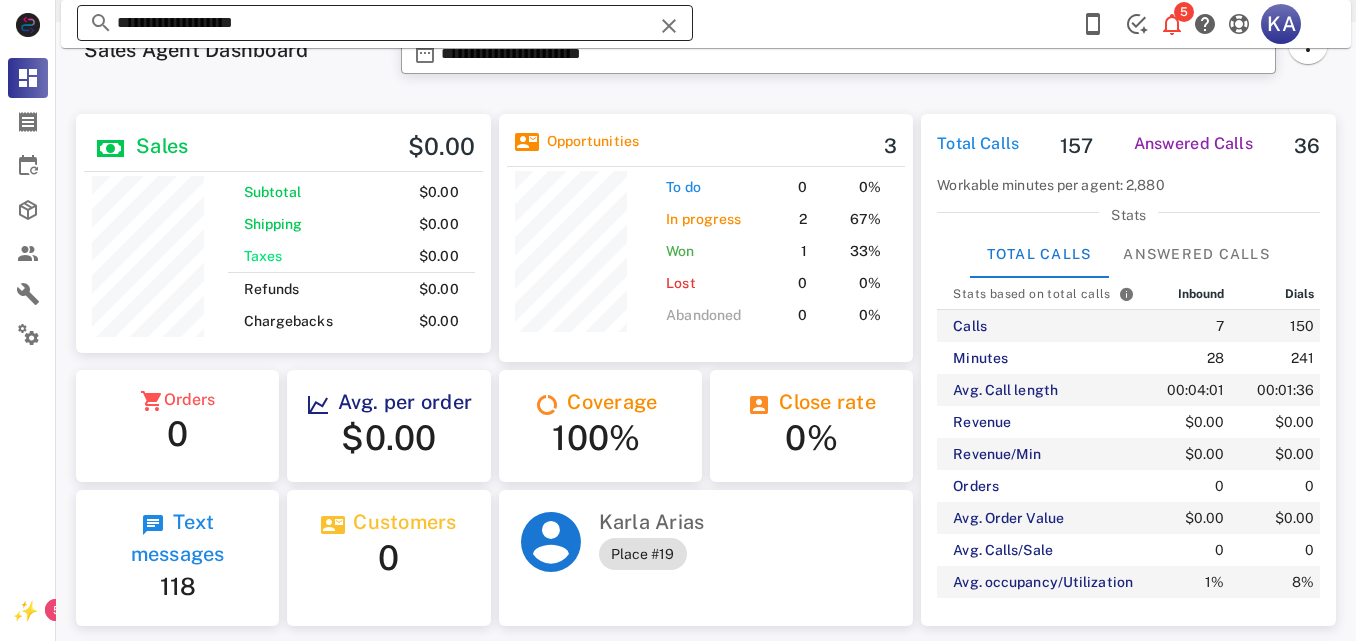 click at bounding box center (669, 26) 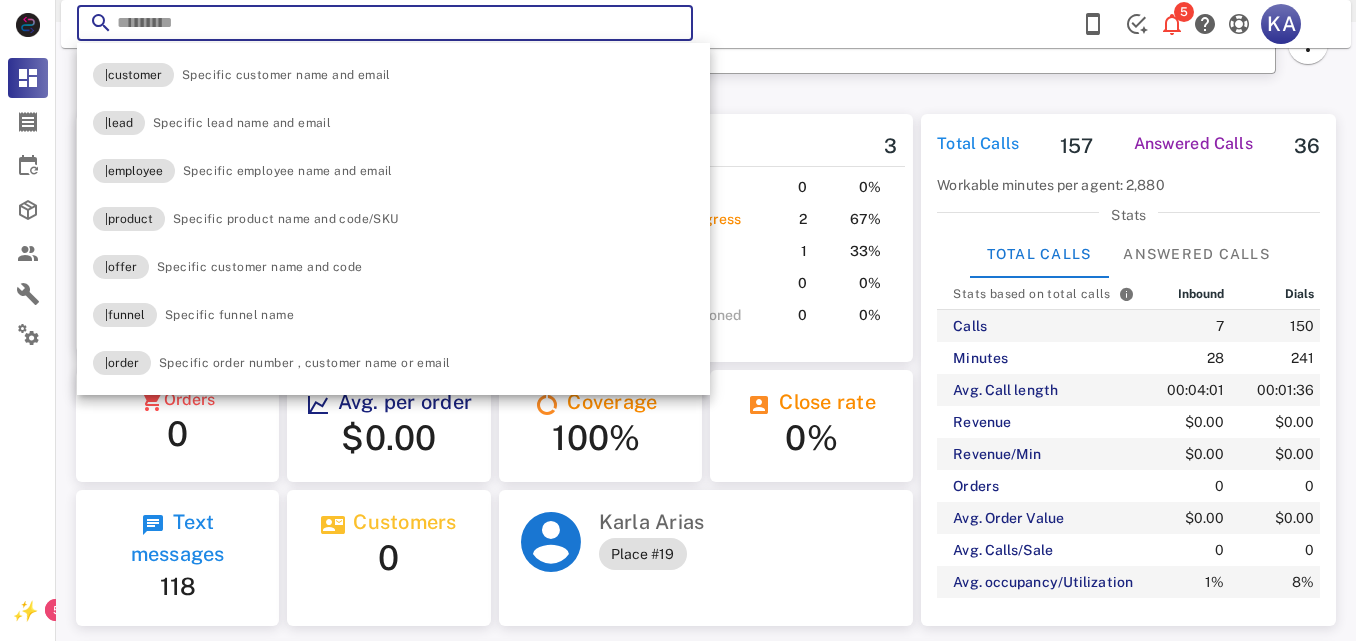 paste on "**********" 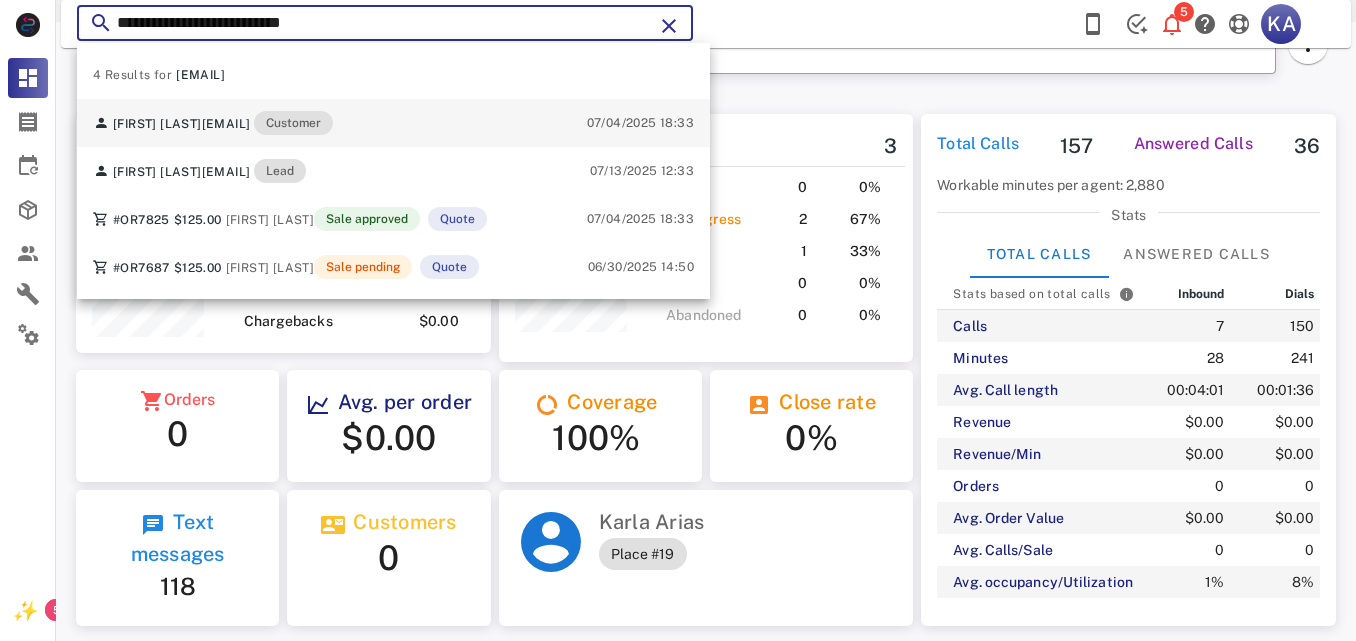 type on "**********" 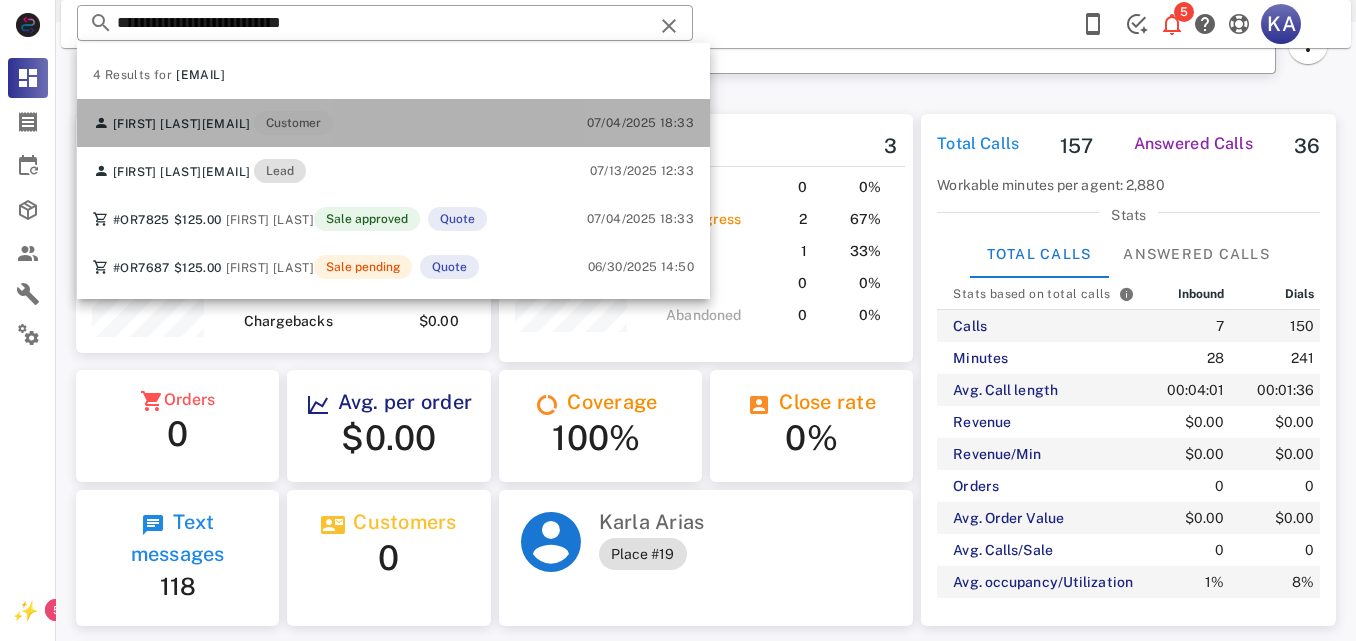 click on "[FIRST] [LAST]   [EMAIL]   Customer   07/04/2025 18:33" at bounding box center (393, 123) 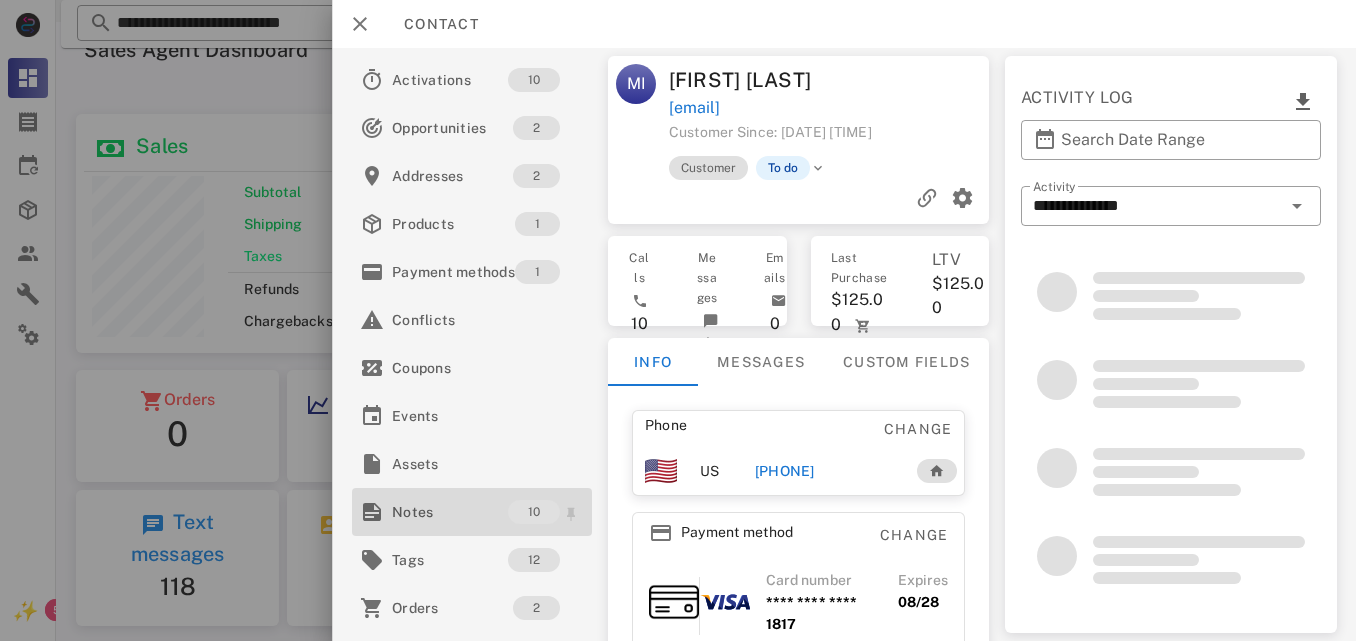 click on "Notes" at bounding box center (450, 512) 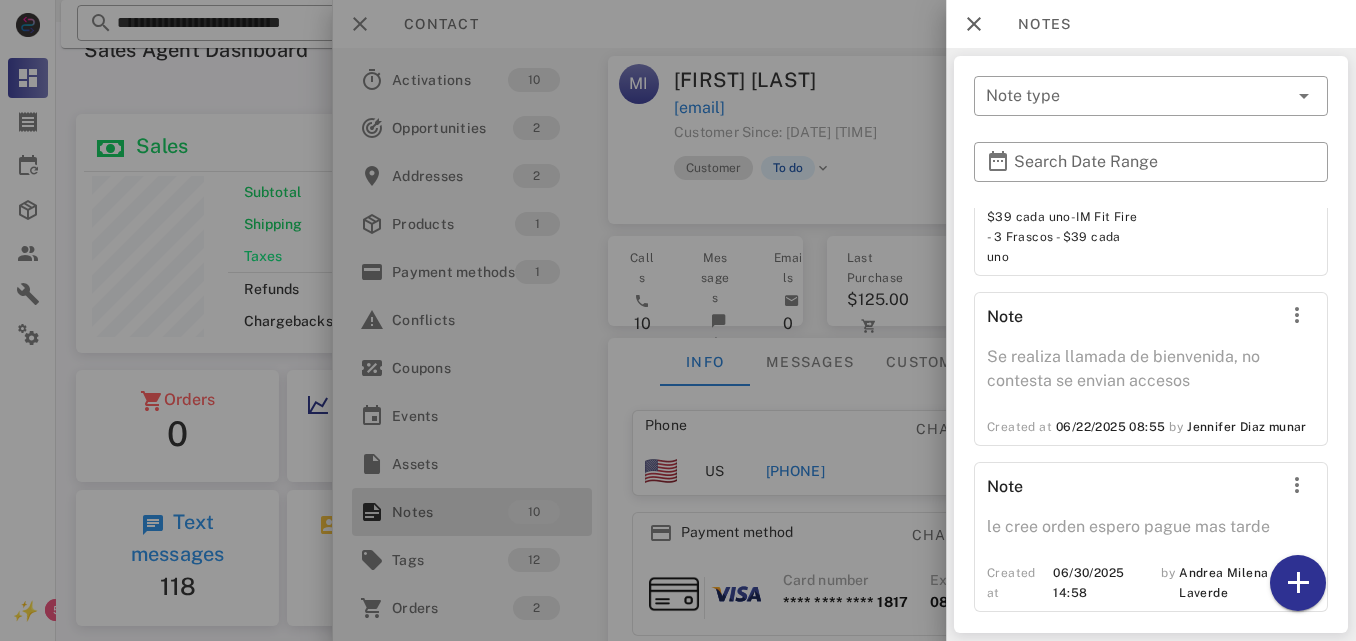 scroll, scrollTop: 1889, scrollLeft: 0, axis: vertical 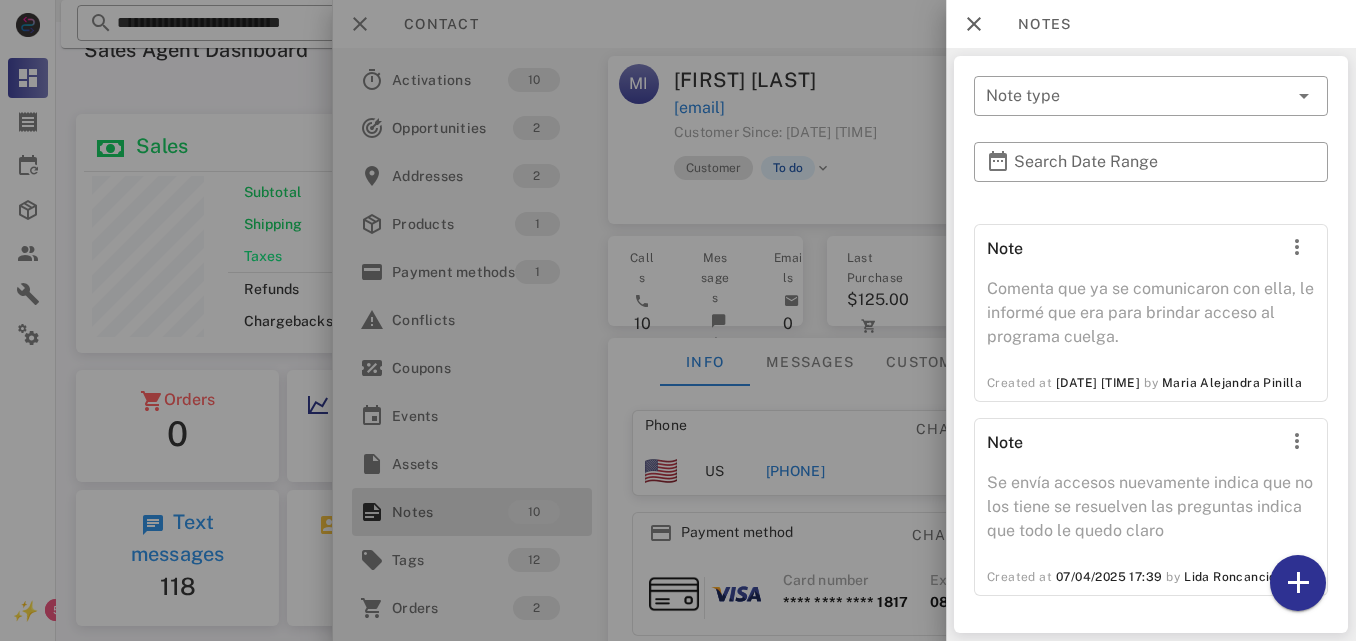 drag, startPoint x: 1063, startPoint y: 498, endPoint x: 1103, endPoint y: 526, distance: 48.82622 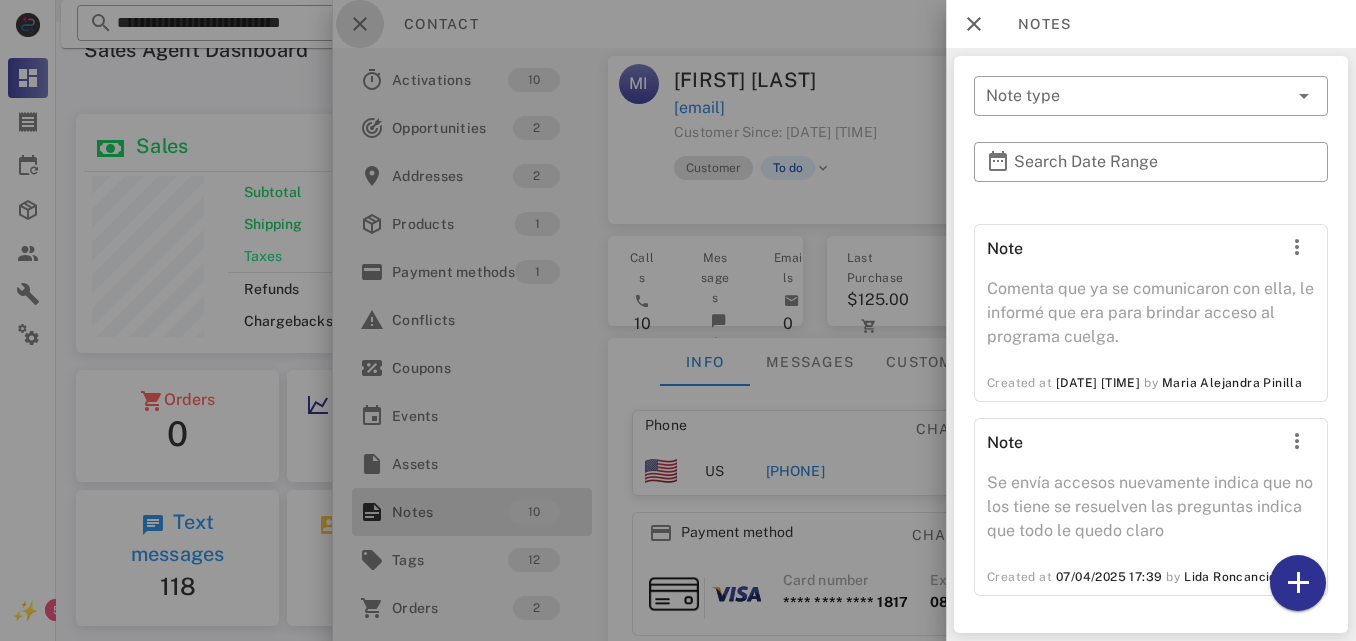 click at bounding box center (360, 24) 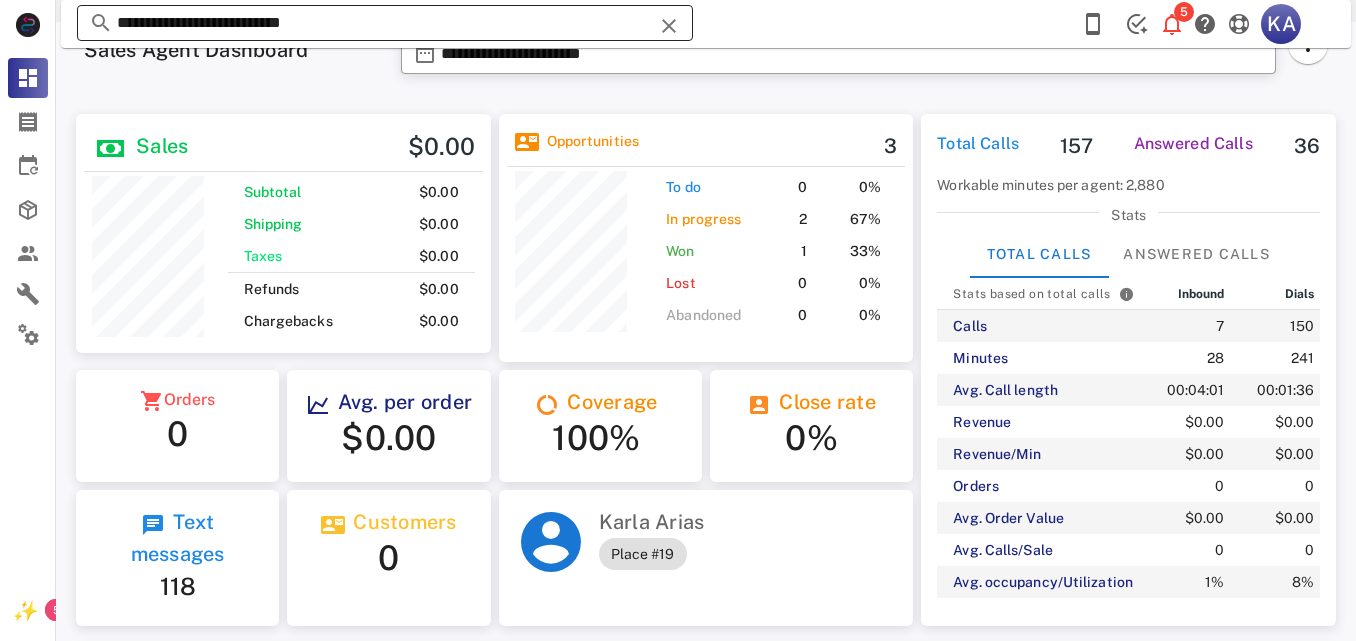 click at bounding box center (669, 26) 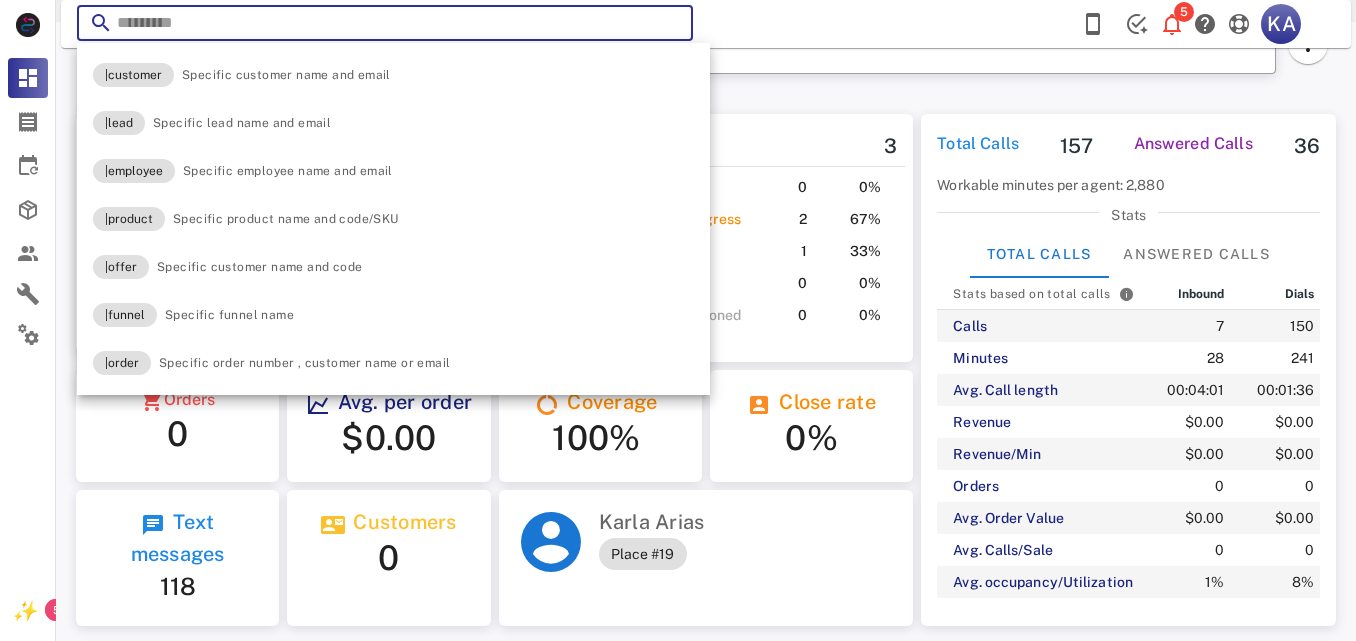 paste on "**********" 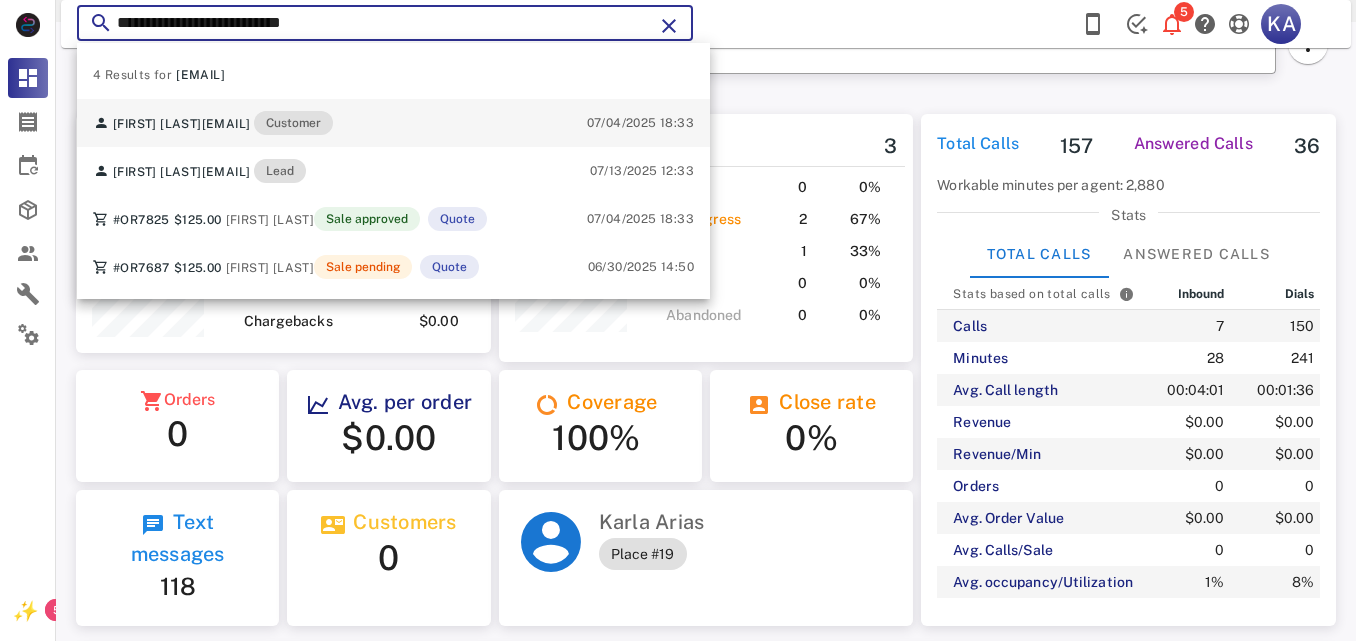 type on "**********" 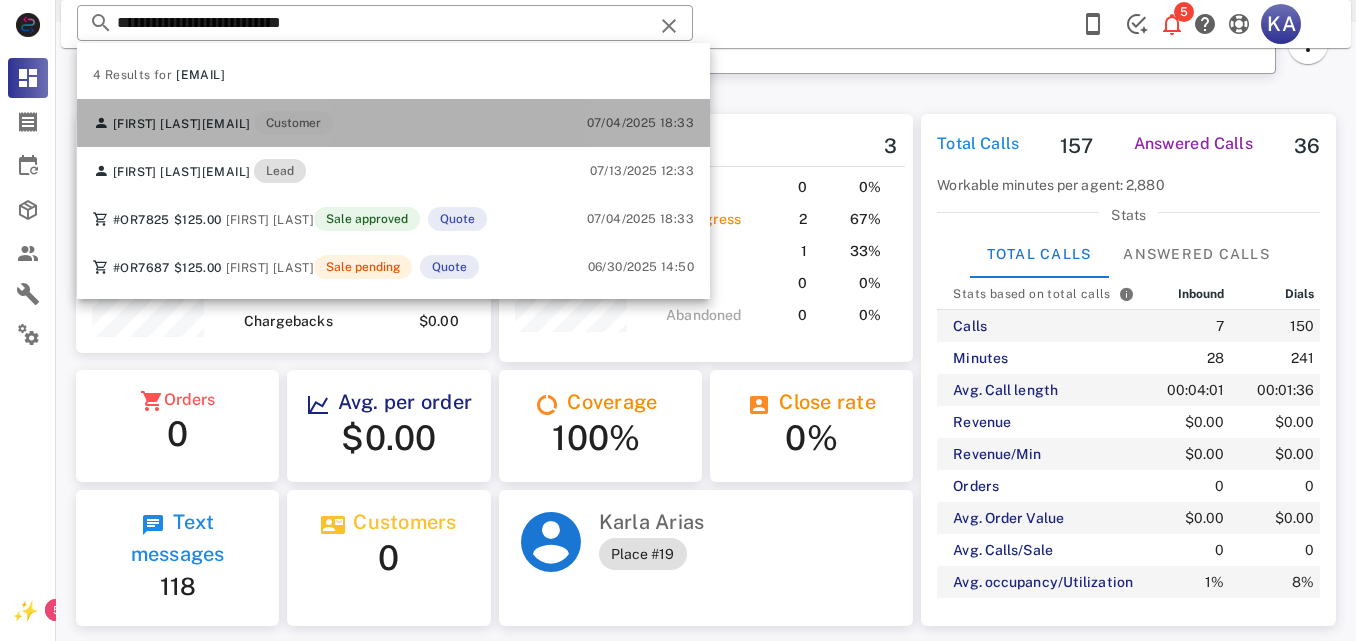 click on "[FIRST] [LAST]   [EMAIL]   Customer   07/04/2025 18:33" at bounding box center (393, 123) 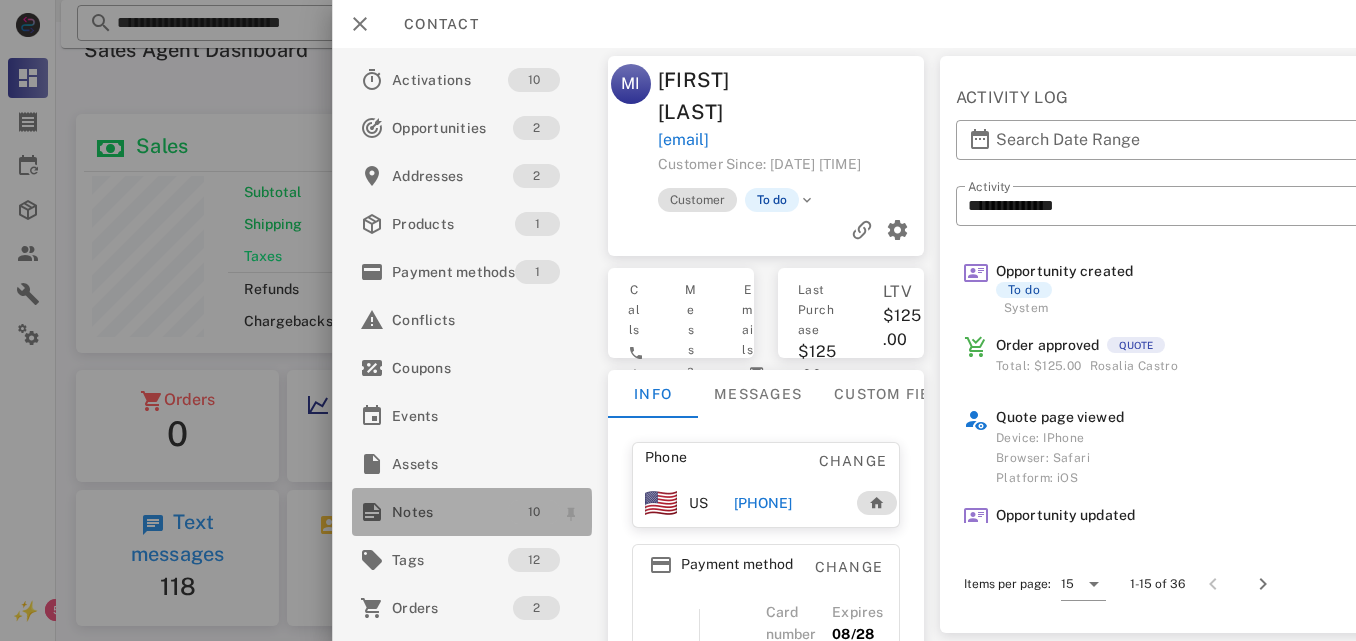 click on "10" at bounding box center [533, 512] 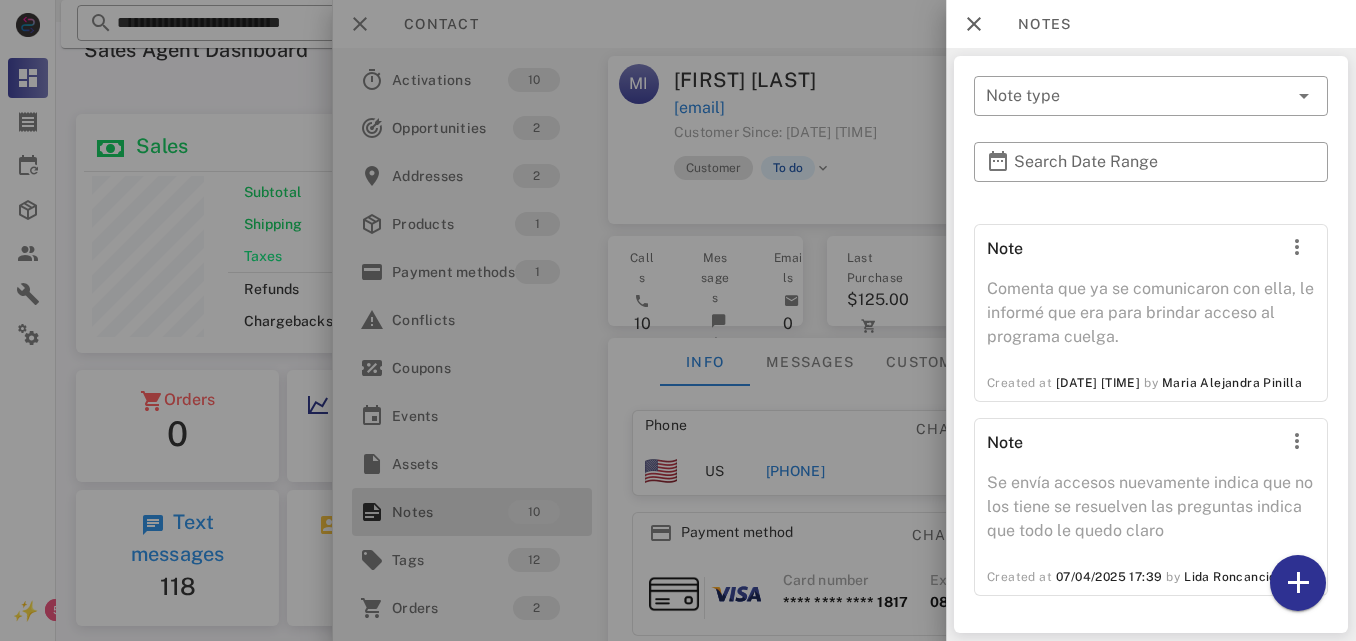 scroll, scrollTop: 1889, scrollLeft: 0, axis: vertical 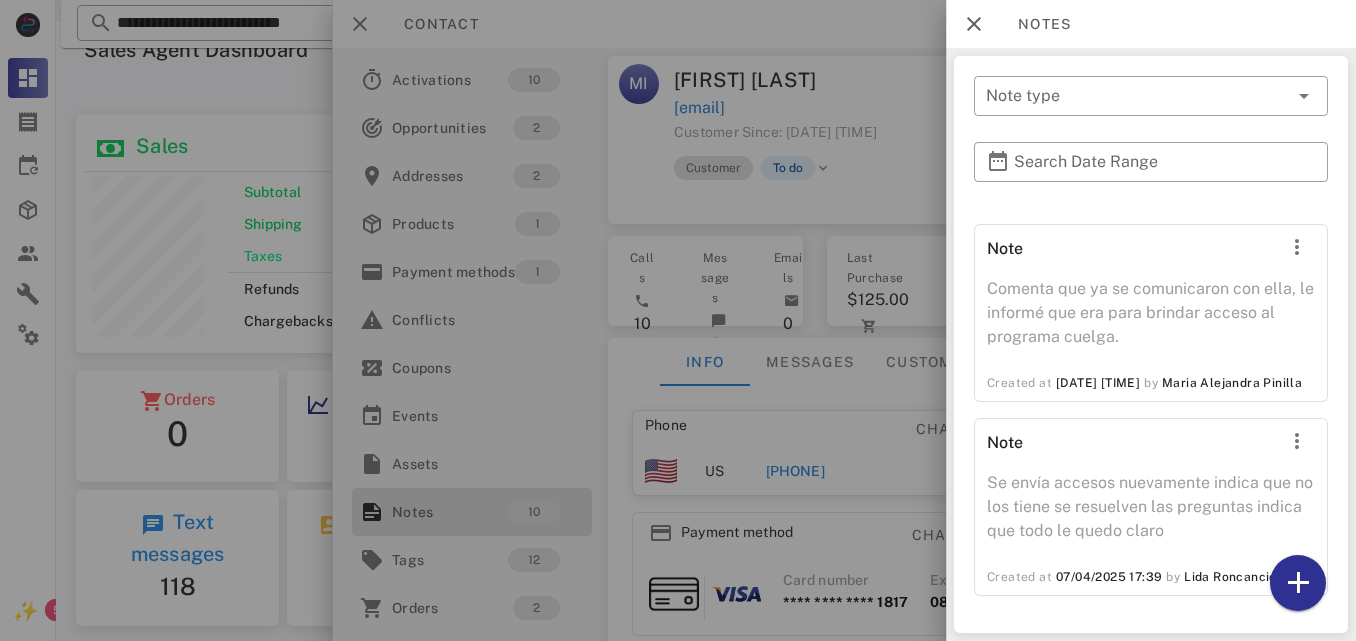 click at bounding box center [678, 320] 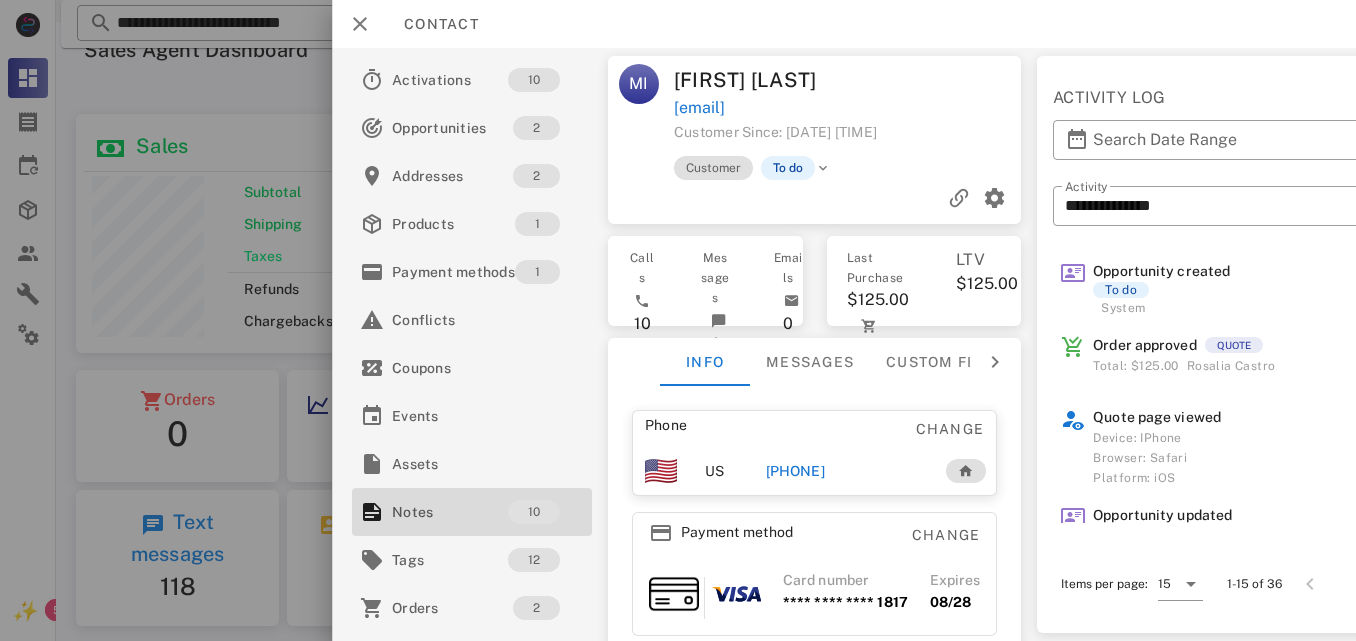 click on "[PHONE]" at bounding box center (794, 471) 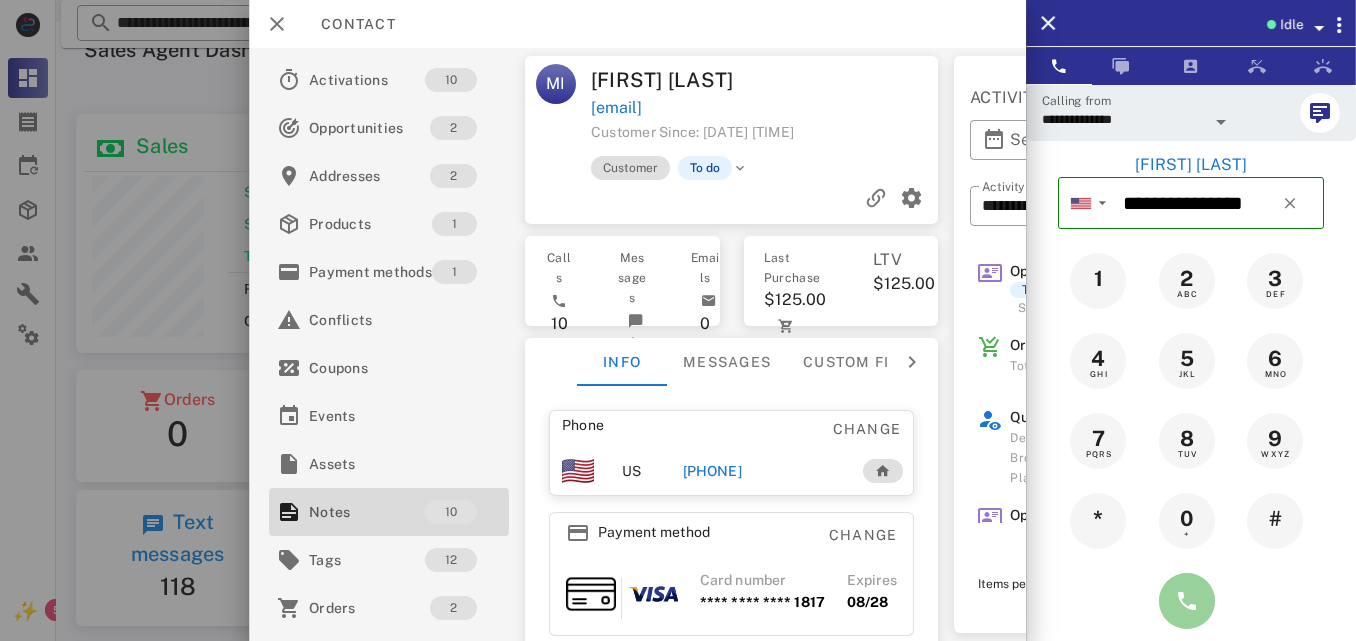 click at bounding box center [1187, 601] 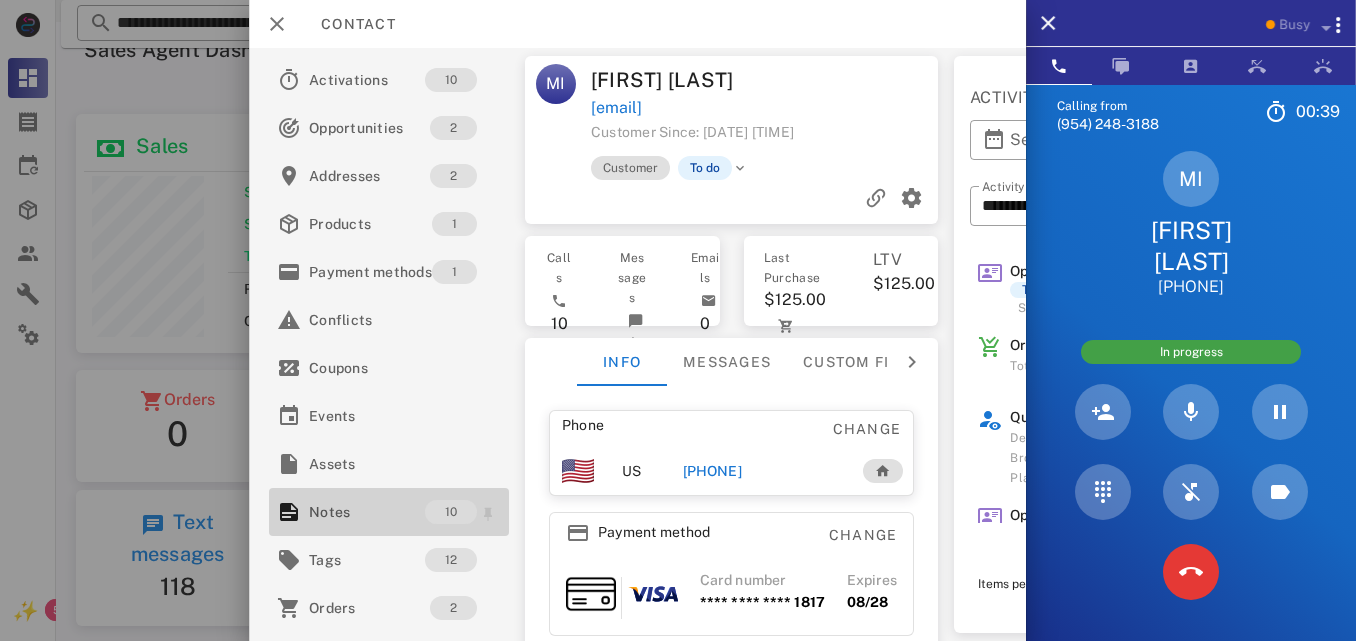 click on "10" at bounding box center [451, 512] 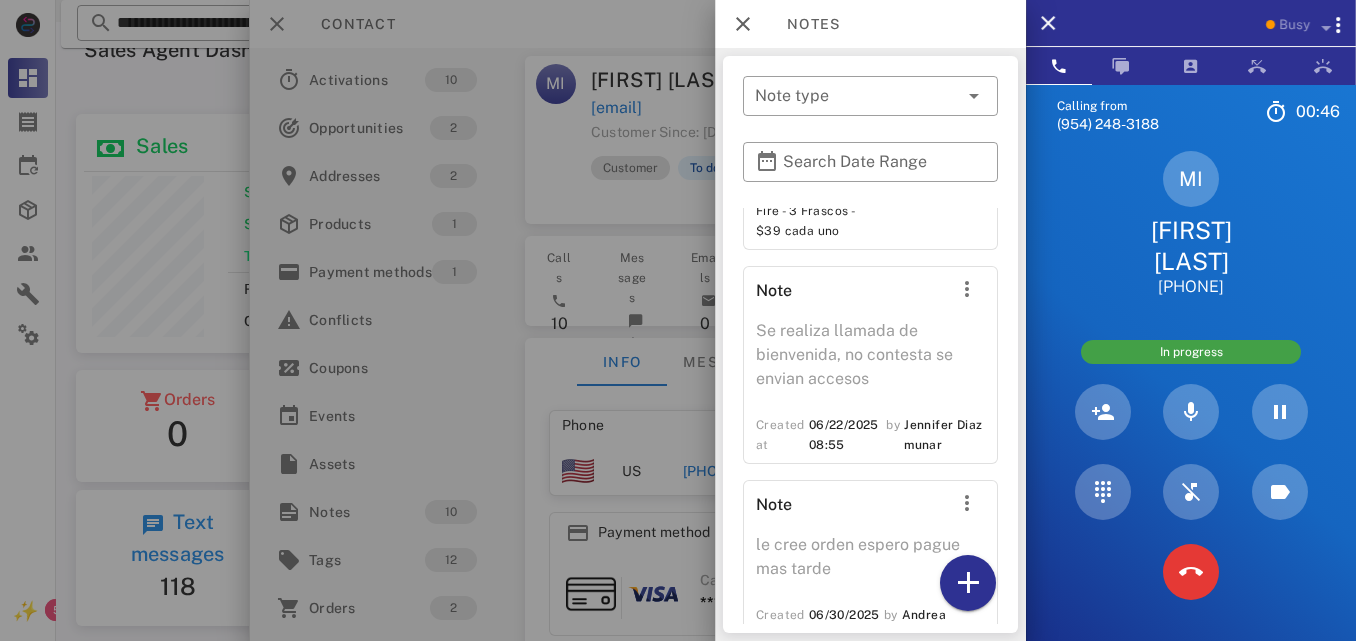 scroll, scrollTop: 1647, scrollLeft: 0, axis: vertical 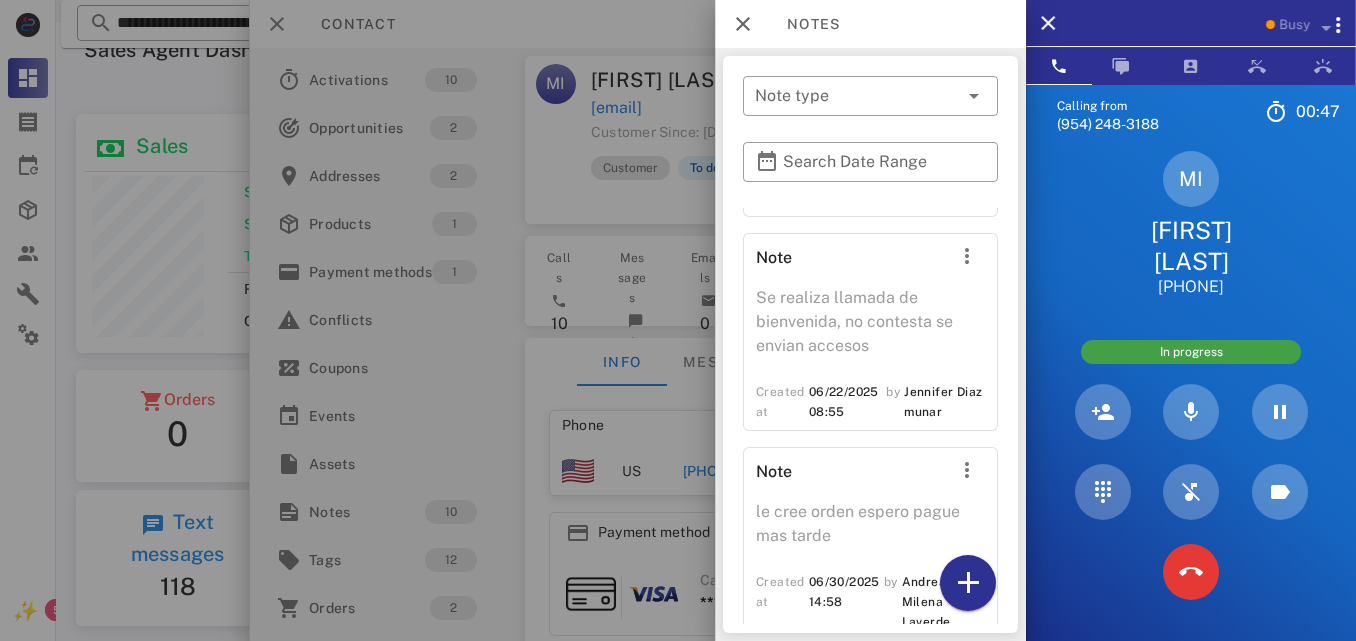 click on "​ Note type ​ Search Date Range  Order # #30809   pending   06/17/2025 10:34   Product Qty Amount  En Forma Ya-En Forma Ya  1 $29.00  Order # #30809   unpaid   06/17/2025 10:34   Product Qty Amount  En Forma Ya-En Forma Ya  1 $29.00  Order # #30872   pending   06/17/2025 21:41   Product Qty Amount  En Forma Ya-En Forma Ya  1 $29.00  $29   Order # #30872   paid   06/17/2025 21:41   Product Qty Amount  En Forma Ya-En Forma Ya  1 $29.00  Order # #30875   pending   06/17/2025 21:54   Product Qty Amount  IM Fit Fire - 3 Frascos - $39 cada uno-IM Fit Fire - 3 Frascos - $39 cada uno  1 $117.00  $117   Order # #30875   paid   06/17/2025 21:54   Product Qty Amount  IM Fit Fire - 3 Frascos - $39 cada uno-IM Fit Fire - 3 Frascos - $39 cada uno  1 $117.00  Note  Se realiza llamada de bienvenida, no contesta se envian accesos  Created at   06/22/2025 08:55   by   [FIRST] [LAST]   Note  le cree orden espero pague mas tarde  Created at   06/30/2025 14:58   by   [FIRST] [LAST]   Note   Created at   by   Note" at bounding box center (870, 344) 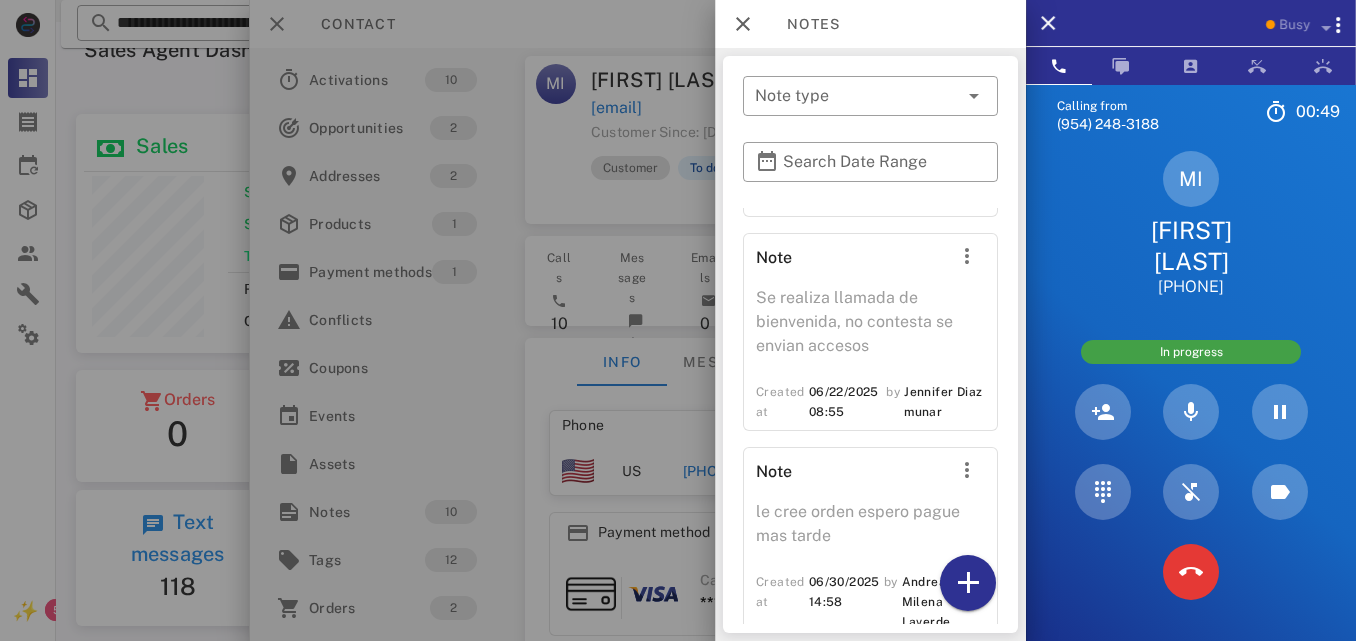 click on "​ Note type ​ Search Date Range  Order # #30809   pending   06/17/2025 10:34   Product Qty Amount  En Forma Ya-En Forma Ya  1 $29.00  Order # #30809   unpaid   06/17/2025 10:34   Product Qty Amount  En Forma Ya-En Forma Ya  1 $29.00  Order # #30872   pending   06/17/2025 21:41   Product Qty Amount  En Forma Ya-En Forma Ya  1 $29.00  $29   Order # #30872   paid   06/17/2025 21:41   Product Qty Amount  En Forma Ya-En Forma Ya  1 $29.00  Order # #30875   pending   06/17/2025 21:54   Product Qty Amount  IM Fit Fire - 3 Frascos - $39 cada uno-IM Fit Fire - 3 Frascos - $39 cada uno  1 $117.00  $117   Order # #30875   paid   06/17/2025 21:54   Product Qty Amount  IM Fit Fire - 3 Frascos - $39 cada uno-IM Fit Fire - 3 Frascos - $39 cada uno  1 $117.00  Note  Se realiza llamada de bienvenida, no contesta se envian accesos  Created at   06/22/2025 08:55   by   [FIRST] [LAST]   Note  le cree orden espero pague mas tarde  Created at   06/30/2025 14:58   by   [FIRST] [LAST]   Note   Created at   by   Note" at bounding box center (870, 344) 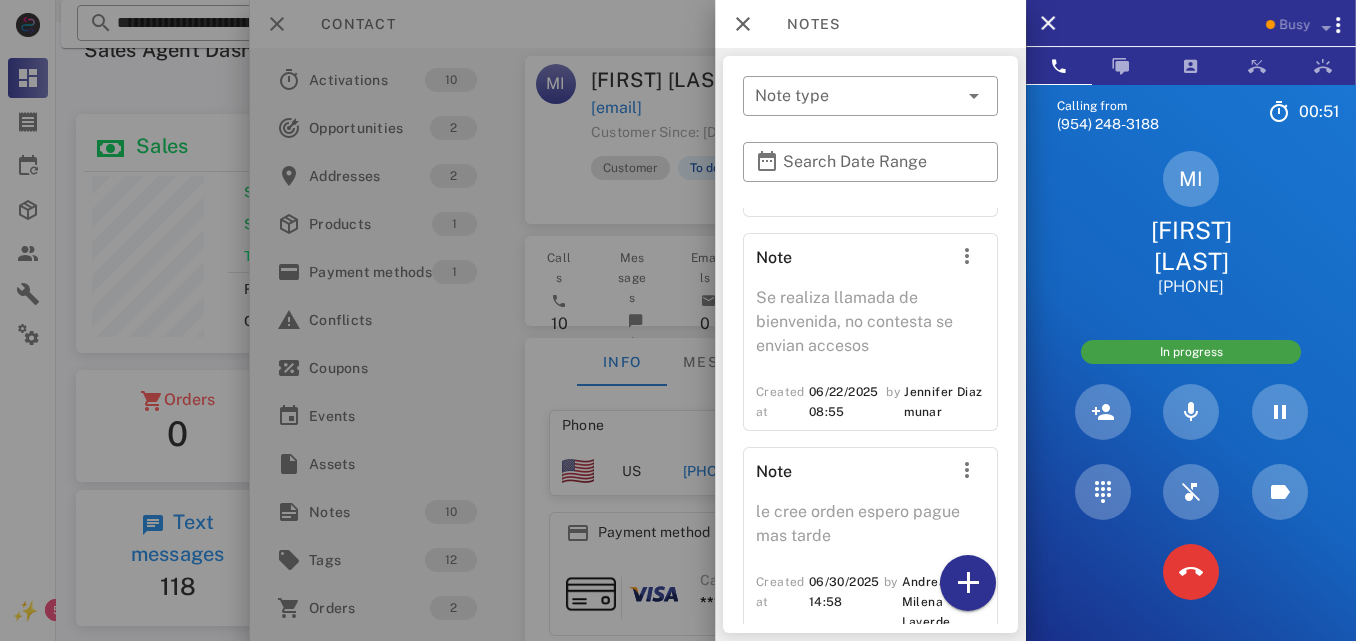 scroll, scrollTop: 2011, scrollLeft: 0, axis: vertical 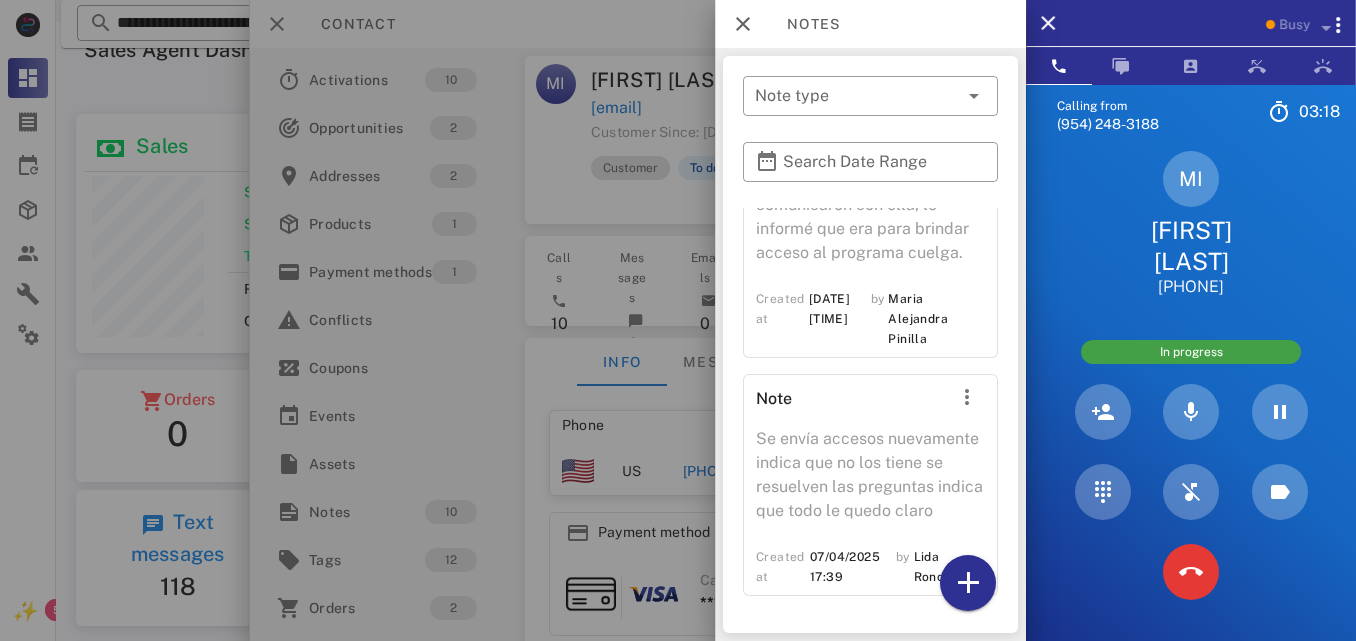 click at bounding box center (678, 320) 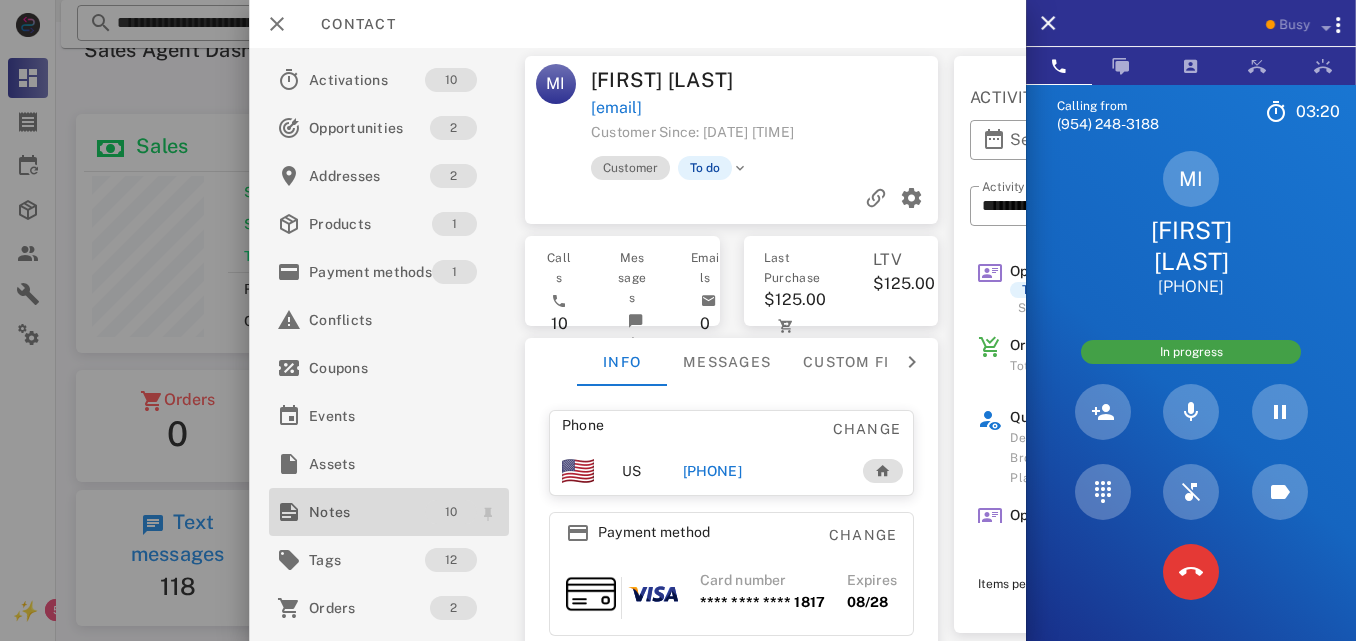 click on "10" at bounding box center [451, 512] 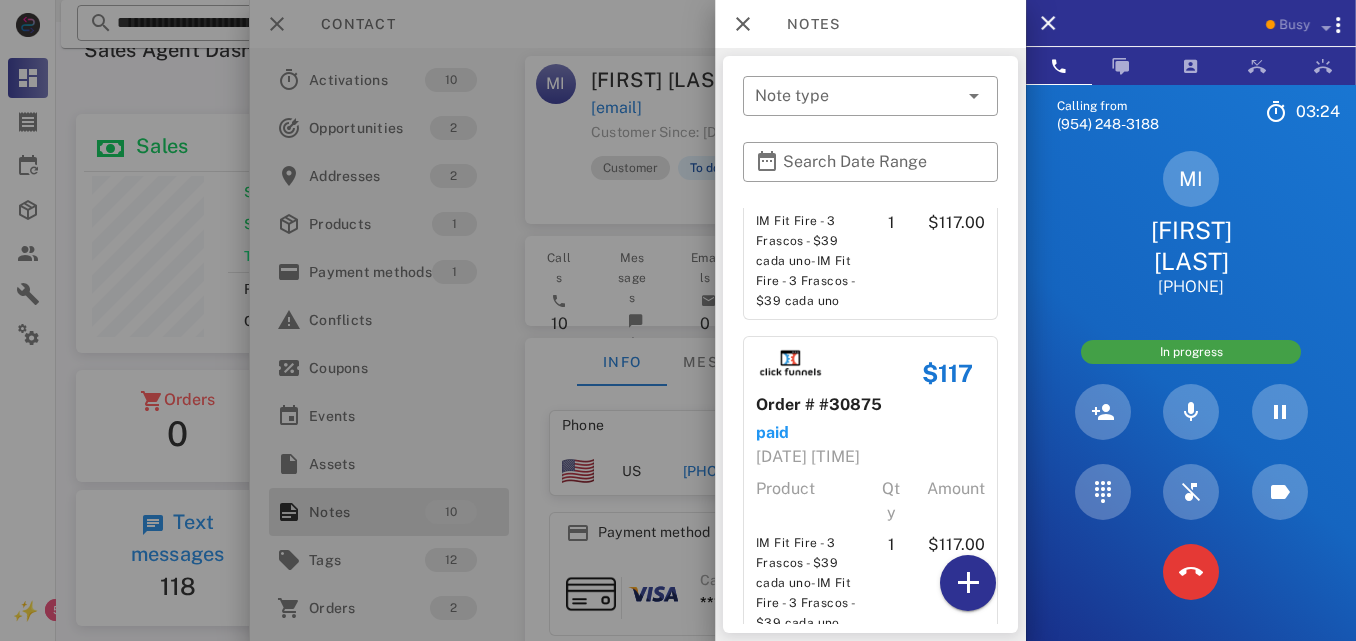 scroll, scrollTop: 2206, scrollLeft: 0, axis: vertical 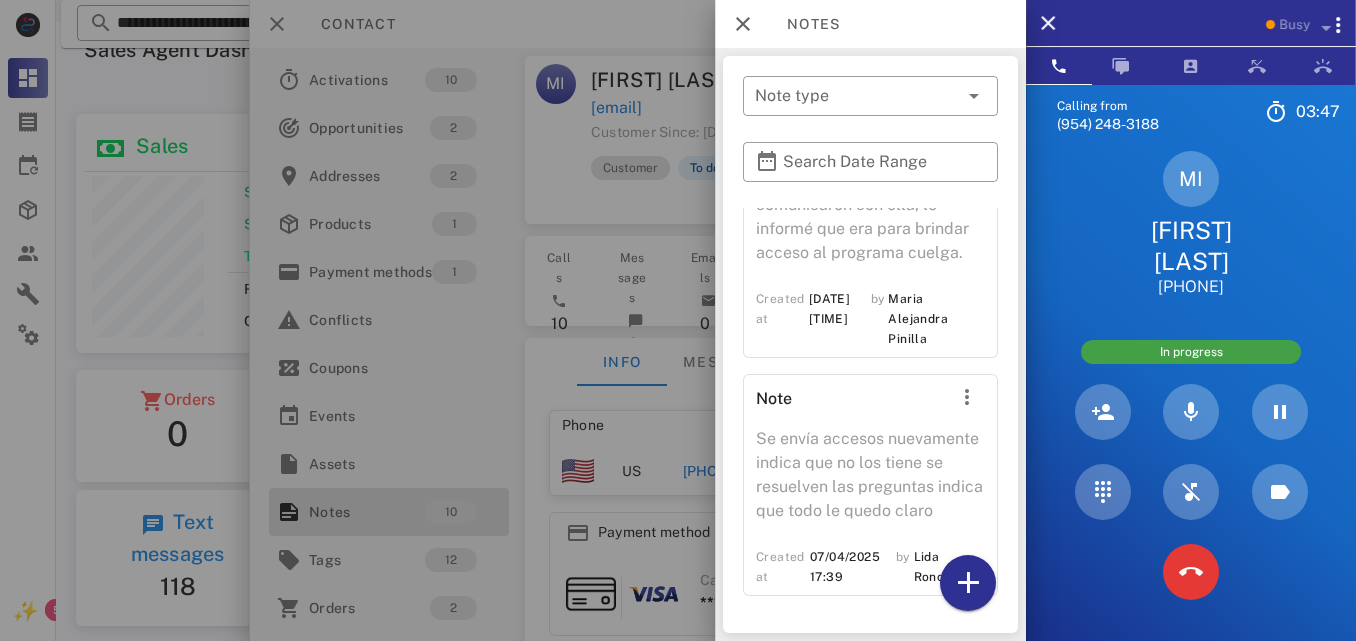 click at bounding box center (678, 320) 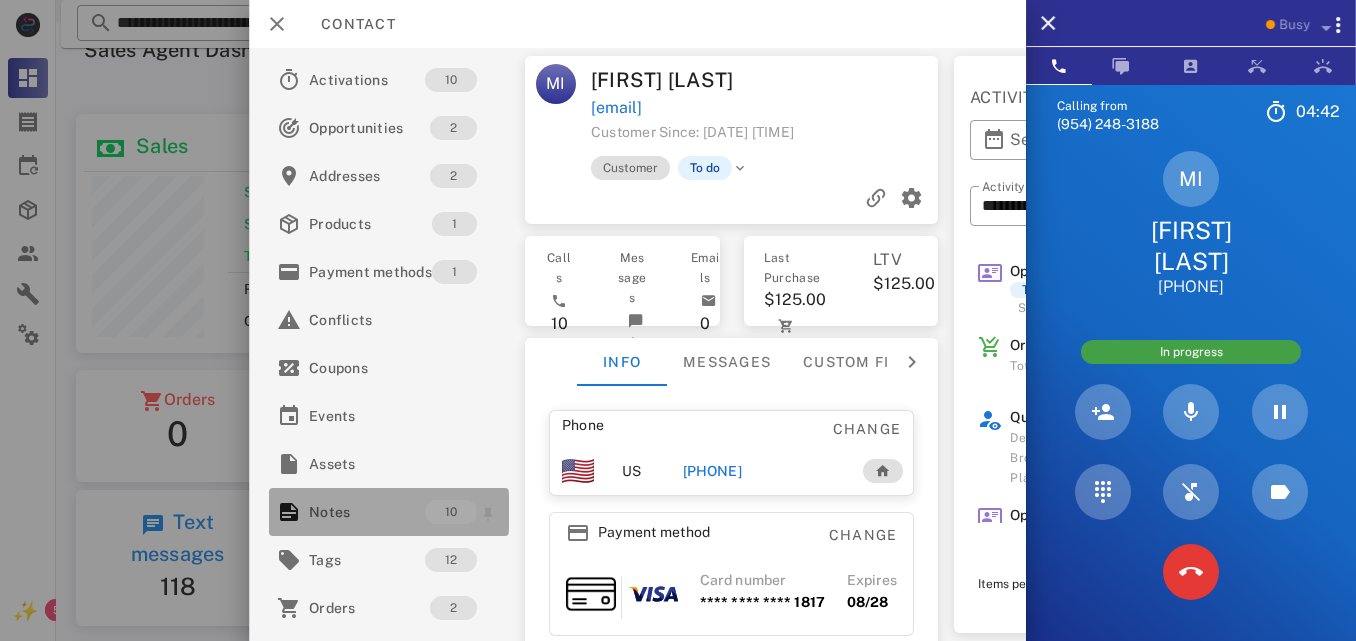 click on "10" at bounding box center [451, 512] 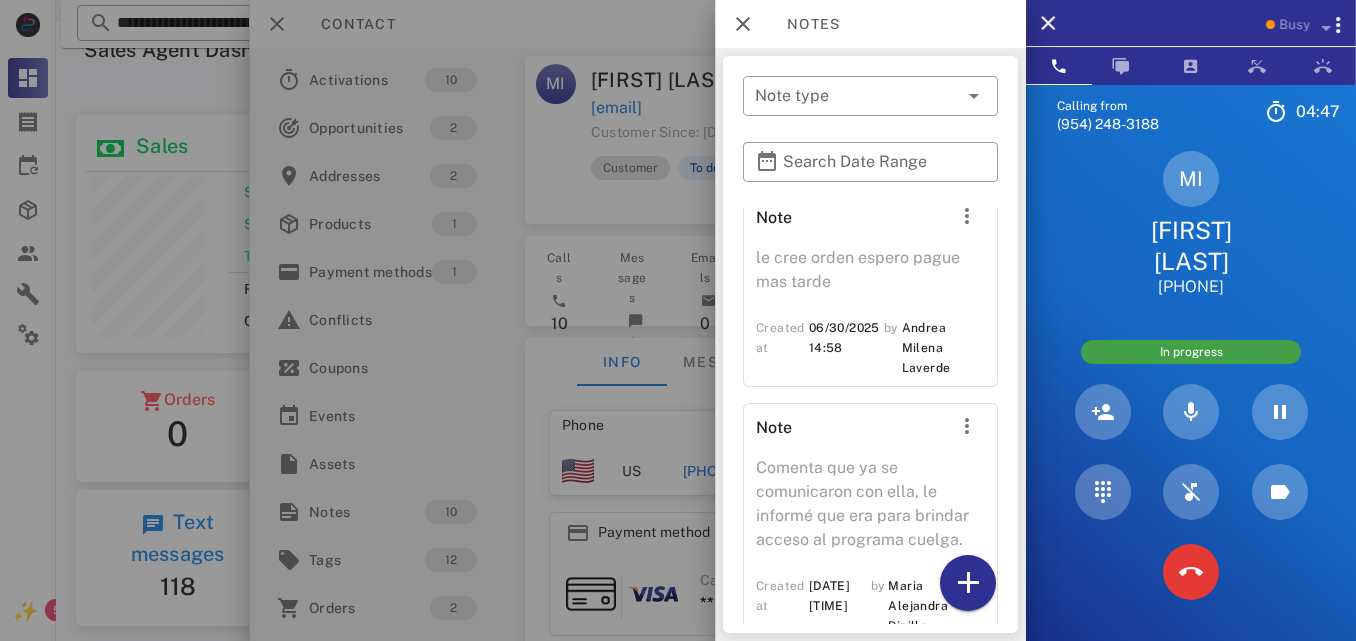 scroll, scrollTop: 1874, scrollLeft: 0, axis: vertical 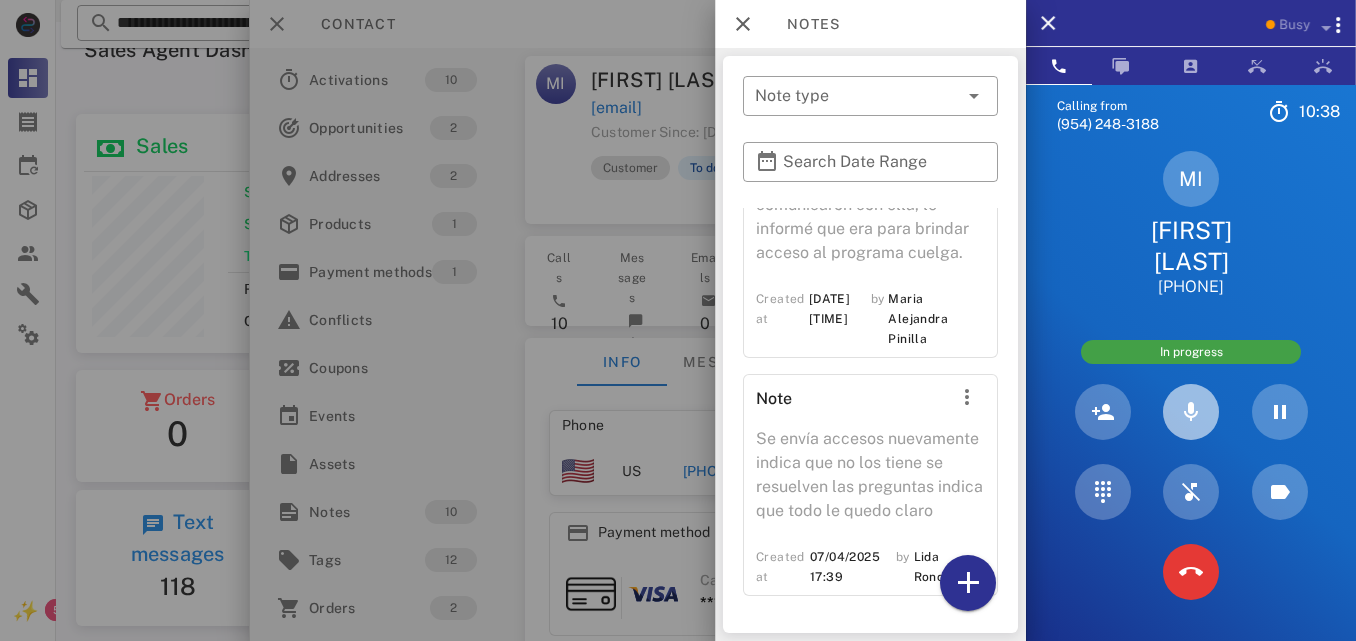 click at bounding box center (1191, 412) 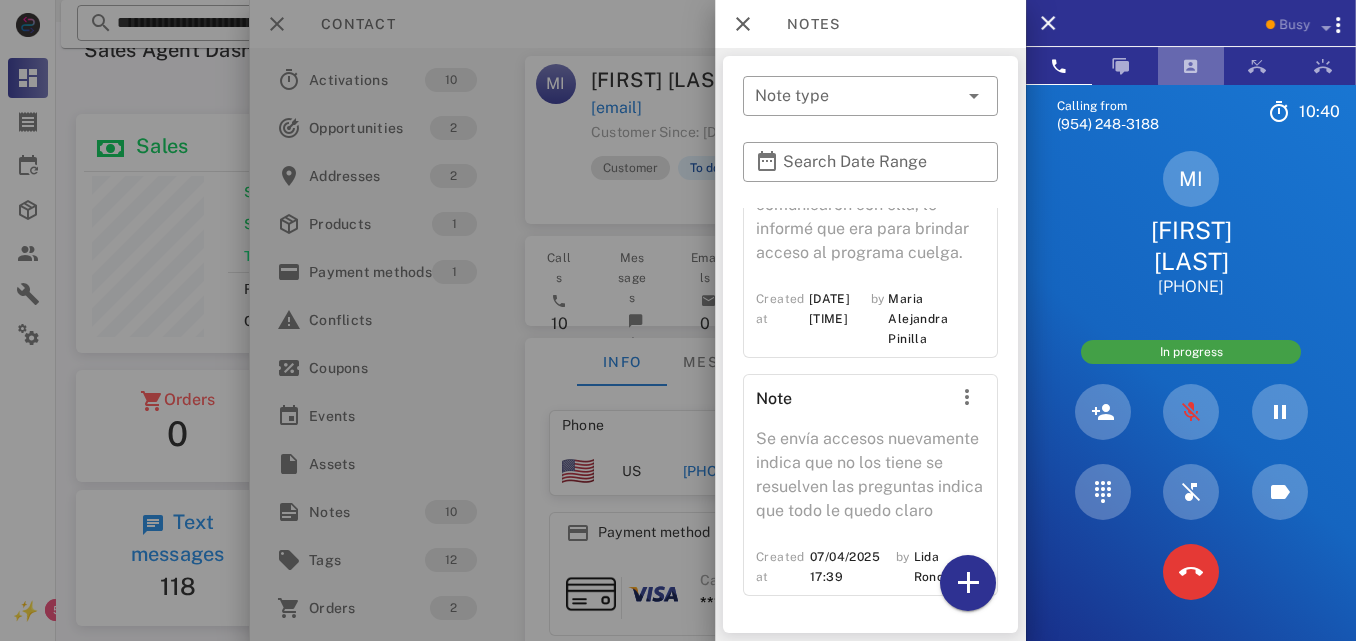 click at bounding box center (1191, 66) 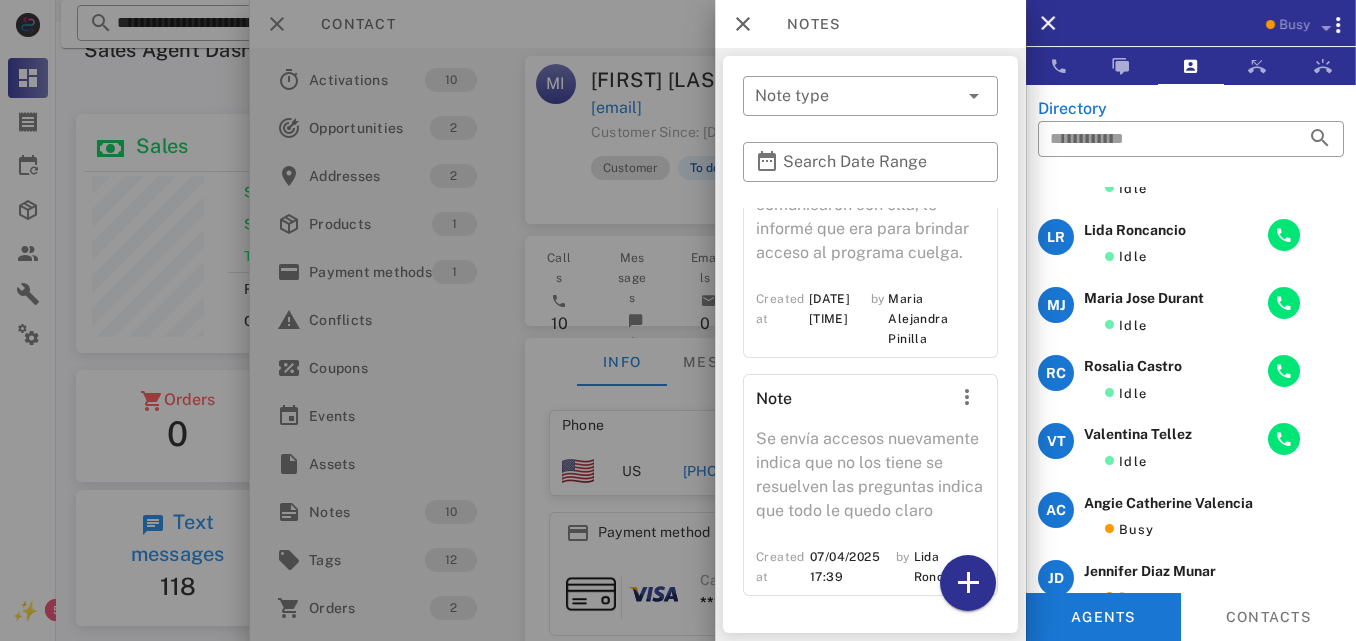 scroll, scrollTop: 0, scrollLeft: 0, axis: both 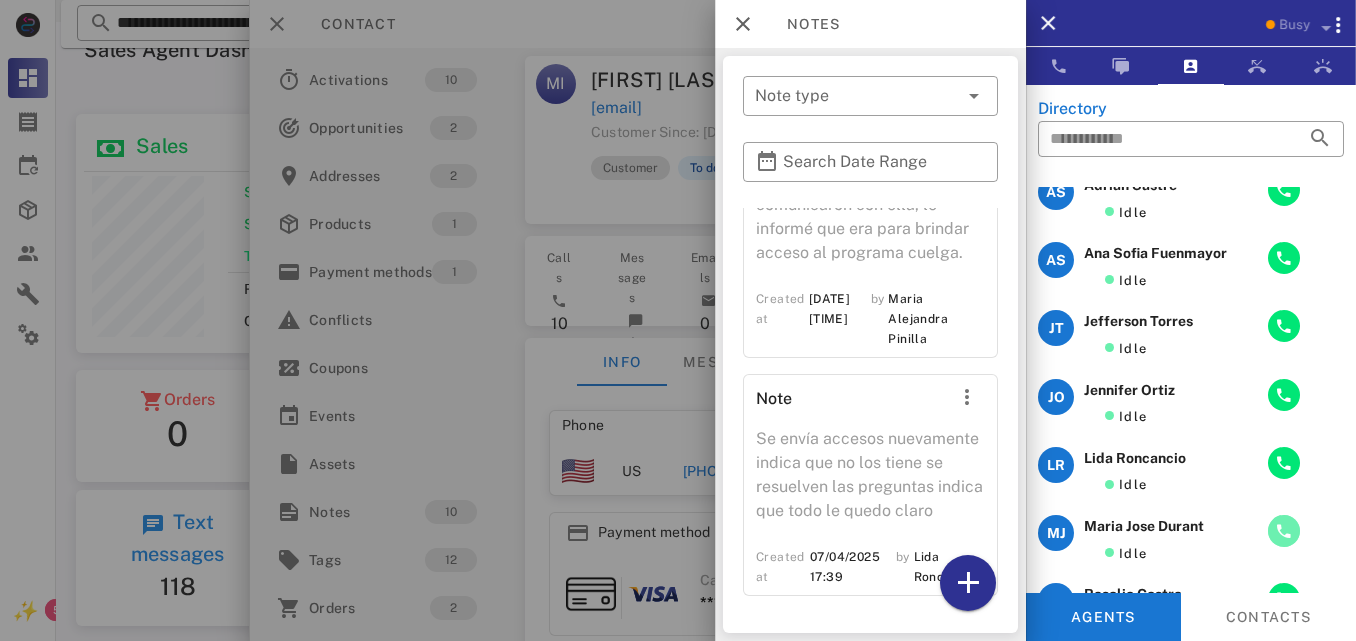 click at bounding box center (1284, 531) 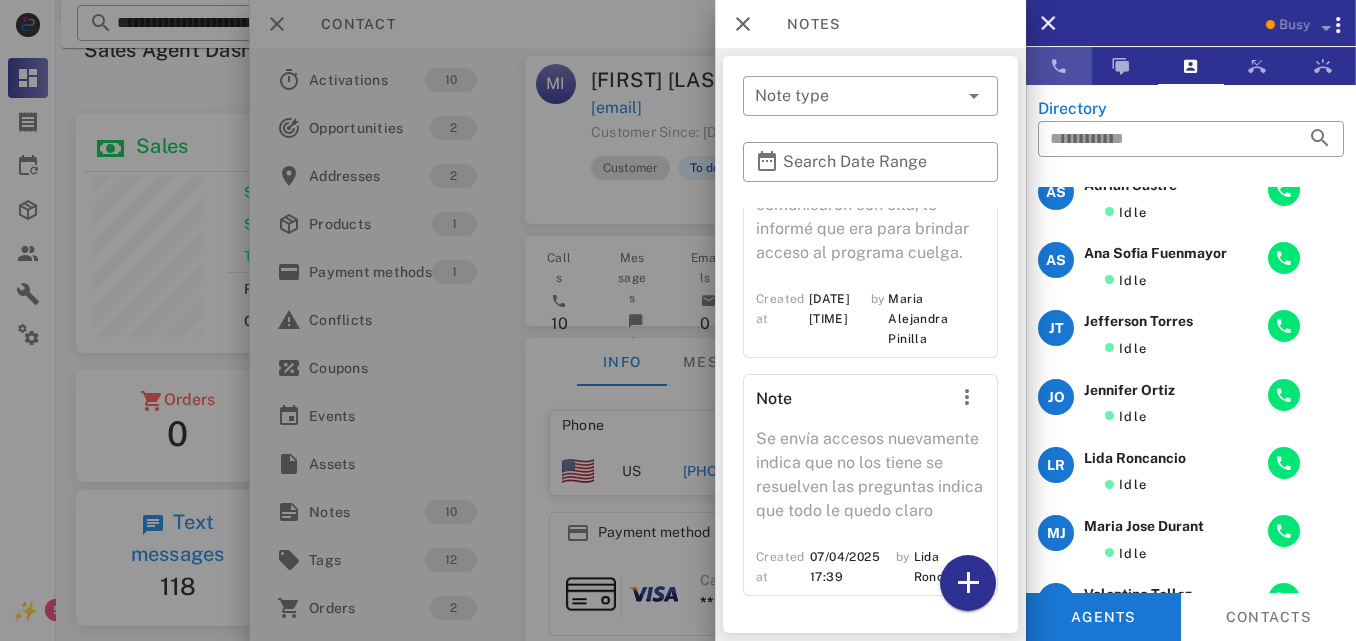 click at bounding box center [1059, 66] 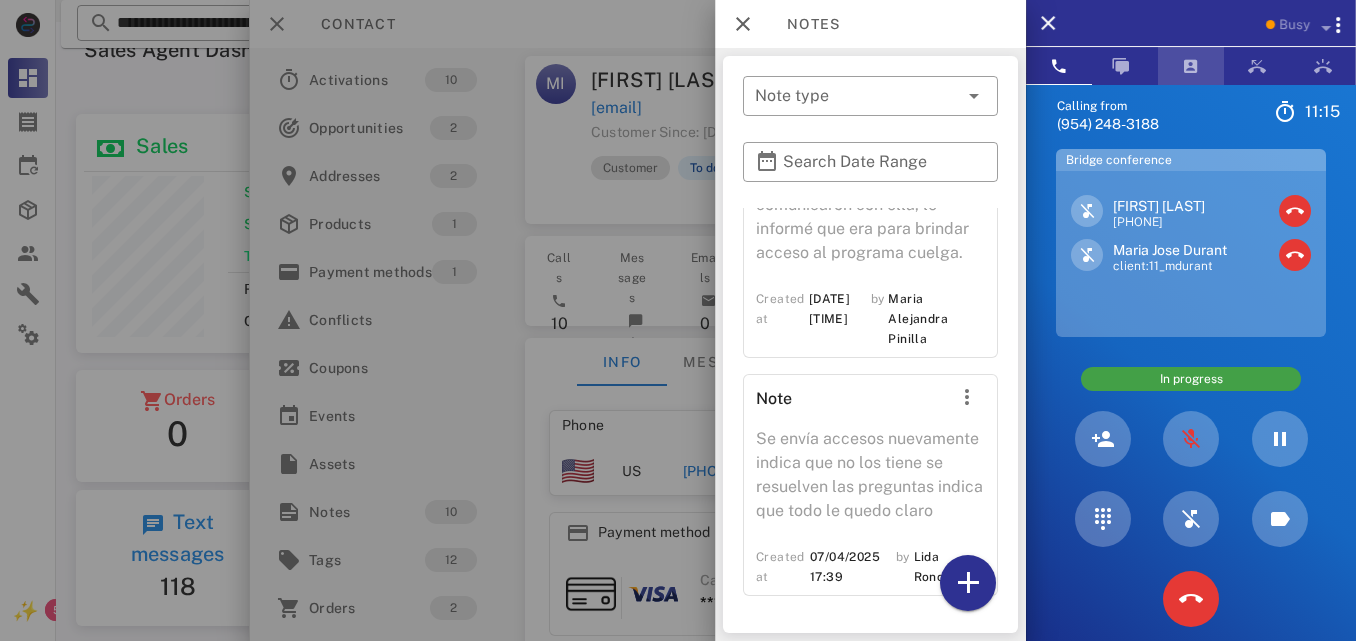 click at bounding box center [1191, 66] 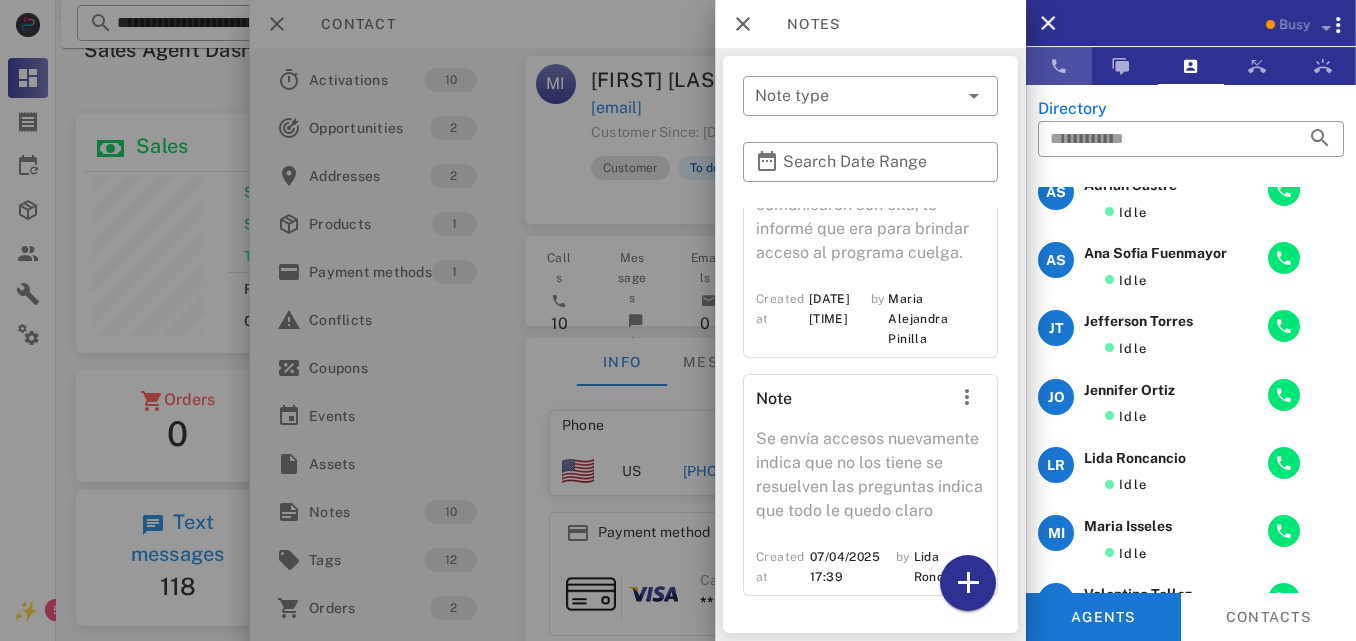 click at bounding box center [1059, 66] 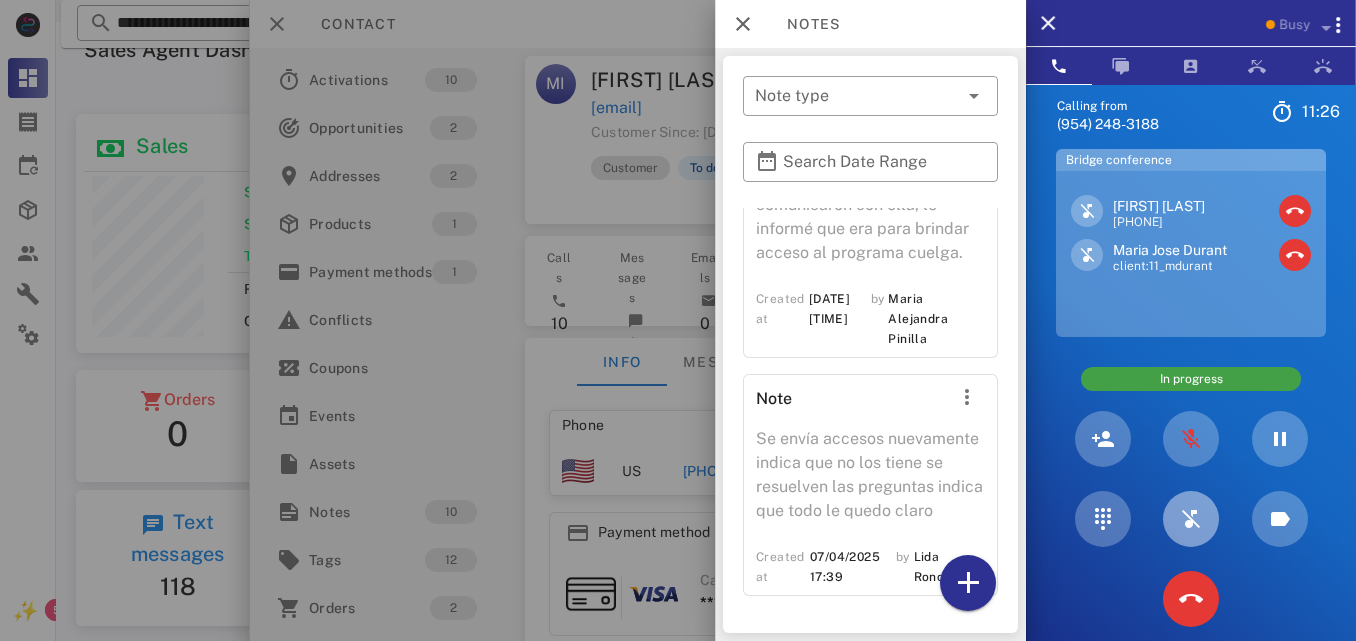 click at bounding box center (1191, 519) 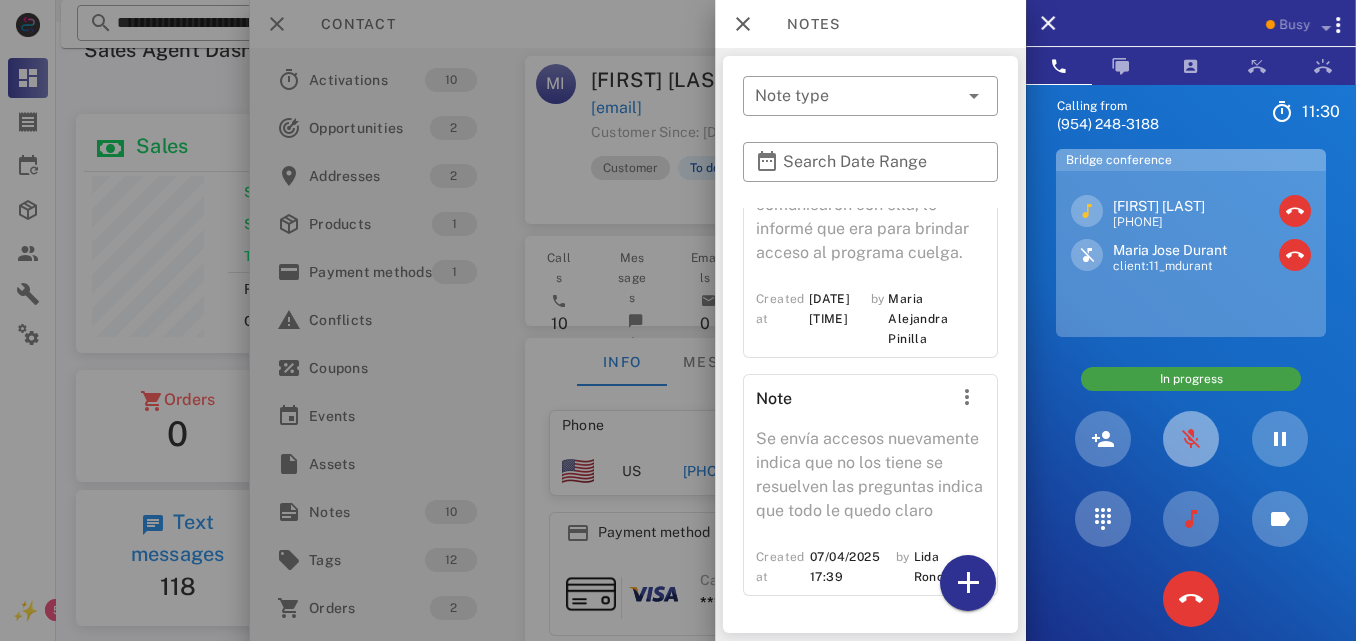 click at bounding box center [1191, 439] 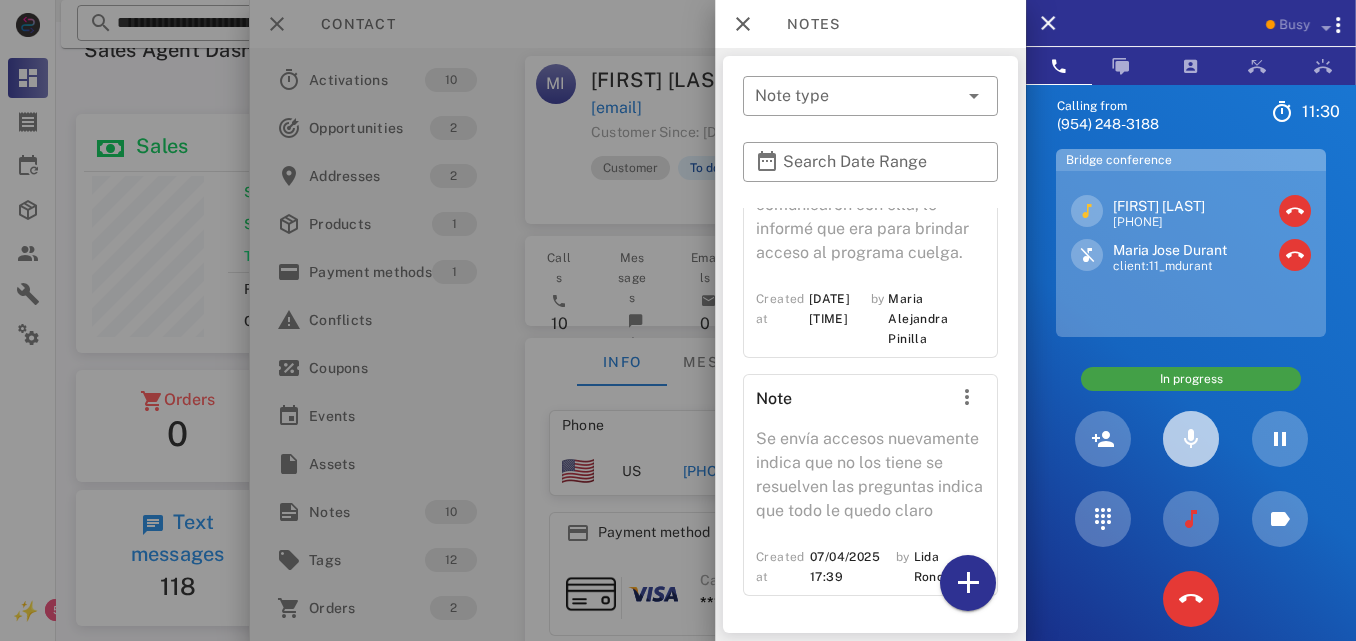 click at bounding box center (1191, 439) 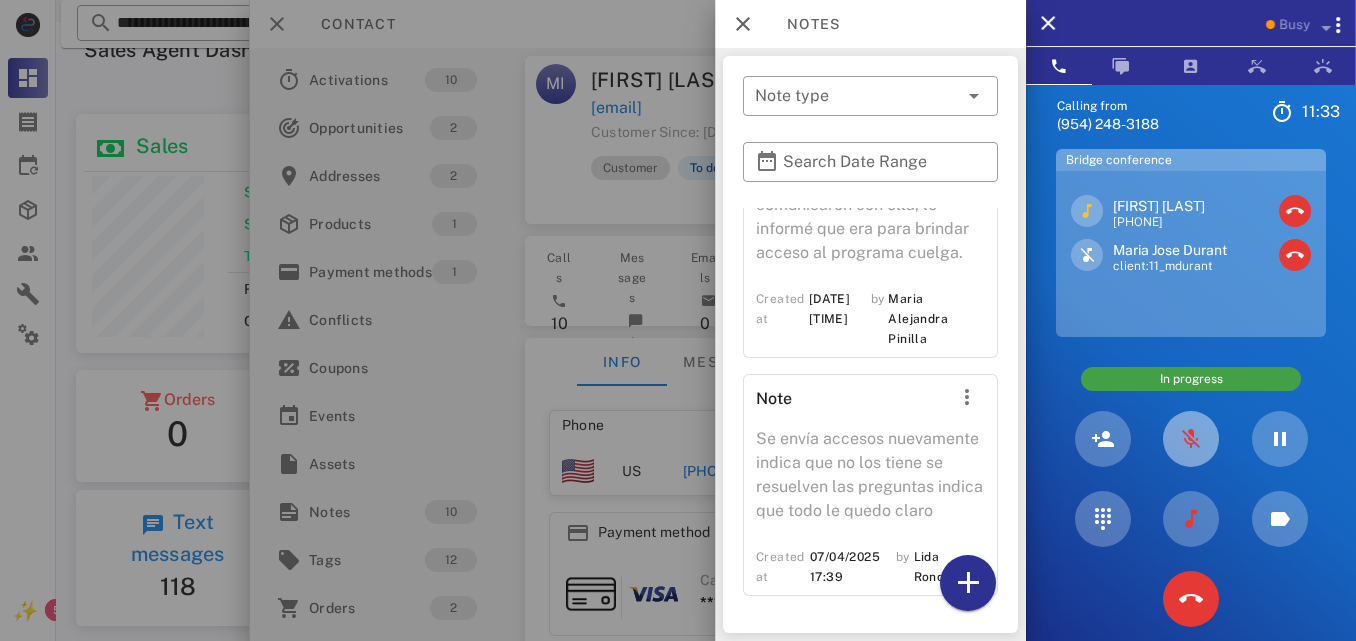 click at bounding box center (1191, 439) 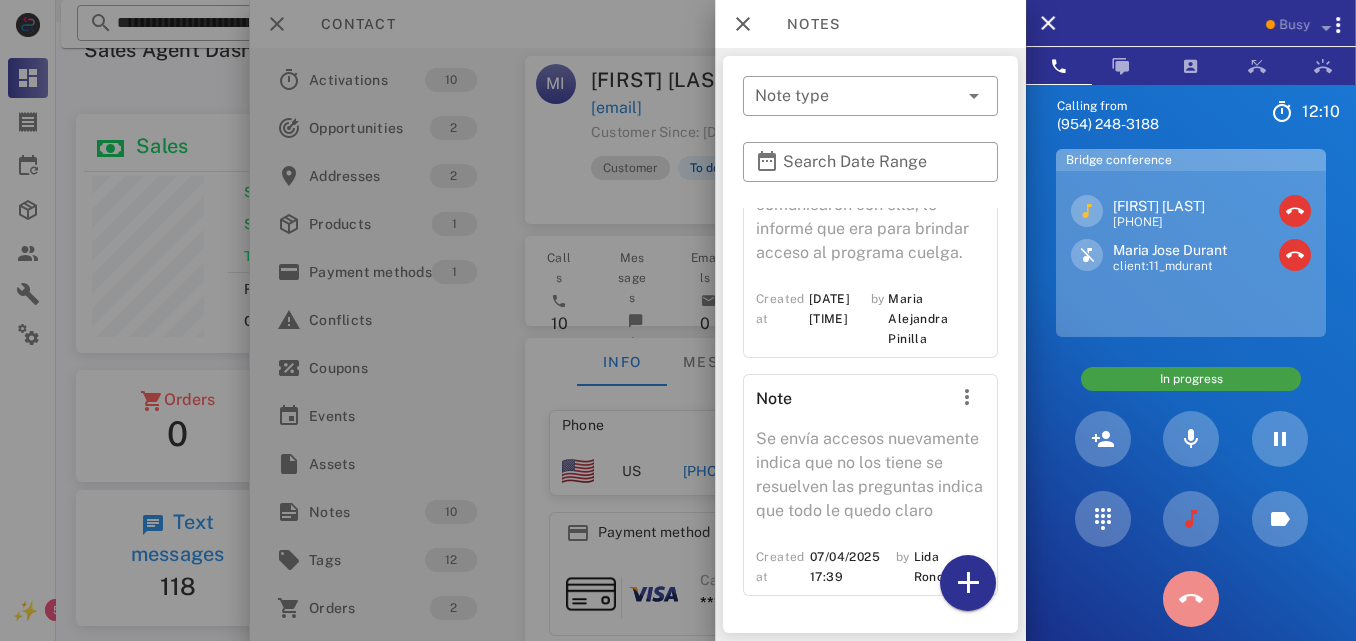 click at bounding box center [1191, 599] 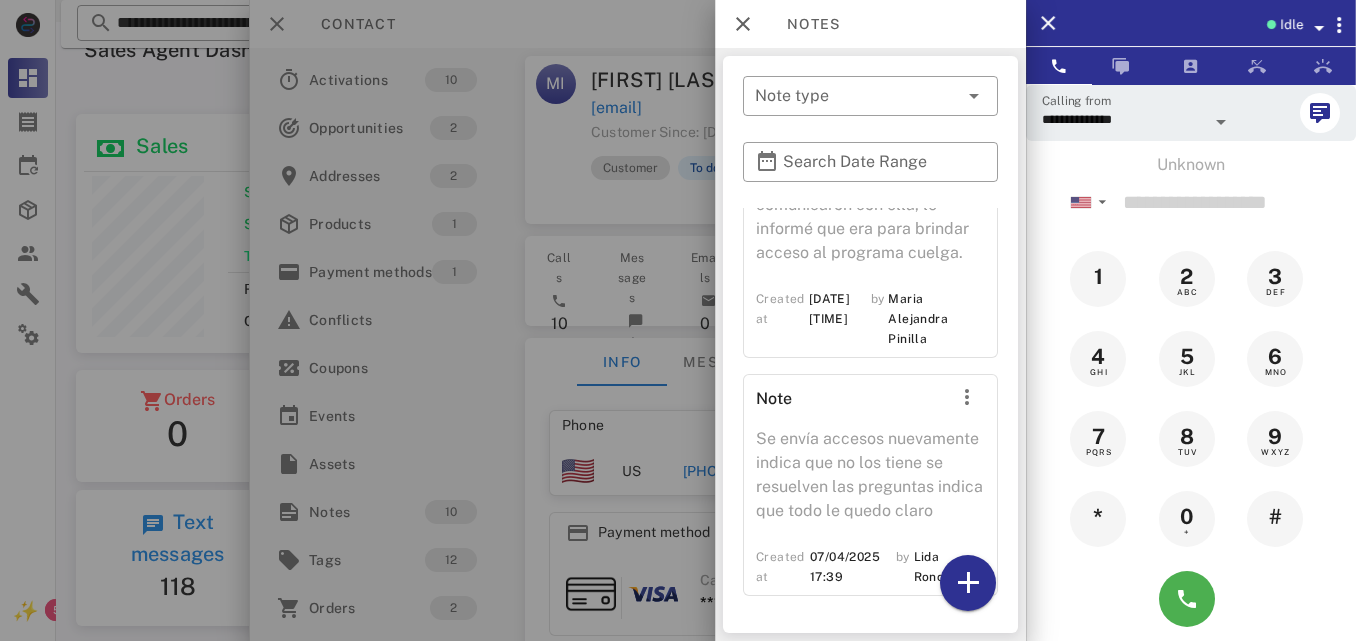 scroll, scrollTop: 999761, scrollLeft: 999585, axis: both 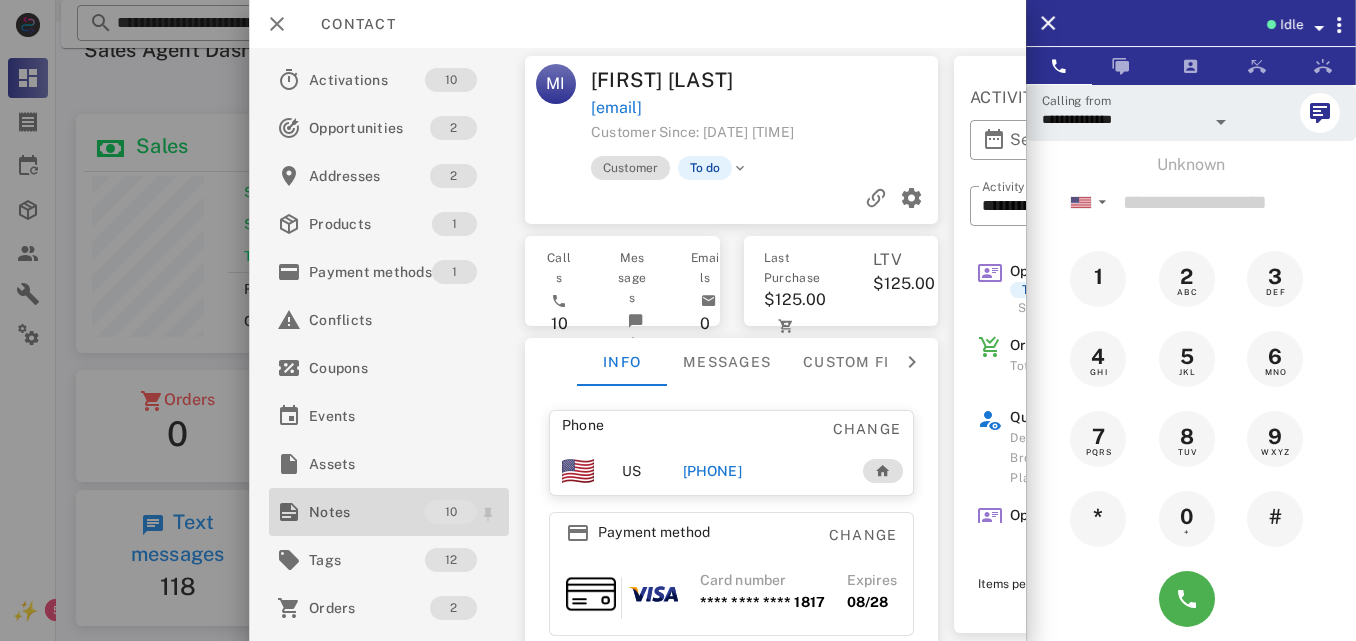 click on "Notes" at bounding box center (367, 512) 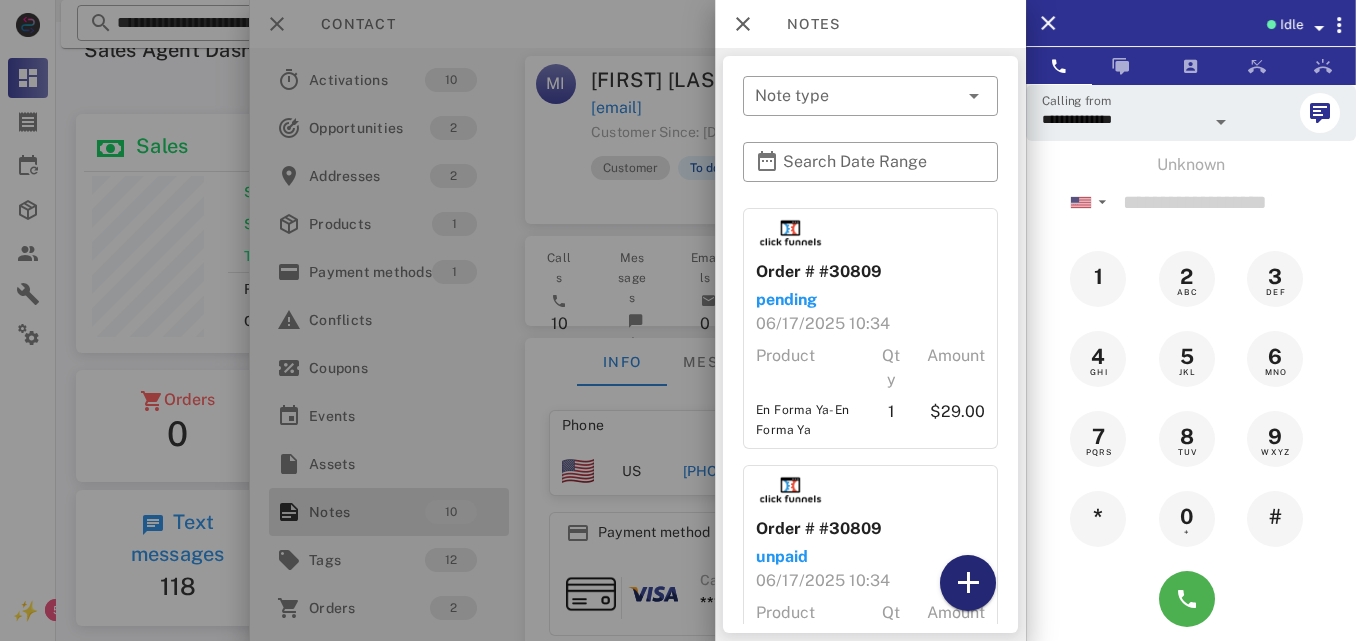 click at bounding box center [968, 583] 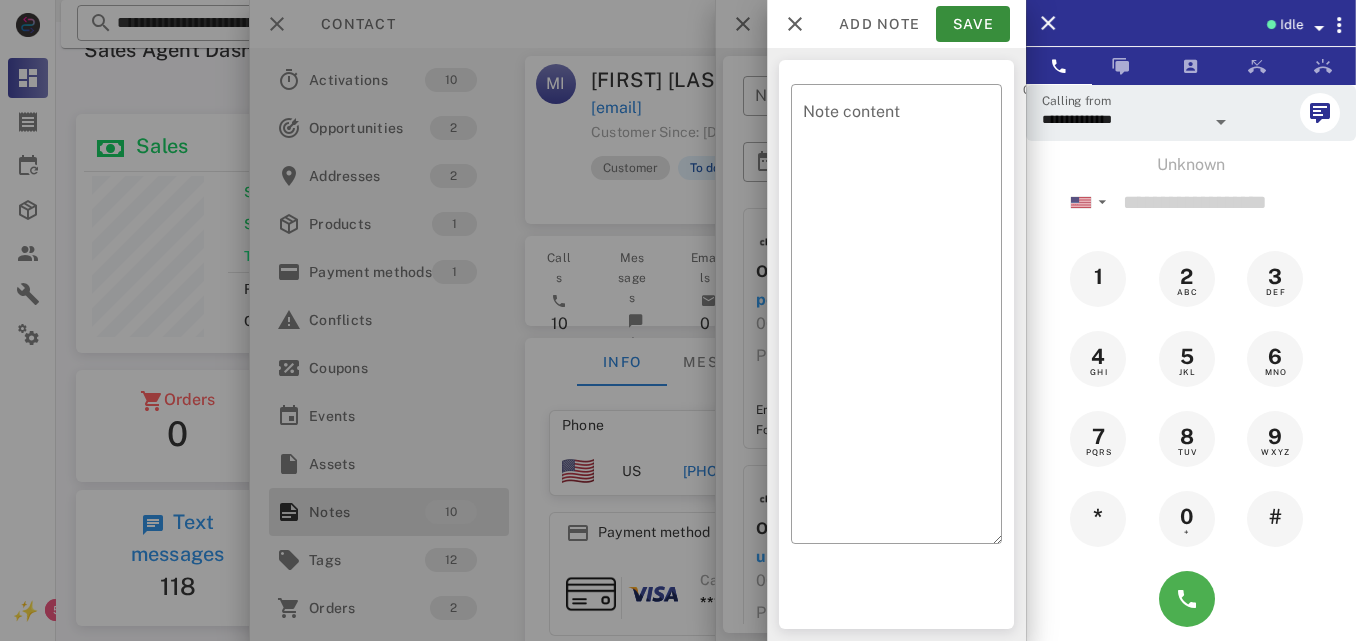 click on "**********" at bounding box center (706, 22) 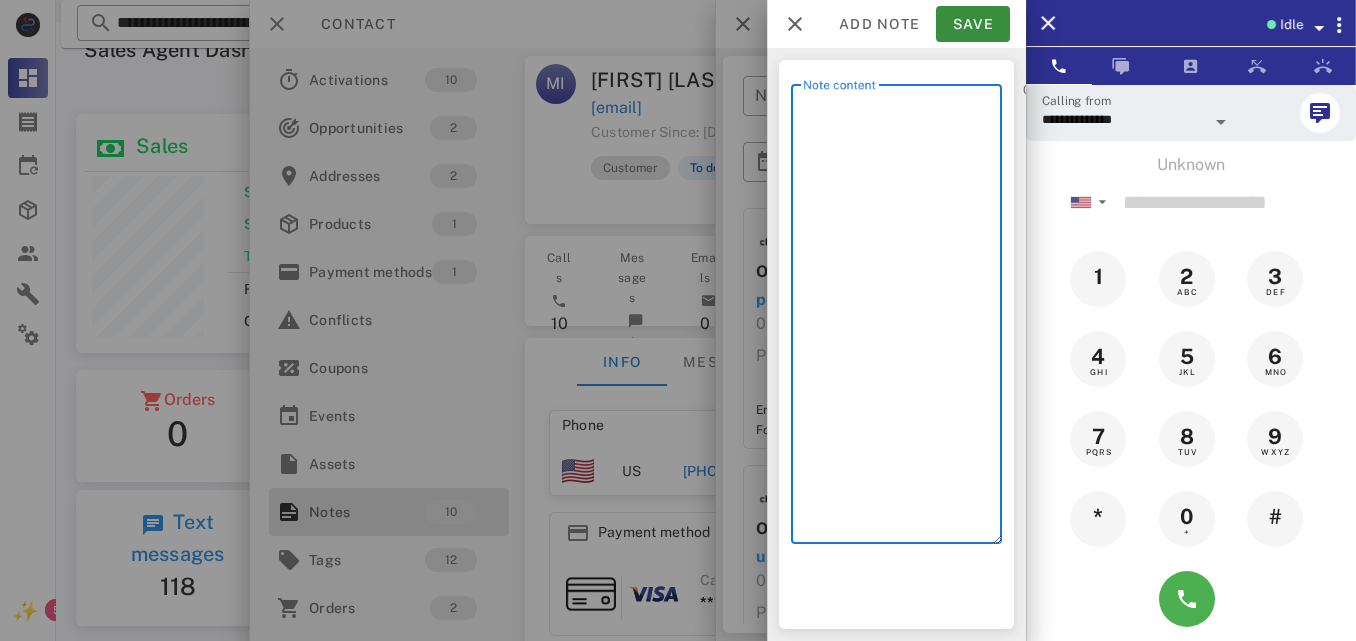 click on "Note content" at bounding box center [902, 319] 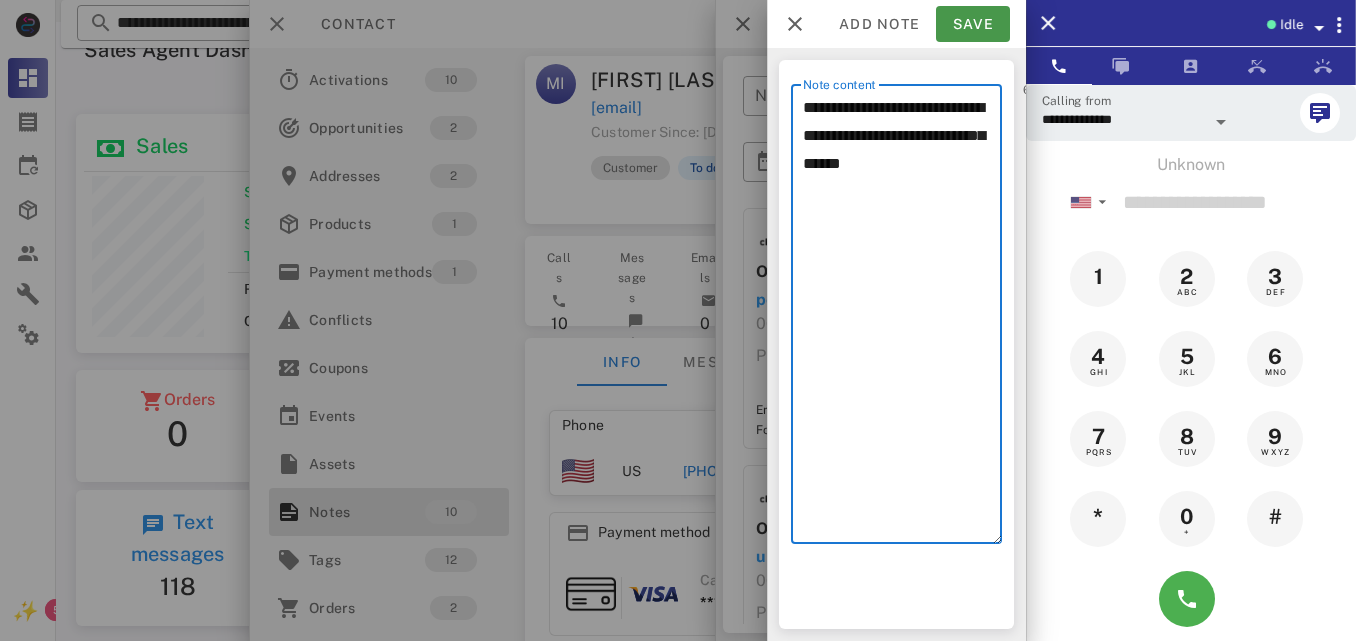 type on "**********" 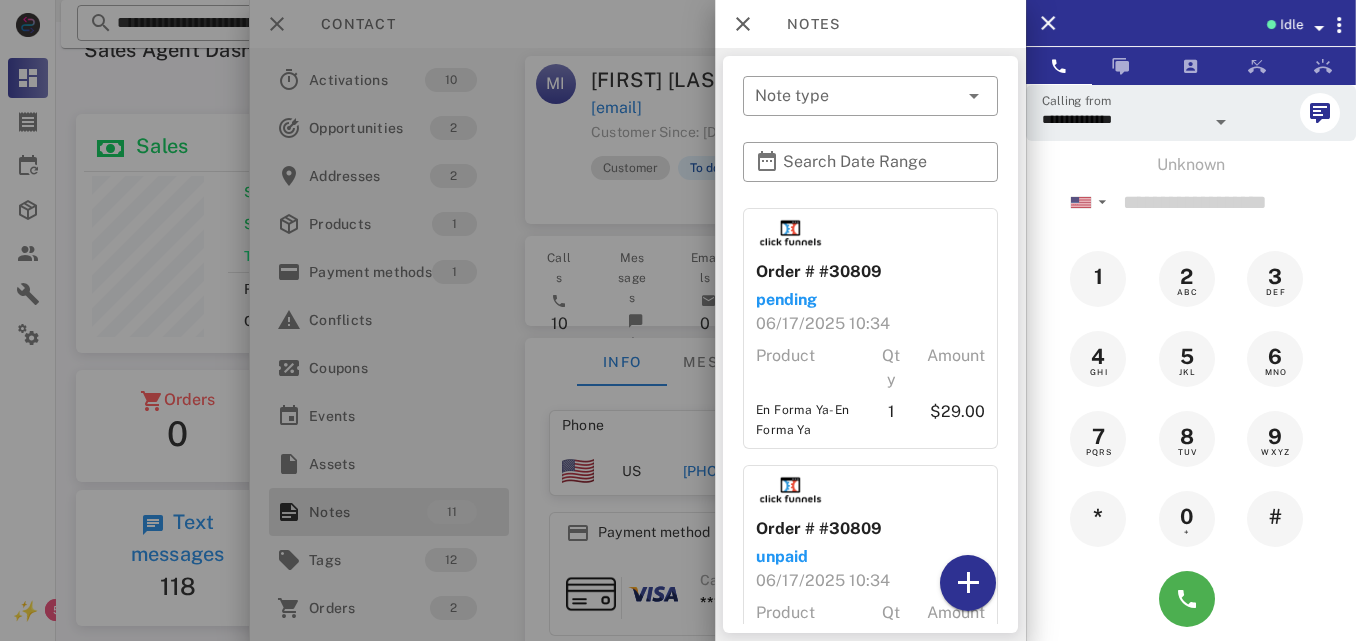 click at bounding box center [678, 320] 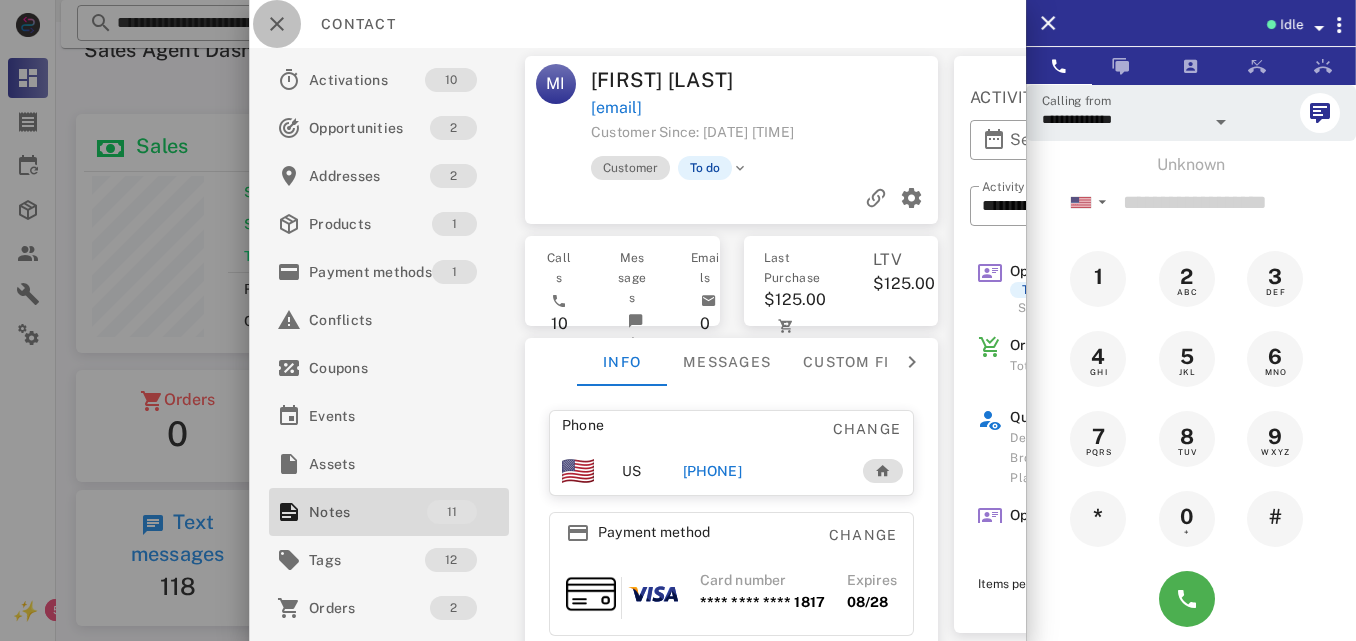 click at bounding box center (277, 24) 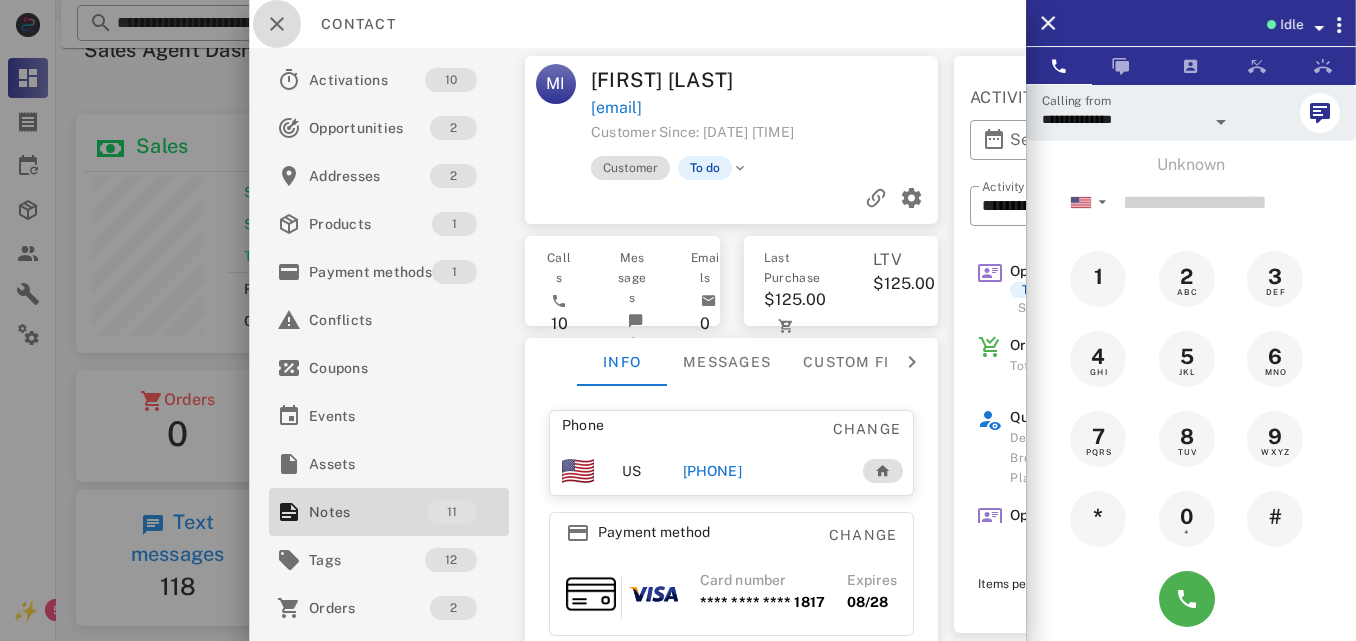 click at bounding box center (678, 320) 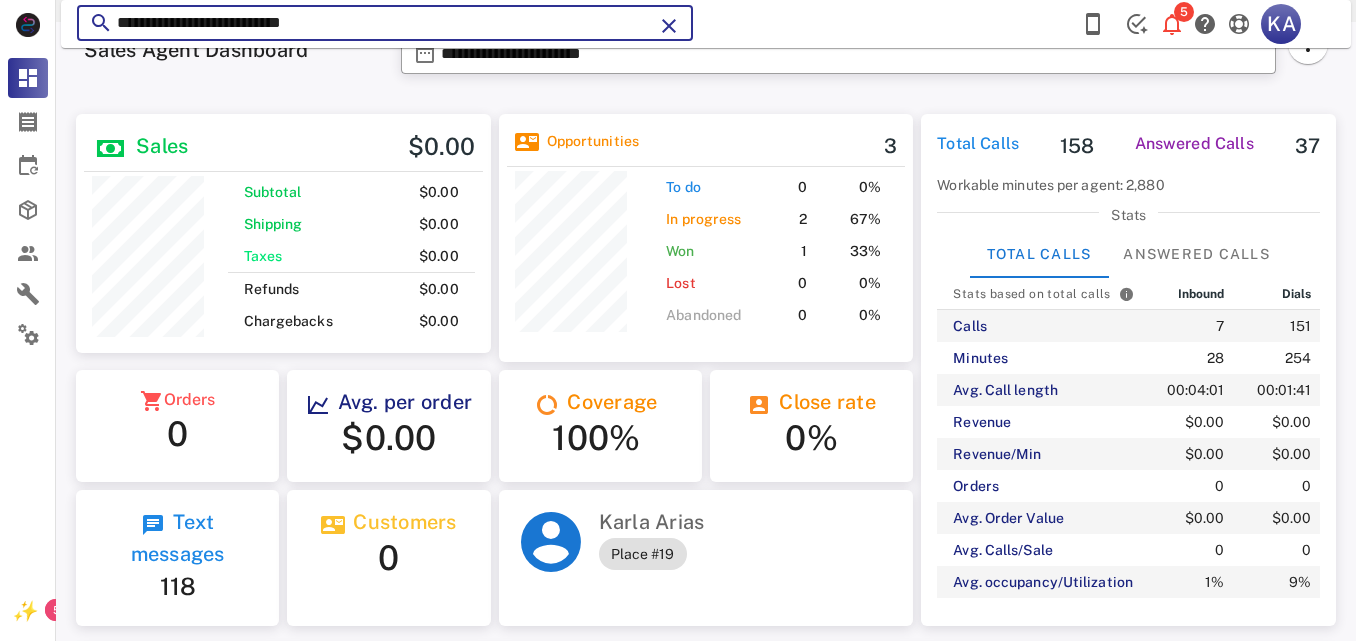 click on "**********" at bounding box center [385, 23] 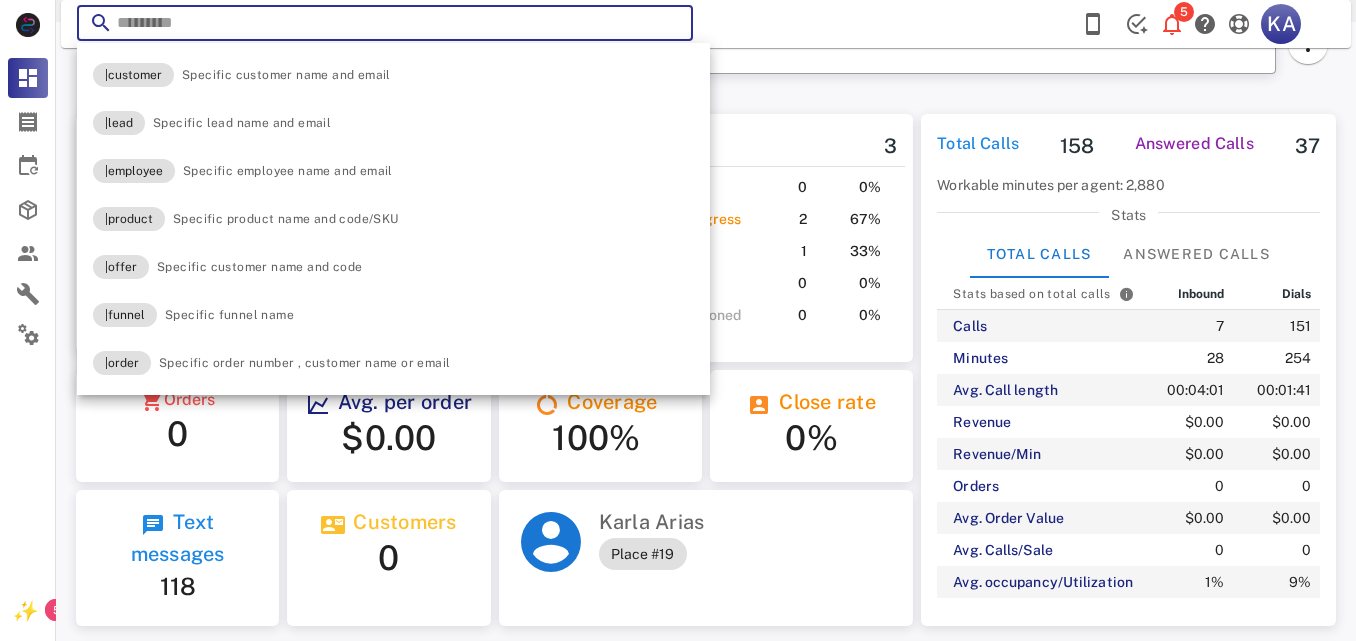 paste on "**********" 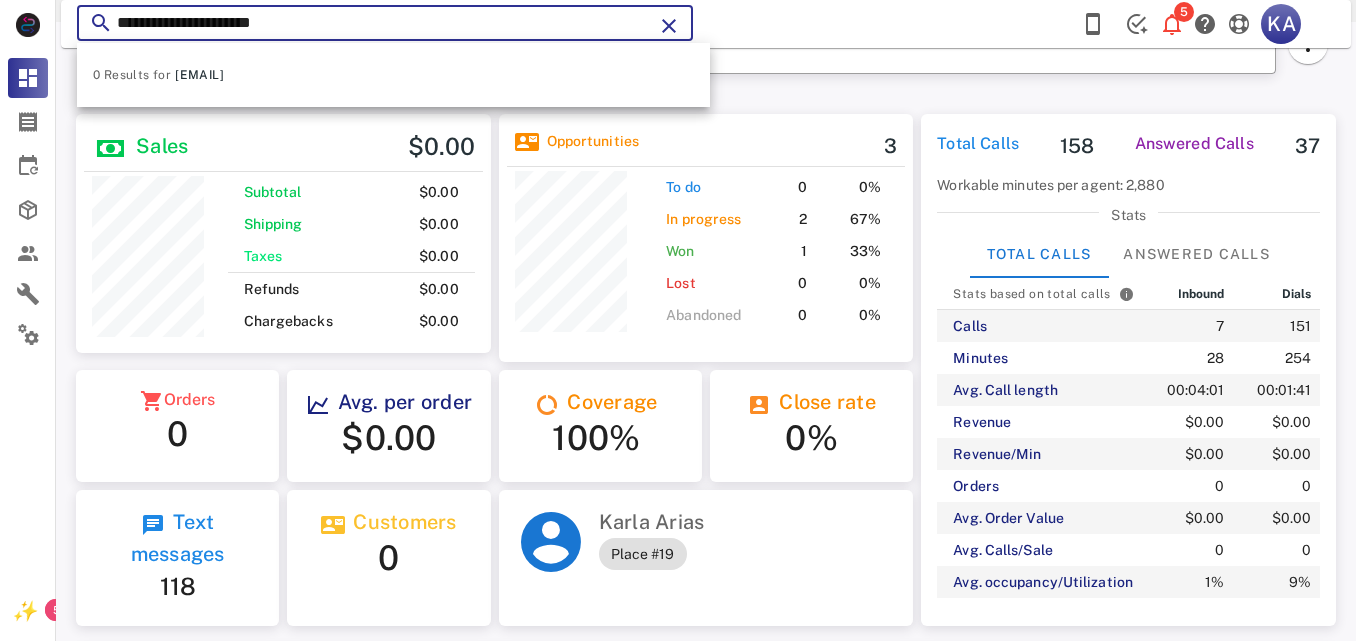 click at bounding box center (669, 26) 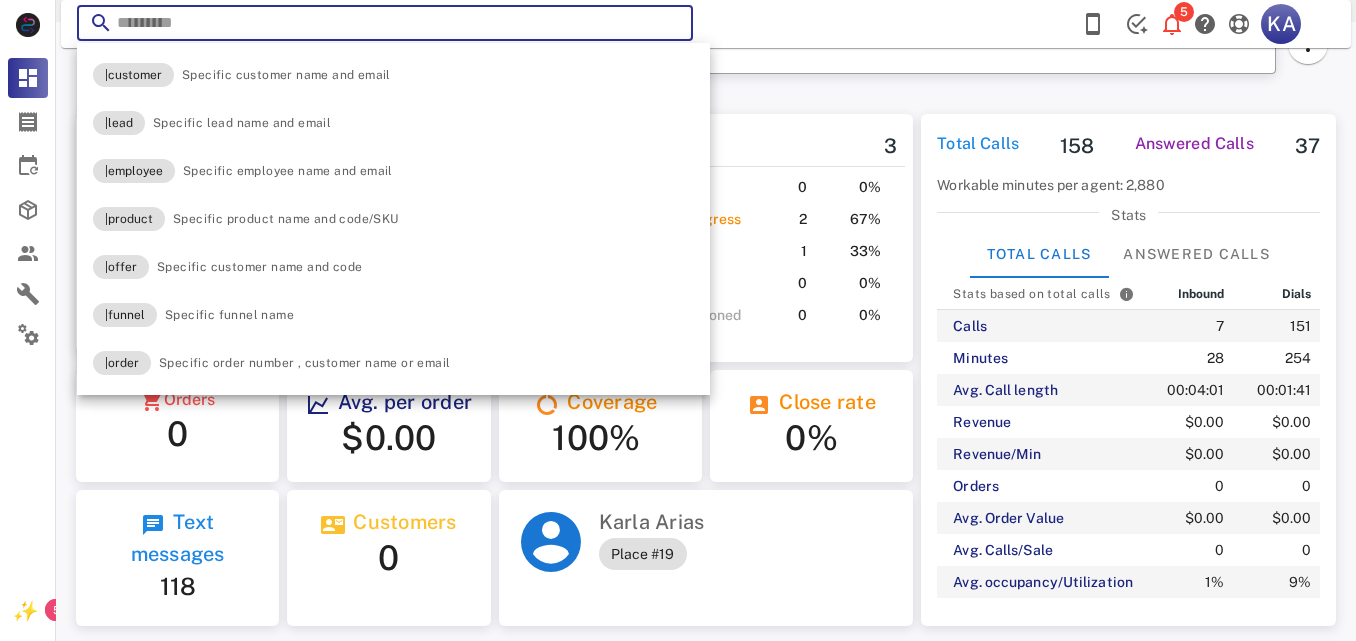 paste on "**********" 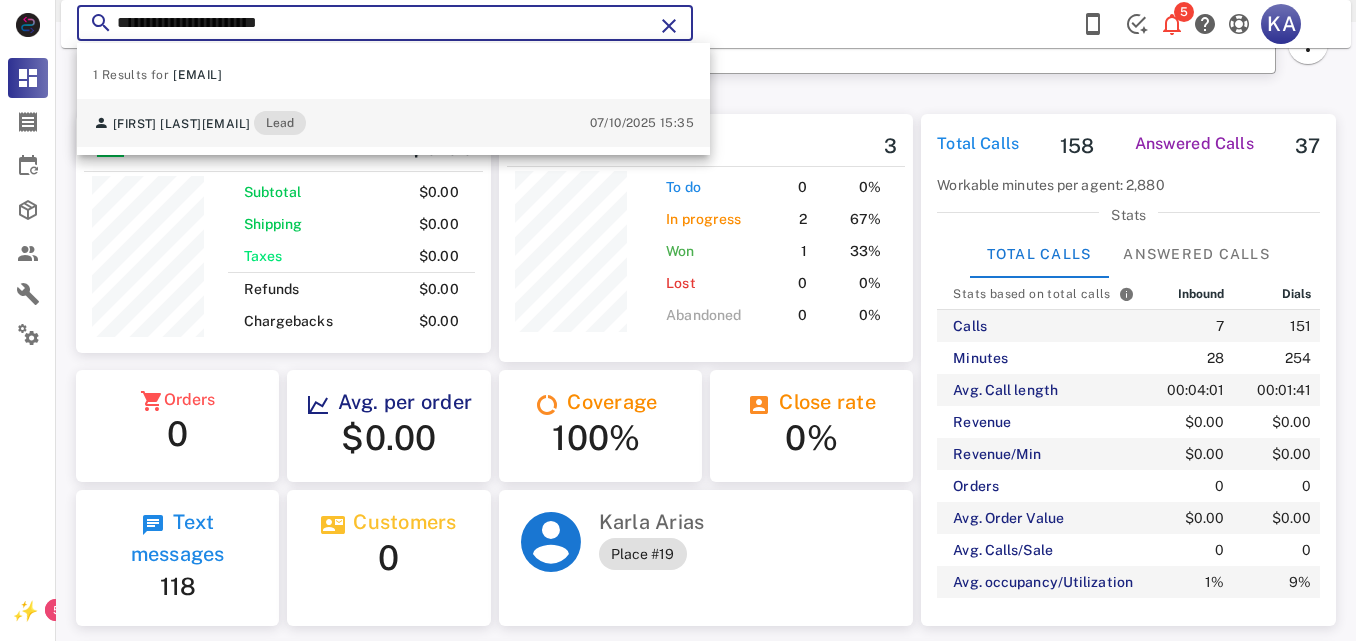 type on "**********" 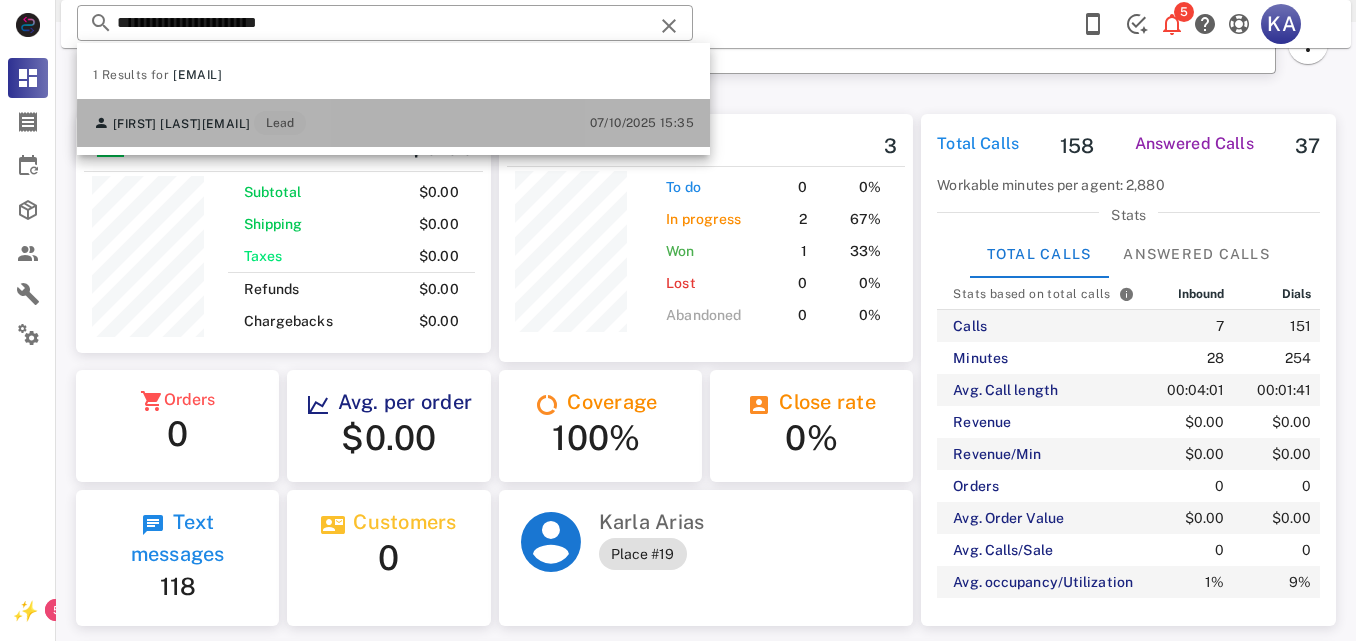 click on "[EMAIL]" at bounding box center [226, 124] 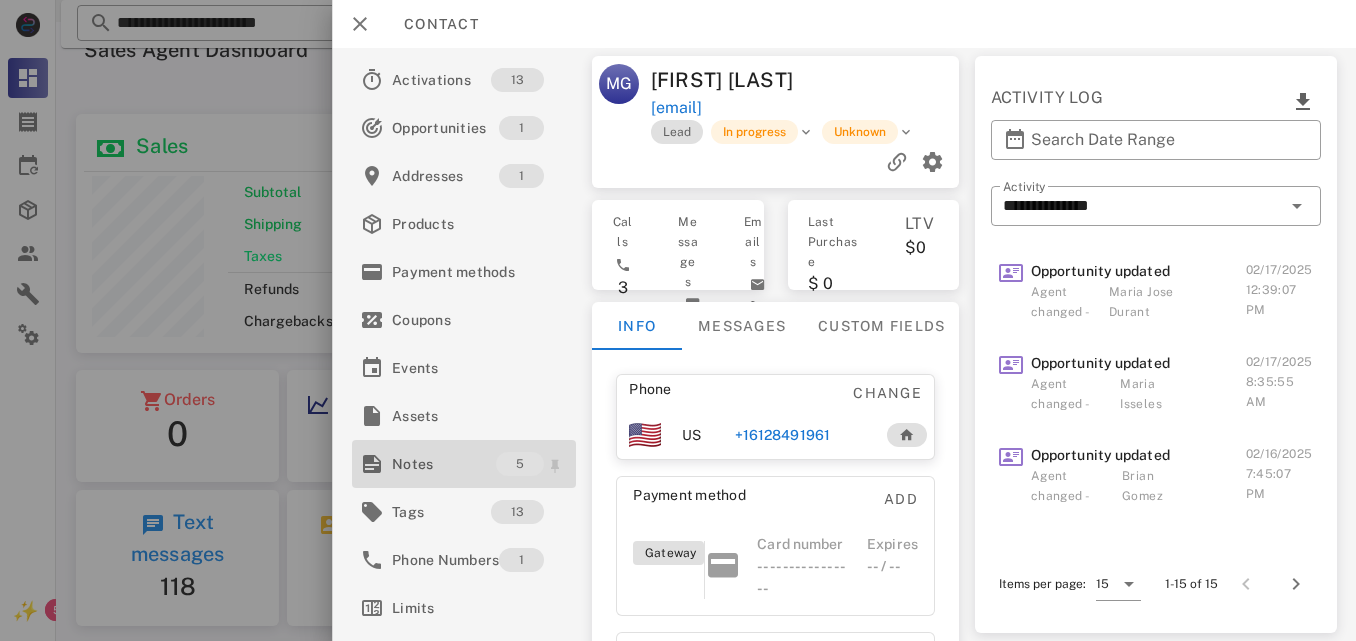 click on "Notes" at bounding box center (444, 464) 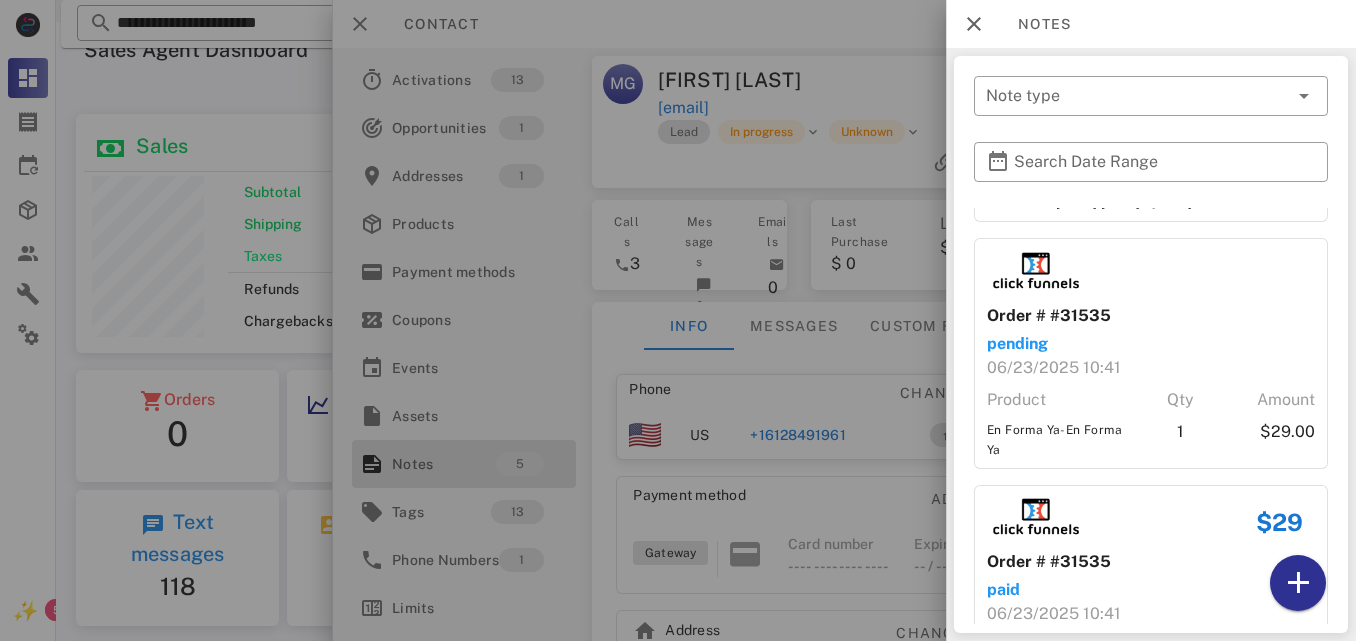 scroll, scrollTop: 831, scrollLeft: 0, axis: vertical 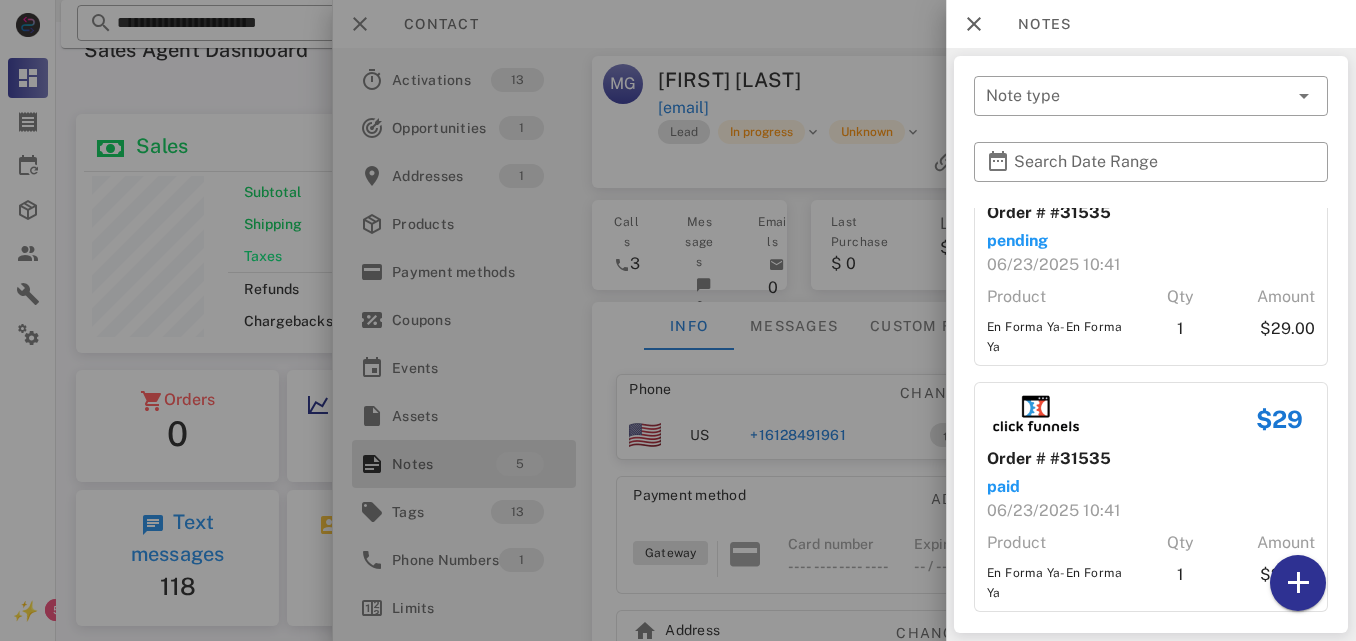 click on "$49 Order # #3972 paid [DATE] [TIME] Product Qty Amount En Forma Ya-En Forma Ya 1 $29.0 En Forma Siempre-En Forma Siempre (Member) 1 $49.0 $49 Order # #3972 paid [DATE] [TIME] Product Qty Amount En Forma Ya-En Forma Ya 1 $29.0 En Forma Siempre-En Forma Siempre (Member) 1 $49.0 Note Se hace la cancelación de la suscripción Created at [DATE] [TIME] by [FIRST] [LAST] Order # #31535 pending [DATE] [TIME] Product Qty Amount En Forma Ya-En Forma Ya 1 $29.00 $29 Order # #31535 paid [DATE] [TIME] Product Qty Amount En Forma Ya-En Forma Ya 1 $29.00" at bounding box center [1151, 8] 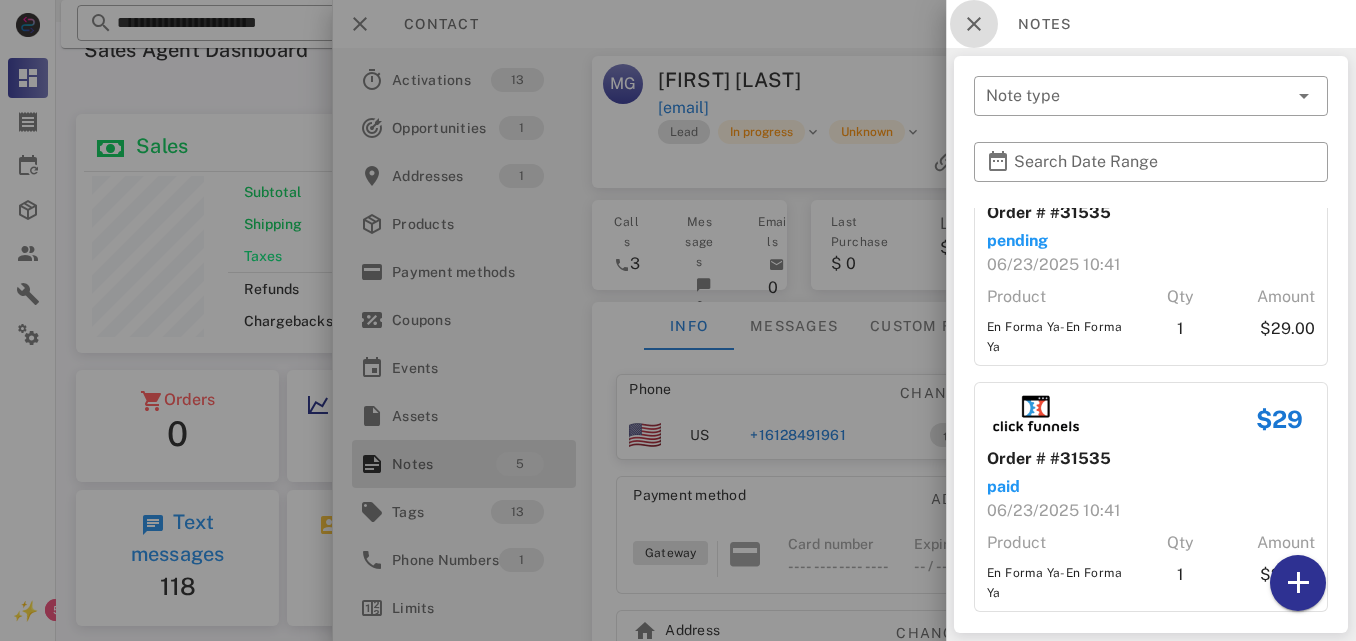 click at bounding box center (974, 24) 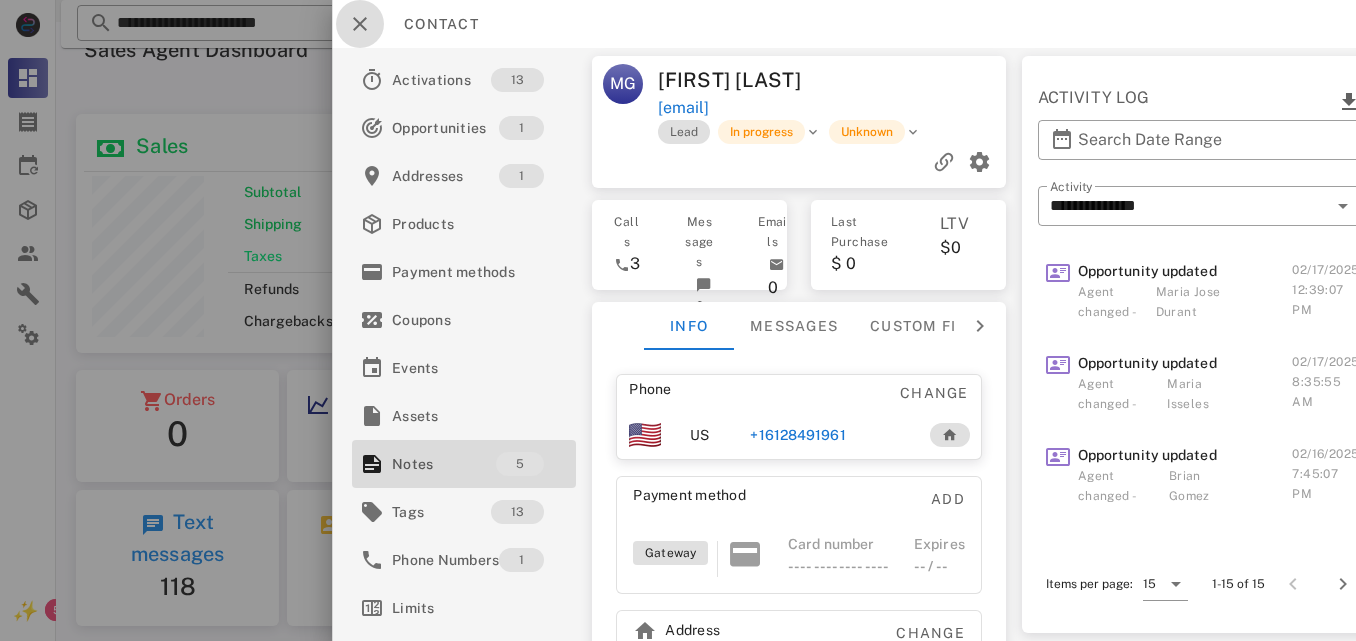 click at bounding box center (360, 24) 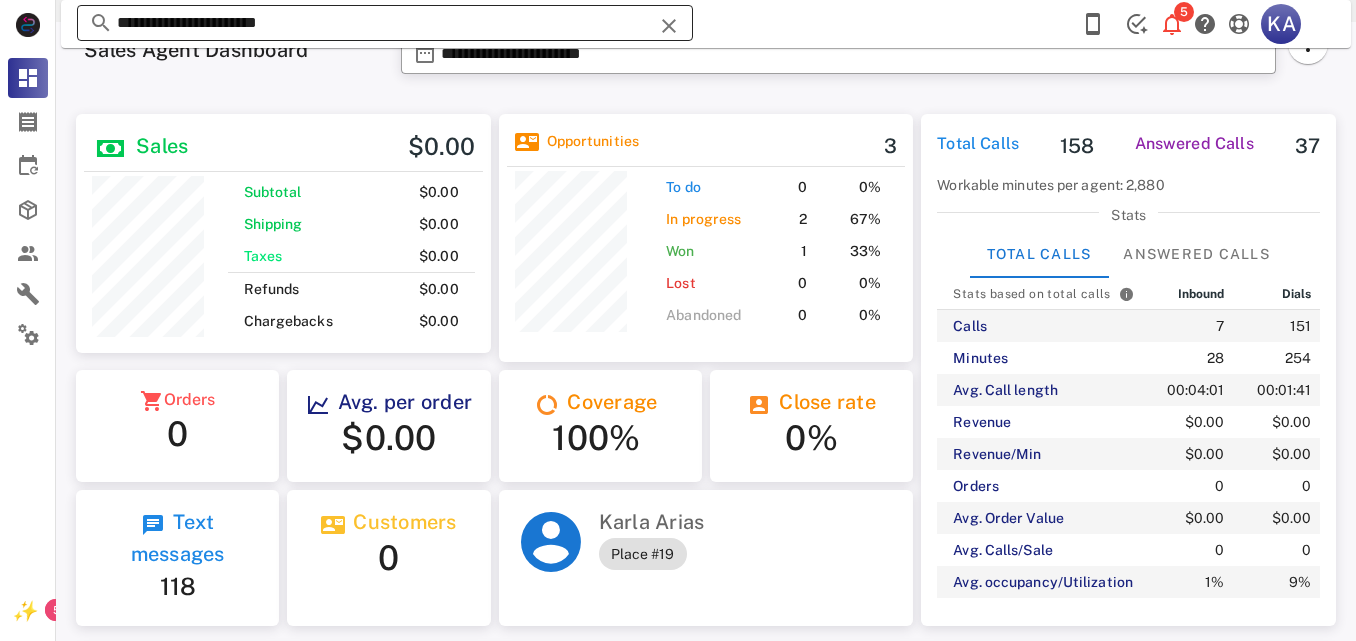 click at bounding box center (669, 26) 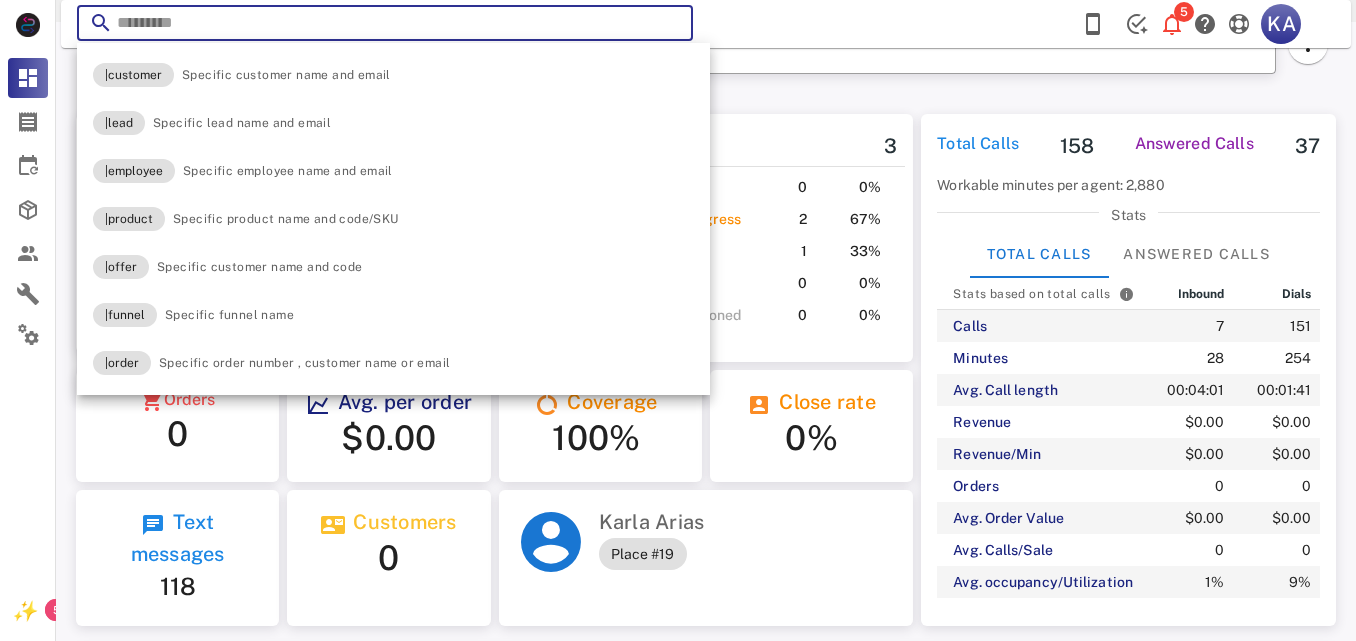 paste on "**********" 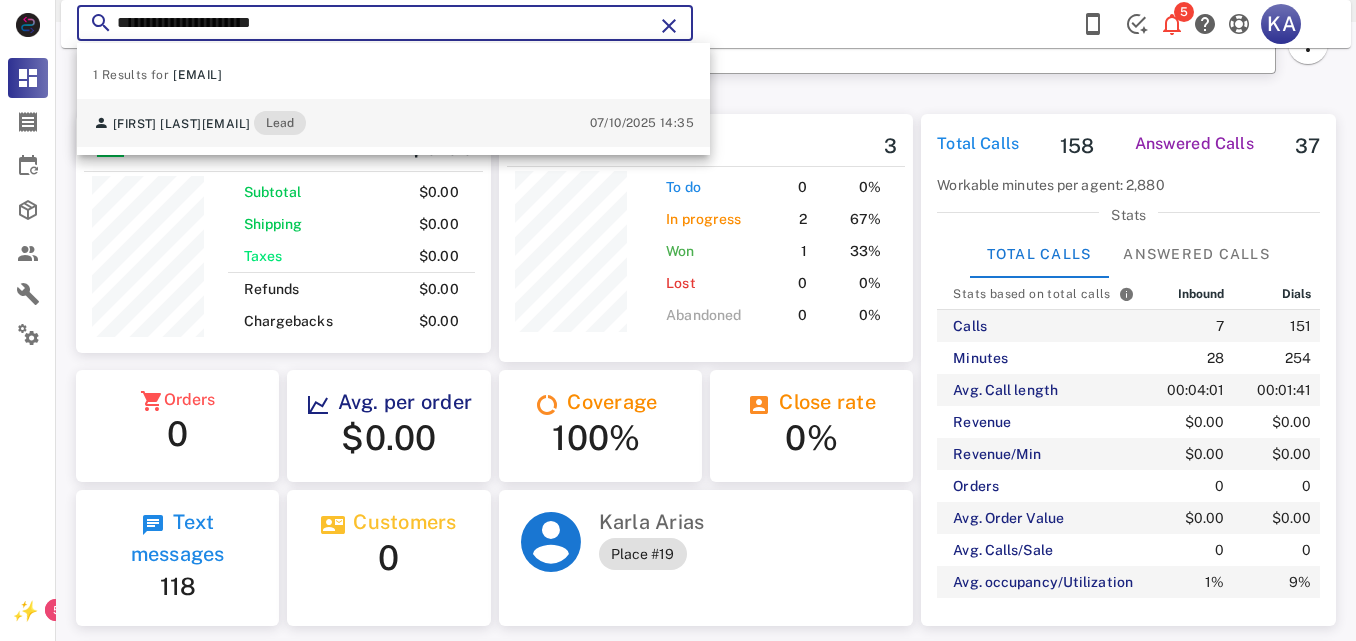 type on "**********" 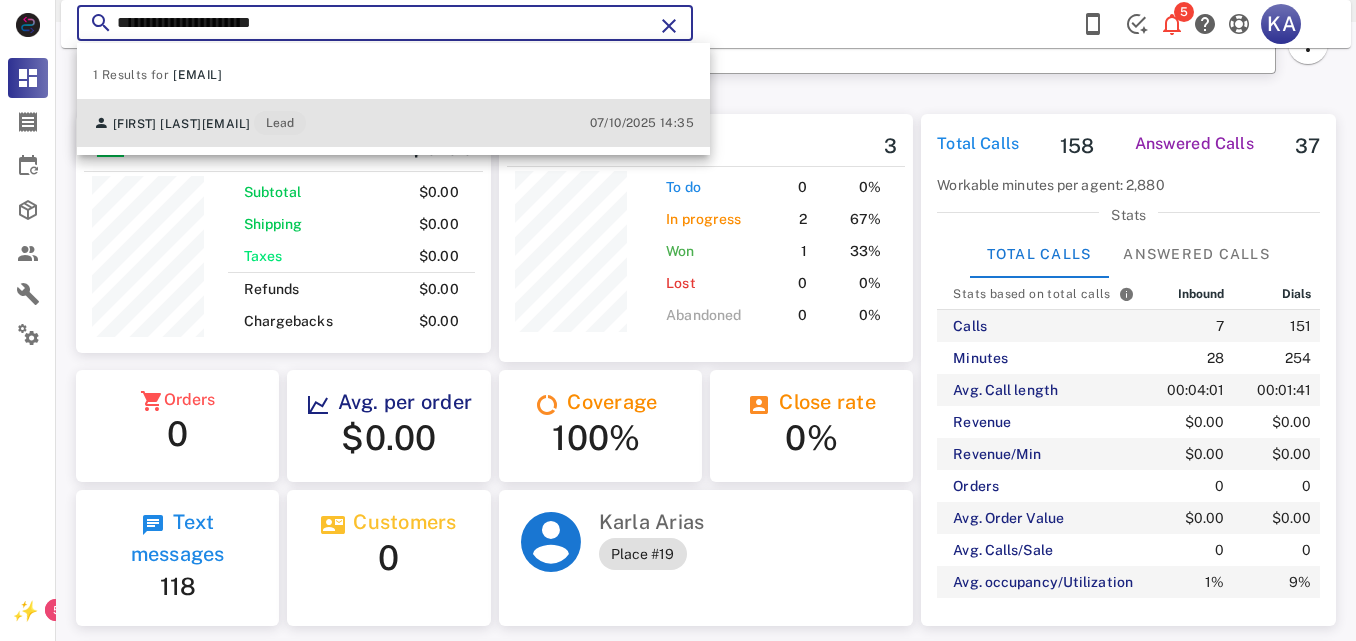 click on "[FIRST] [LAST]   [EMAIL]   Lead   07/10/2025 14:35" at bounding box center (393, 123) 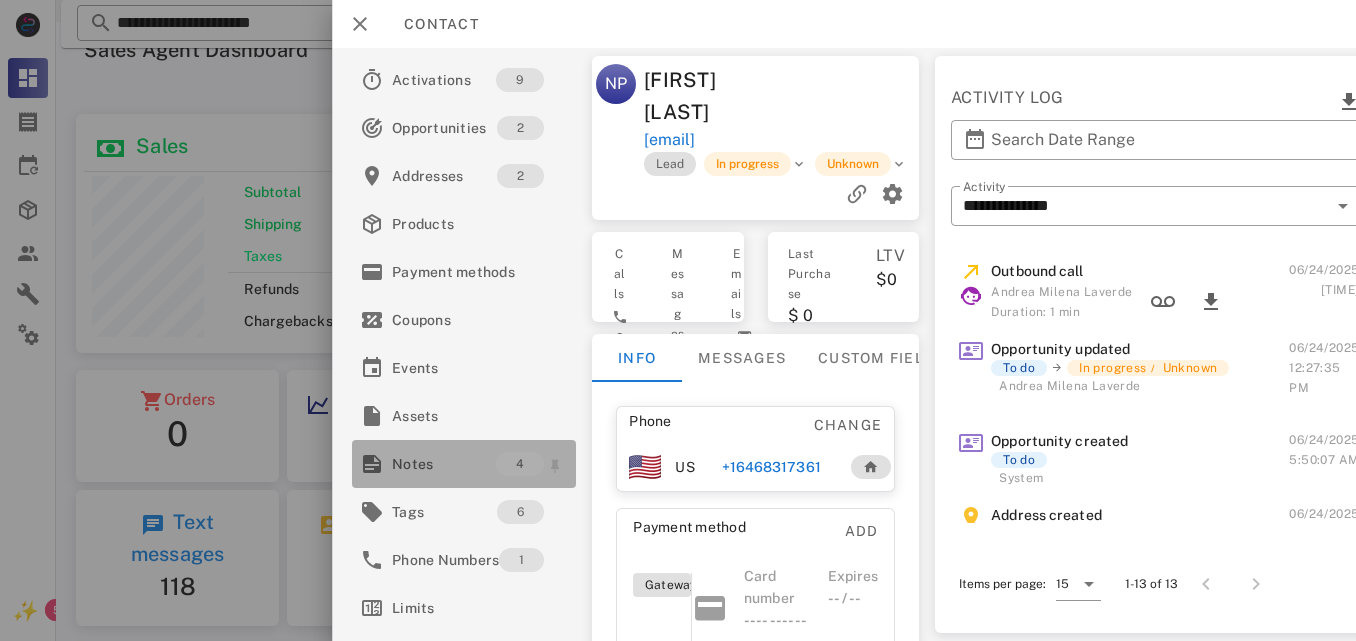 click on "Notes  4" at bounding box center [464, 464] 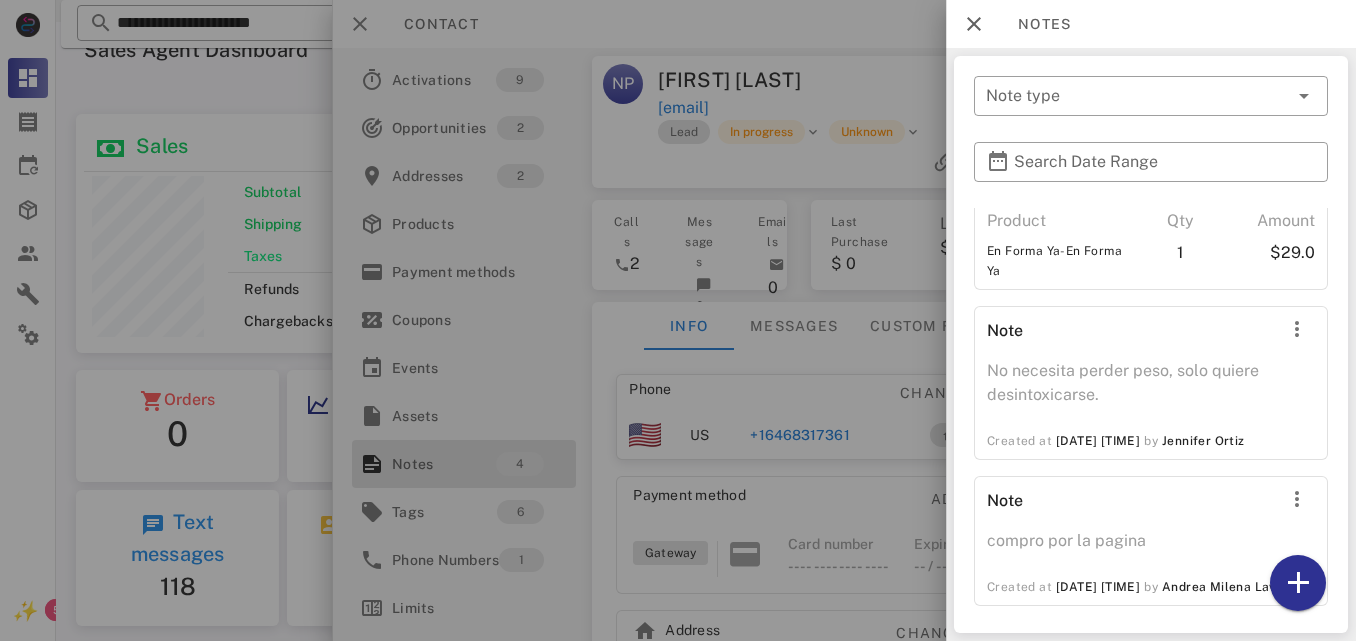 scroll, scrollTop: 422, scrollLeft: 0, axis: vertical 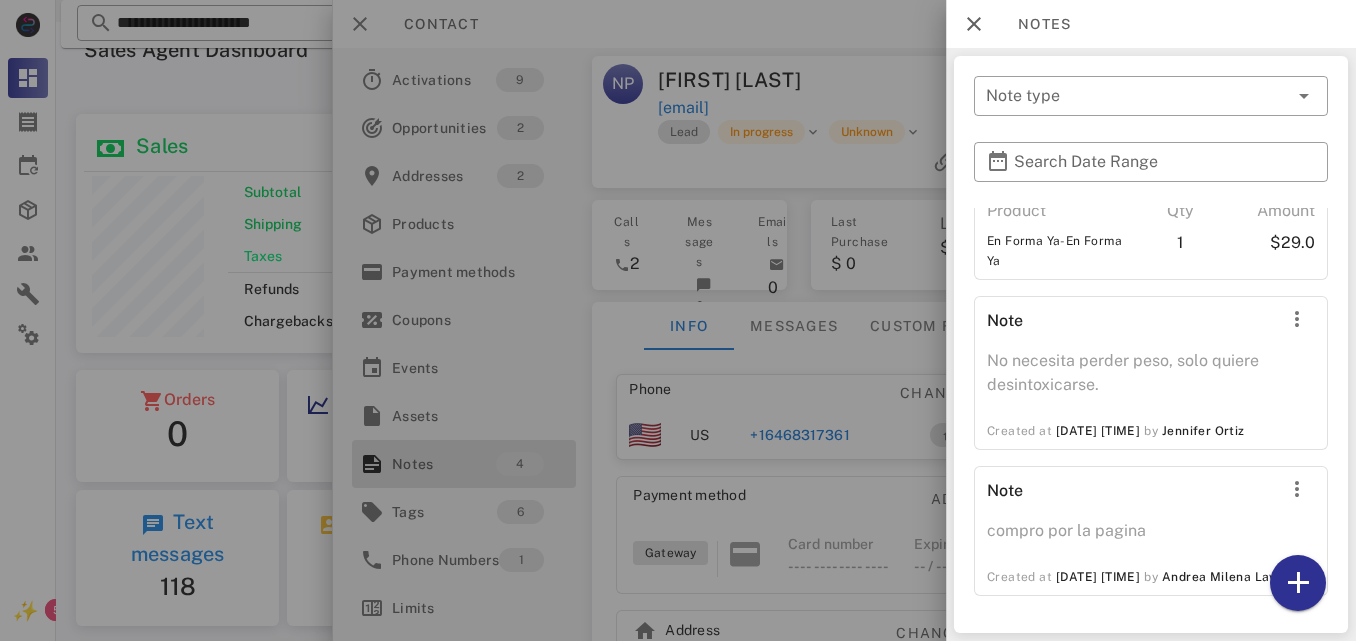 click at bounding box center [678, 320] 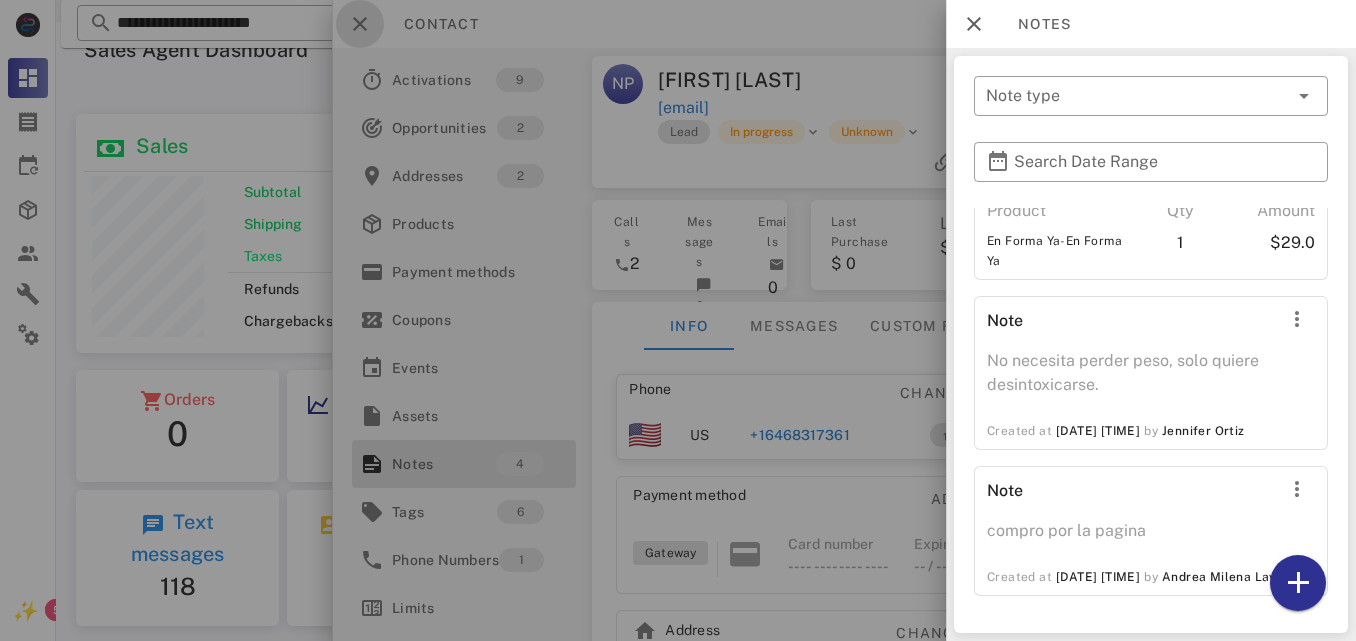click at bounding box center [360, 24] 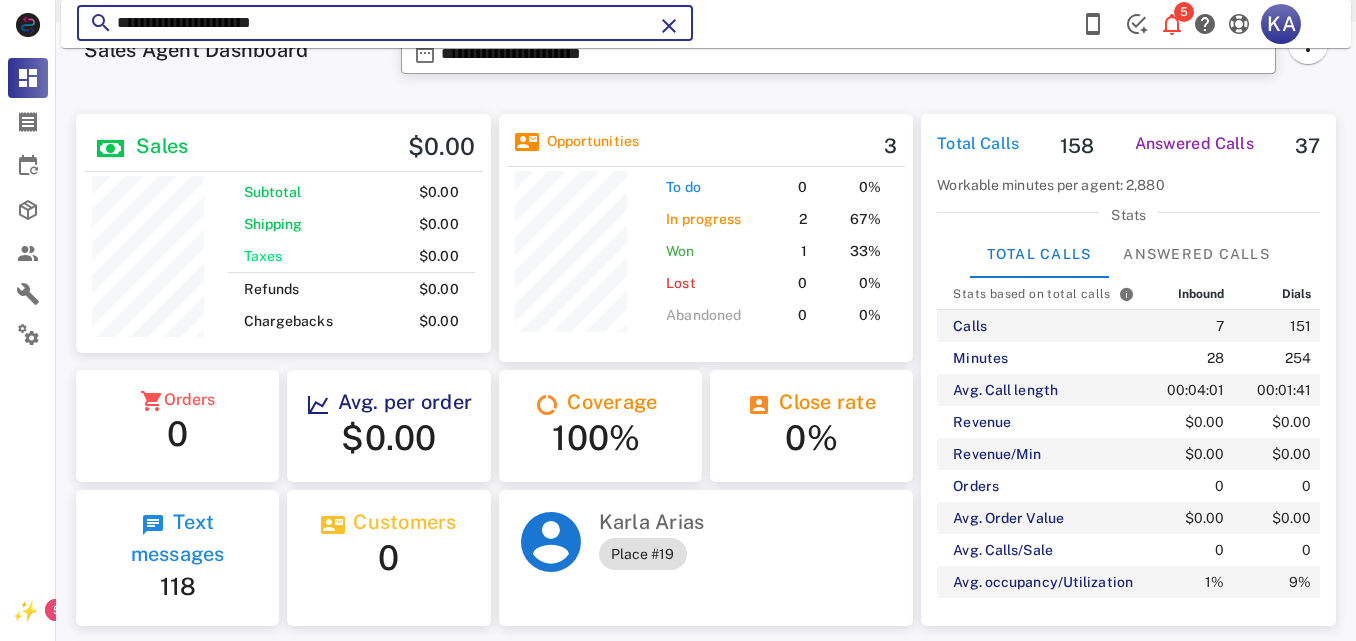 click on "**********" at bounding box center [385, 23] 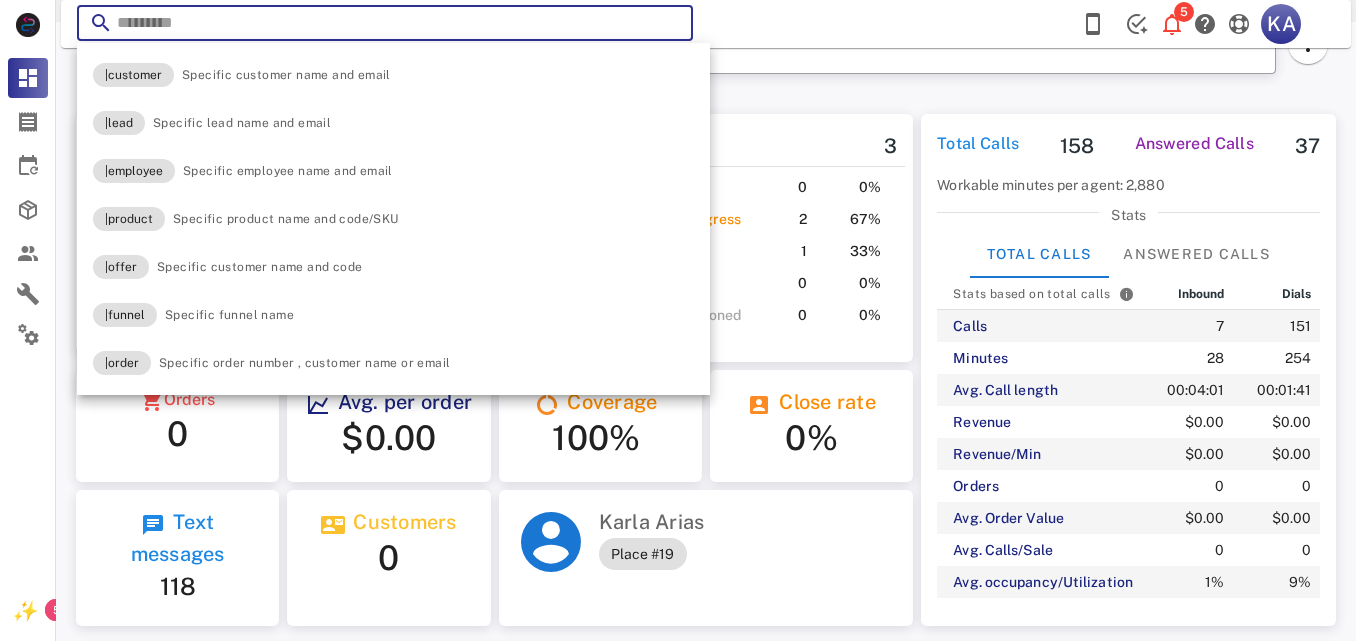 paste on "**********" 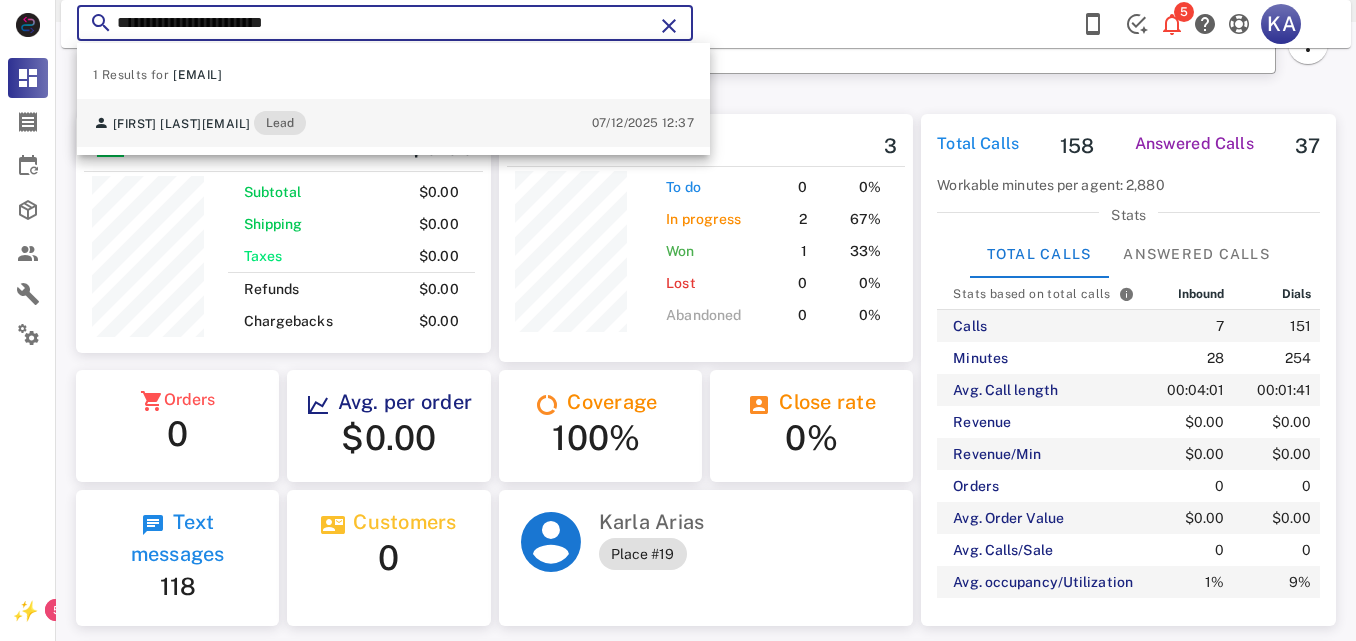 type on "**********" 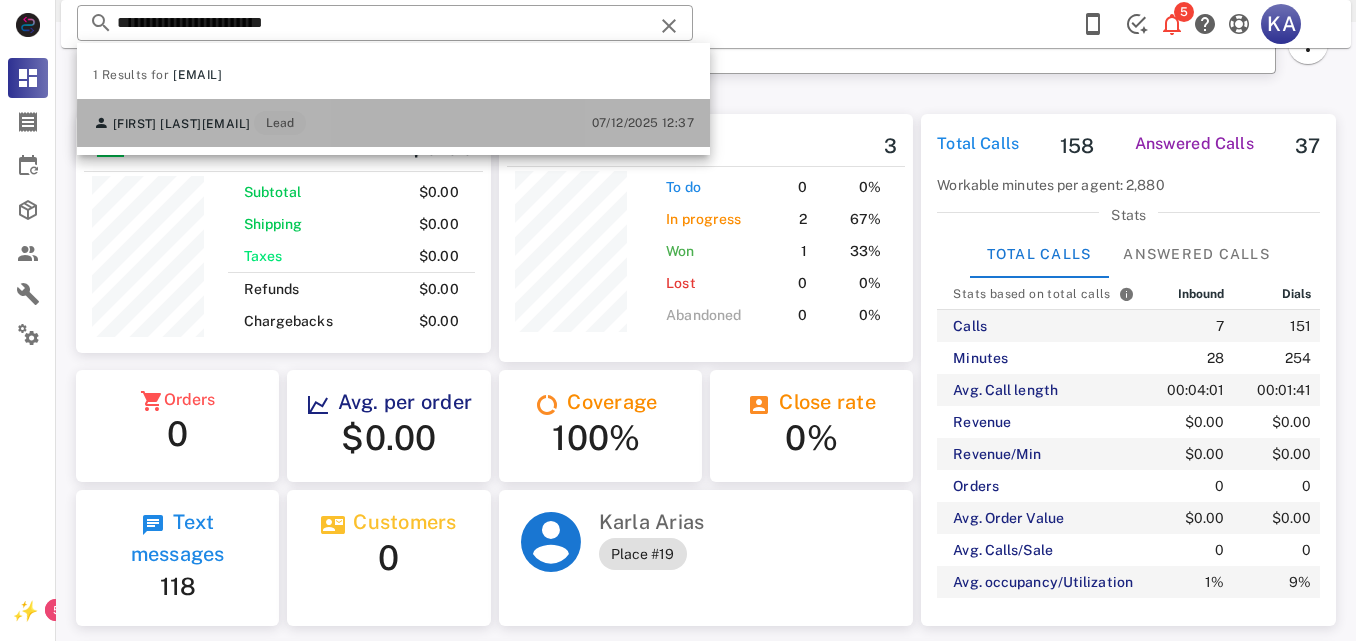 click on "[FIRST] [LAST] [EMAIL] Lead [DATE] [TIME]" at bounding box center (393, 123) 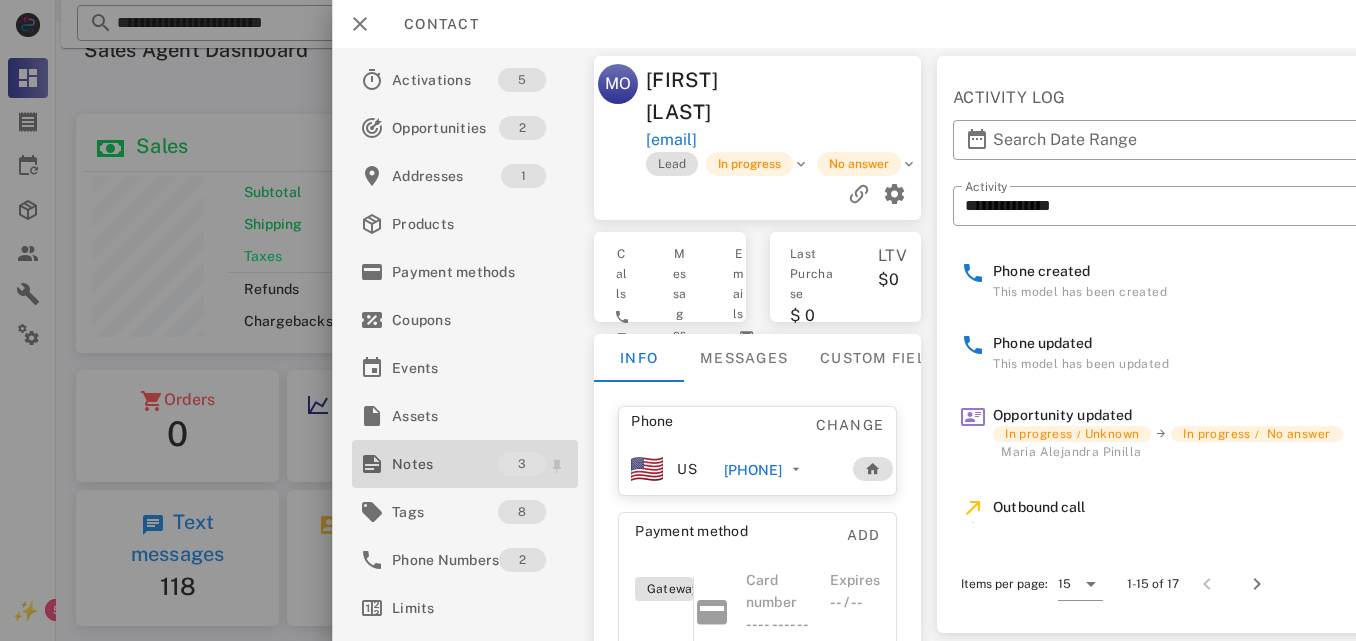 click on "Notes" at bounding box center (445, 464) 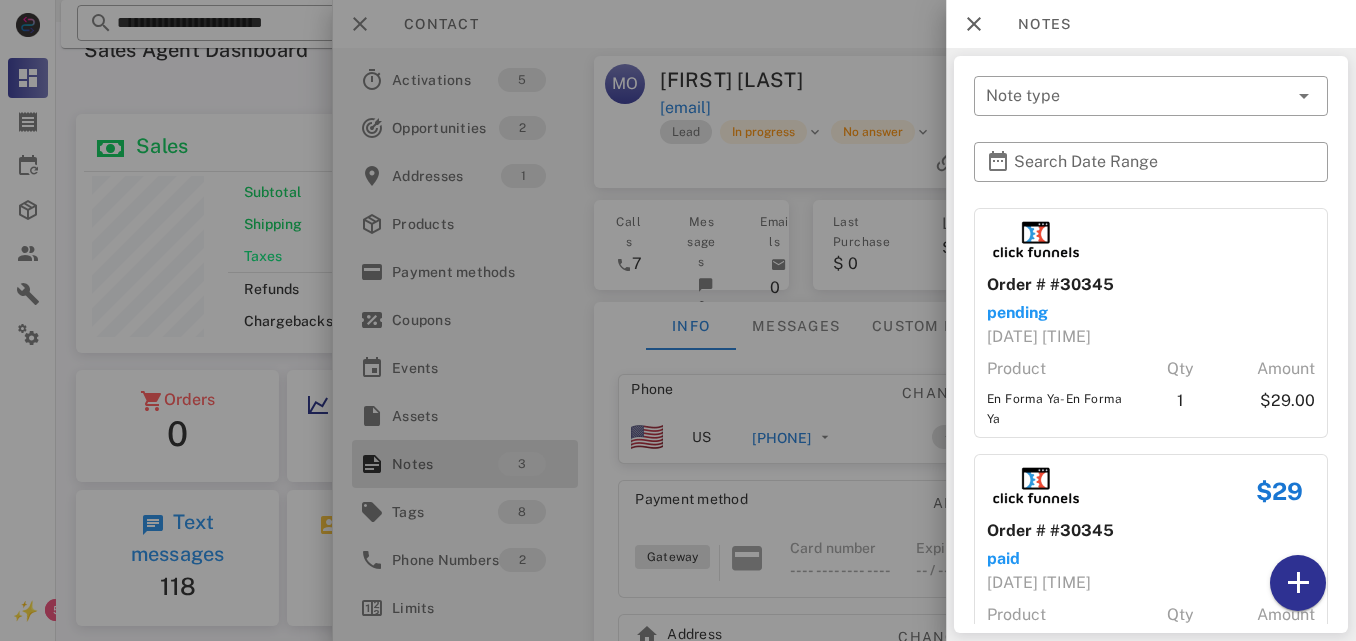 scroll, scrollTop: 252, scrollLeft: 0, axis: vertical 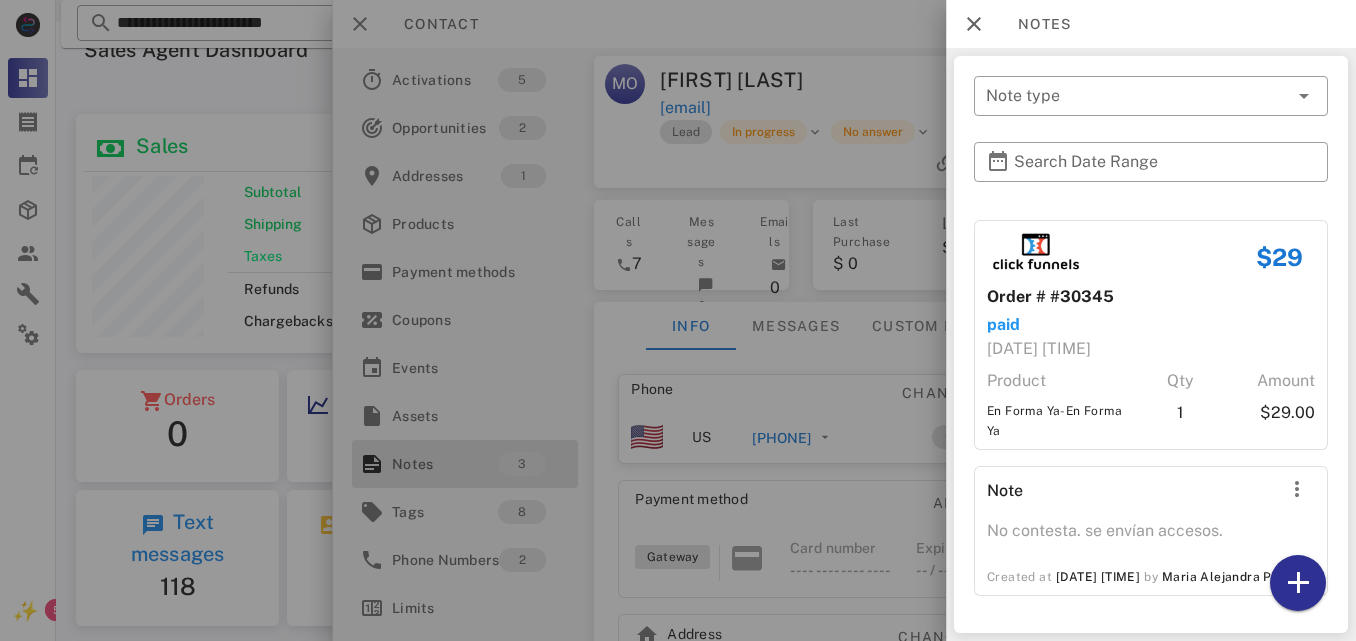 click at bounding box center [678, 320] 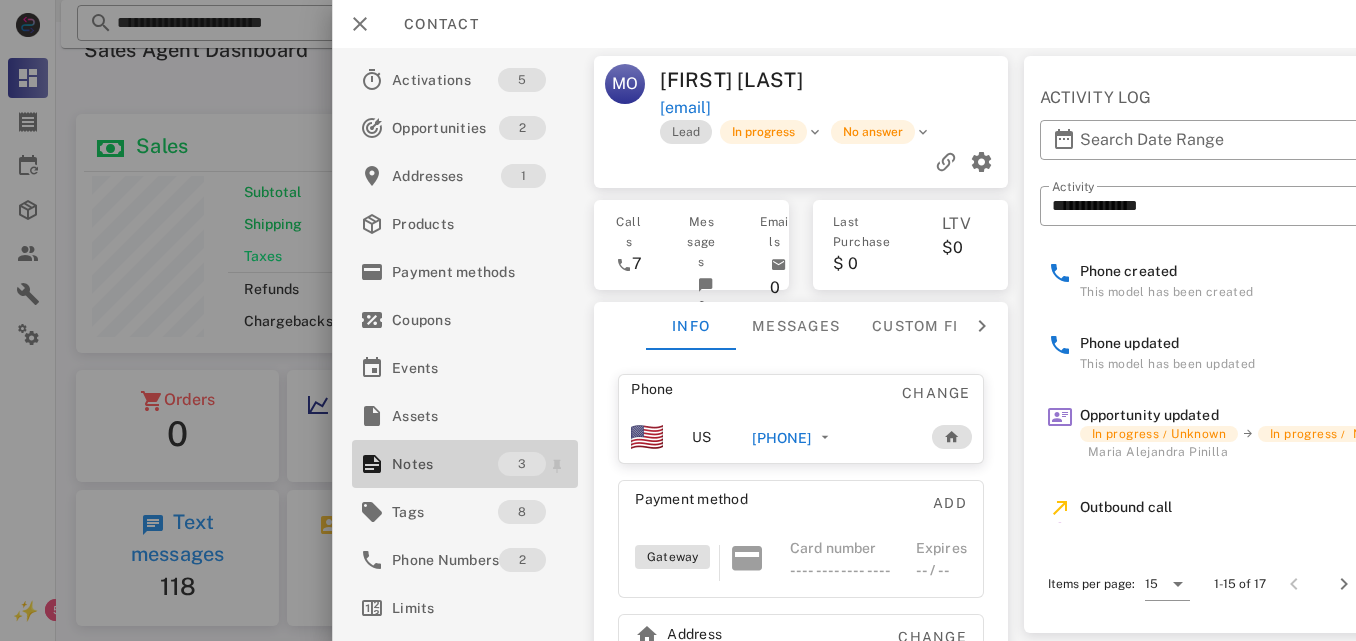 click on "Notes" at bounding box center (445, 464) 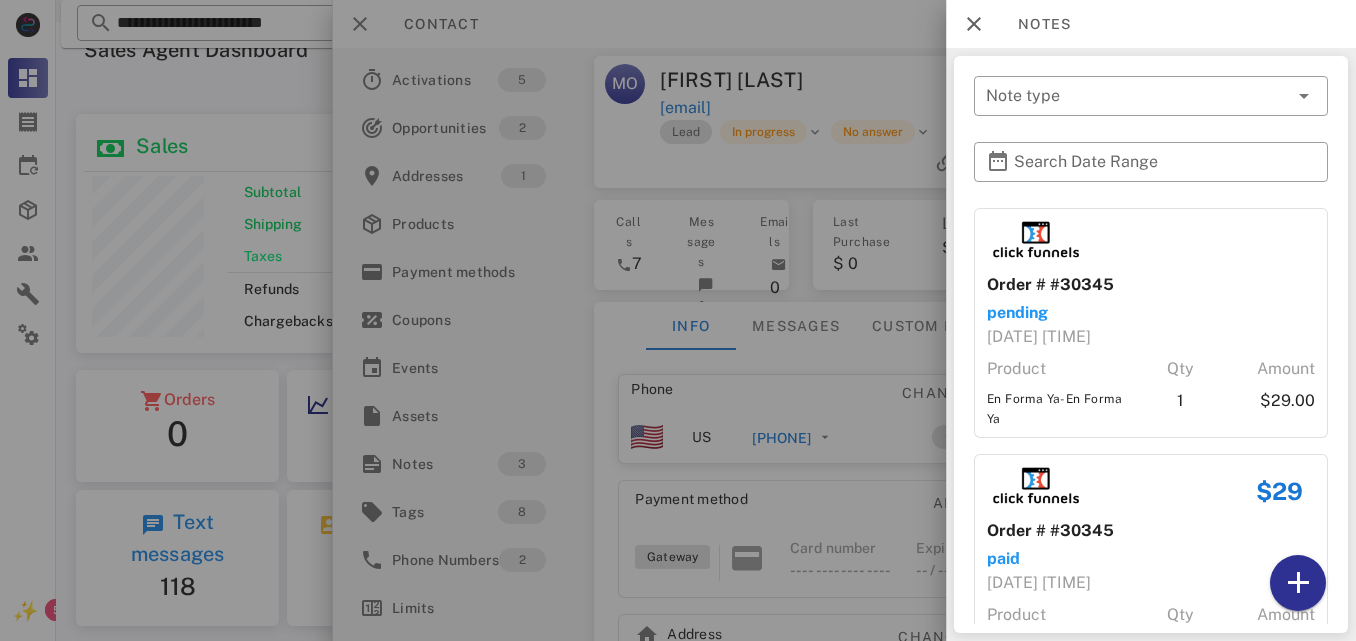 click at bounding box center [678, 320] 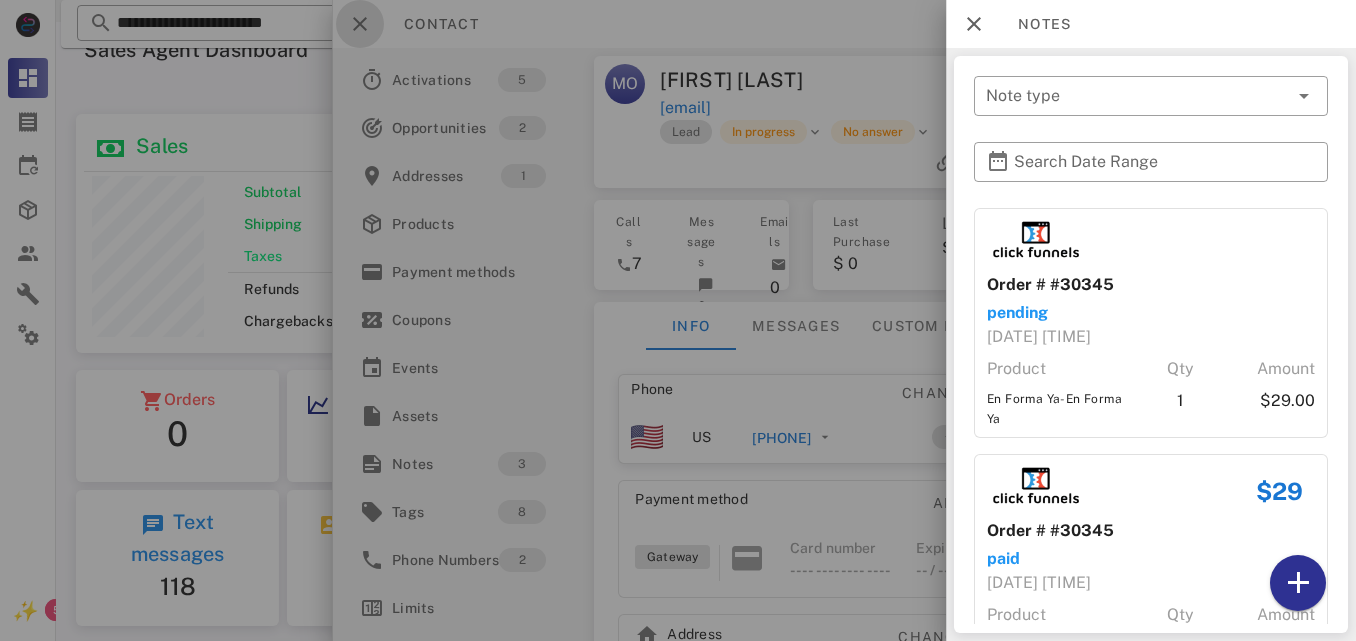 click at bounding box center [360, 24] 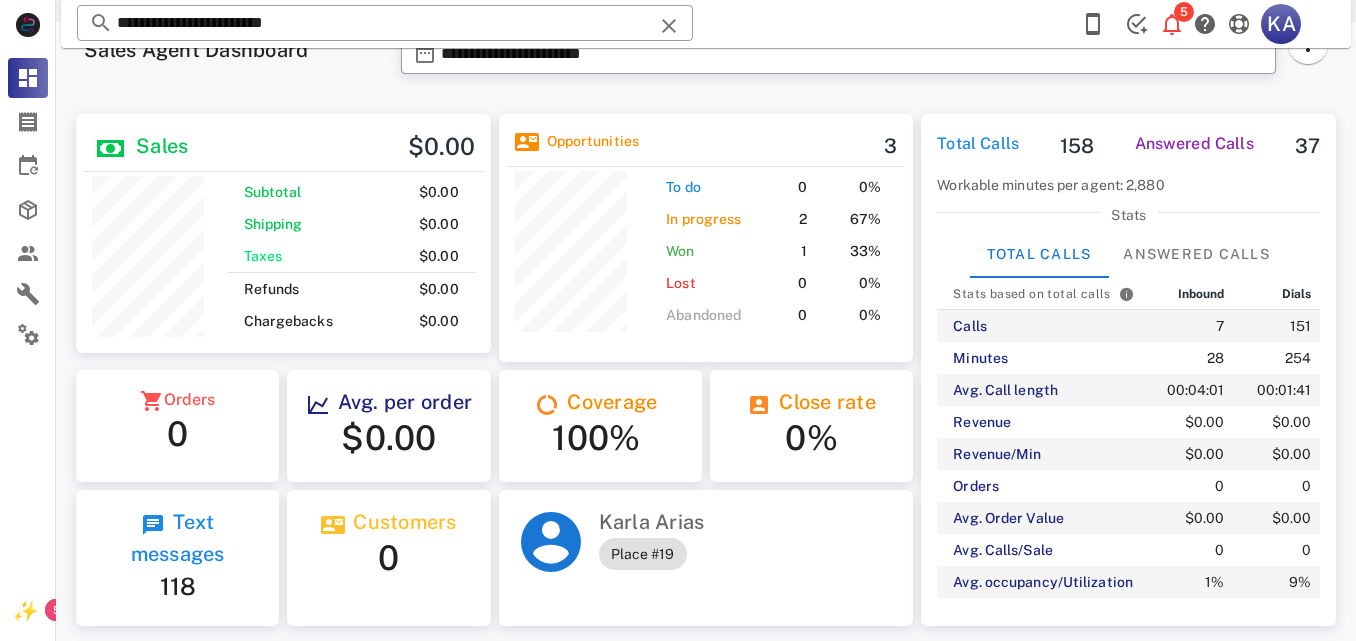 click on "**********" at bounding box center (385, 23) 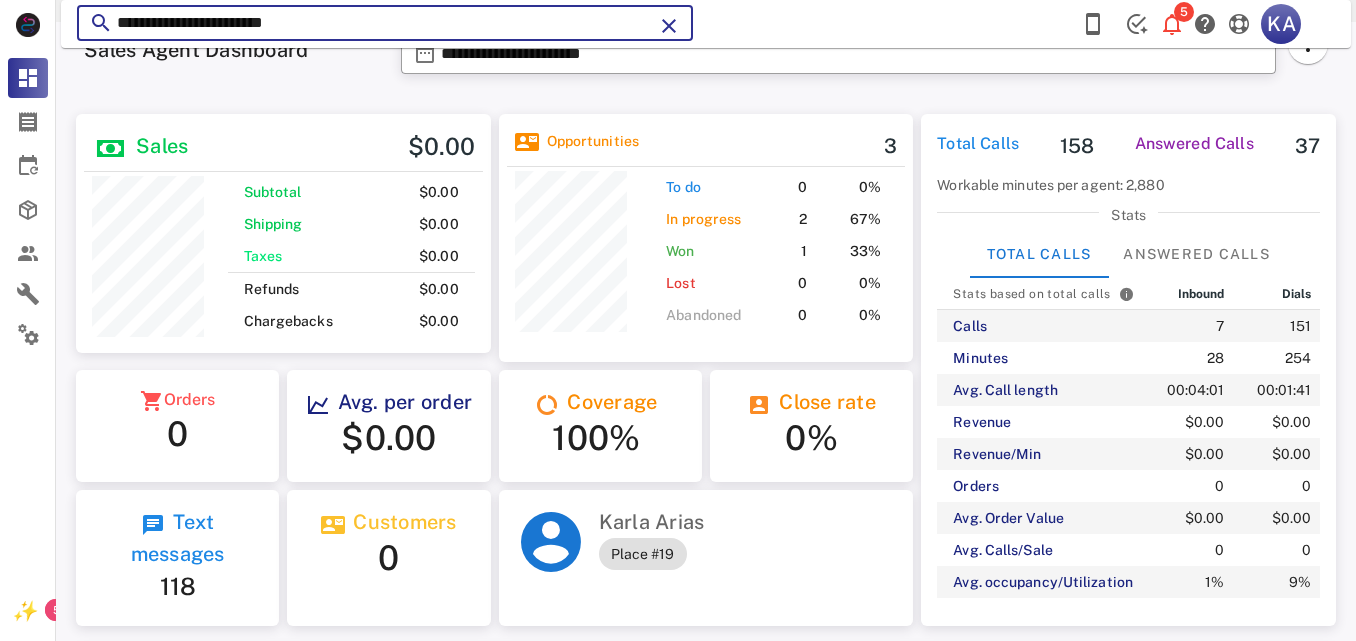 click on "**********" at bounding box center [385, 23] 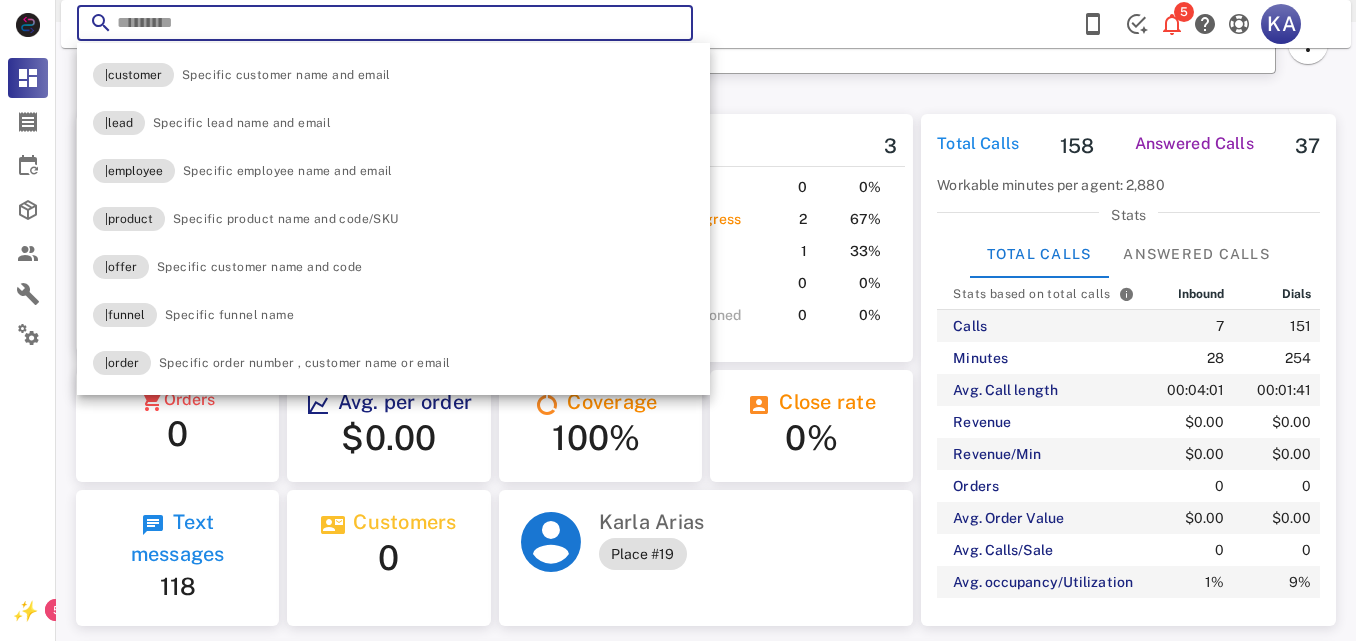 paste on "**********" 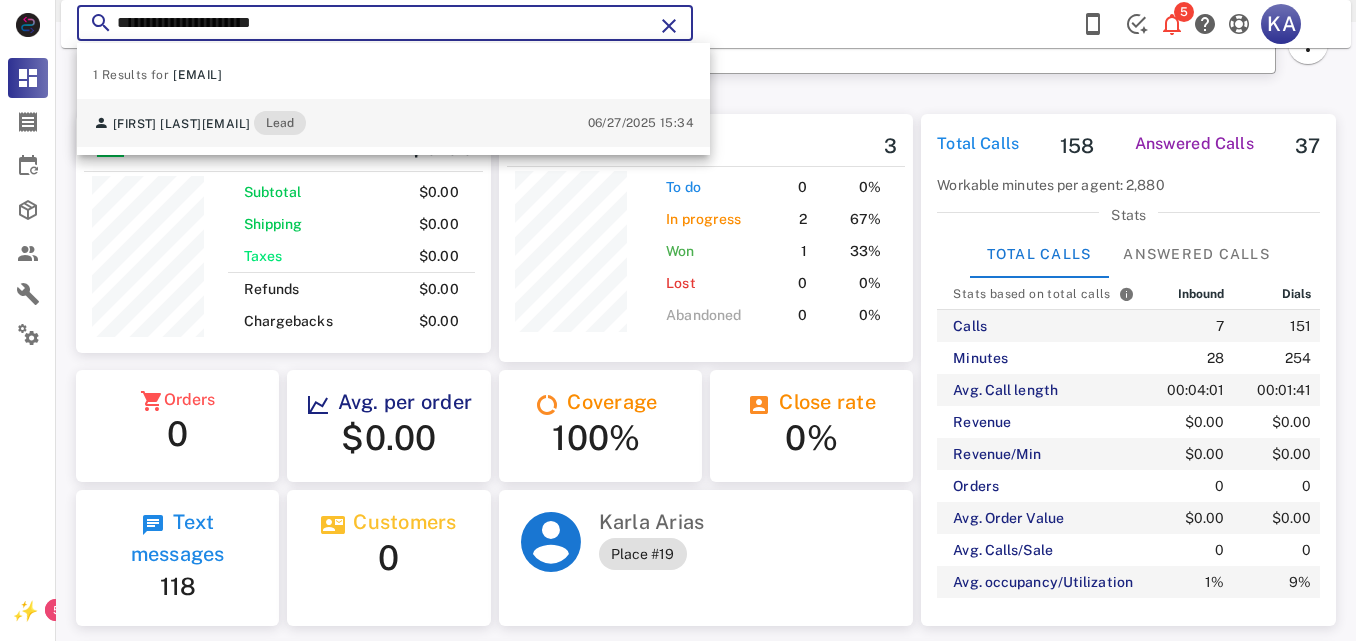 type on "**********" 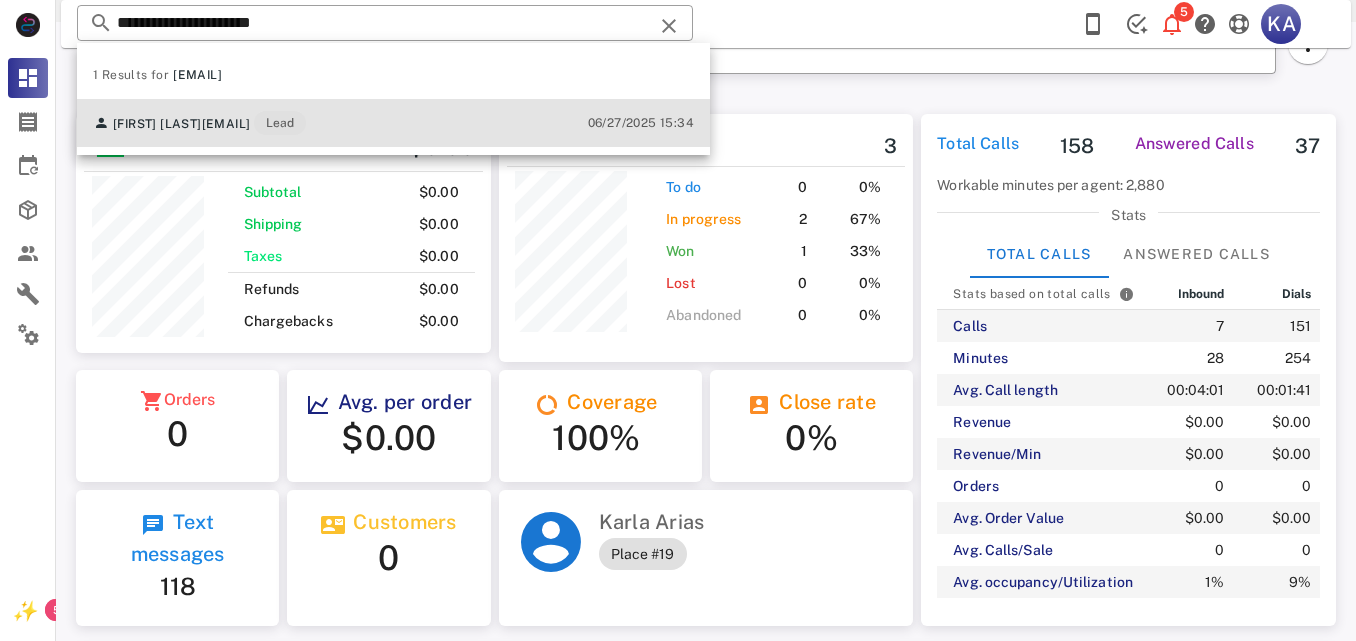 click on "[EMAIL]" at bounding box center (226, 124) 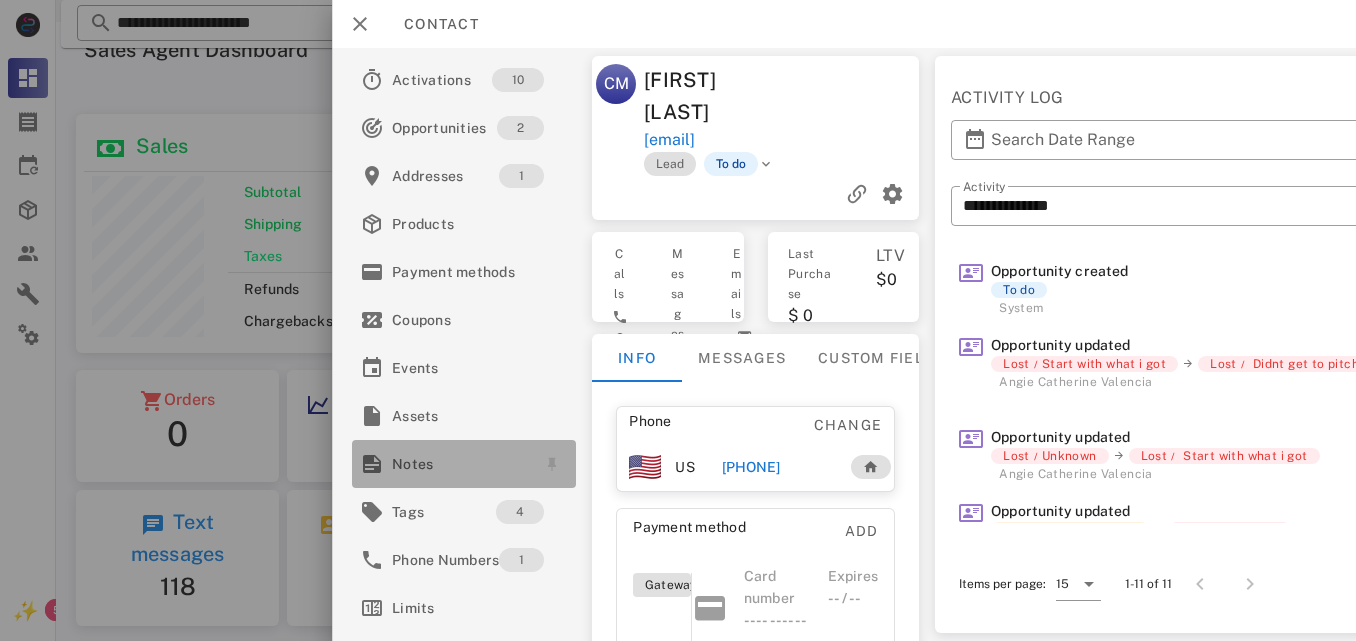 click on "Notes" at bounding box center [460, 464] 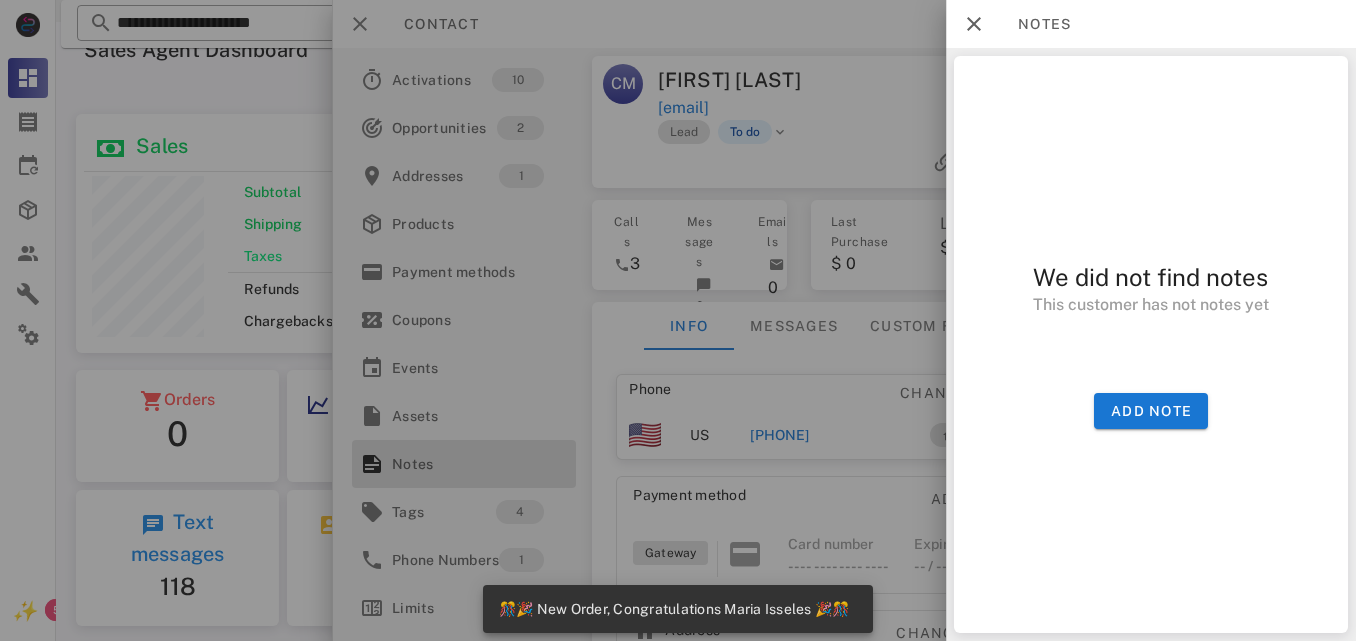 scroll, scrollTop: 999761, scrollLeft: 999585, axis: both 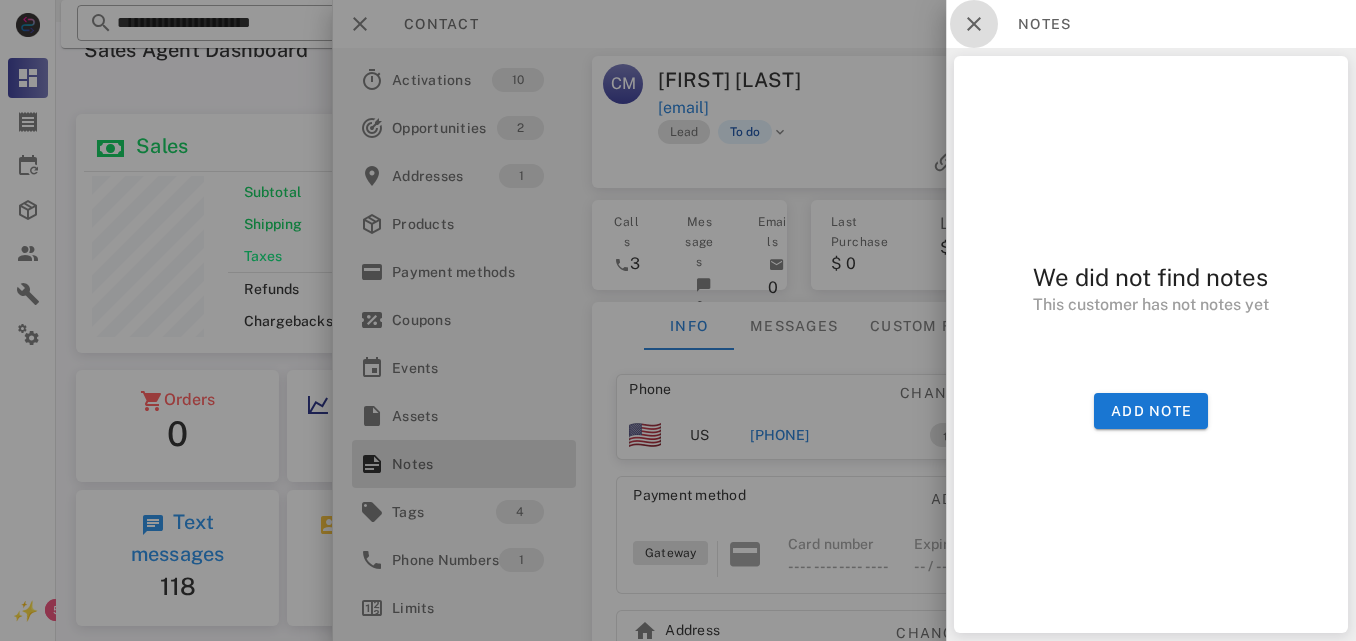 click at bounding box center (974, 24) 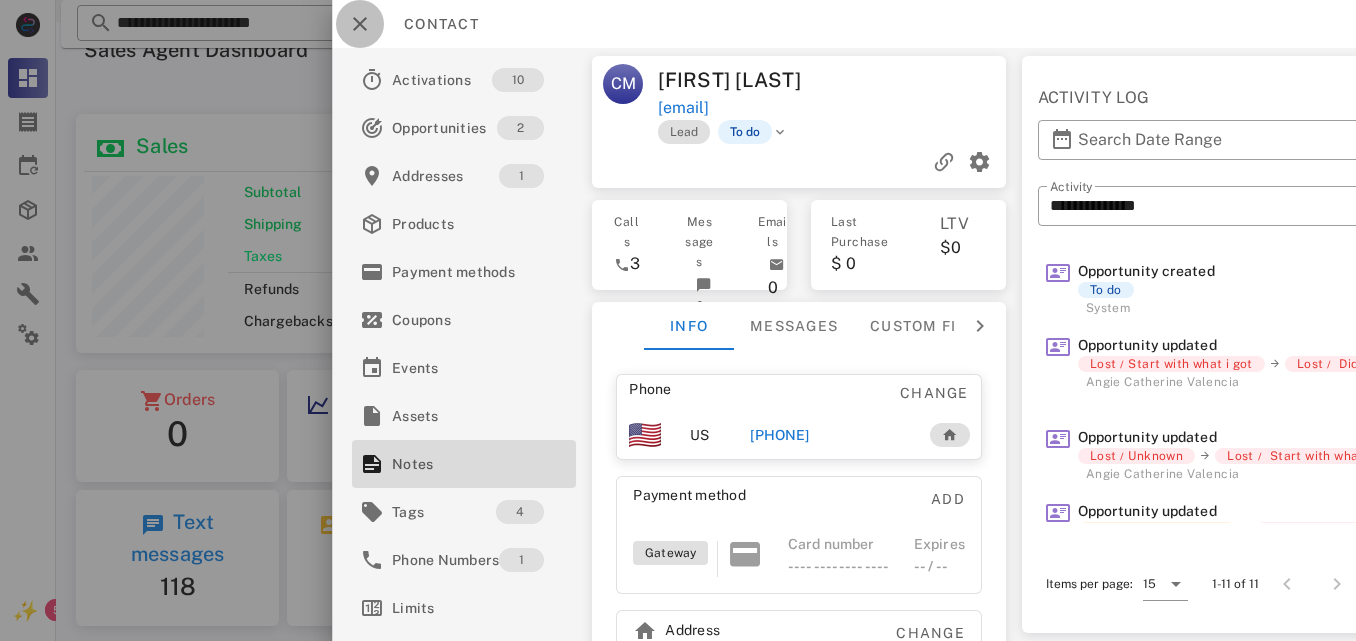 click at bounding box center (360, 24) 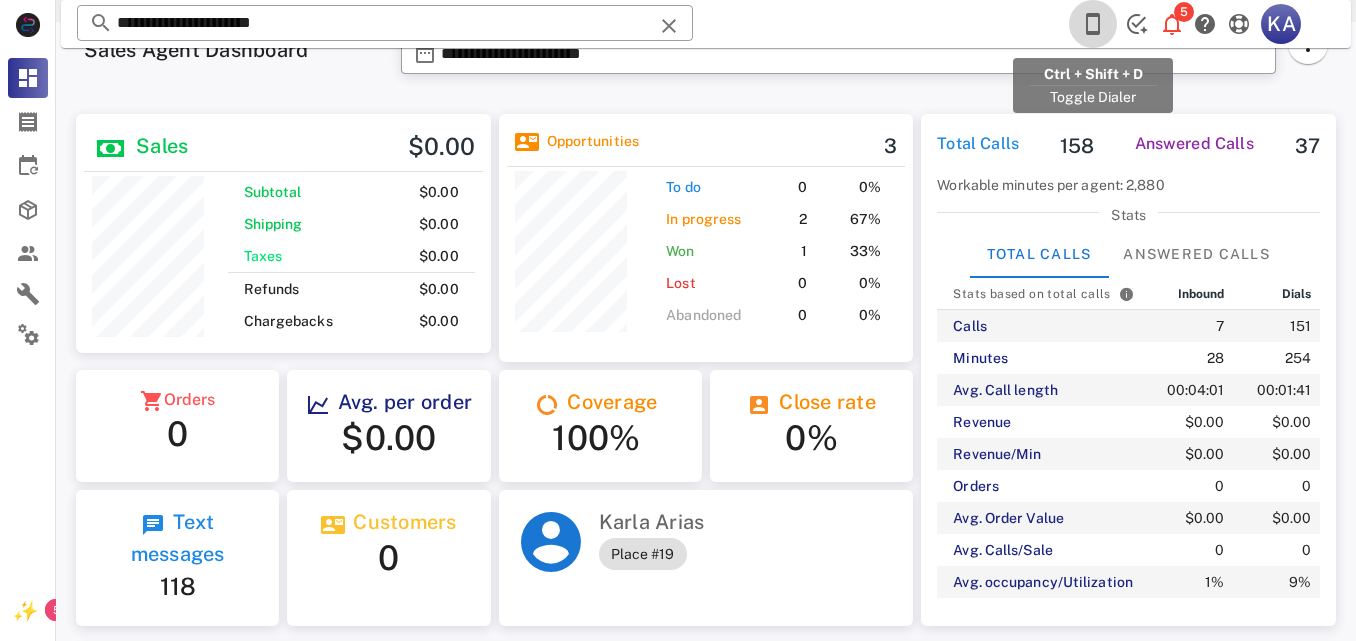 click at bounding box center (1093, 24) 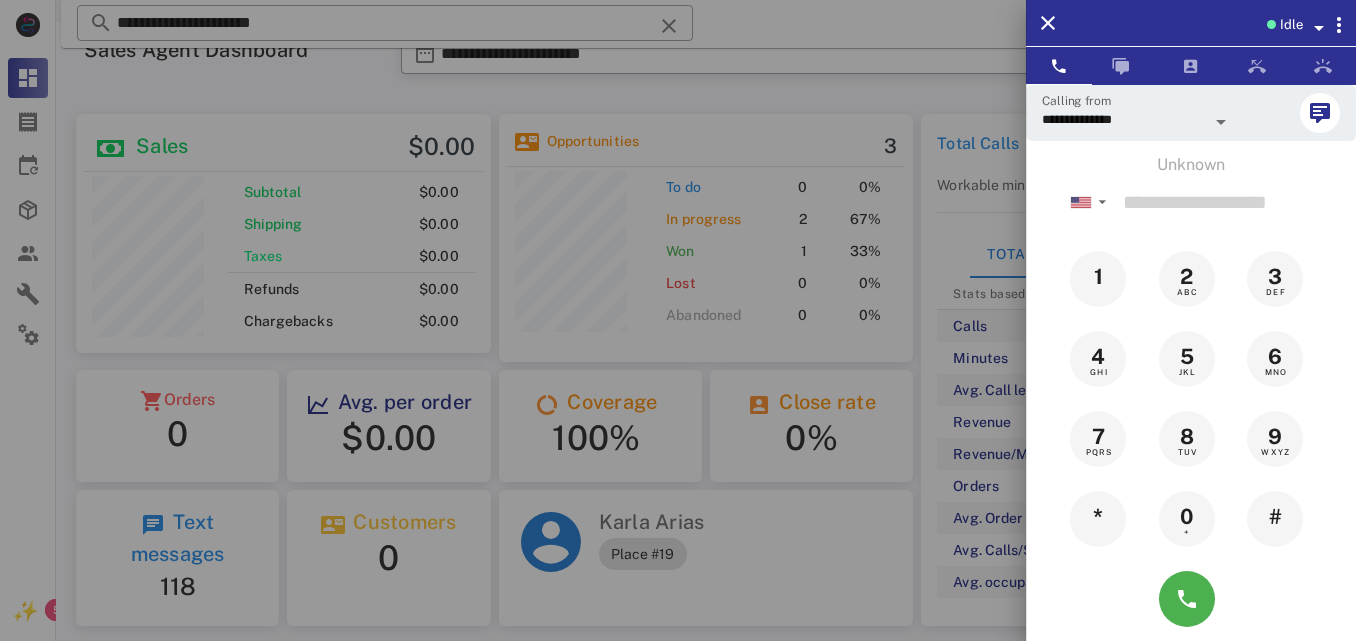click on "Idle" at bounding box center [1291, 25] 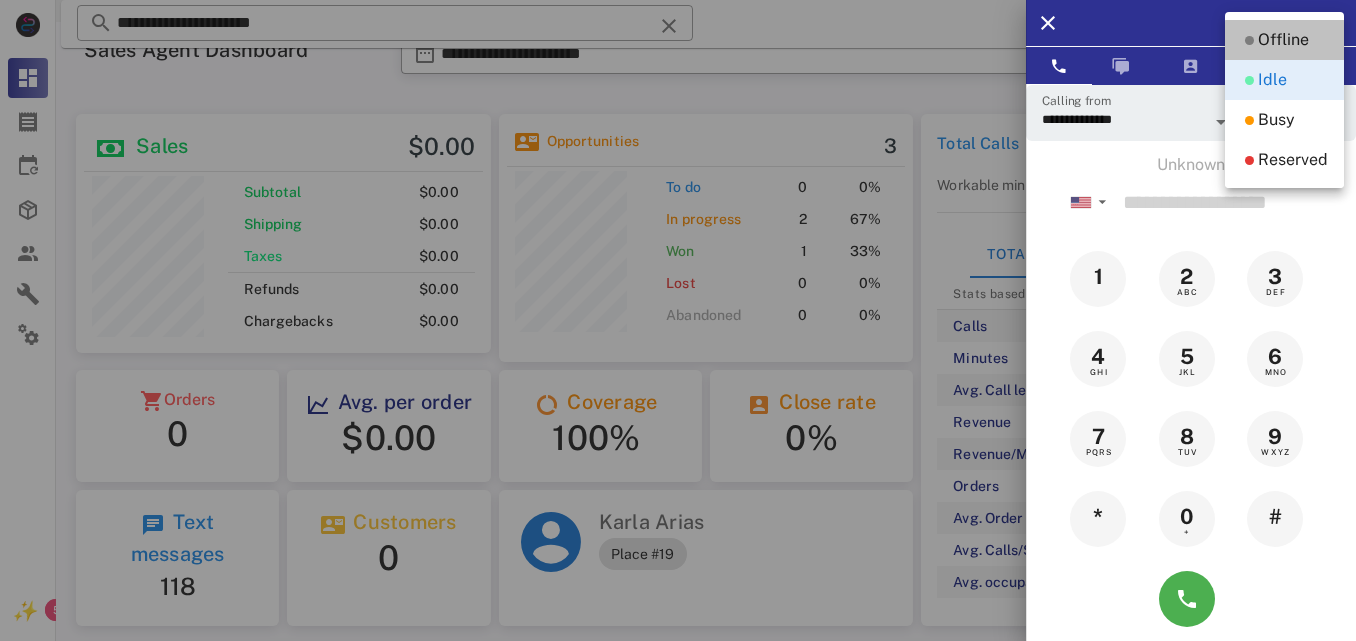 click on "Offline" at bounding box center (1283, 40) 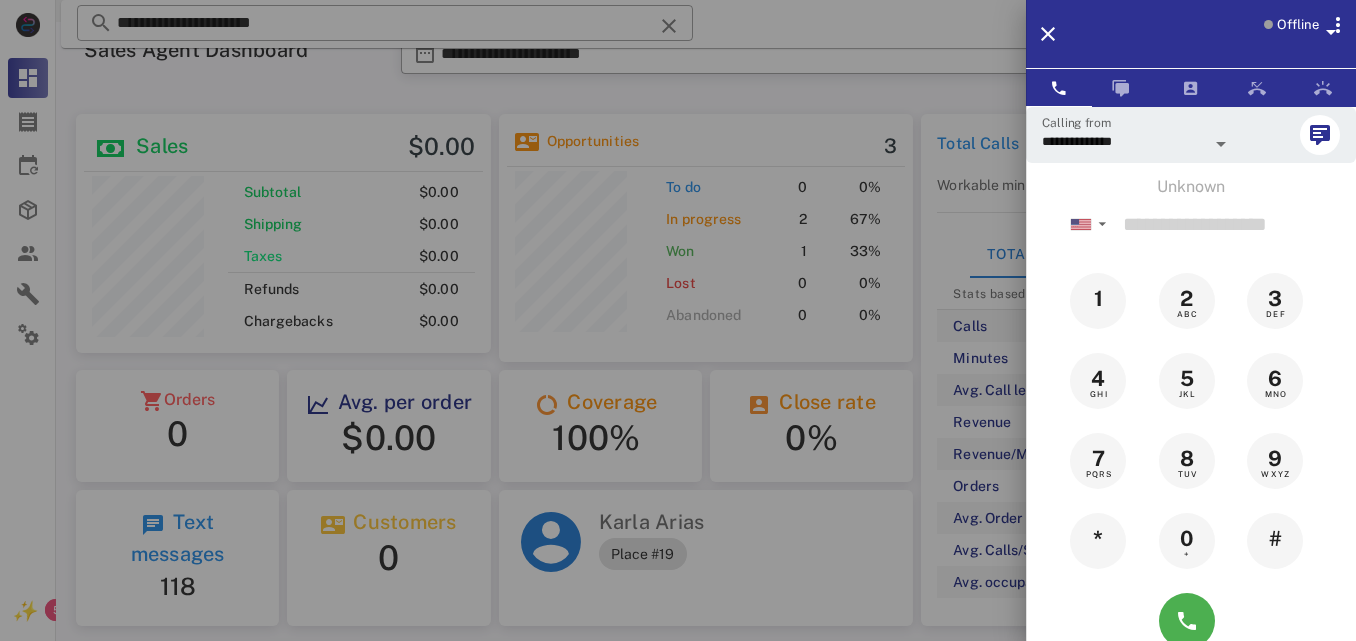 click on "Offline" at bounding box center (1298, 25) 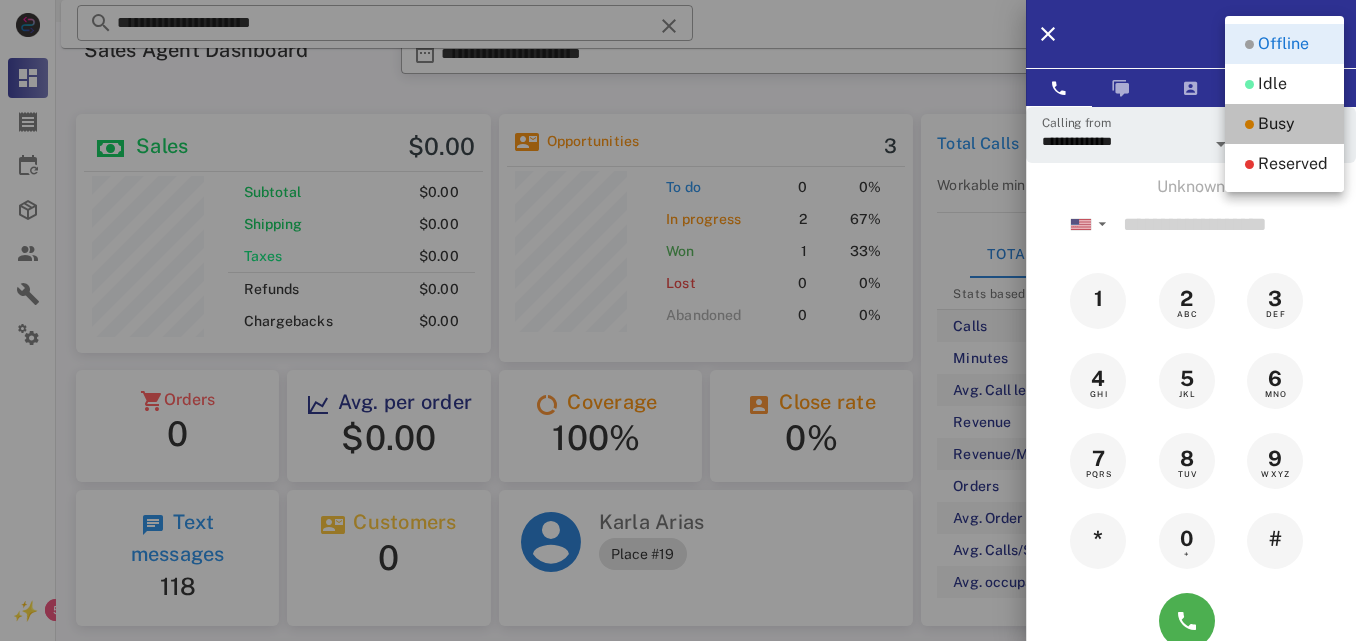 click on "Busy" at bounding box center (1276, 124) 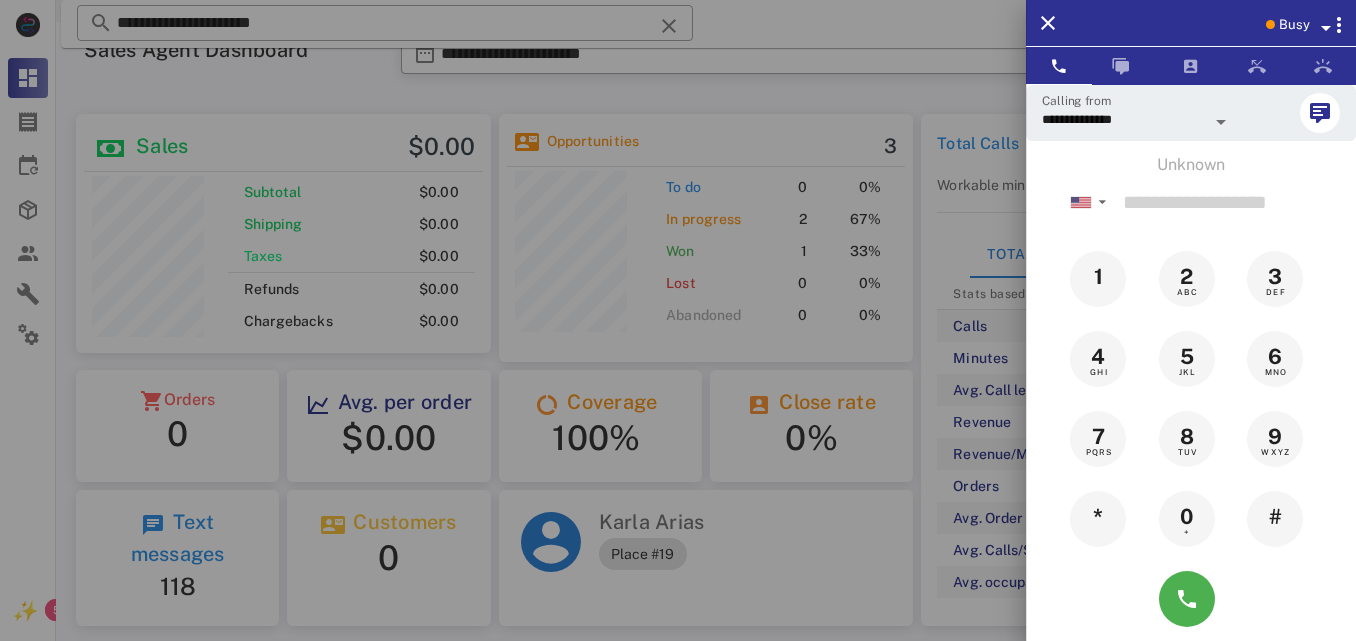 click on "Busy" at bounding box center (1294, 25) 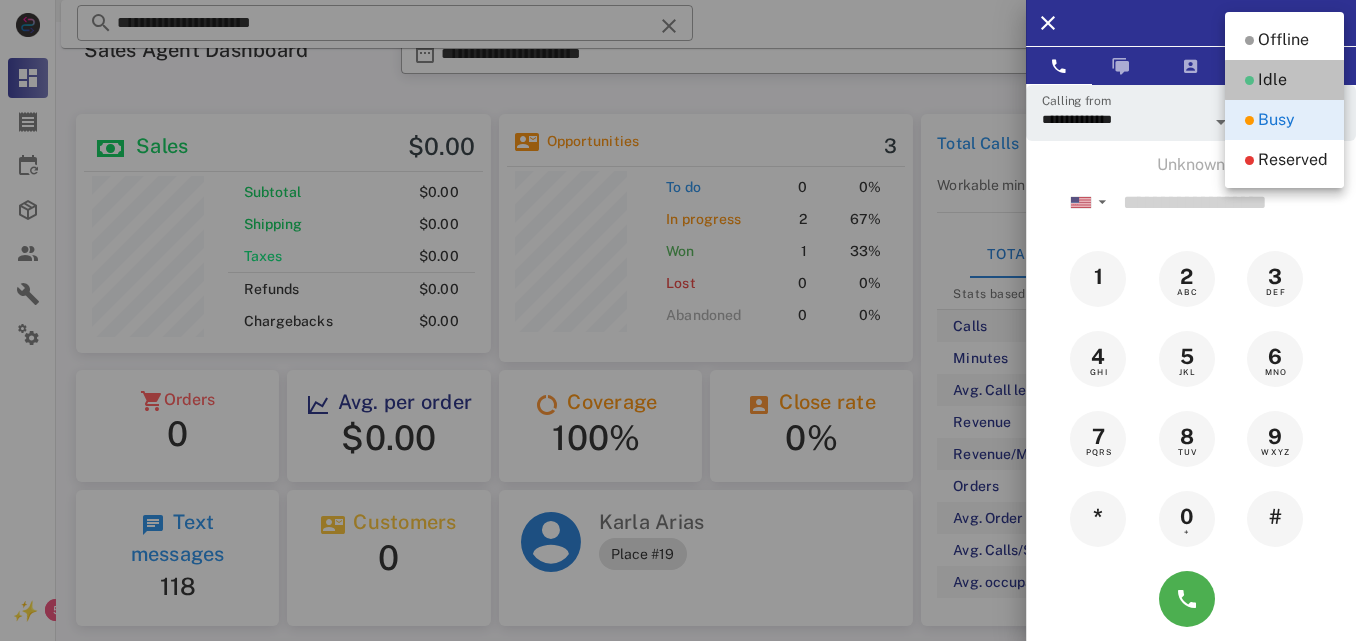 click on "Idle" at bounding box center [1284, 80] 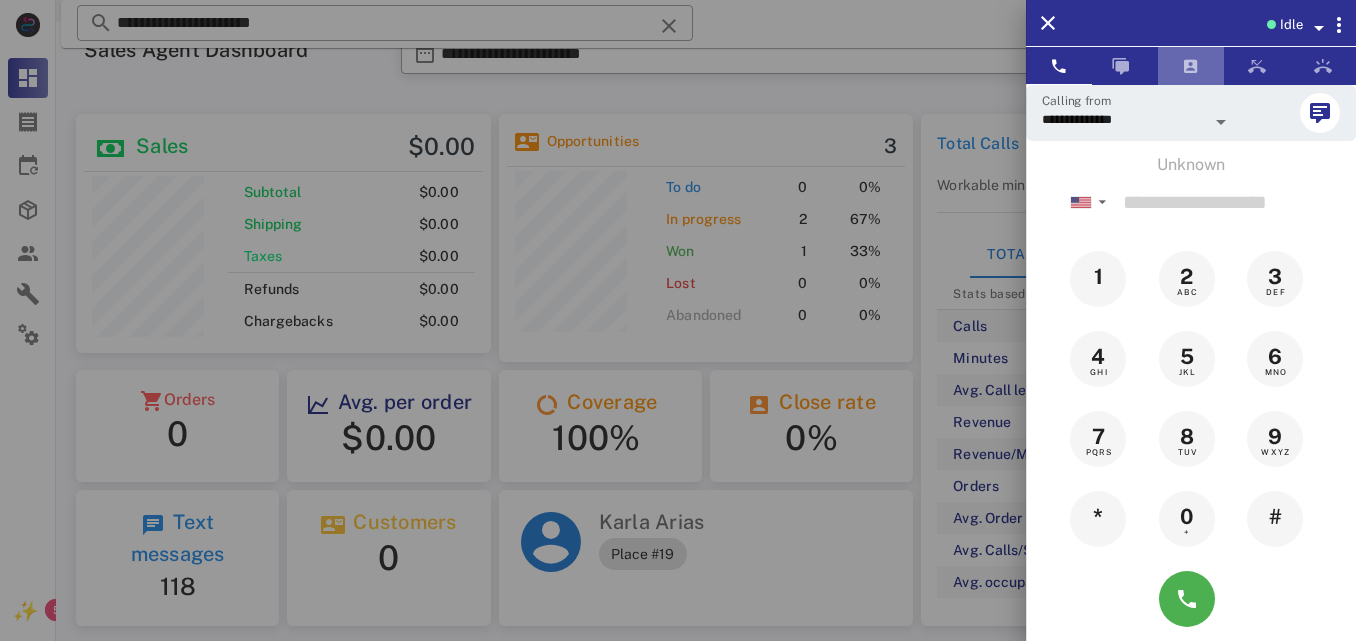 click at bounding box center [1191, 66] 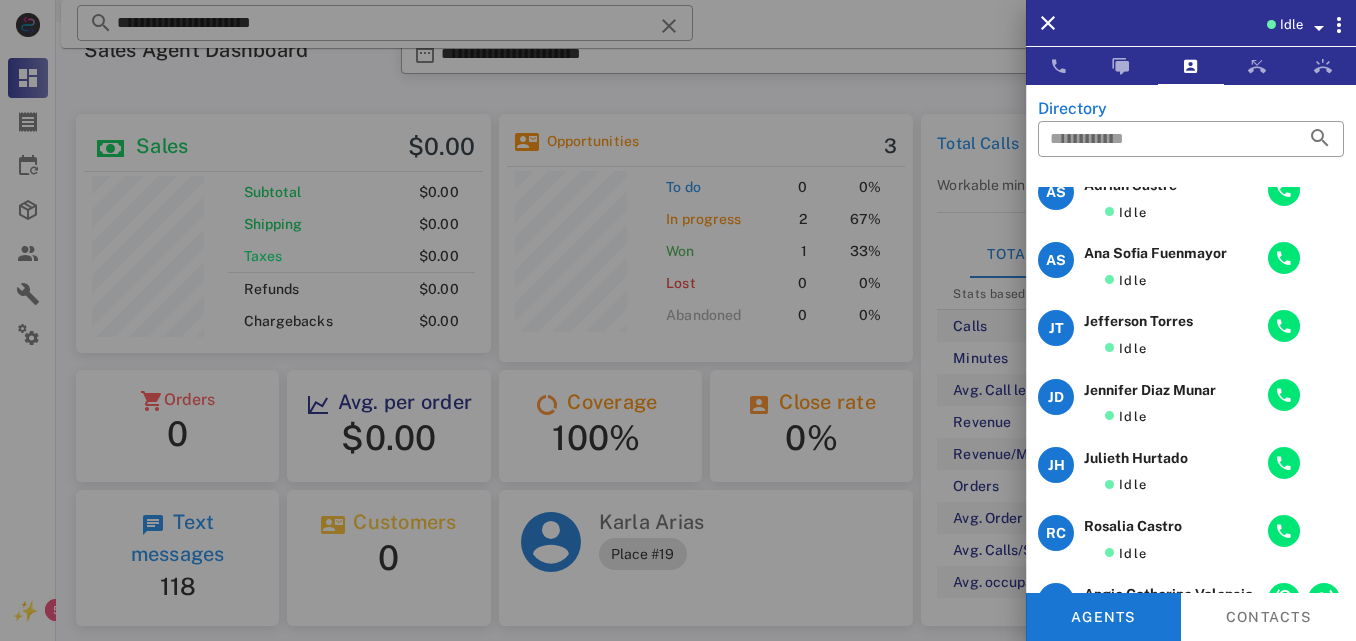 scroll, scrollTop: 0, scrollLeft: 0, axis: both 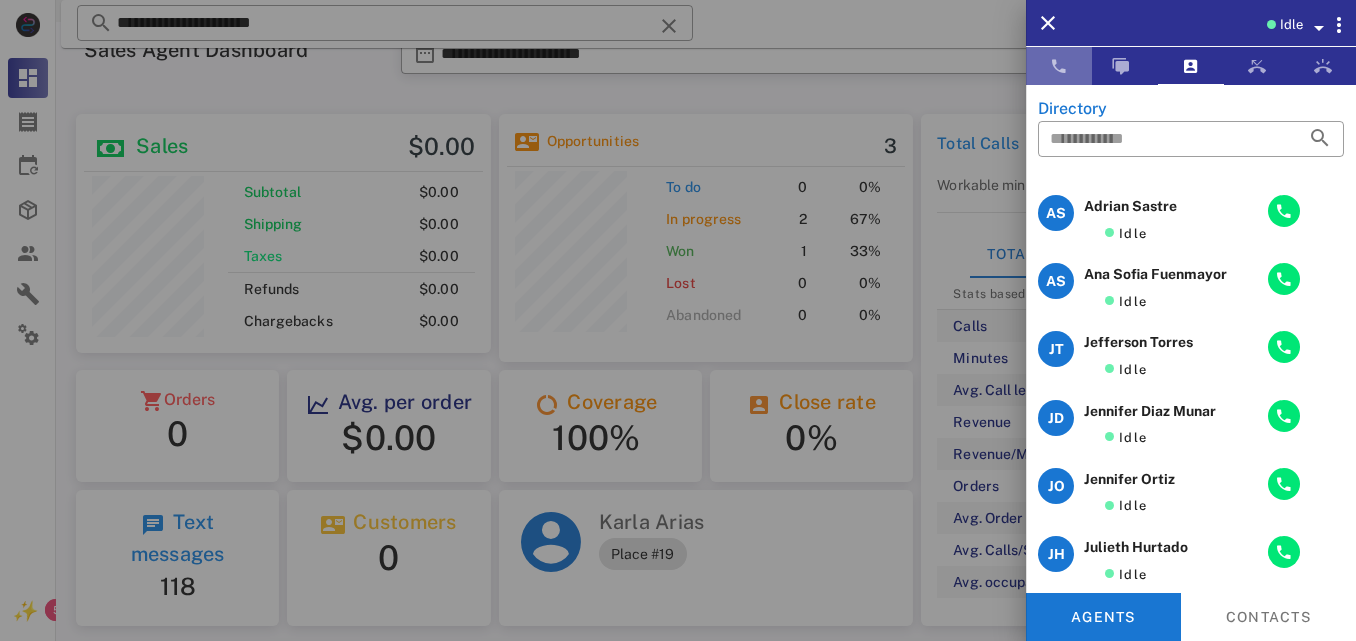 click at bounding box center [1059, 66] 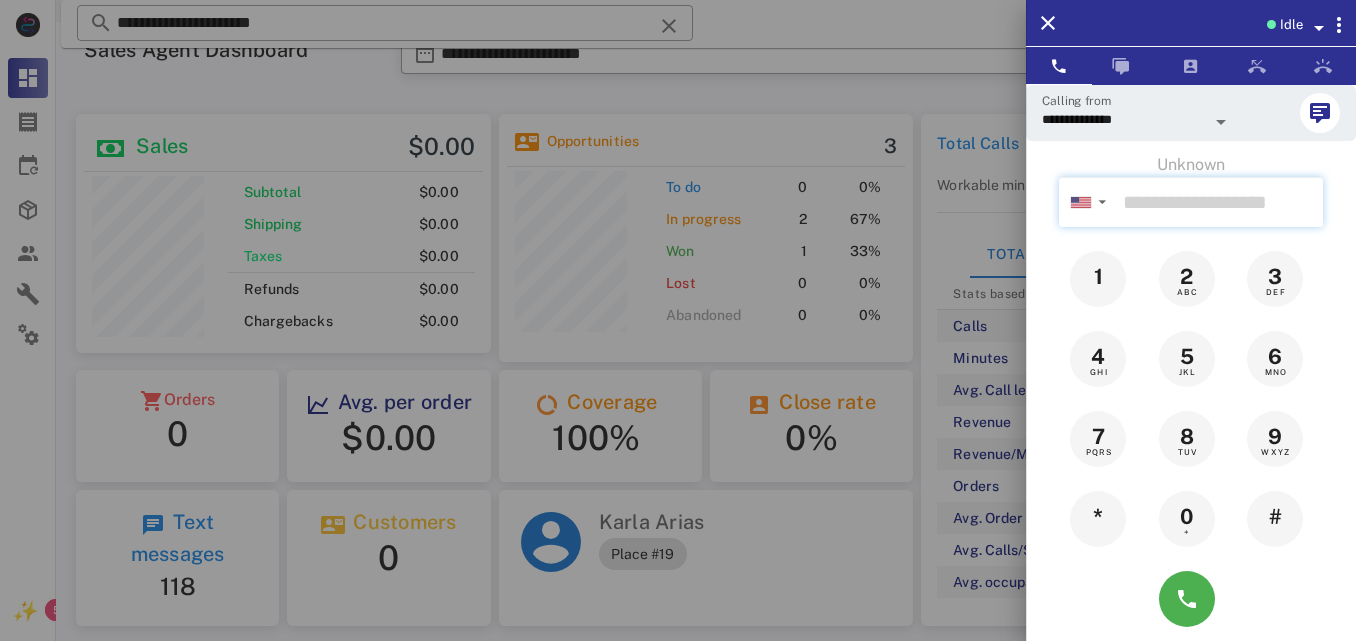 click at bounding box center [1219, 202] 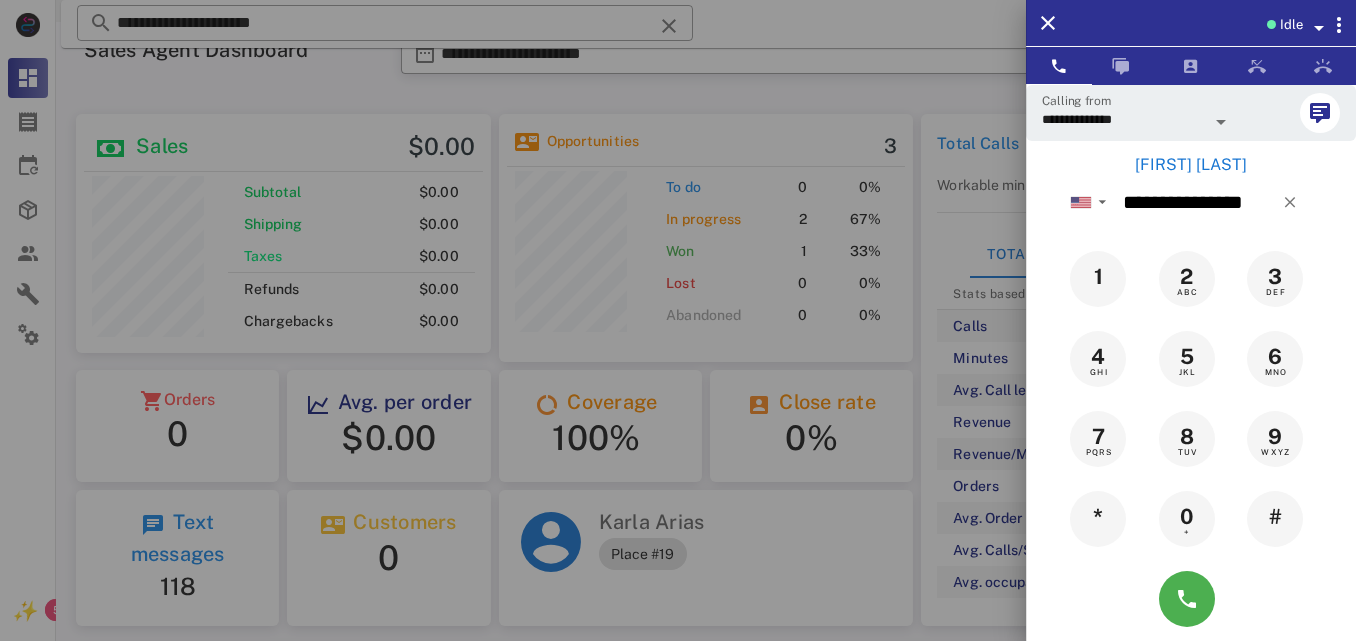 click on "[FIRST] [LAST]" at bounding box center [1191, 165] 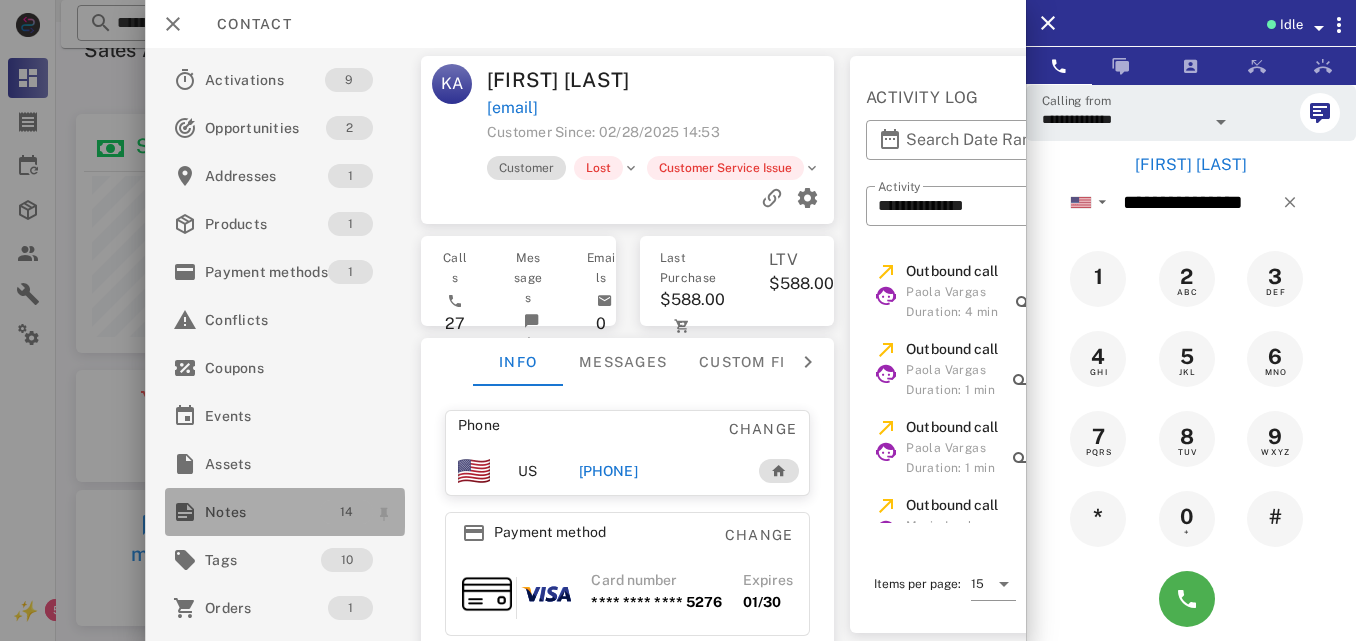 click on "14" at bounding box center [346, 512] 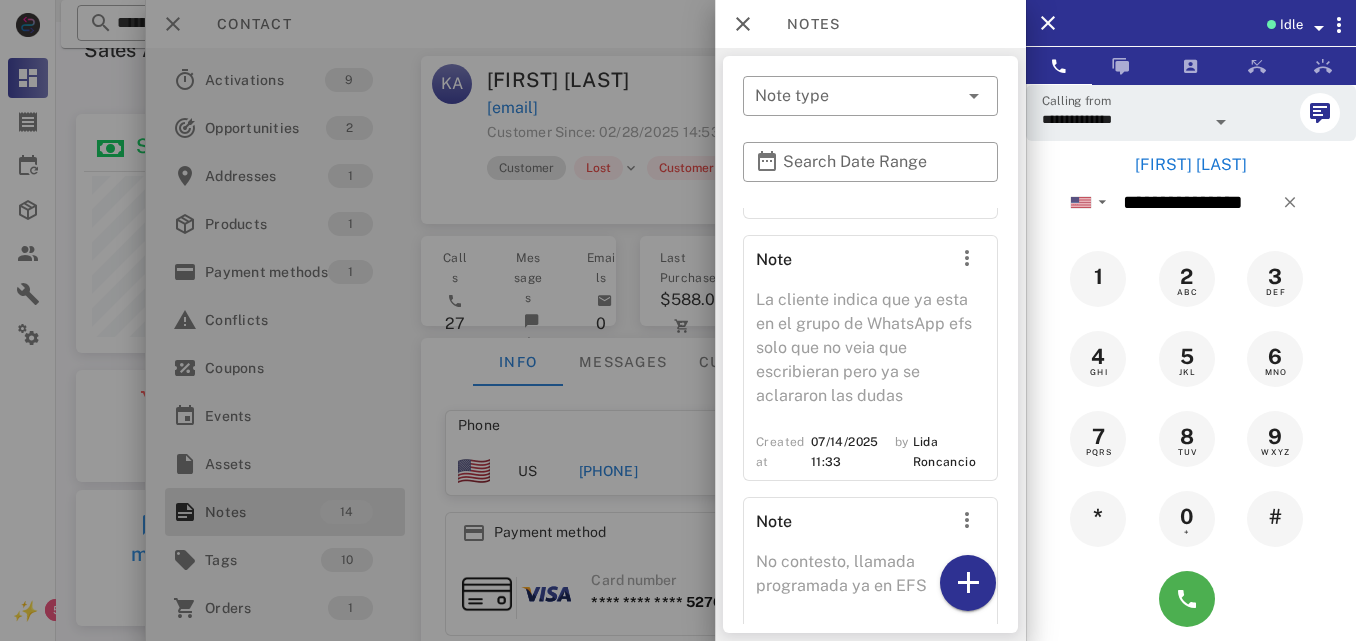 scroll, scrollTop: 2939, scrollLeft: 0, axis: vertical 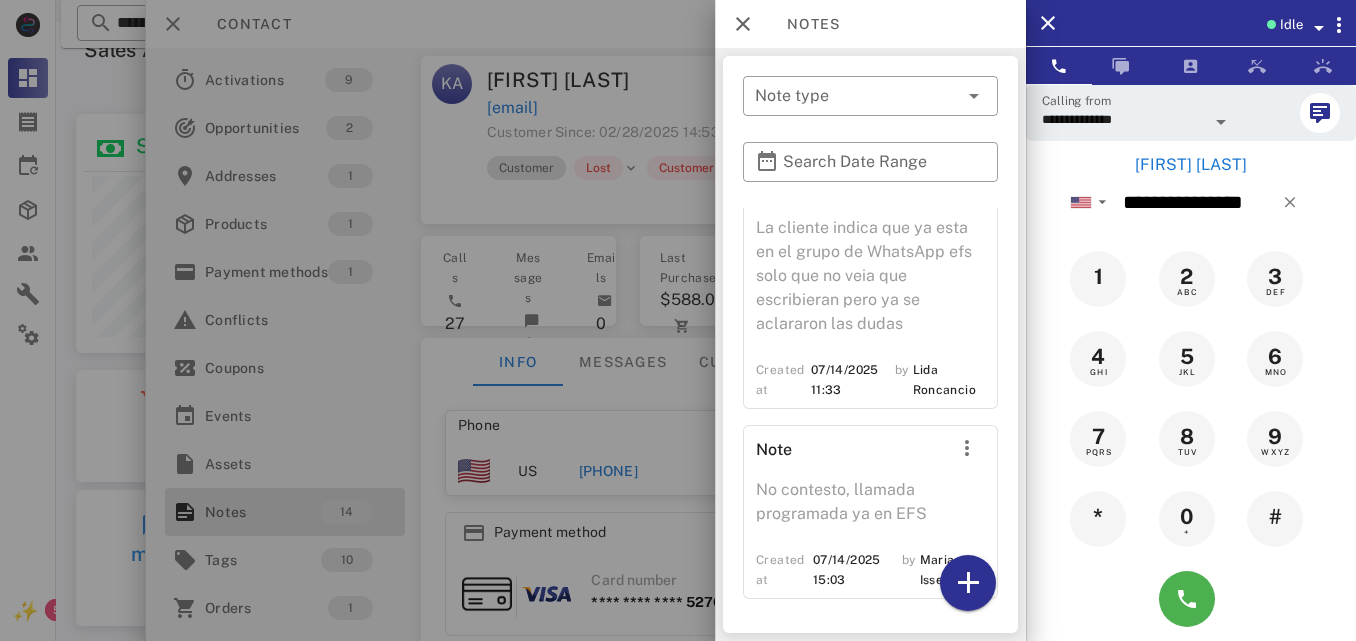 click at bounding box center [678, 320] 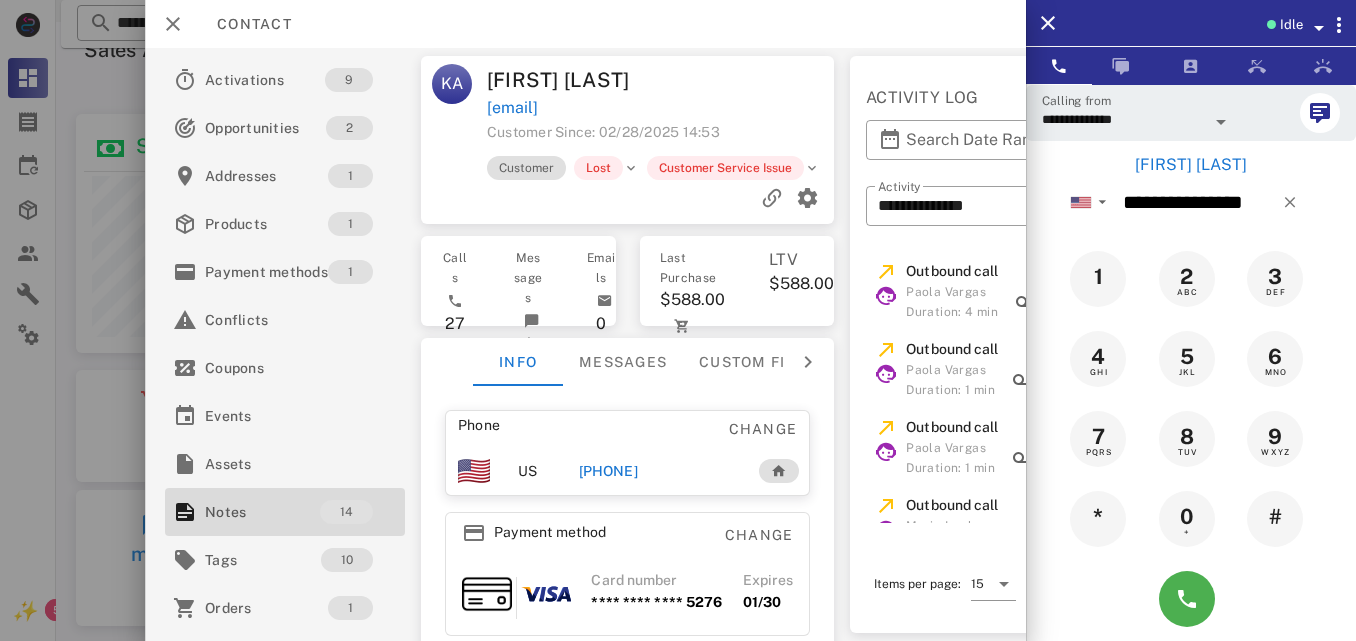 click on "[PHONE]" at bounding box center [608, 471] 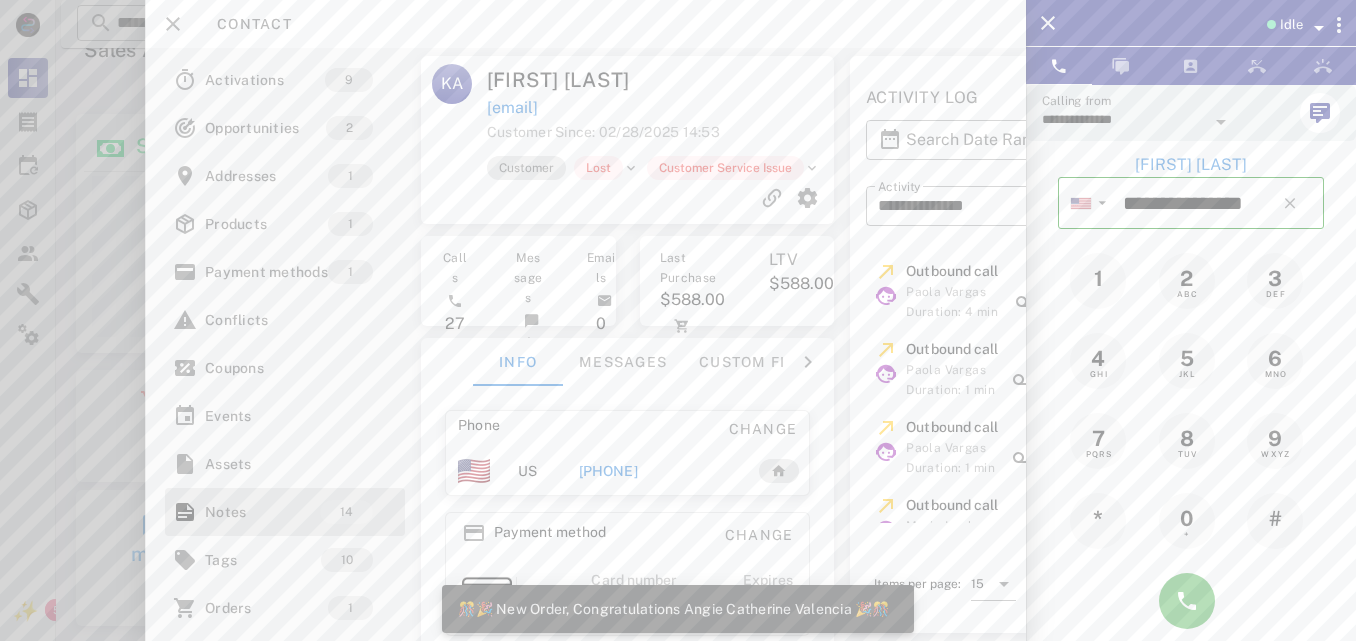 scroll, scrollTop: 999746, scrollLeft: 999585, axis: both 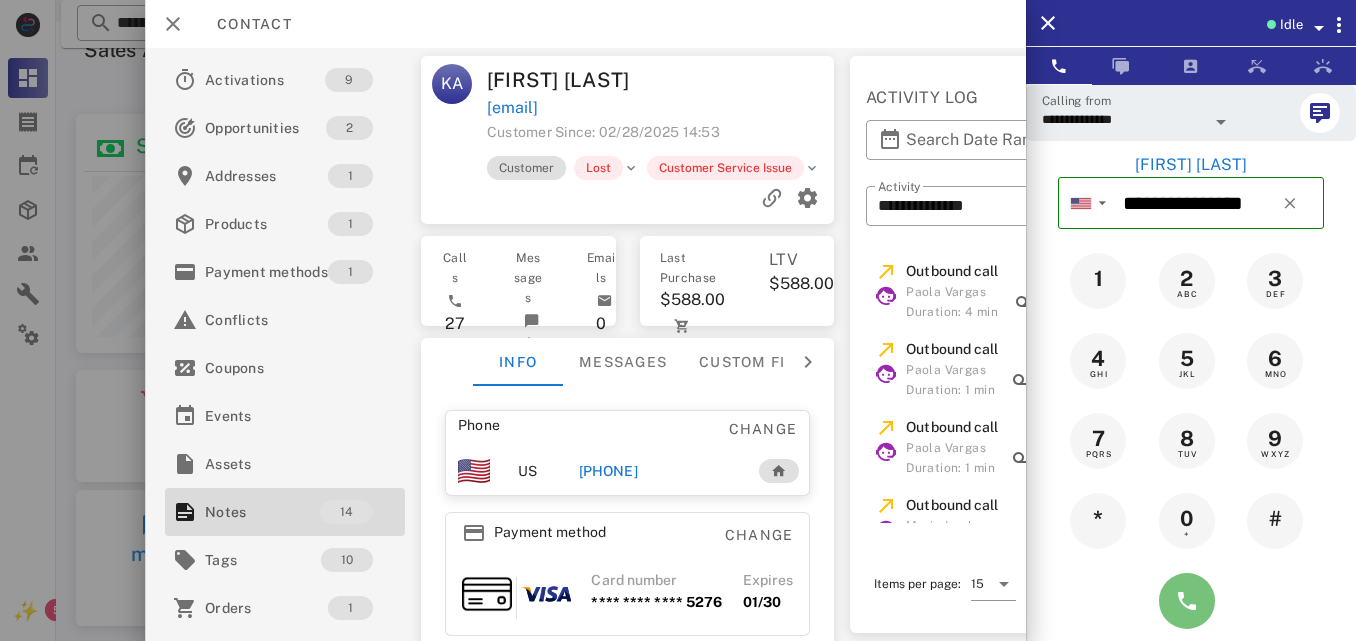 click at bounding box center (1187, 601) 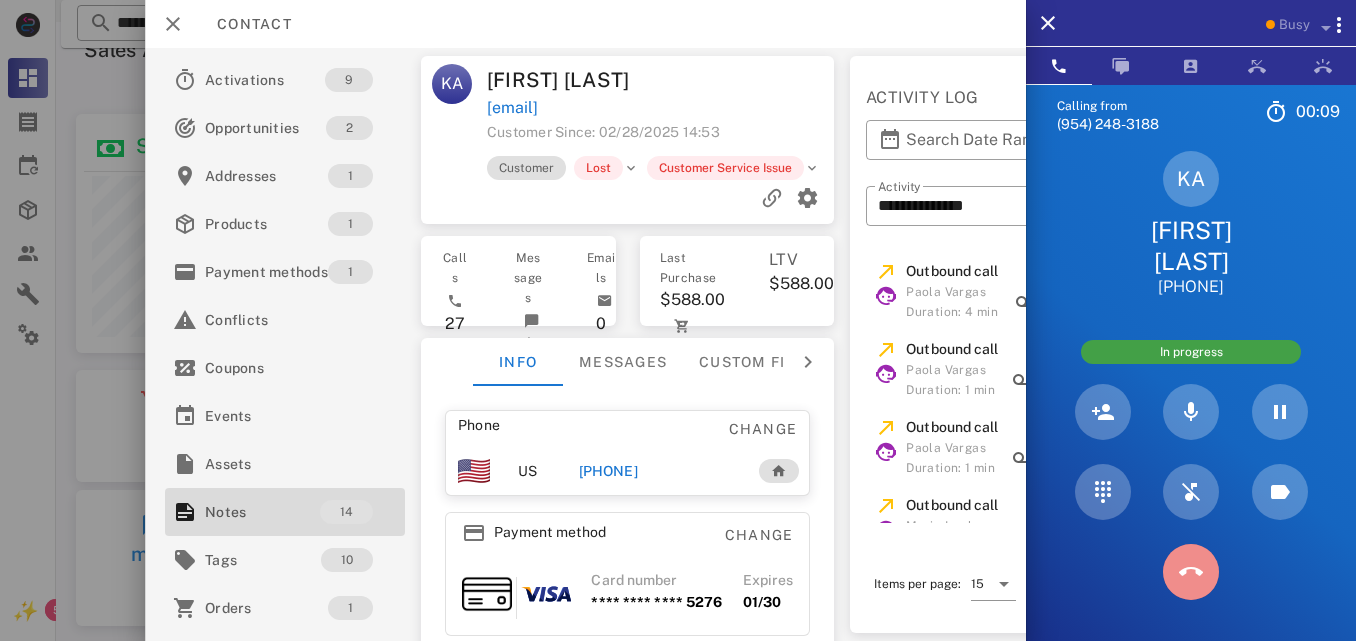 click at bounding box center [1191, 572] 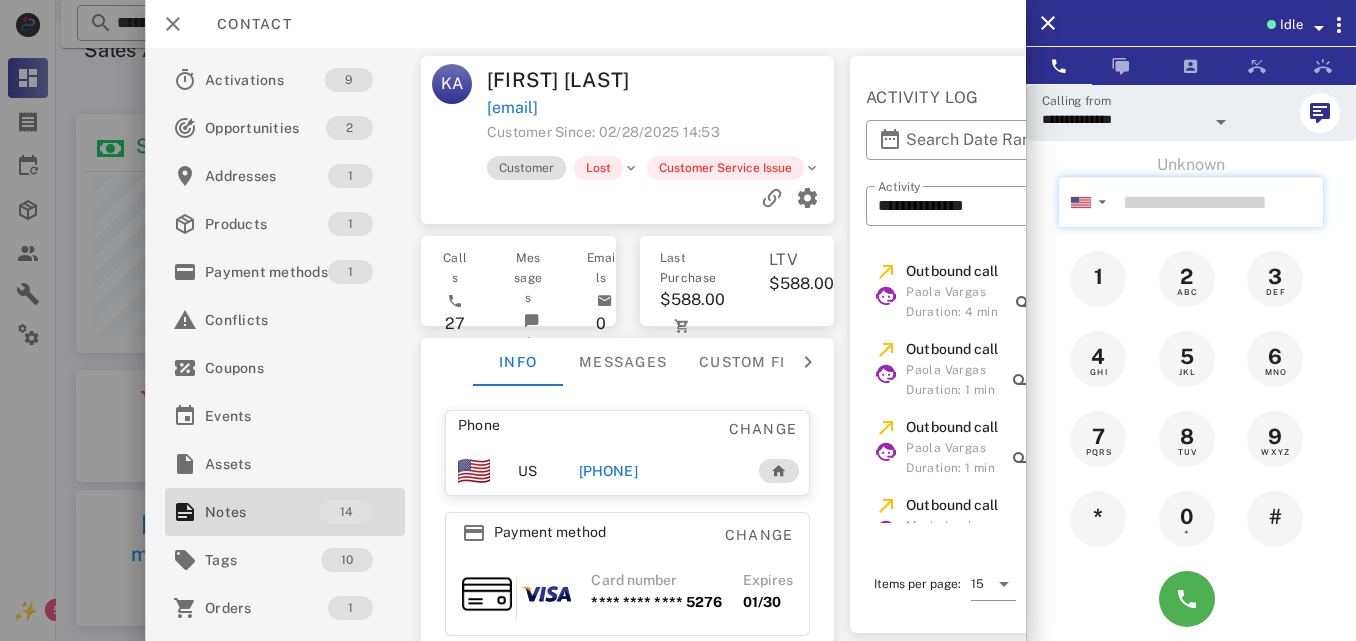 click at bounding box center (1219, 202) 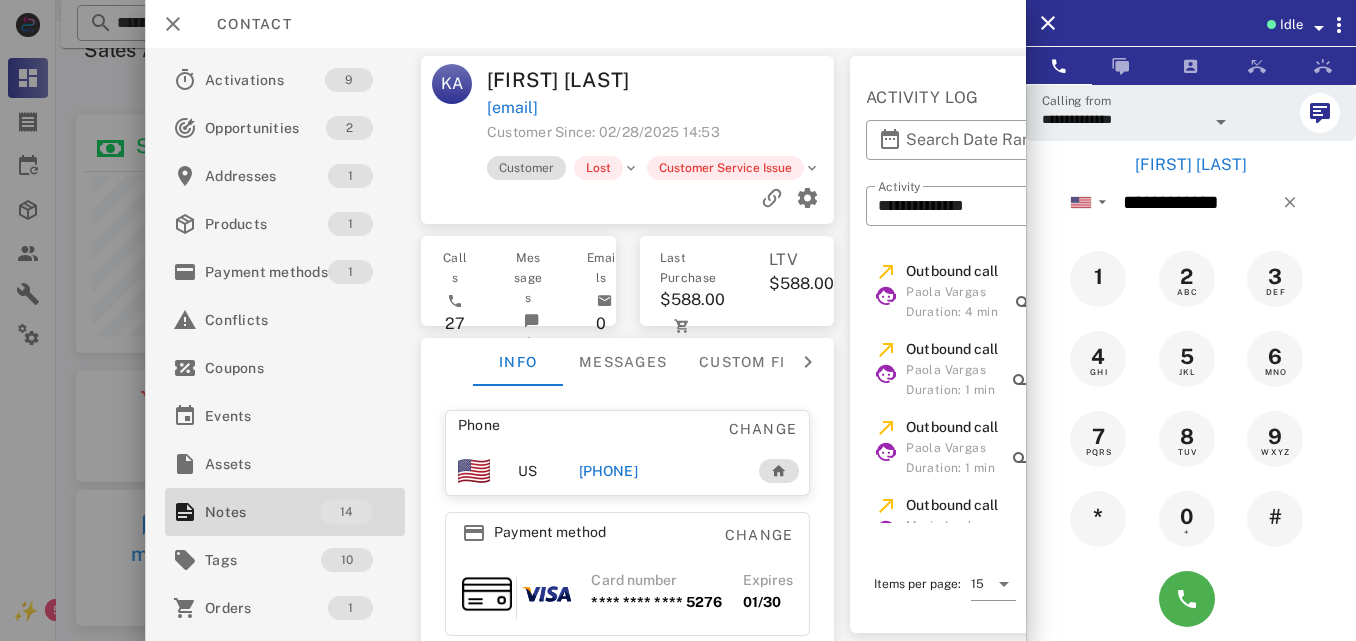 click on "[FIRST] [LAST]" at bounding box center (1191, 165) 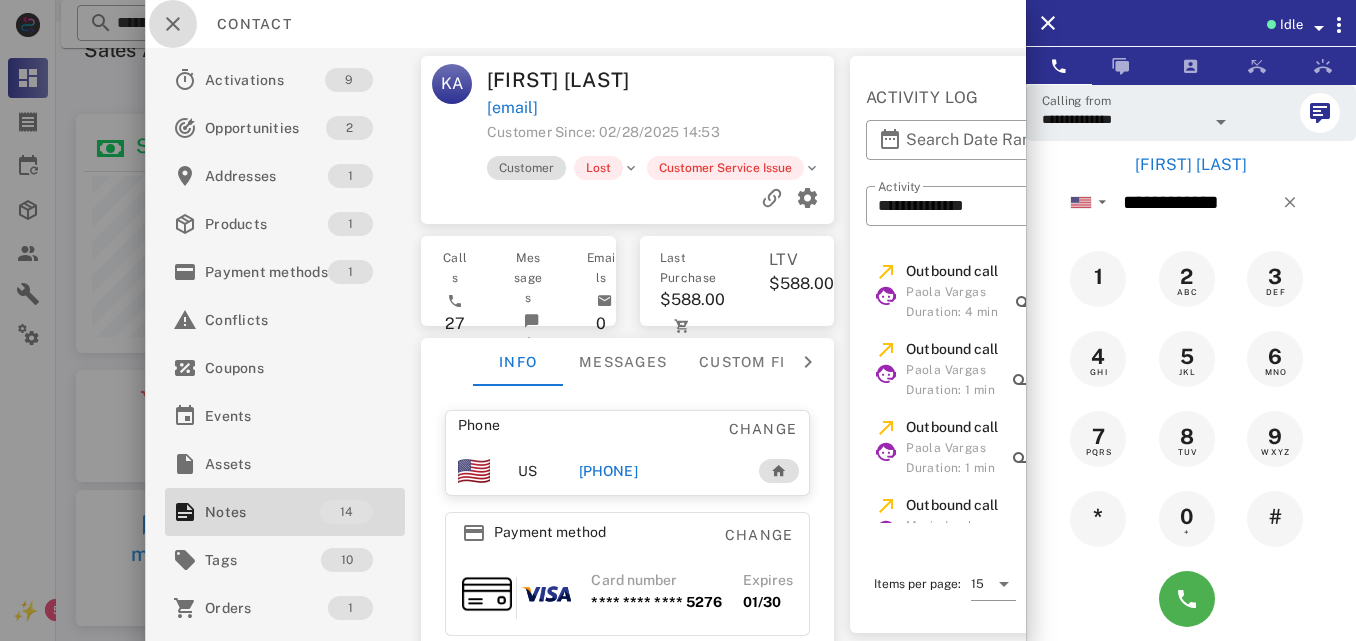 click at bounding box center [173, 24] 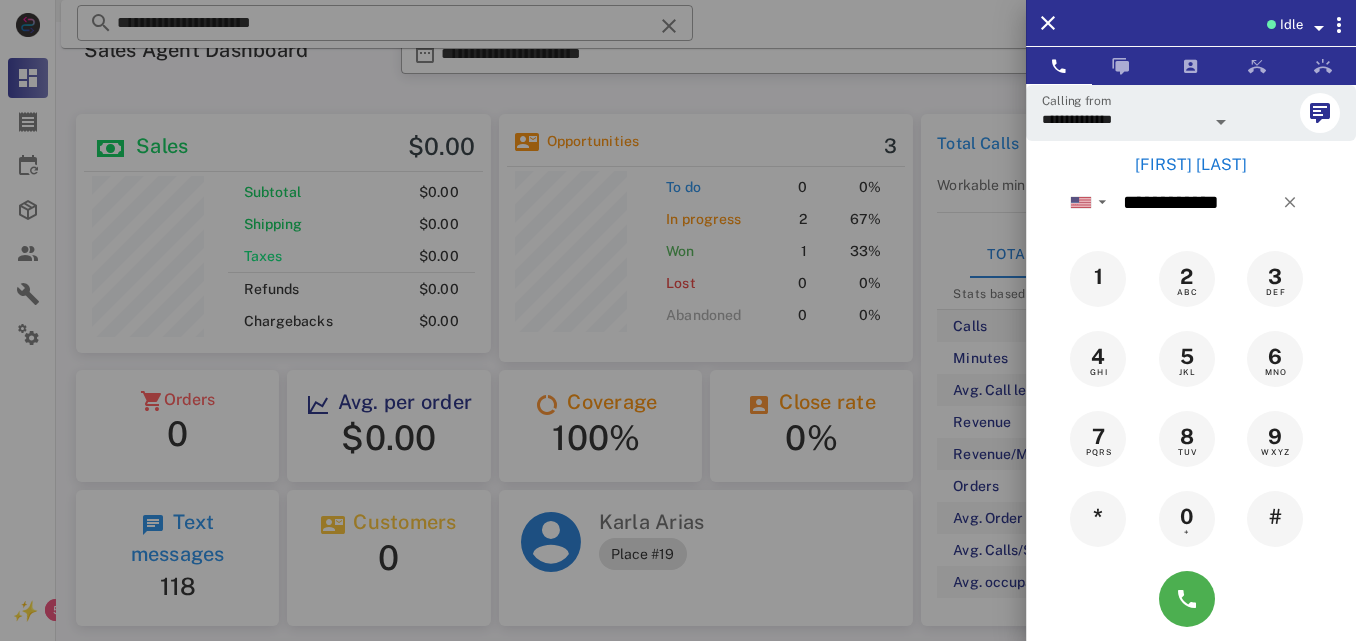 click on "[FIRST] [LAST]" at bounding box center [1191, 165] 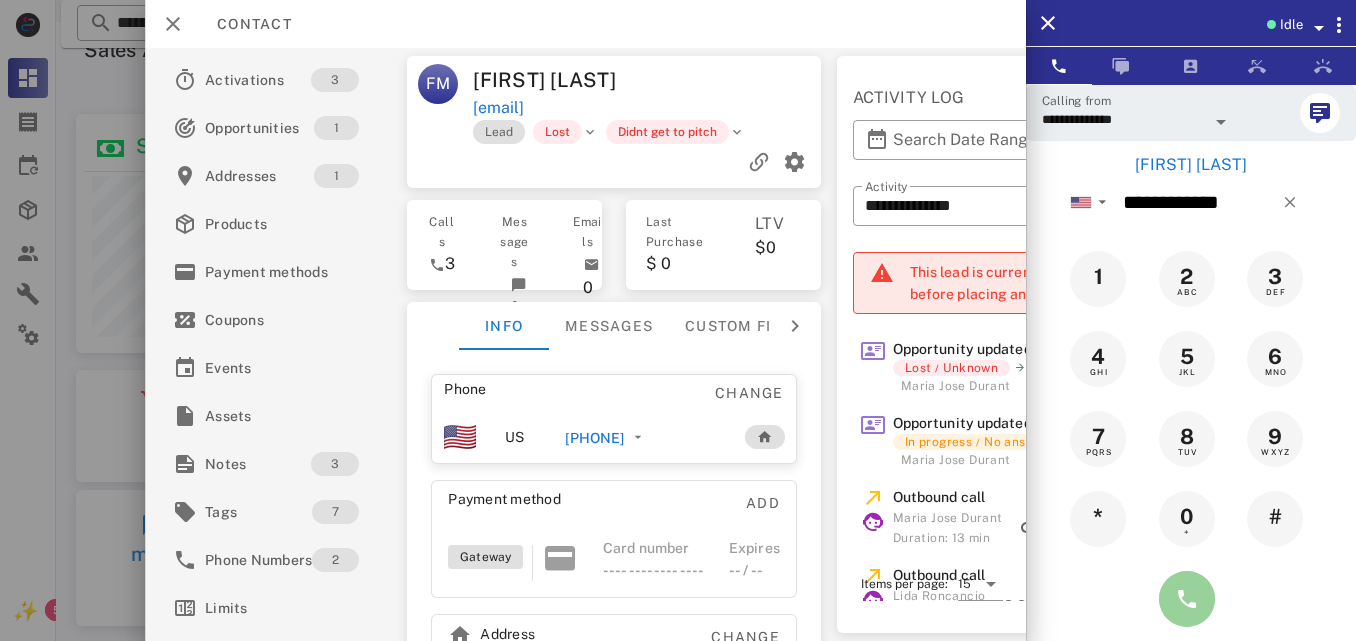 click at bounding box center (1187, 599) 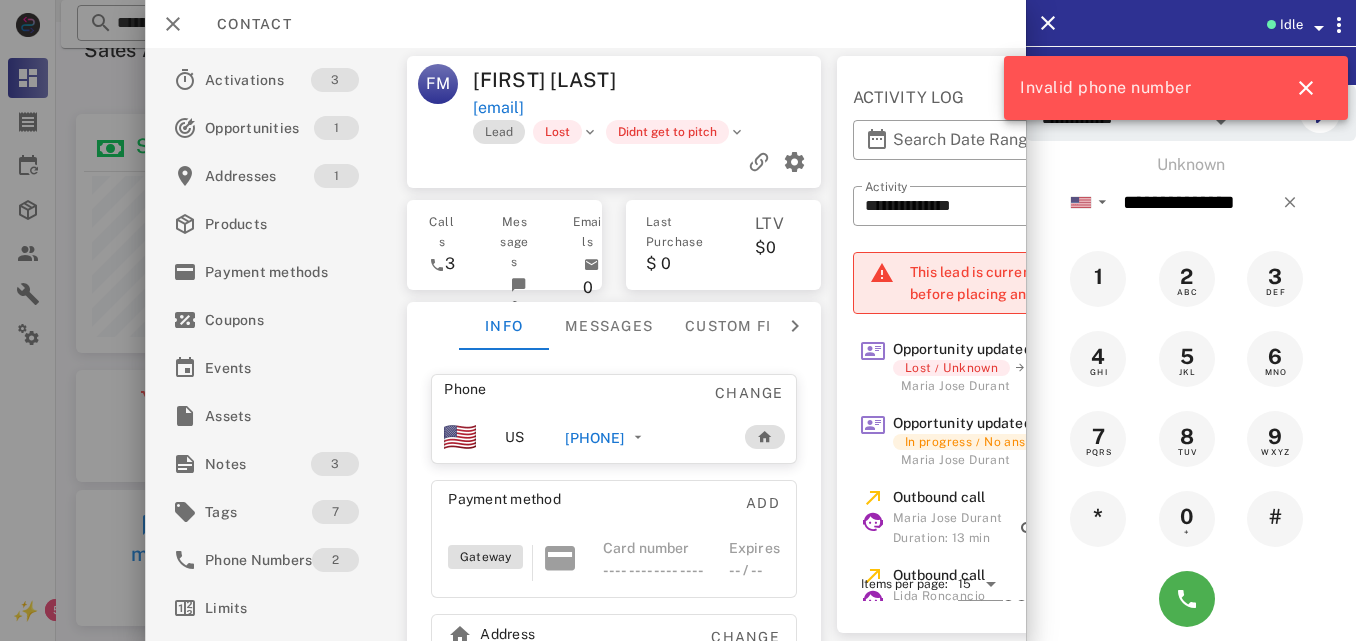click on "[PHONE]" at bounding box center (595, 438) 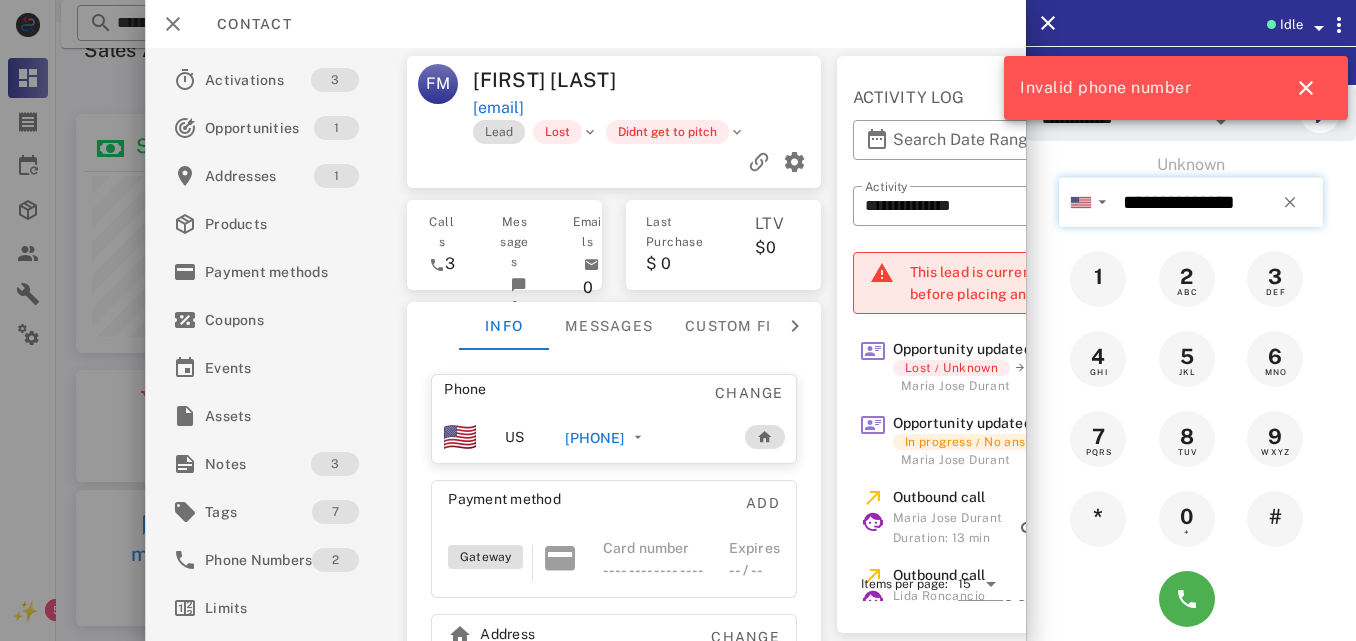 type on "**********" 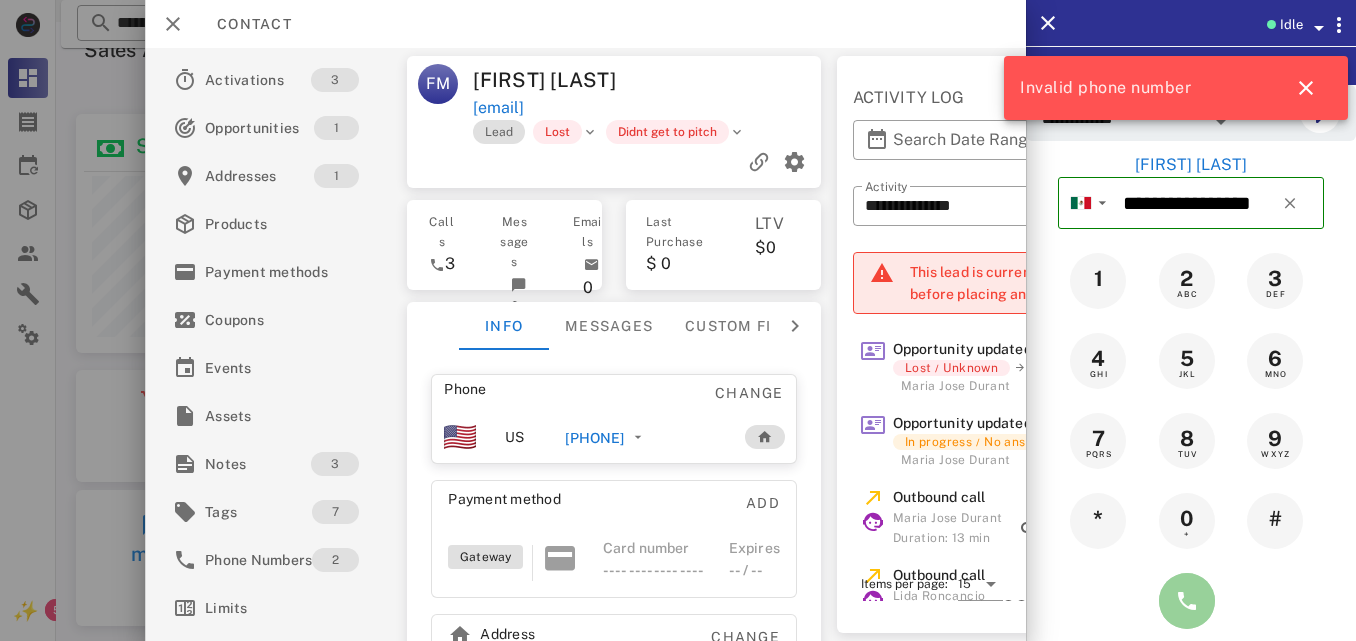 click at bounding box center (1187, 601) 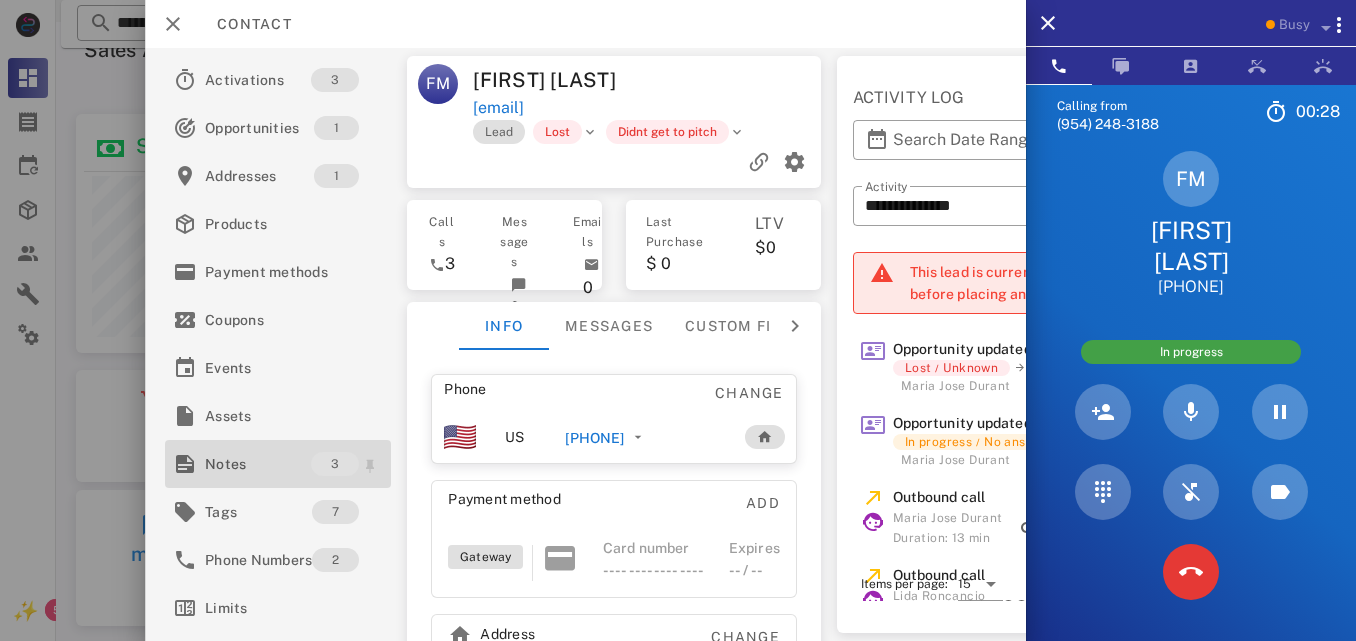 click on "Notes" at bounding box center [258, 464] 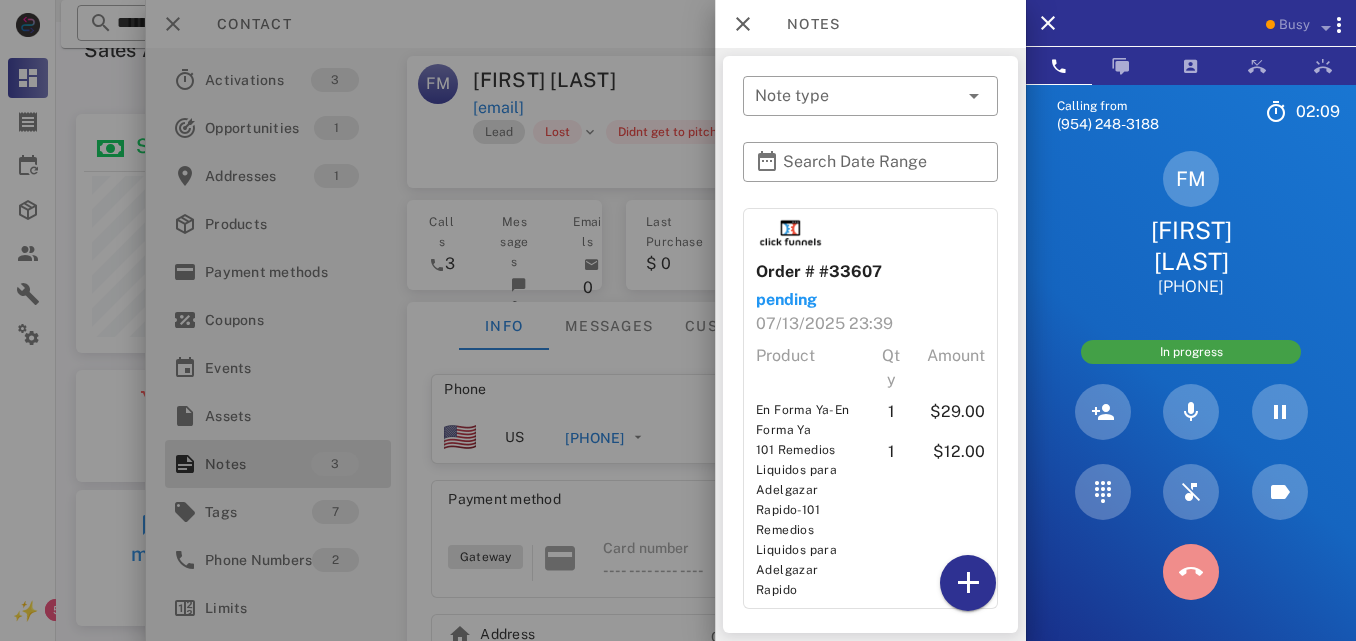click at bounding box center (1191, 572) 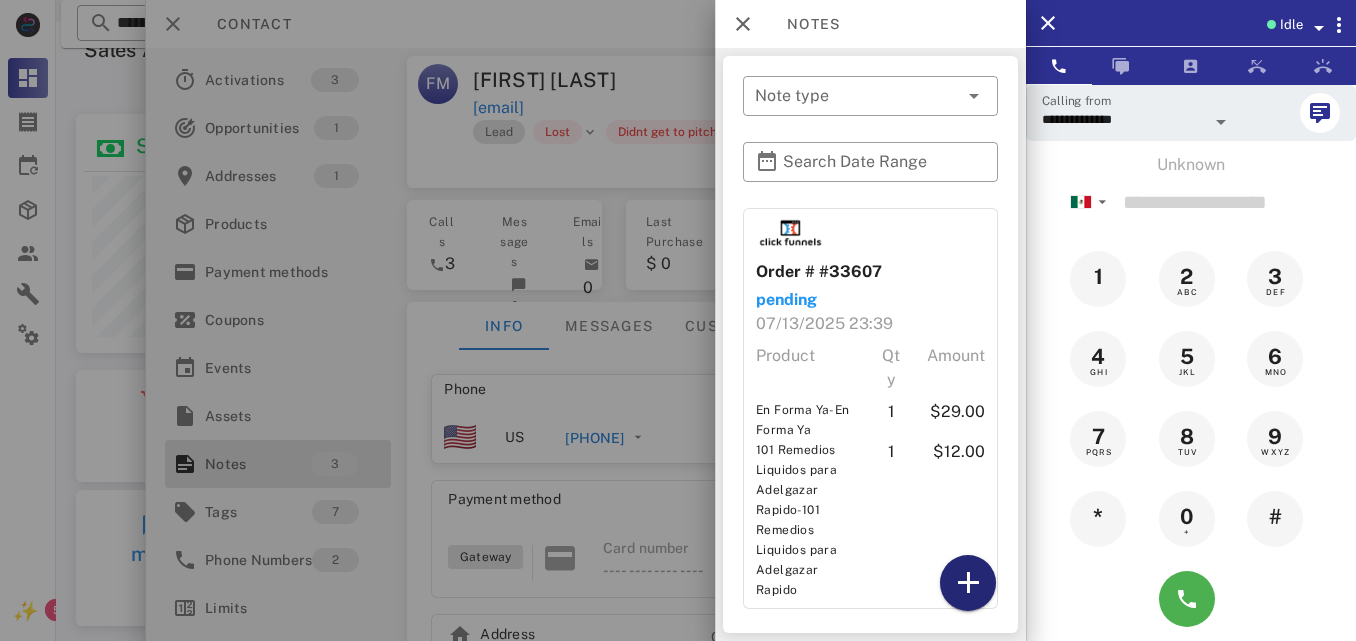drag, startPoint x: 988, startPoint y: 576, endPoint x: 976, endPoint y: 555, distance: 24.186773 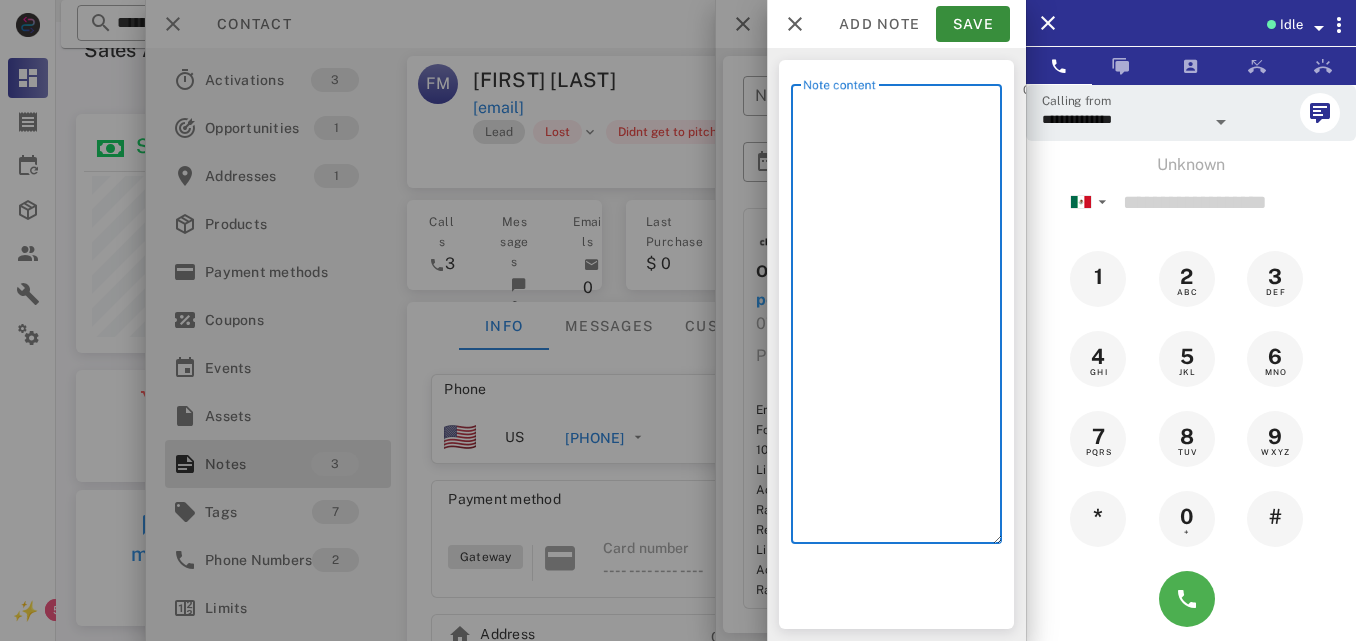 click on "Note content" at bounding box center [902, 319] 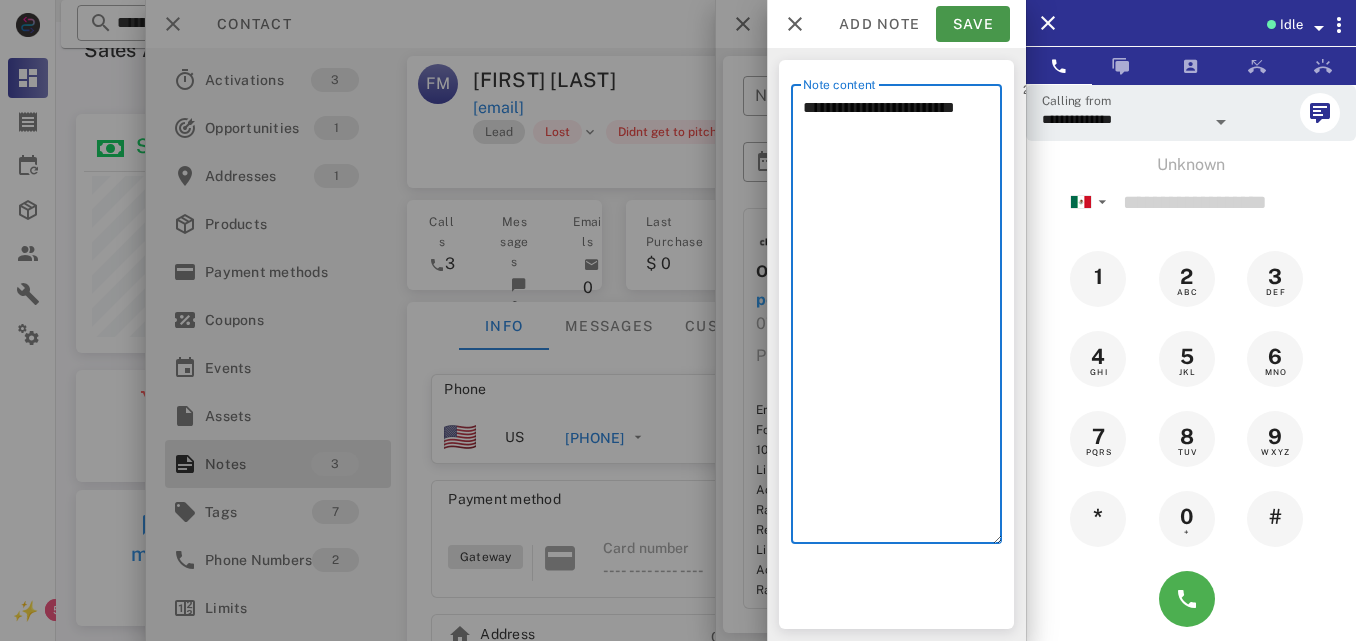 type on "**********" 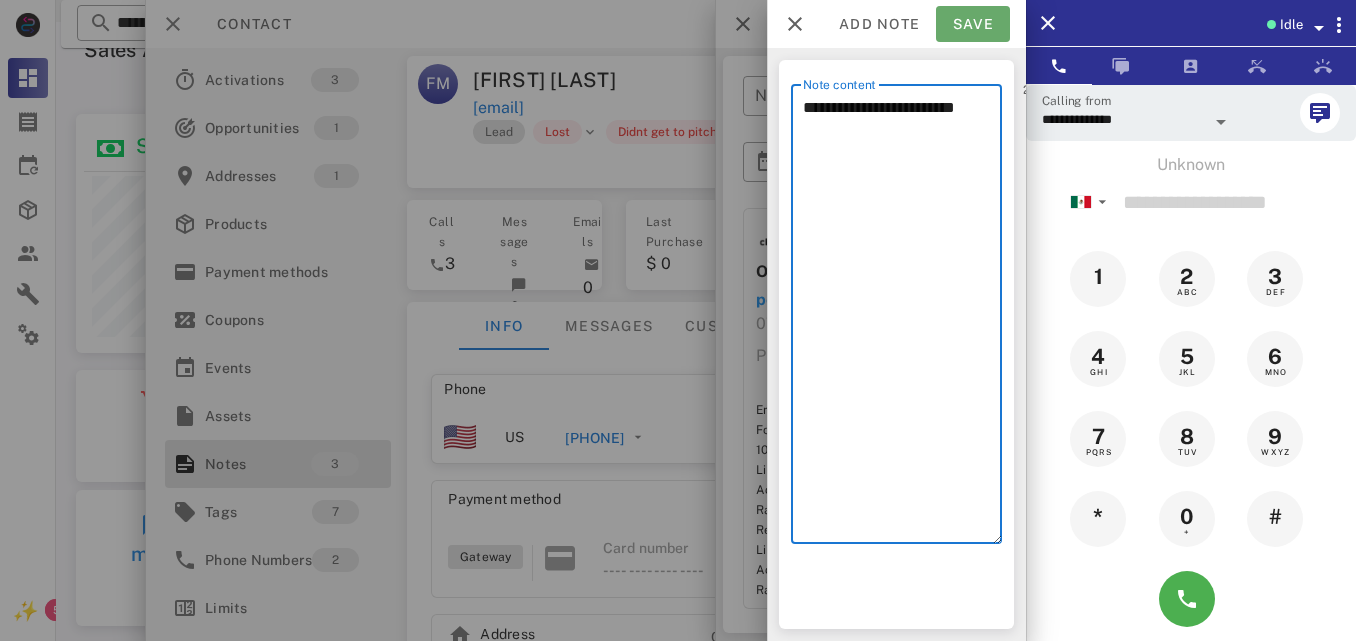 click on "Save" at bounding box center [973, 24] 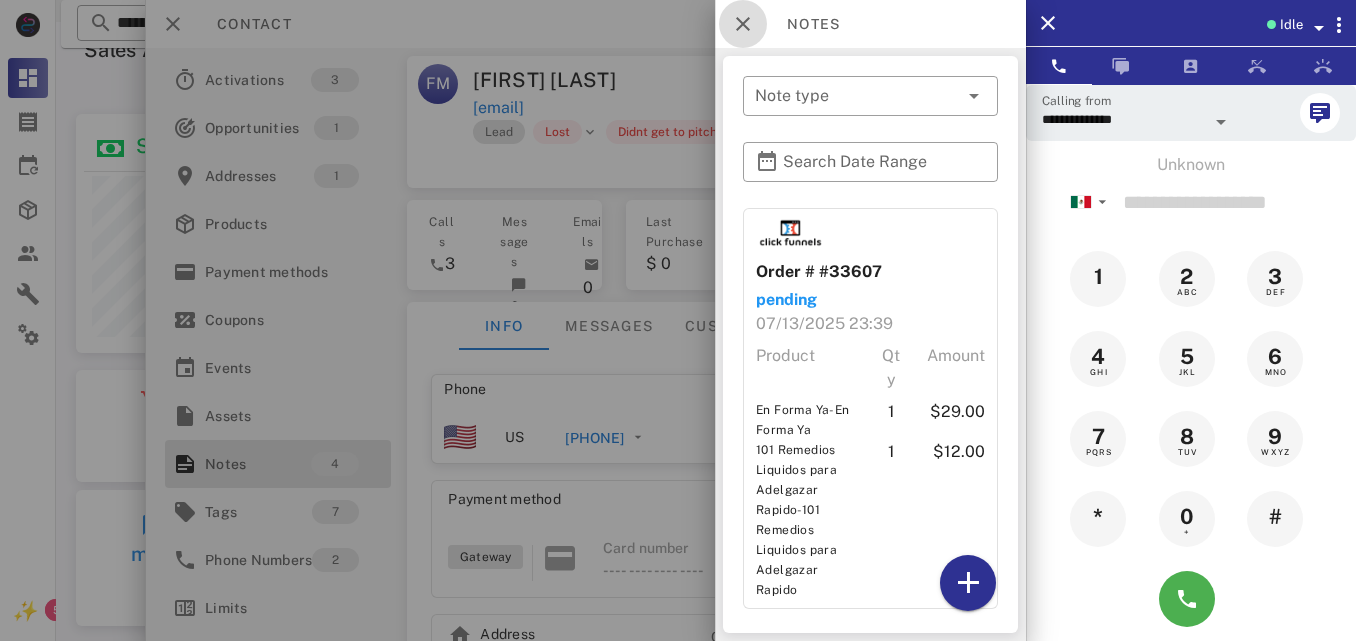 click at bounding box center (743, 24) 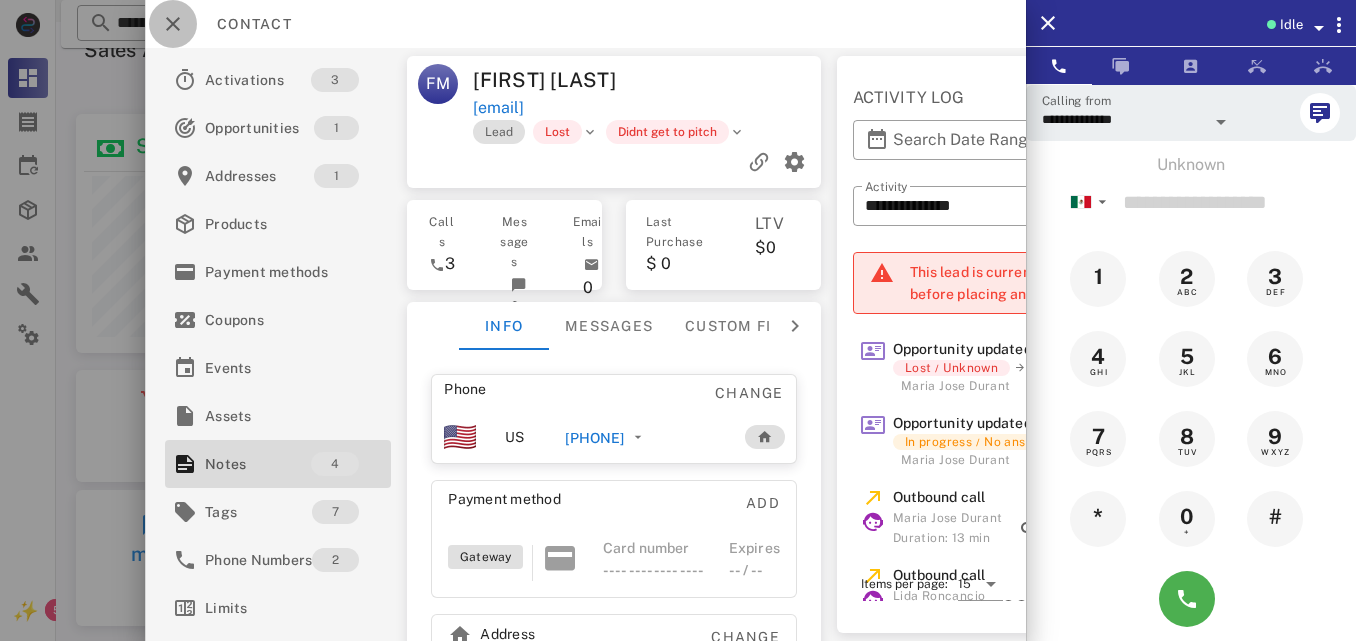 click at bounding box center (173, 24) 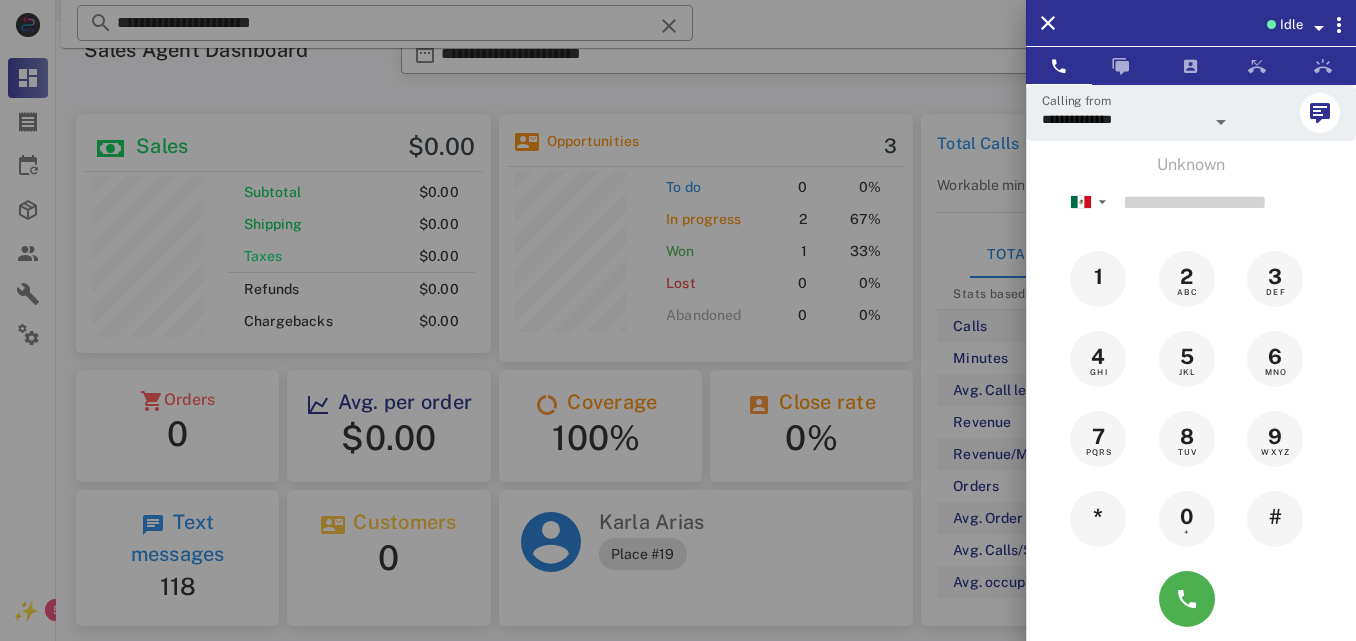 click at bounding box center [678, 320] 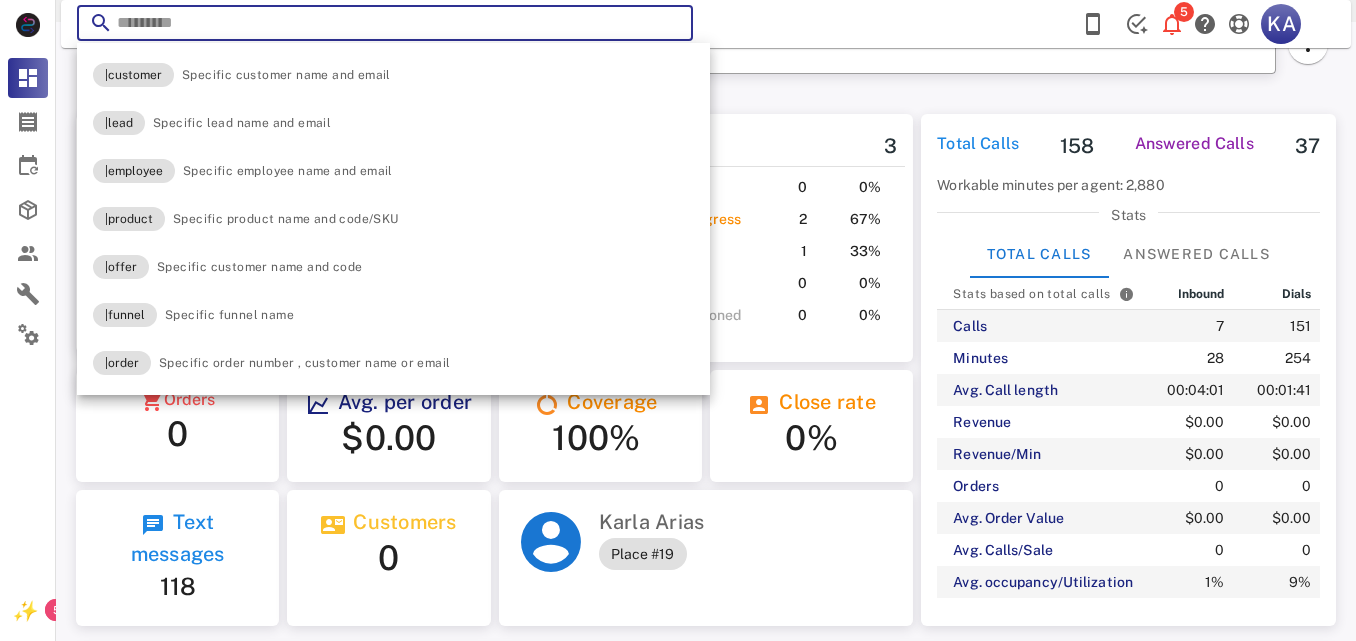 click at bounding box center [669, 26] 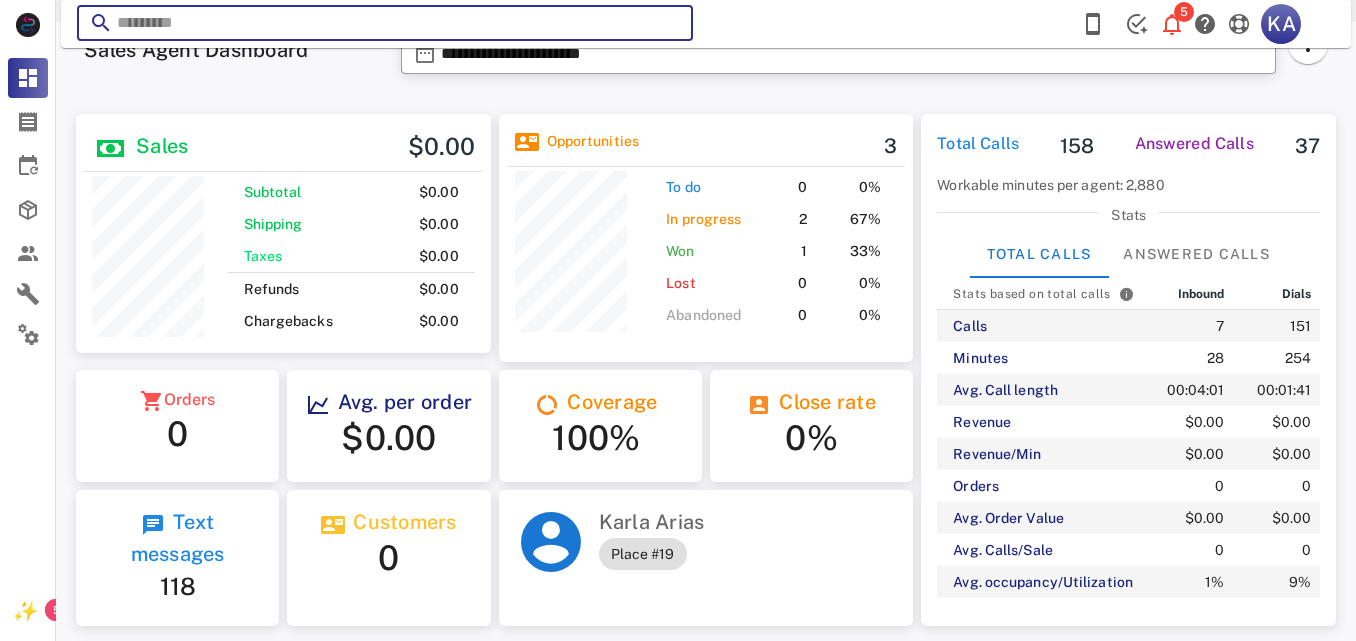 paste on "**********" 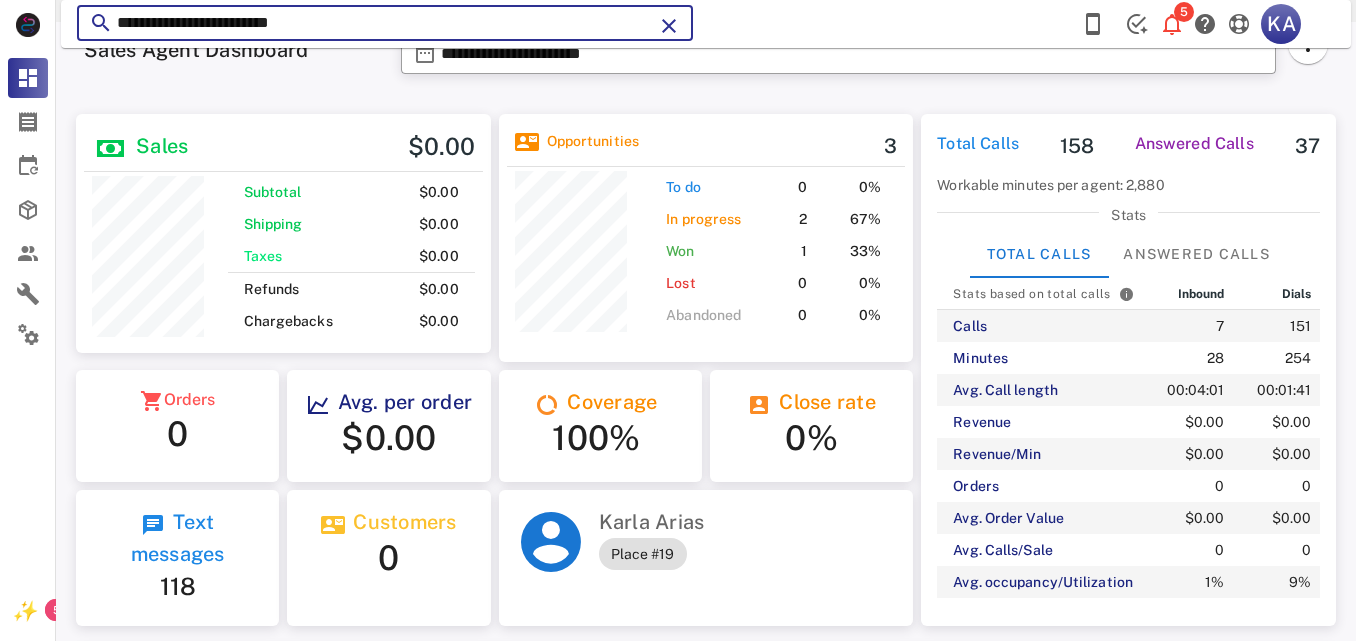 type on "**********" 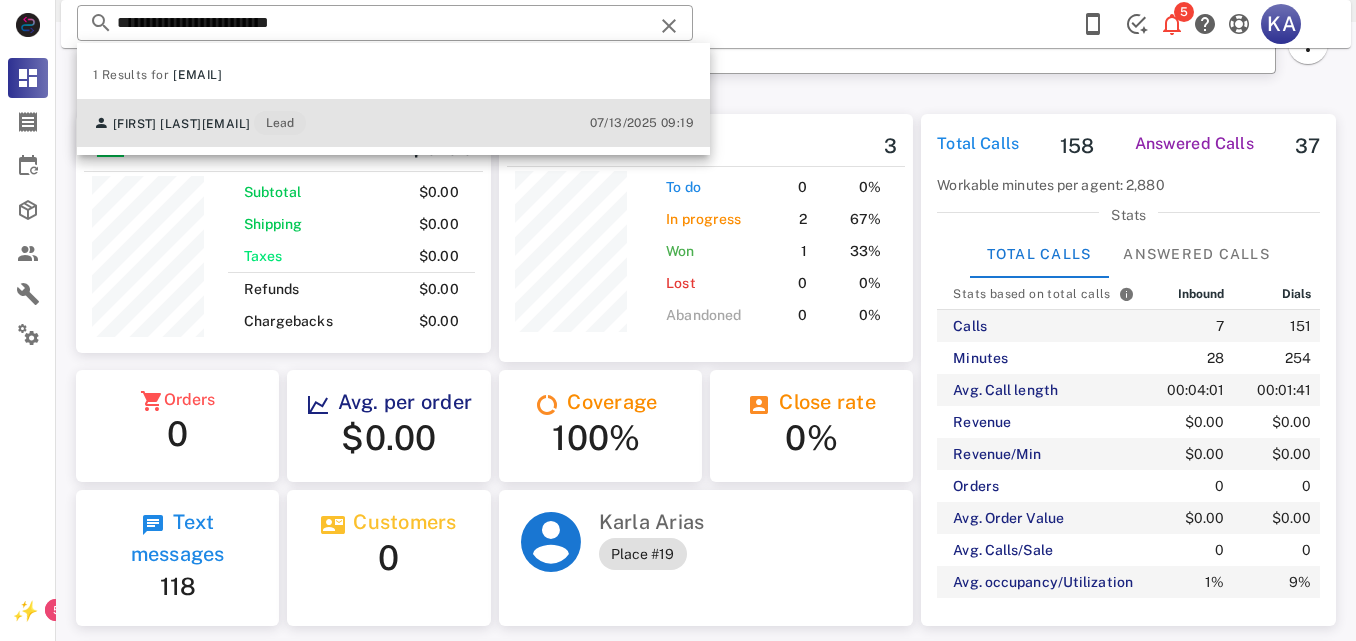click on "[FIRST] [LAST] [EMAIL] Lead [DATE] [TIME]" at bounding box center [393, 123] 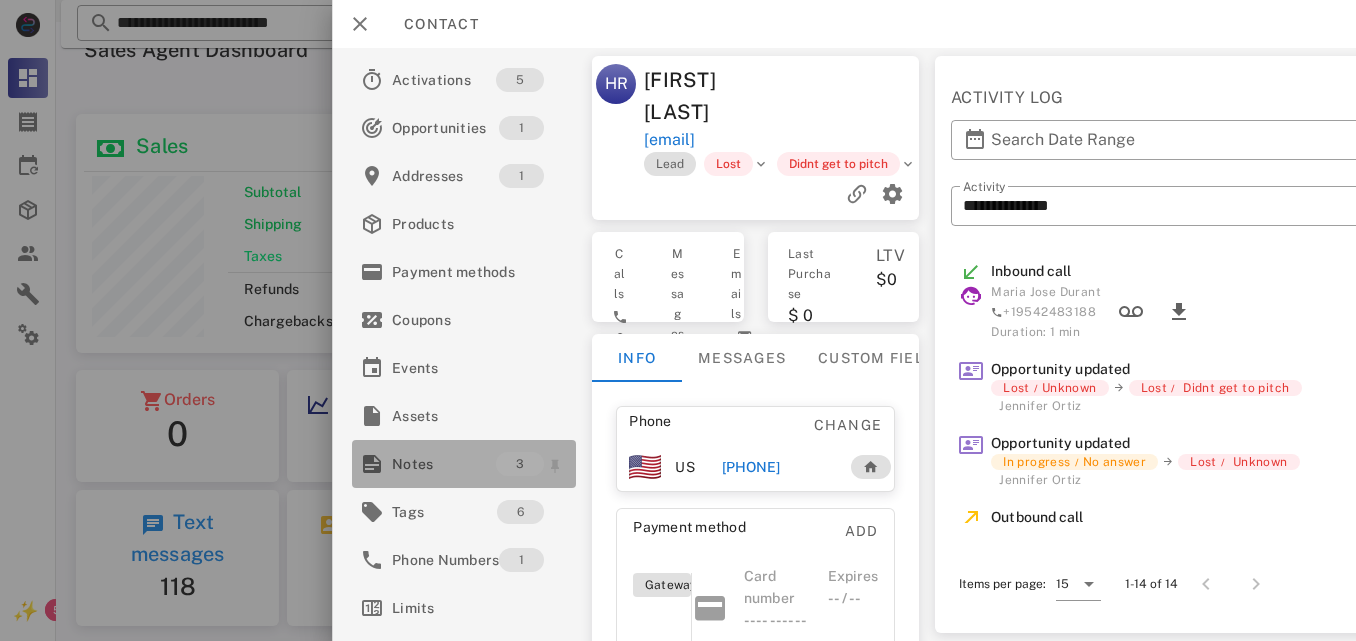 click on "Notes" at bounding box center [444, 464] 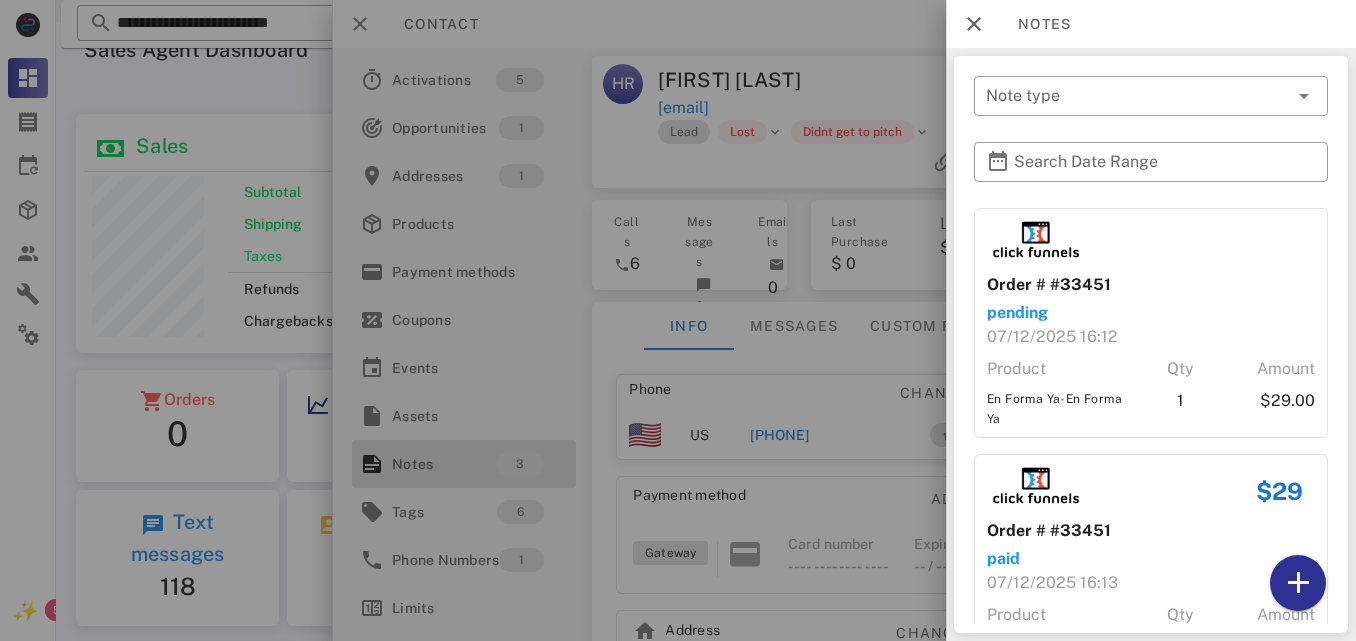 scroll, scrollTop: 256, scrollLeft: 0, axis: vertical 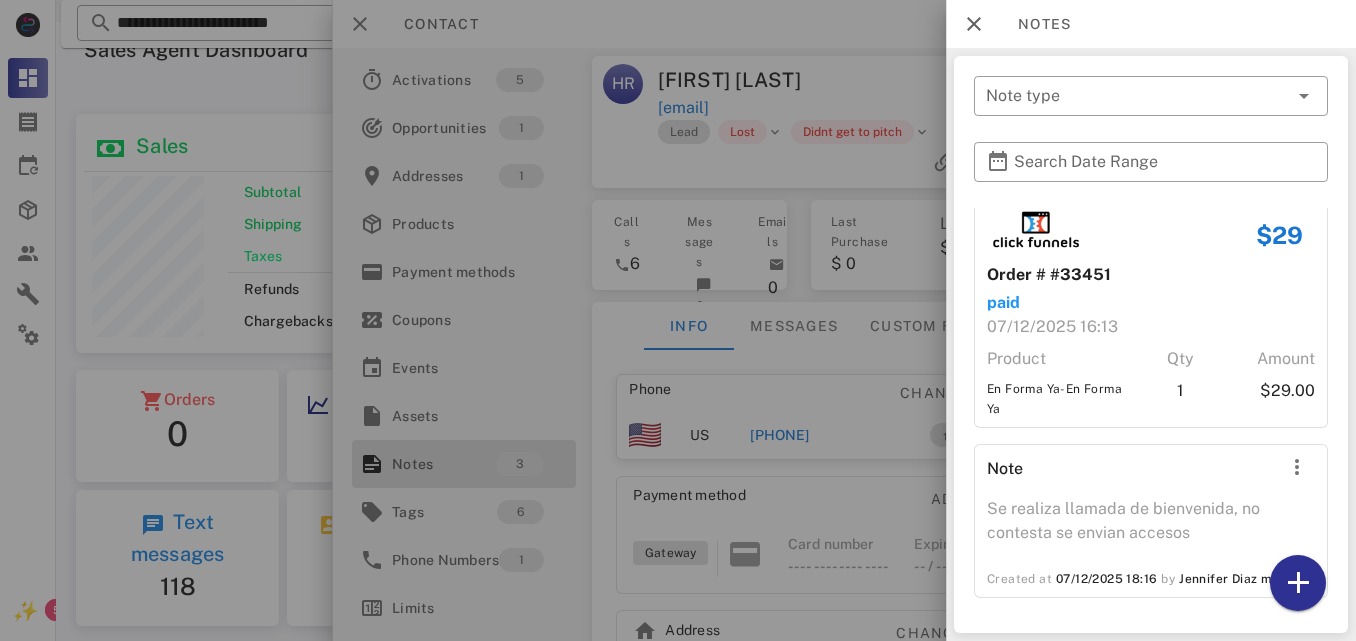 click at bounding box center [678, 320] 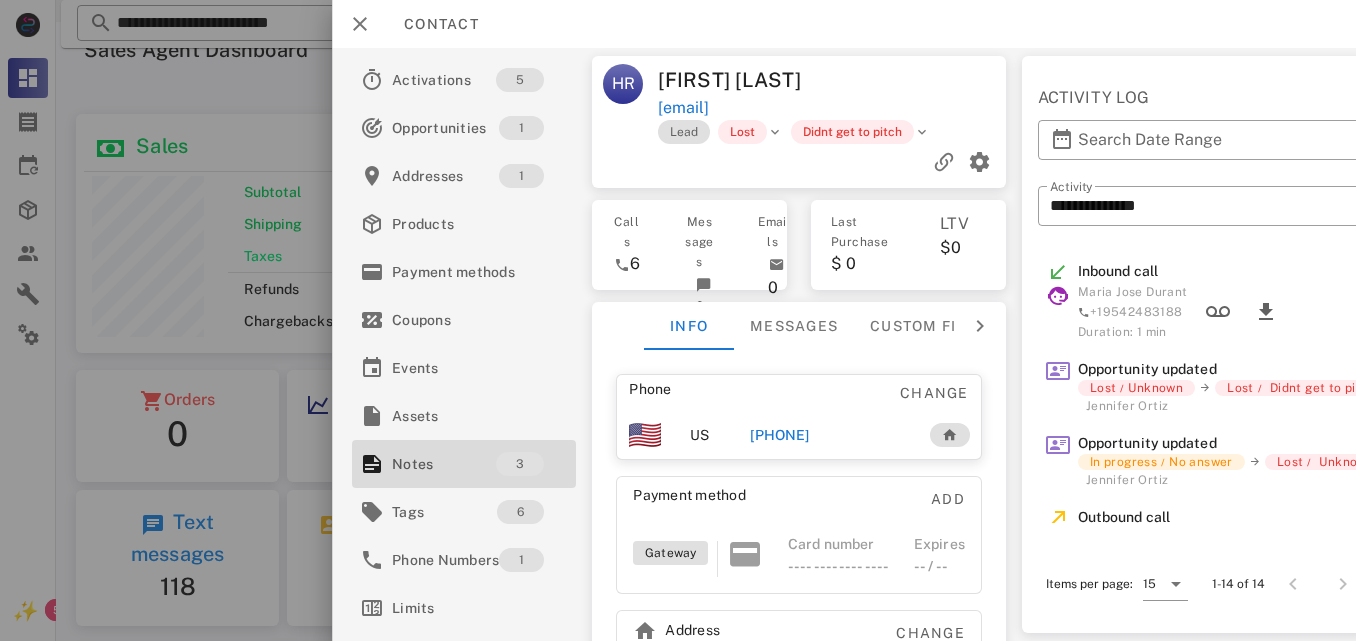 click on "[PHONE]" at bounding box center (779, 435) 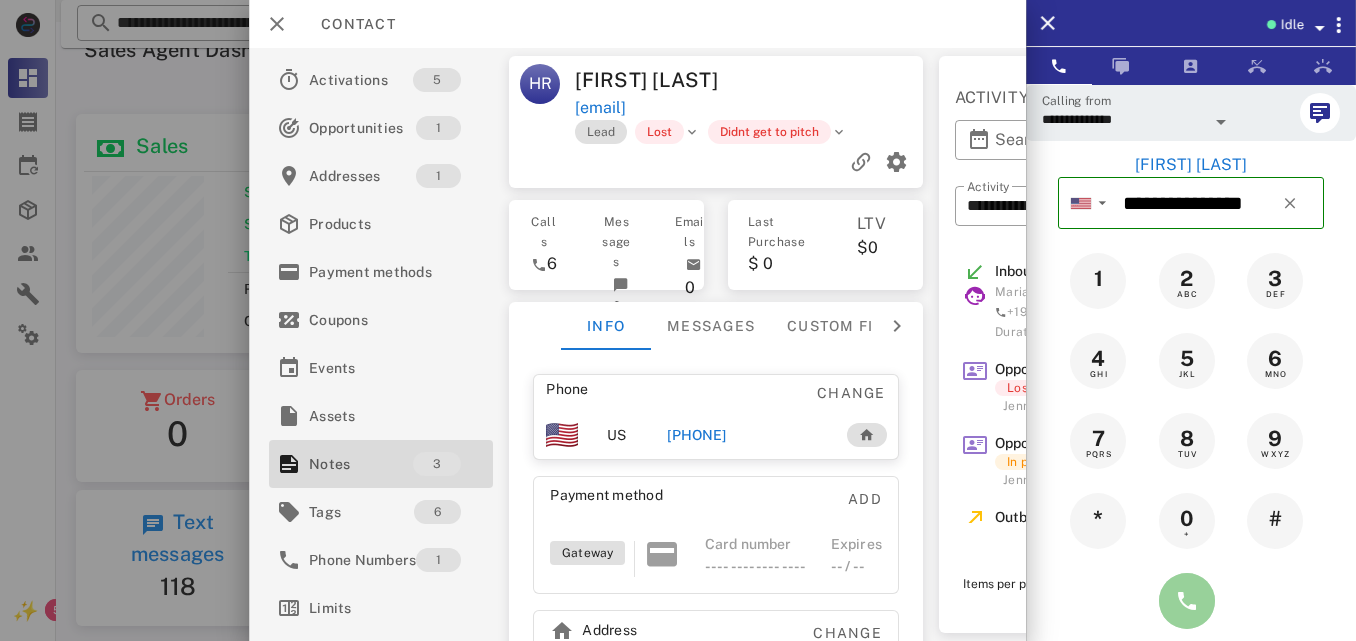 click at bounding box center [1187, 601] 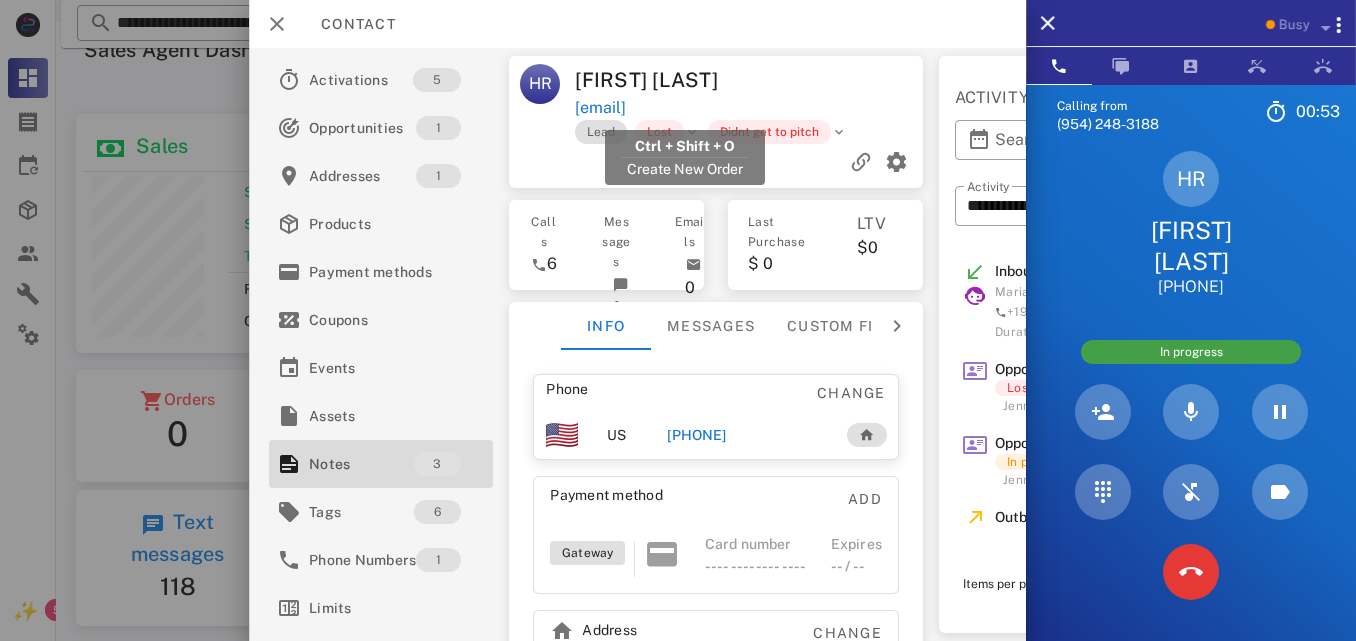 drag, startPoint x: 798, startPoint y: 111, endPoint x: 577, endPoint y: 115, distance: 221.0362 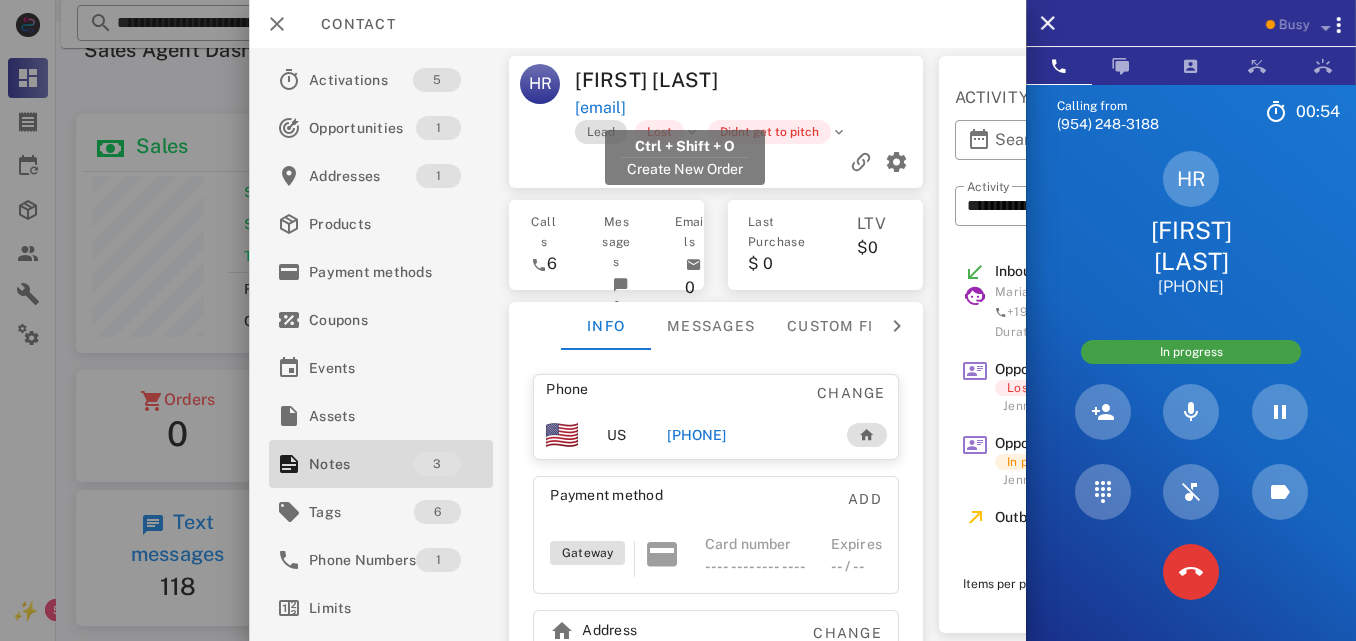 copy on "[EMAIL]" 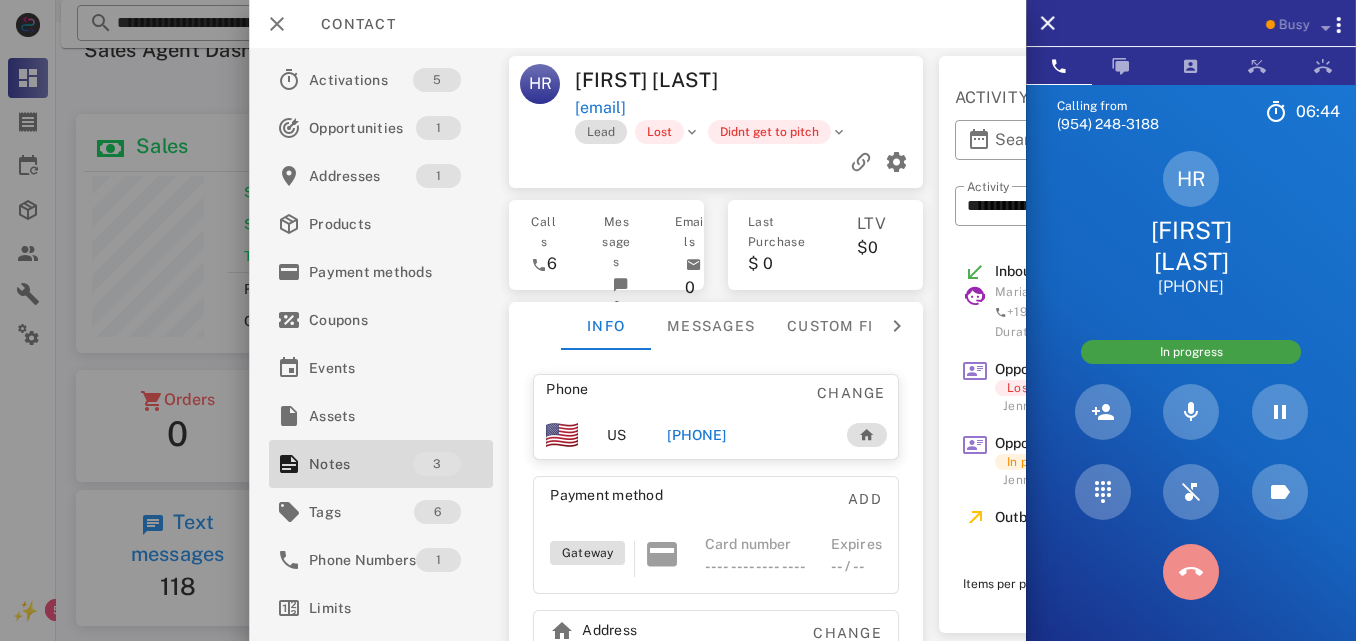 click at bounding box center [1191, 572] 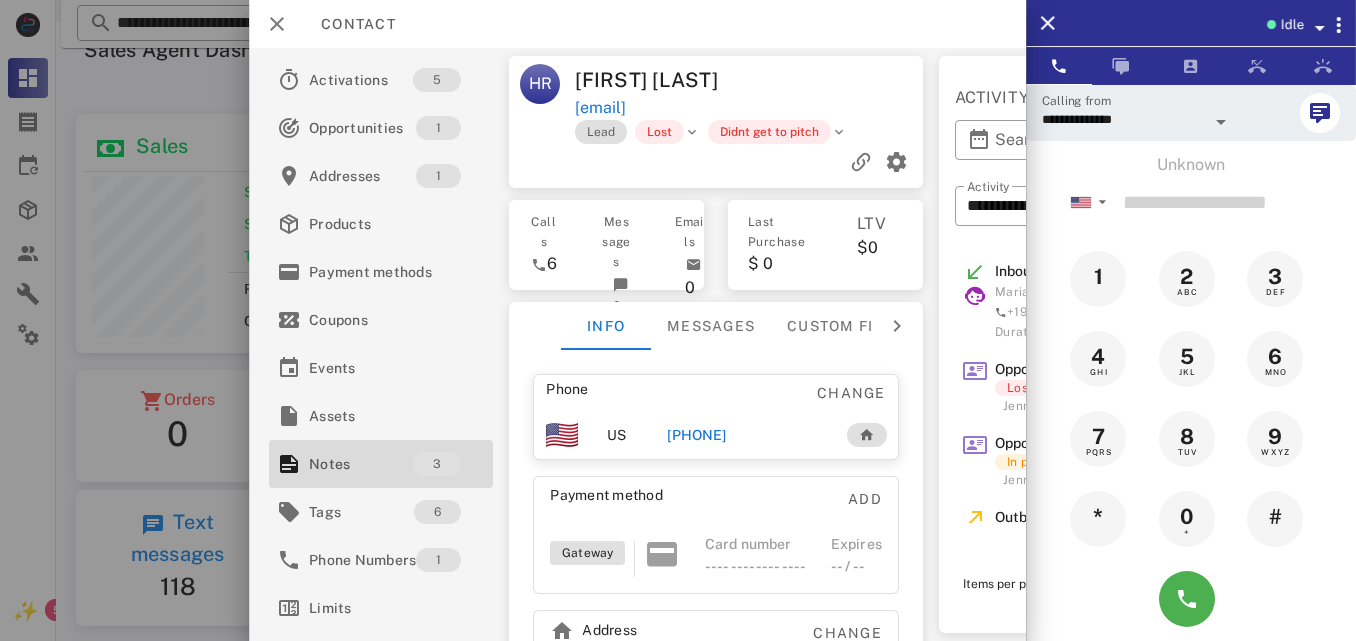 click on "[INITIALS] [FIRST] [LAST] [EMAIL] Lead Lost Didnt get to pitch Calls 6 Messages 0 Emails 0 Last Purchase $ 0 LTV $0 Info Messages Custom fields Phone Change US [PHONE] Payment method Add Gateway Card number ---- ---- ---- ---- Expires -- / -- Address Change [NUMBER] [STREET] [APARTMENT_NUMBER]. [CITY], [STATE], [POSTAL_CODE] [COUNTRY_CODE]" at bounding box center (716, 344) 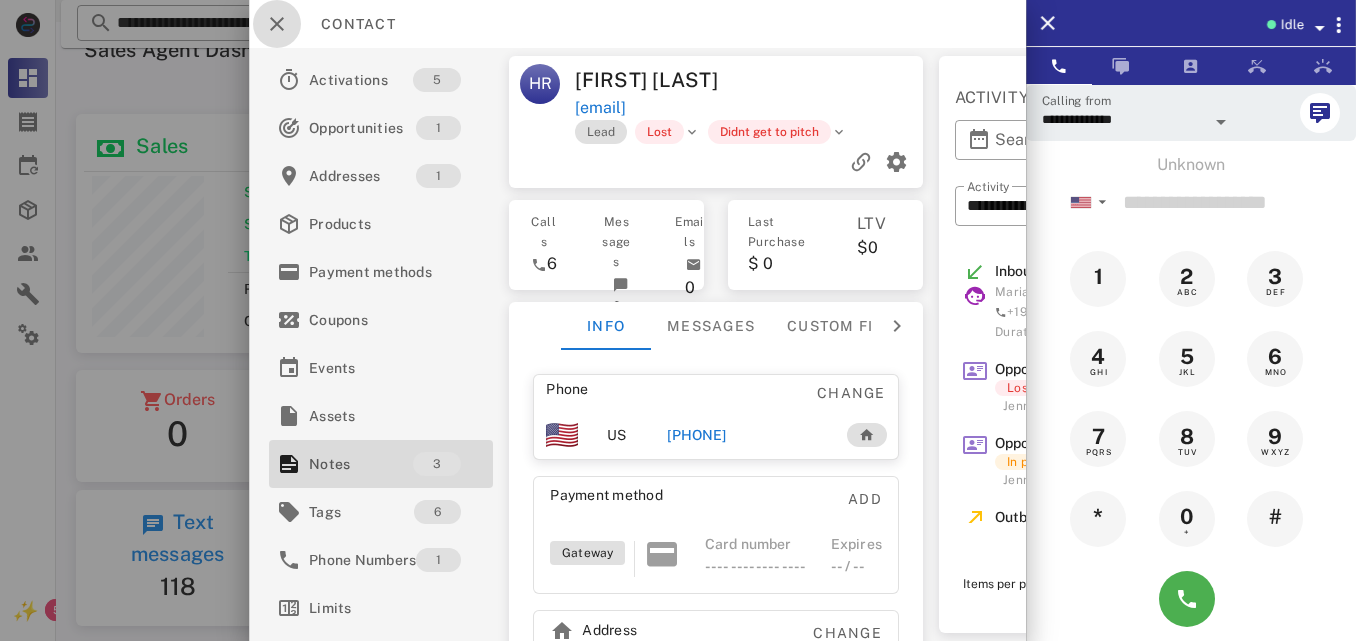click at bounding box center (277, 24) 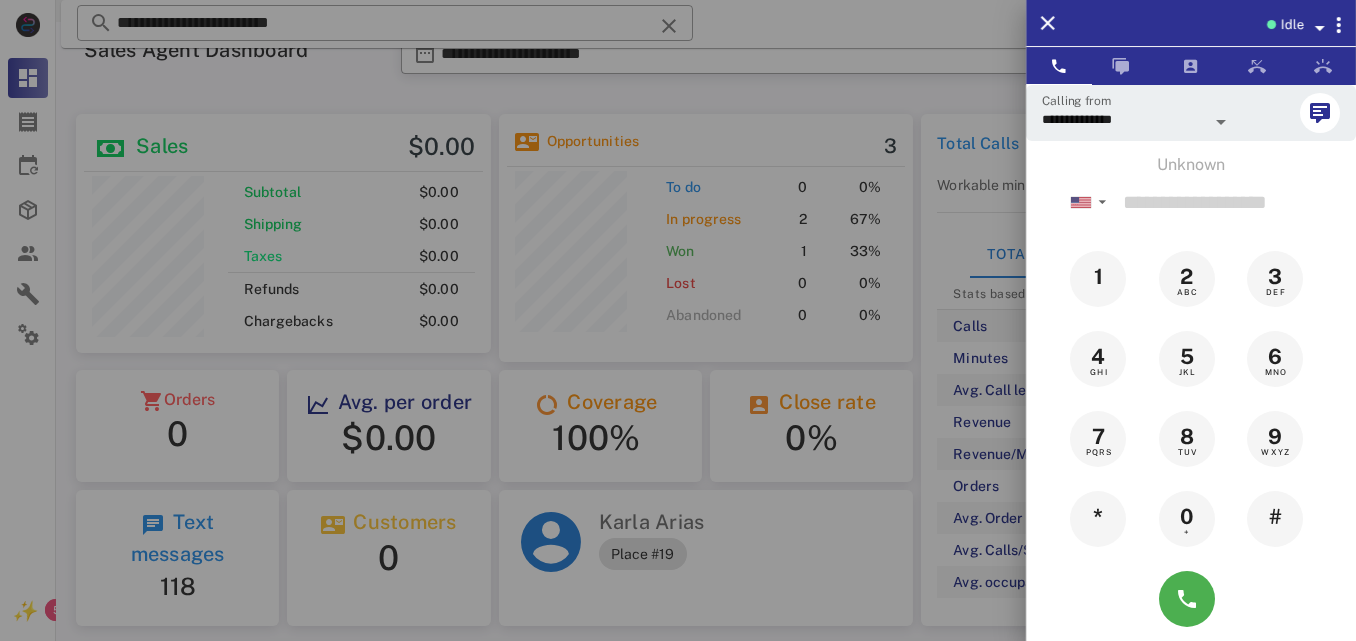 click at bounding box center [678, 320] 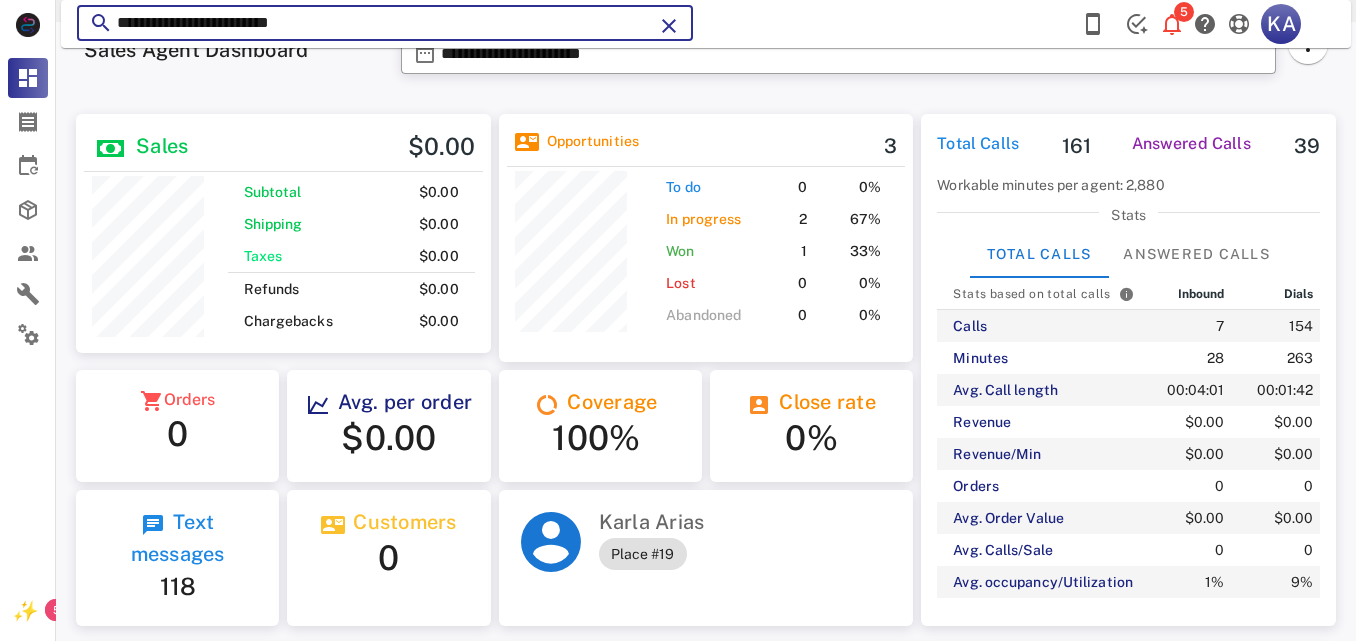 click on "**********" at bounding box center (385, 23) 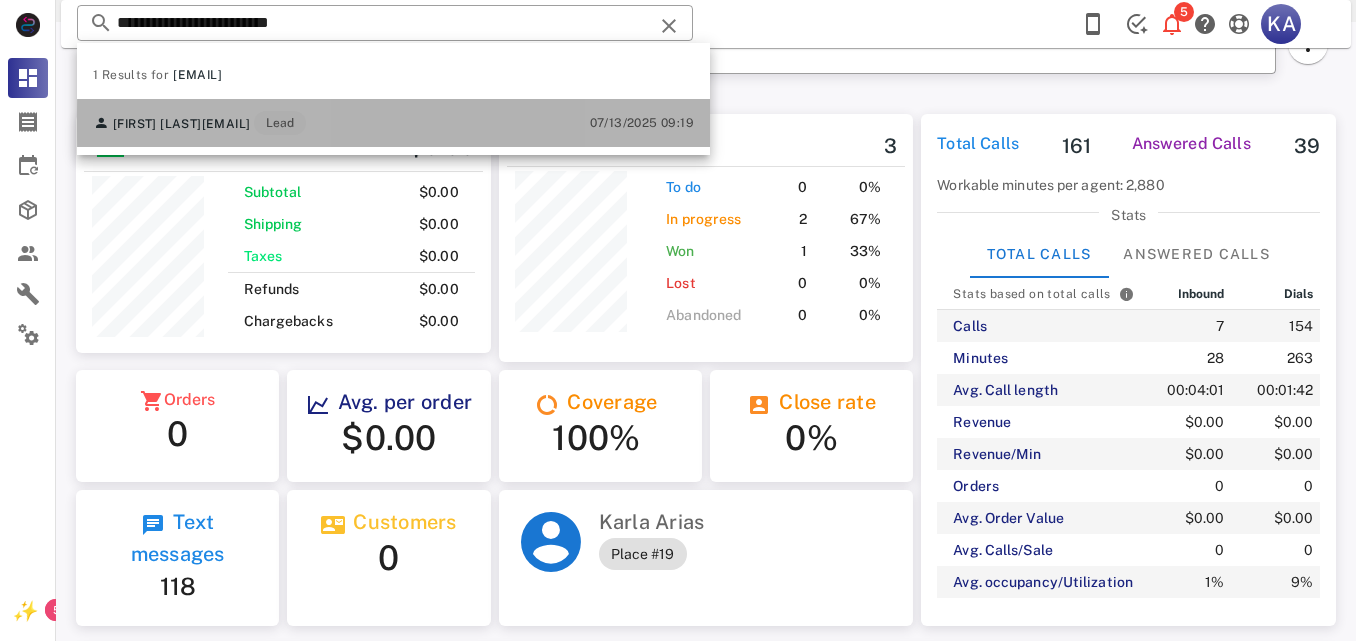 click on "[FIRST] [LAST] [EMAIL] Lead [DATE] [TIME]" at bounding box center [393, 123] 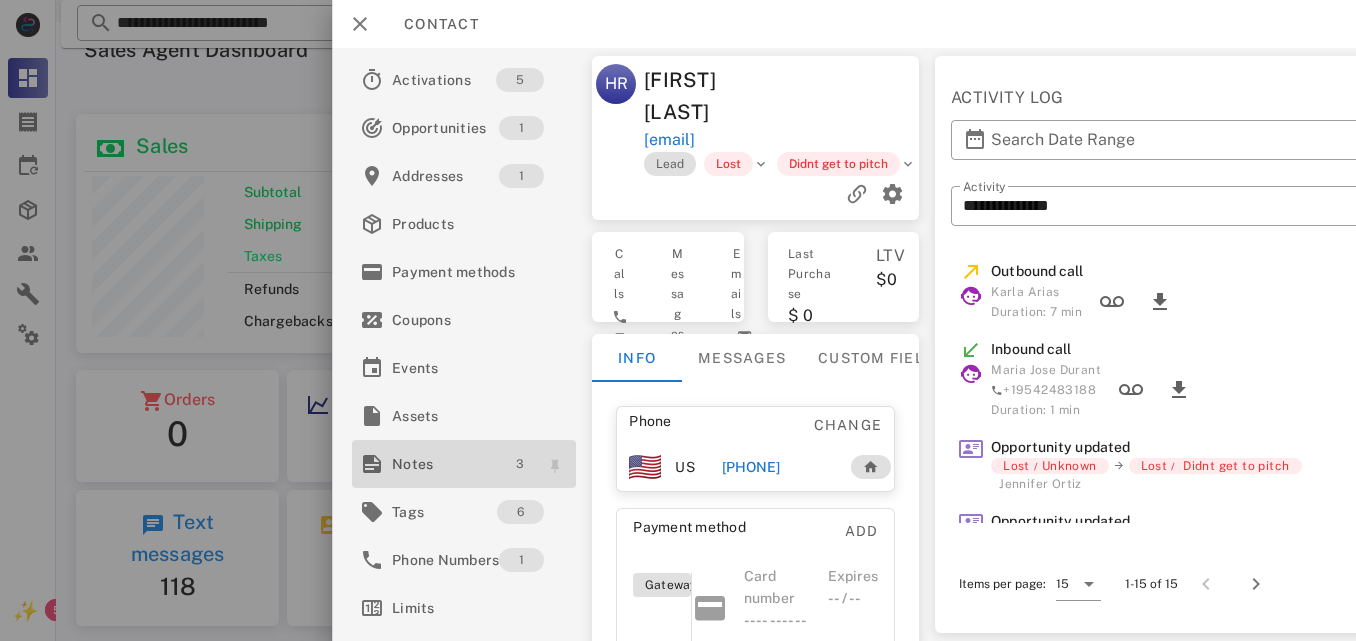 click on "3" at bounding box center [520, 464] 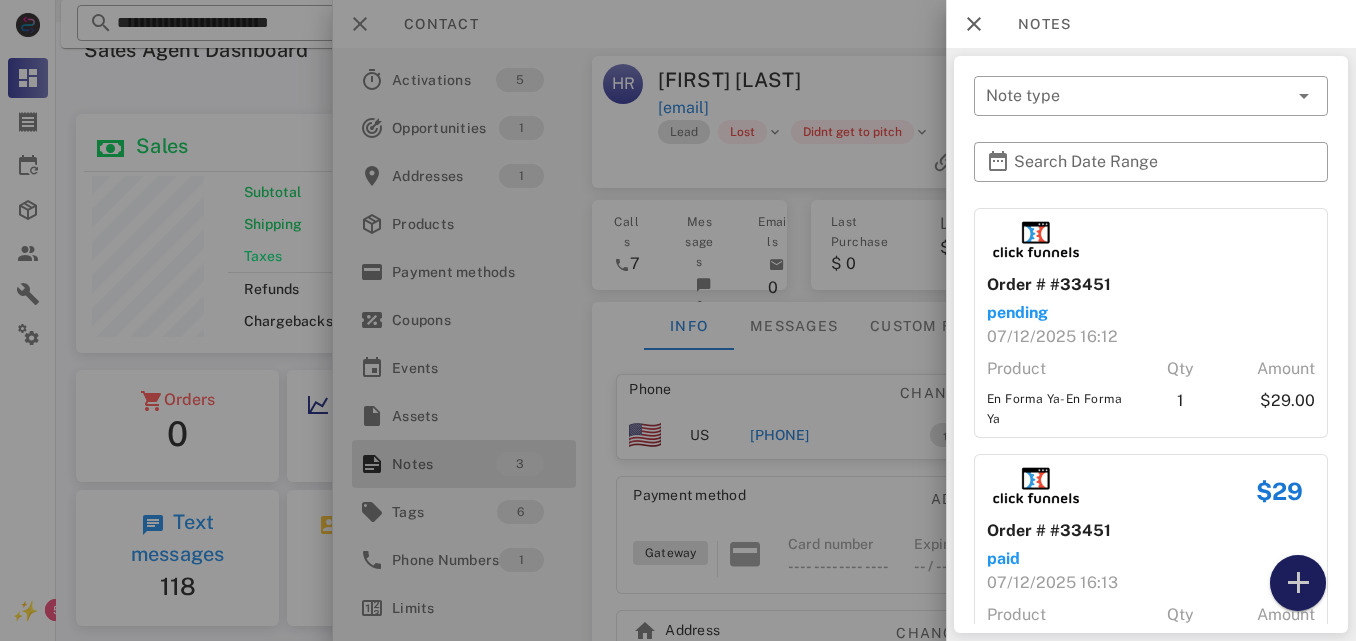 click at bounding box center [1298, 583] 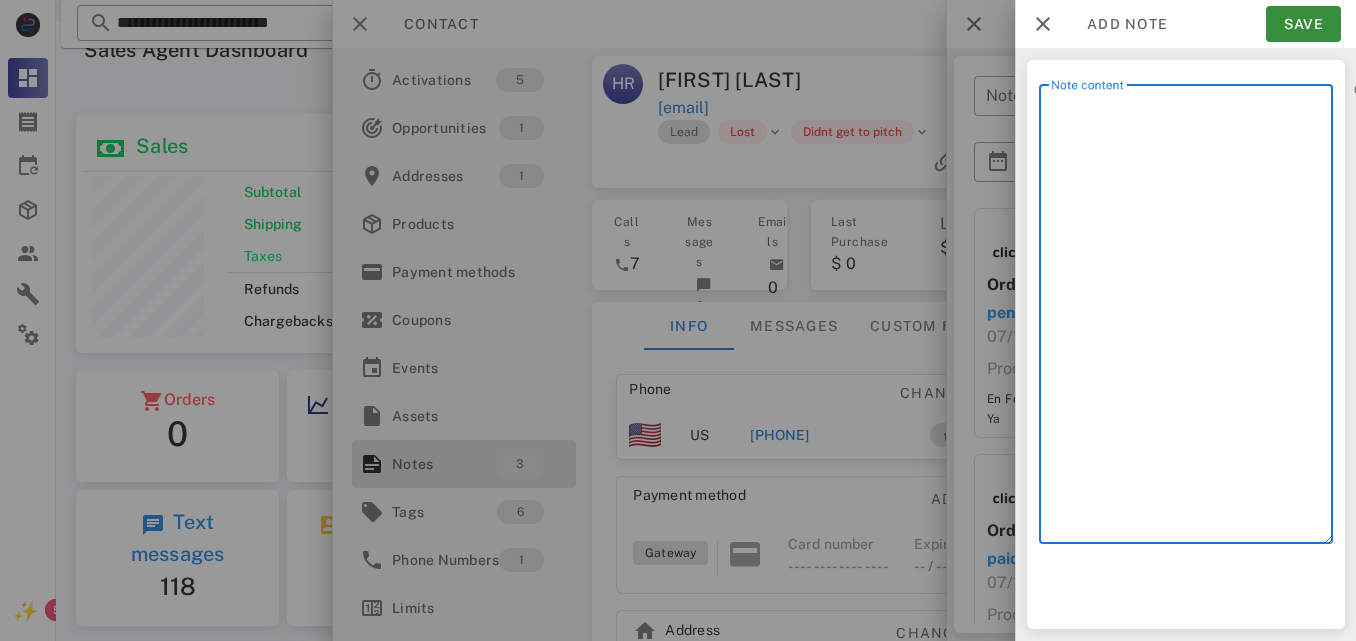 click on "Note content" at bounding box center [1192, 319] 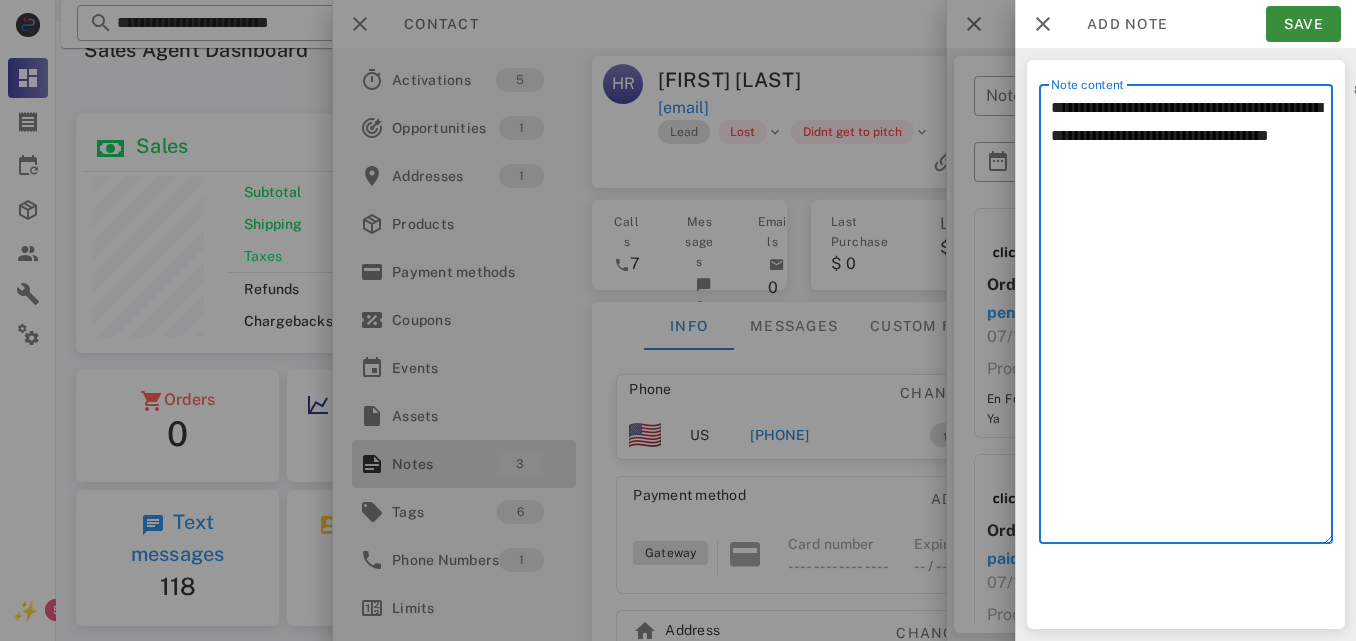 type on "**********" 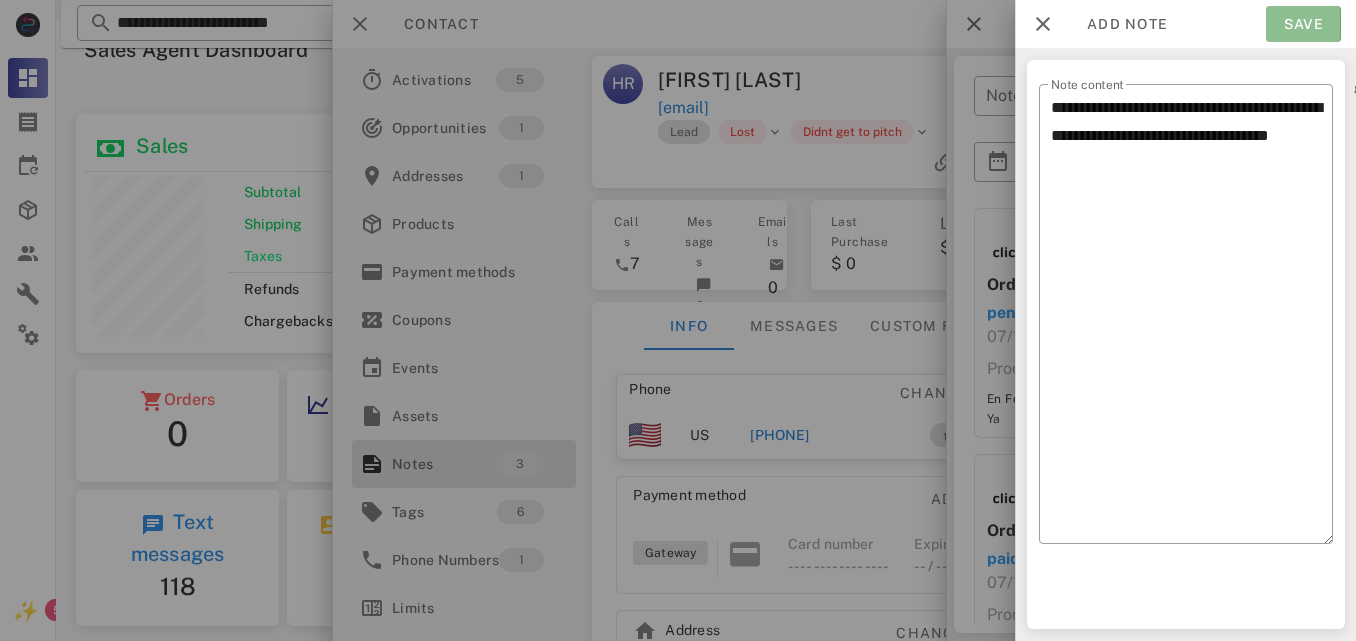 click on "Save" at bounding box center [1303, 24] 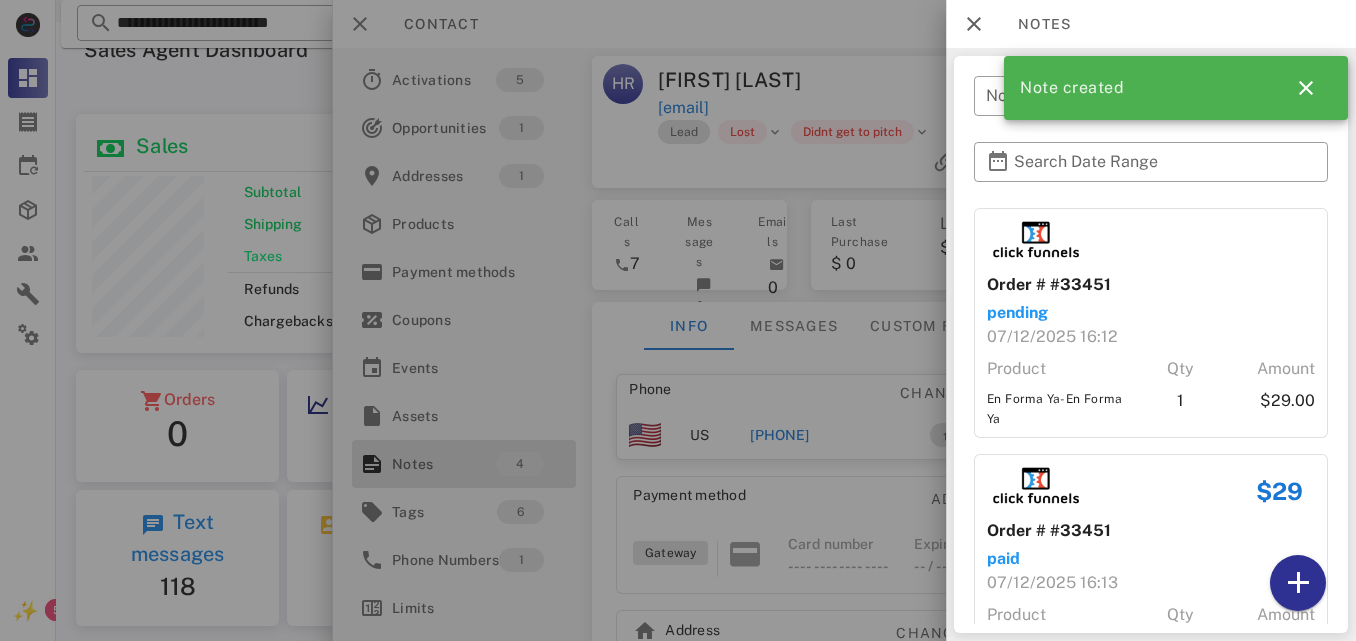 click at bounding box center [678, 320] 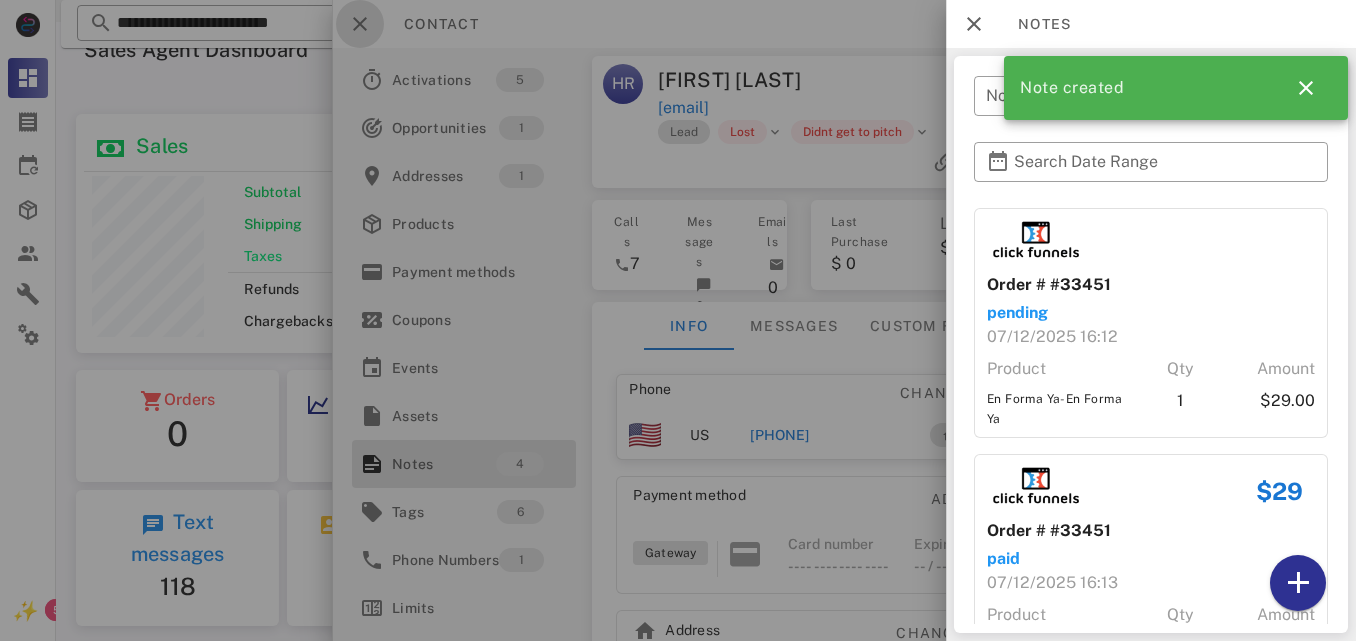 click at bounding box center [360, 24] 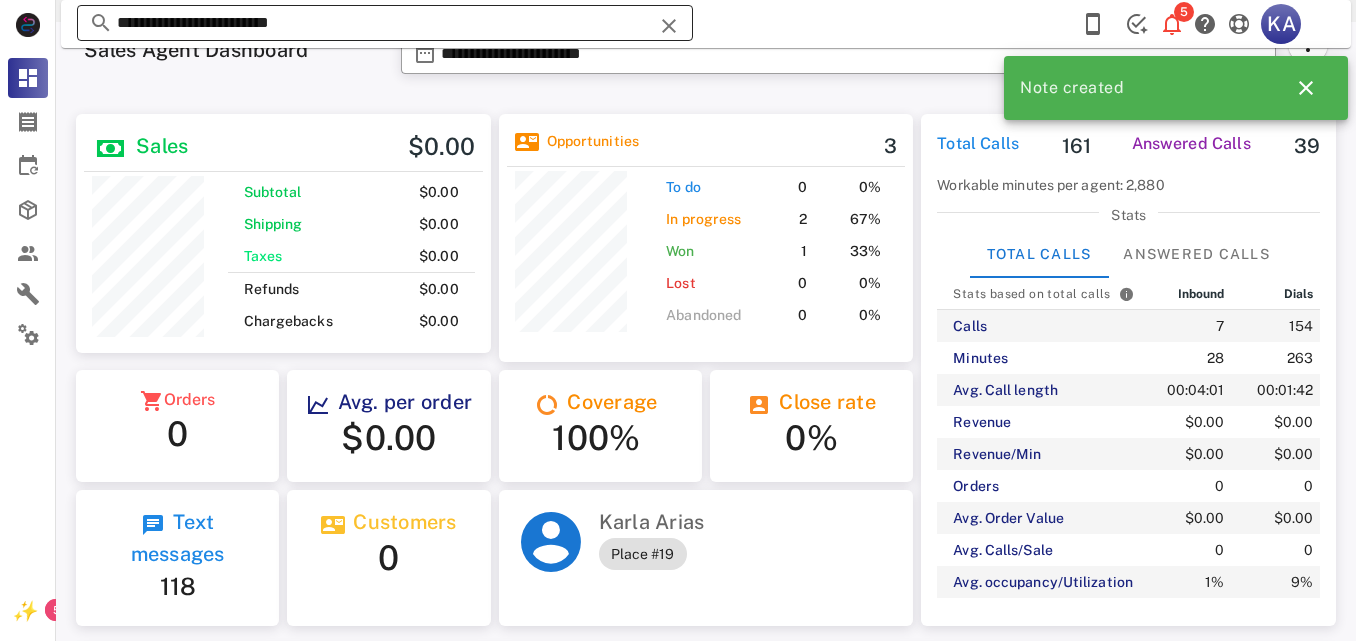 click at bounding box center [669, 26] 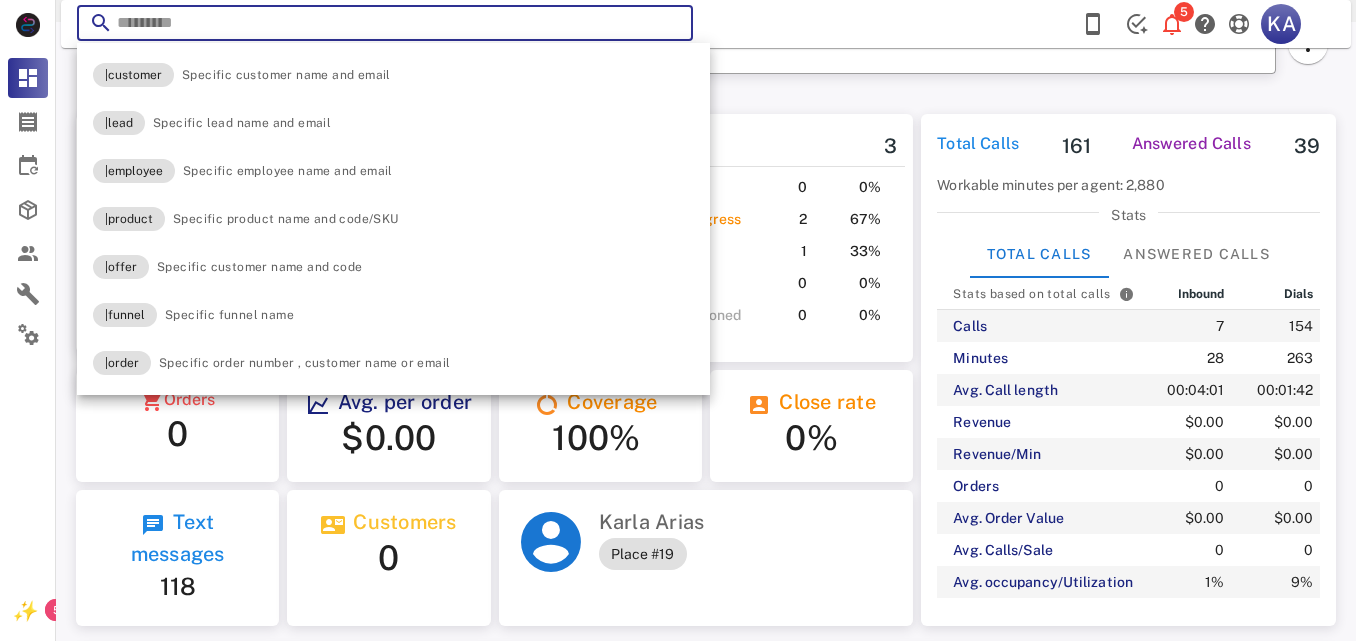 paste on "**********" 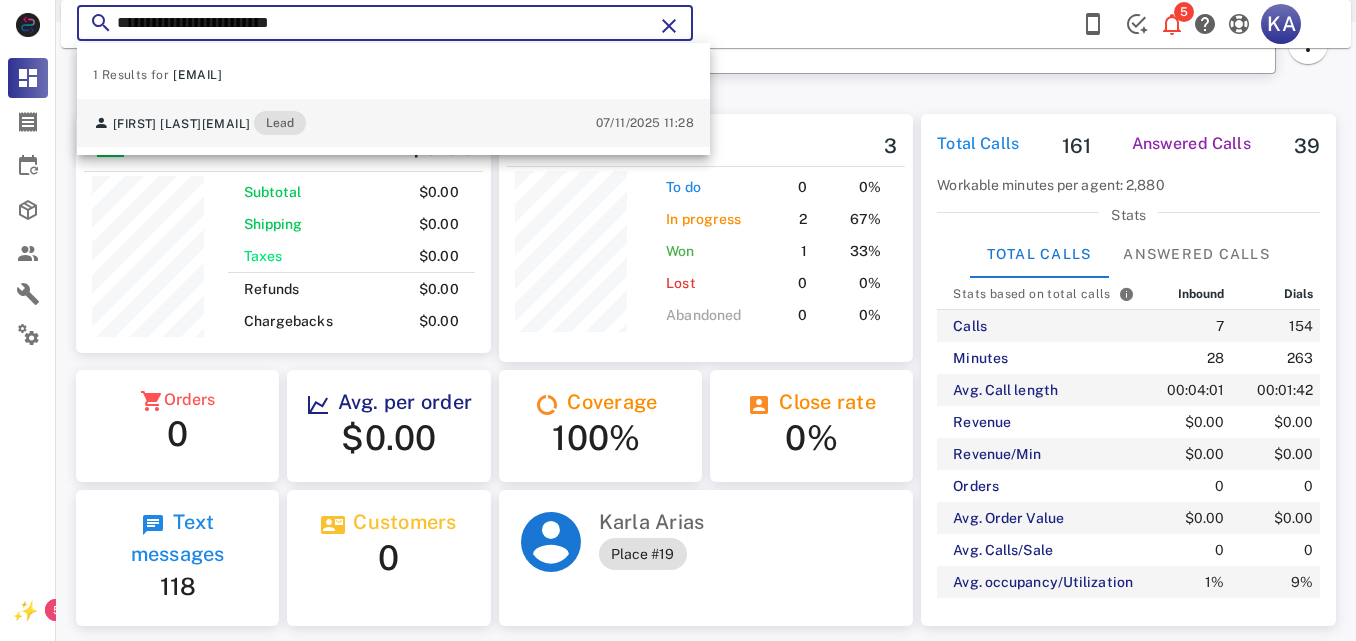 type on "**********" 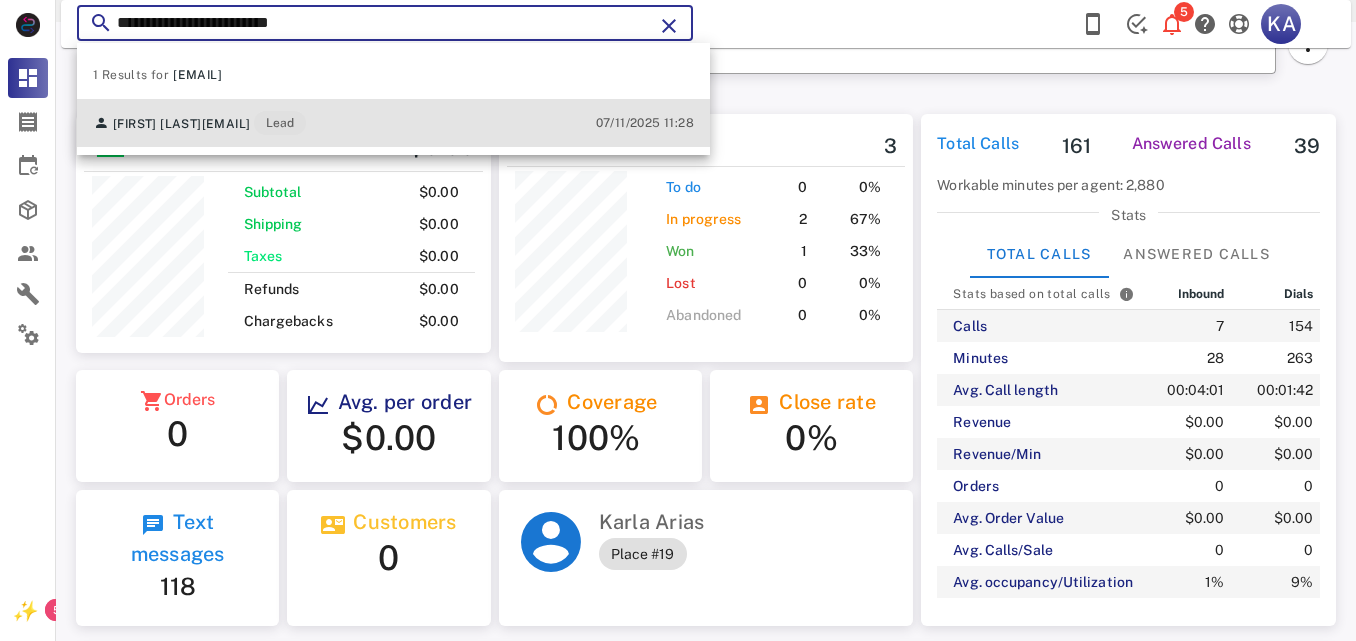 click on "[FIRST] [LAST] [EMAIL] Lead [DATE] [TIME]" at bounding box center [393, 123] 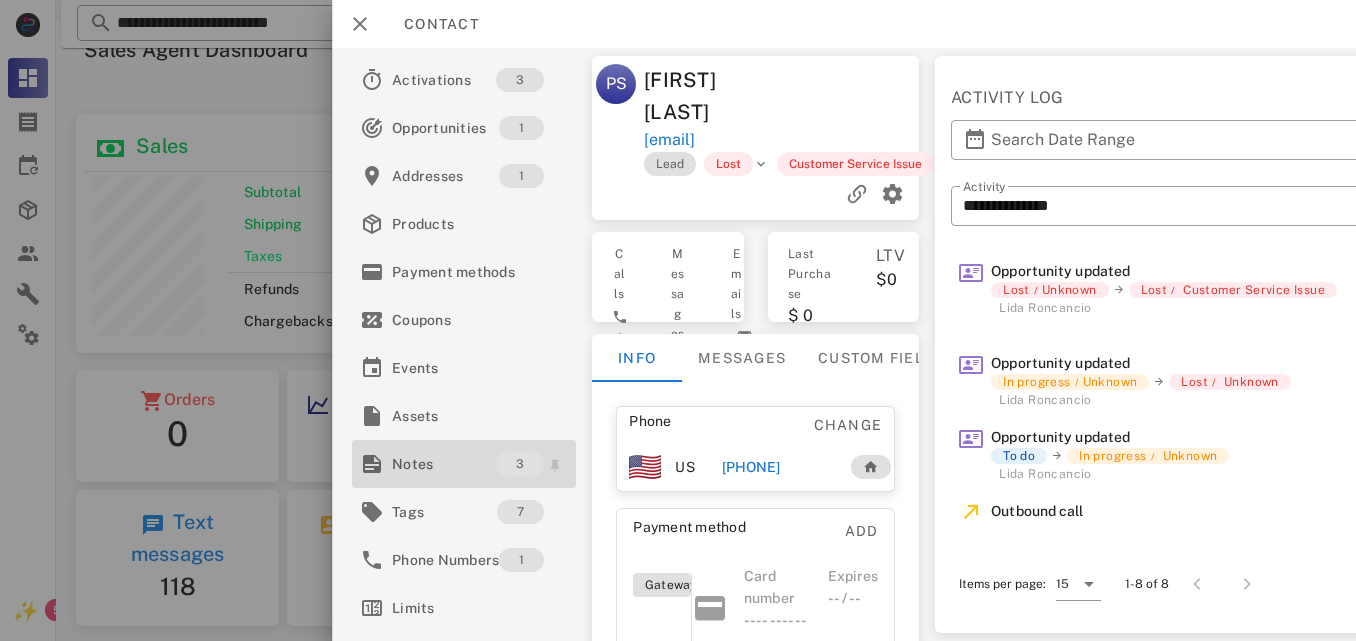 click on "Notes" at bounding box center (444, 464) 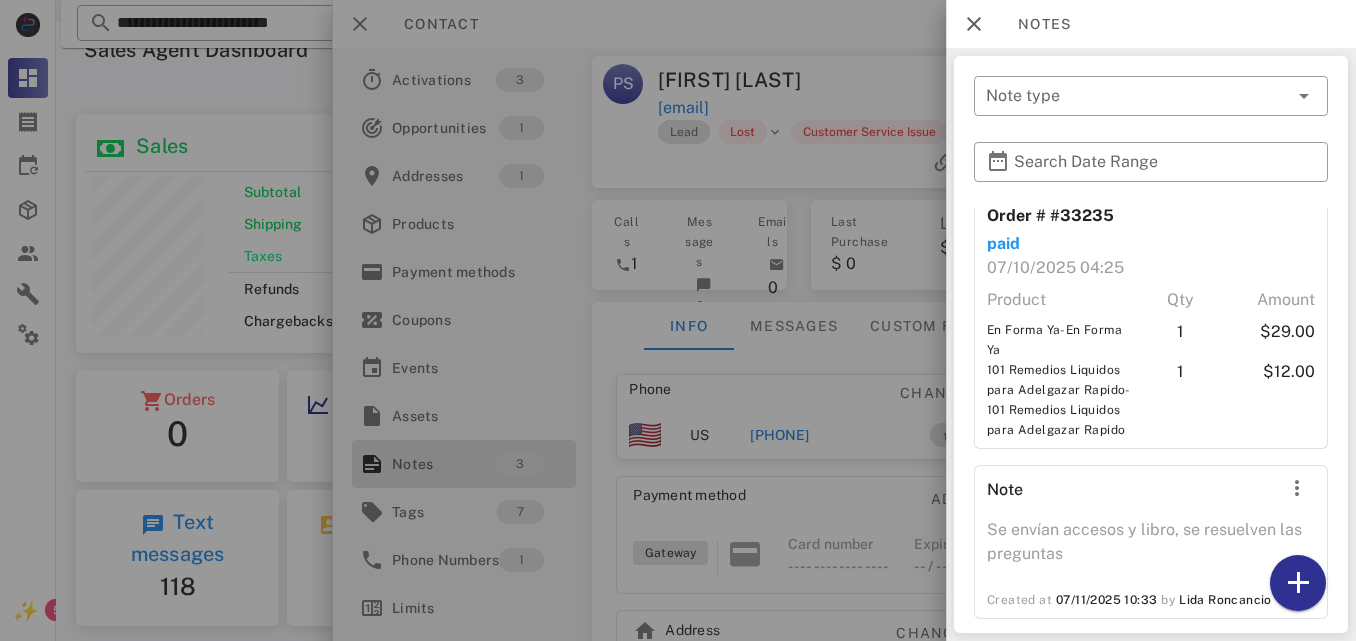 scroll, scrollTop: 416, scrollLeft: 0, axis: vertical 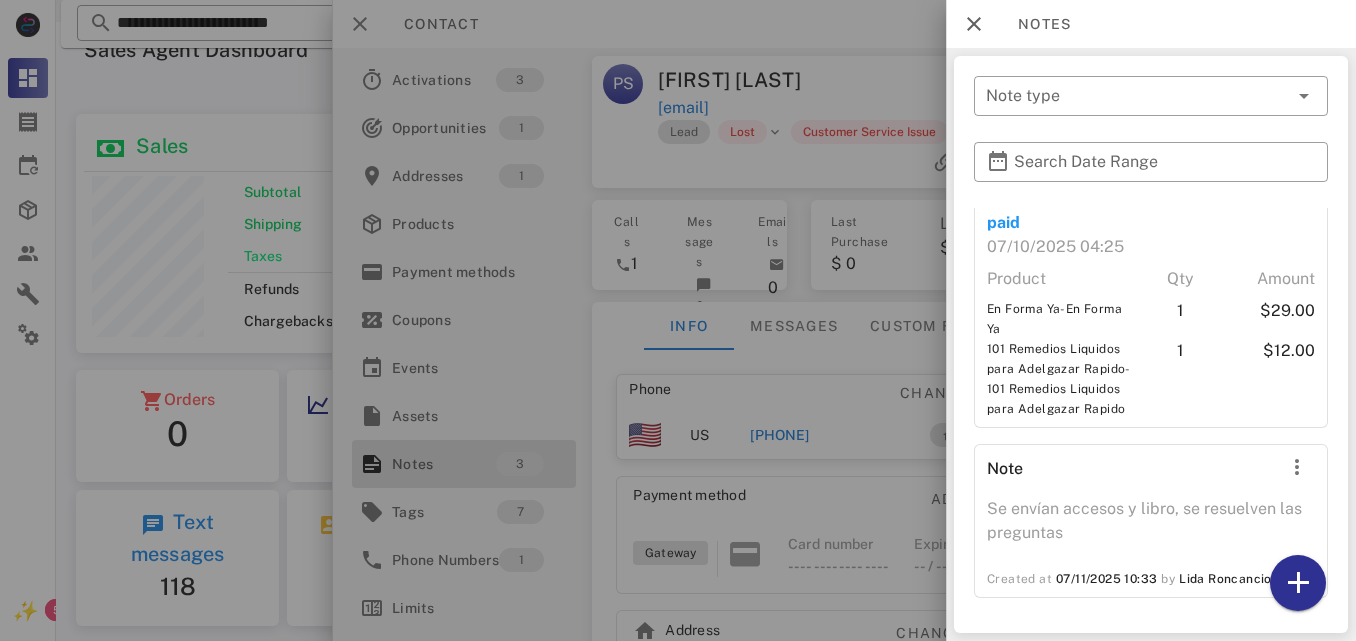click at bounding box center [678, 320] 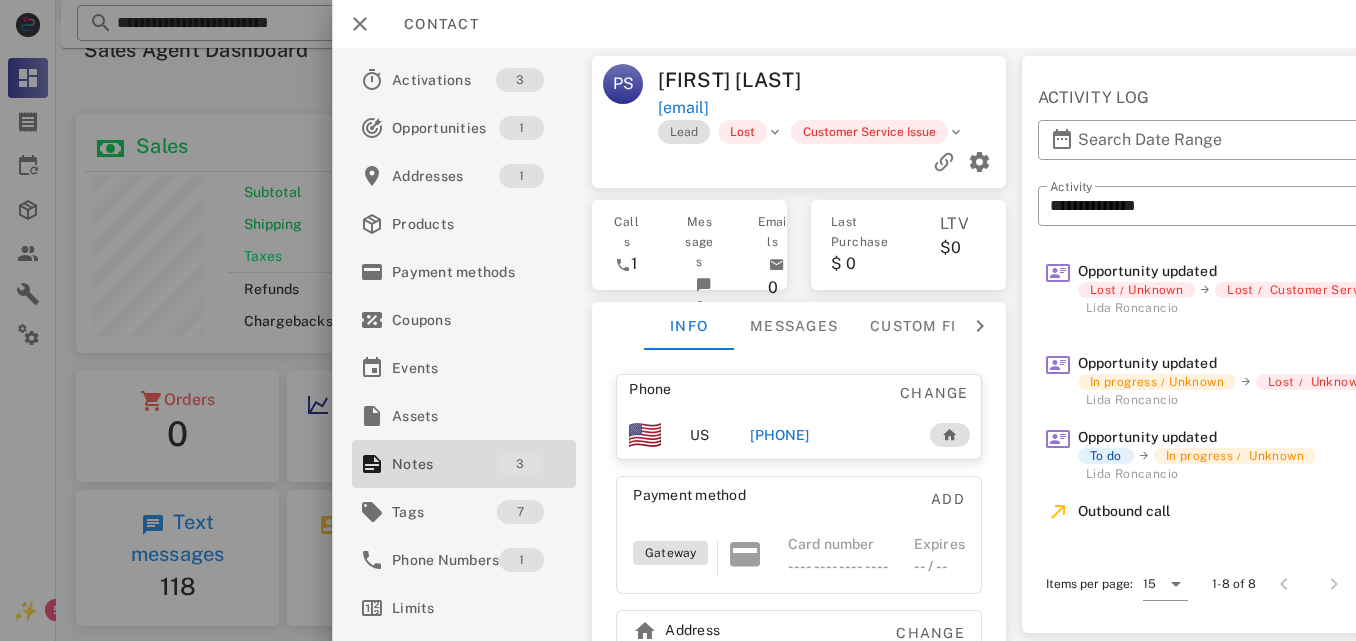 click on "[PHONE]" at bounding box center [829, 435] 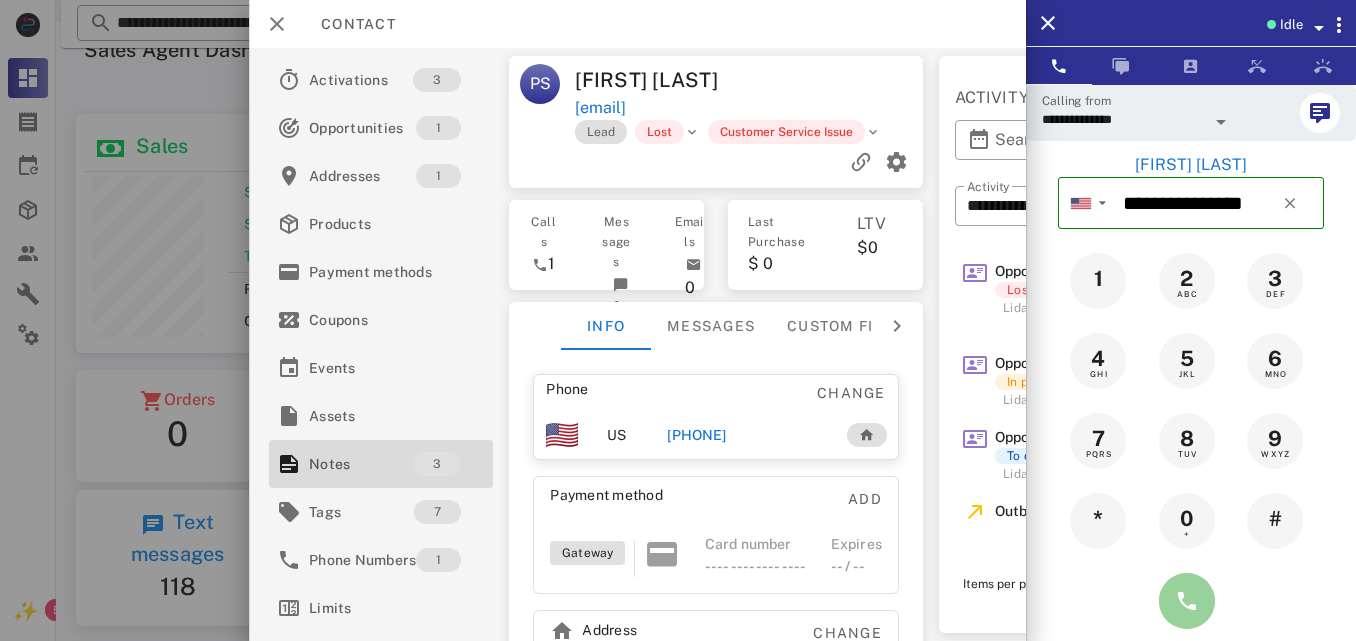 click at bounding box center (1187, 601) 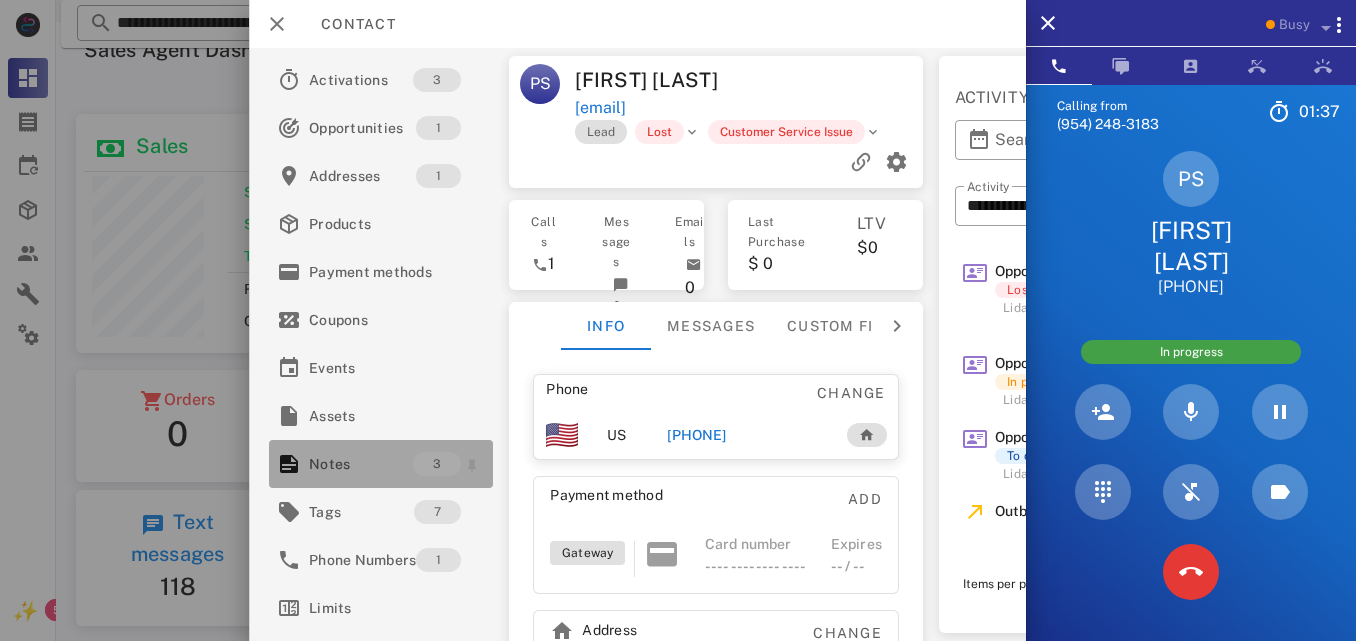 click on "3" at bounding box center (437, 464) 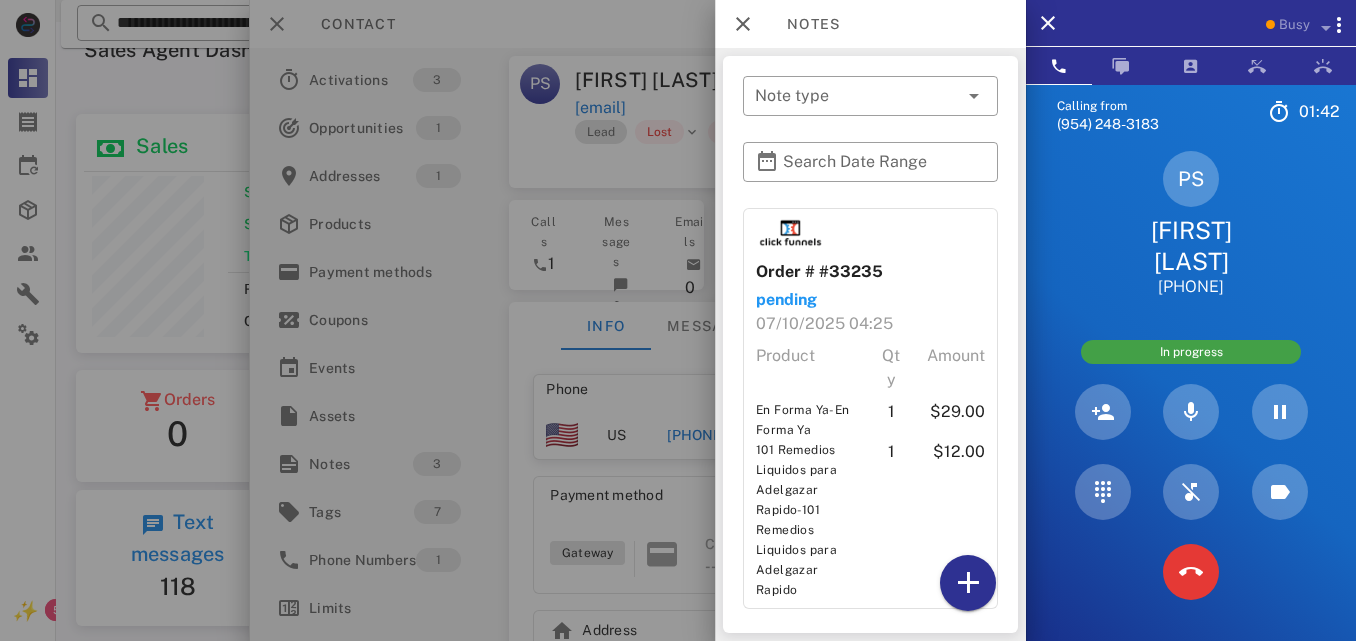 drag, startPoint x: 999, startPoint y: 588, endPoint x: 1006, endPoint y: 600, distance: 13.892444 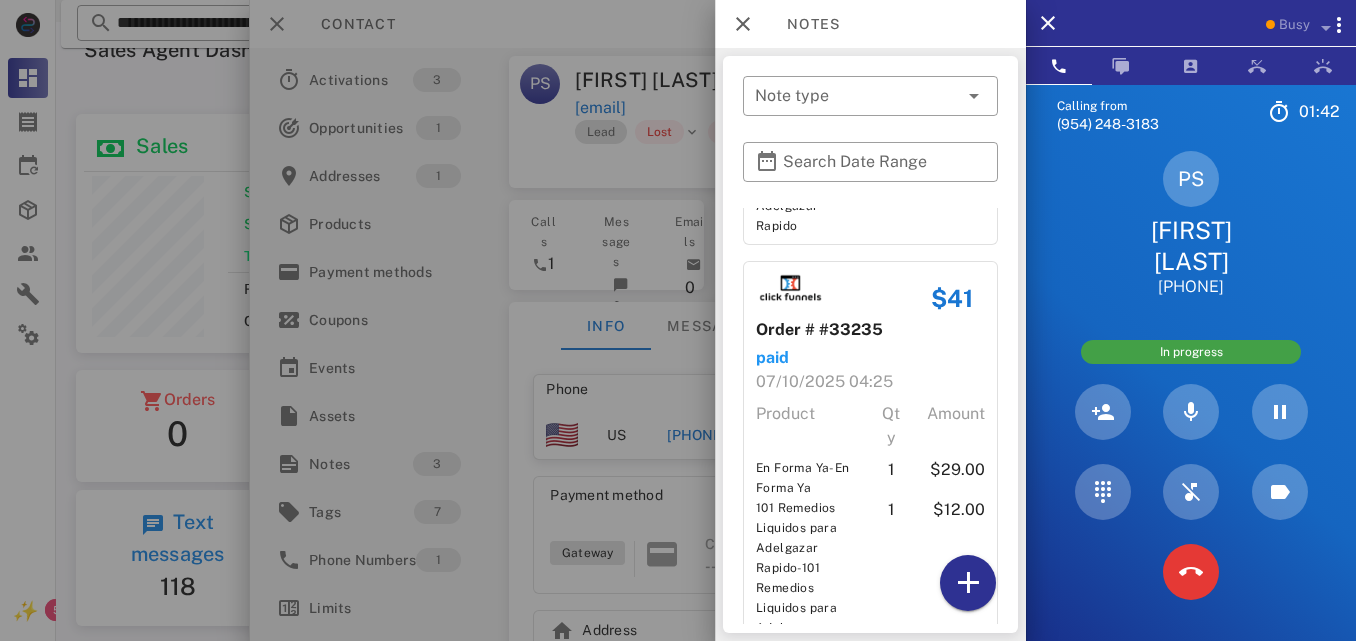 scroll, scrollTop: 624, scrollLeft: 0, axis: vertical 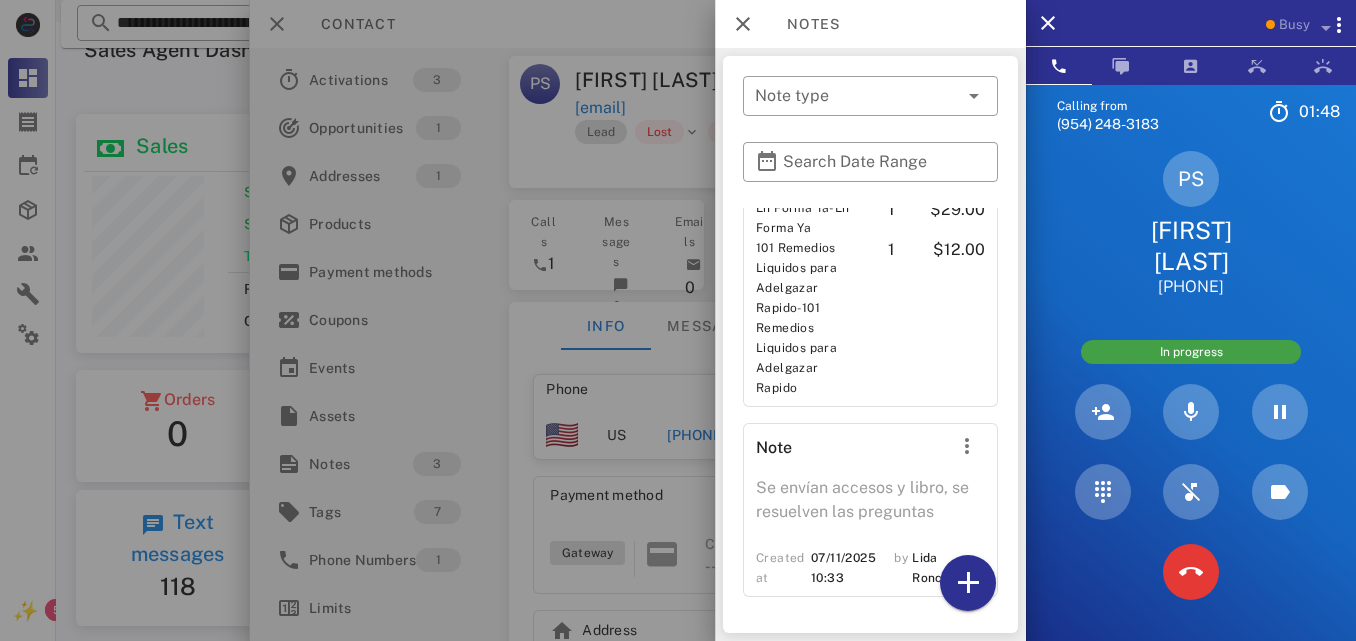click at bounding box center [678, 320] 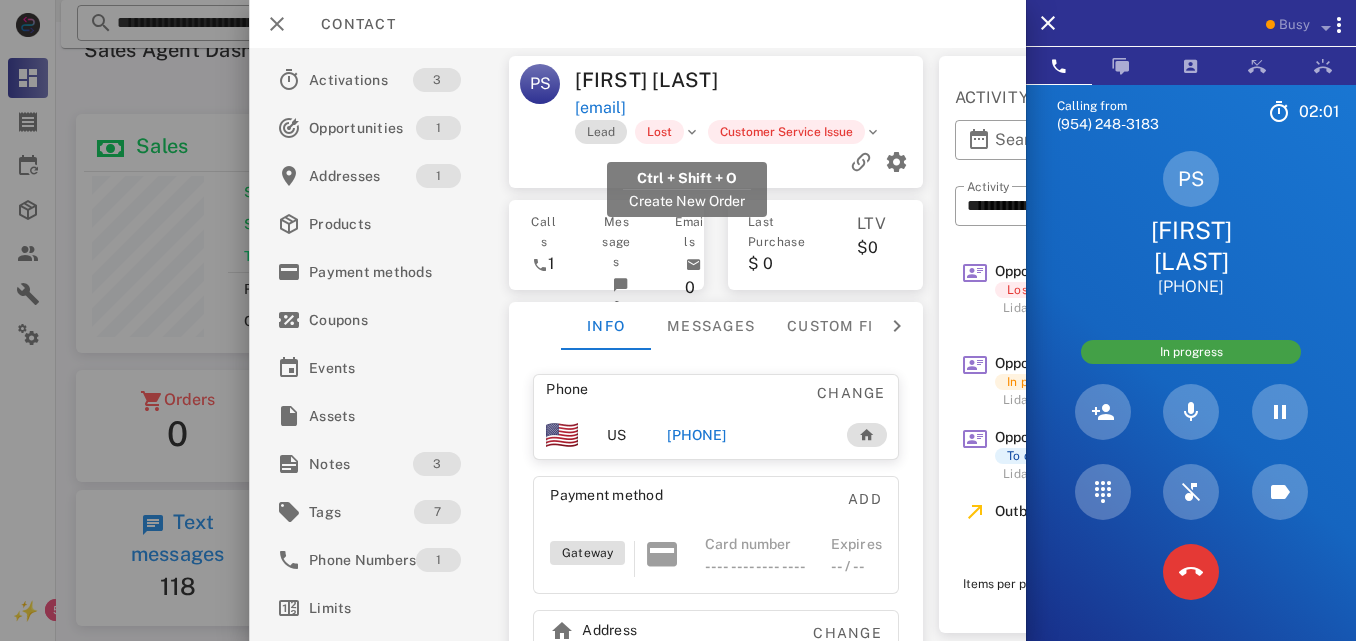 drag, startPoint x: 792, startPoint y: 135, endPoint x: 577, endPoint y: 134, distance: 215.00232 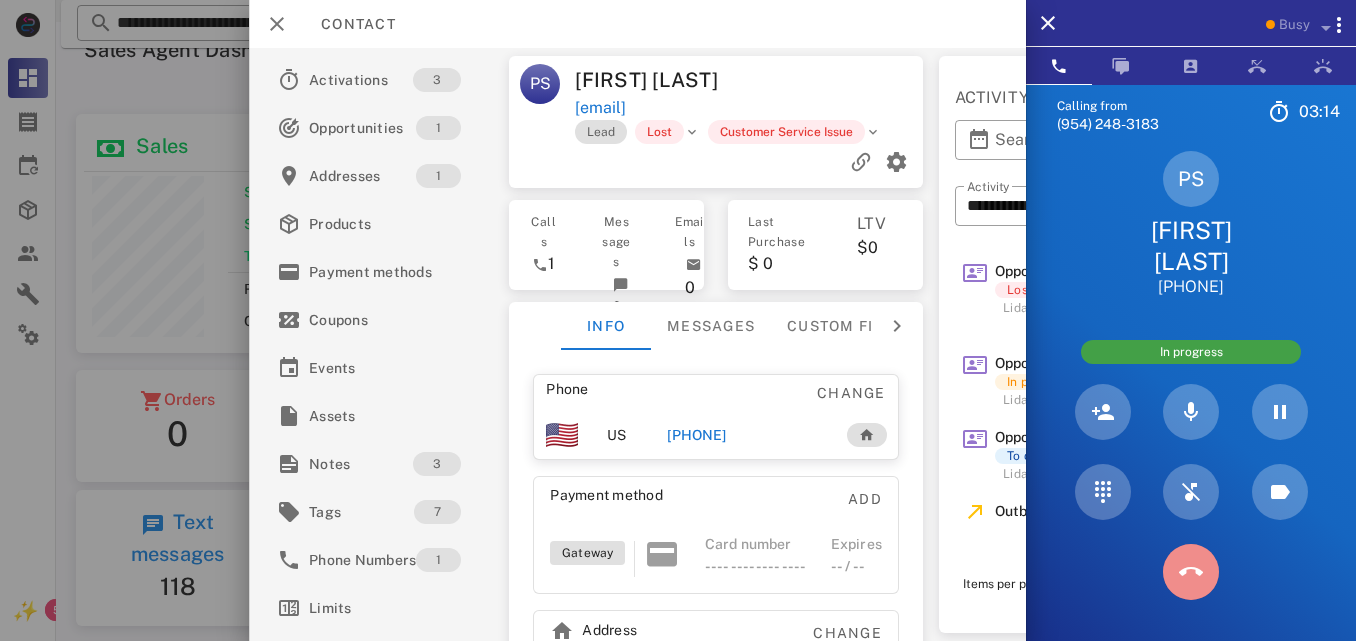 click at bounding box center (1191, 572) 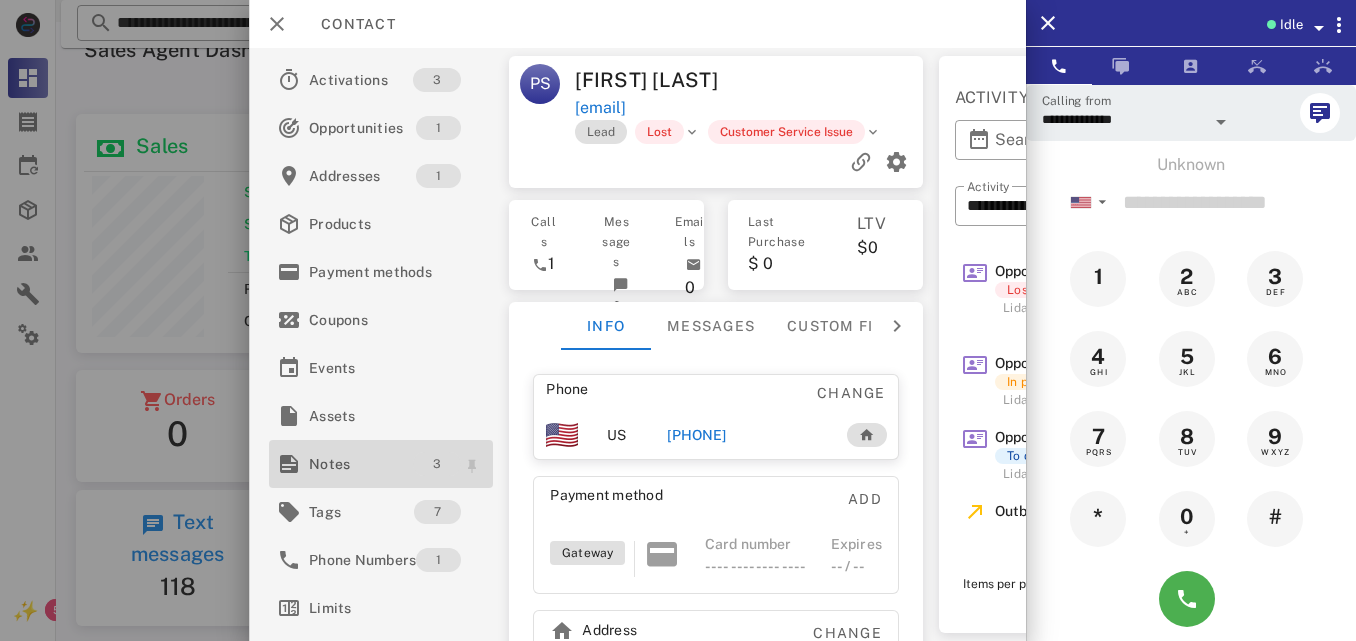 click on "3" at bounding box center (437, 464) 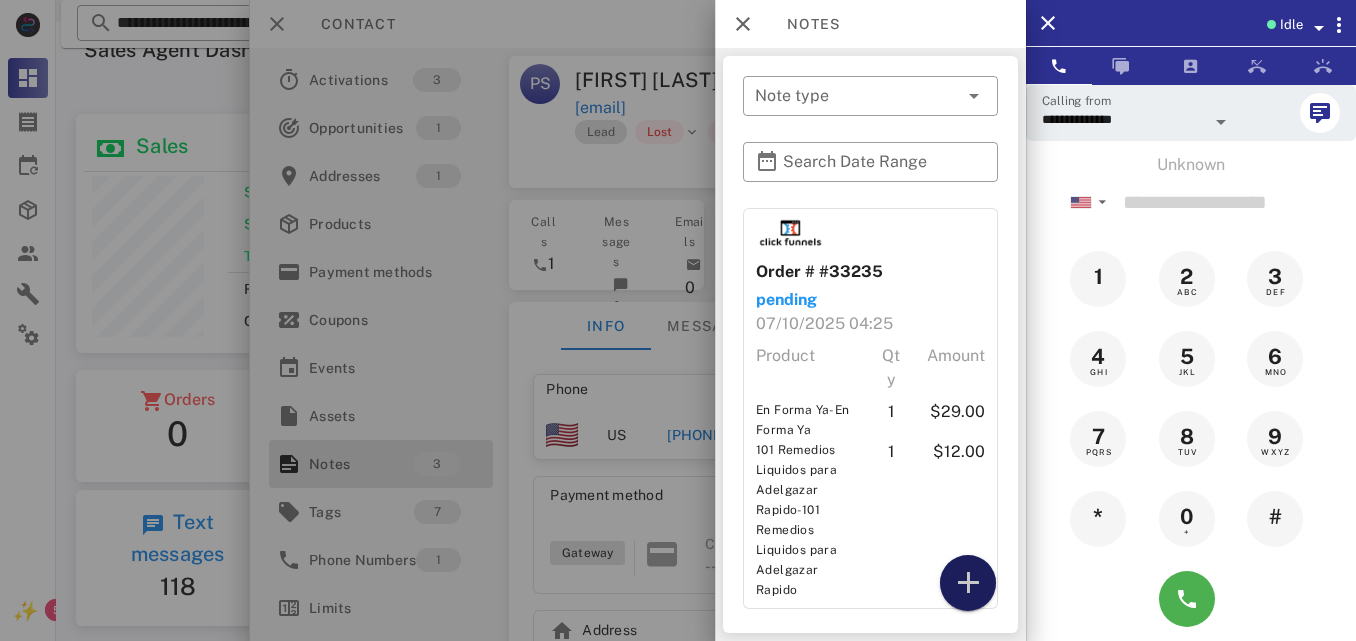click at bounding box center (968, 583) 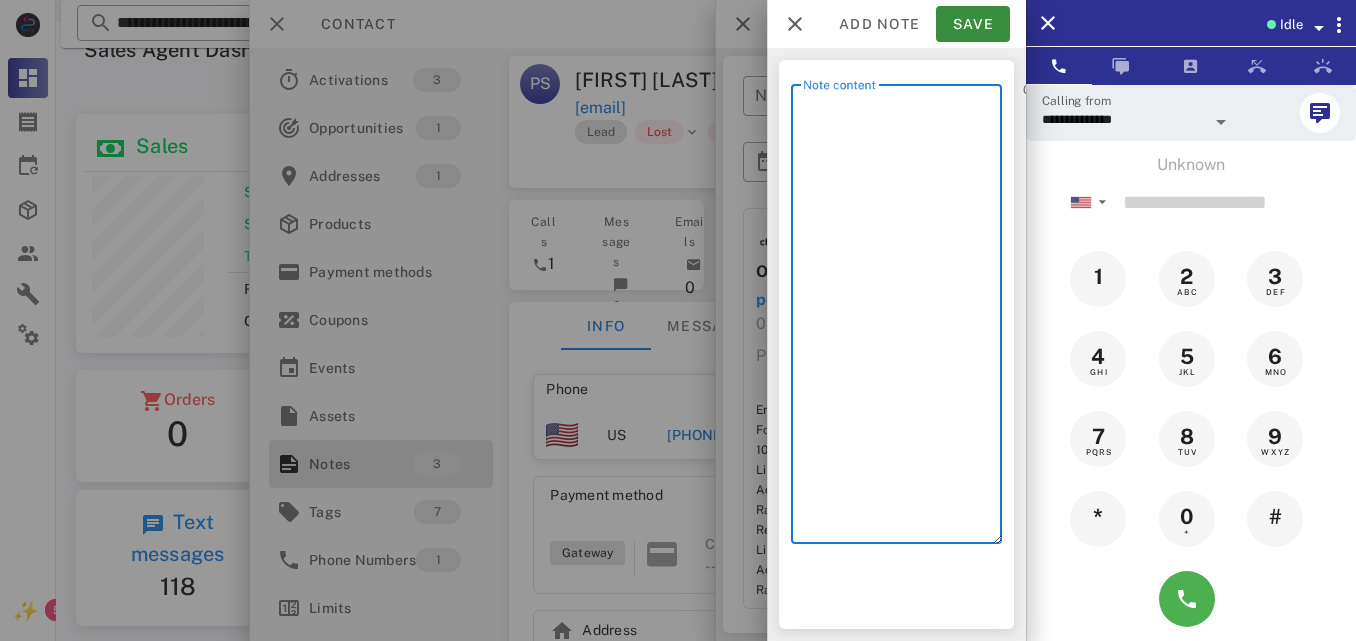 click on "Note content" at bounding box center (902, 319) 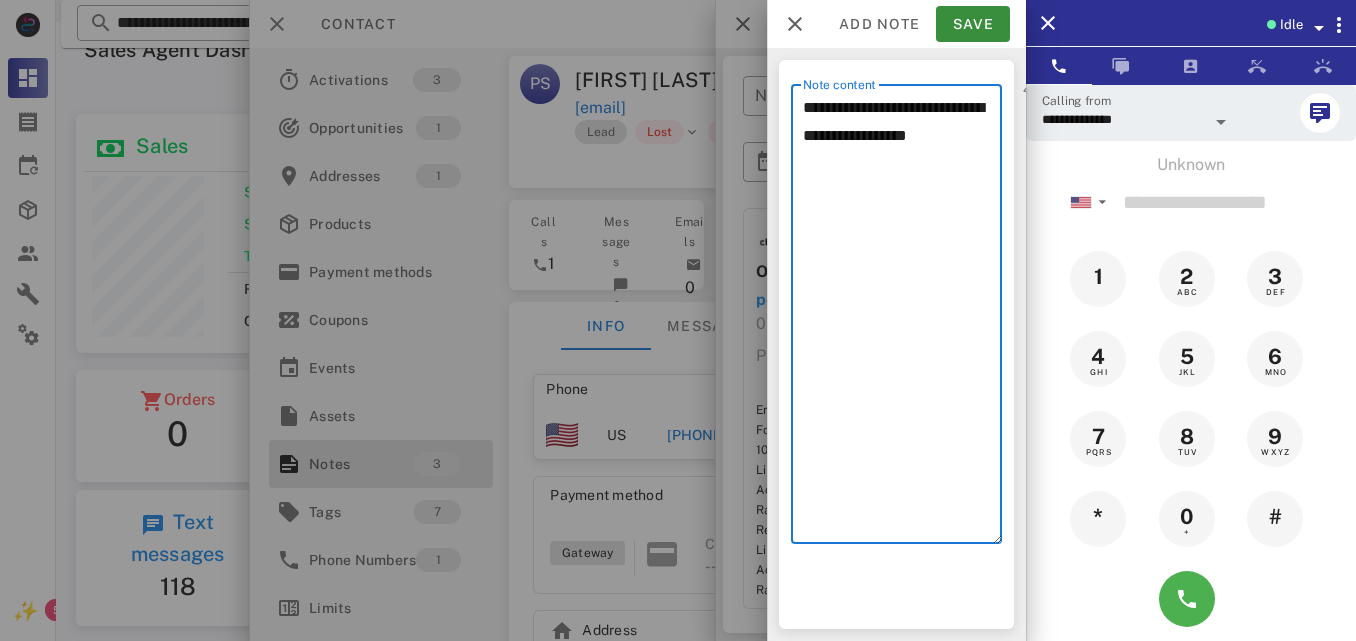 click on "**********" at bounding box center (902, 319) 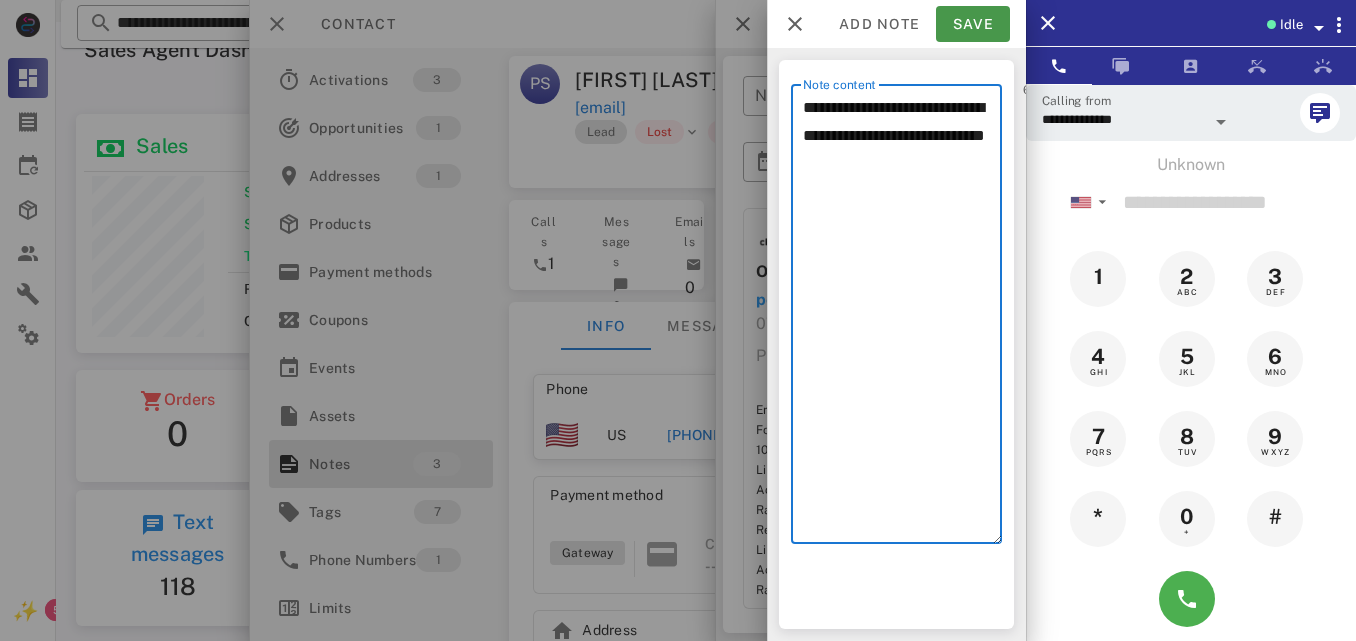 type on "**********" 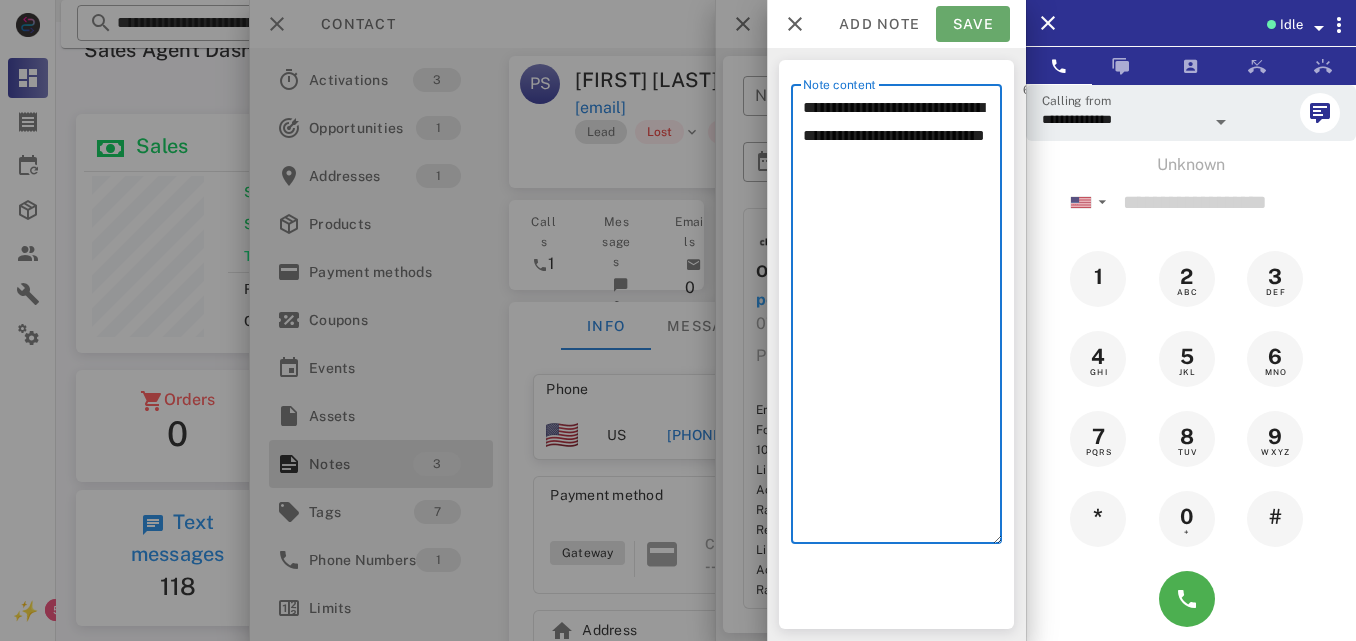 click on "Save" at bounding box center [973, 24] 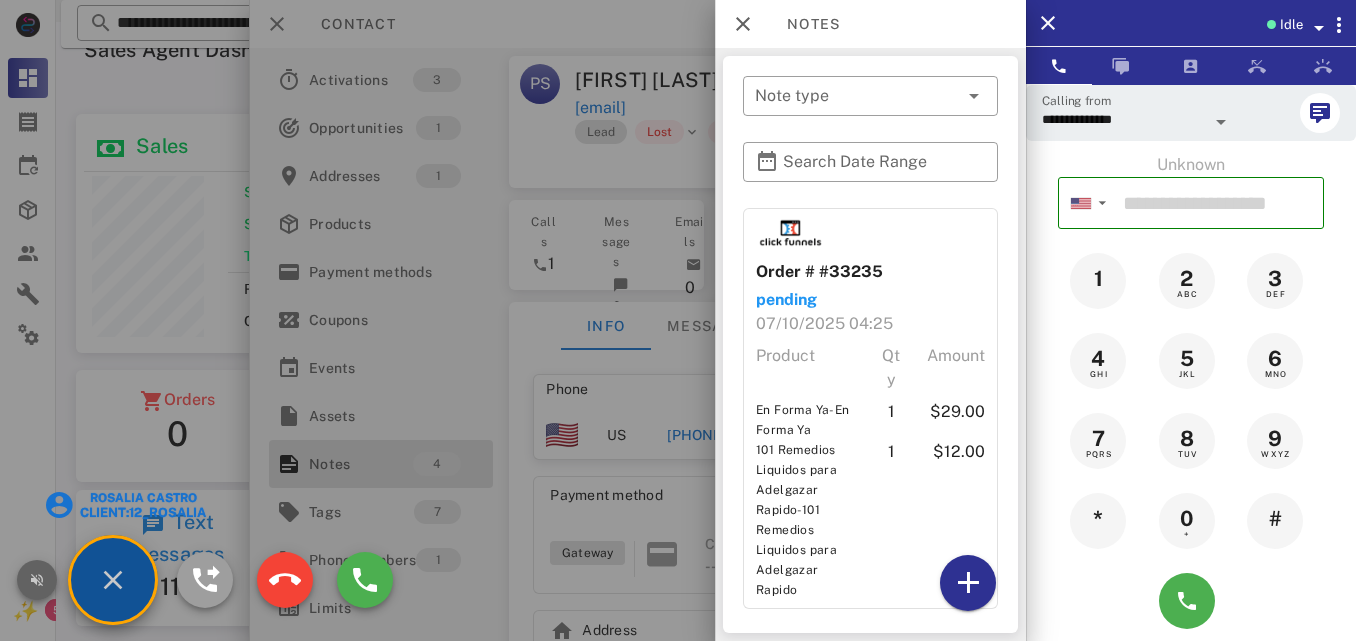 click at bounding box center (37, 580) 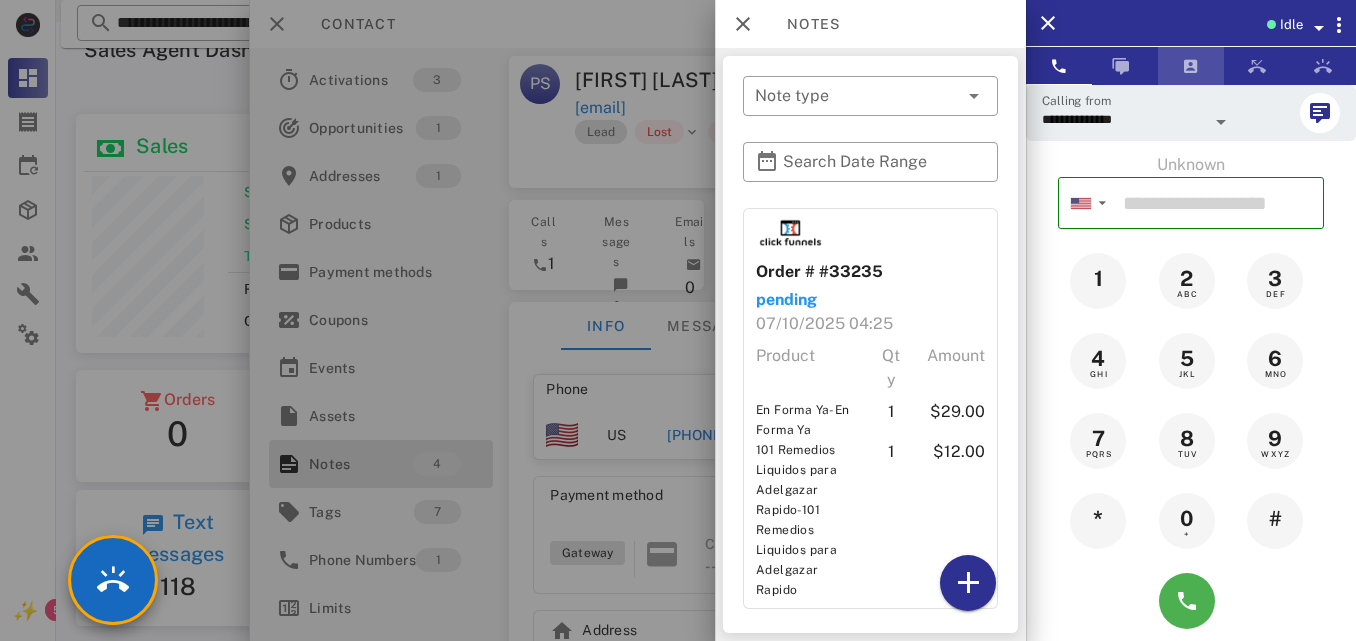 click at bounding box center [1191, 66] 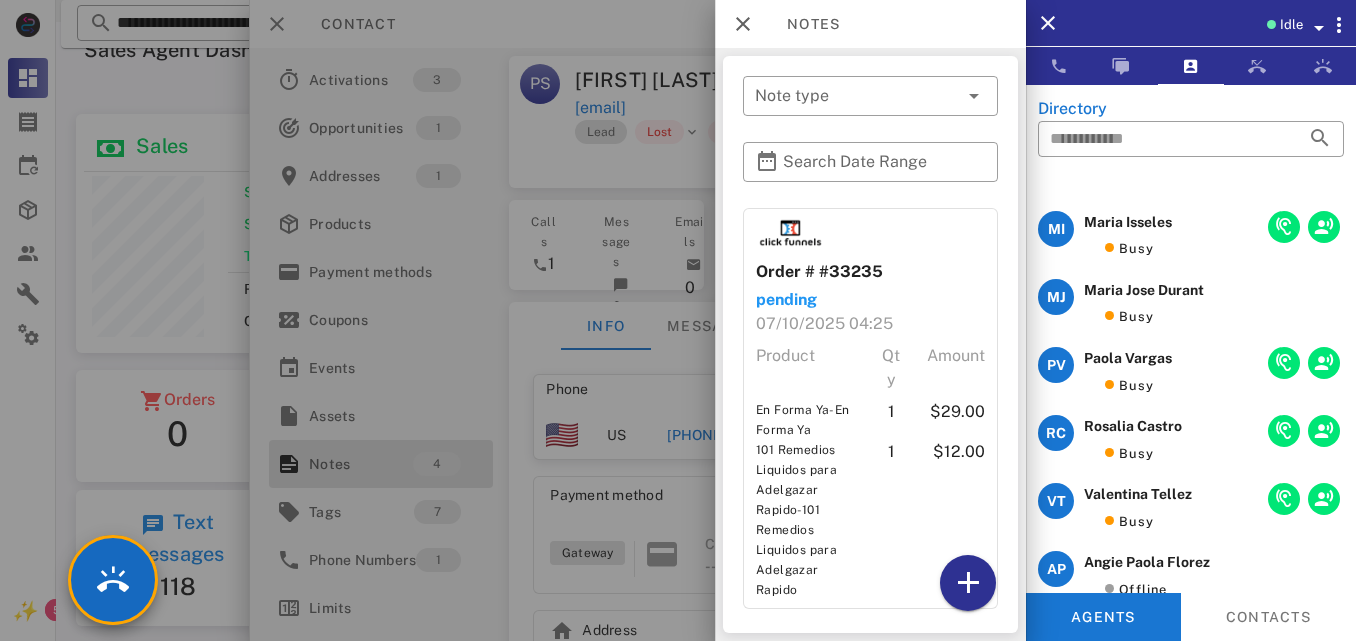 click on "[INITIALS] [FIRST] [LAST] Busy" at bounding box center (1191, 307) 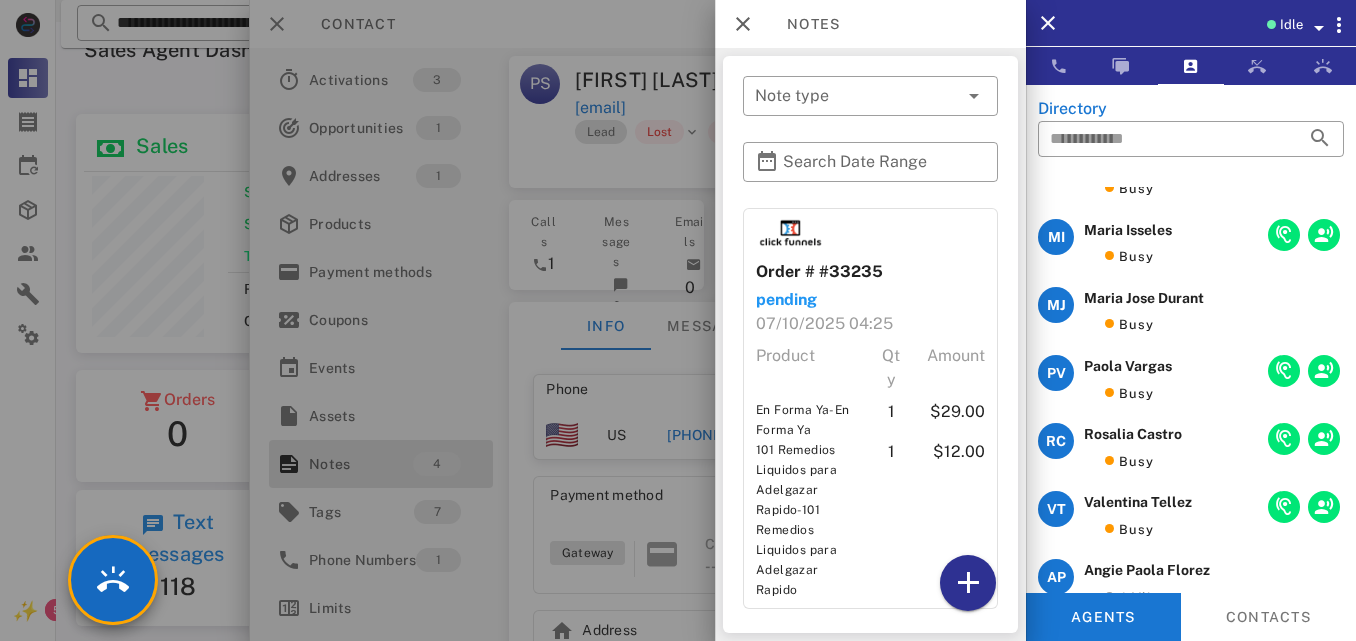 click on "[INITIALS] [FIRST] [LAST] Busy" at bounding box center (1191, 315) 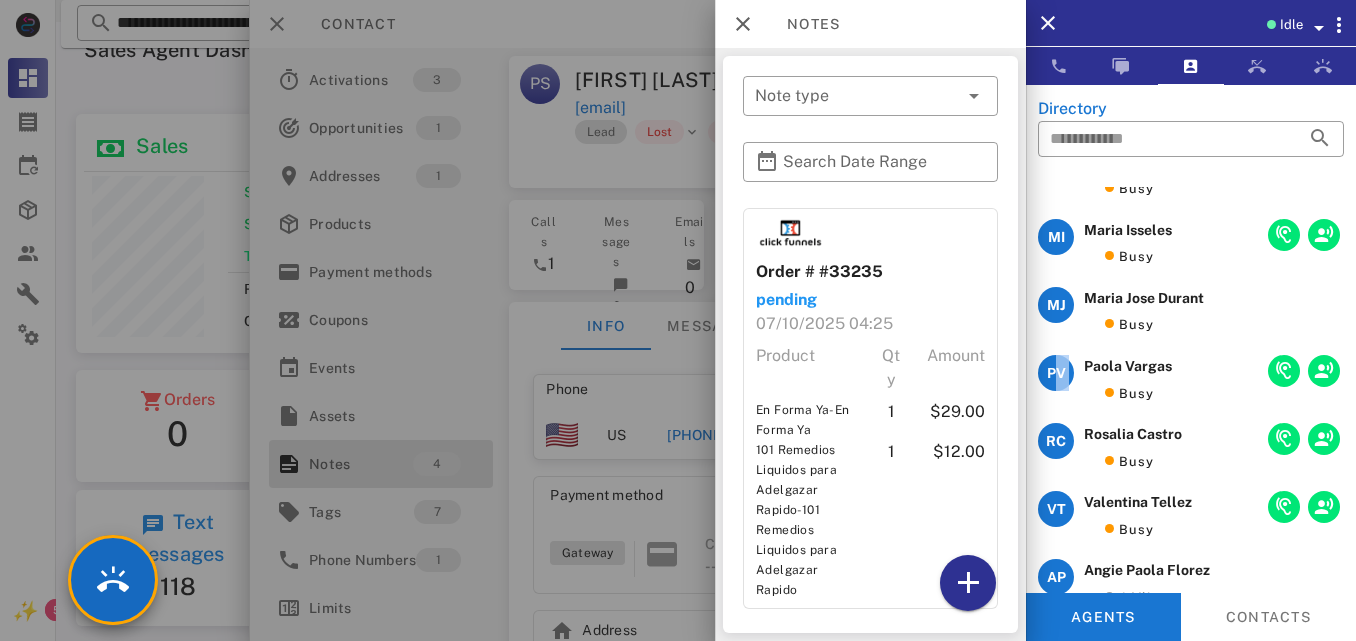 drag, startPoint x: 1332, startPoint y: 337, endPoint x: 1332, endPoint y: 308, distance: 29 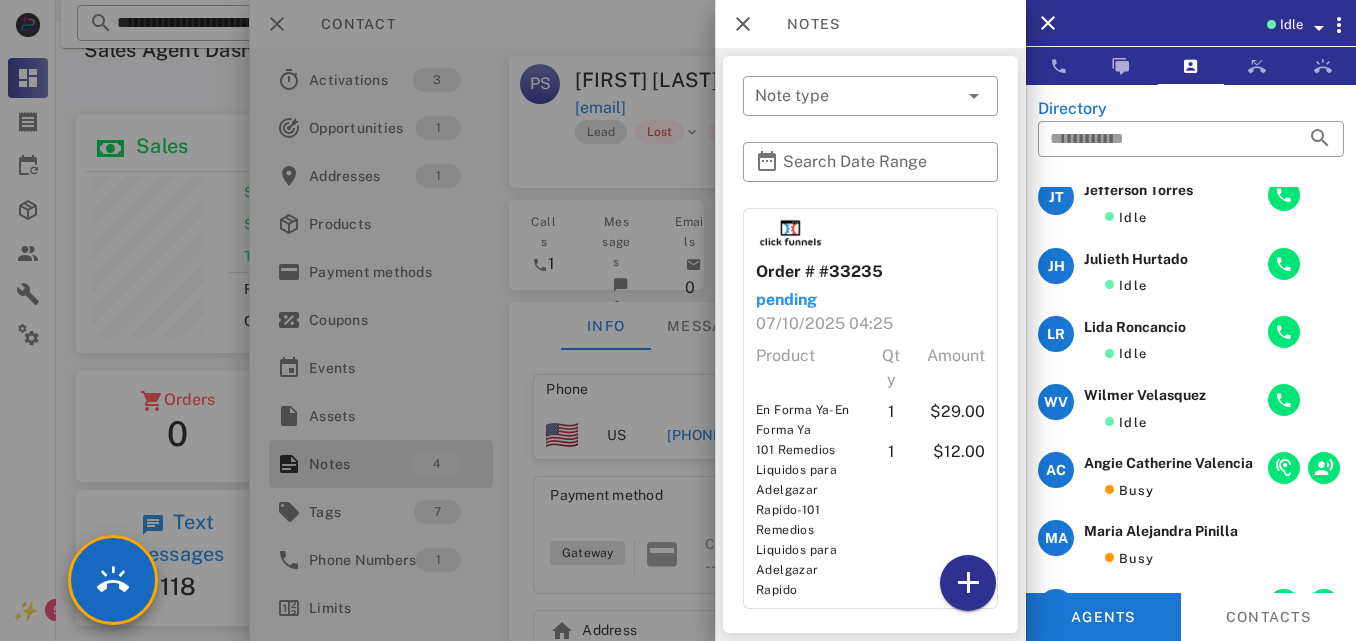 scroll, scrollTop: 0, scrollLeft: 0, axis: both 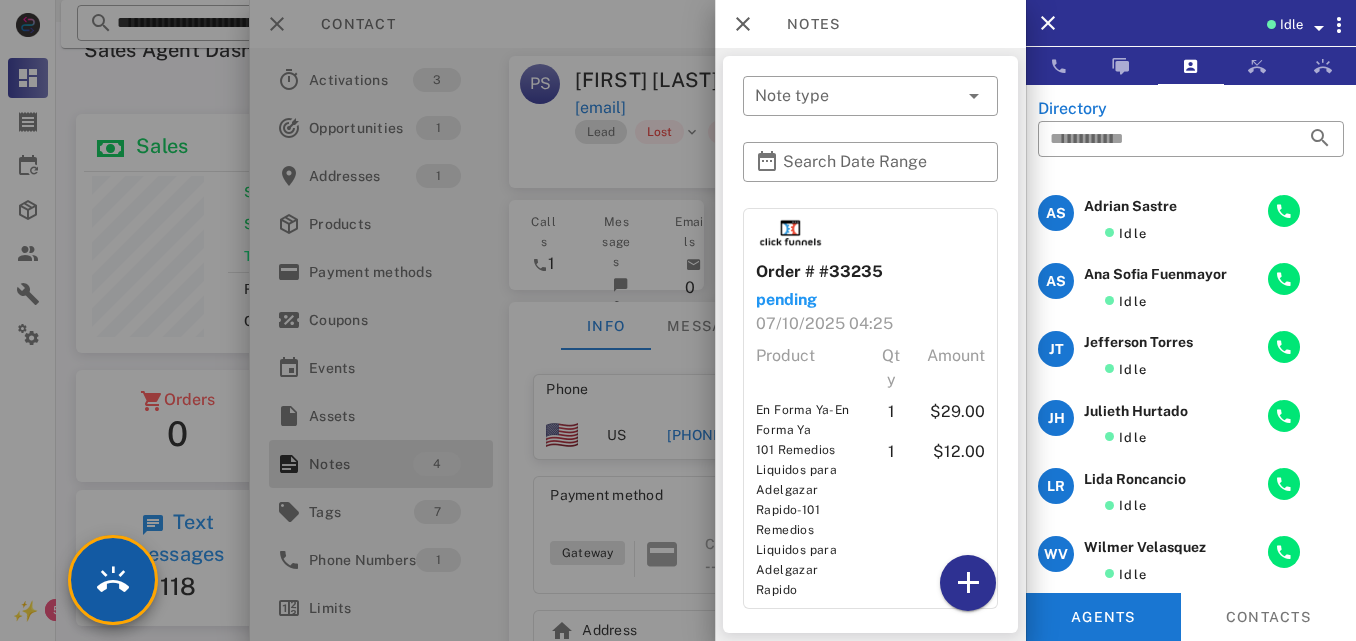 click at bounding box center (113, 580) 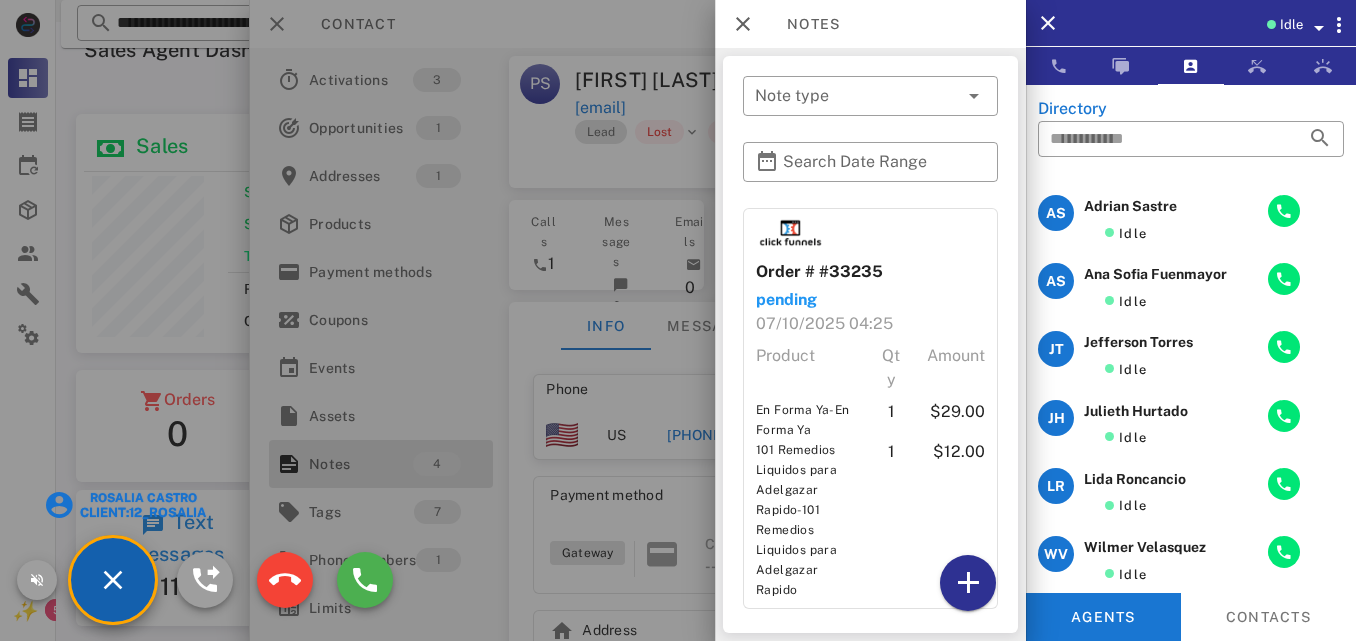 click on "Idle" at bounding box center (1291, 25) 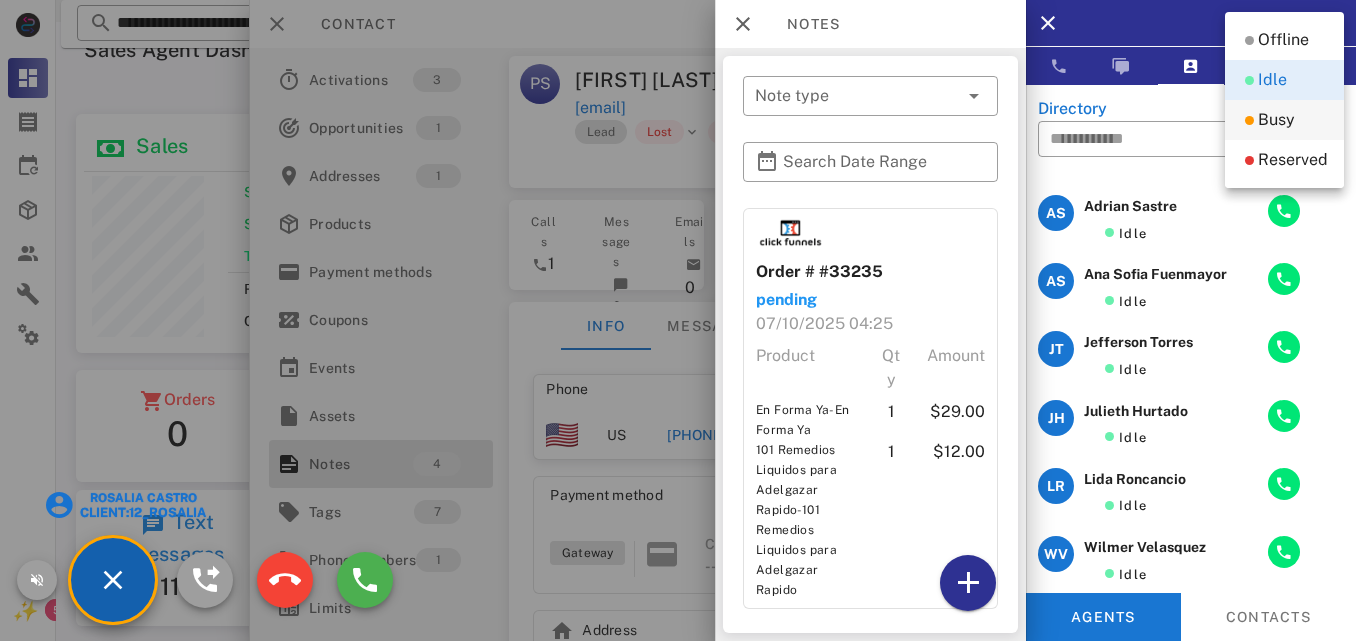 click on "Busy" at bounding box center (1284, 120) 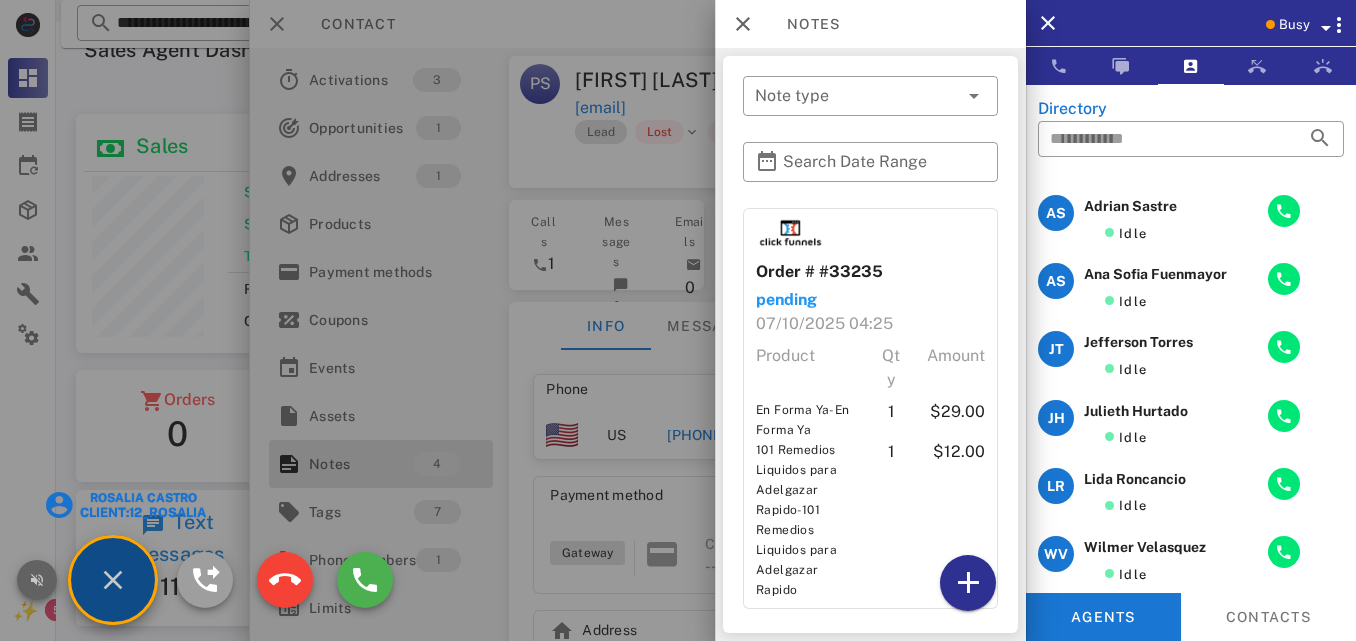 click at bounding box center [37, 580] 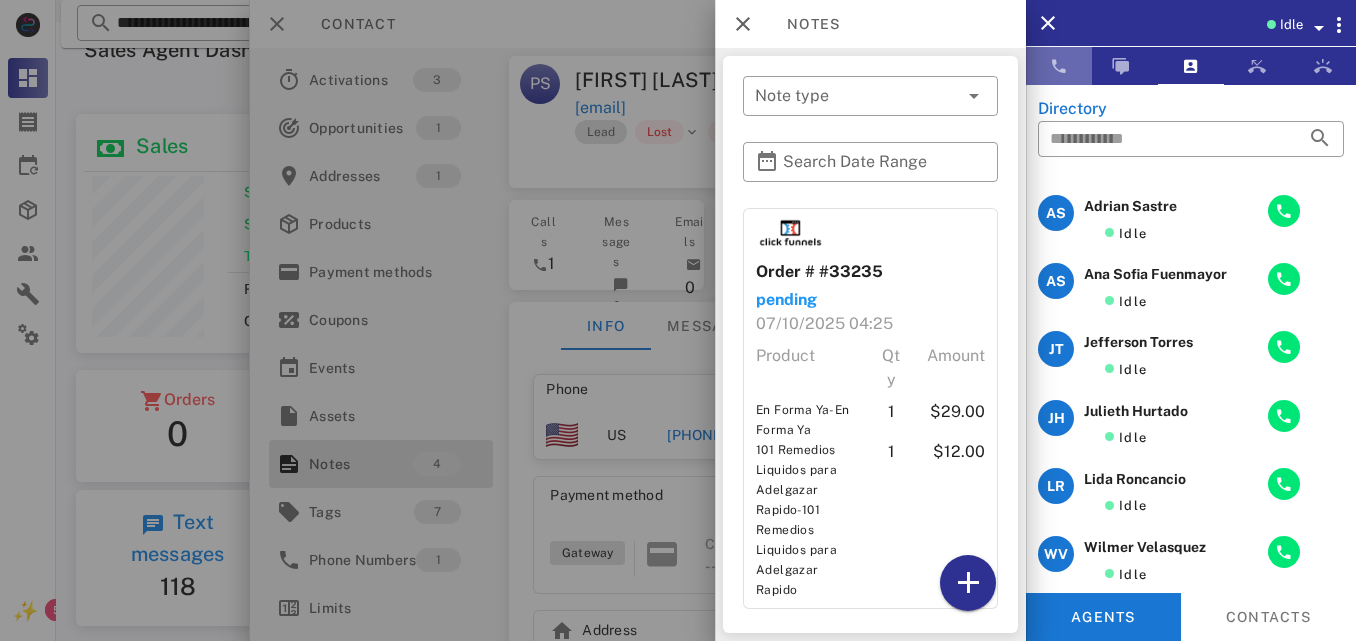 click at bounding box center (1059, 66) 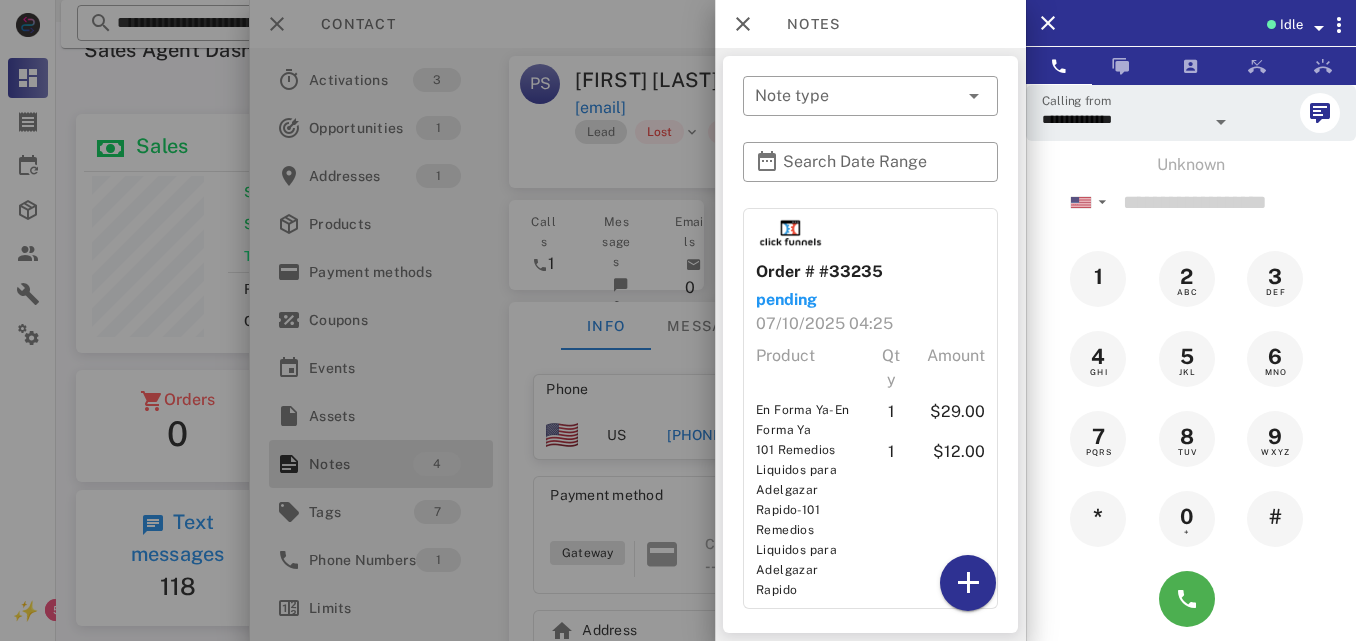 click on "Idle" at bounding box center (1291, 25) 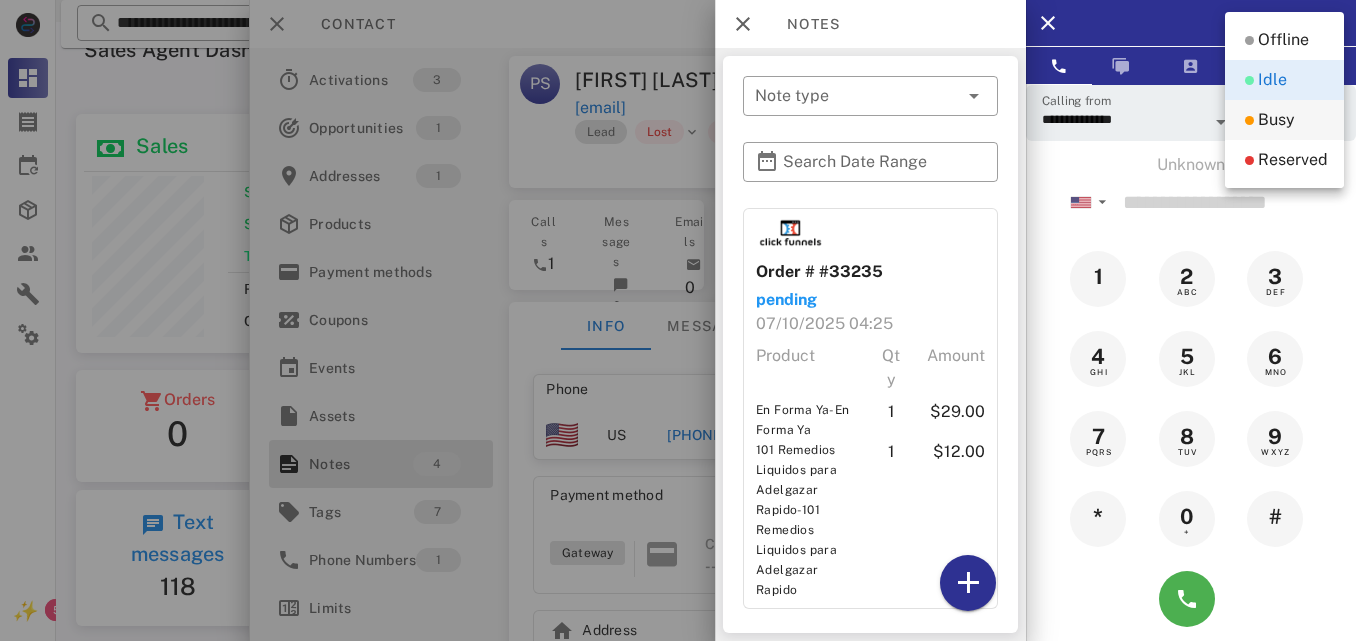 click on "Busy" at bounding box center (1284, 120) 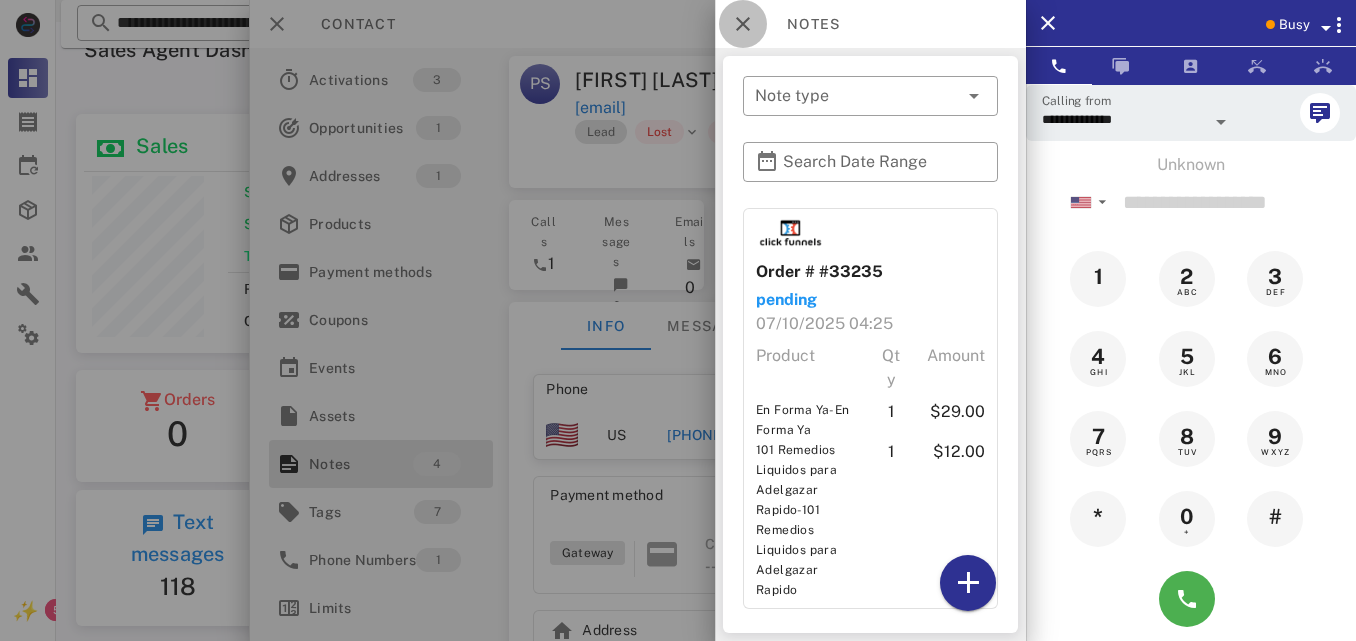 click at bounding box center (743, 24) 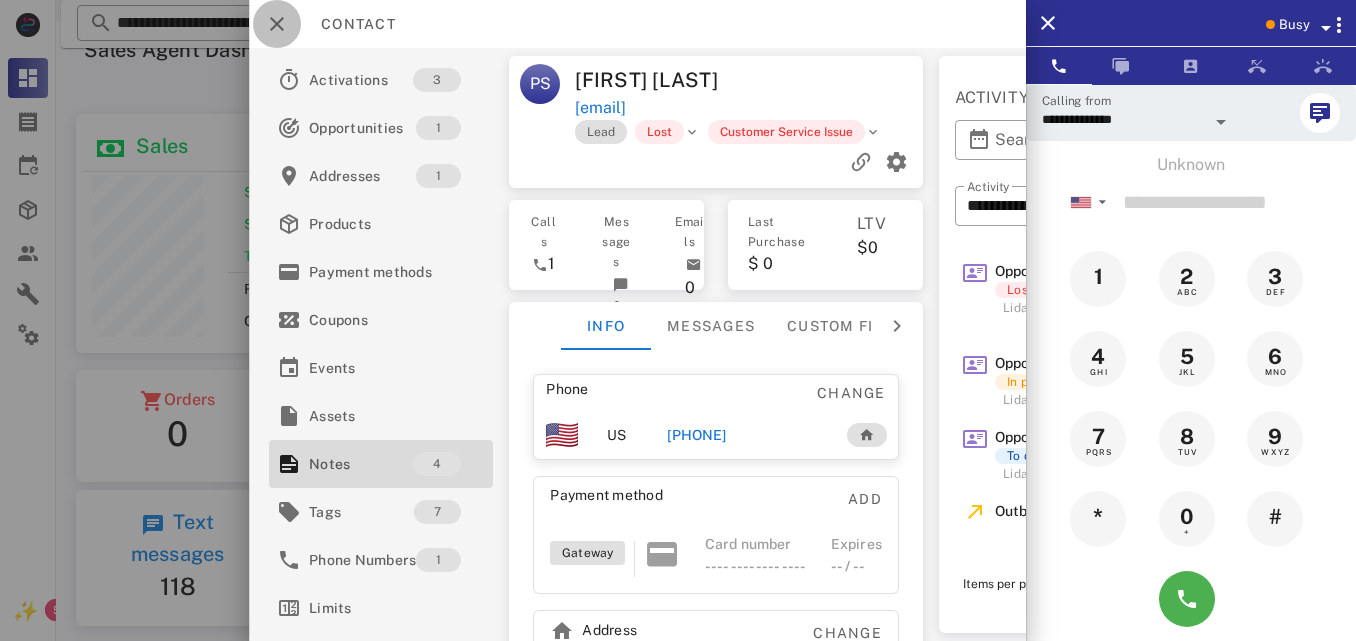 click at bounding box center [277, 24] 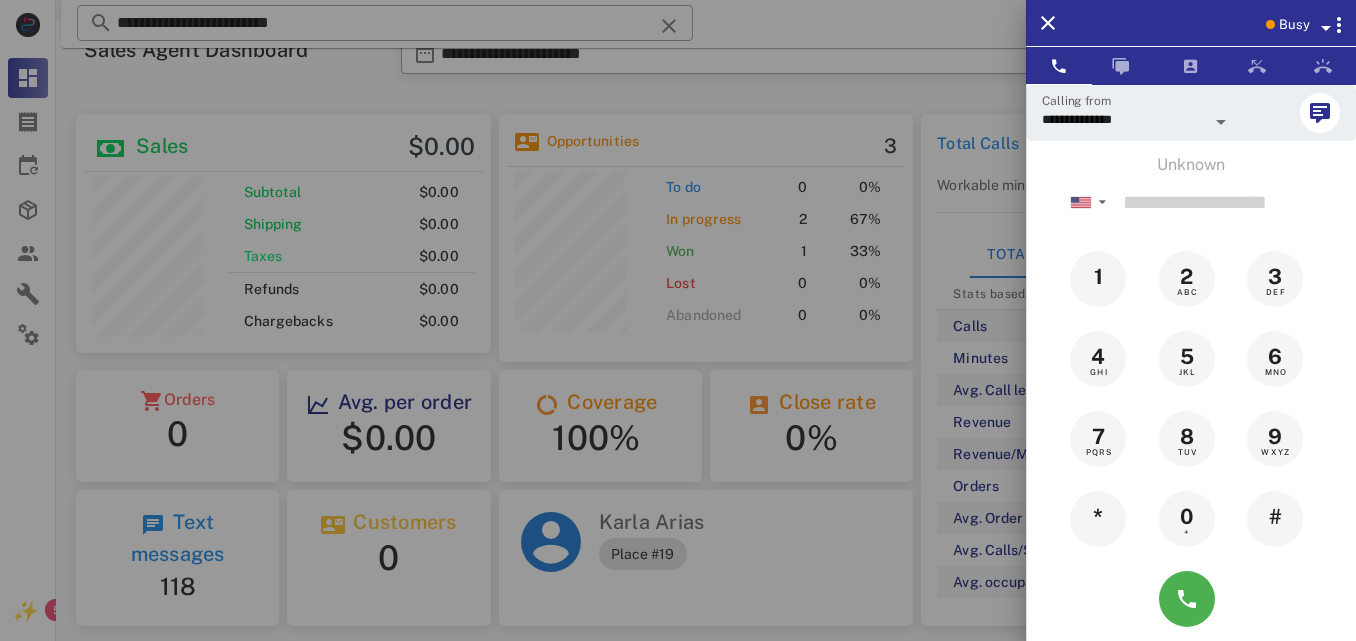 click at bounding box center (678, 320) 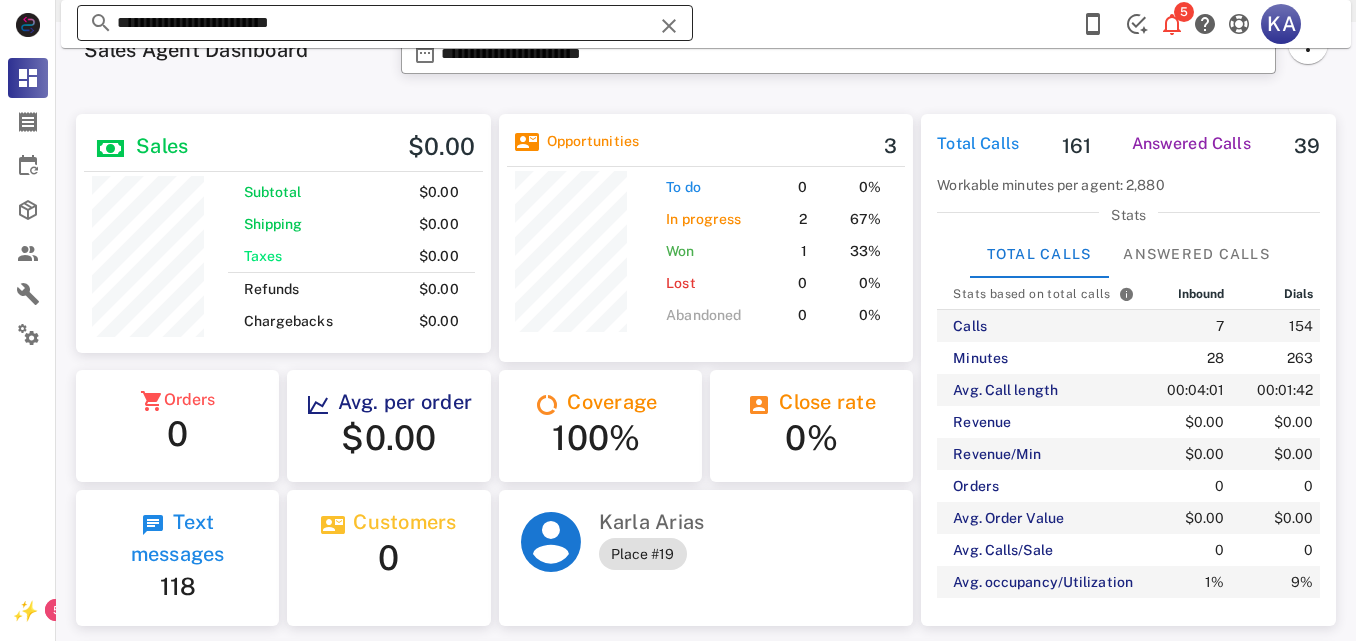 click at bounding box center [669, 26] 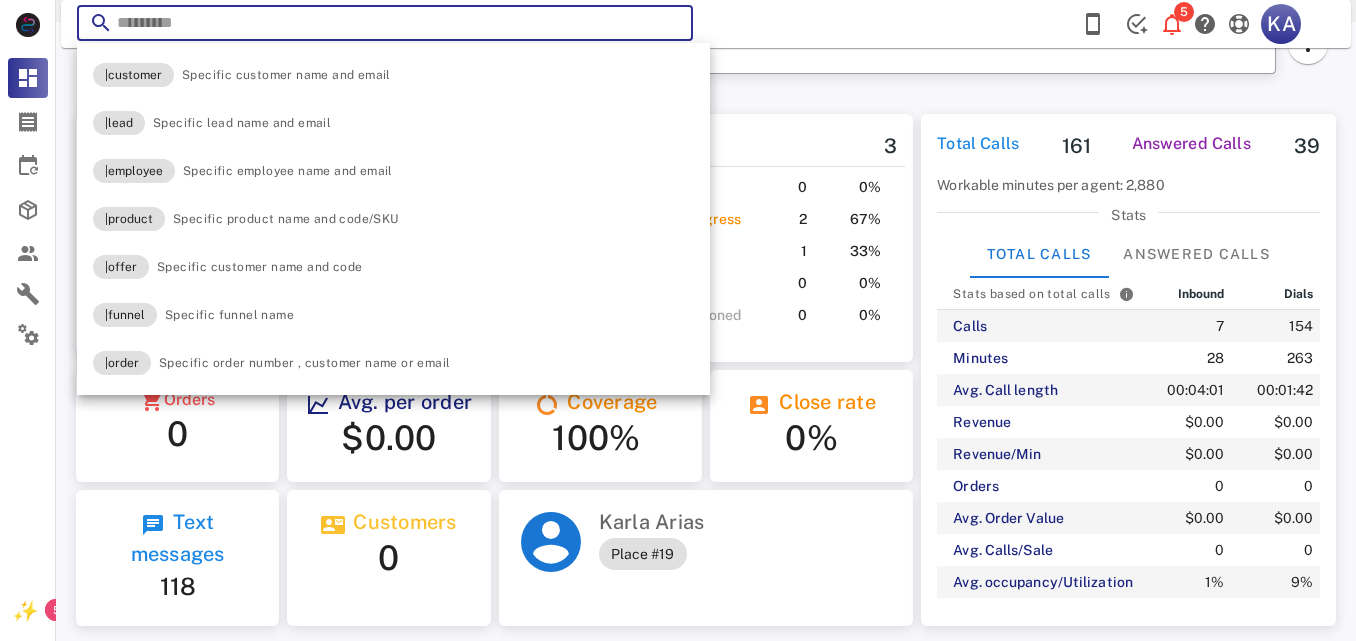 paste on "**********" 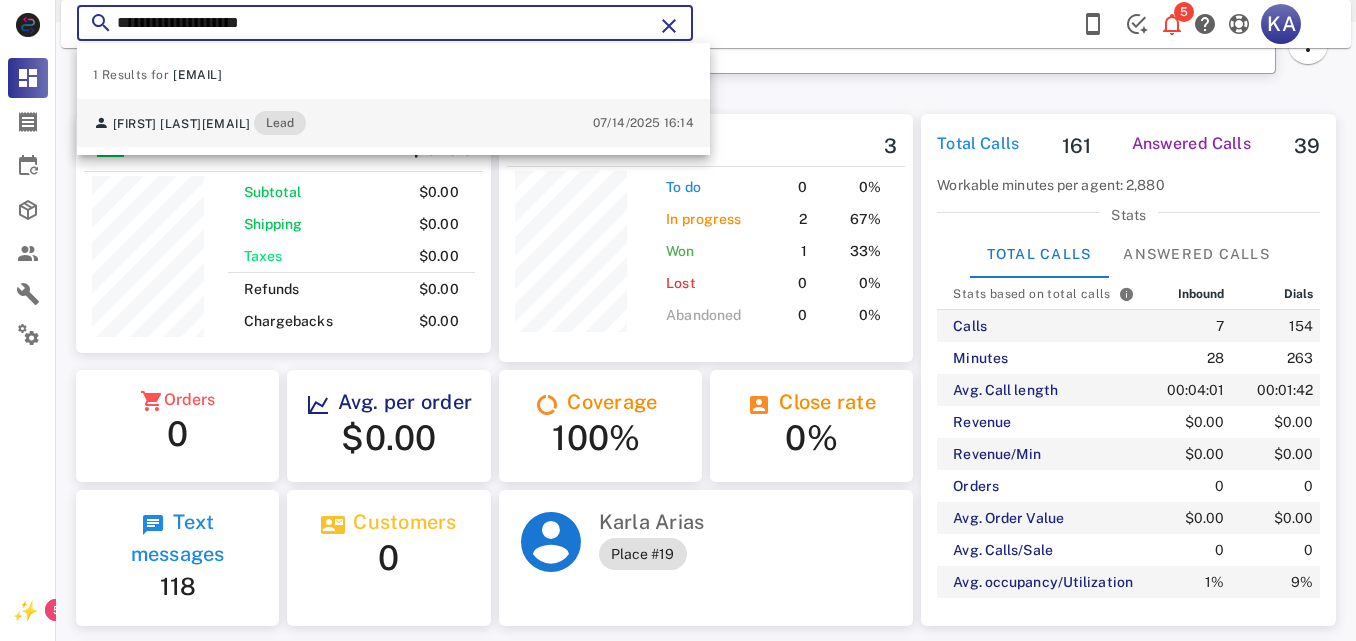 type on "**********" 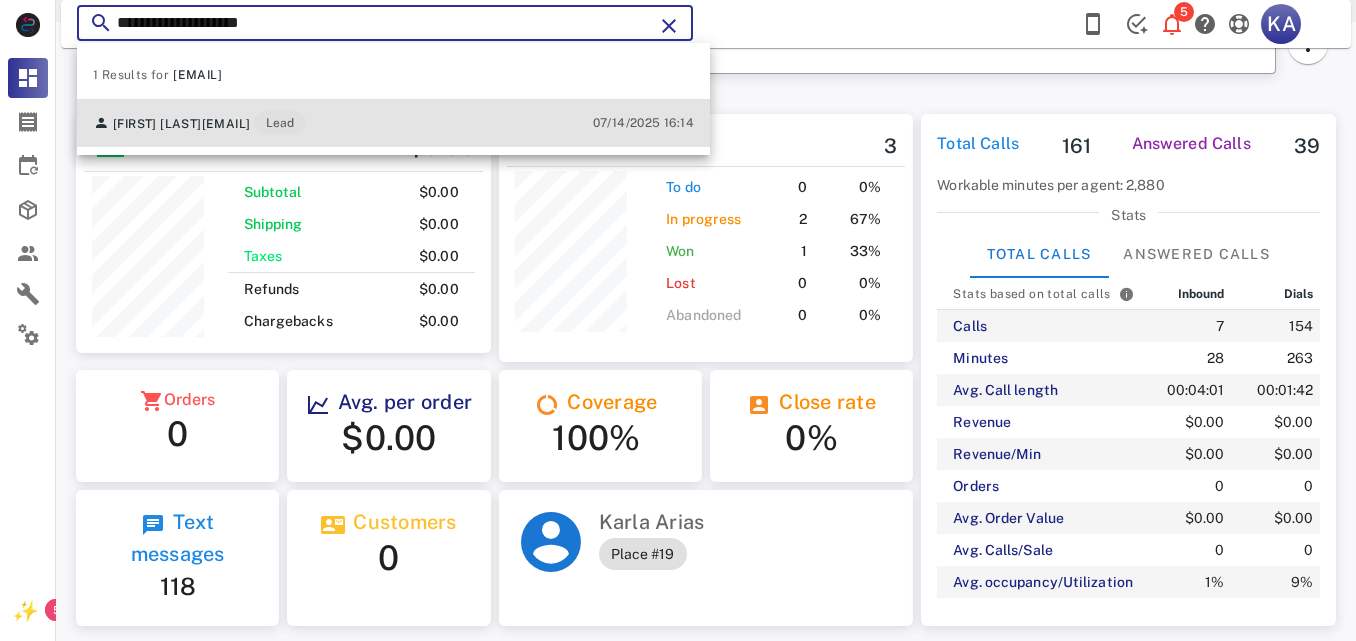 click on "[FIRST] [LAST]   [EMAIL]   Lead" at bounding box center [199, 123] 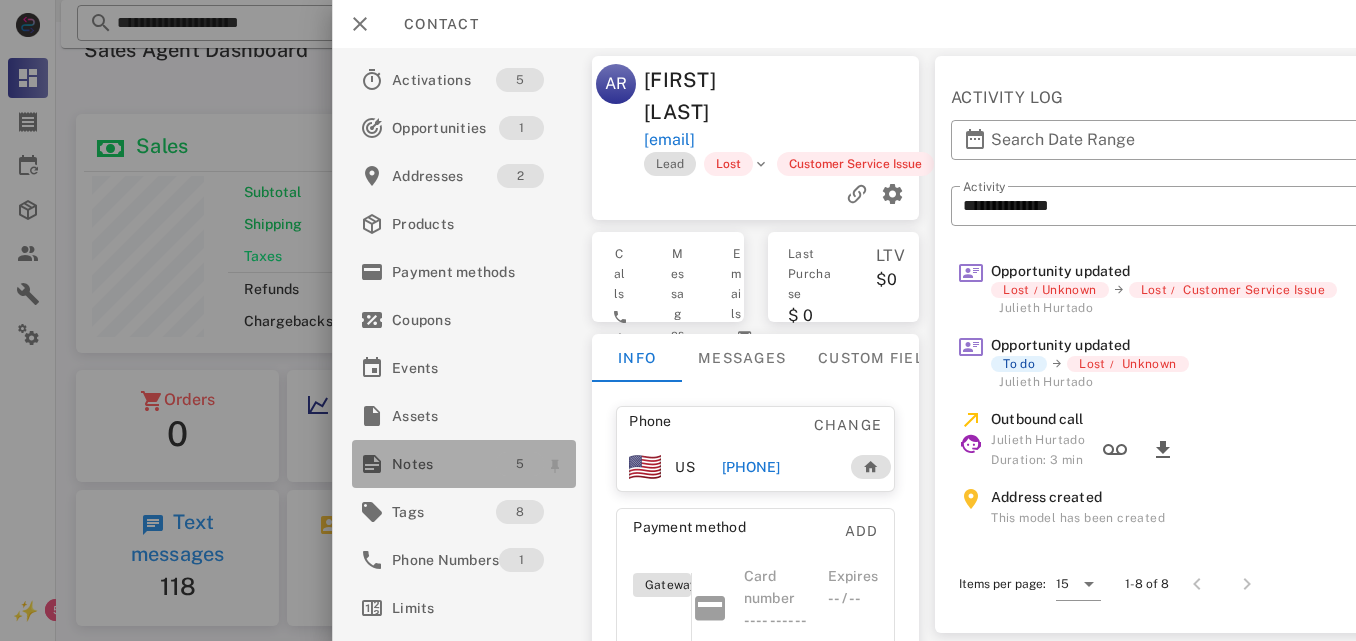 click on "5" at bounding box center [520, 464] 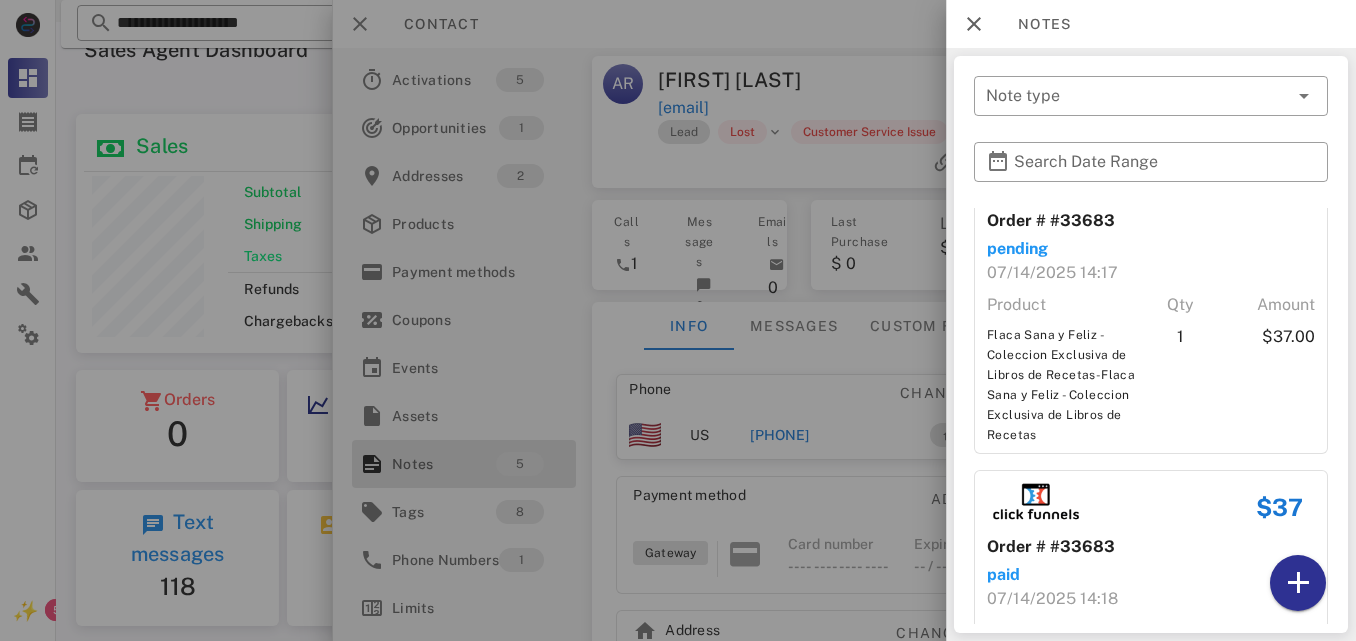 scroll, scrollTop: 1066, scrollLeft: 0, axis: vertical 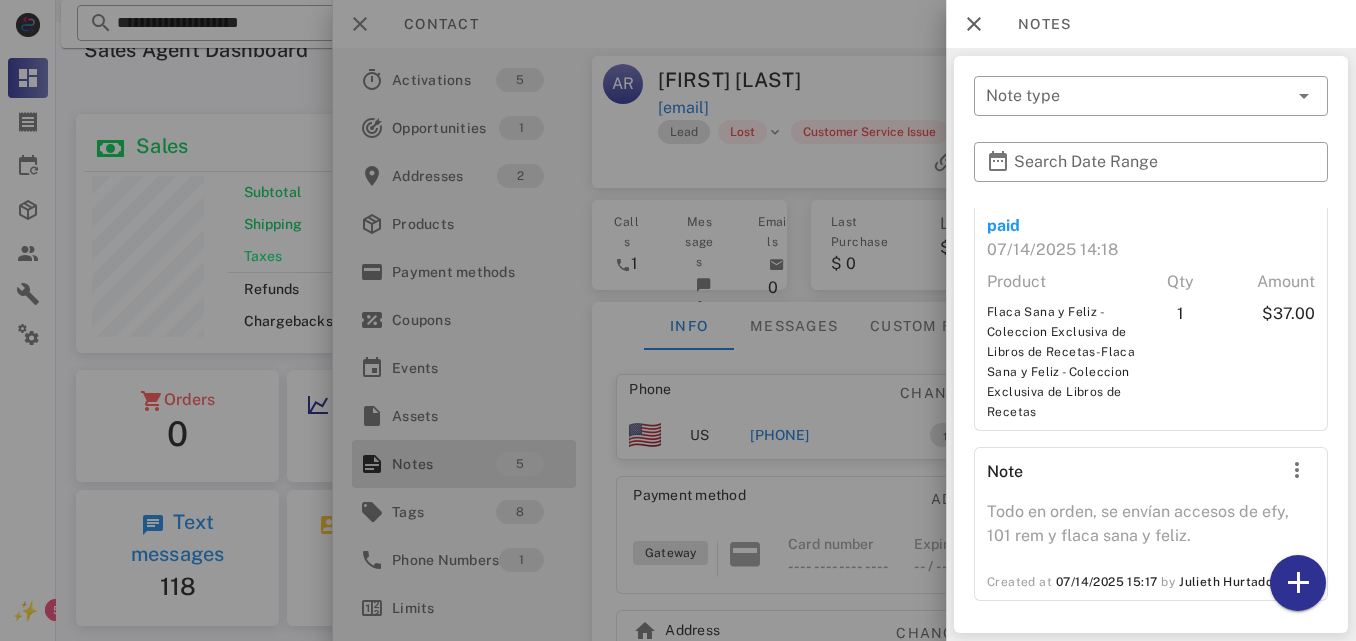 click at bounding box center [678, 320] 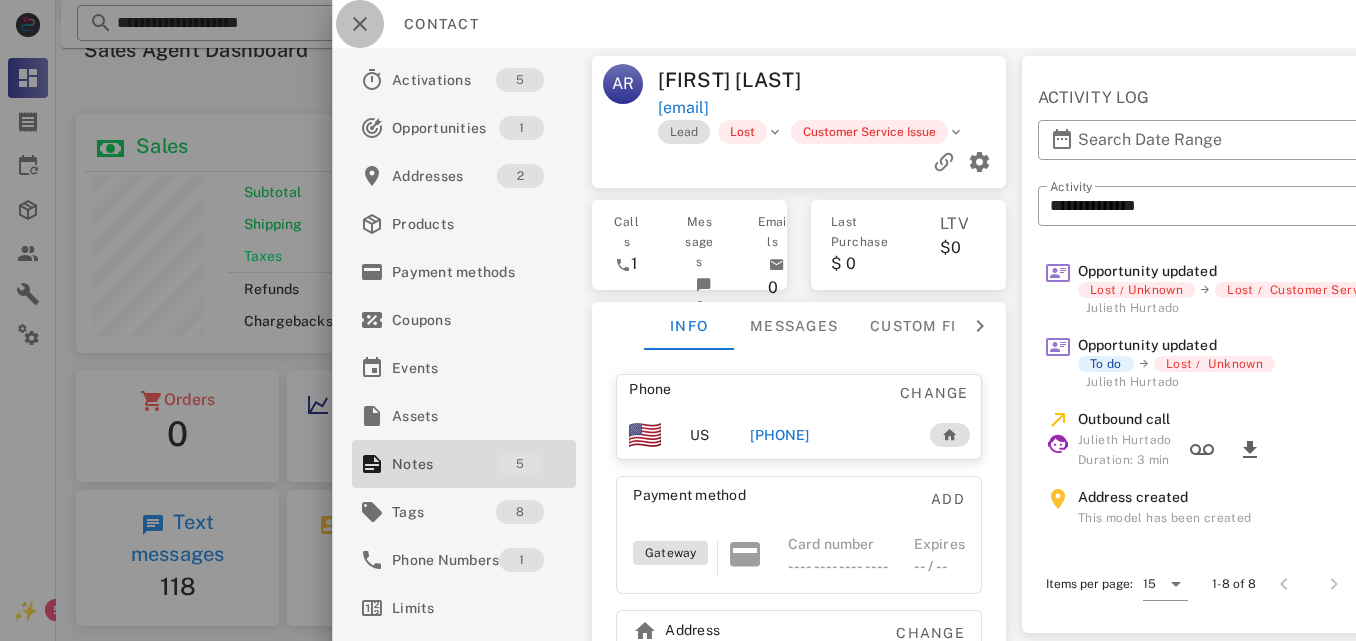 click at bounding box center [360, 24] 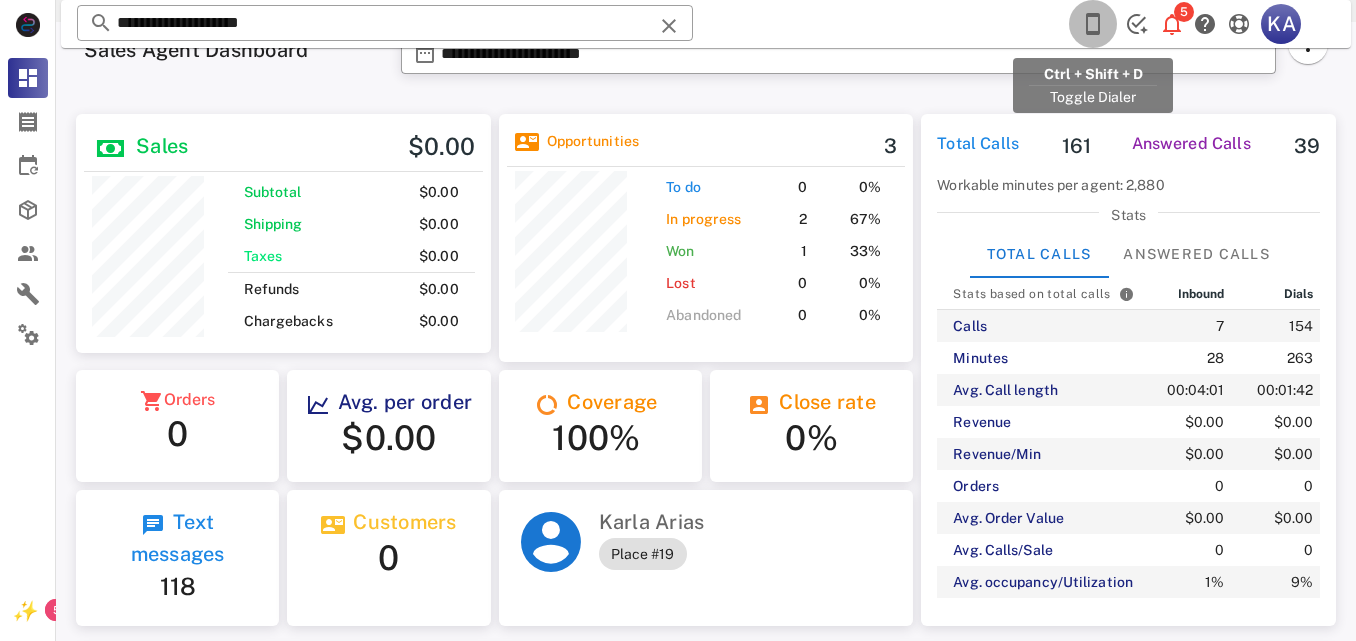 click at bounding box center (1093, 24) 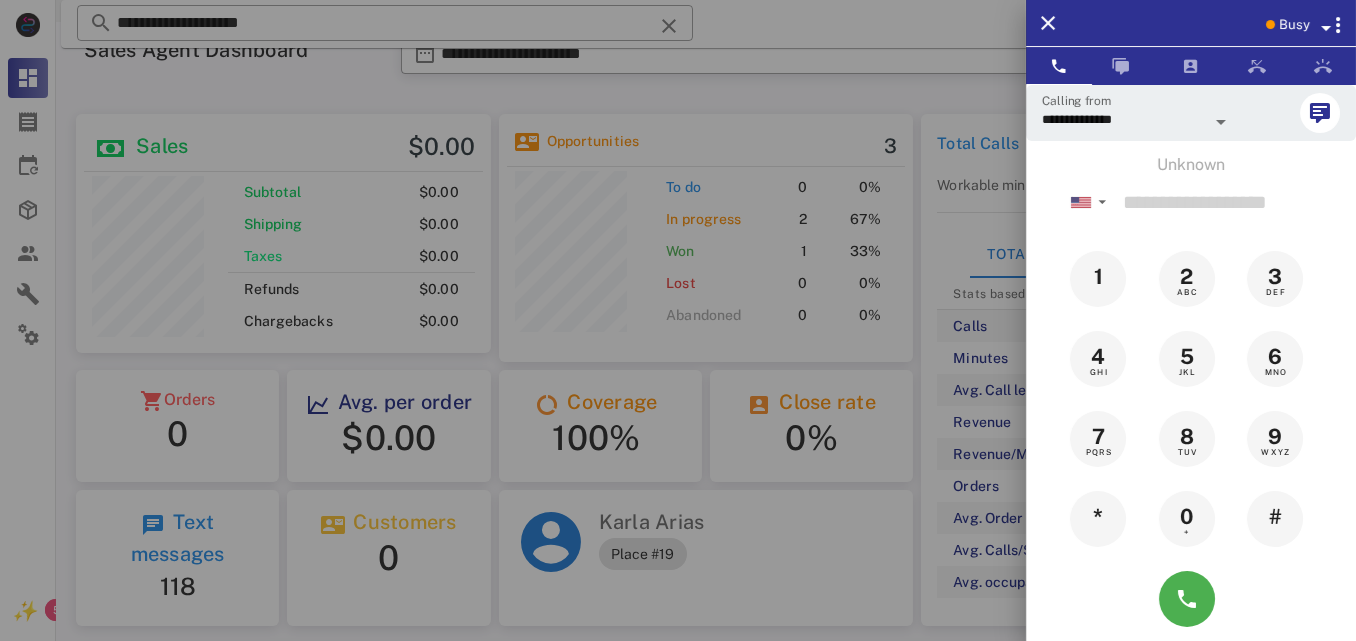 click on "Busy" at bounding box center (1294, 25) 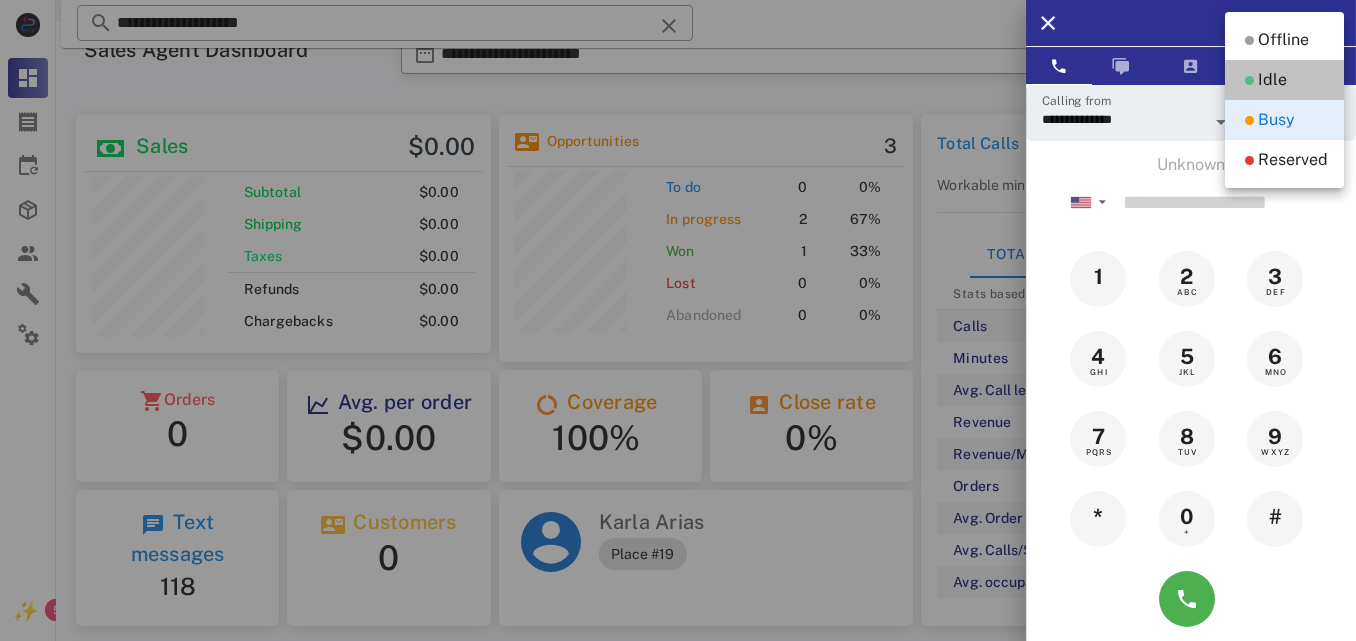 click on "Idle" at bounding box center [1284, 80] 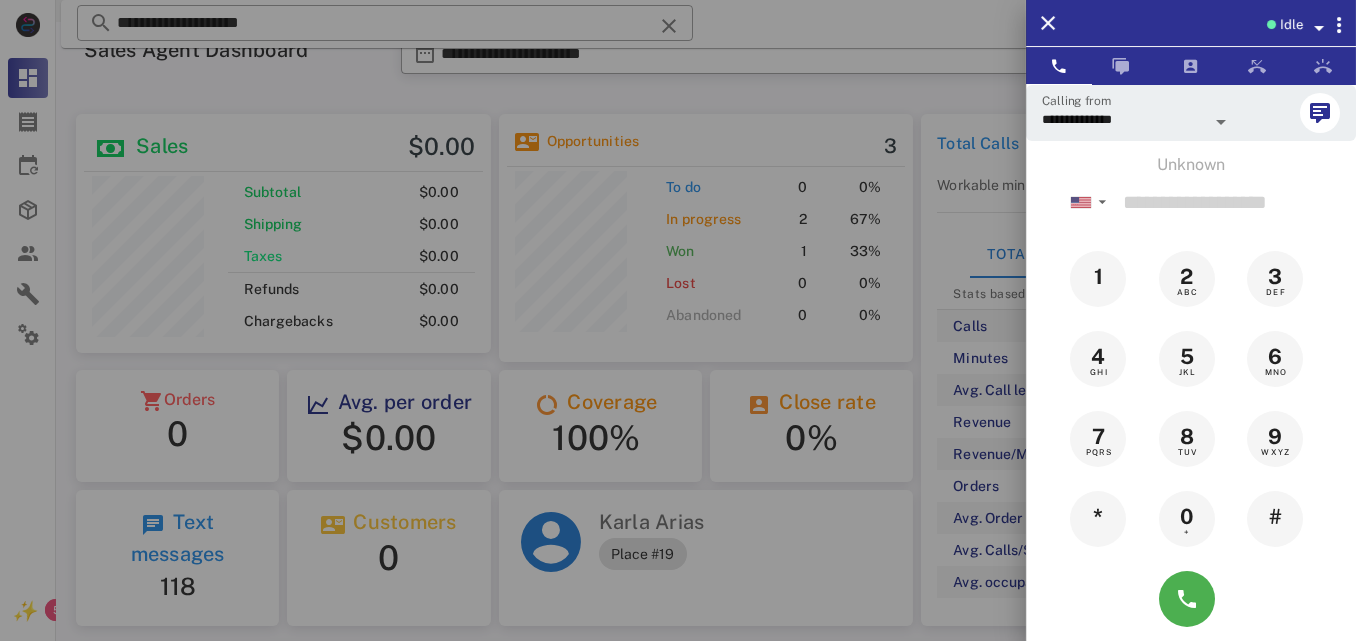 click at bounding box center (678, 320) 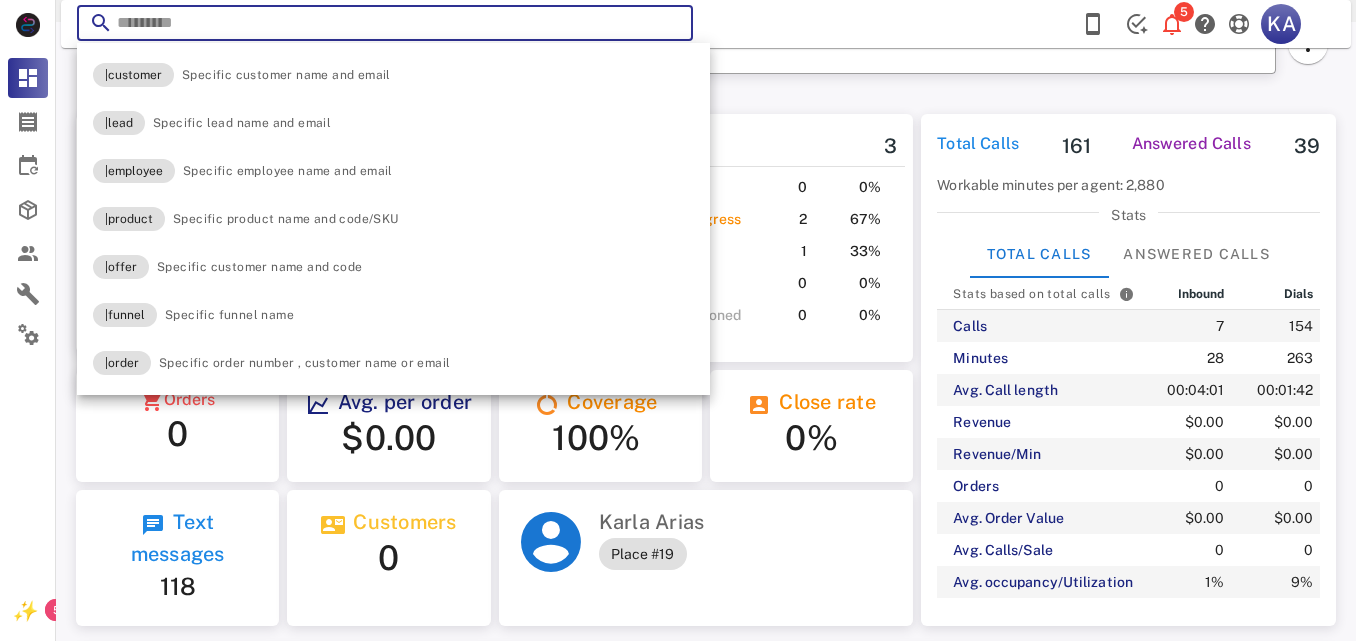 paste on "**********" 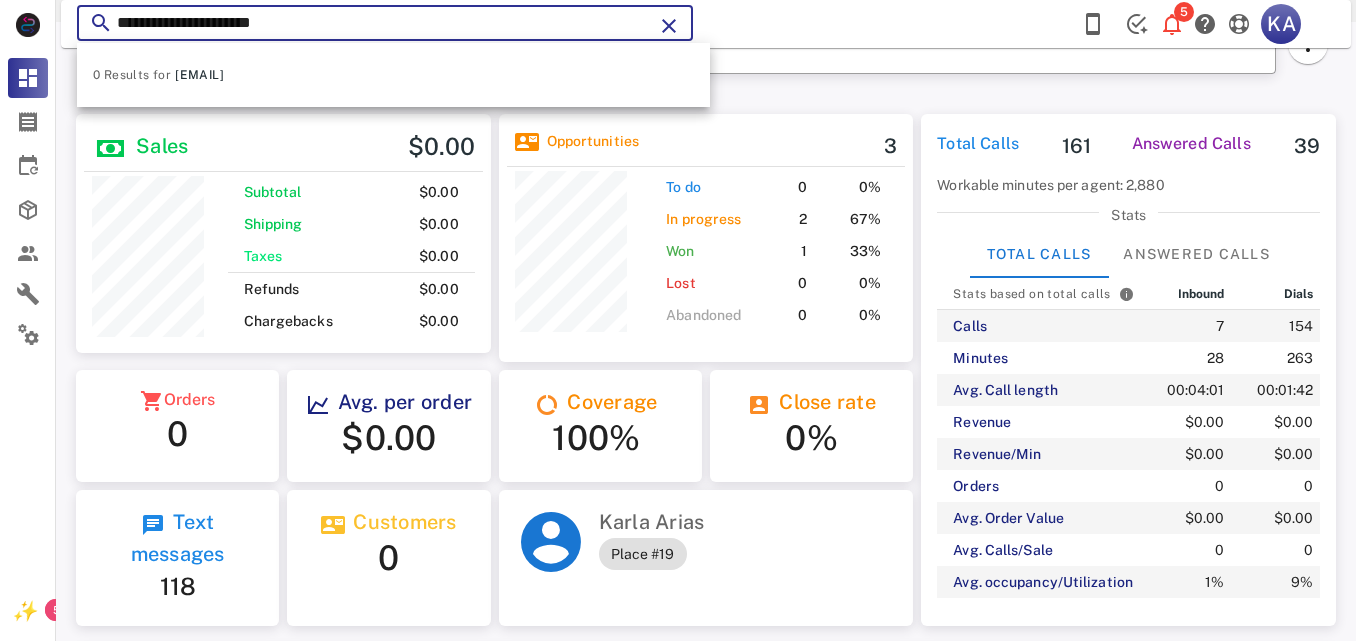 click at bounding box center (669, 26) 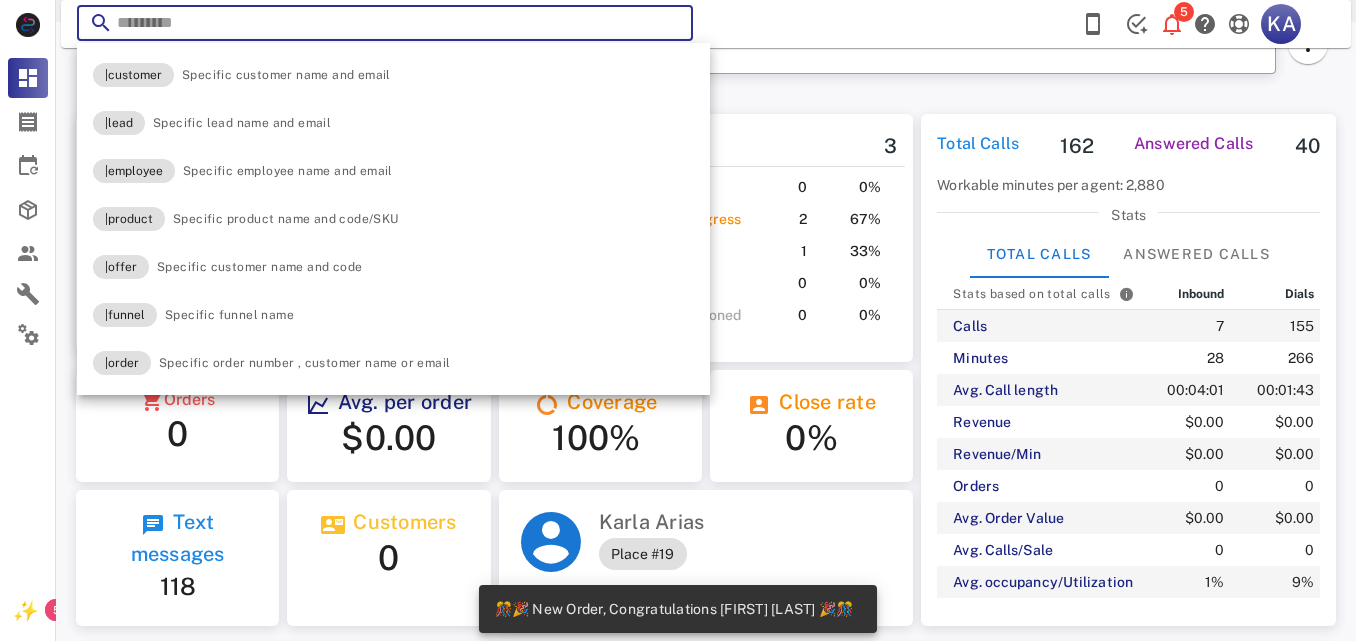 scroll, scrollTop: 999761, scrollLeft: 999585, axis: both 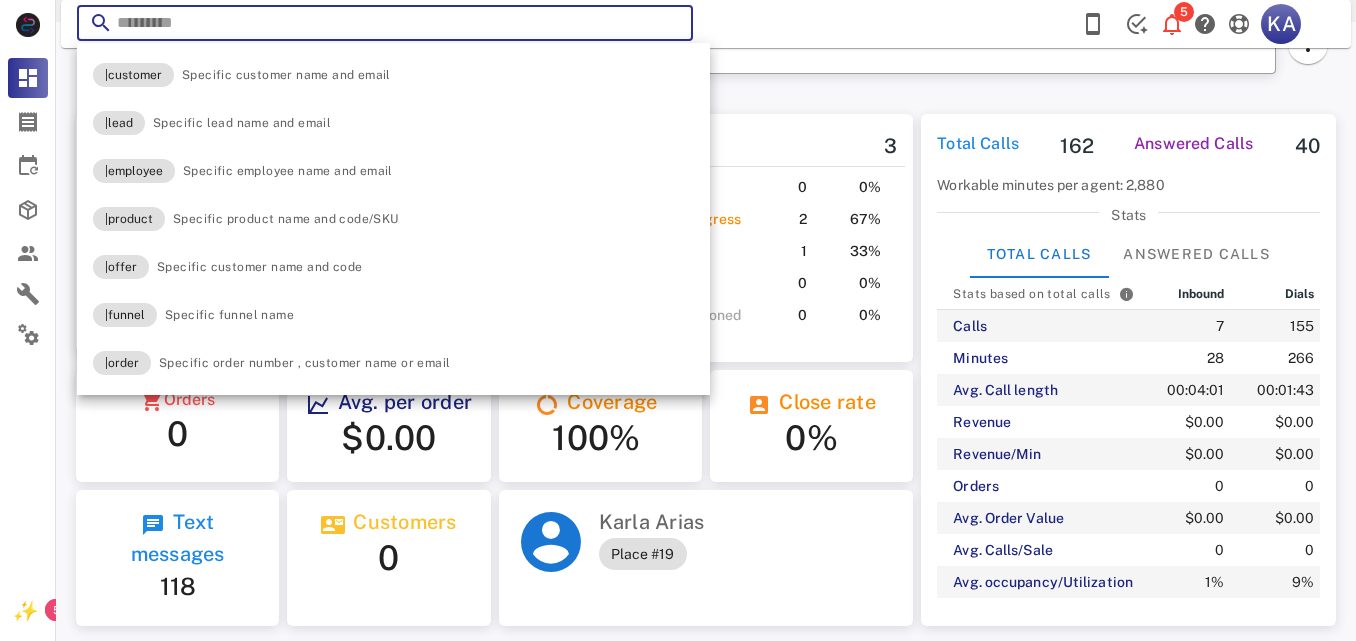 click at bounding box center (385, 23) 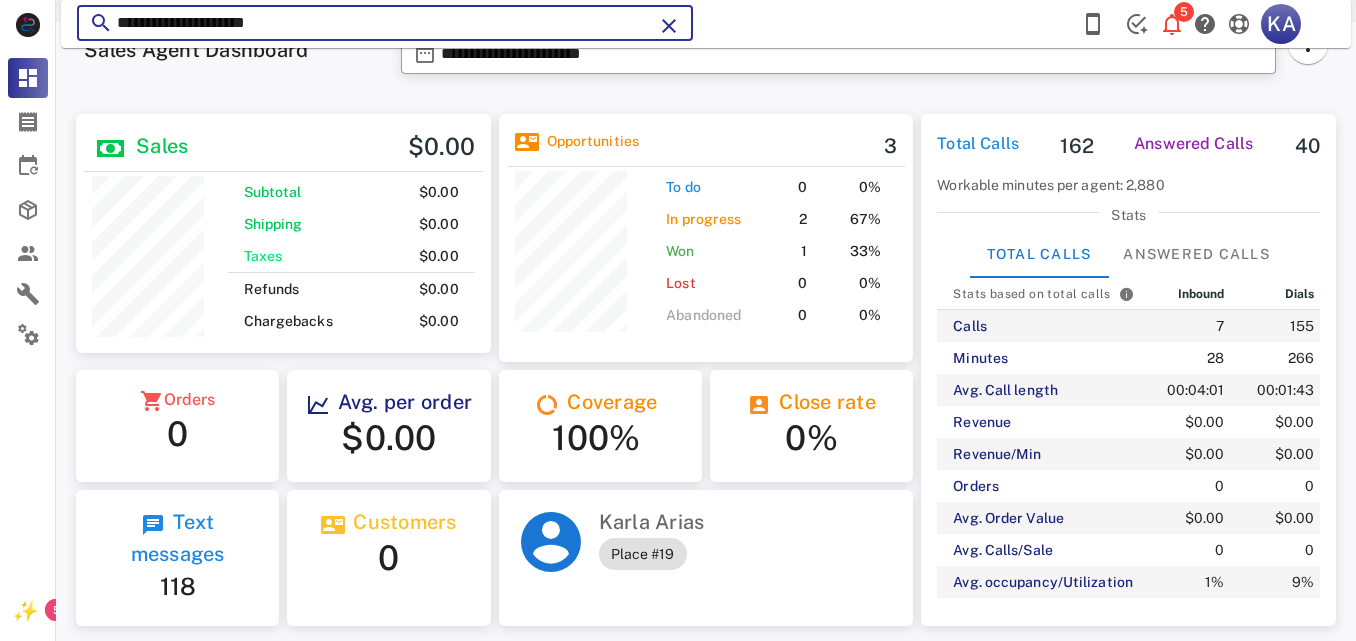 click on "**********" at bounding box center [385, 23] 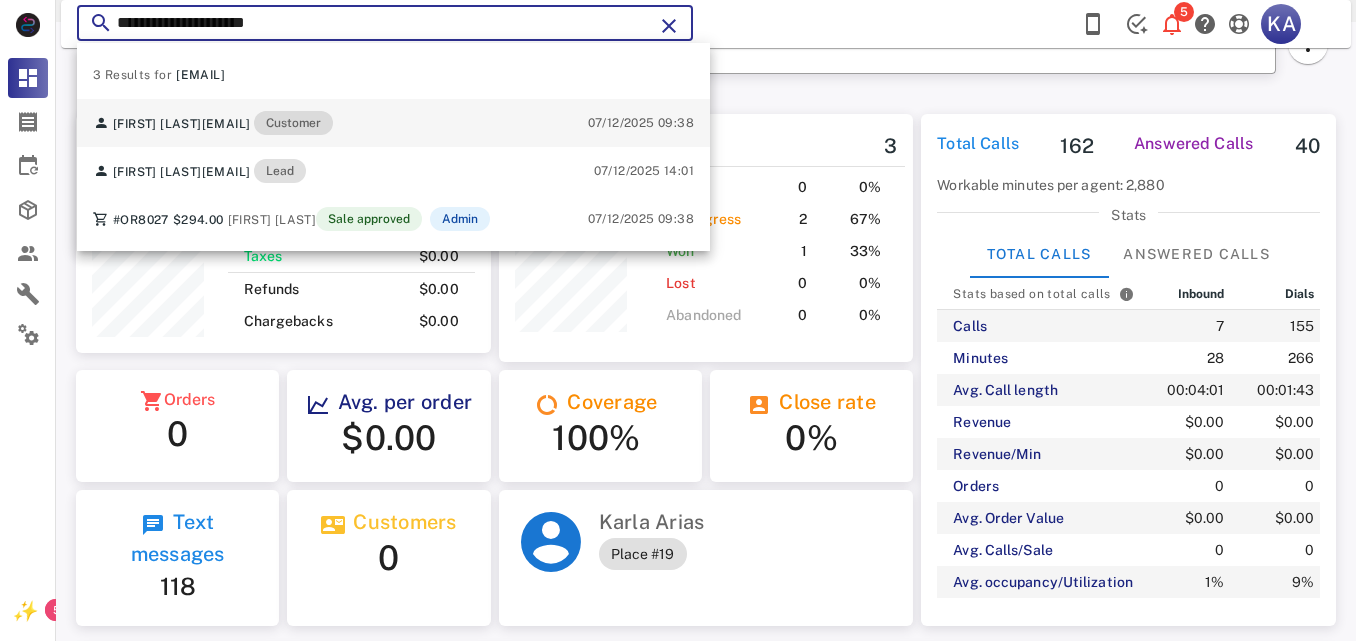 type on "**********" 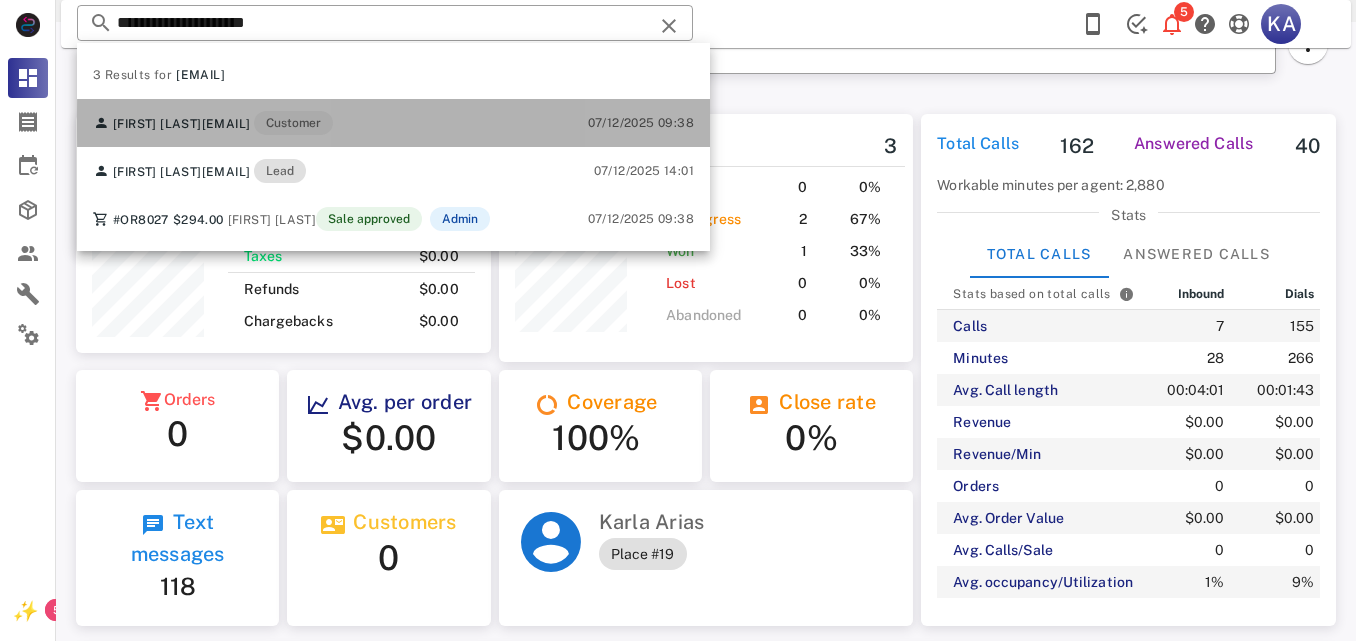 click on "Customer" at bounding box center [293, 123] 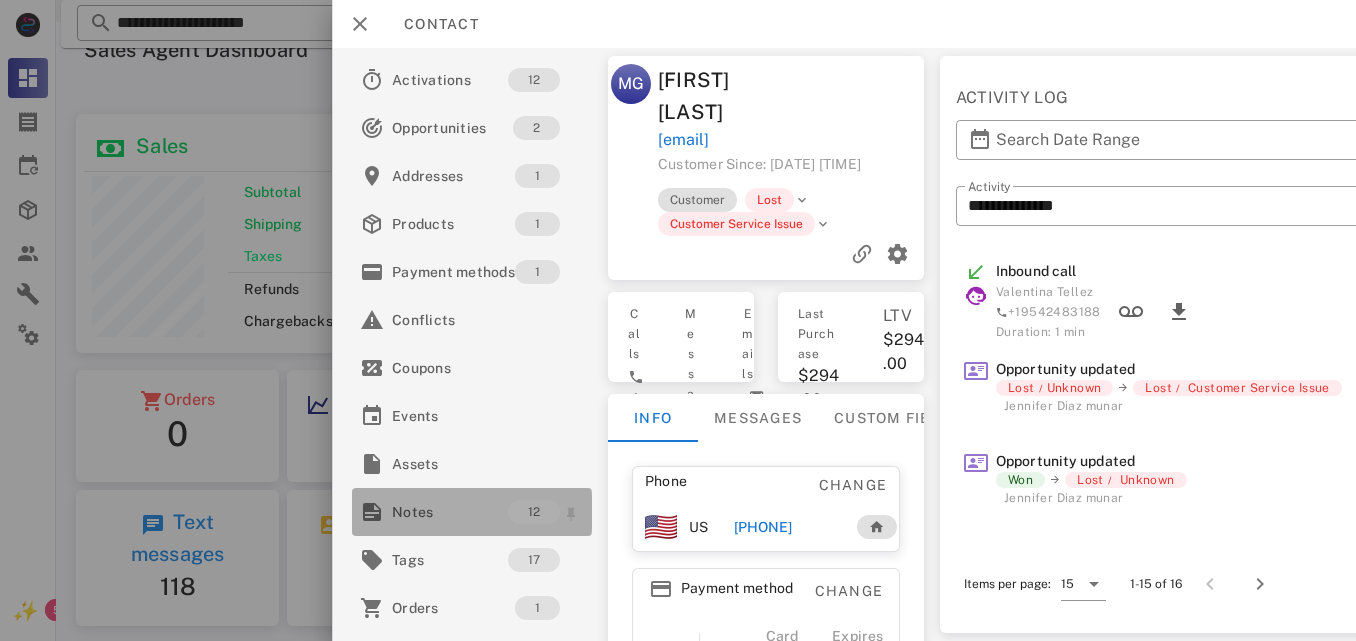 click on "Notes" at bounding box center [450, 512] 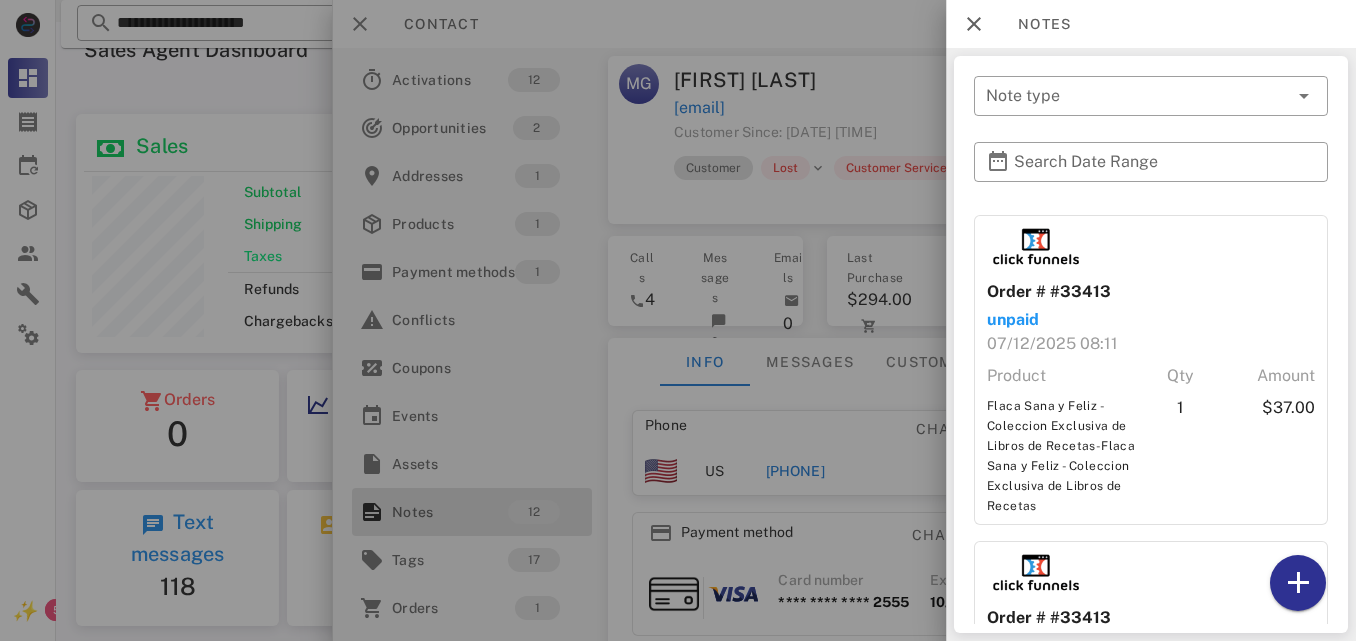 scroll, scrollTop: 2548, scrollLeft: 0, axis: vertical 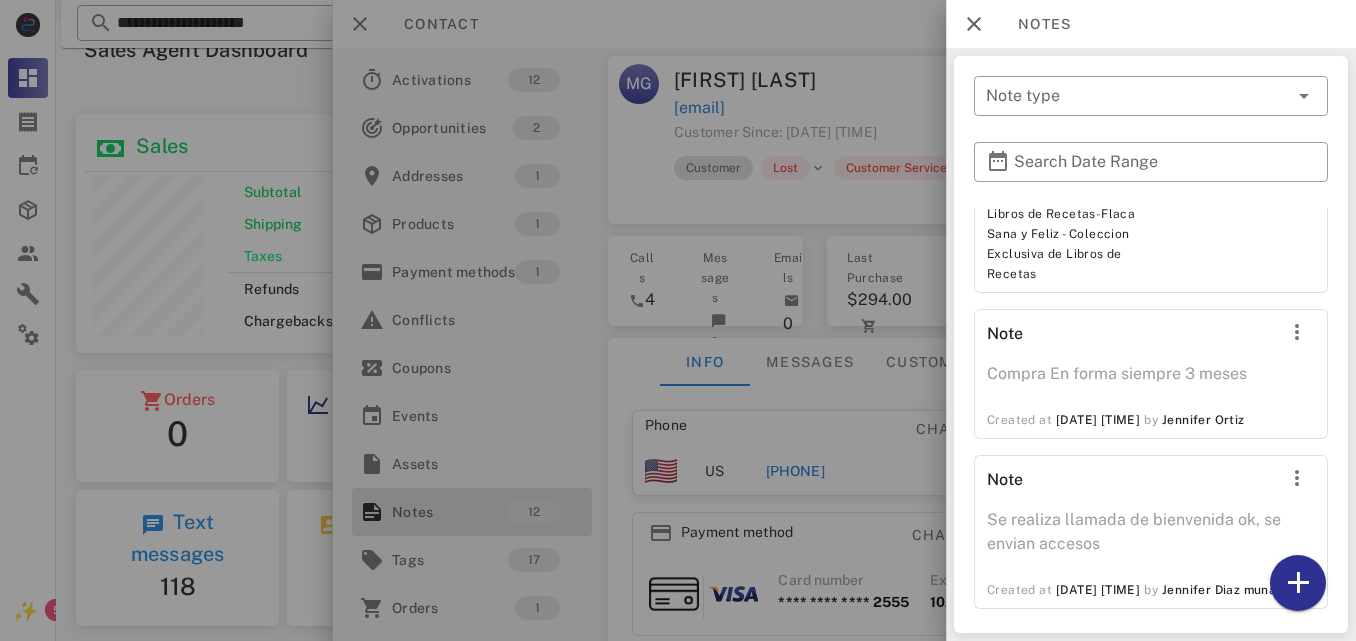 click at bounding box center [678, 320] 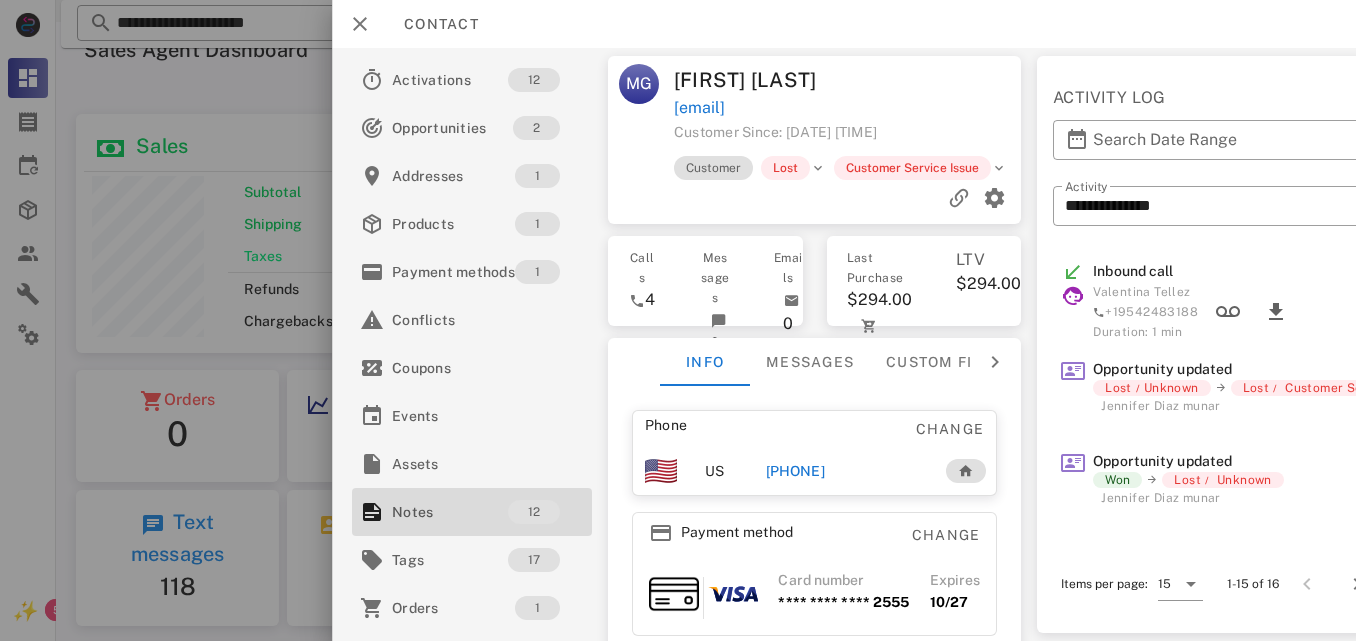click on "[PHONE]" at bounding box center [794, 471] 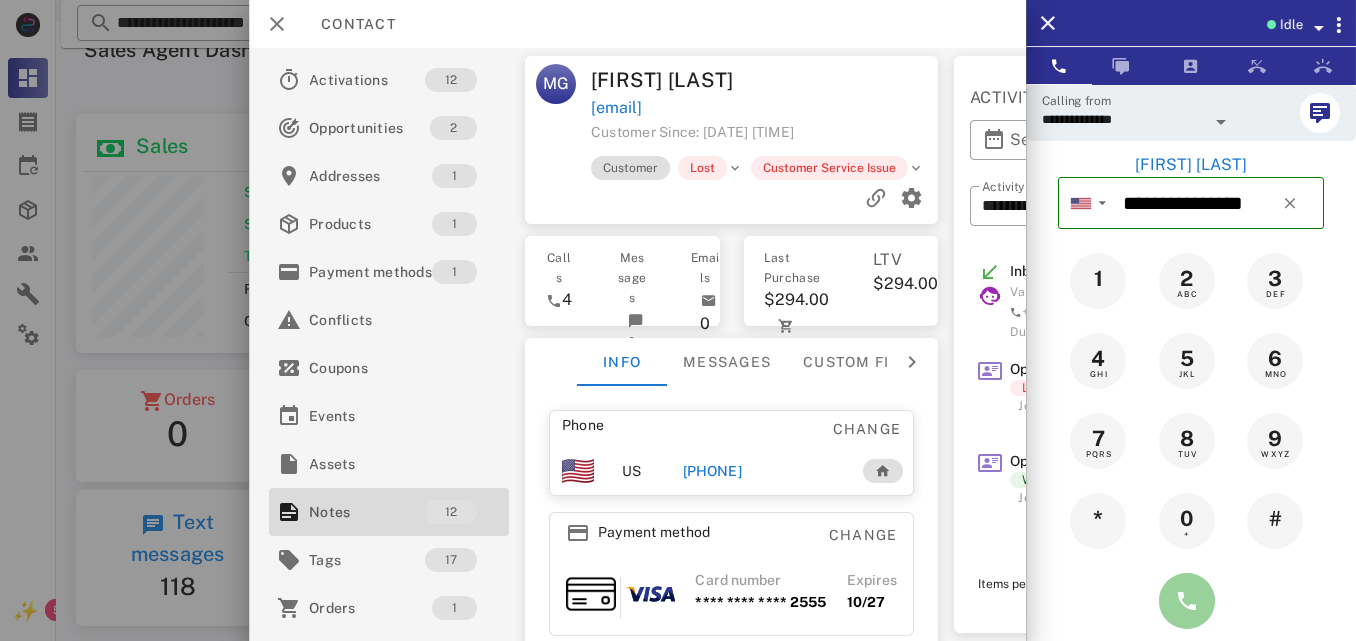 click at bounding box center (1187, 601) 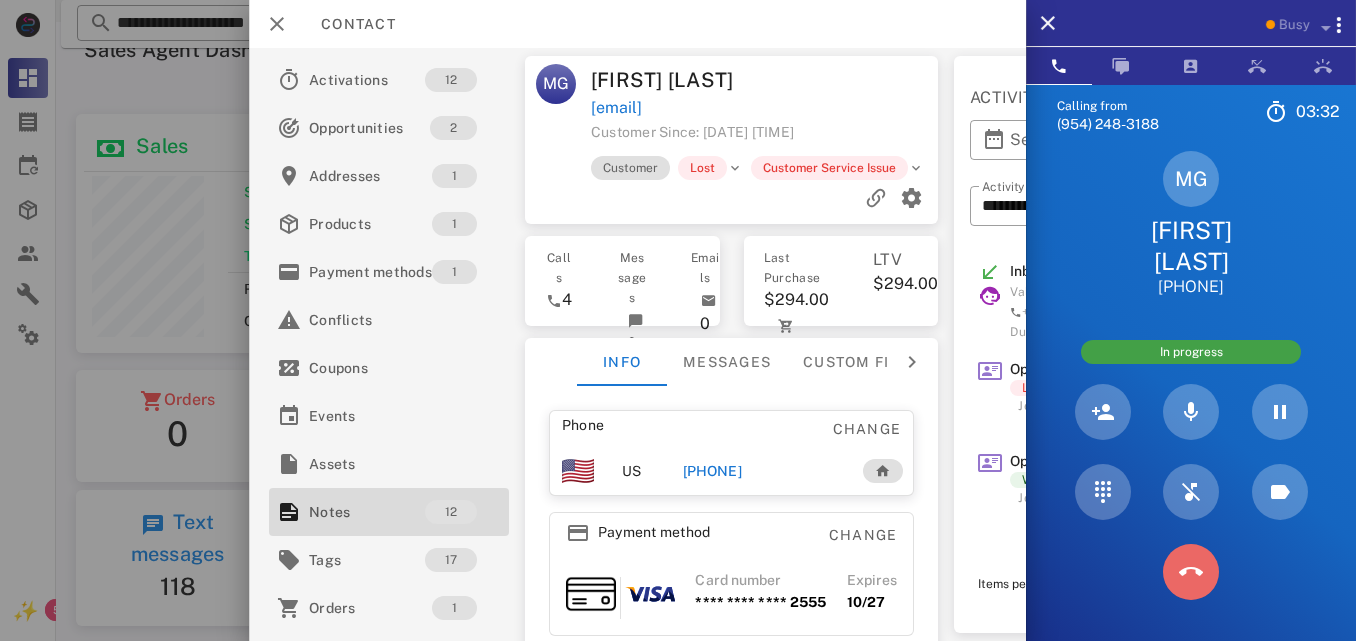 click at bounding box center (1191, 572) 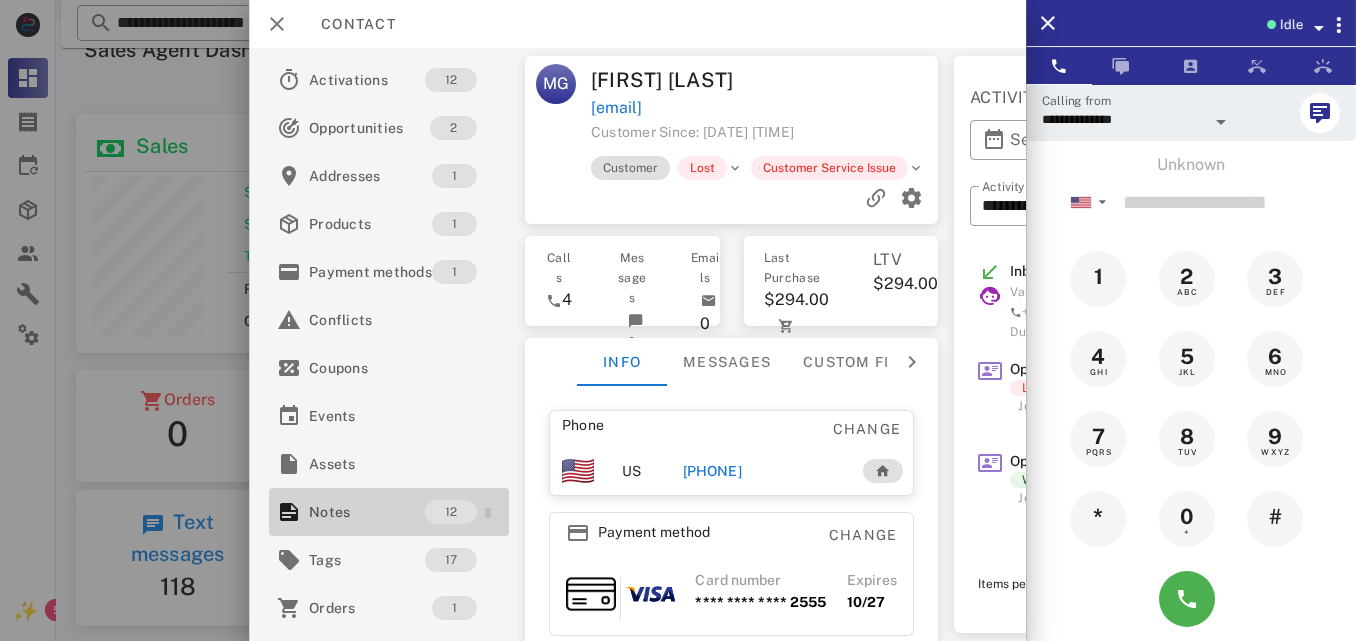 click on "Notes" at bounding box center (367, 512) 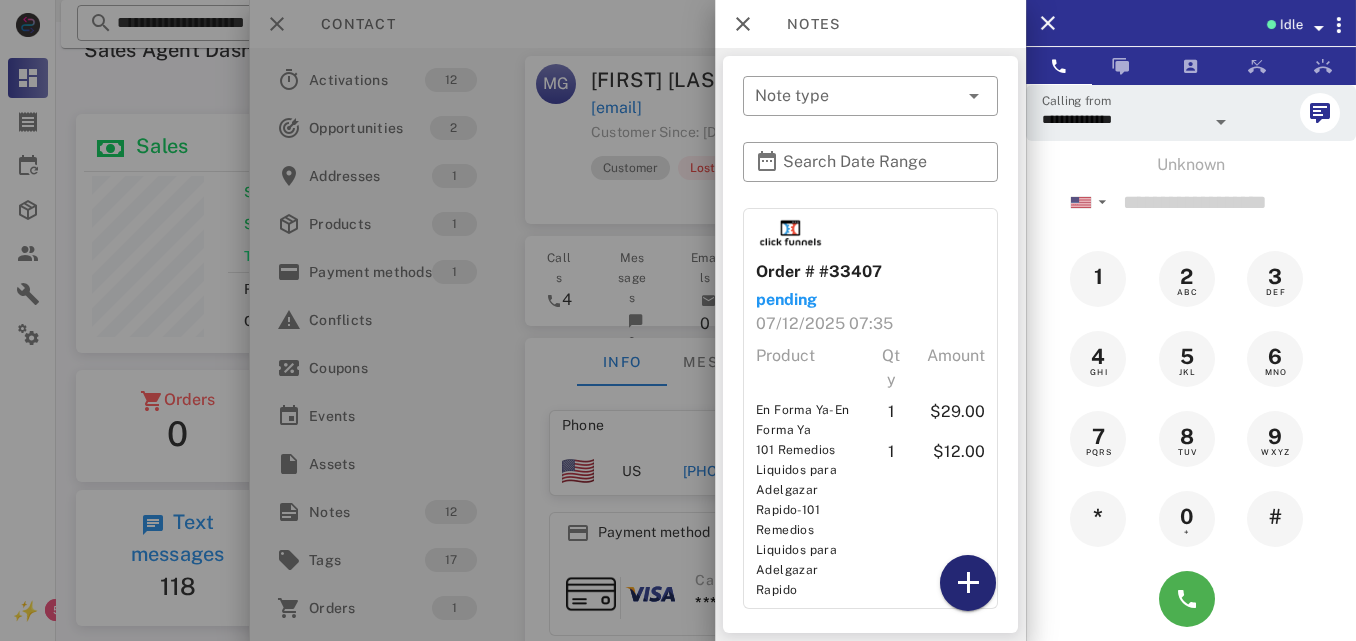 click at bounding box center (968, 583) 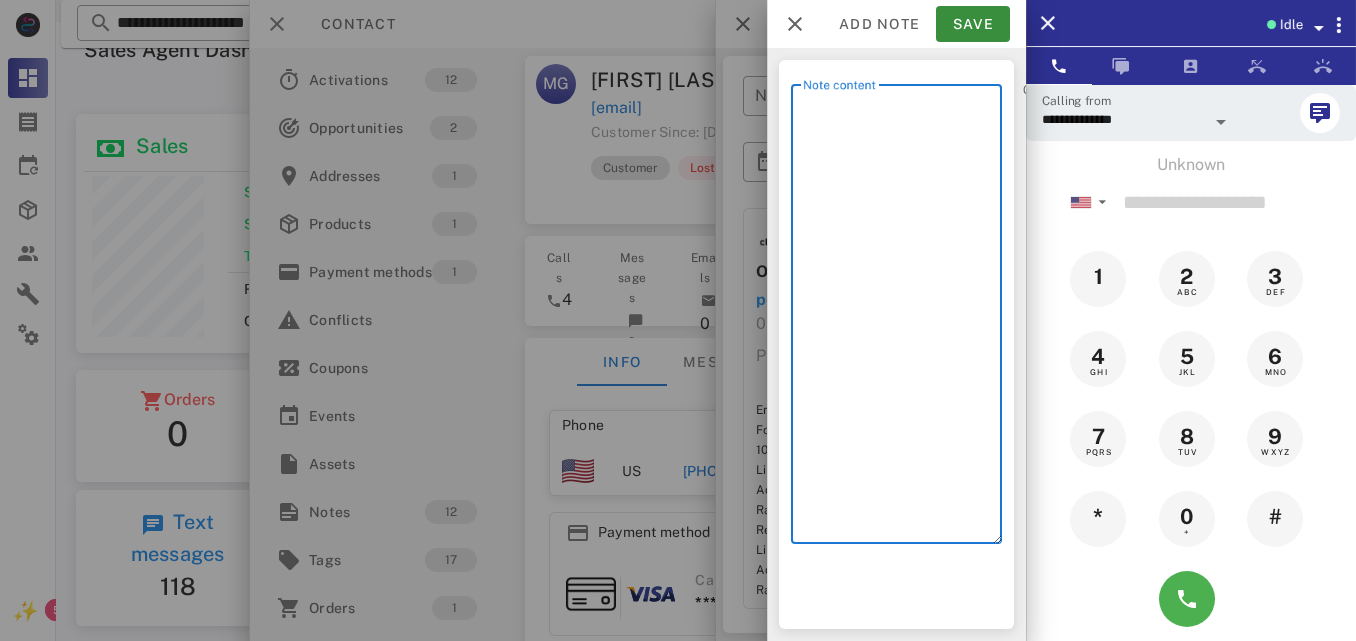 click on "Note content" at bounding box center (902, 319) 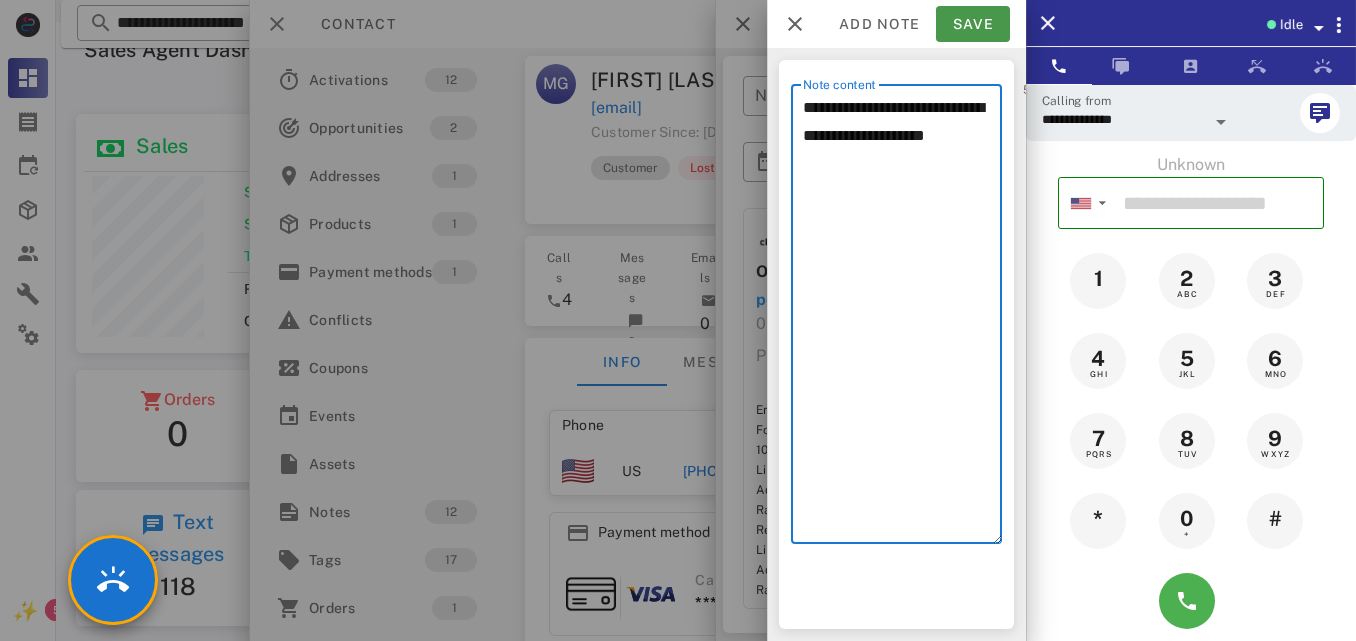 type on "**********" 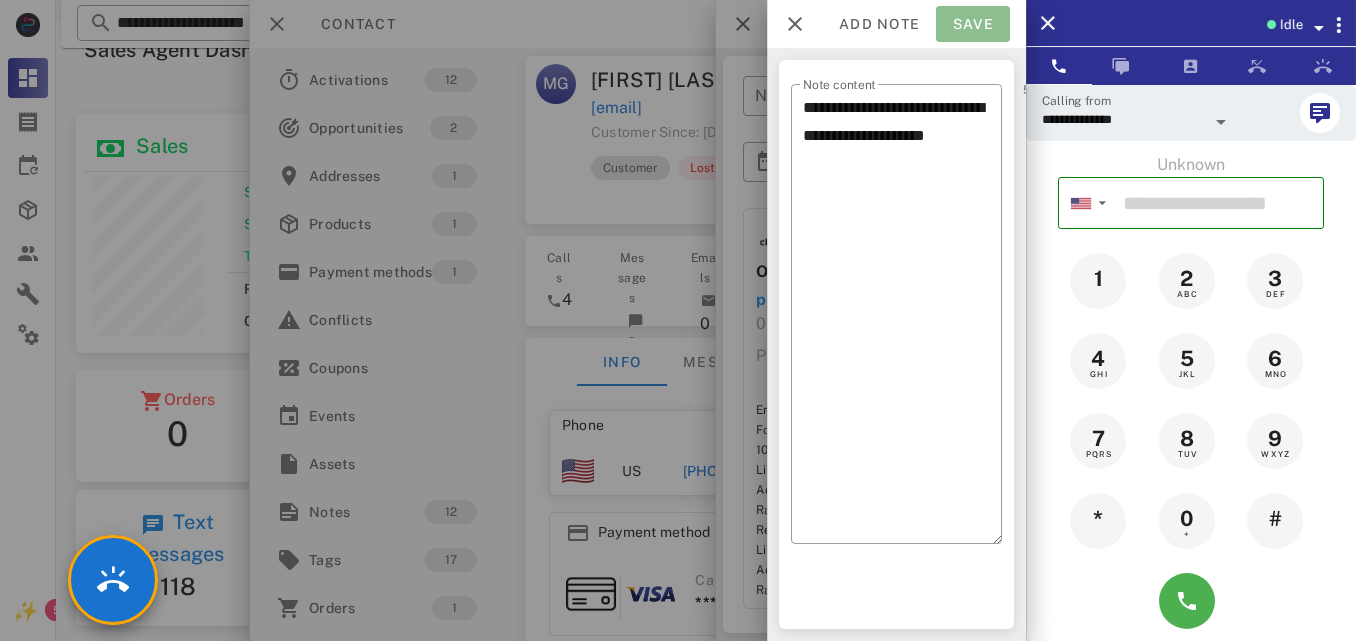 click on "Save" at bounding box center [973, 24] 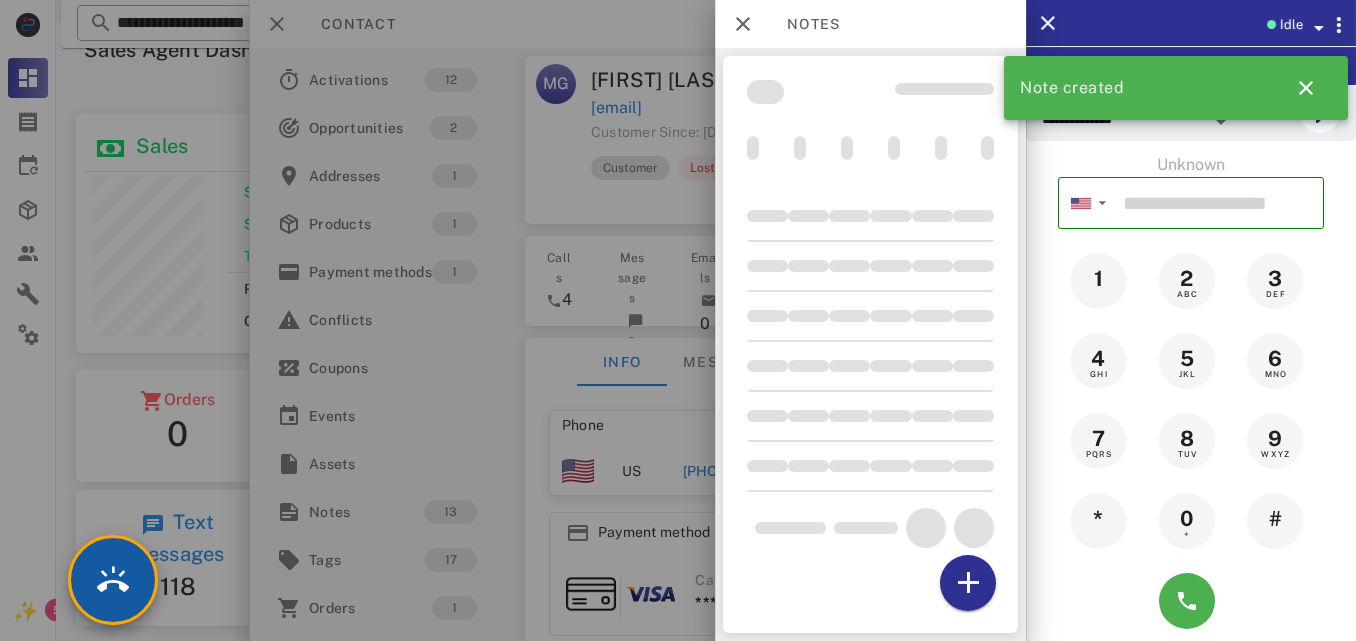 click at bounding box center [113, 580] 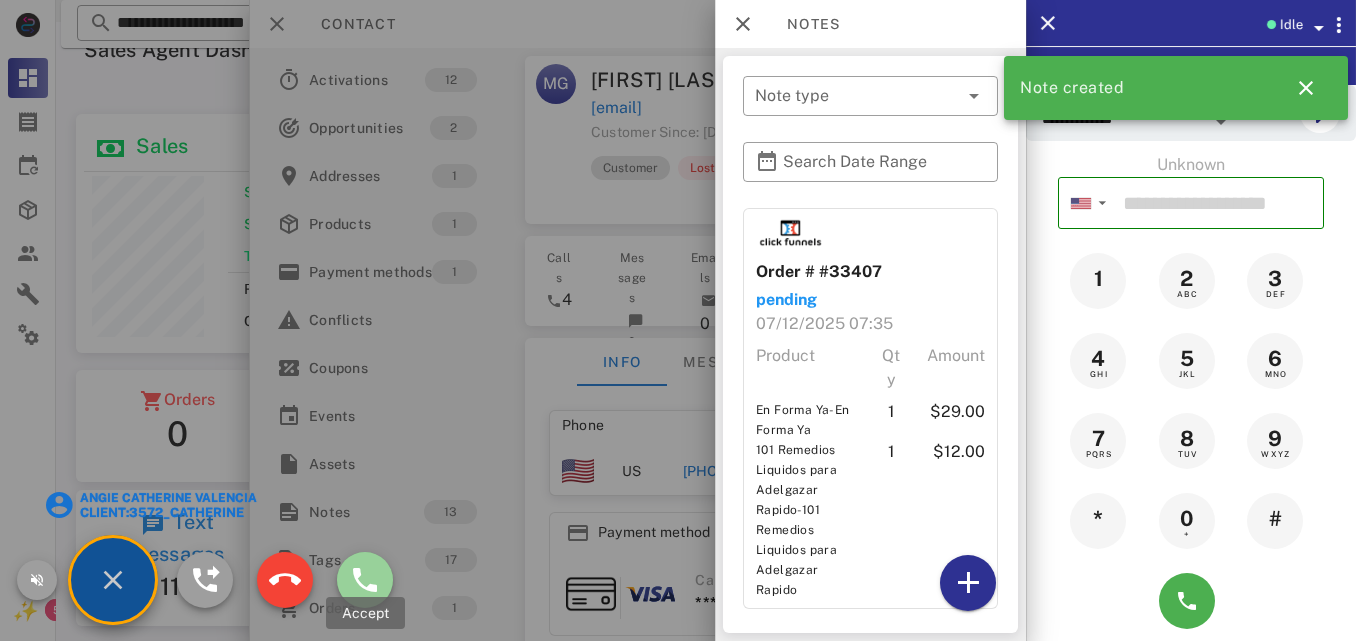click at bounding box center [365, 580] 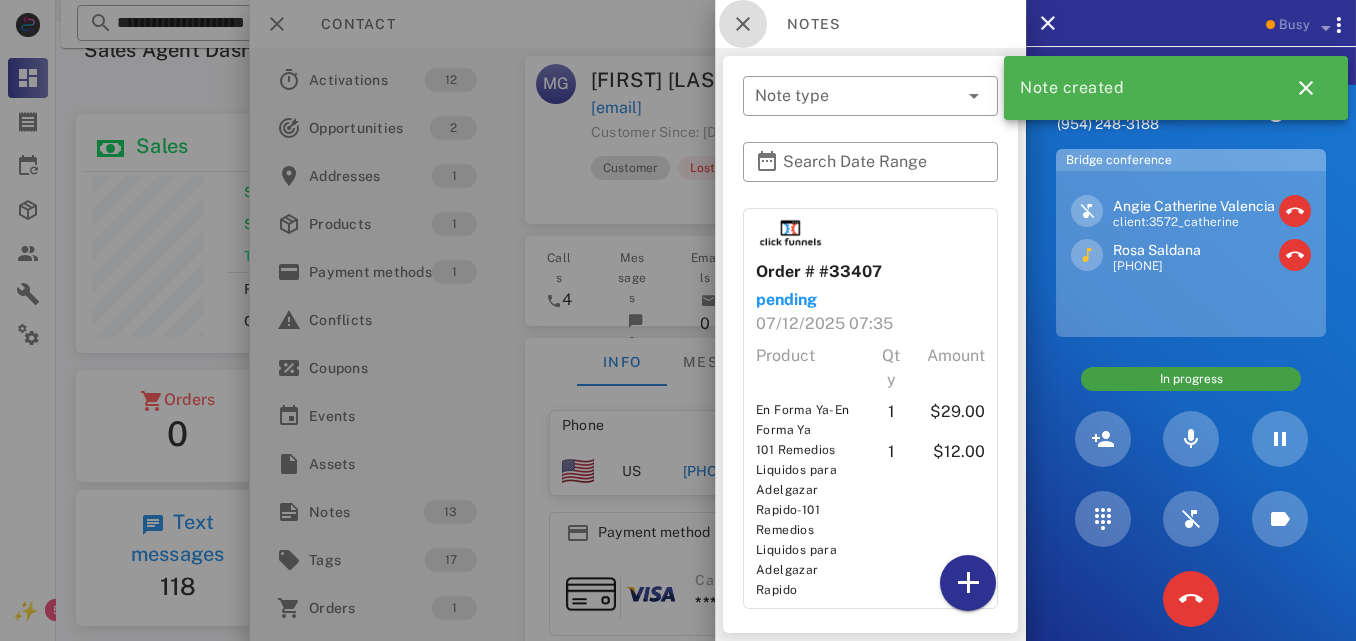 click at bounding box center [743, 24] 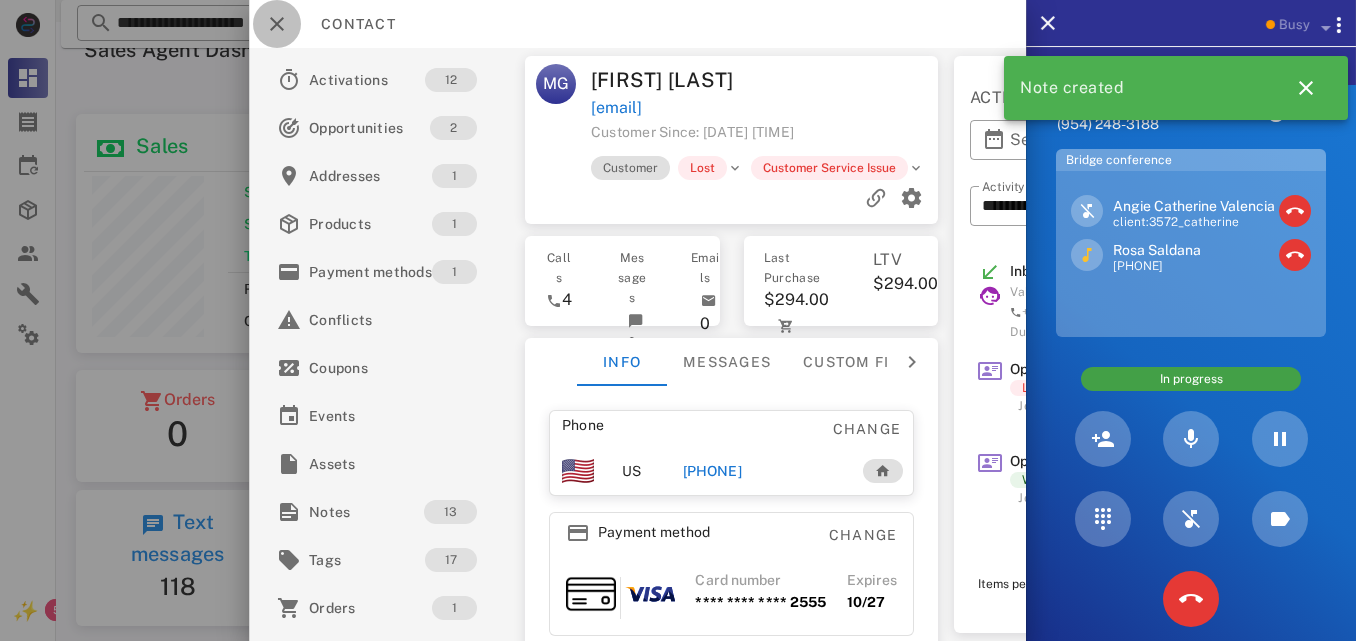 click at bounding box center (277, 24) 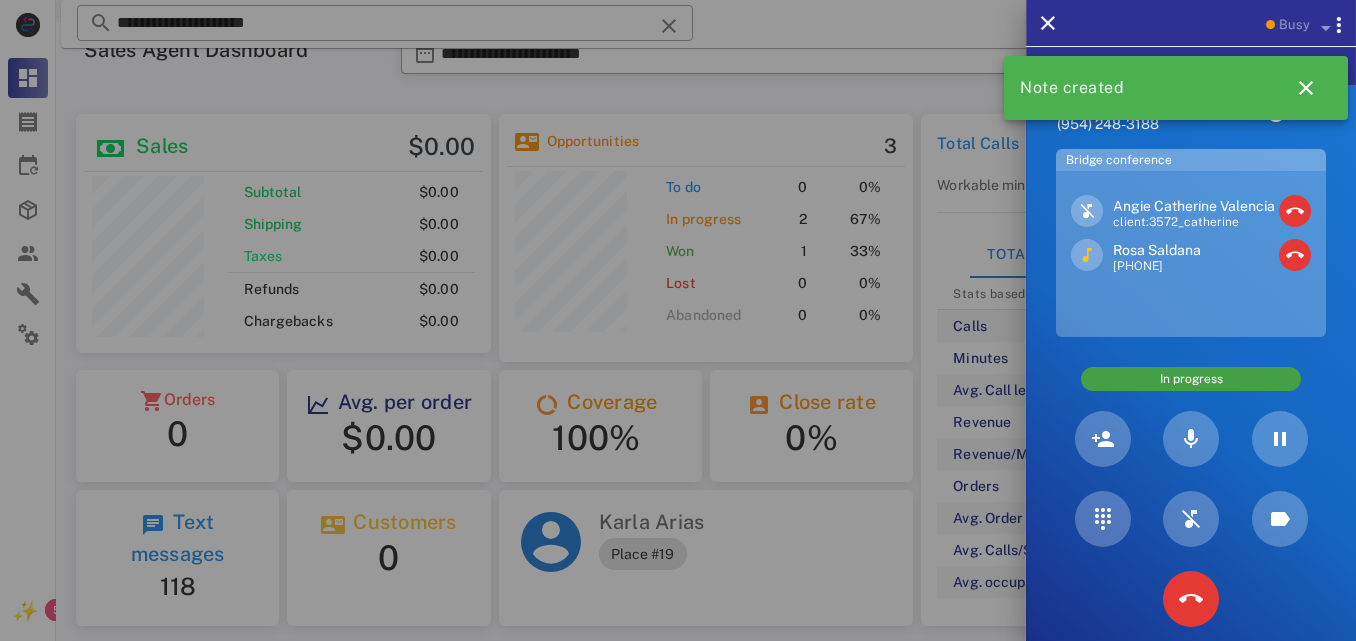 click on "Angie Catherine Valencia" at bounding box center [1194, 206] 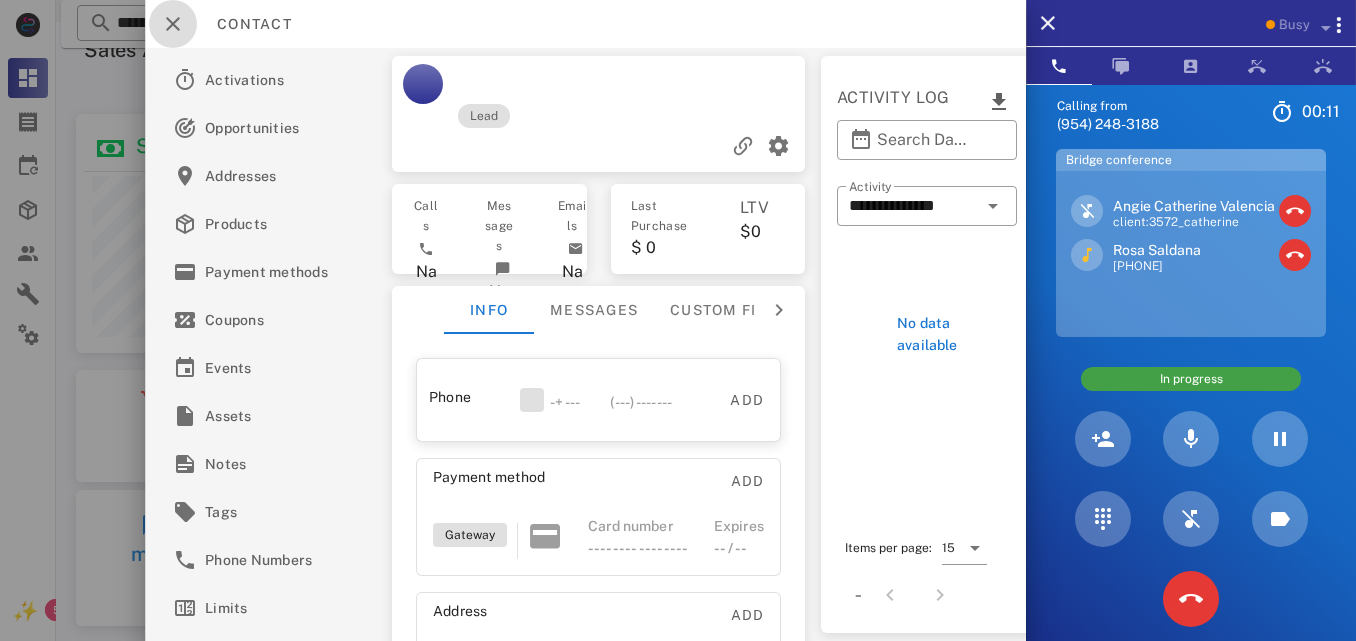 click at bounding box center (173, 24) 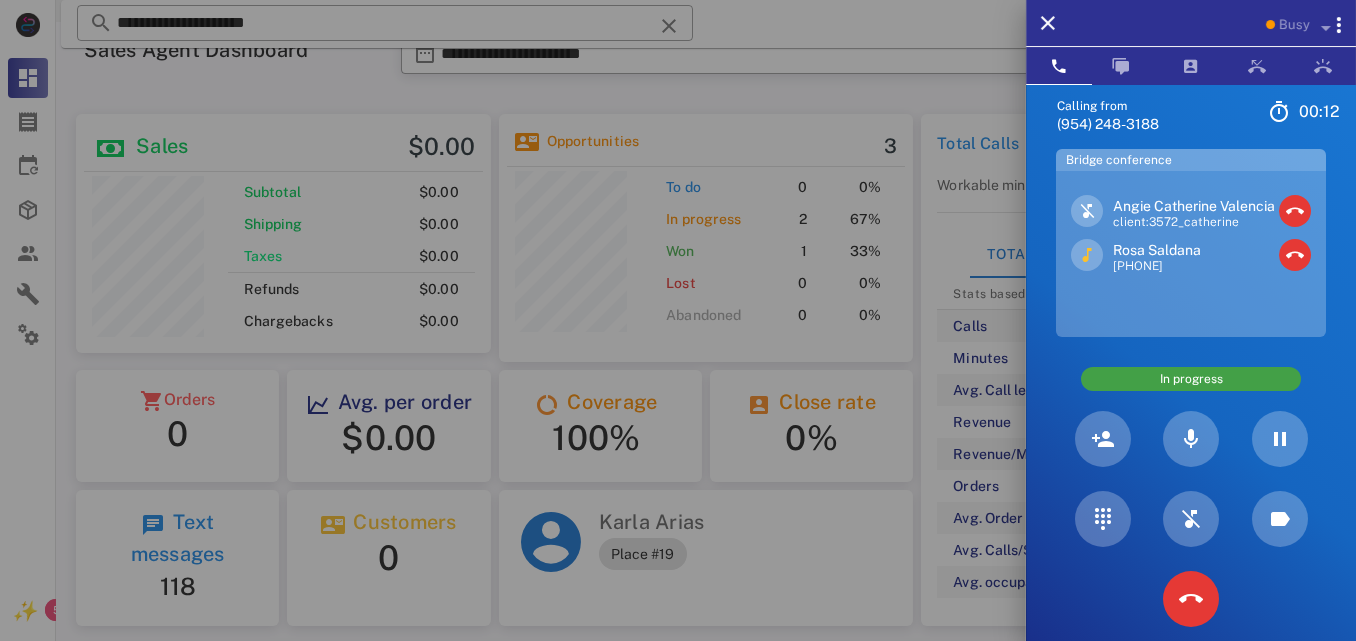 click on "[PHONE]" at bounding box center (1157, 267) 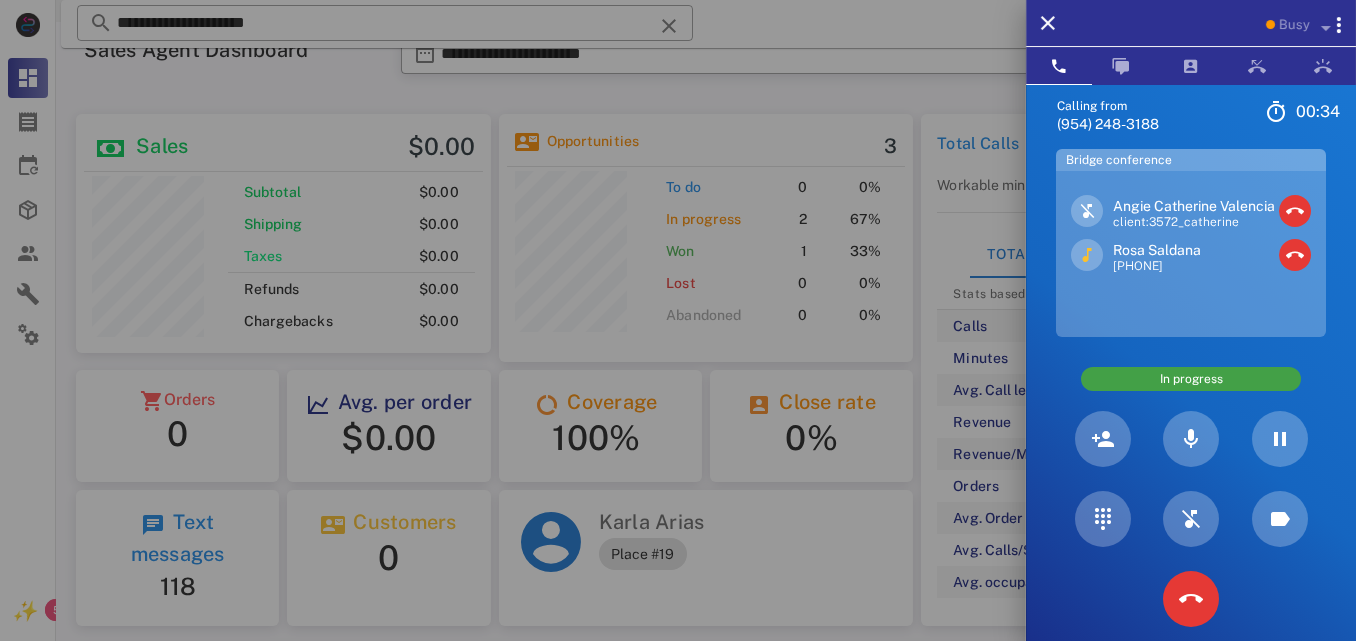 click on "Rosa Saldana" at bounding box center (1157, 250) 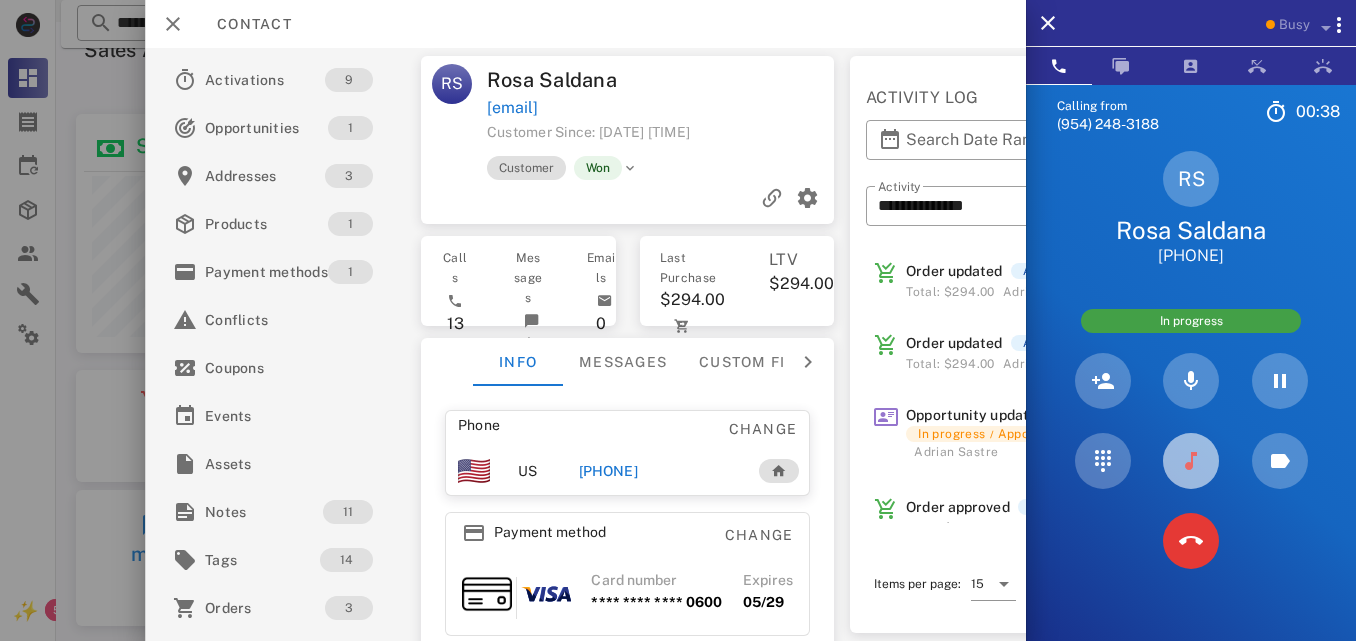 click at bounding box center (1191, 461) 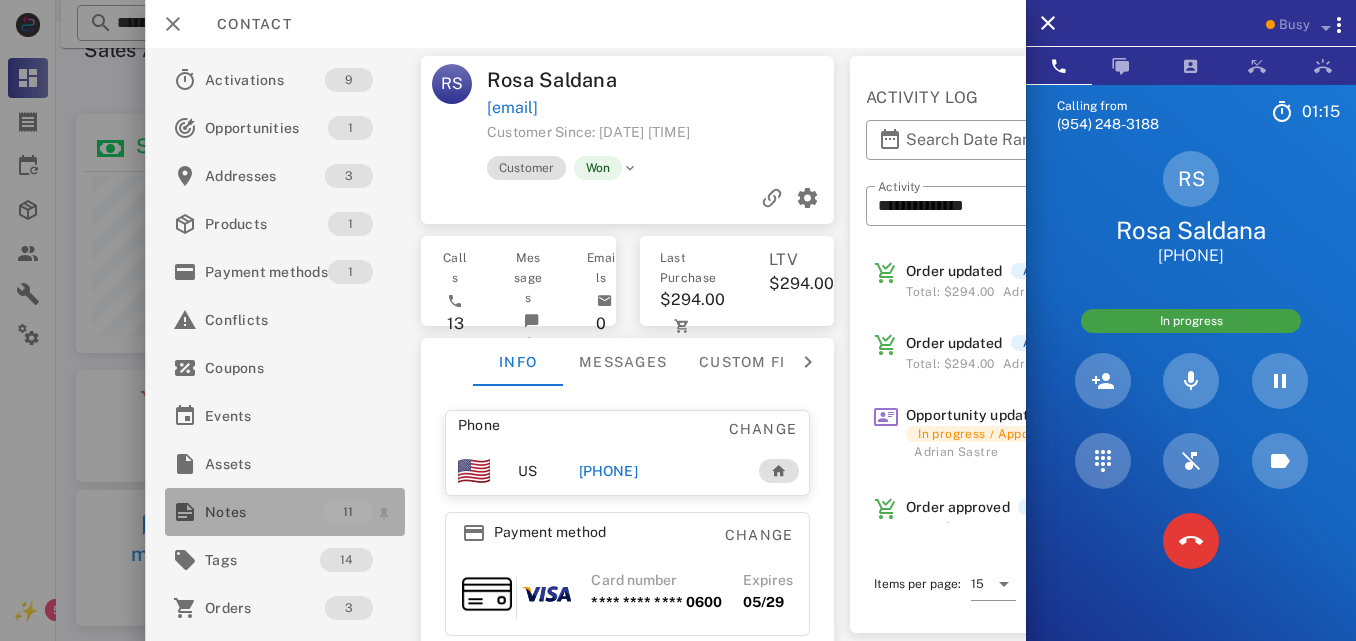 click on "Notes" at bounding box center [264, 512] 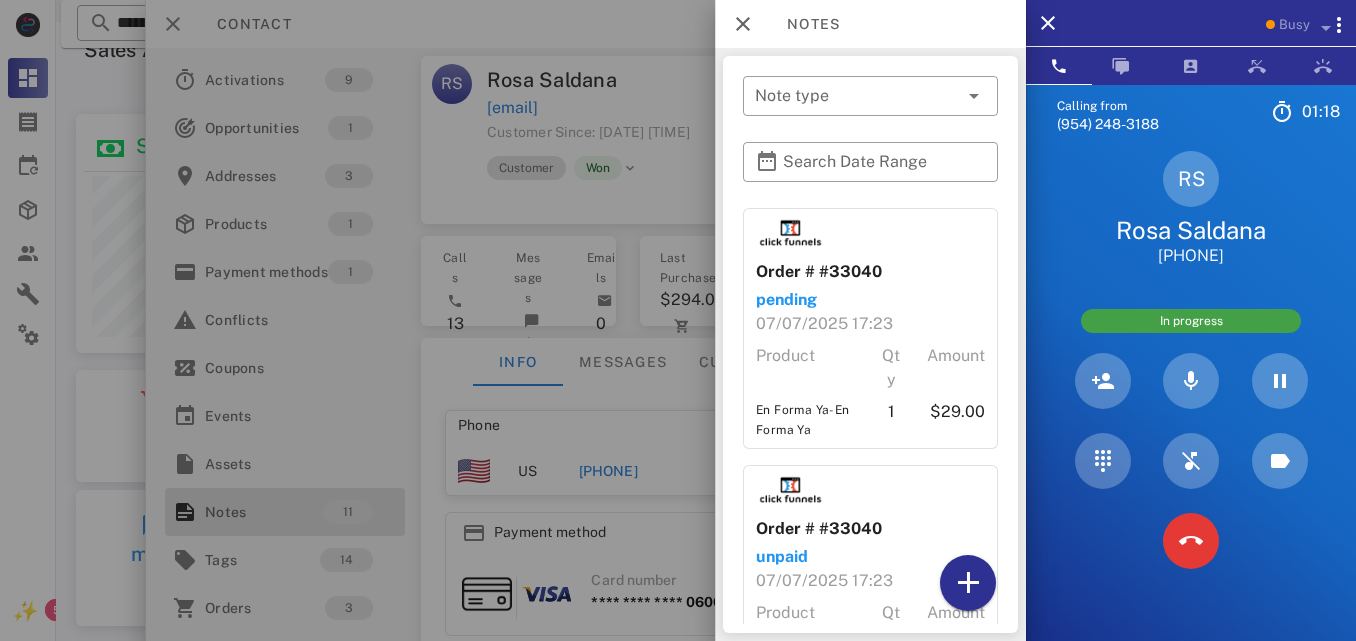 drag, startPoint x: 997, startPoint y: 261, endPoint x: 1004, endPoint y: 313, distance: 52.46904 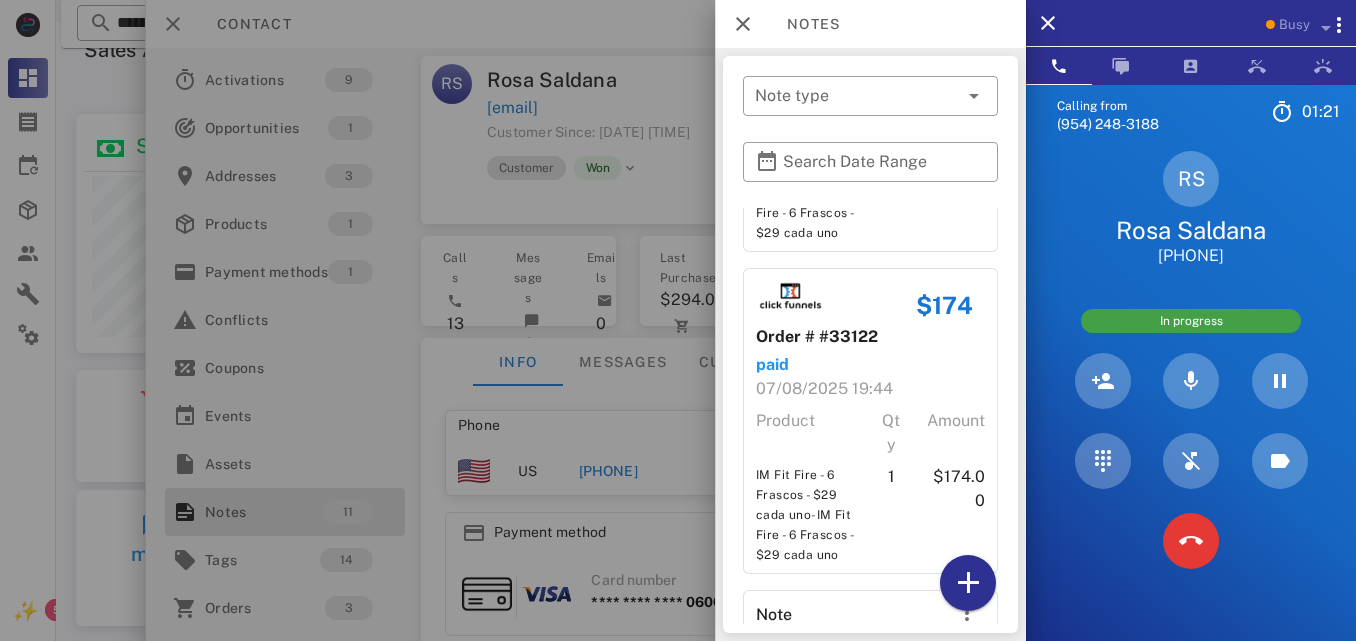 scroll, scrollTop: 2649, scrollLeft: 0, axis: vertical 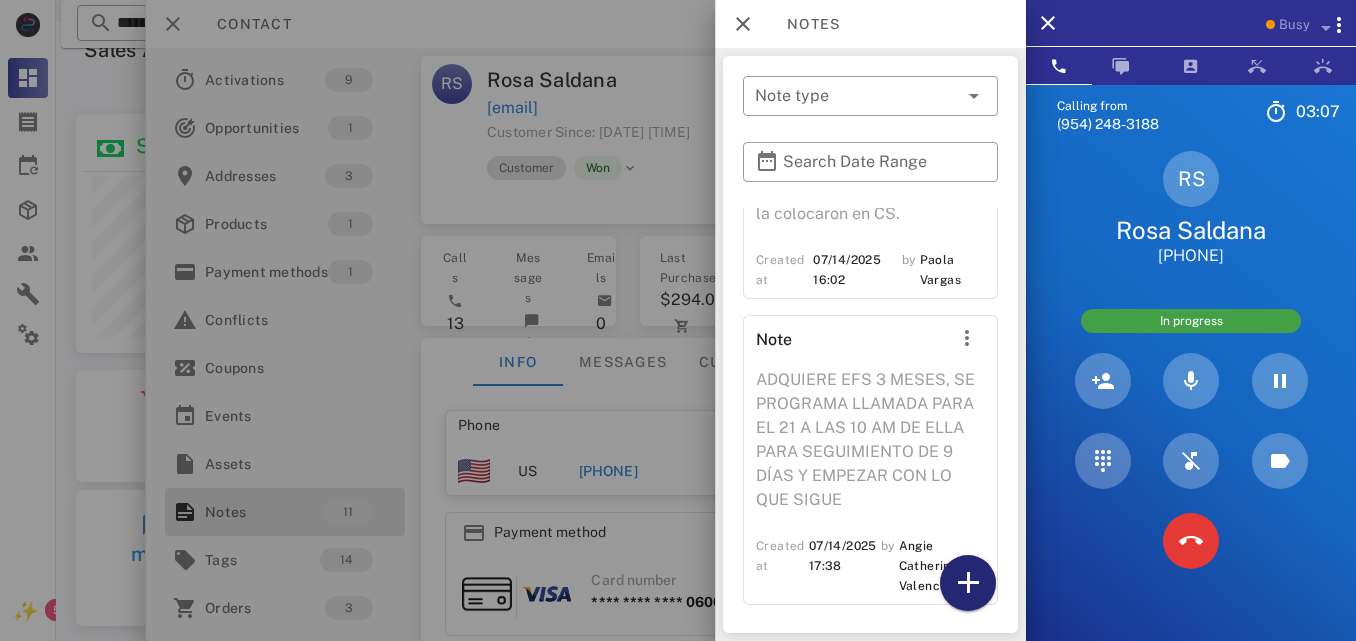 click at bounding box center (968, 583) 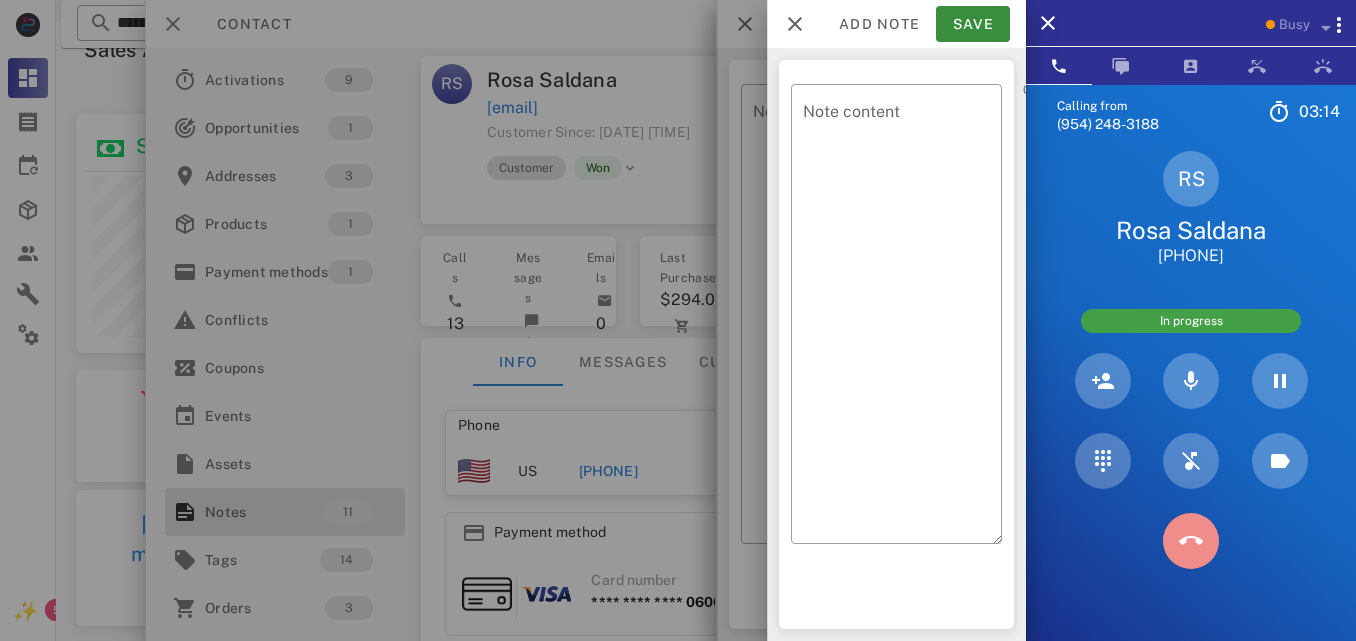 click on "Calling from [PHONE] [TIME] Unknown ▼ Andorra +376 Argentina +54 Aruba +297 Australia +61 Belgium (België) +32 Bolivia +591 Brazil (Brasil) +55 Canada +1 Chile +56 Colombia +57 Costa Rica +506 Dominican Republic (República Dominicana) +1 Ecuador +593 El Salvador +503 France +33 Germany (Deutschland) +49 Guadeloupe +590 Guatemala +502 Honduras +504 Iceland (Ísland) +354 India (भारत) +91 Israel (ישראל) +972 Italy (Italia) +39" at bounding box center [1191, 405] 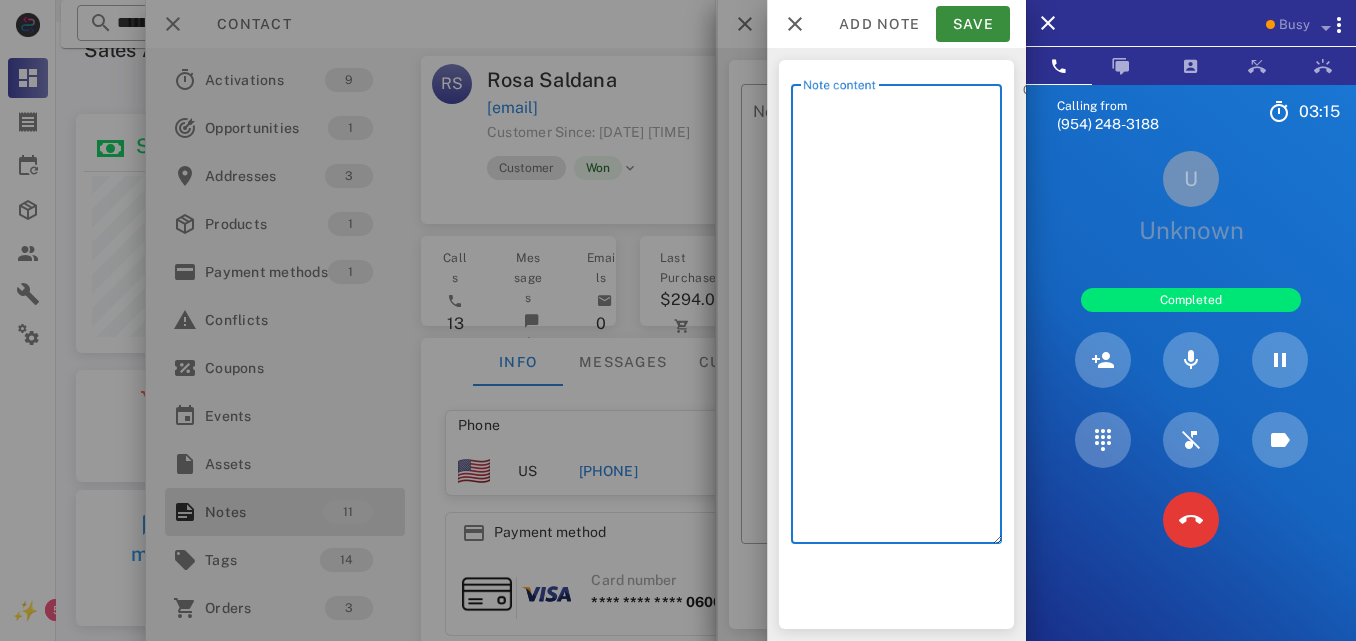 click on "Note content" at bounding box center [902, 319] 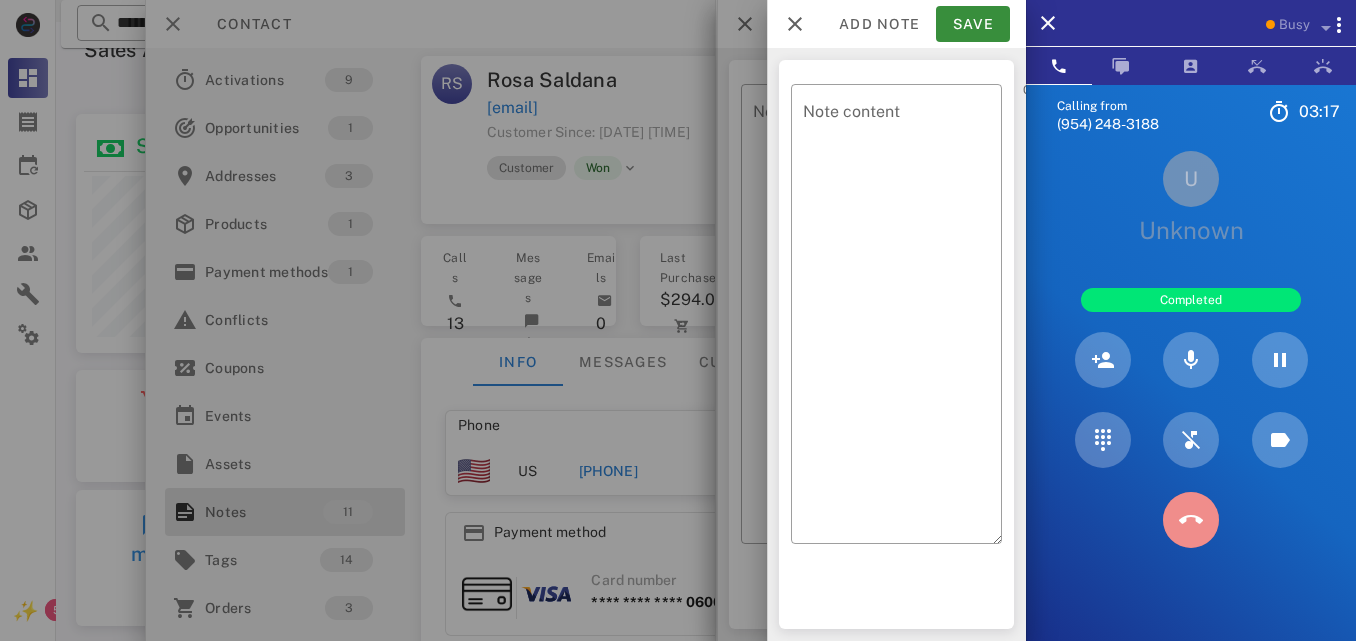 click at bounding box center [1191, 520] 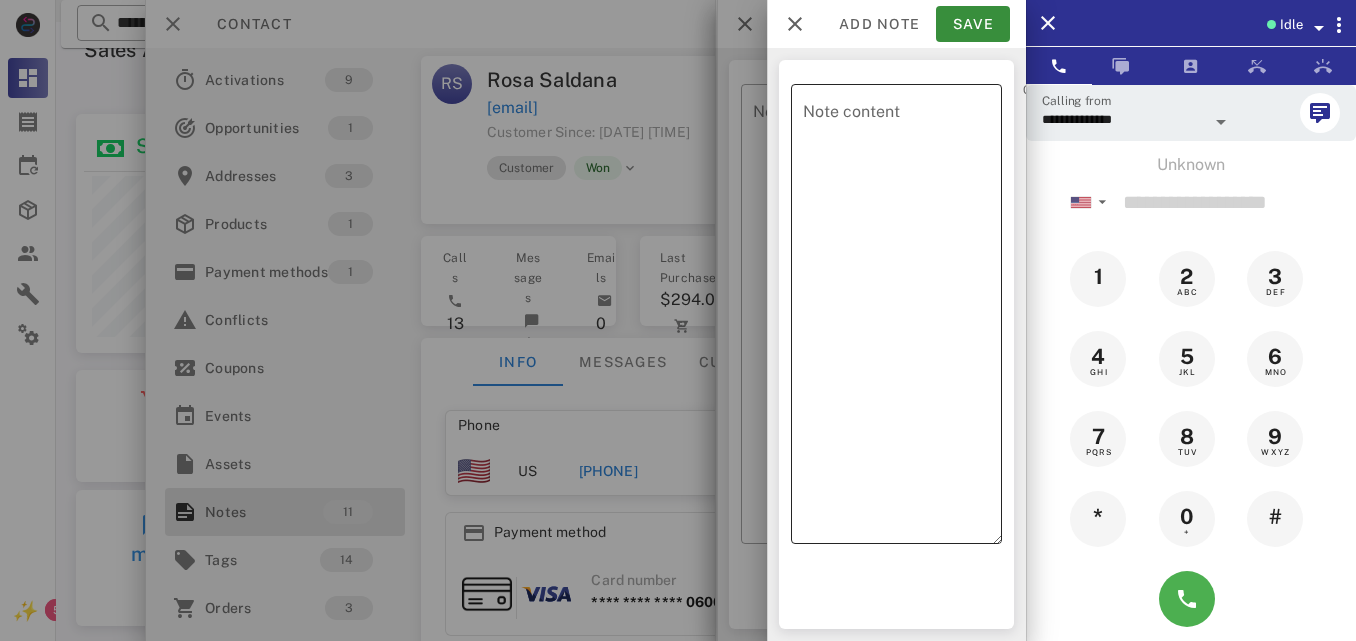 click on "Note content" at bounding box center [902, 319] 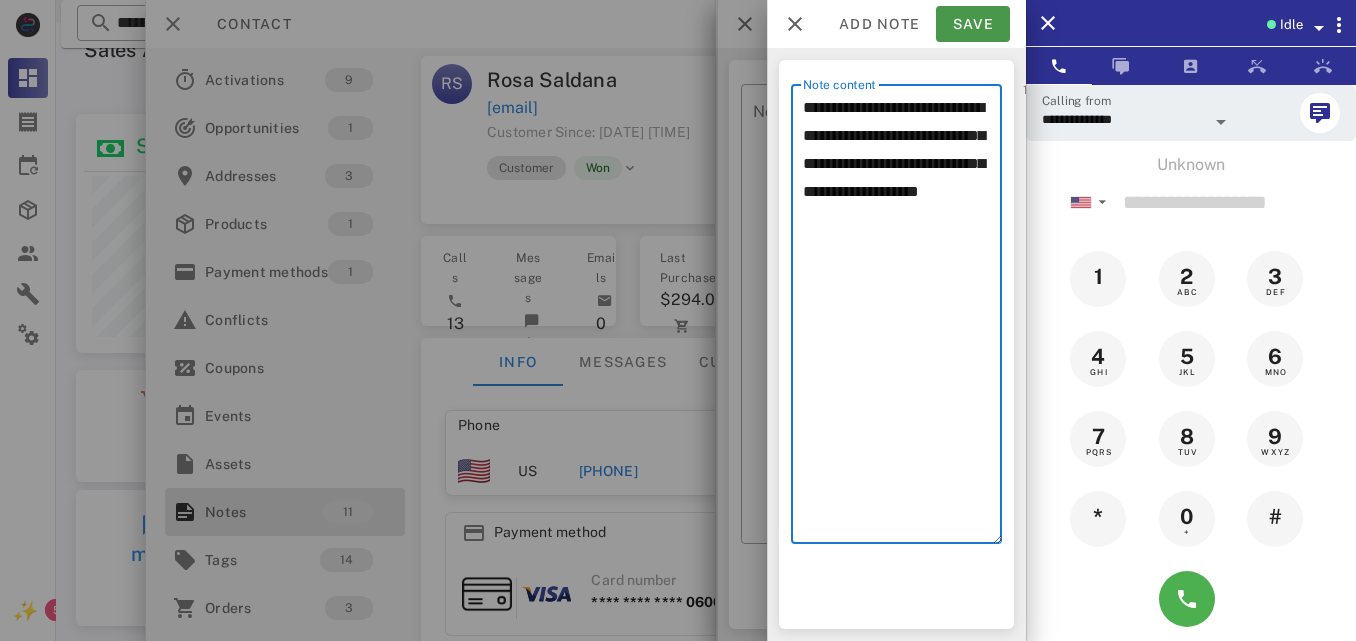 type on "**********" 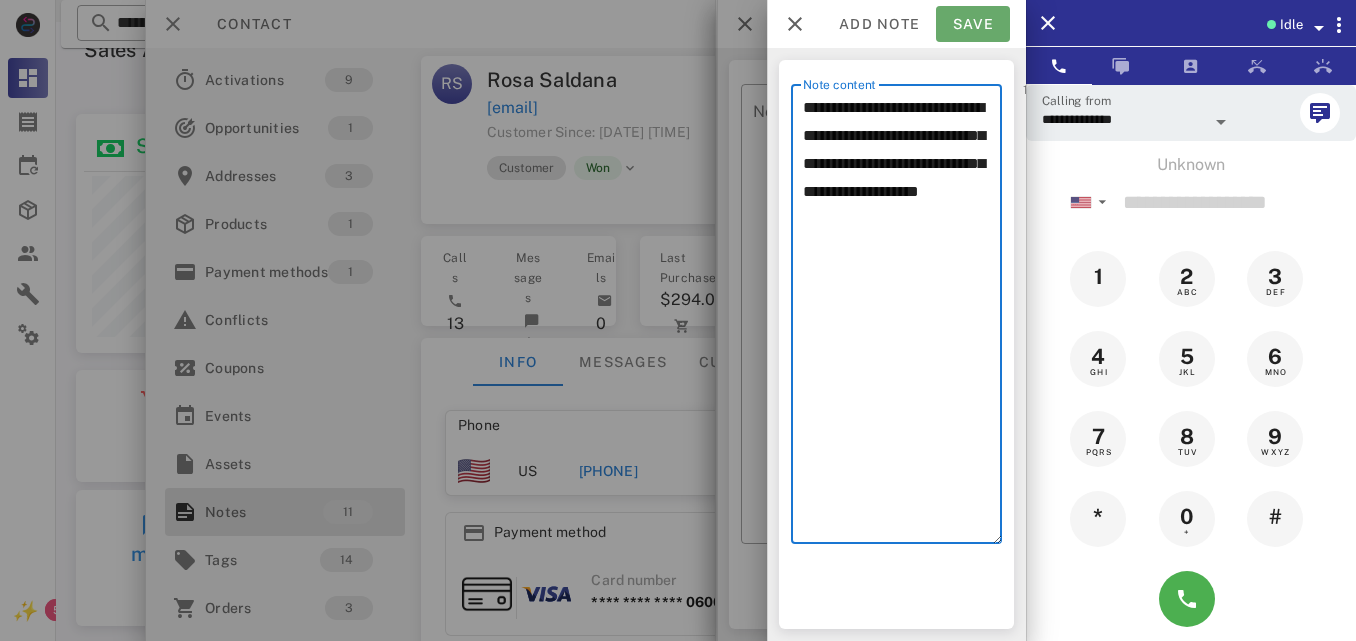 click on "Save" at bounding box center [973, 24] 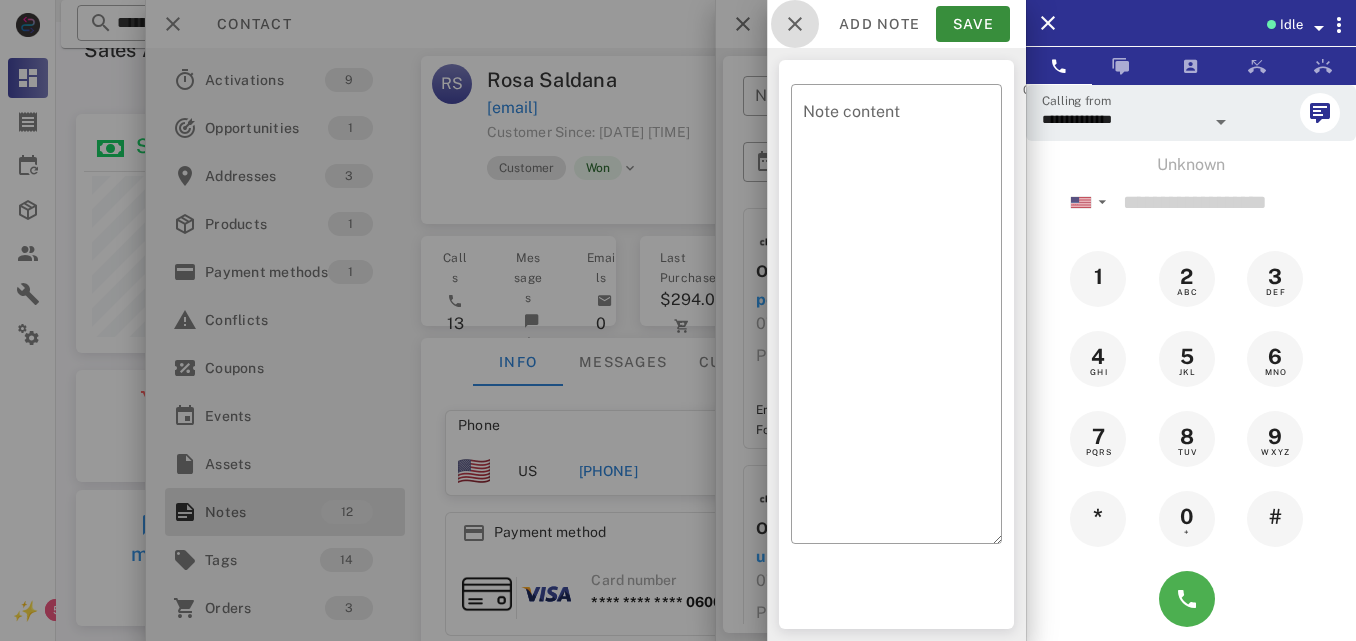 click at bounding box center [795, 24] 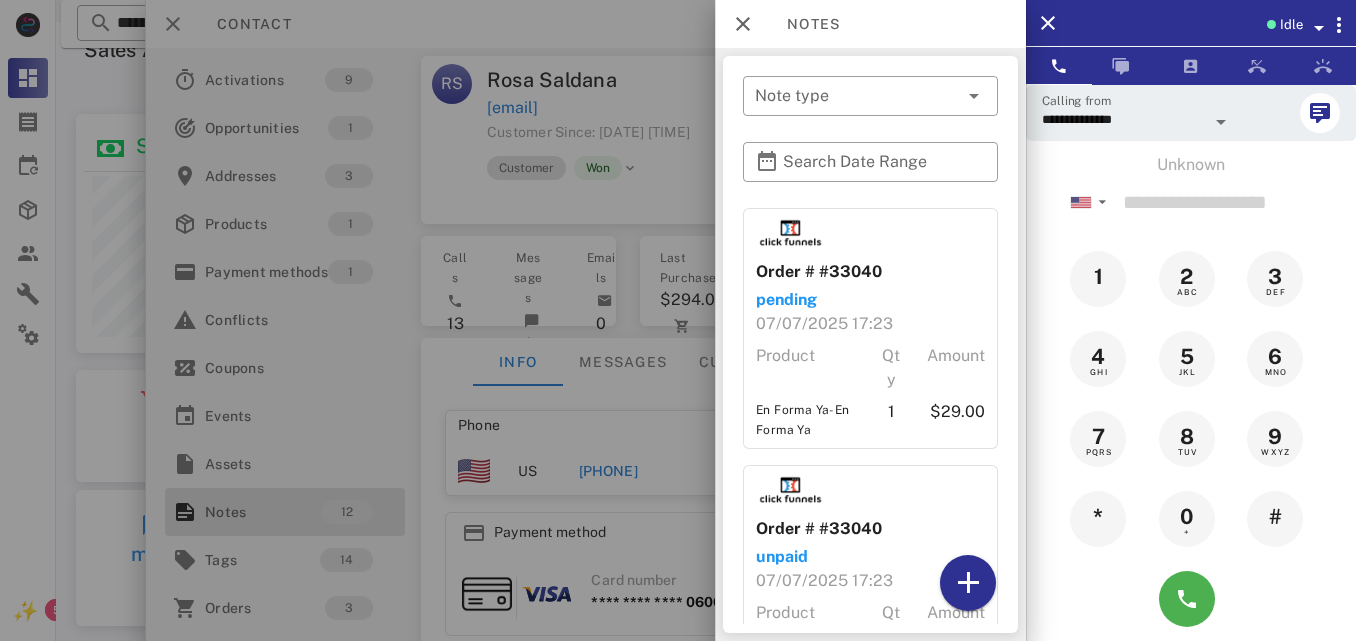 click at bounding box center (678, 320) 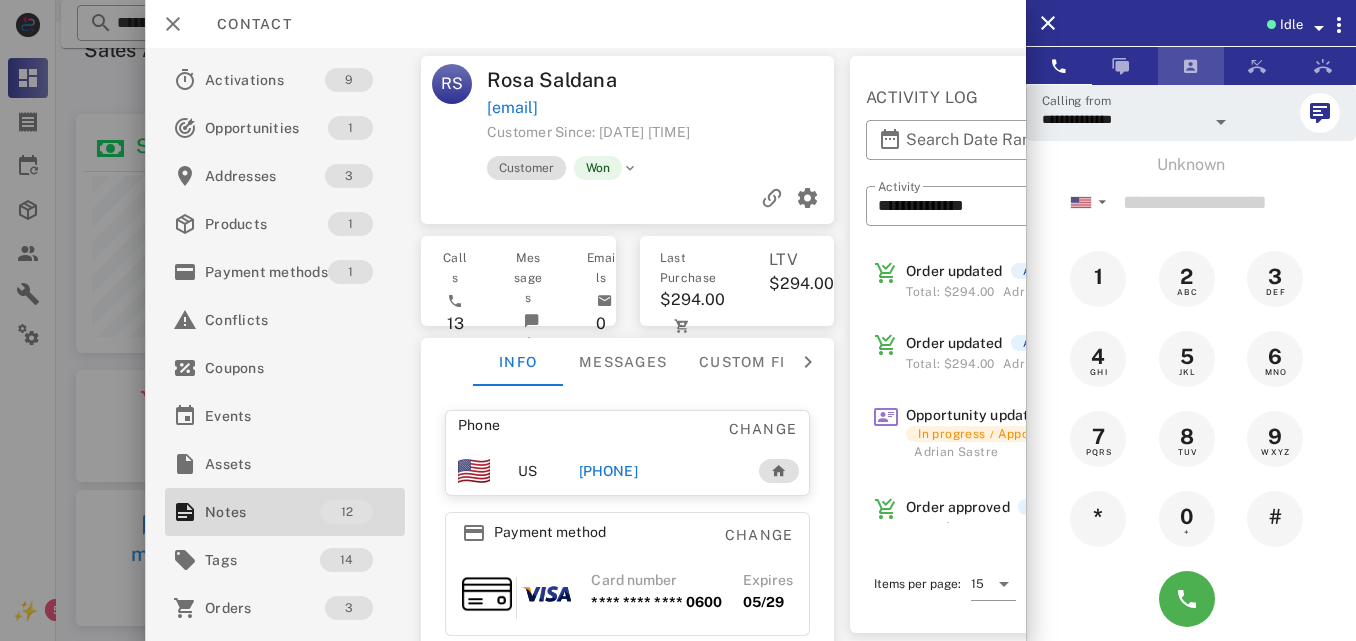 click at bounding box center (1191, 66) 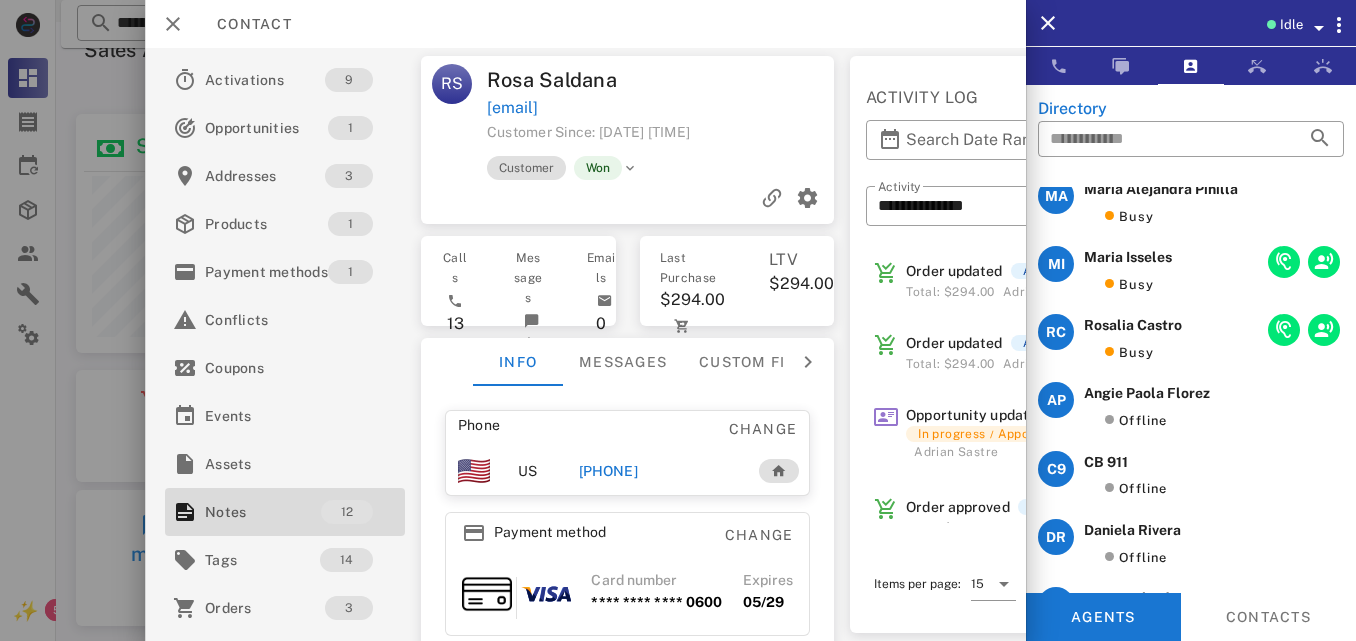 scroll, scrollTop: 0, scrollLeft: 0, axis: both 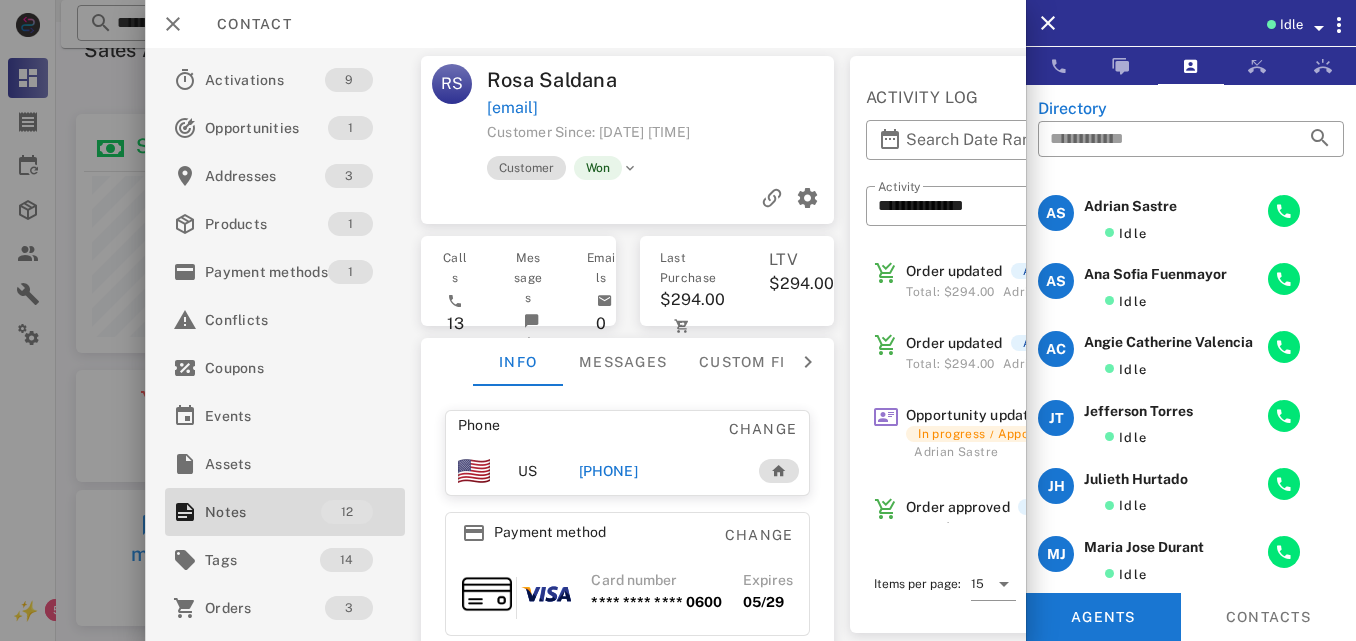 click at bounding box center (1317, 24) 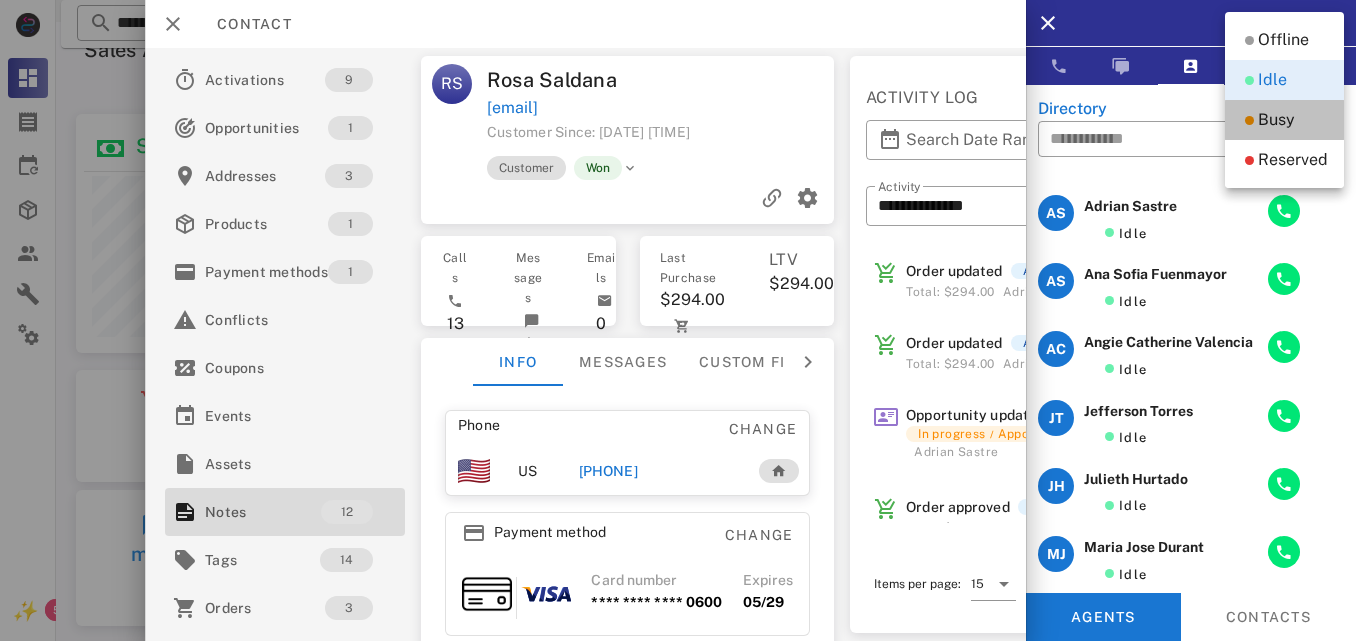 click on "Busy" at bounding box center (1284, 120) 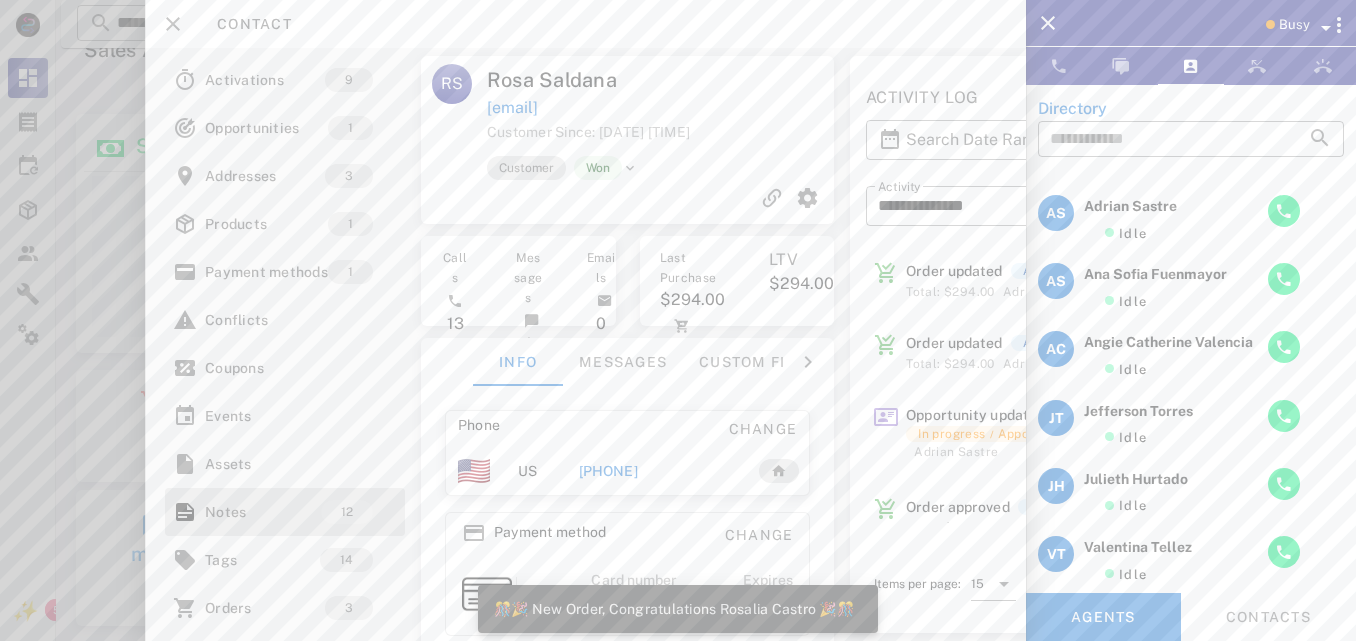 scroll, scrollTop: 999761, scrollLeft: 999585, axis: both 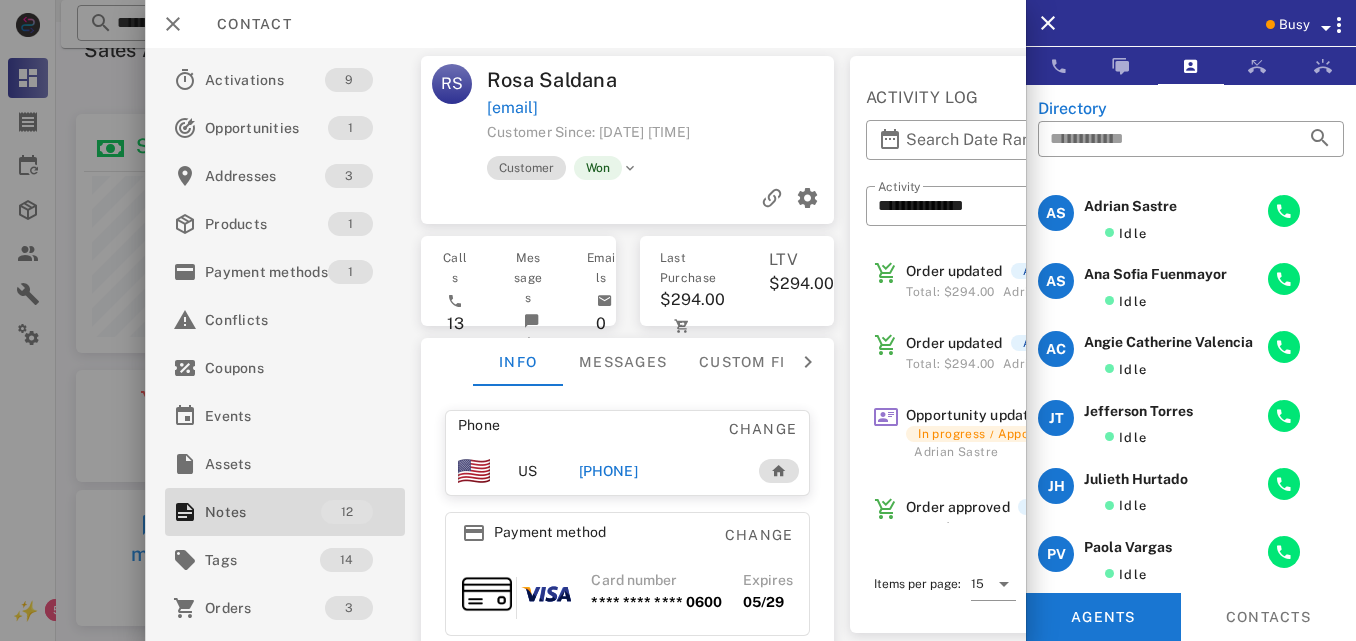 click on "Busy" at bounding box center [1294, 25] 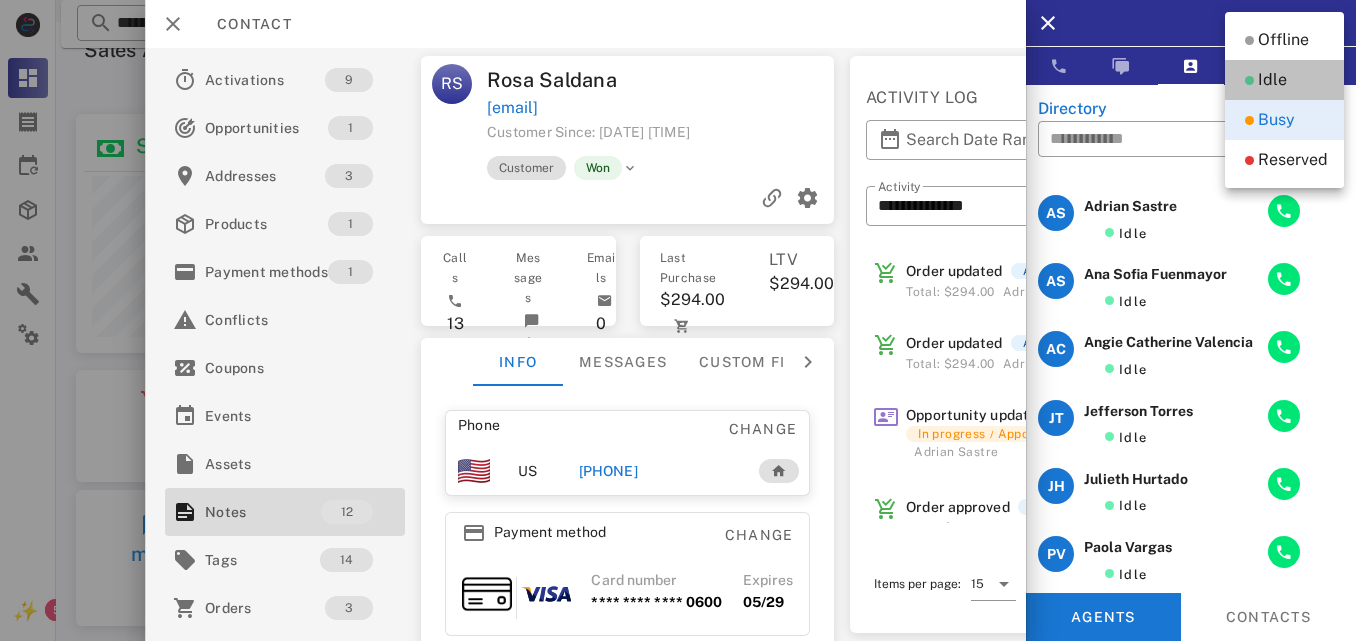 click on "Idle" at bounding box center [1284, 80] 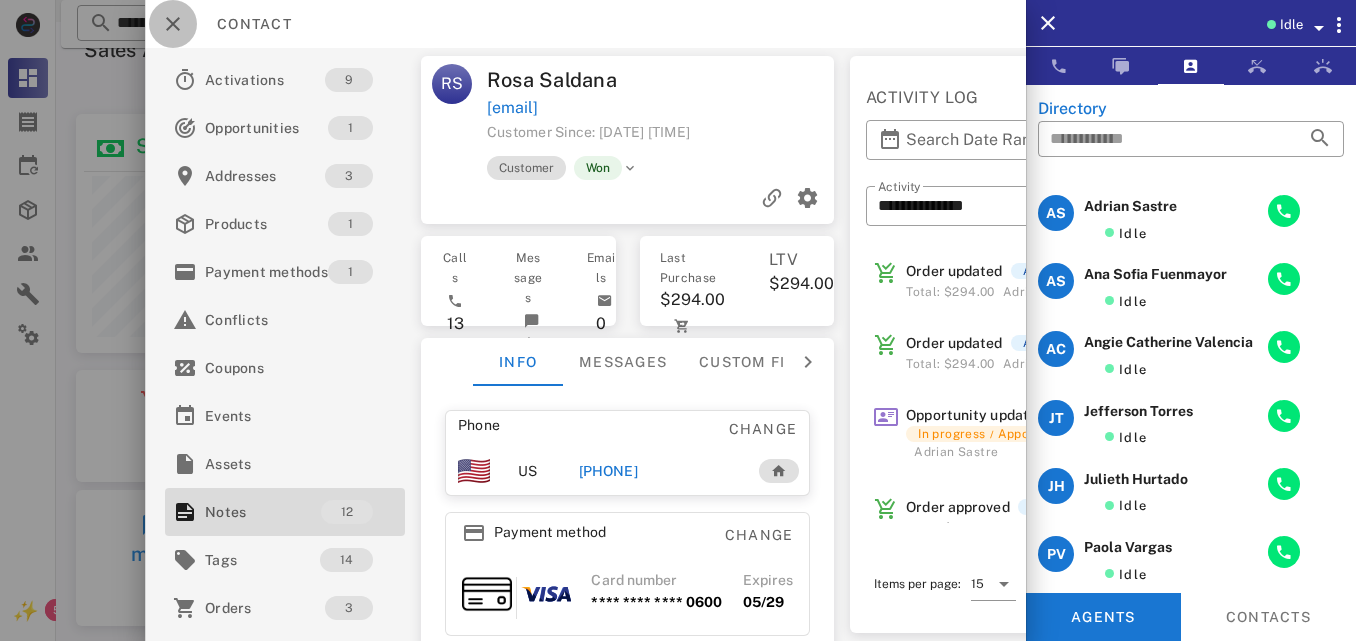 click at bounding box center (173, 24) 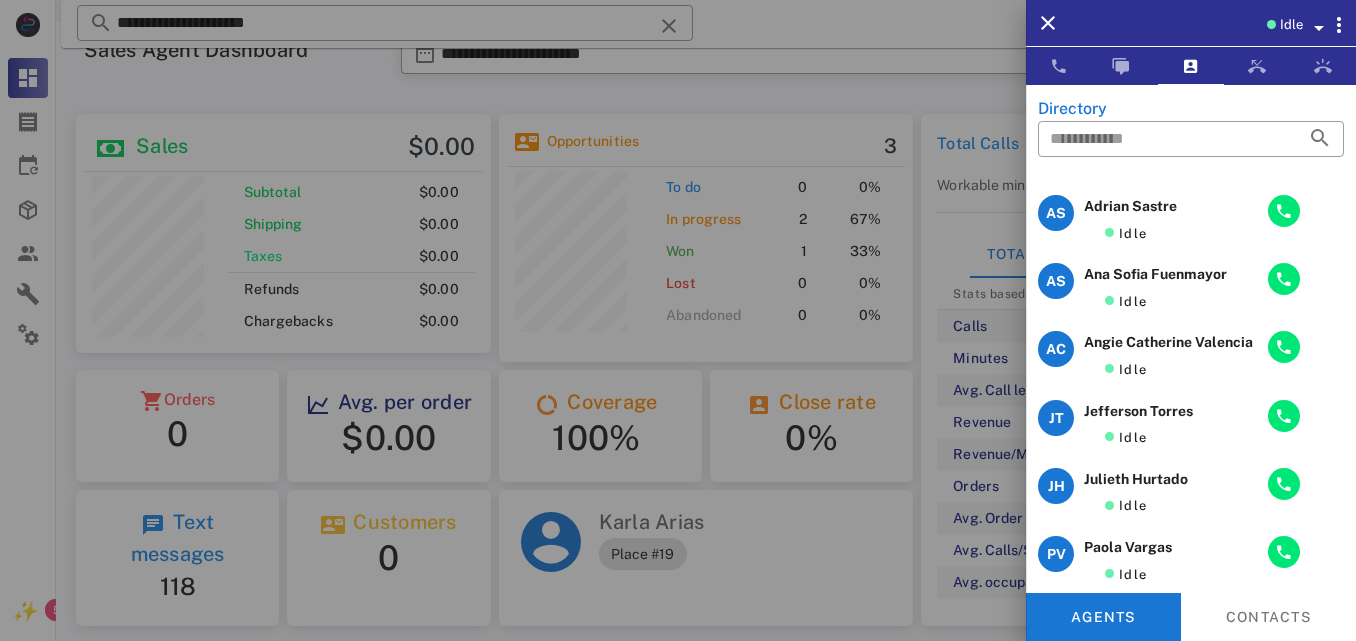 click at bounding box center [678, 320] 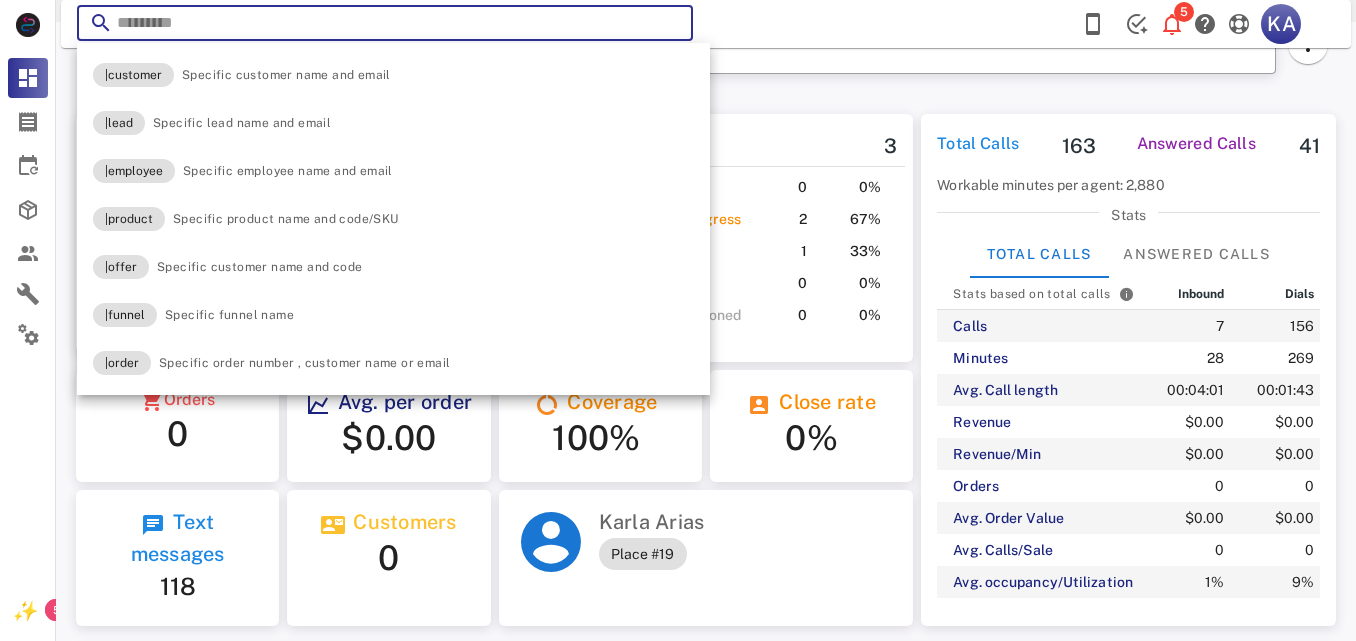 paste on "**********" 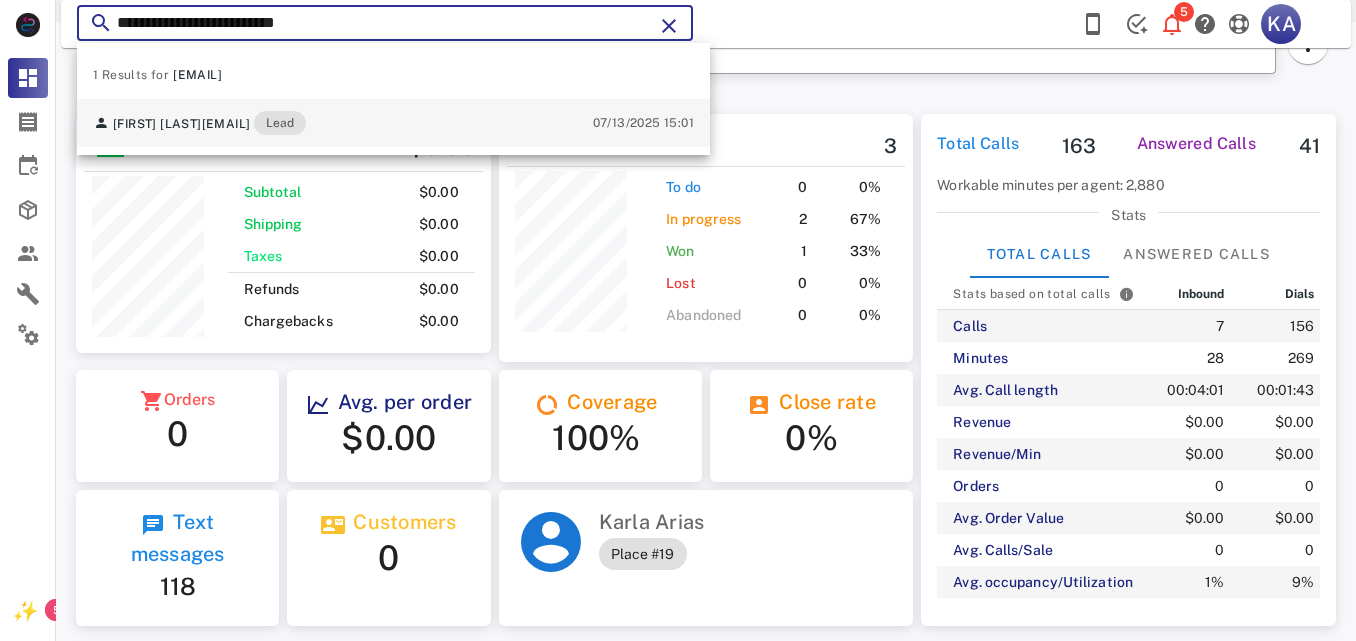 type on "**********" 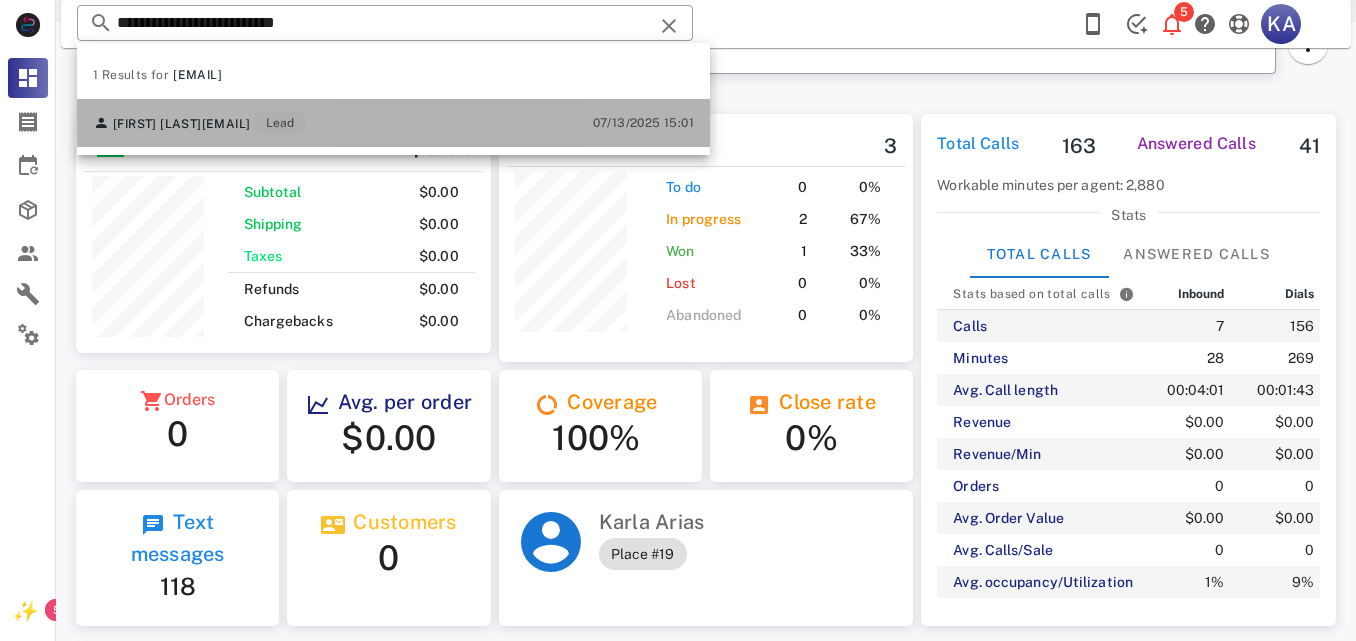 click on "[FIRST] [LAST] [EMAIL] Lead [DATE] [TIME]" at bounding box center (393, 123) 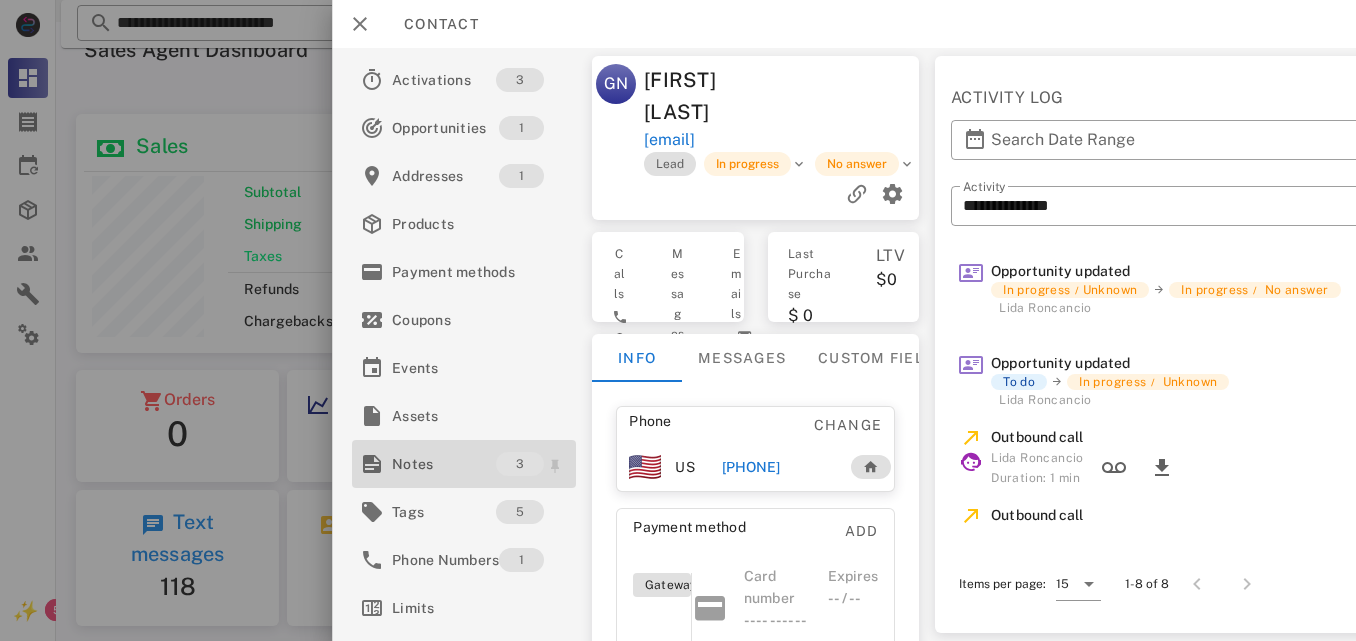 click on "Notes" at bounding box center [444, 464] 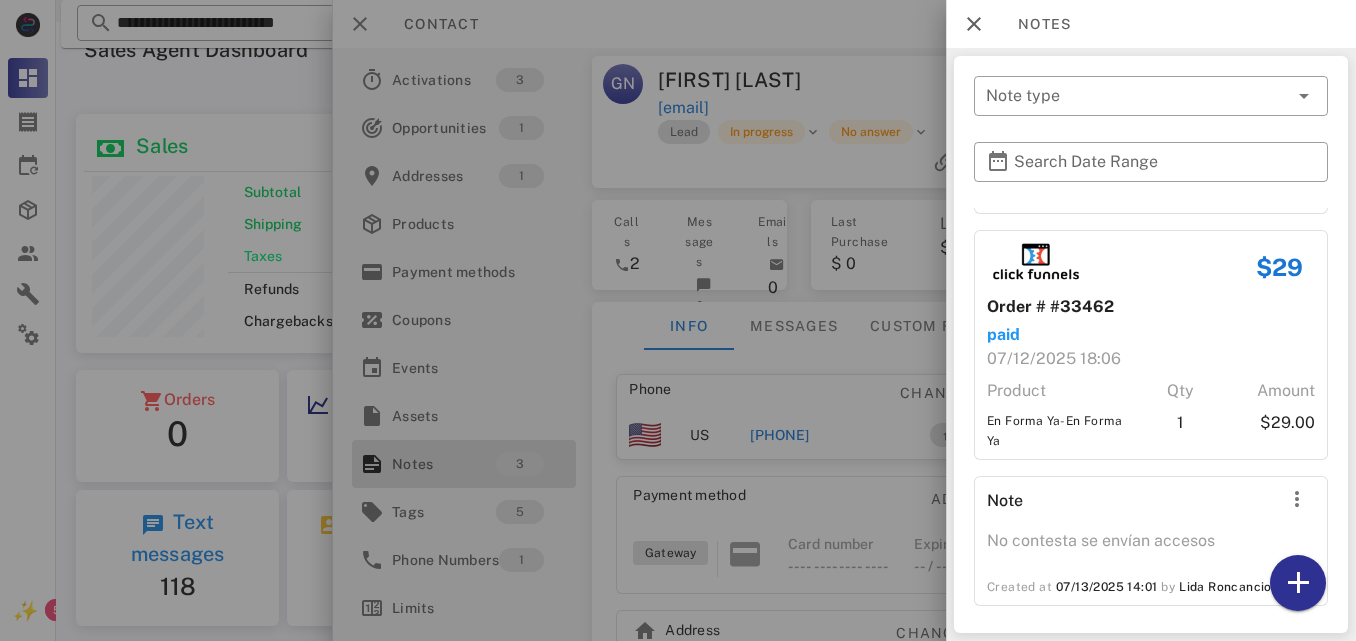 scroll, scrollTop: 232, scrollLeft: 0, axis: vertical 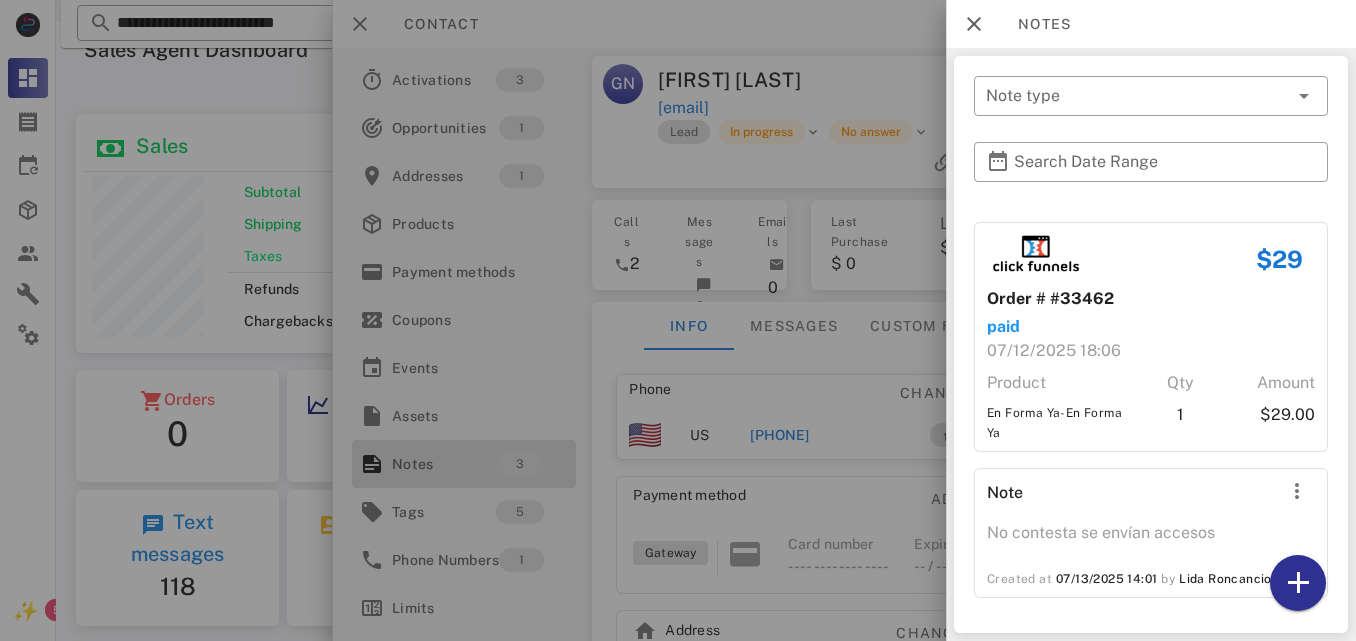 click at bounding box center (678, 320) 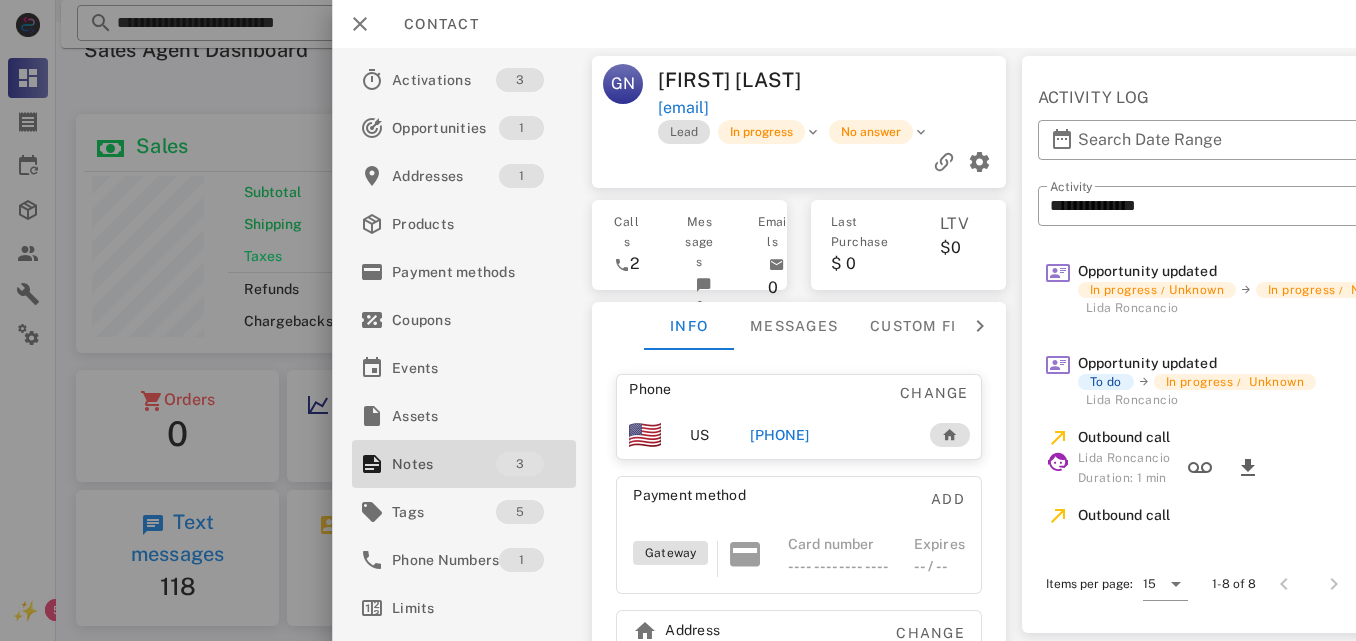 click on "[PHONE]" at bounding box center (829, 435) 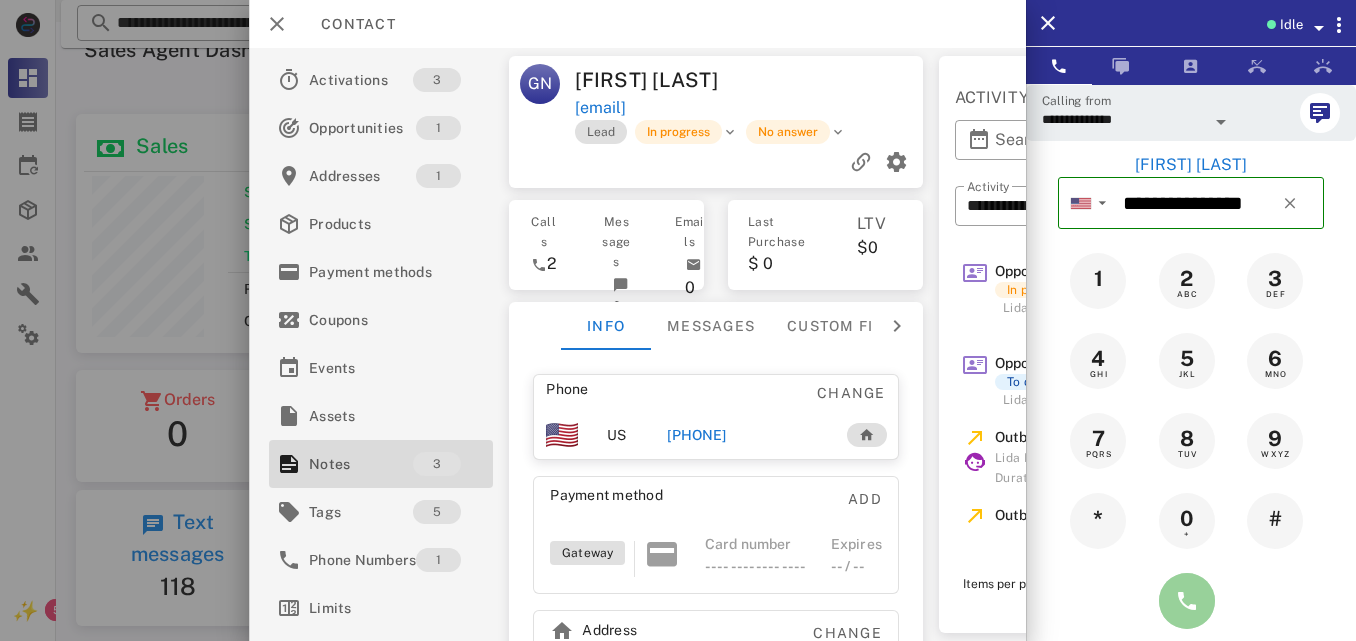 click at bounding box center (1187, 601) 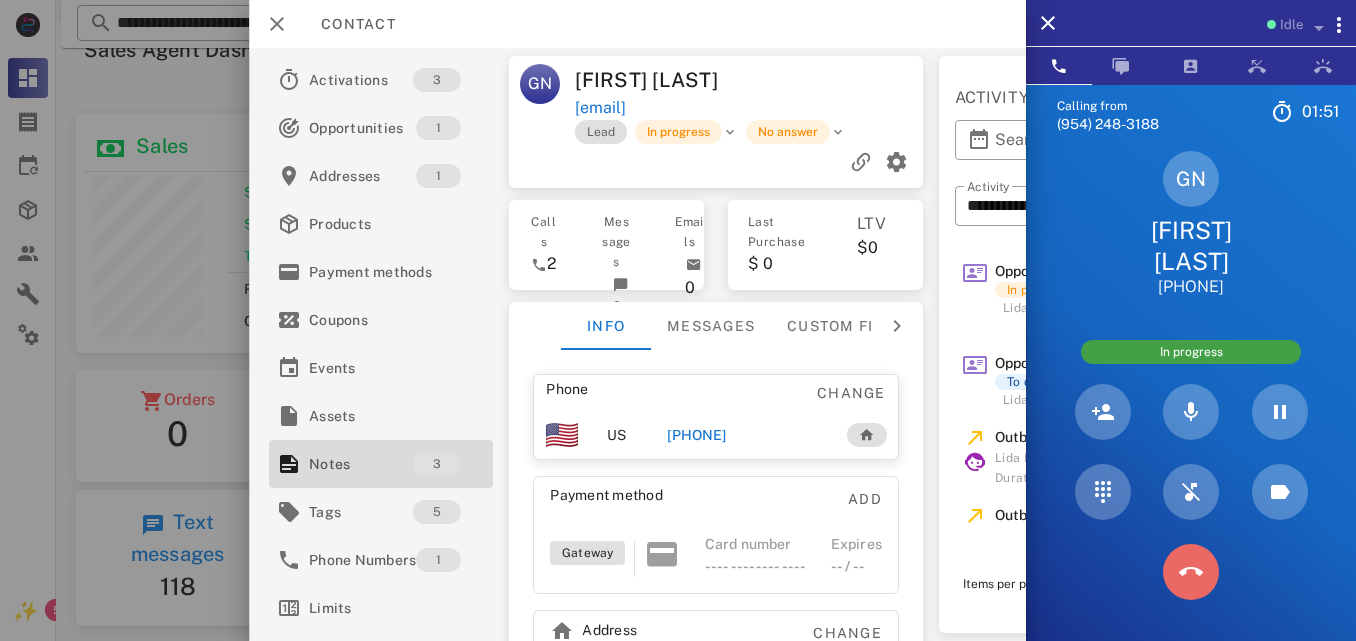 click at bounding box center (1191, 572) 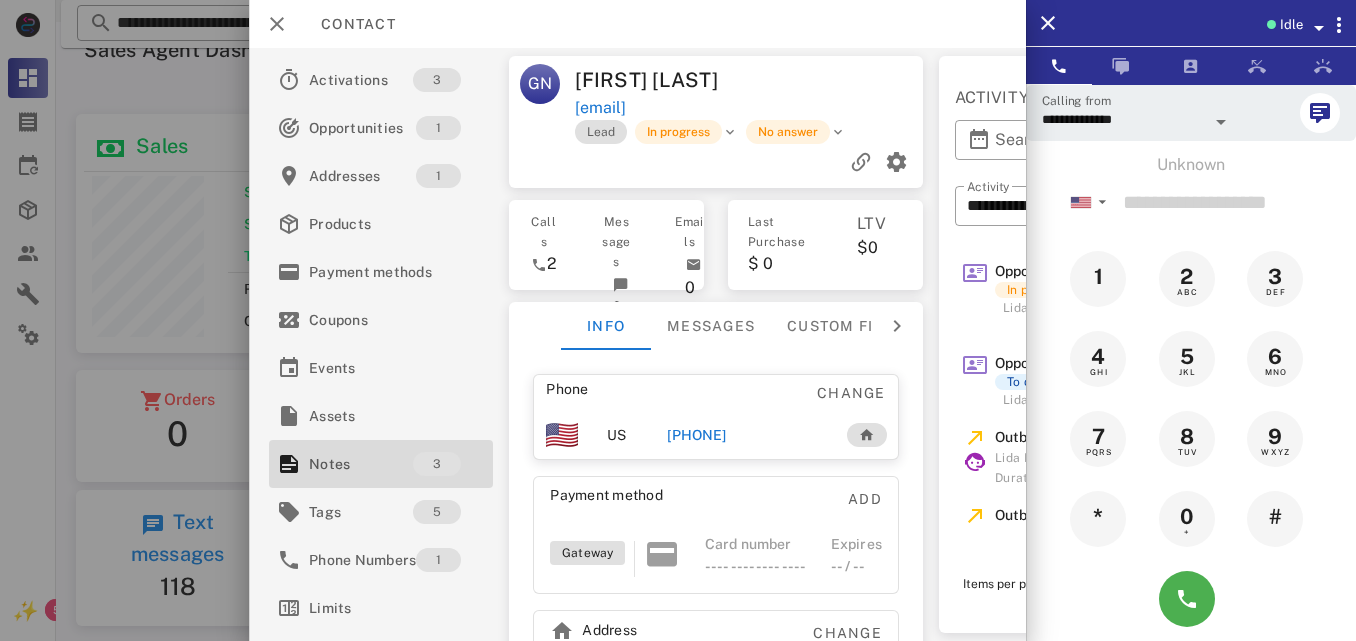 click on "[PHONE]" at bounding box center (746, 435) 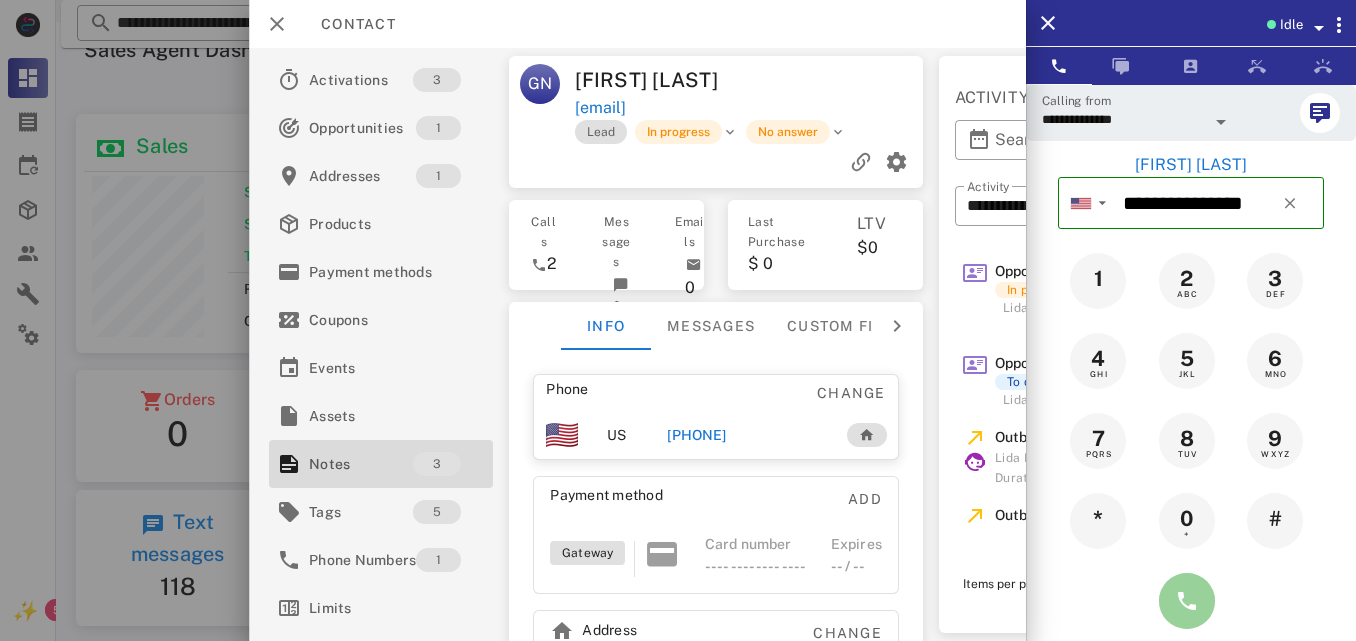 click at bounding box center [1187, 601] 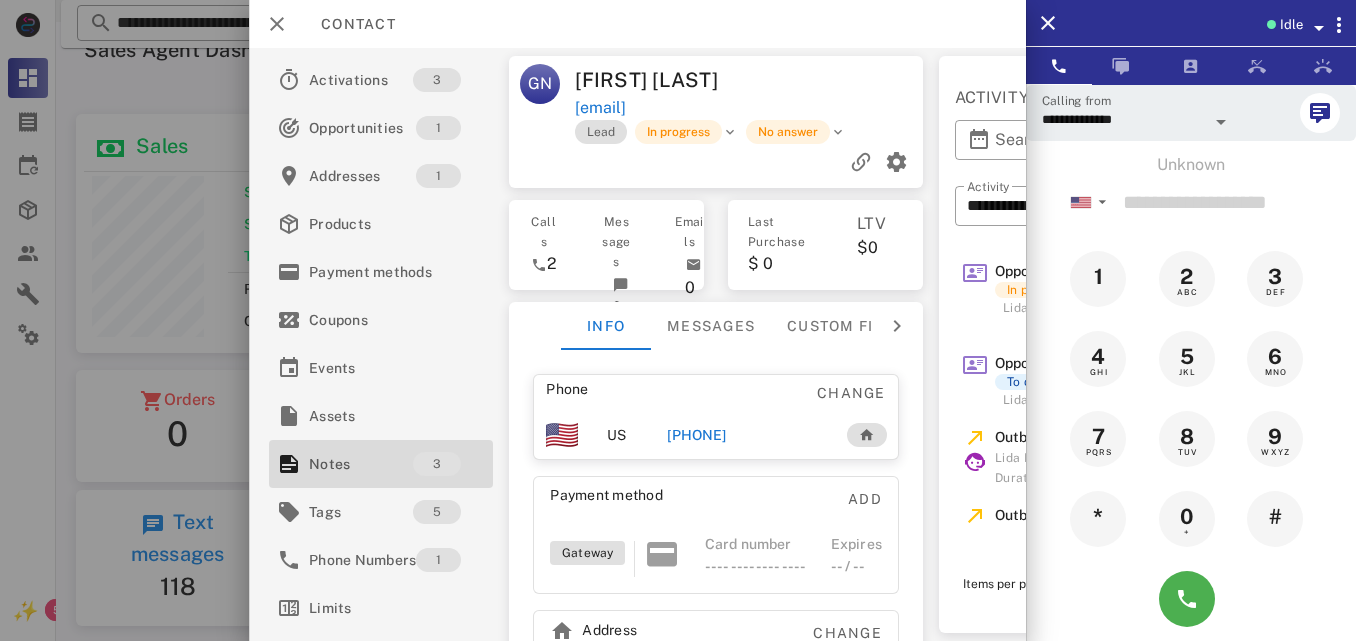 click on "[PHONE]" at bounding box center (746, 435) 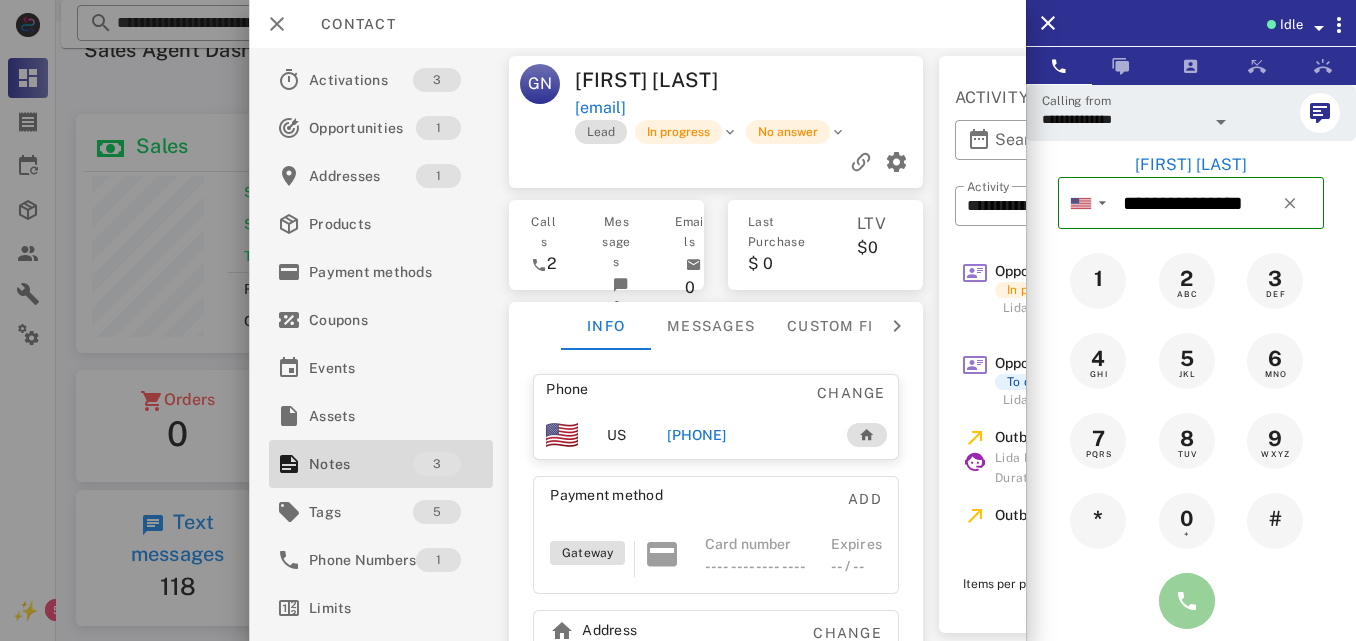 click at bounding box center [1187, 601] 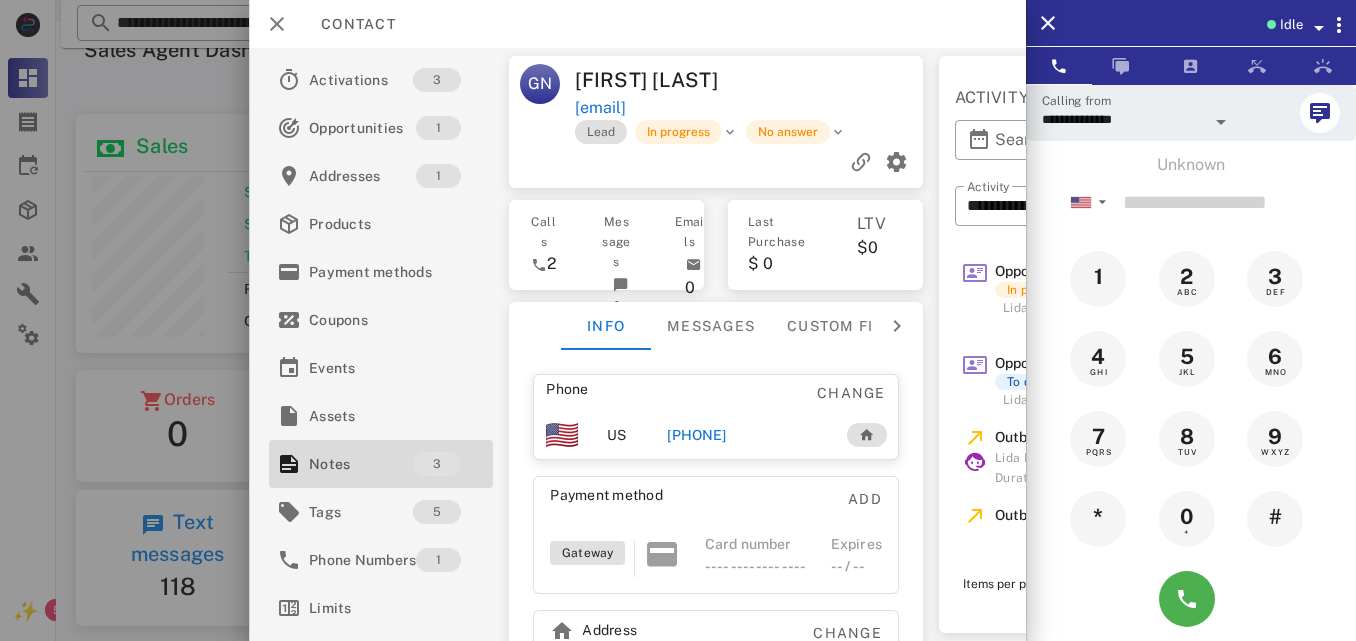 click on "[PHONE]" at bounding box center (696, 435) 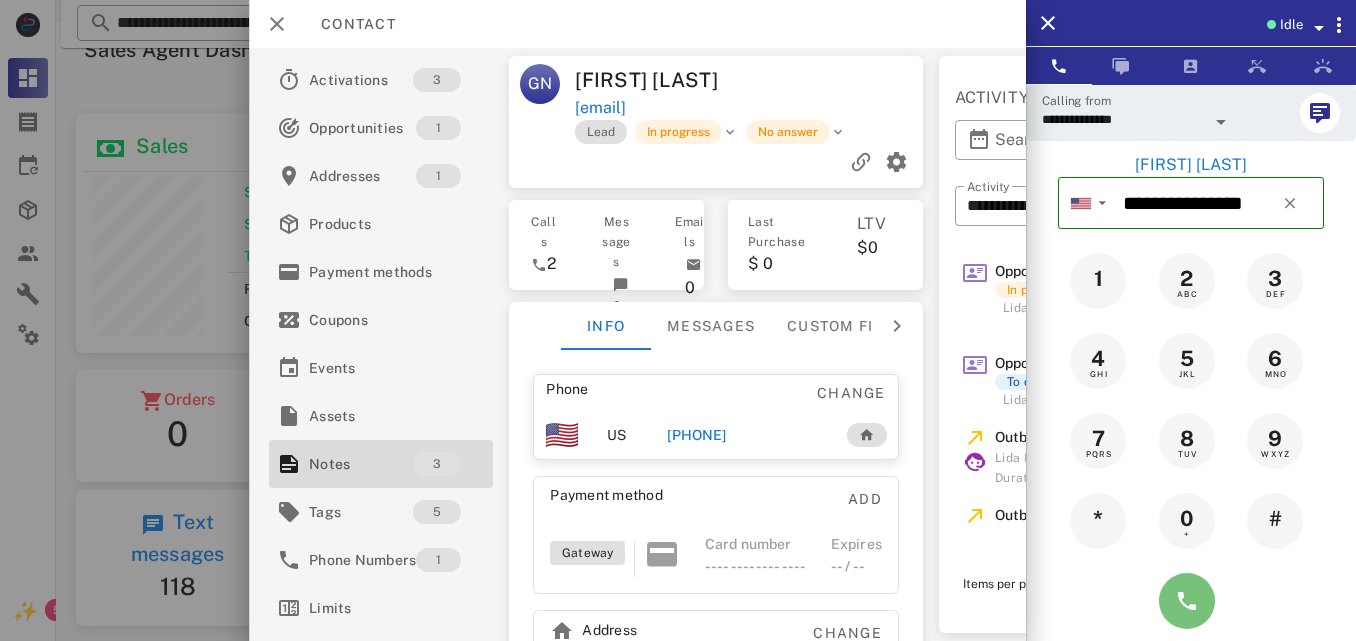 click at bounding box center (1187, 601) 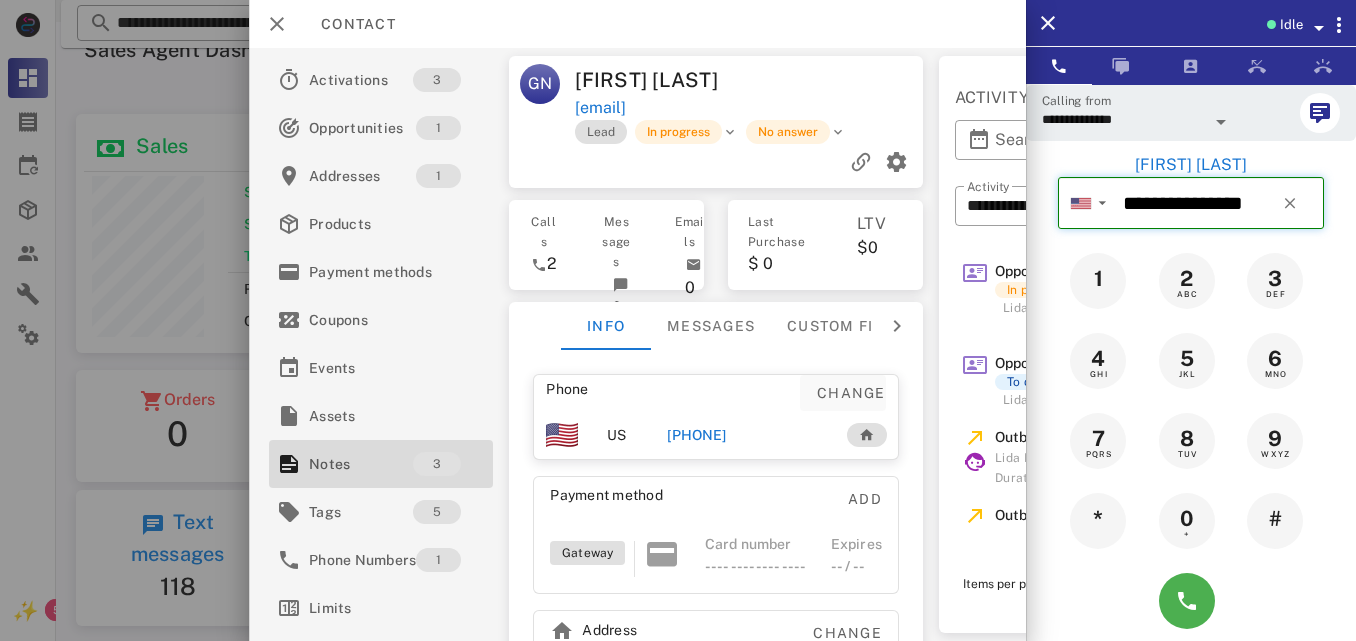 type 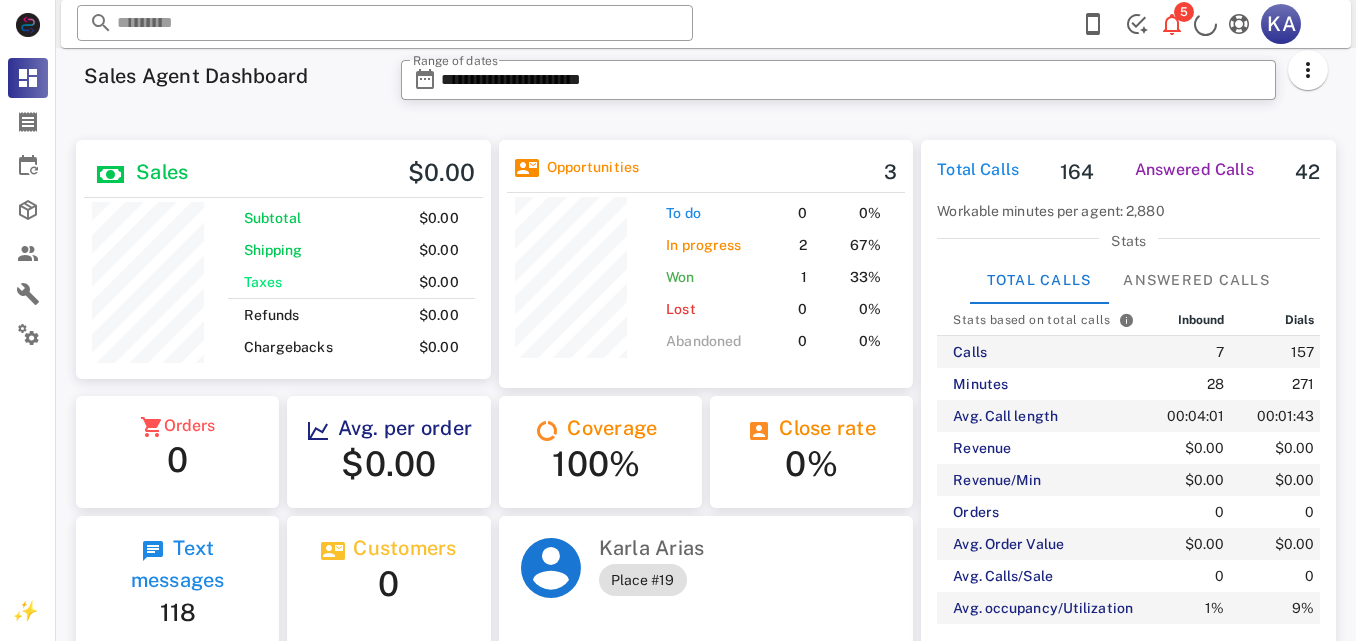 scroll, scrollTop: 26, scrollLeft: 0, axis: vertical 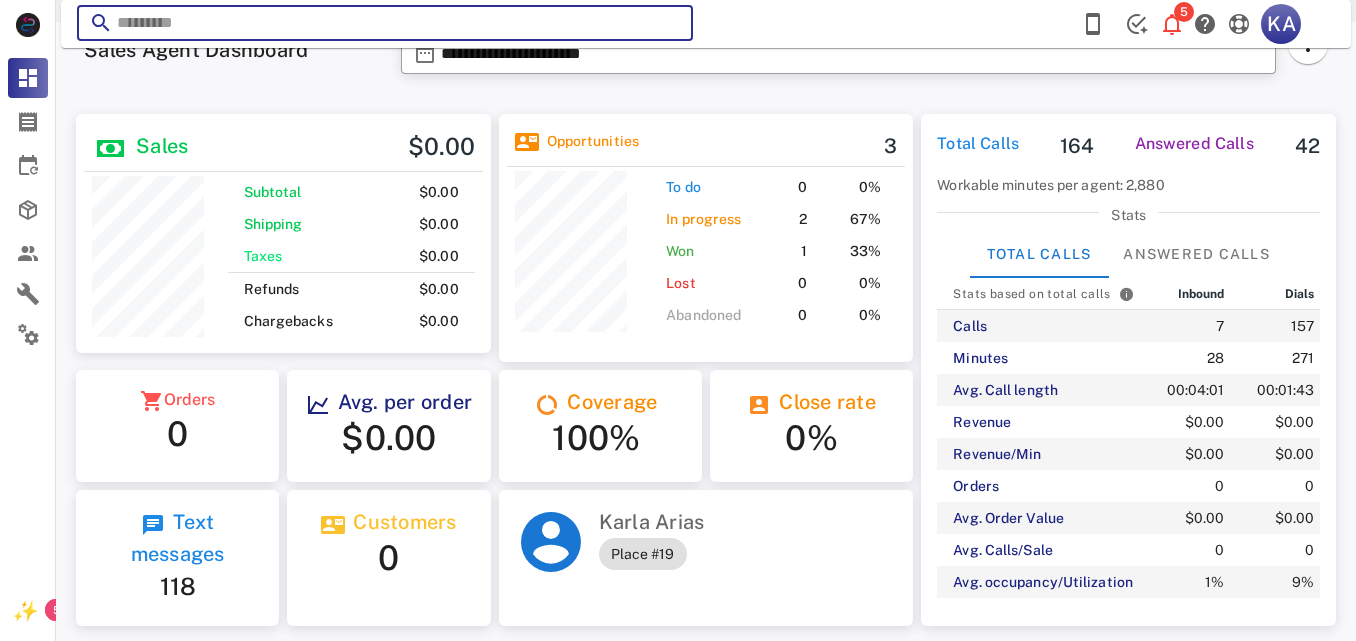 click at bounding box center [385, 23] 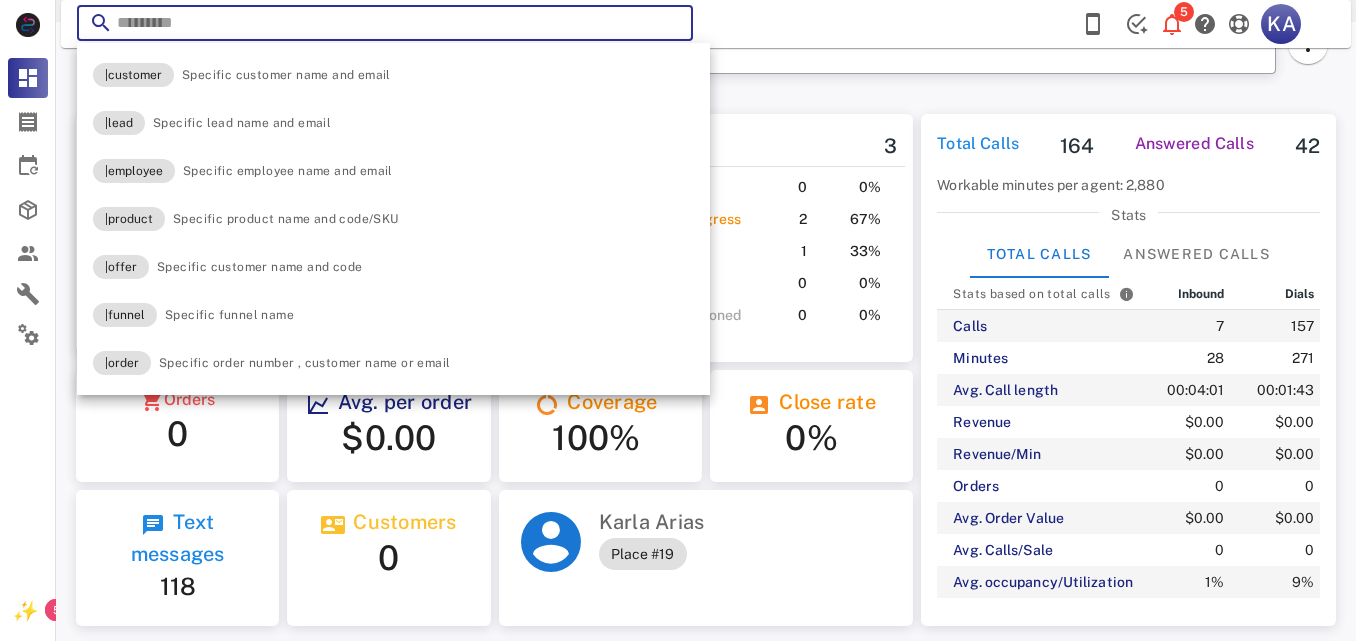 paste on "**********" 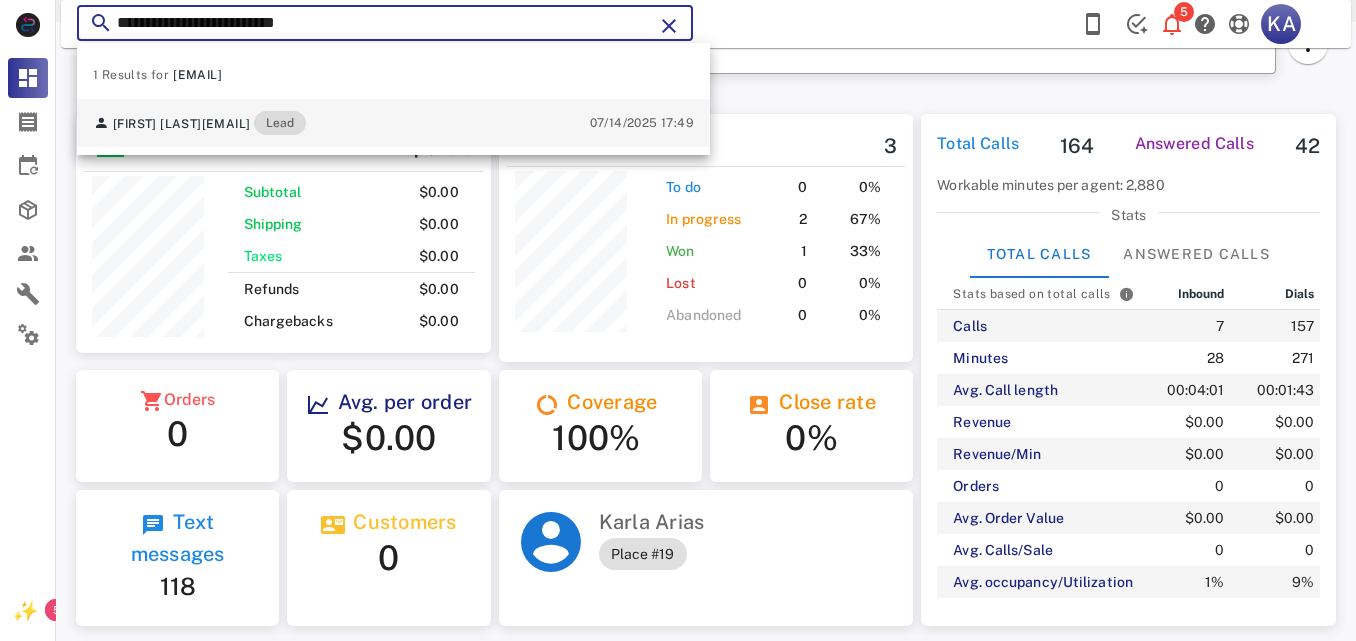 type on "**********" 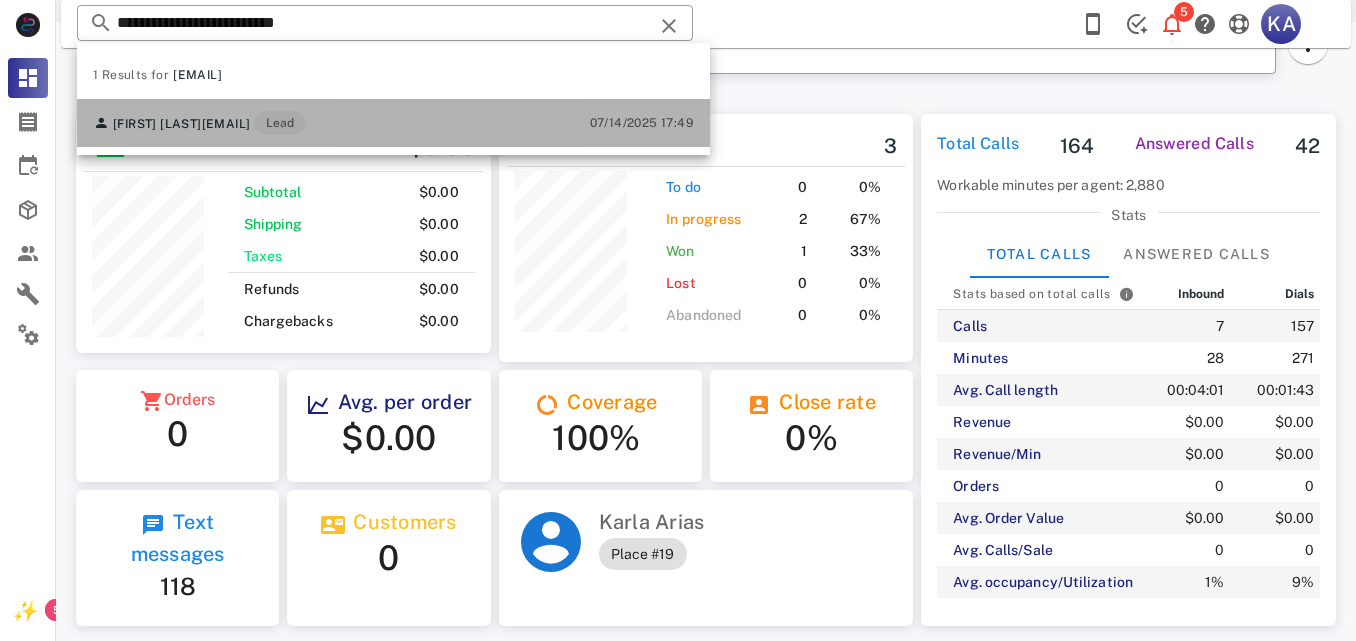 click on "Lead" at bounding box center [280, 123] 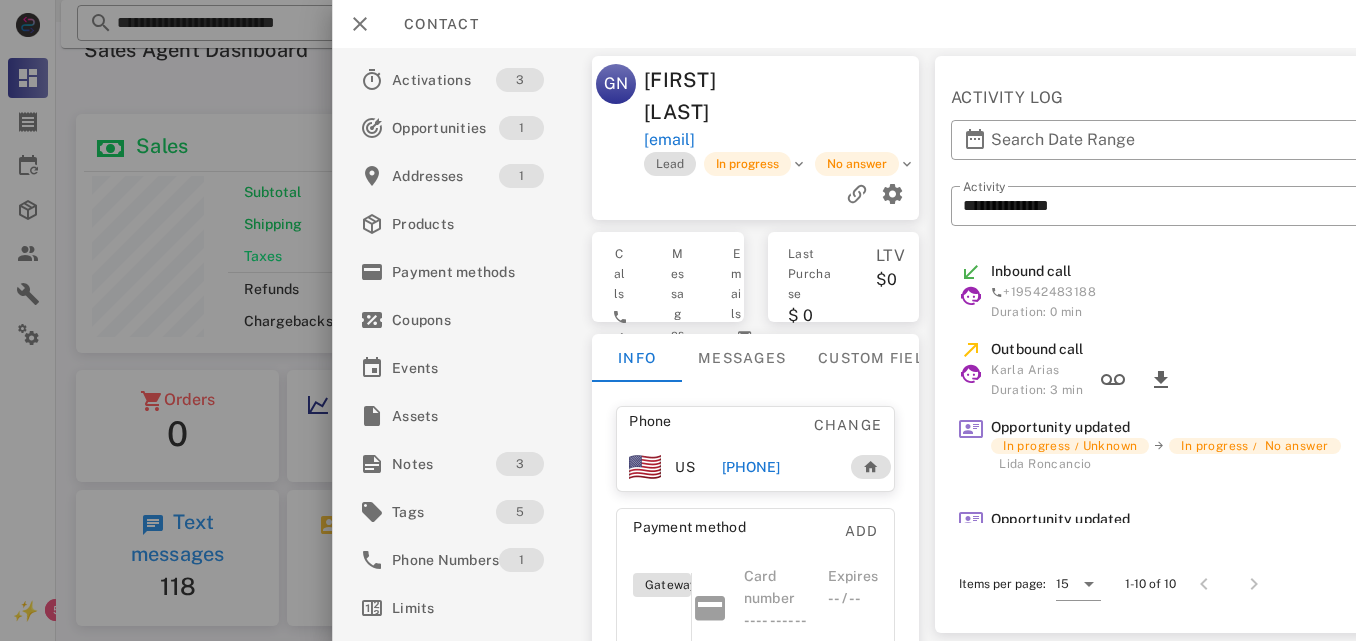 click on "[PHONE]" at bounding box center [750, 467] 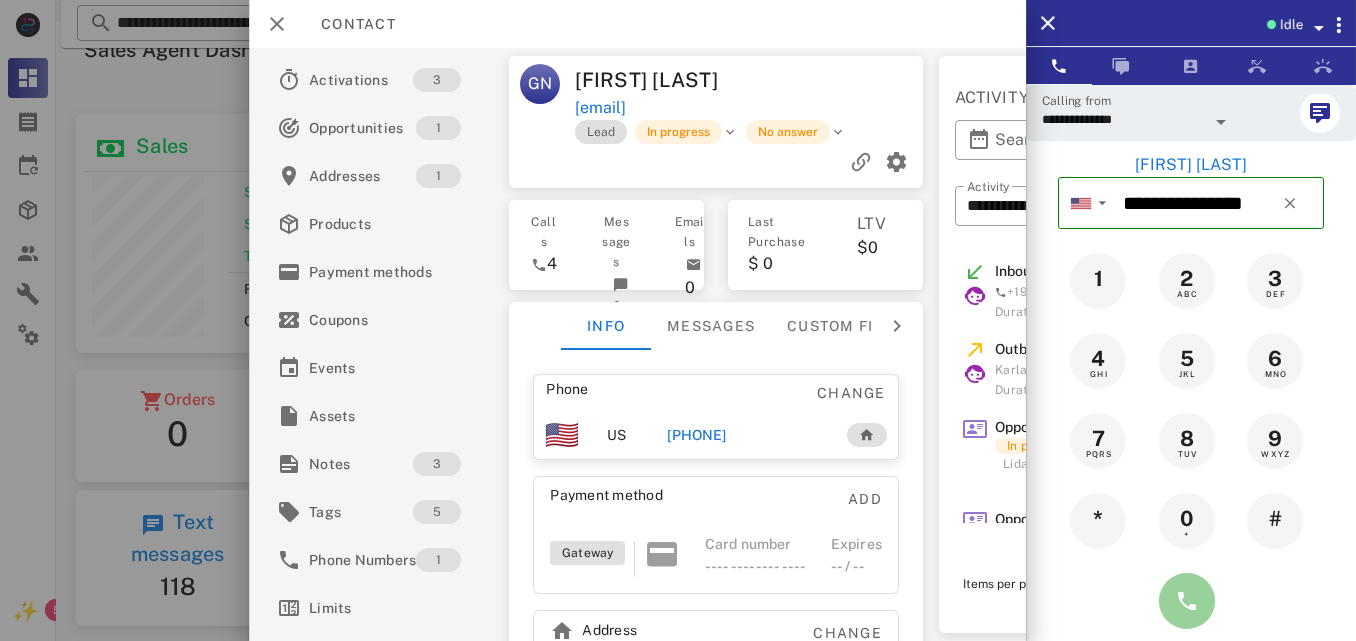 click at bounding box center (1187, 601) 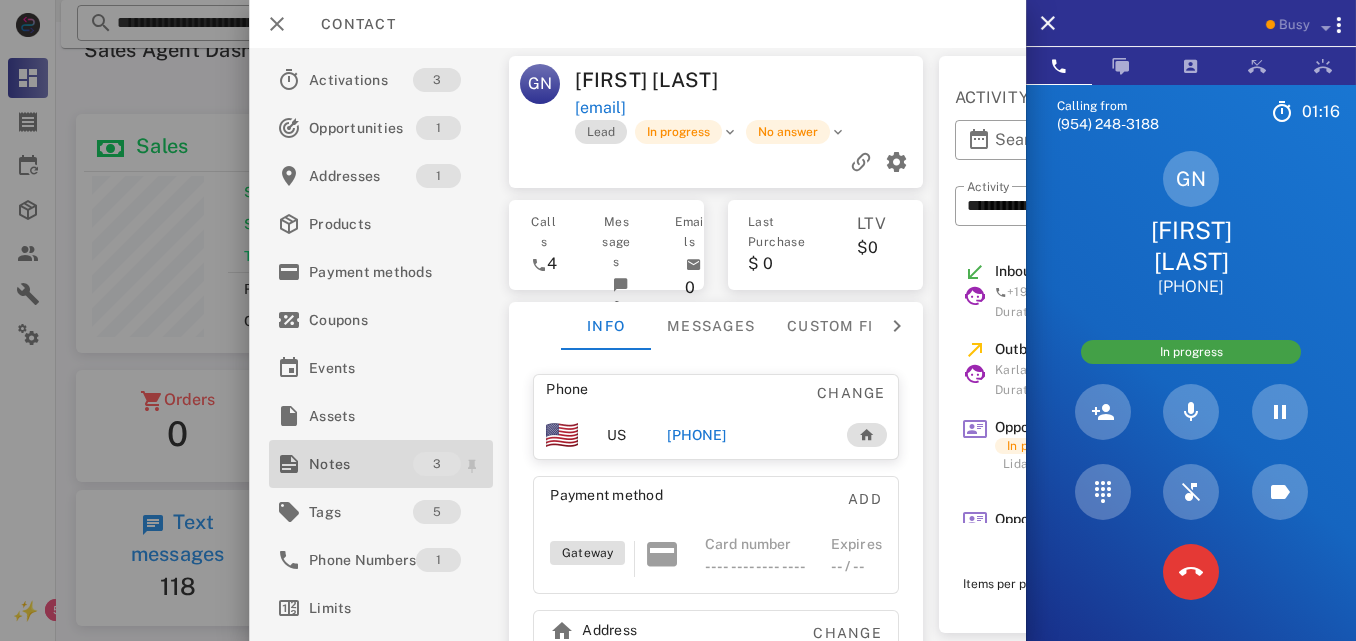 click on "Notes" at bounding box center [361, 464] 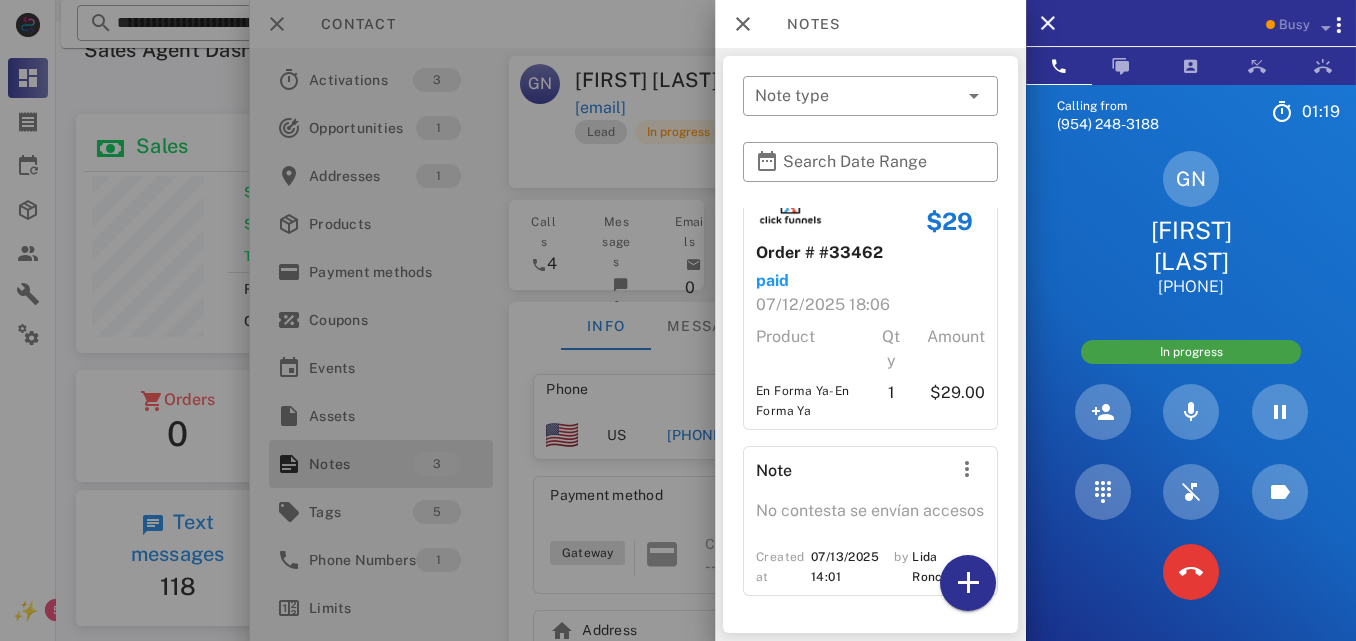scroll, scrollTop: 304, scrollLeft: 0, axis: vertical 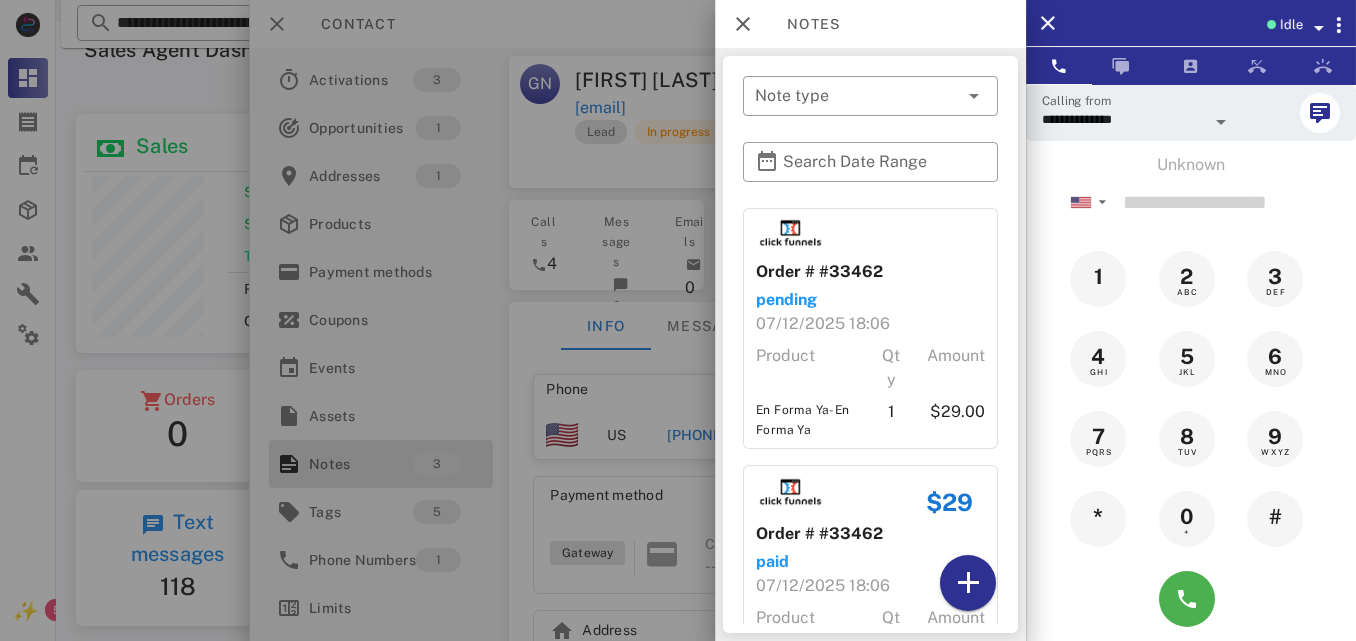 click at bounding box center (678, 320) 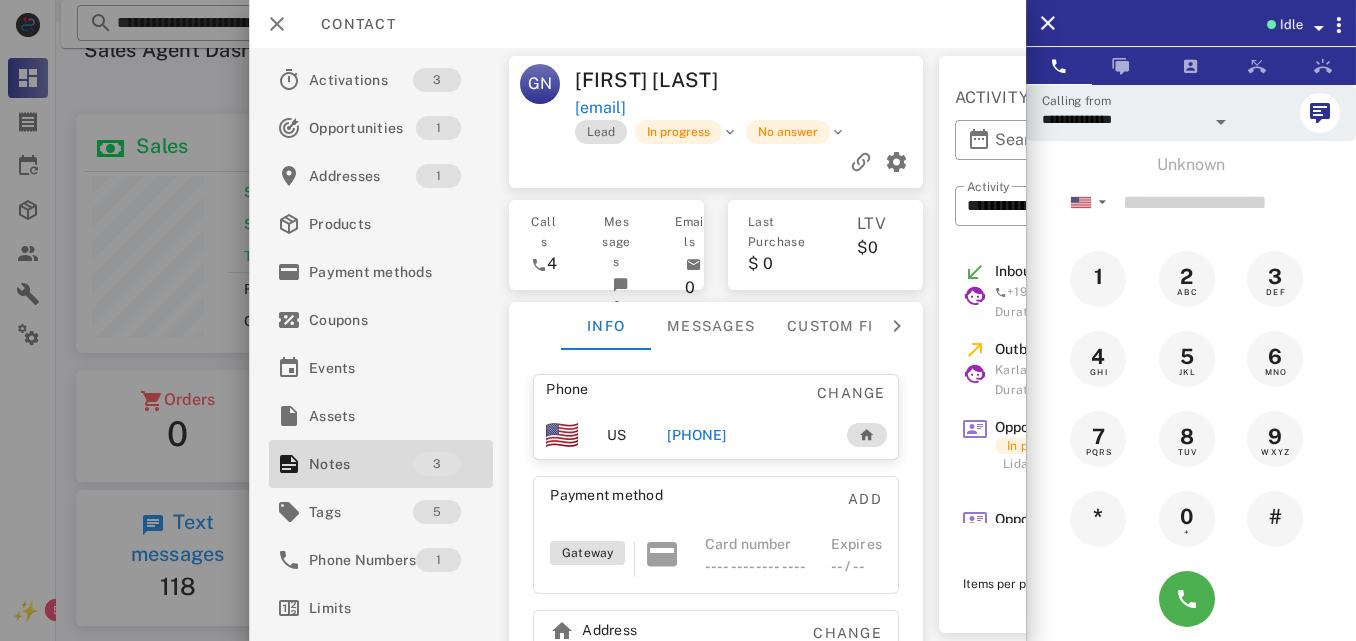 click on "[PHONE]" at bounding box center [696, 435] 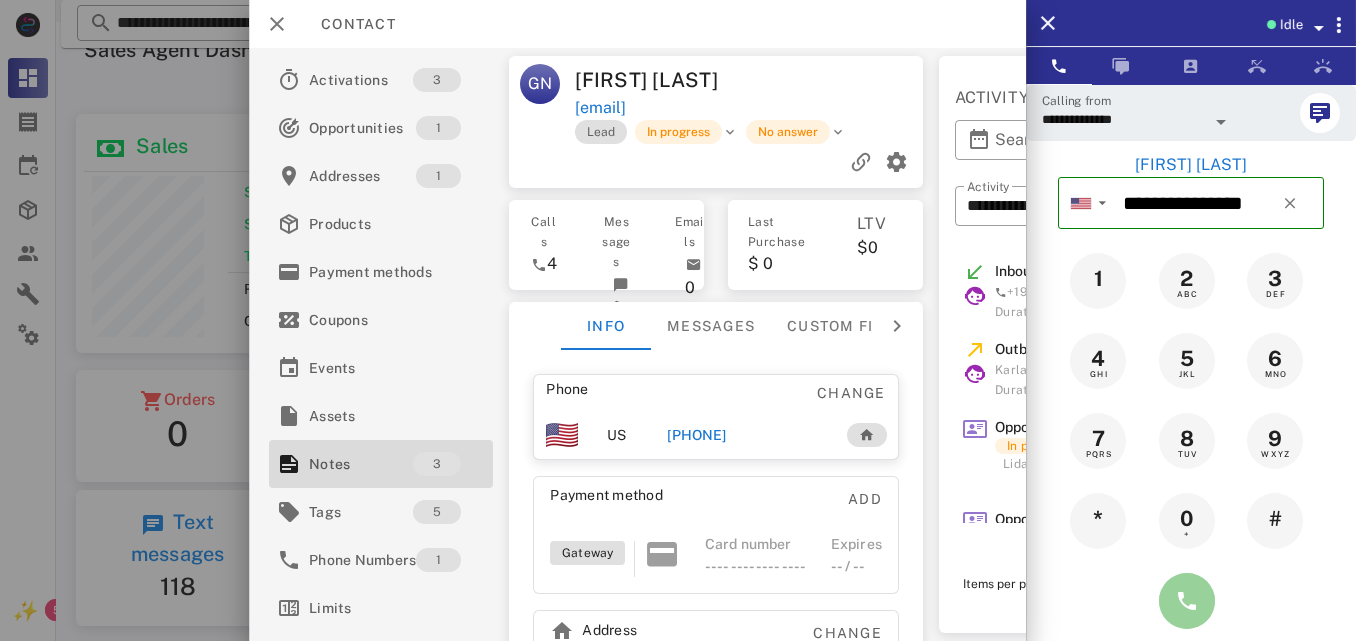 click at bounding box center (1187, 601) 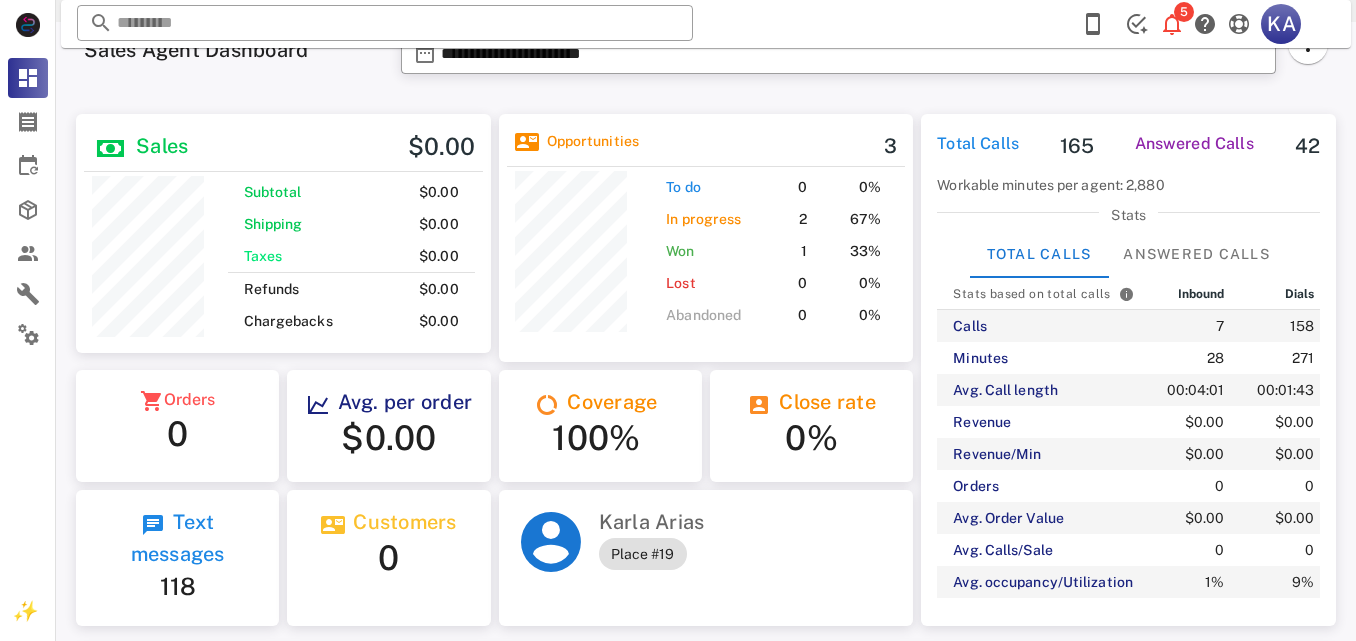 scroll, scrollTop: 26, scrollLeft: 0, axis: vertical 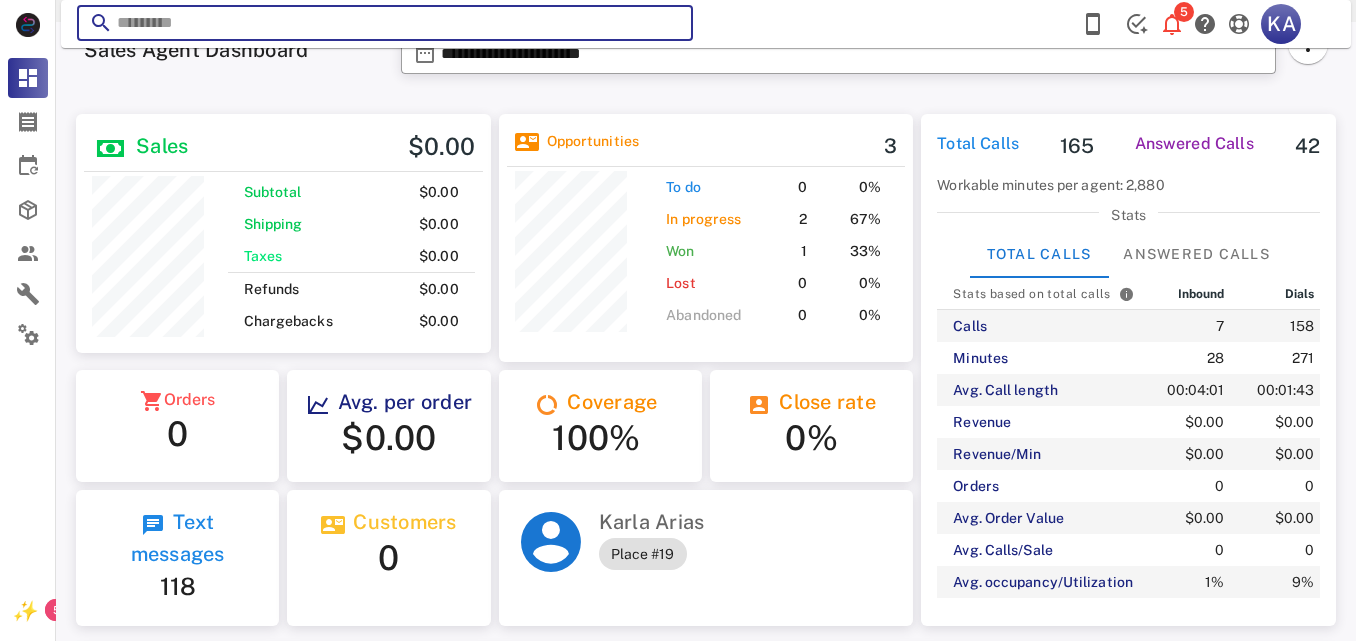 click at bounding box center [385, 23] 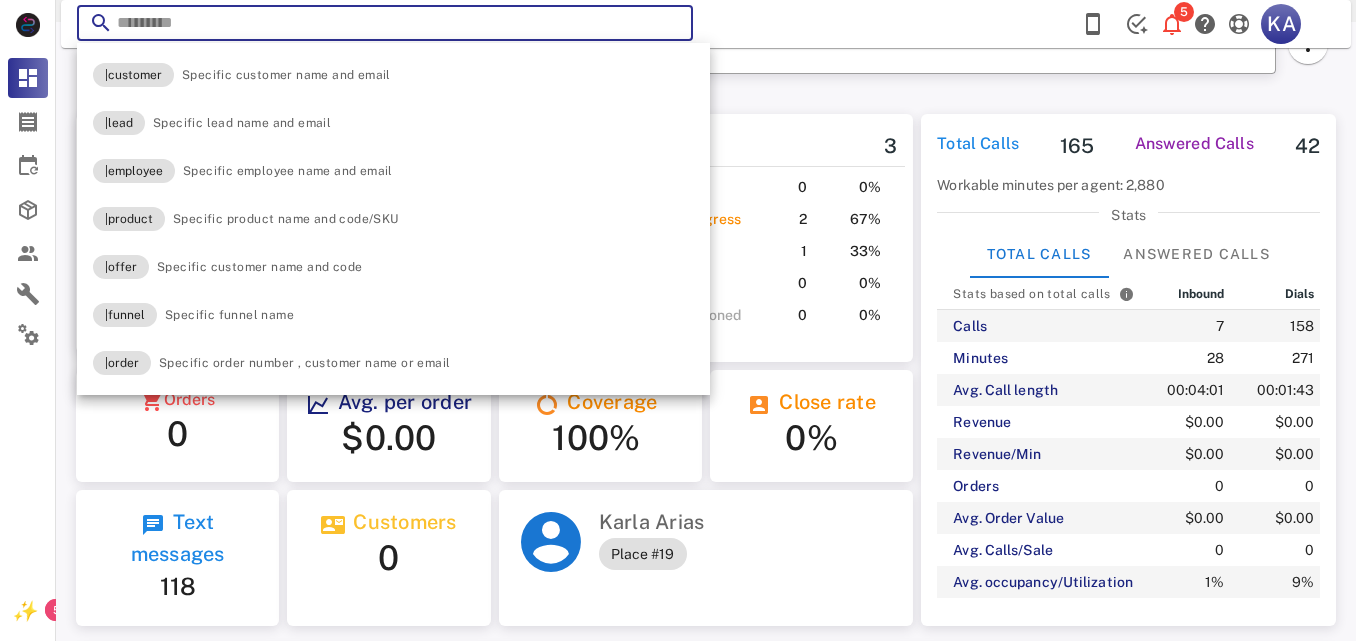 paste on "**********" 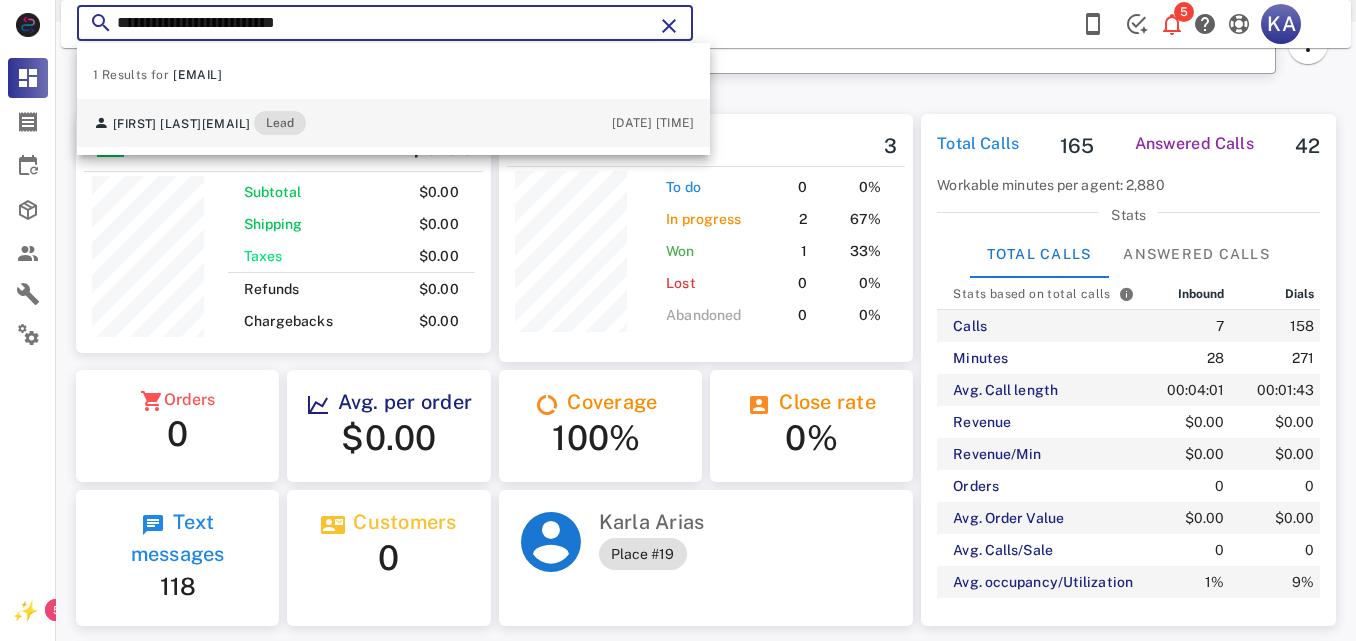 type on "**********" 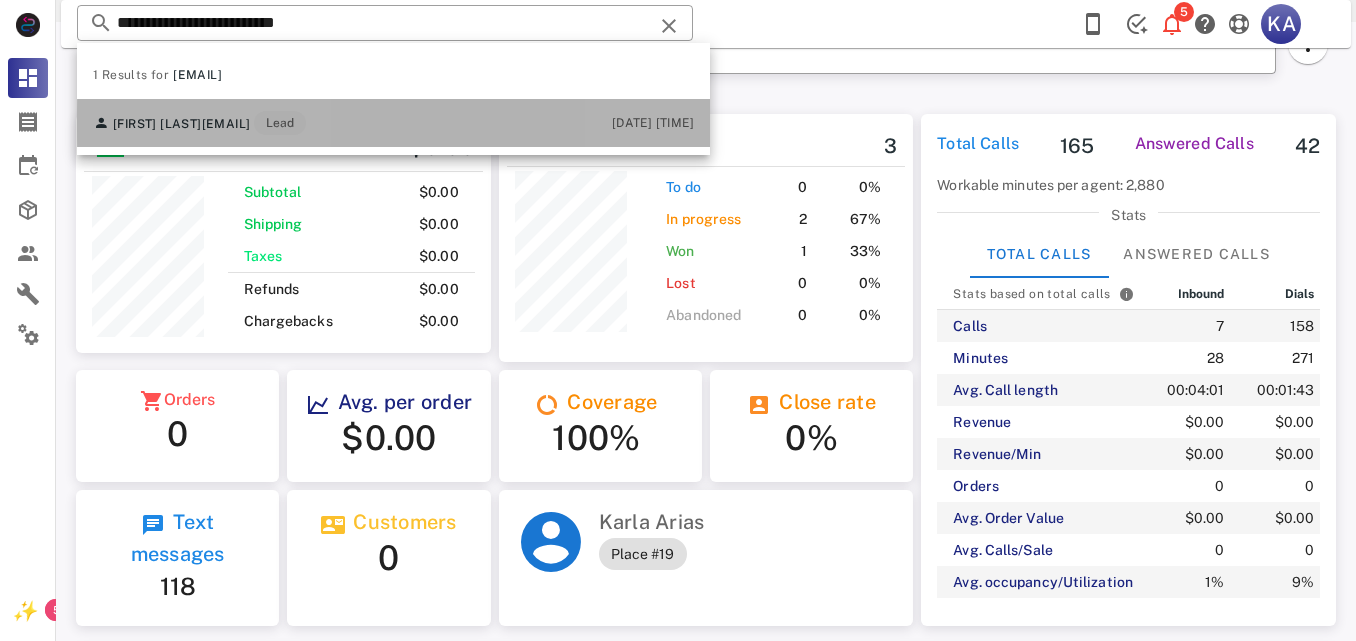 click on "Georgina Negrete   georginanegrete3@gmail.com   Lead" at bounding box center [199, 123] 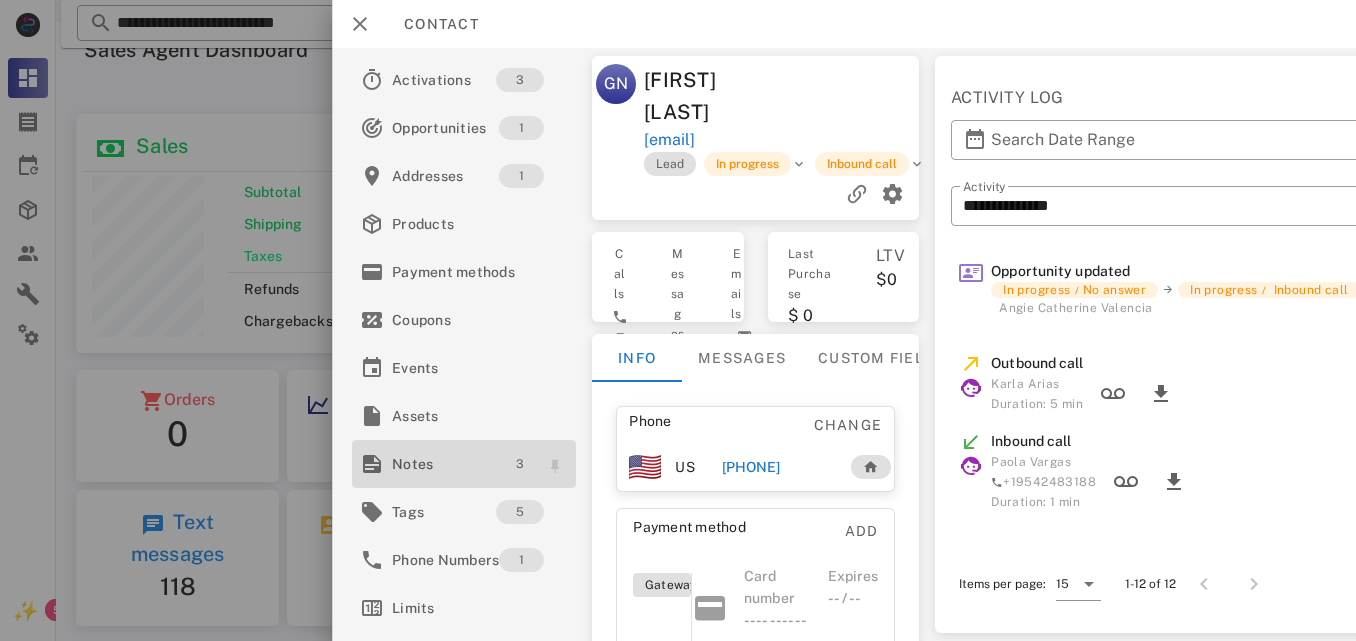 click on "3" at bounding box center [520, 464] 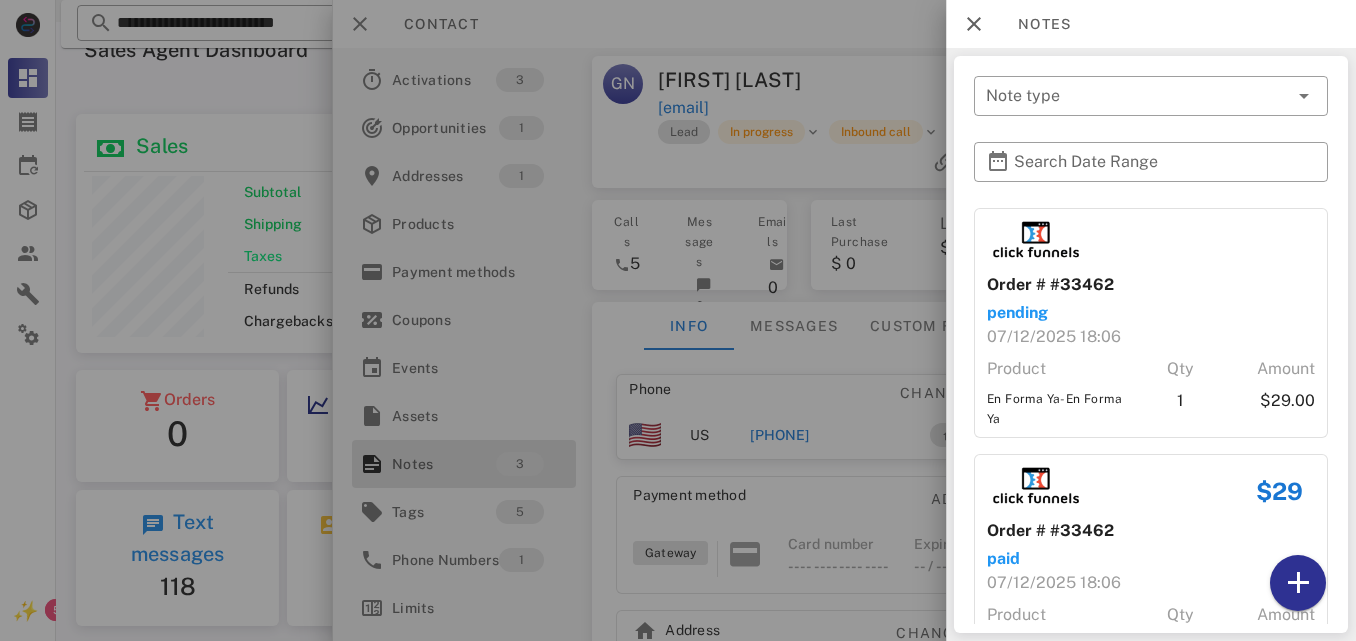 click at bounding box center (678, 320) 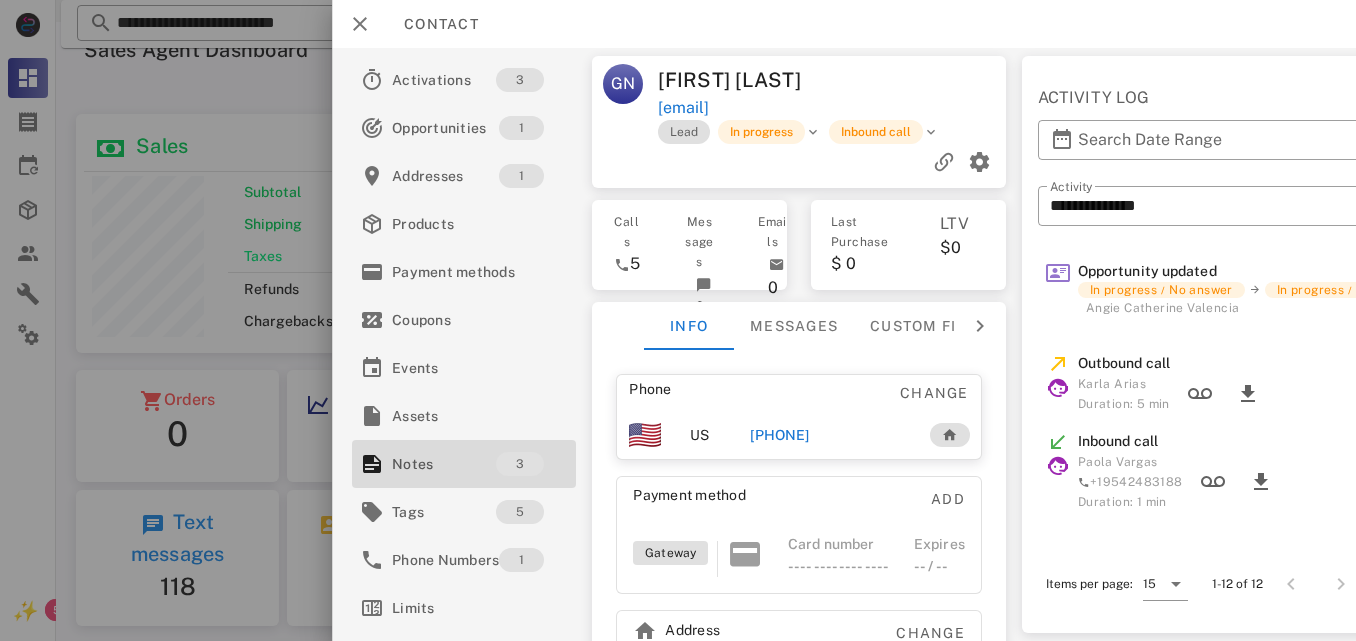 click on "[PHONE]" at bounding box center (779, 435) 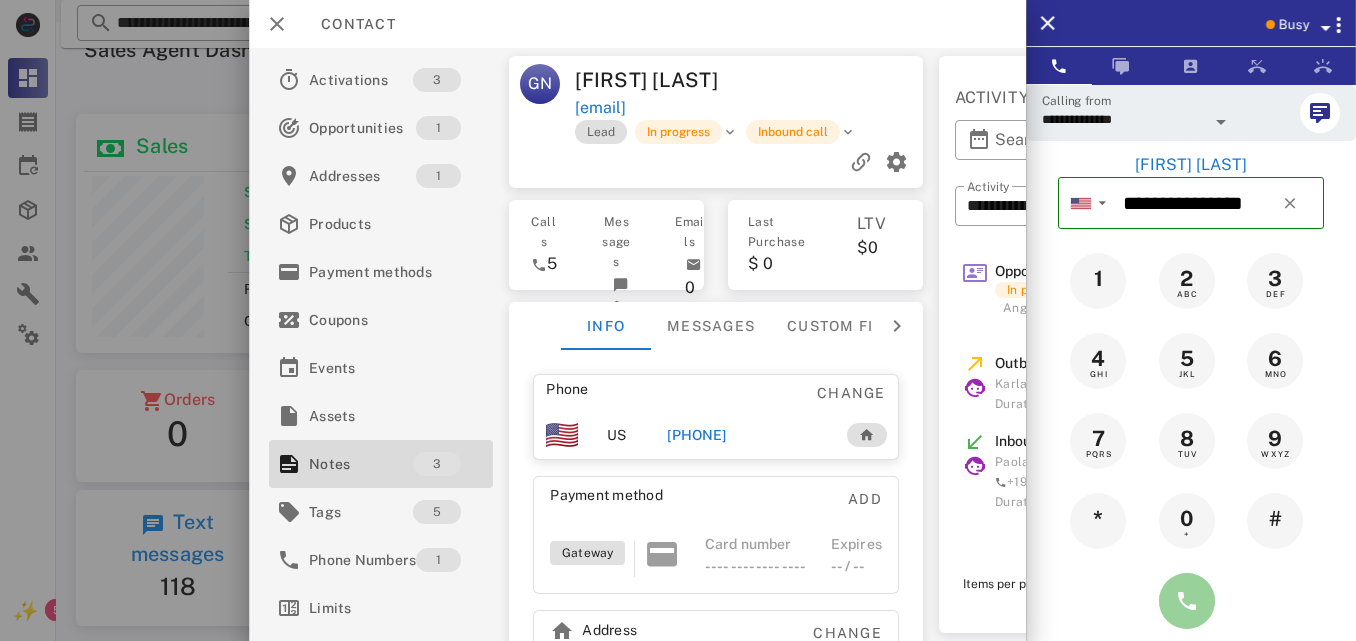 click at bounding box center (1187, 601) 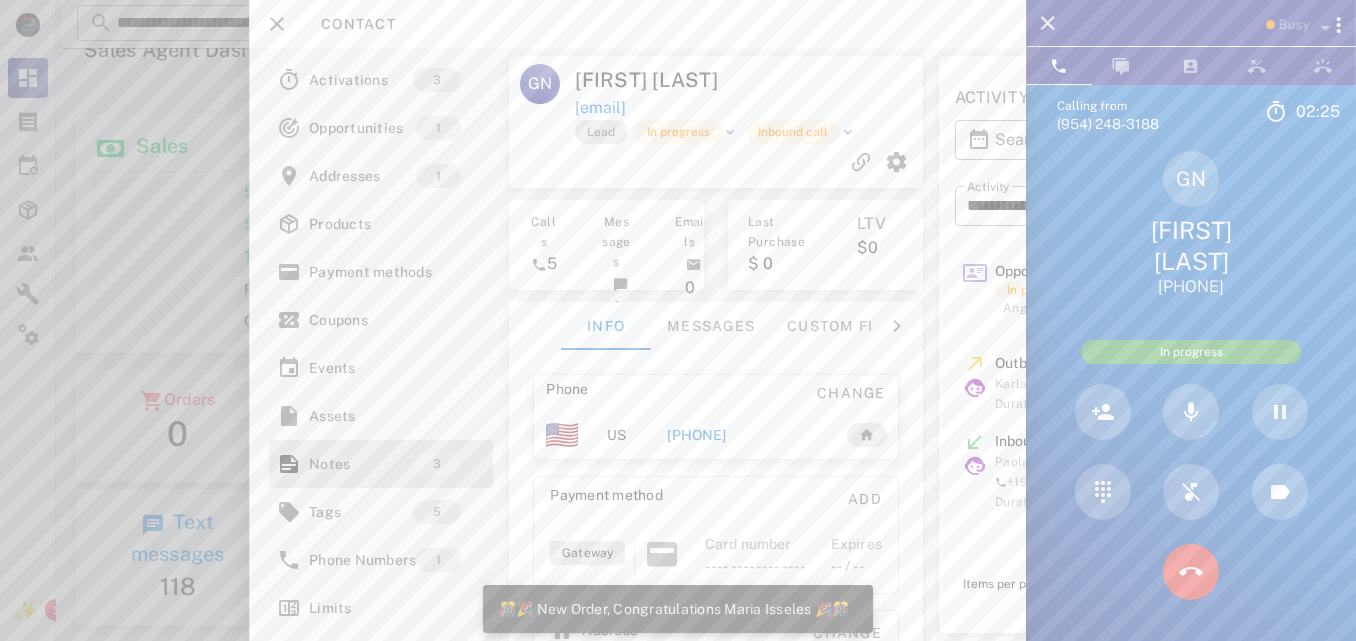 scroll, scrollTop: 999746, scrollLeft: 999585, axis: both 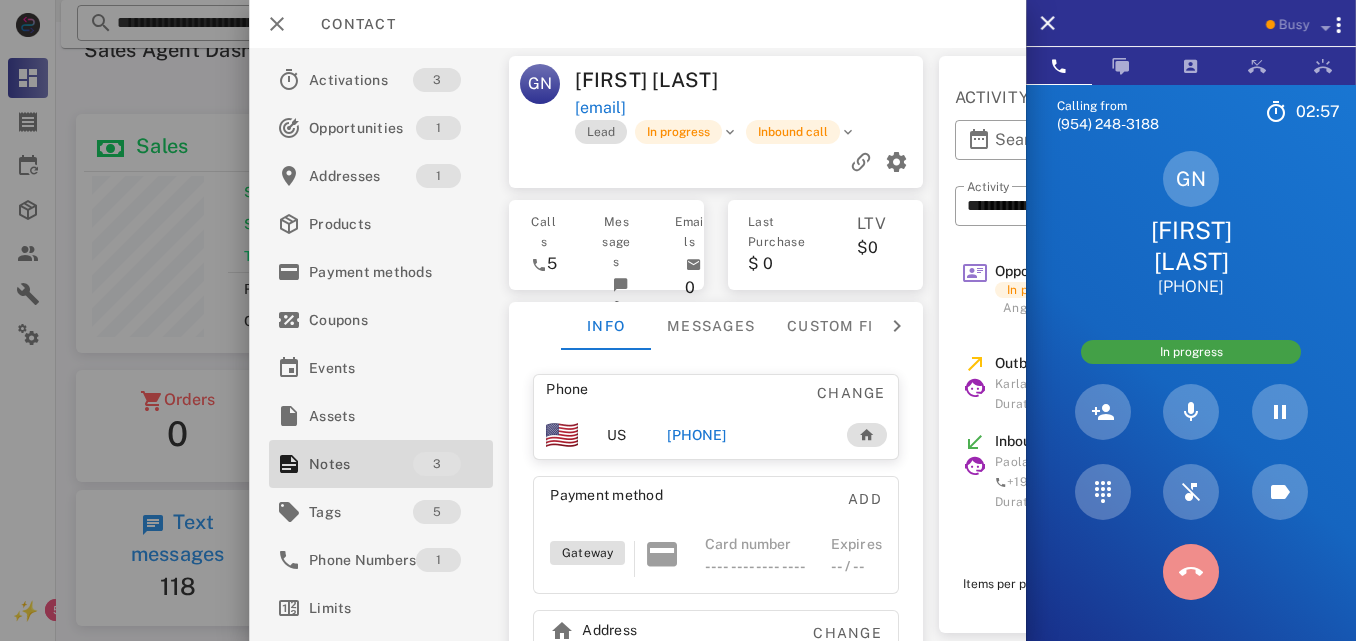 click at bounding box center (1191, 572) 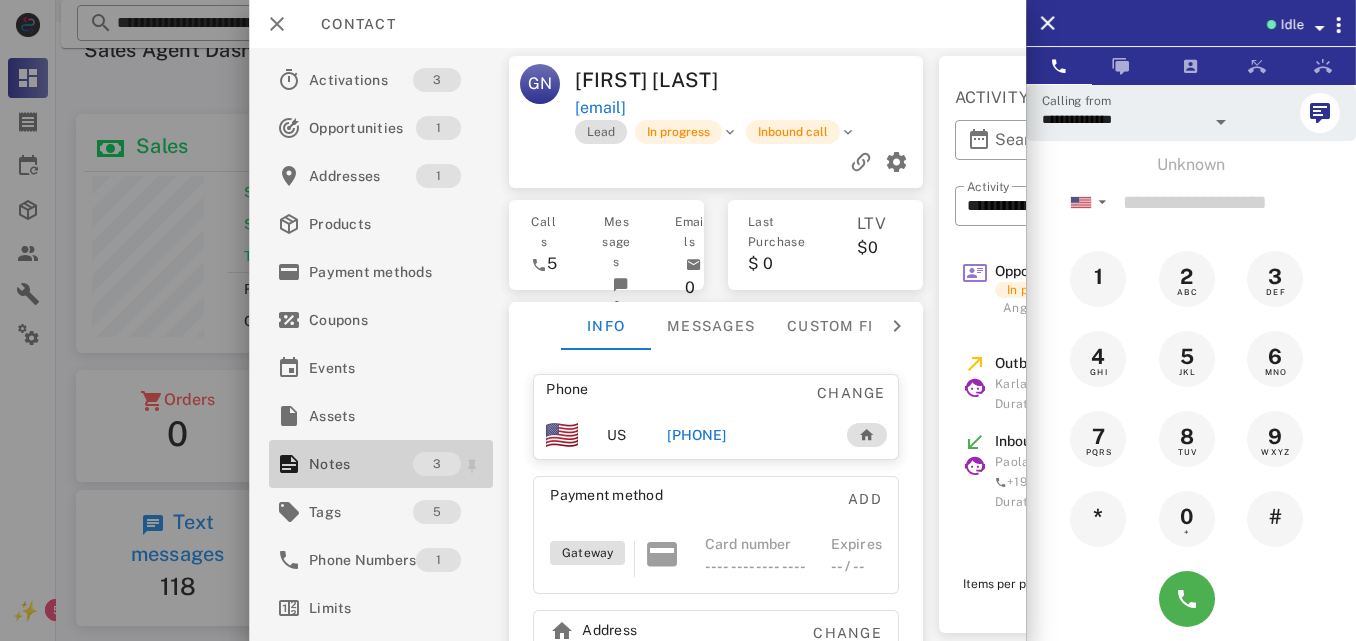 click on "Notes" at bounding box center (361, 464) 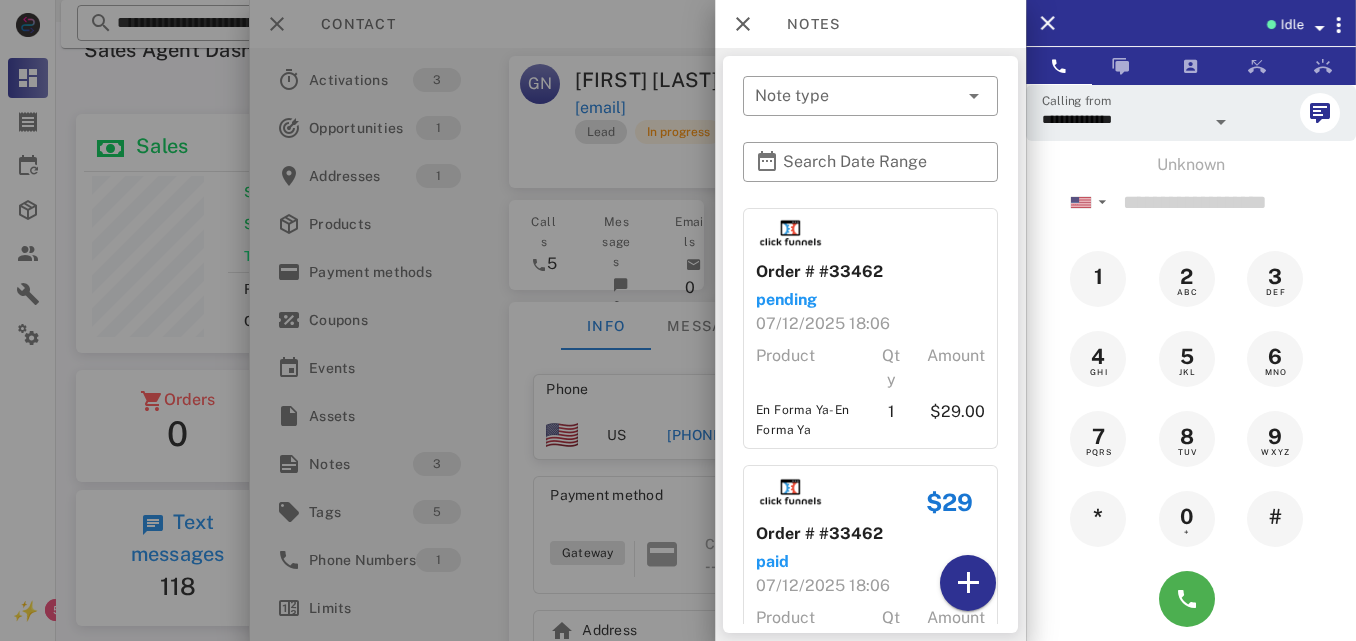 click on "​ Note type ​ Search Date Range  Order # #33462   pending   07/12/2025 18:06   Product Qty Amount  En Forma Ya-En Forma Ya  1 $29.00  $29   Order # #33462   paid   07/12/2025 18:06   Product Qty Amount  En Forma Ya-En Forma Ya  1 $29.00  Note  No contesta se envían accesos  Created at   07/13/2025 14:01   by   Lida Roncancio" at bounding box center [870, 344] 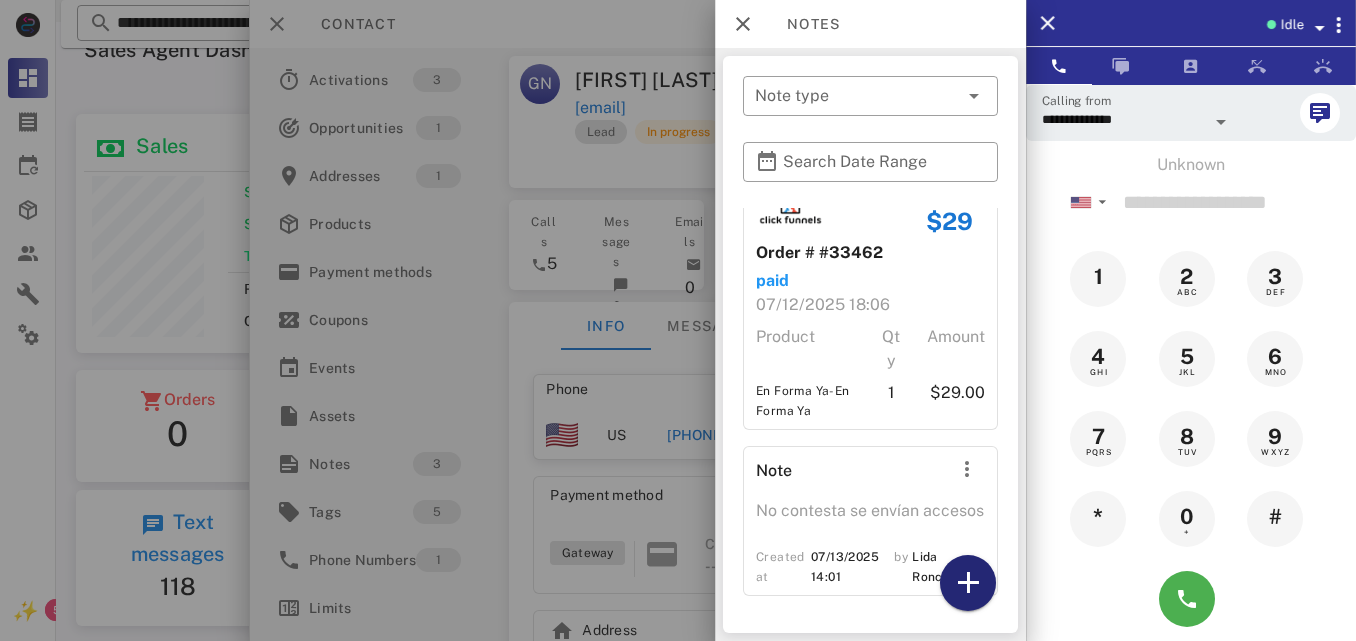 click at bounding box center [968, 583] 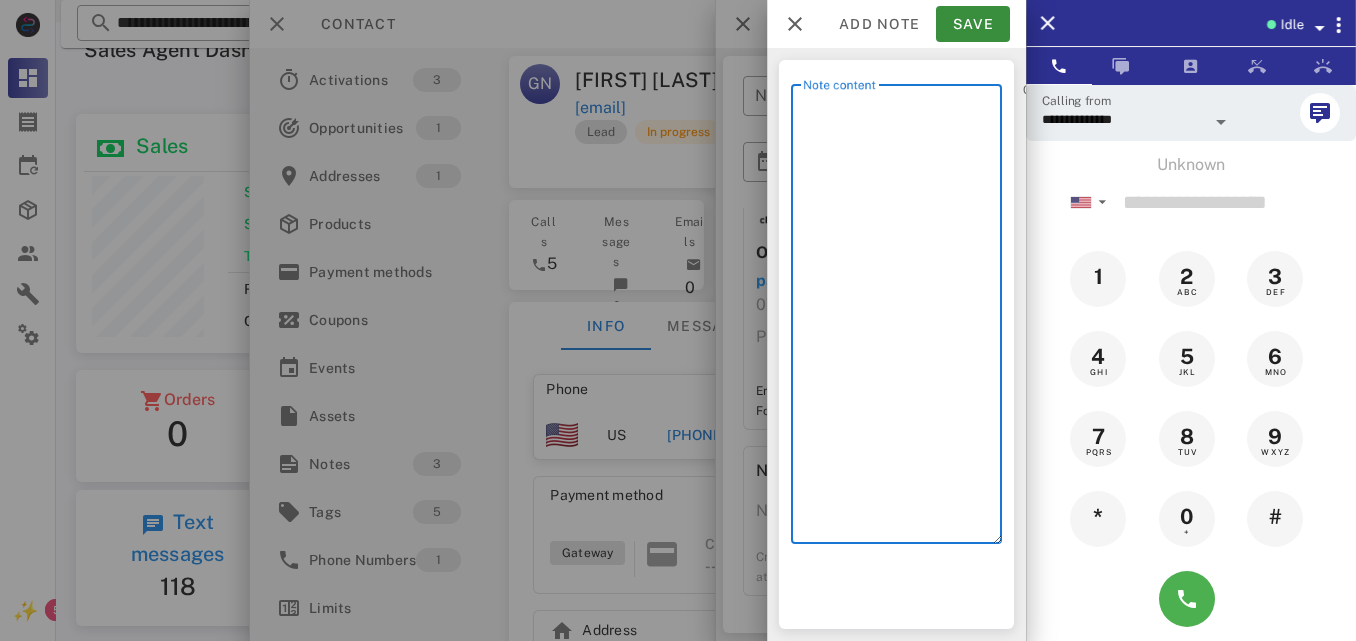 click on "Note content" at bounding box center [902, 319] 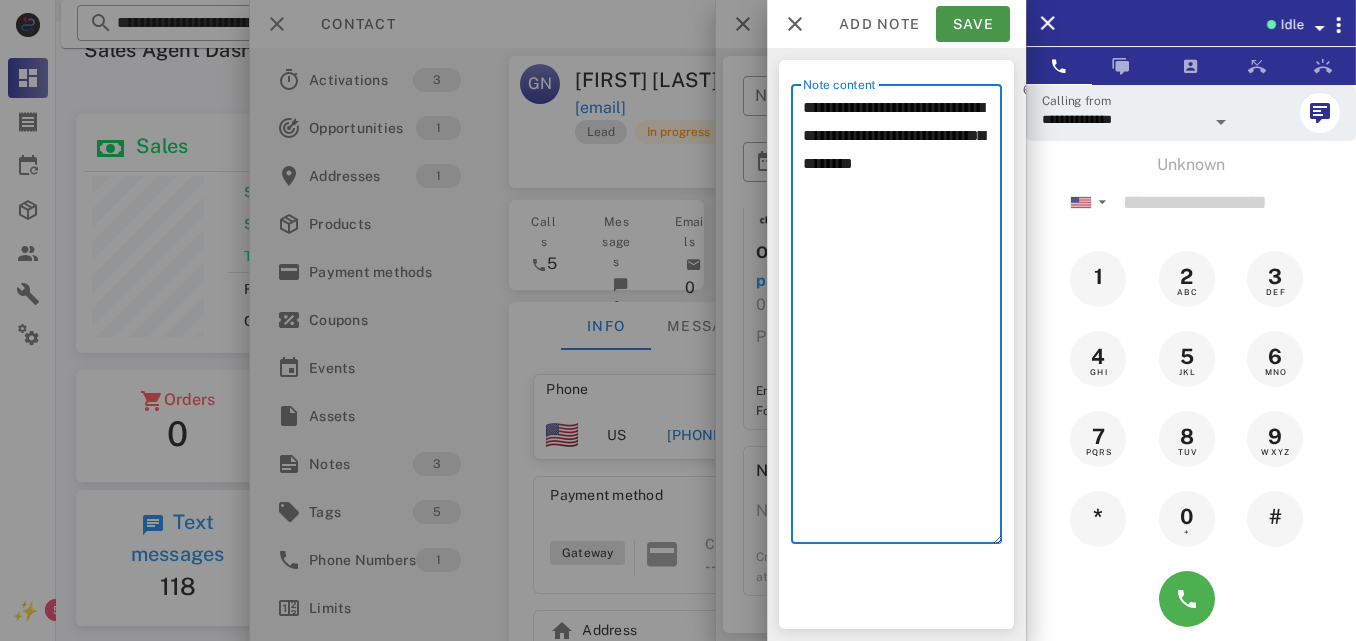 type on "**********" 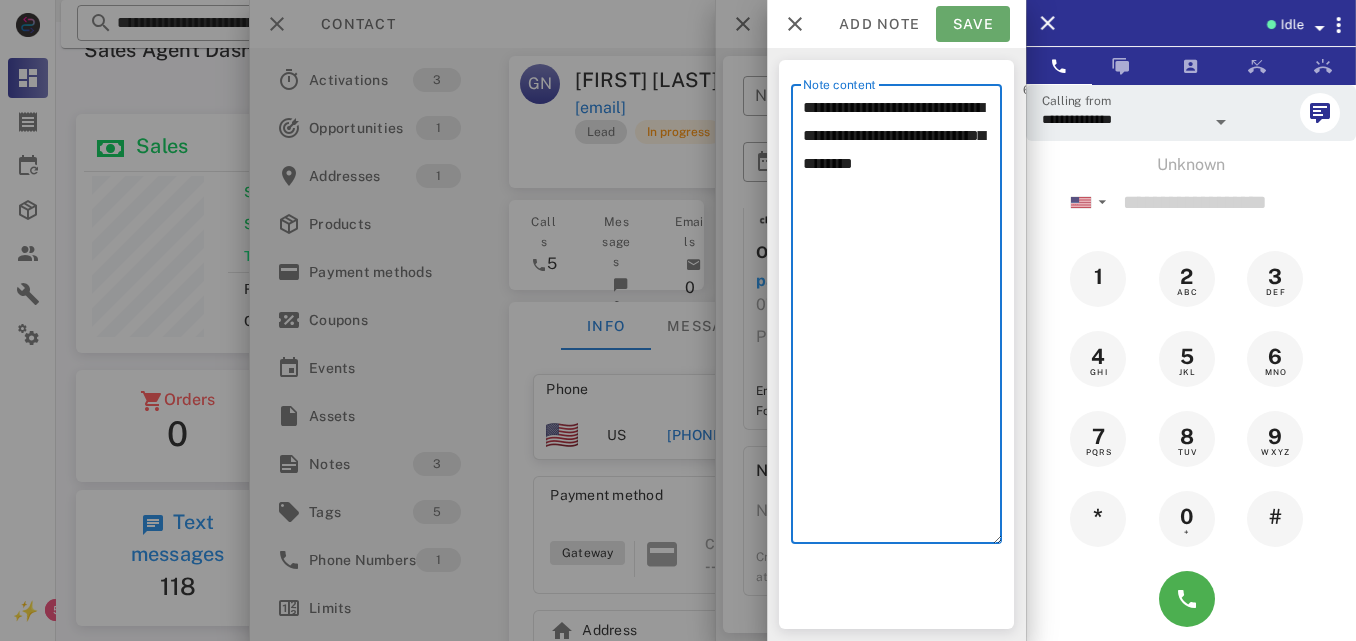 click on "Save" at bounding box center [973, 24] 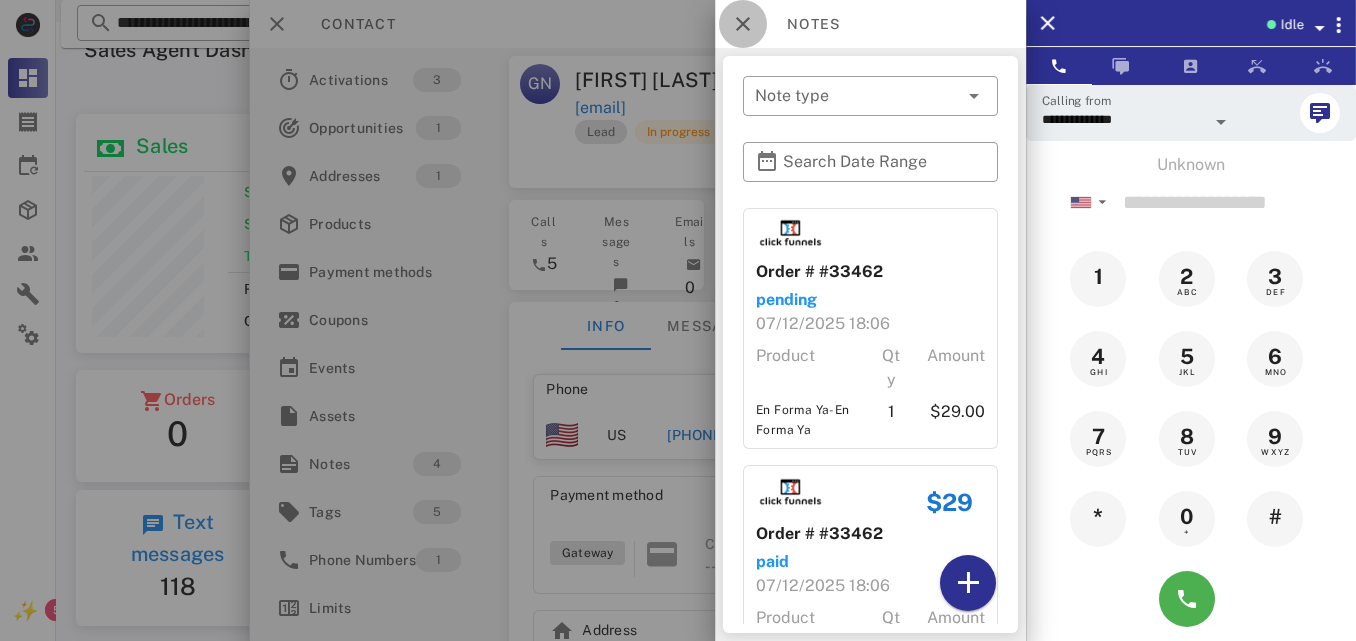 click at bounding box center (743, 24) 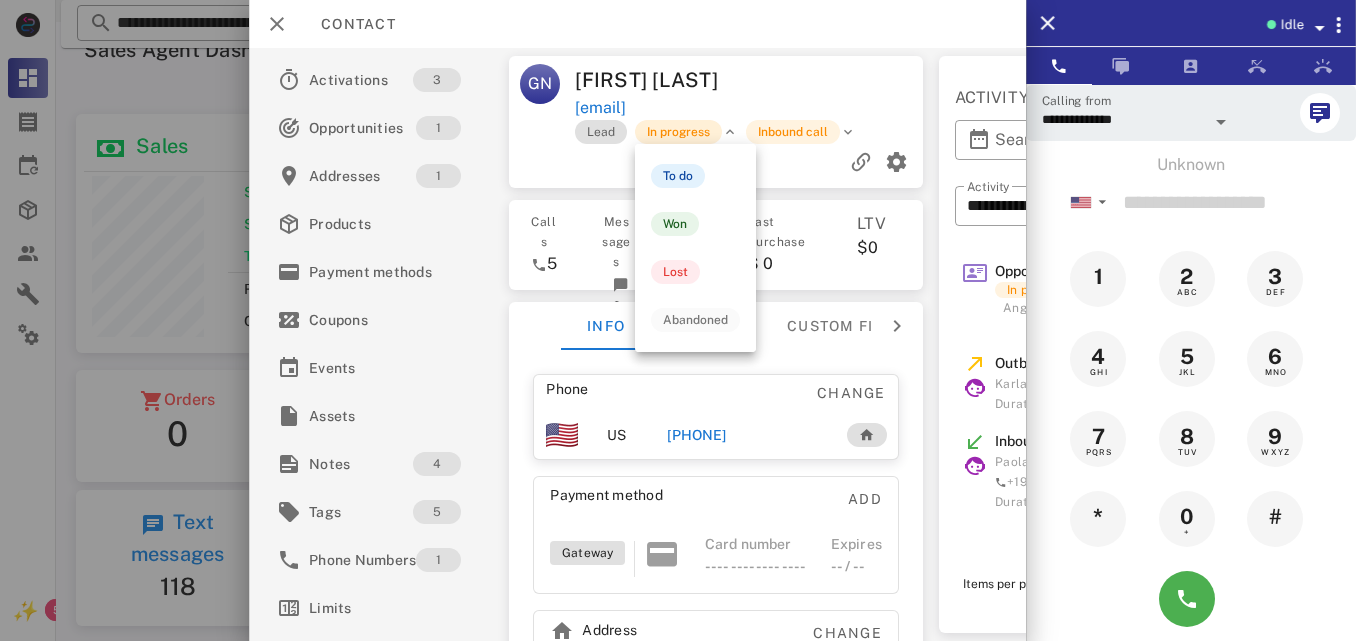 click on "In progress" at bounding box center (678, 132) 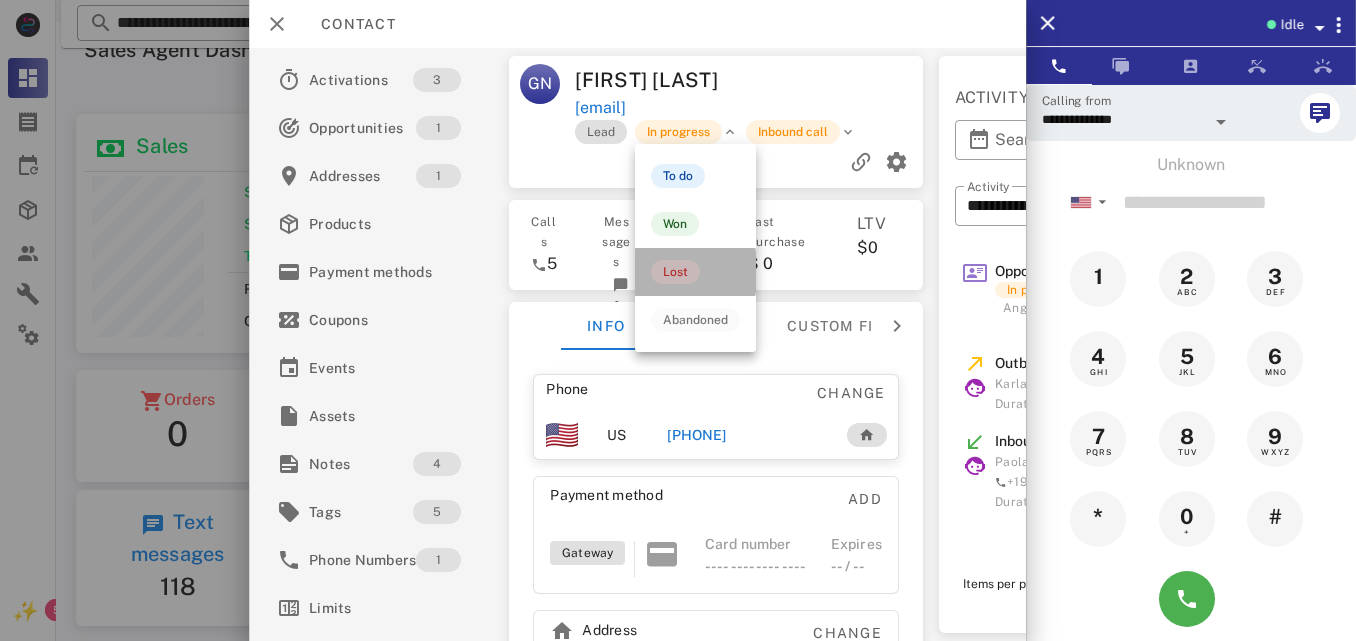 click on "Lost" at bounding box center (695, 272) 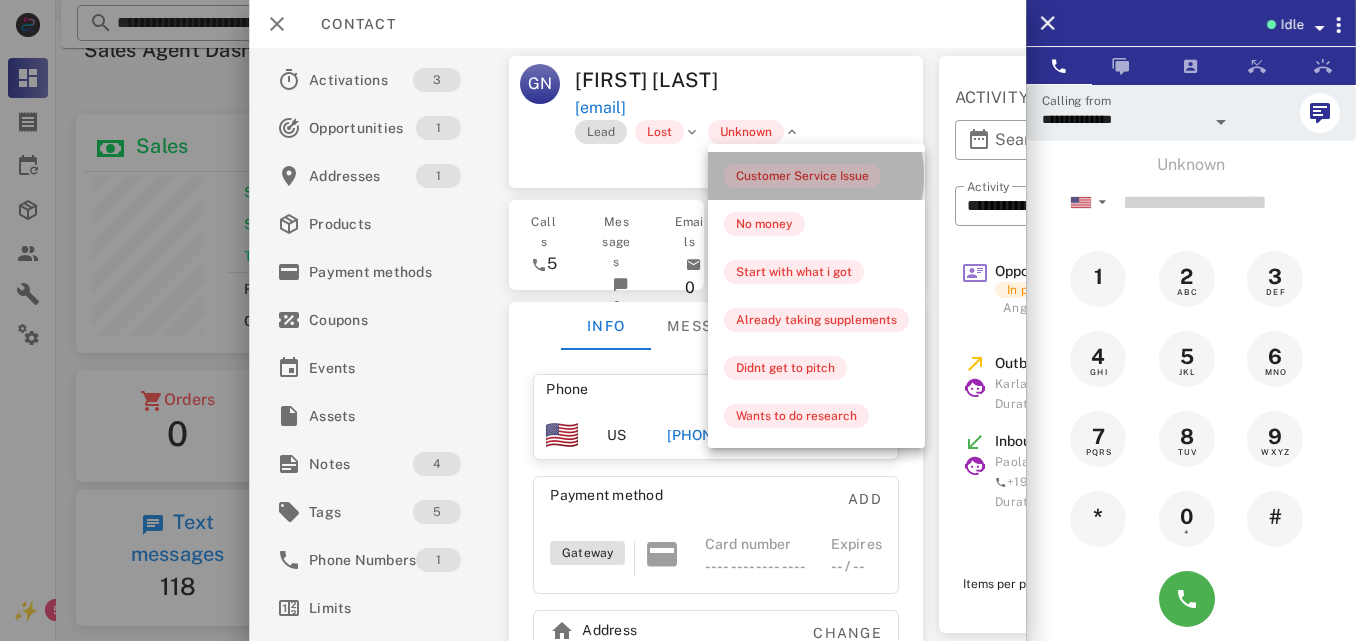 click on "Customer Service Issue" at bounding box center [802, 176] 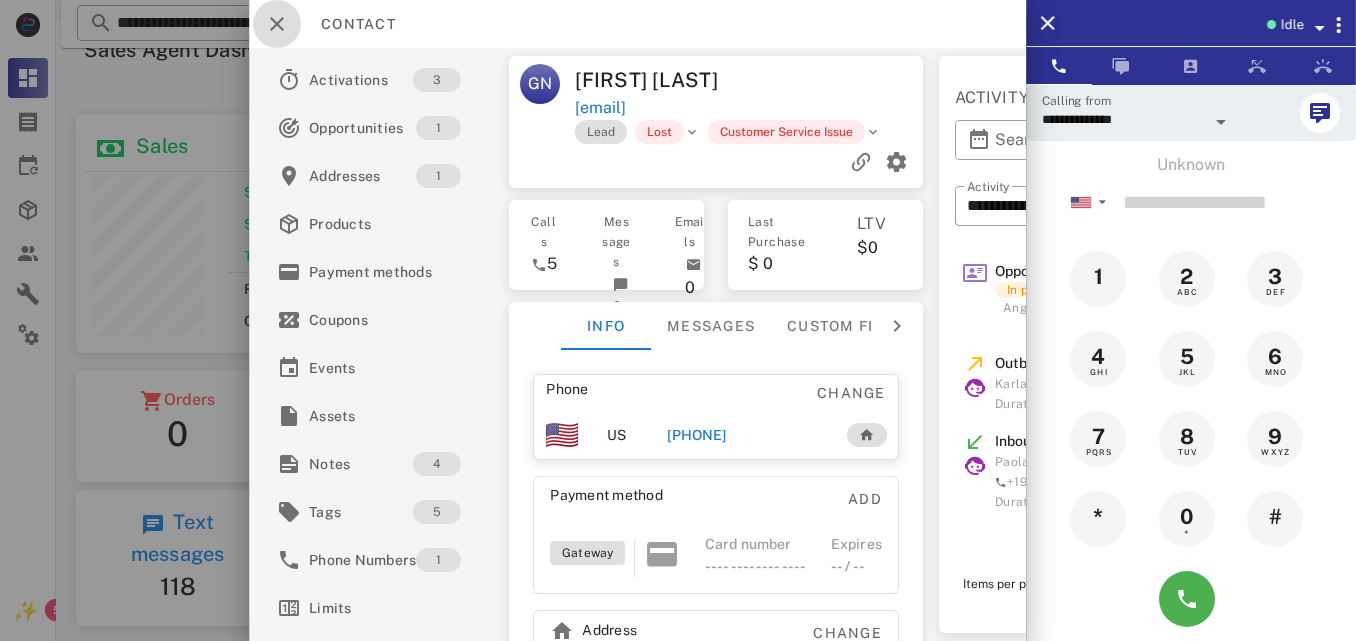 click at bounding box center (277, 24) 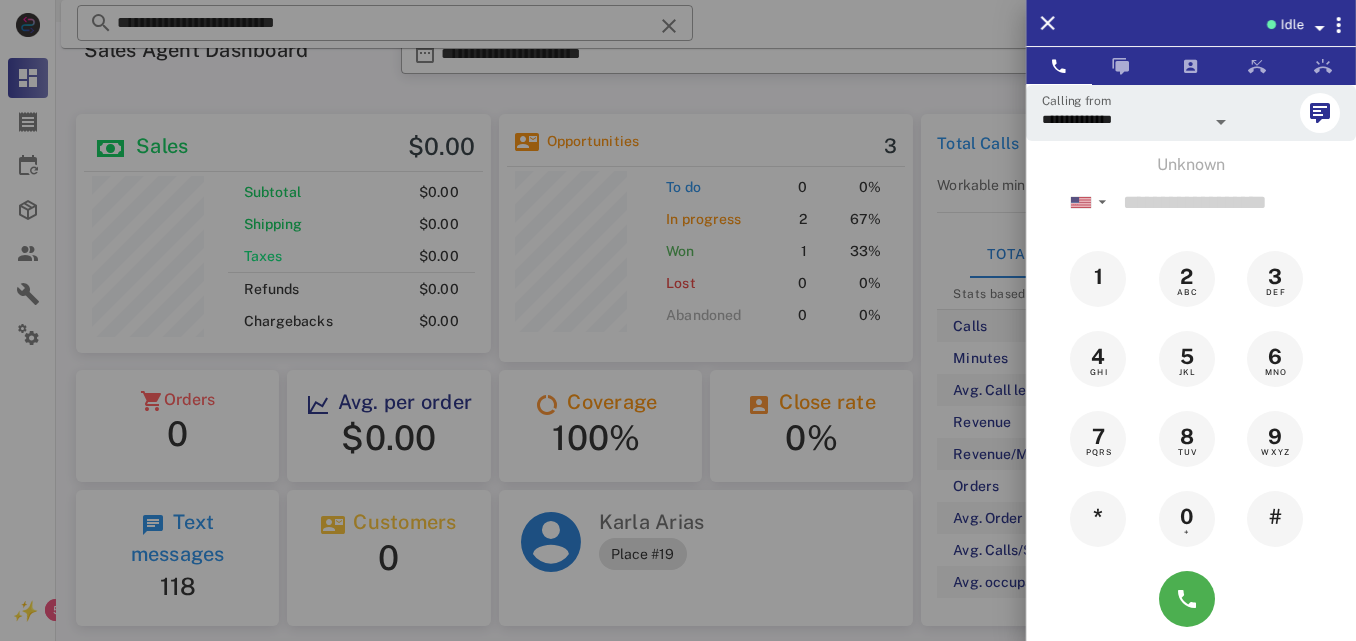 click at bounding box center (678, 320) 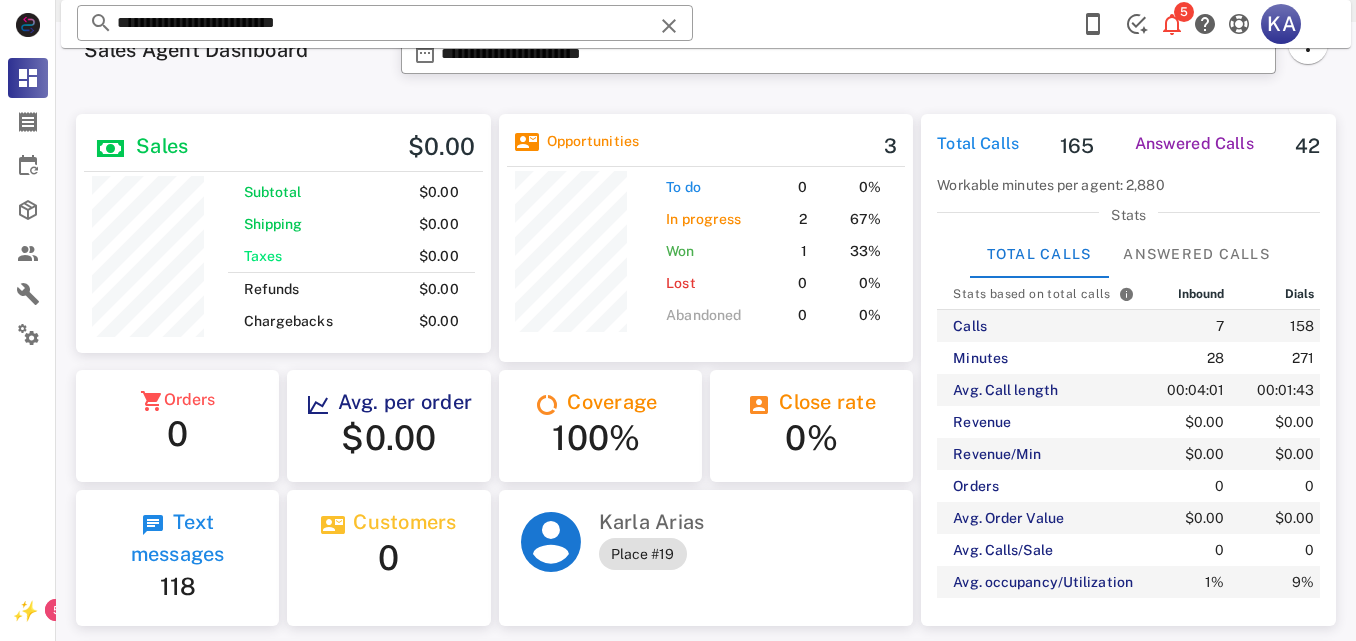 click at bounding box center (669, 26) 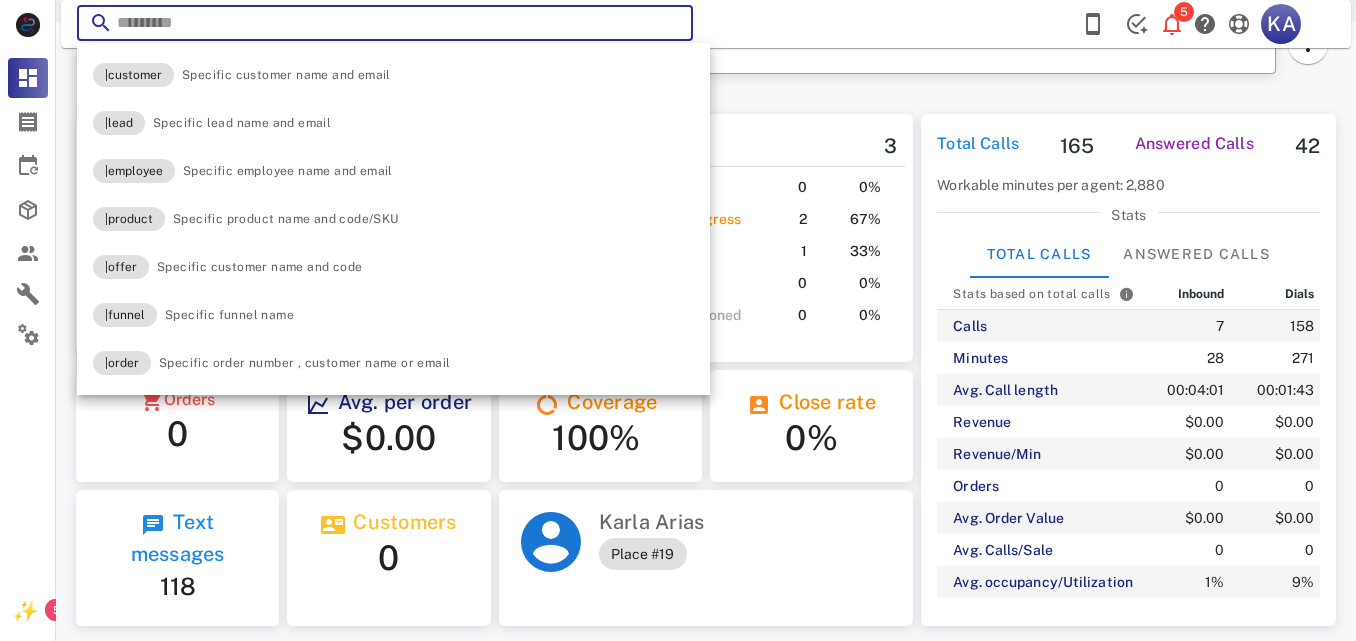 paste on "**********" 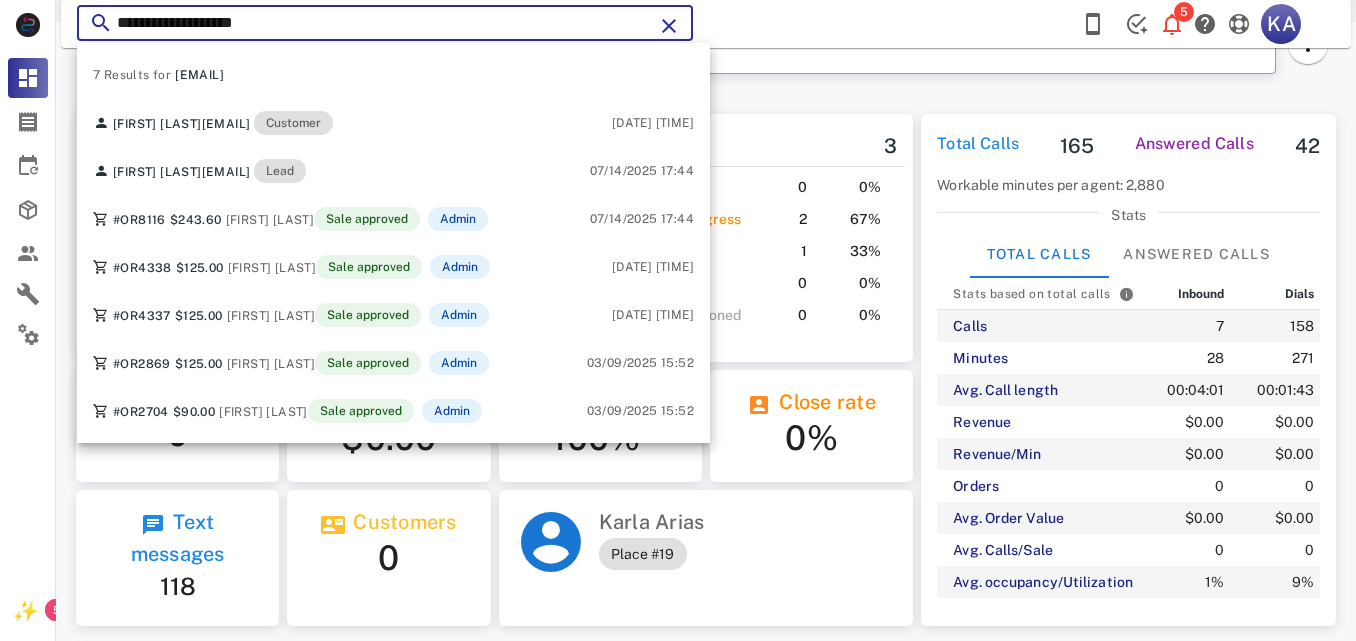 type on "**********" 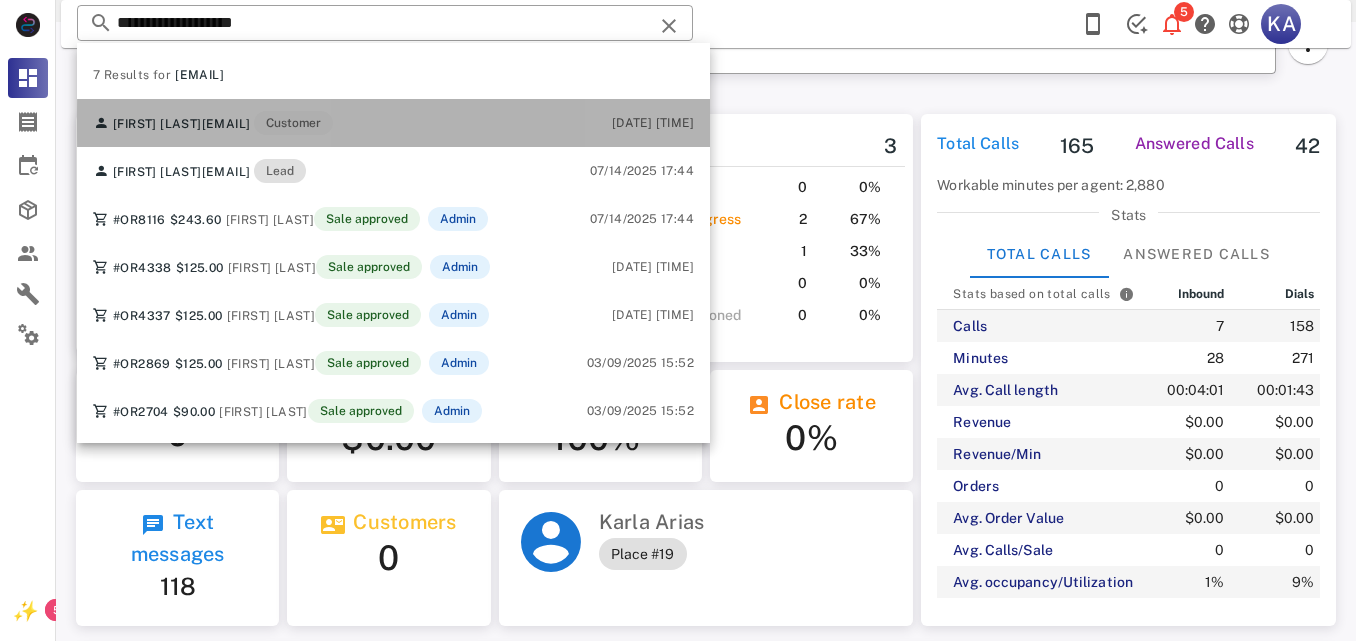 click on "Magdalena castro   magda7728@gmail.com   Customer" at bounding box center [213, 123] 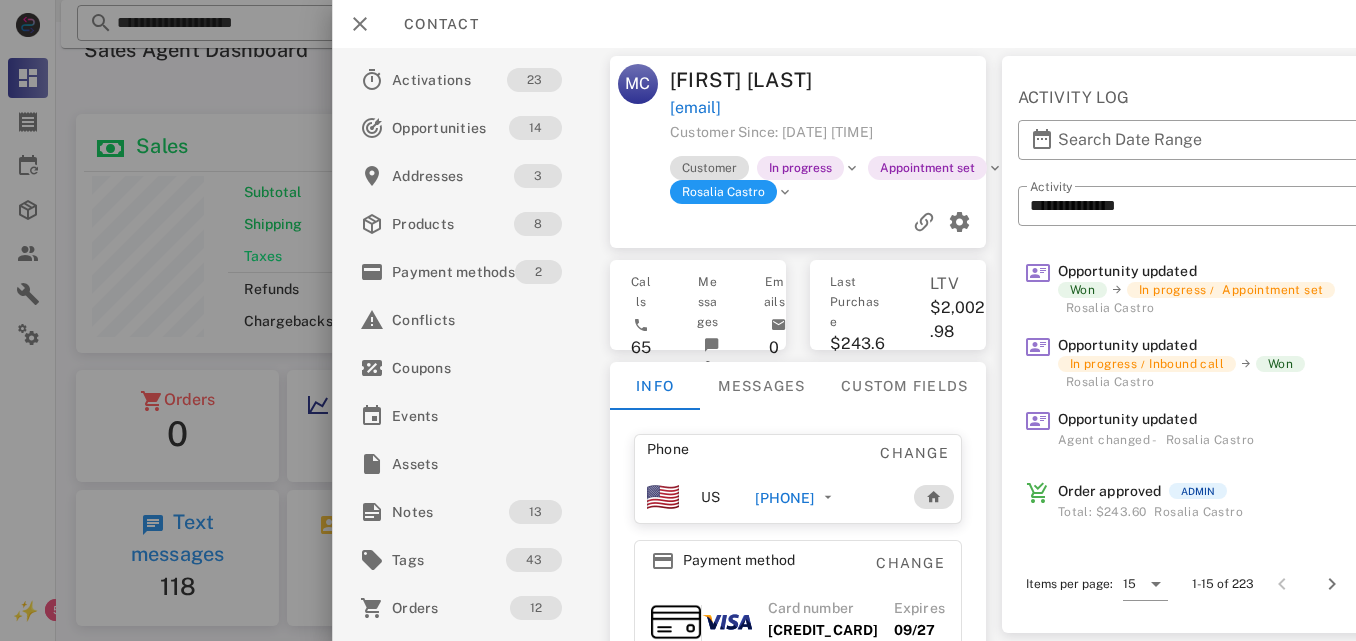 click on "+16234994074" at bounding box center (784, 498) 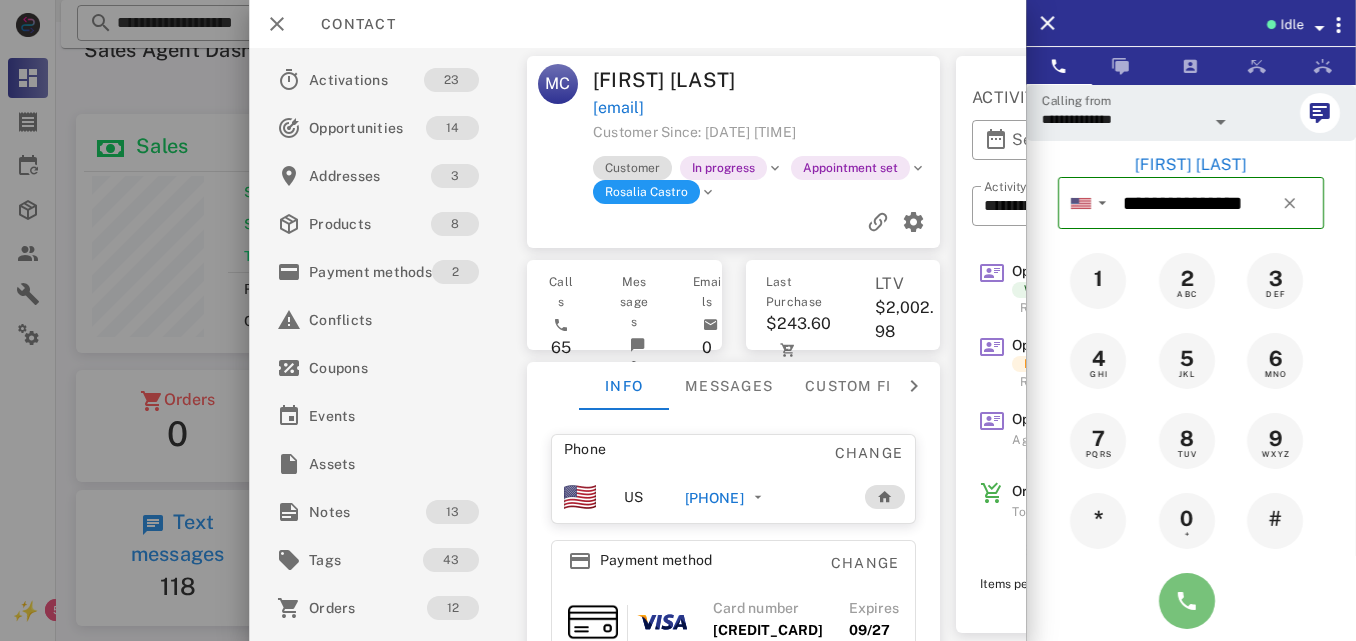 click at bounding box center (1187, 601) 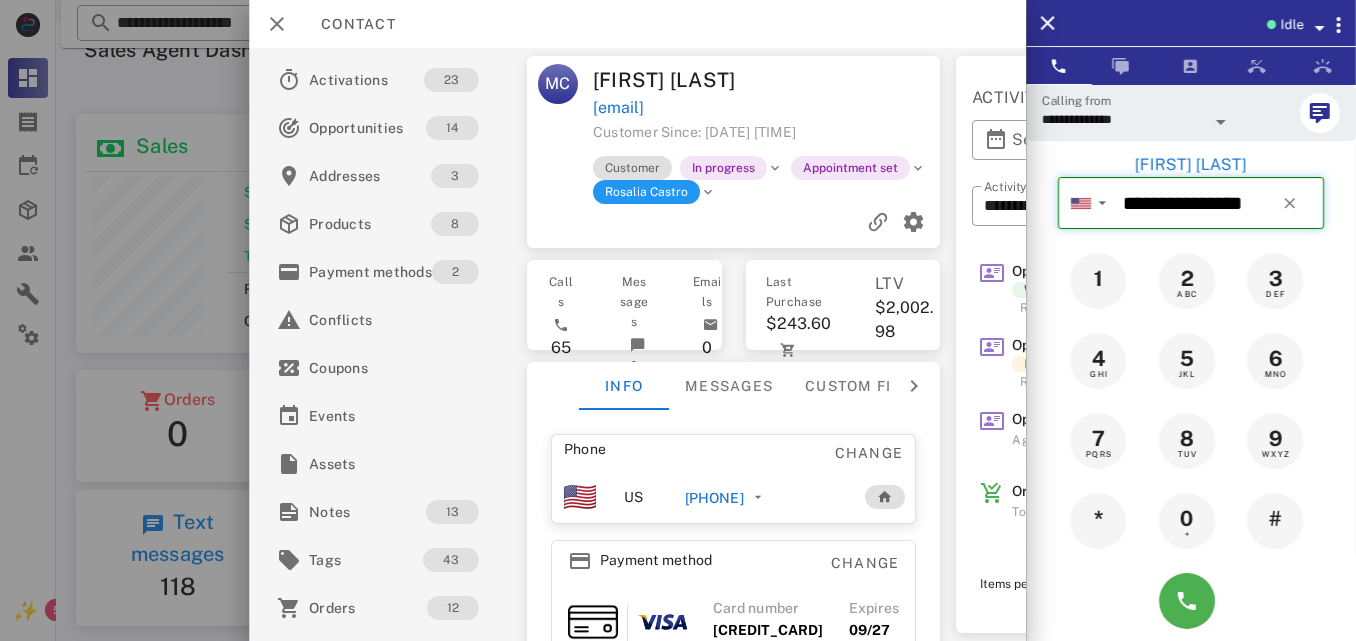 type 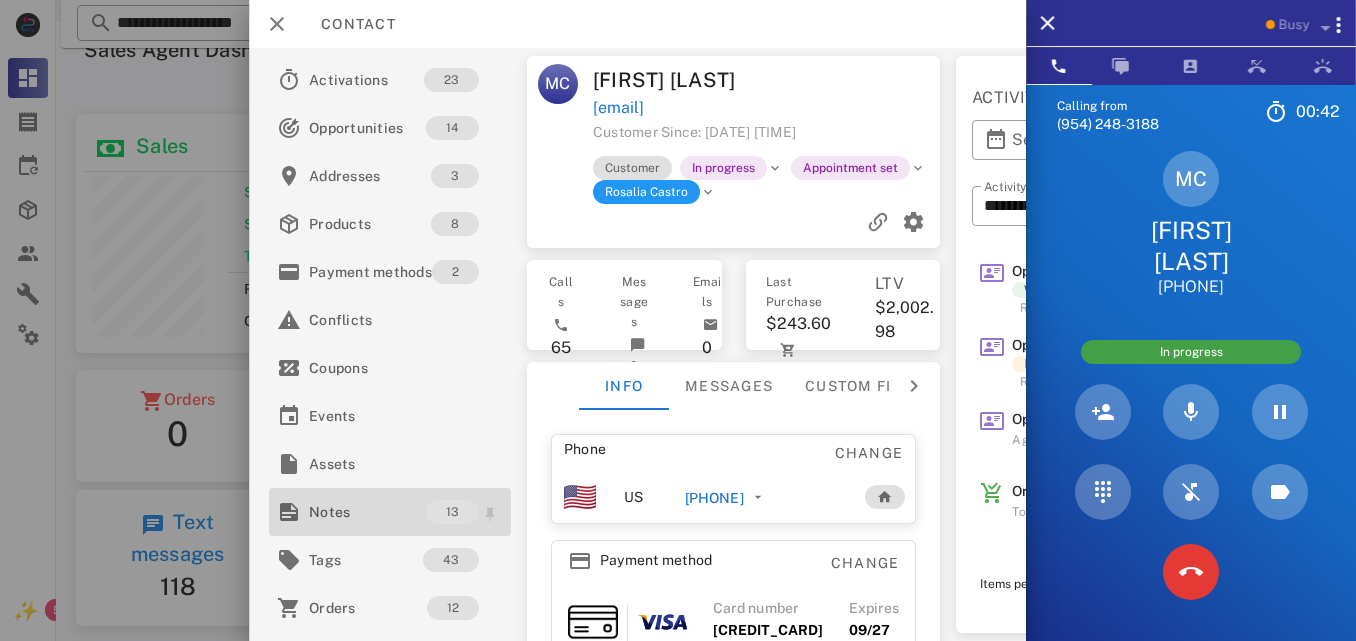 click on "Notes" at bounding box center [367, 512] 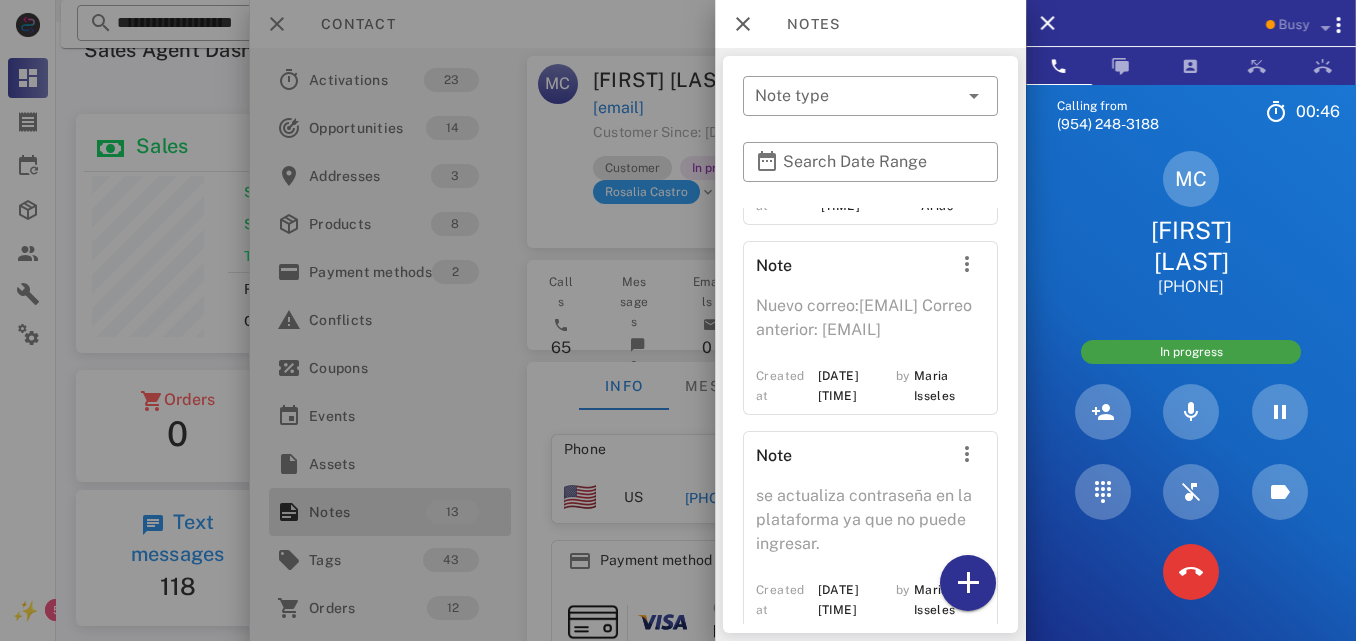 scroll, scrollTop: 2810, scrollLeft: 0, axis: vertical 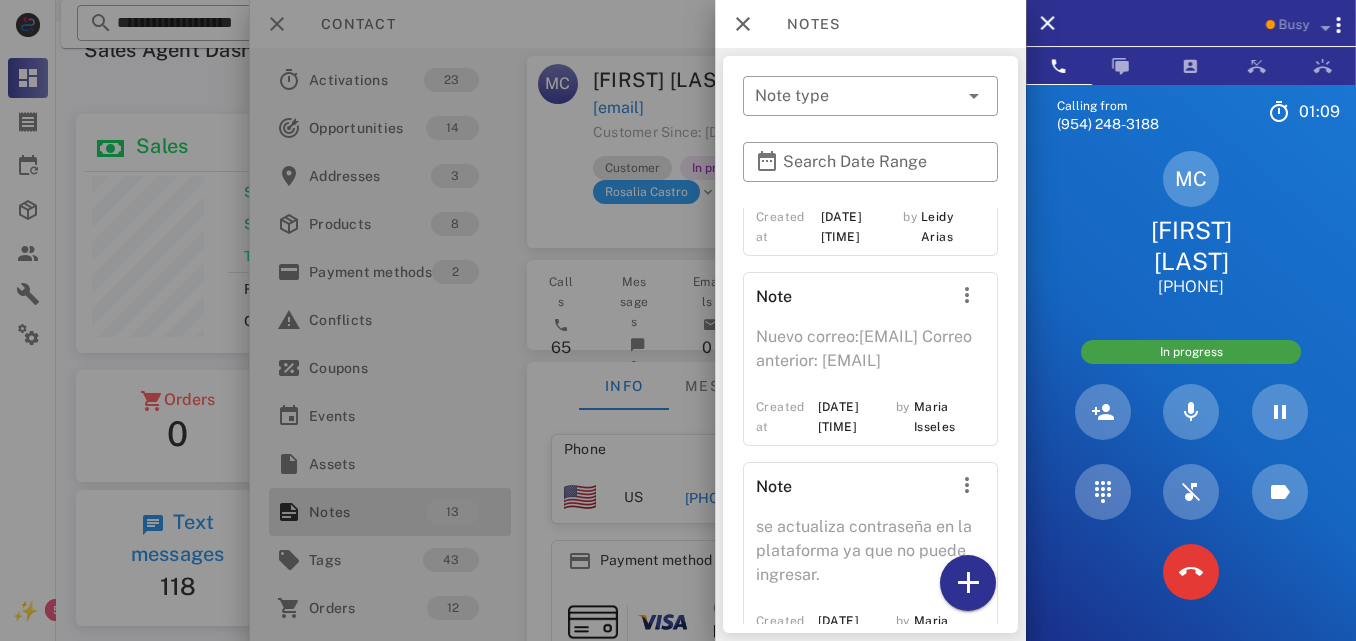 click at bounding box center [678, 320] 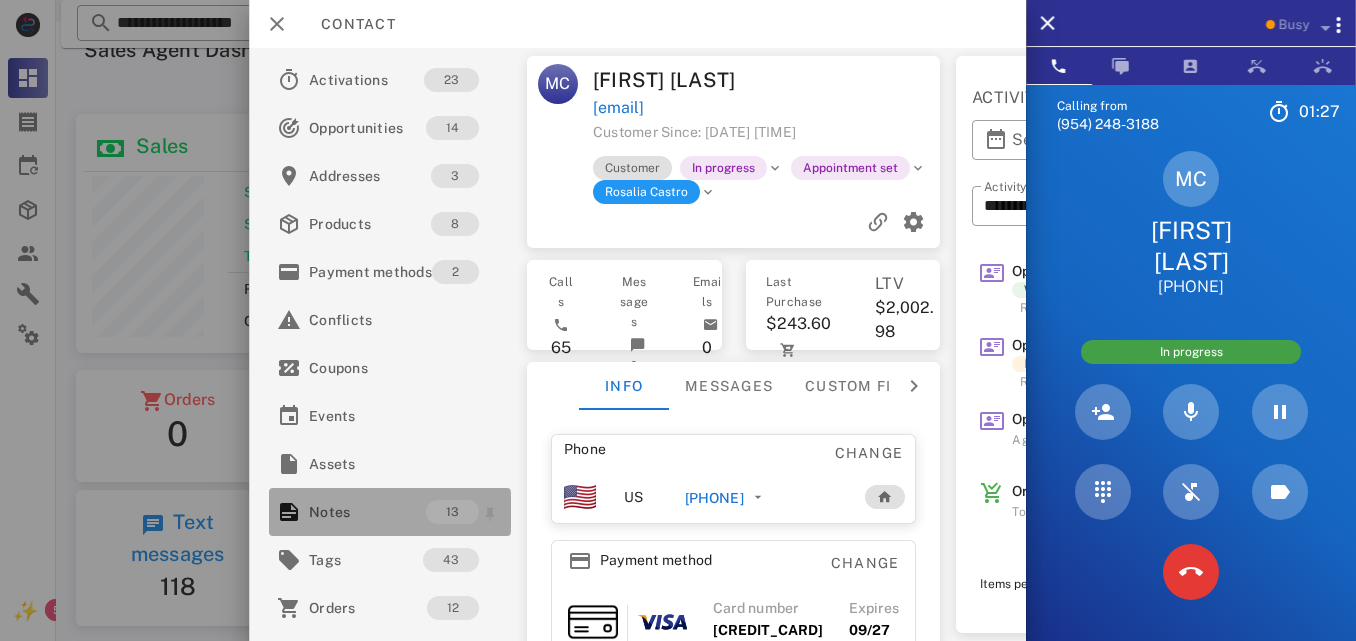 click on "Notes" at bounding box center [367, 512] 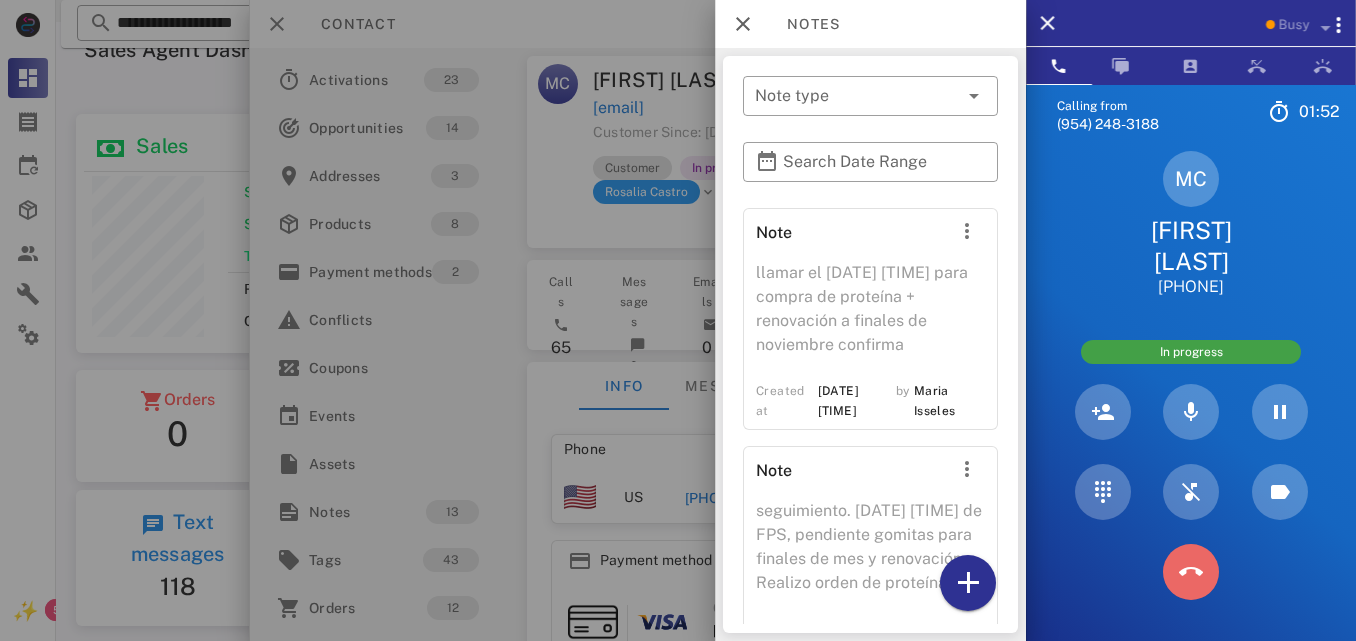 click at bounding box center [1191, 572] 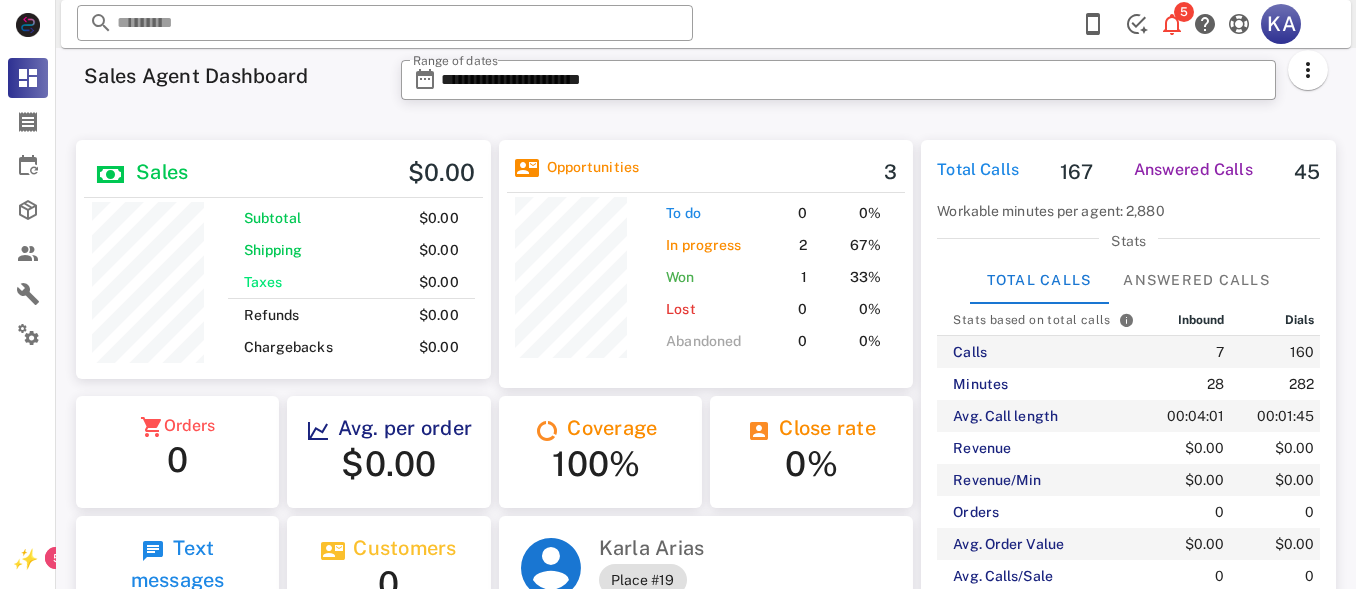 scroll, scrollTop: 0, scrollLeft: 0, axis: both 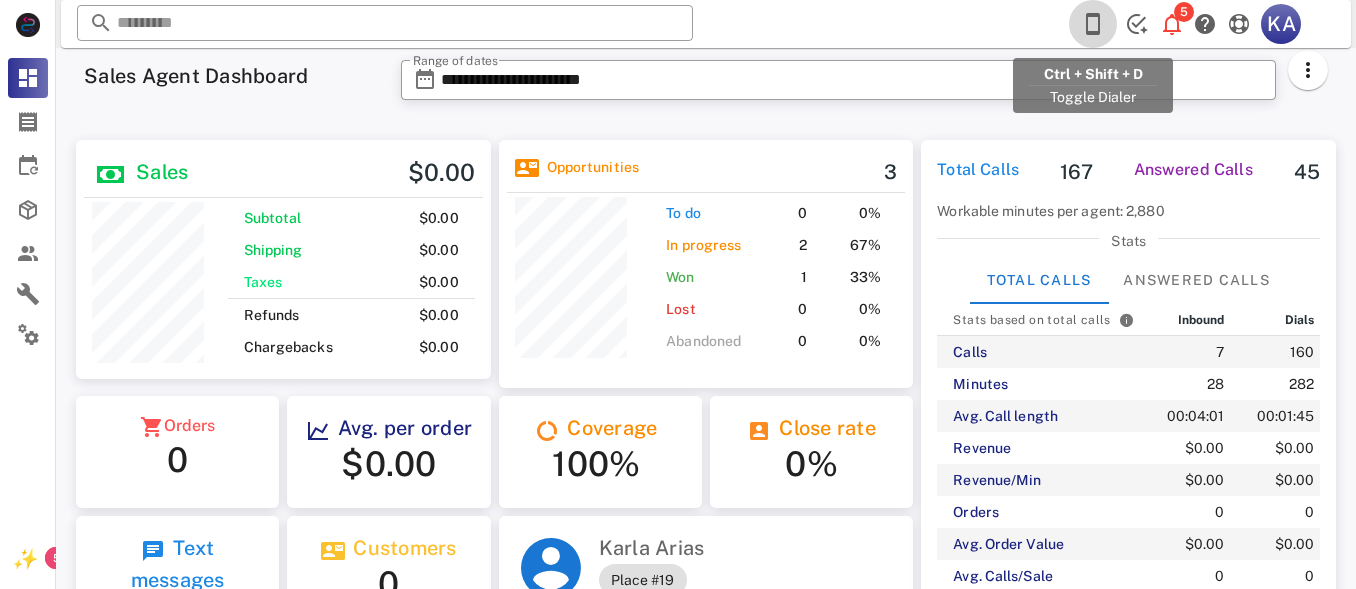 click at bounding box center [1093, 24] 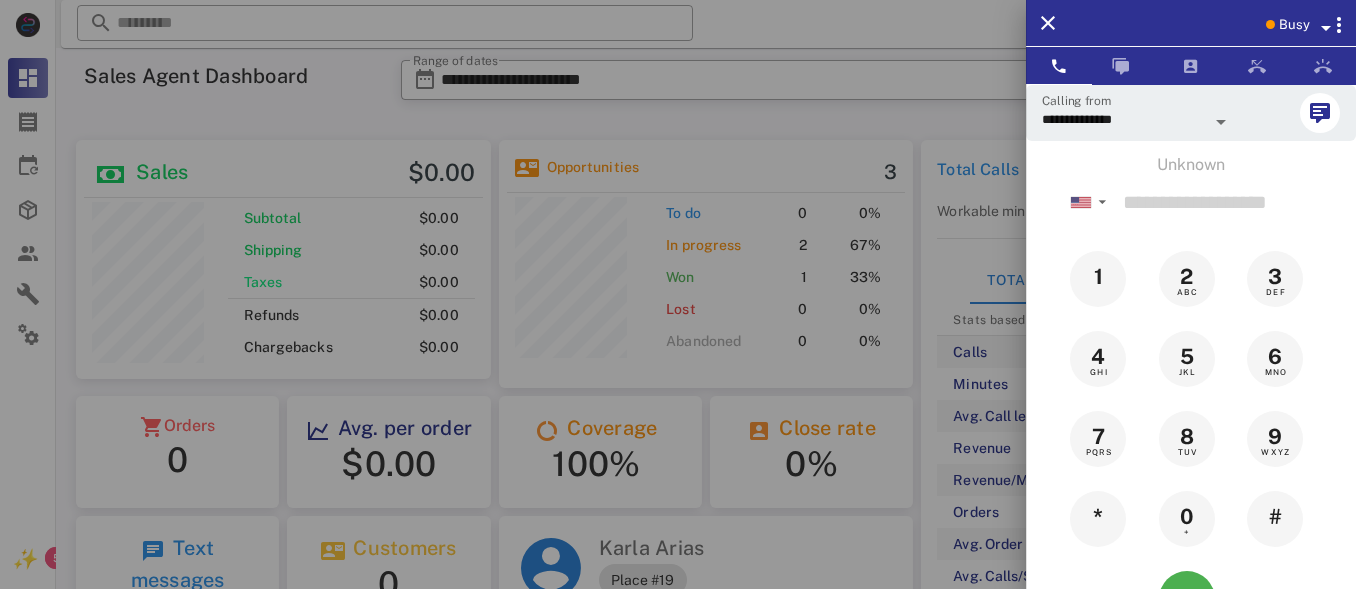 click on "Busy" at bounding box center (1294, 25) 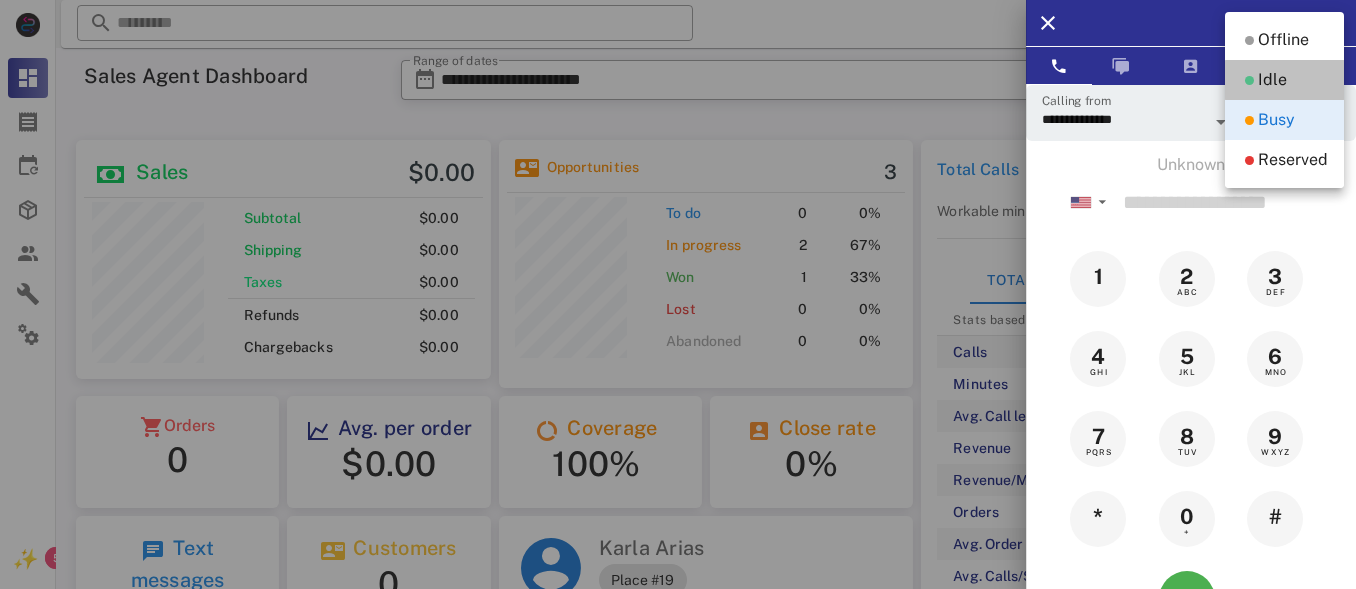click on "Idle" at bounding box center [1284, 80] 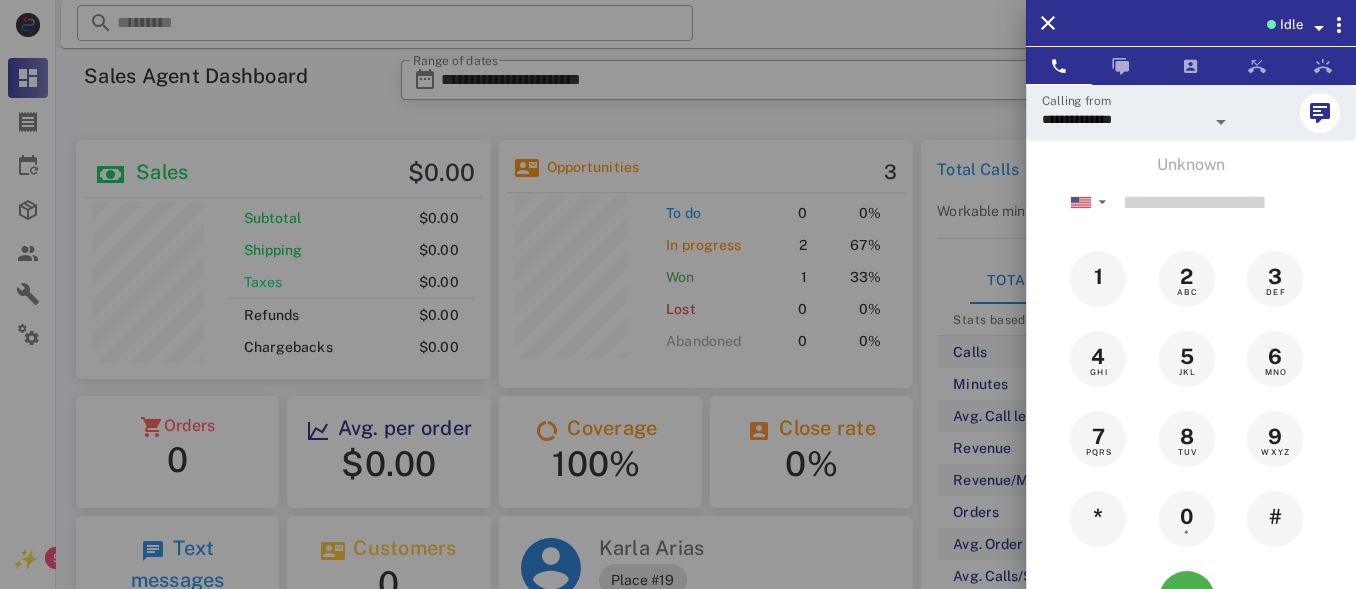 click at bounding box center [678, 294] 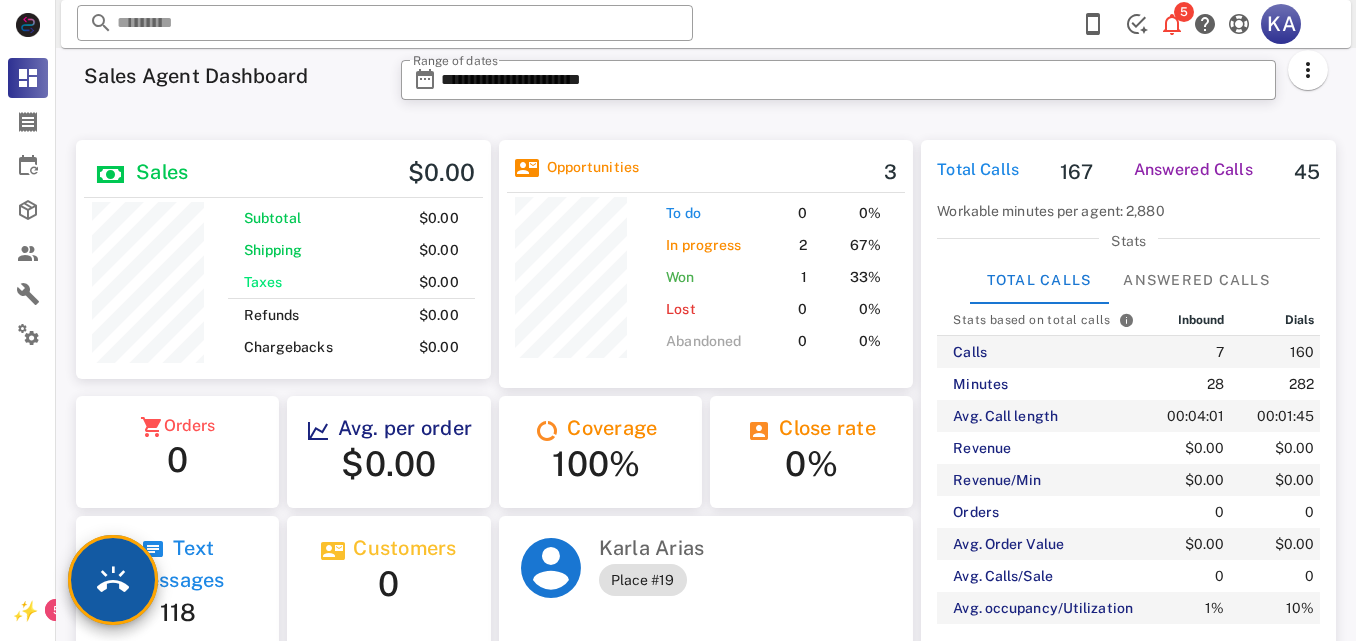 click at bounding box center (113, 580) 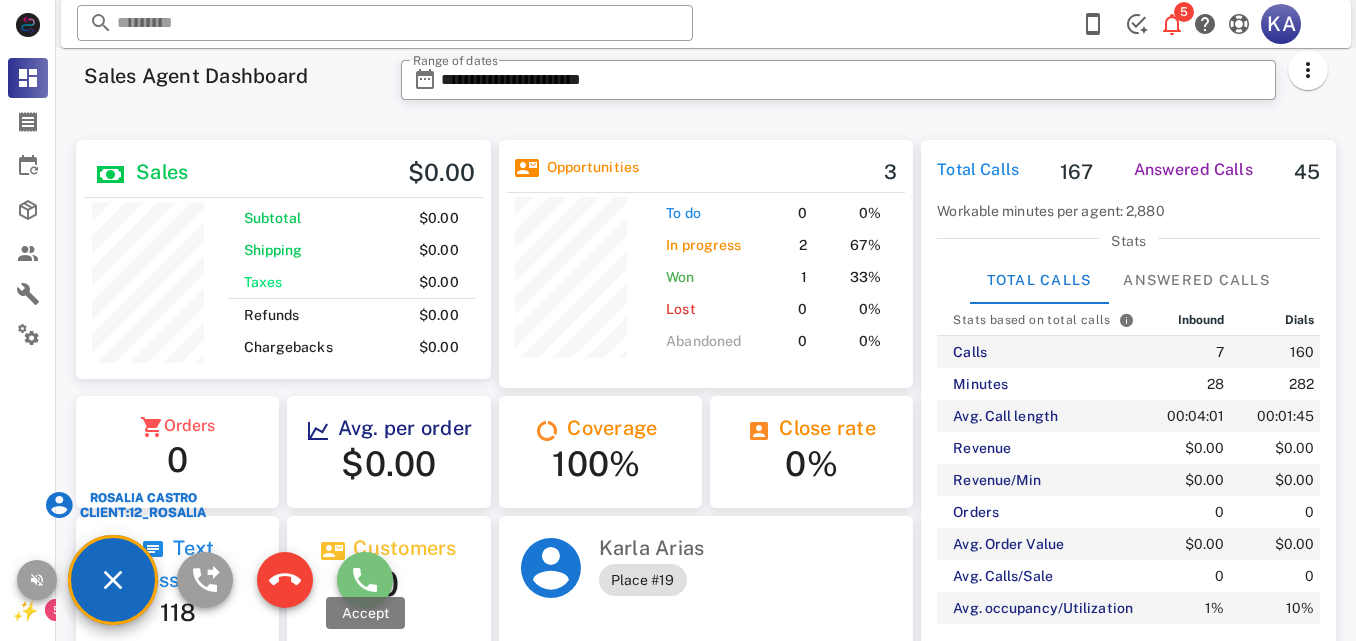 click at bounding box center [365, 580] 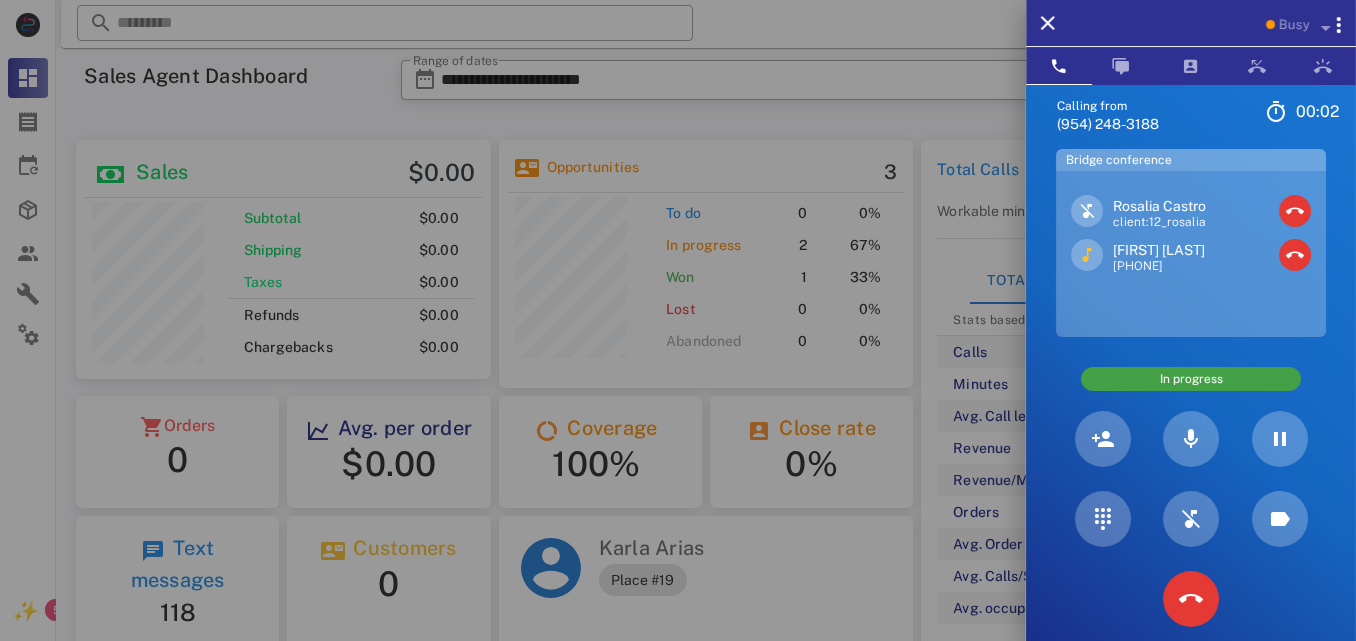 click on "+15055450321" at bounding box center [1159, 267] 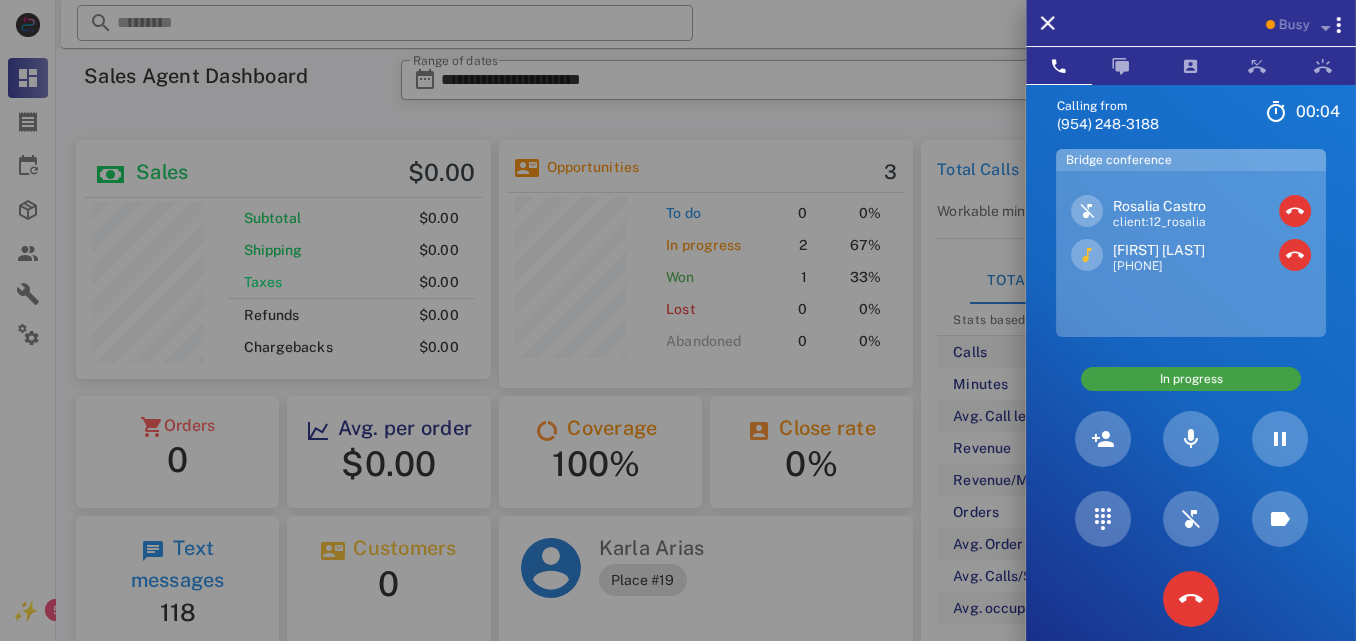 click on "Carina Renteria" at bounding box center (1159, 250) 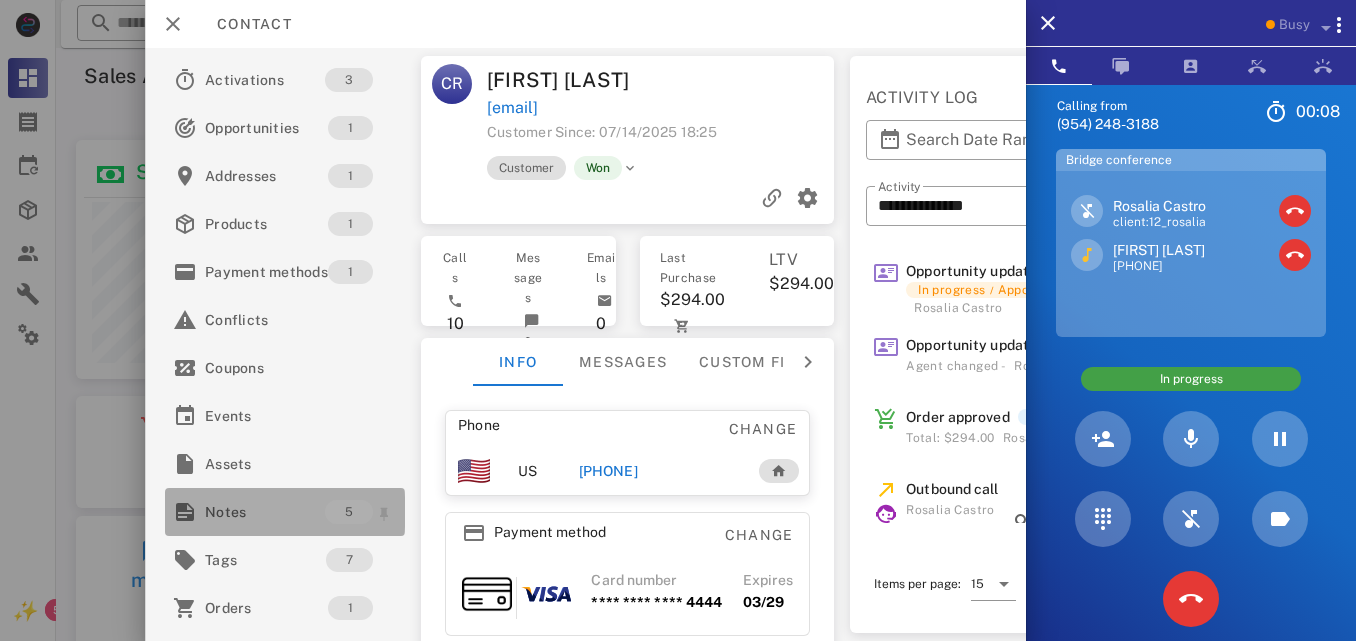 click on "Notes" at bounding box center (265, 512) 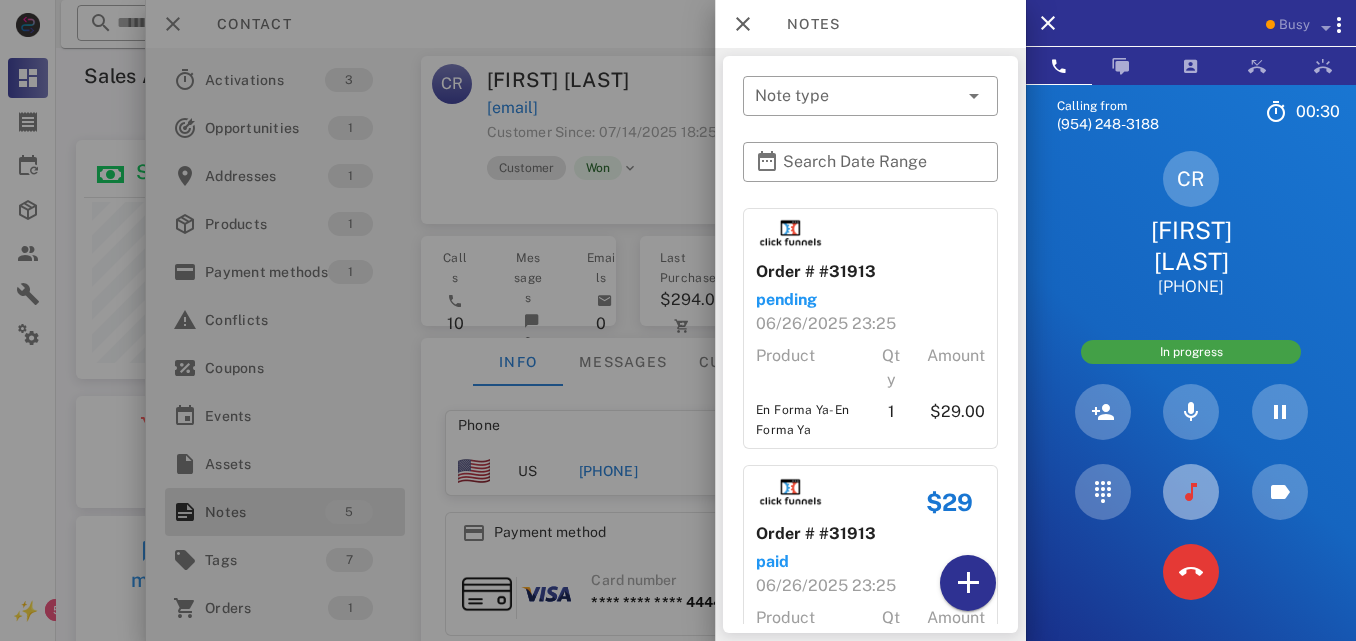 click at bounding box center (1191, 492) 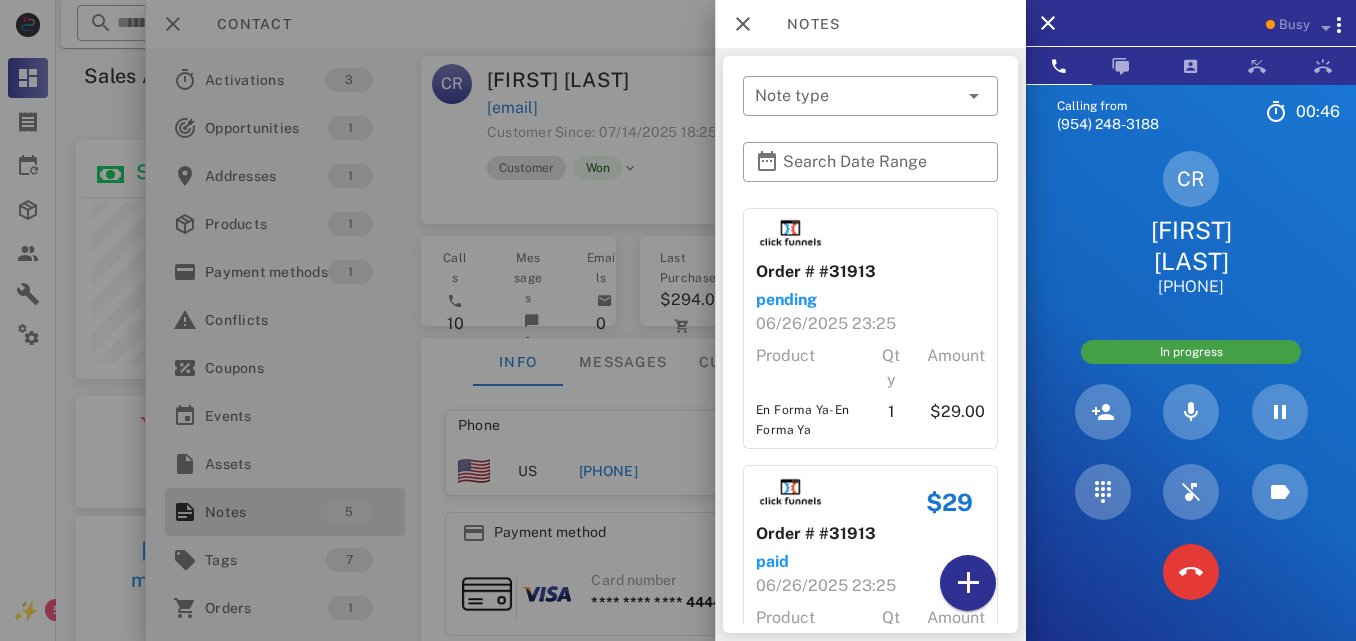 click at bounding box center [678, 320] 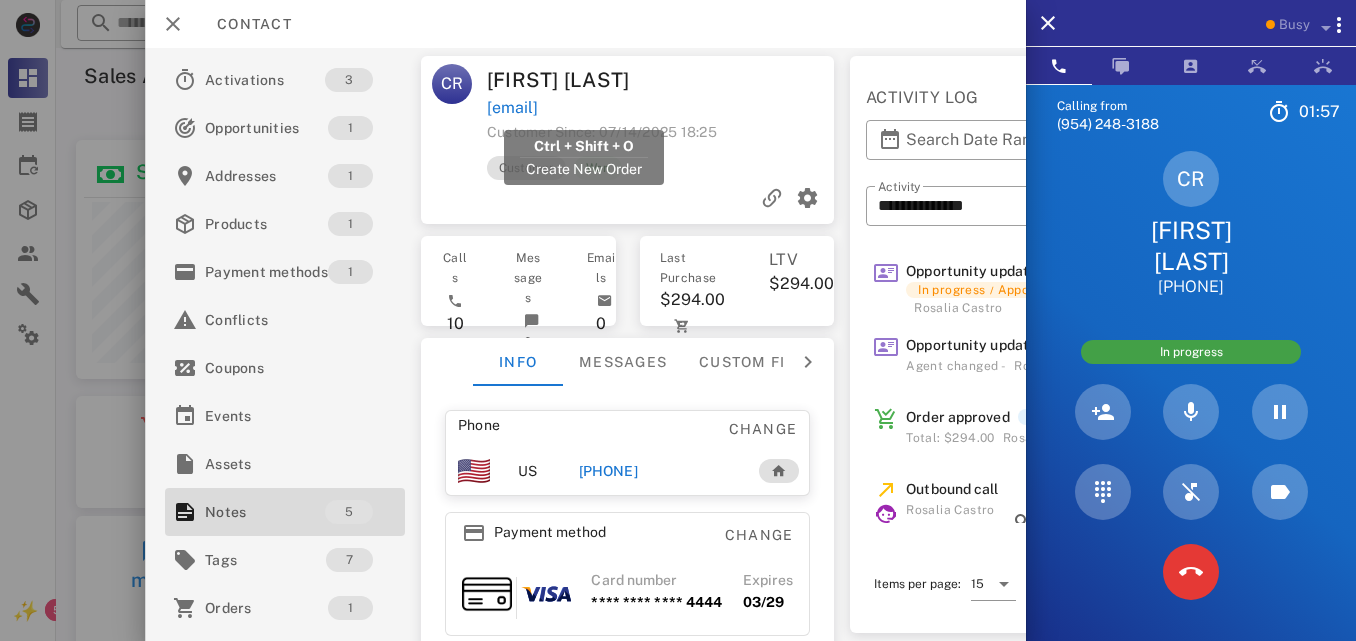 drag, startPoint x: 691, startPoint y: 108, endPoint x: 485, endPoint y: 104, distance: 206.03883 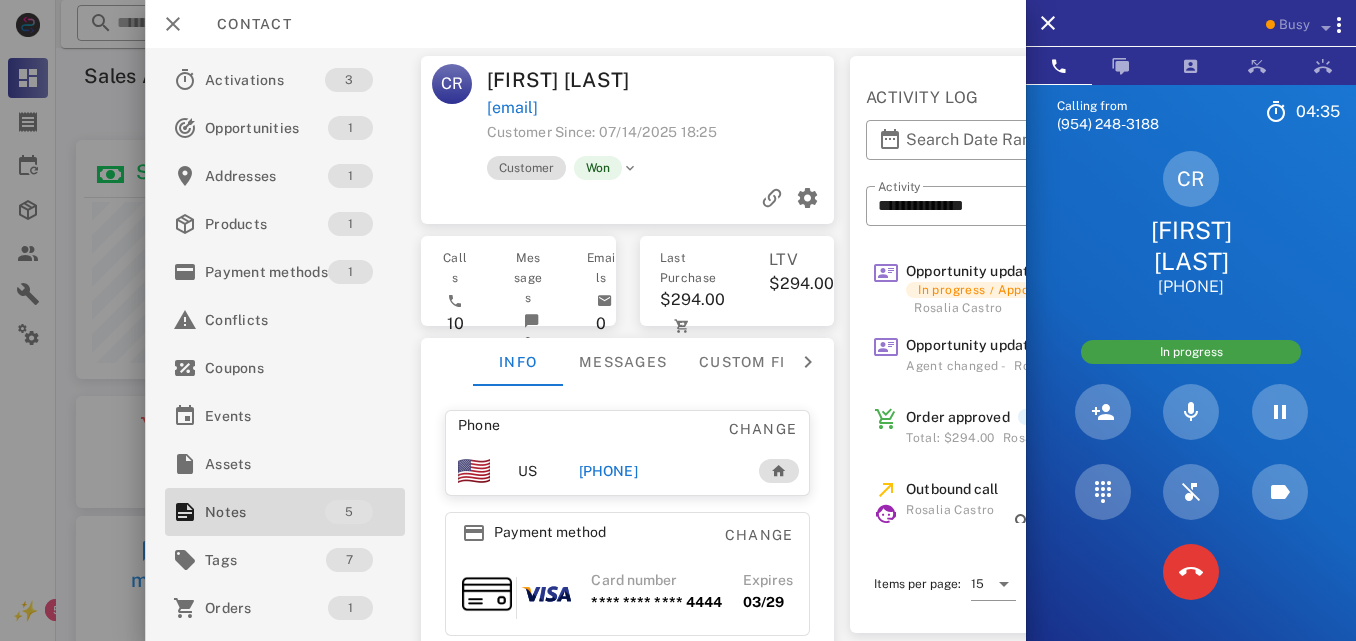 click on "Customer Since:  07/14/2025 18:25" at bounding box center [662, 138] 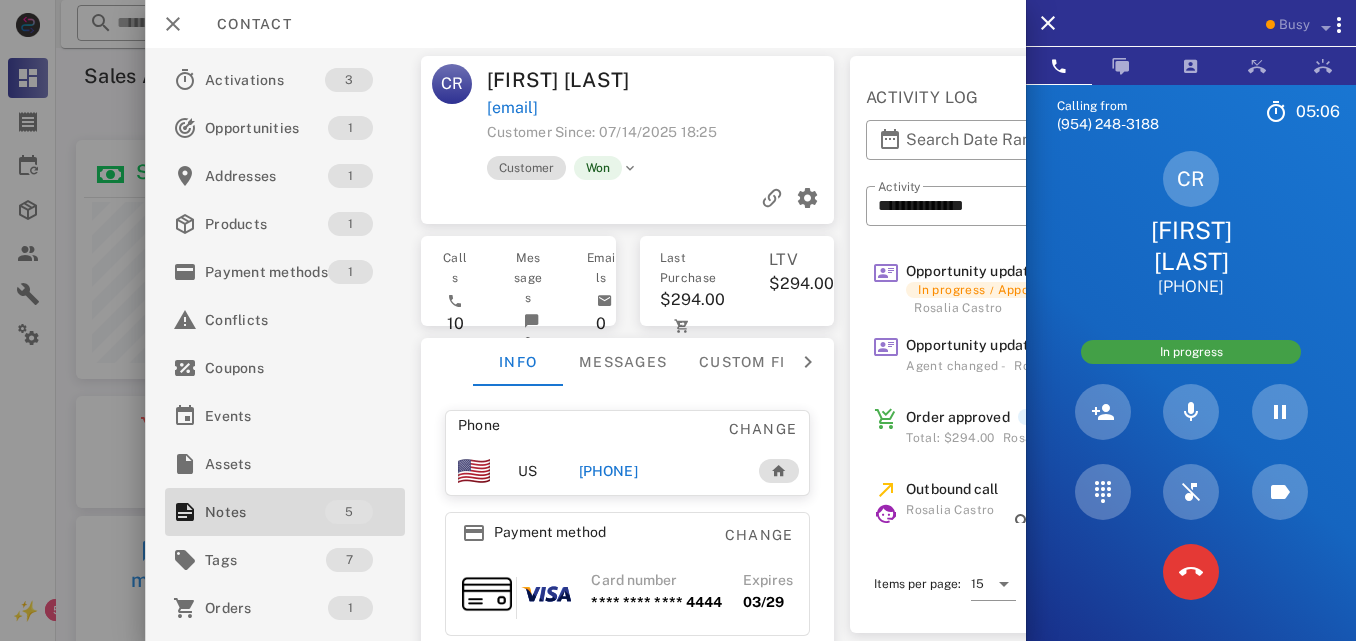 drag, startPoint x: 691, startPoint y: 456, endPoint x: 647, endPoint y: 464, distance: 44.72136 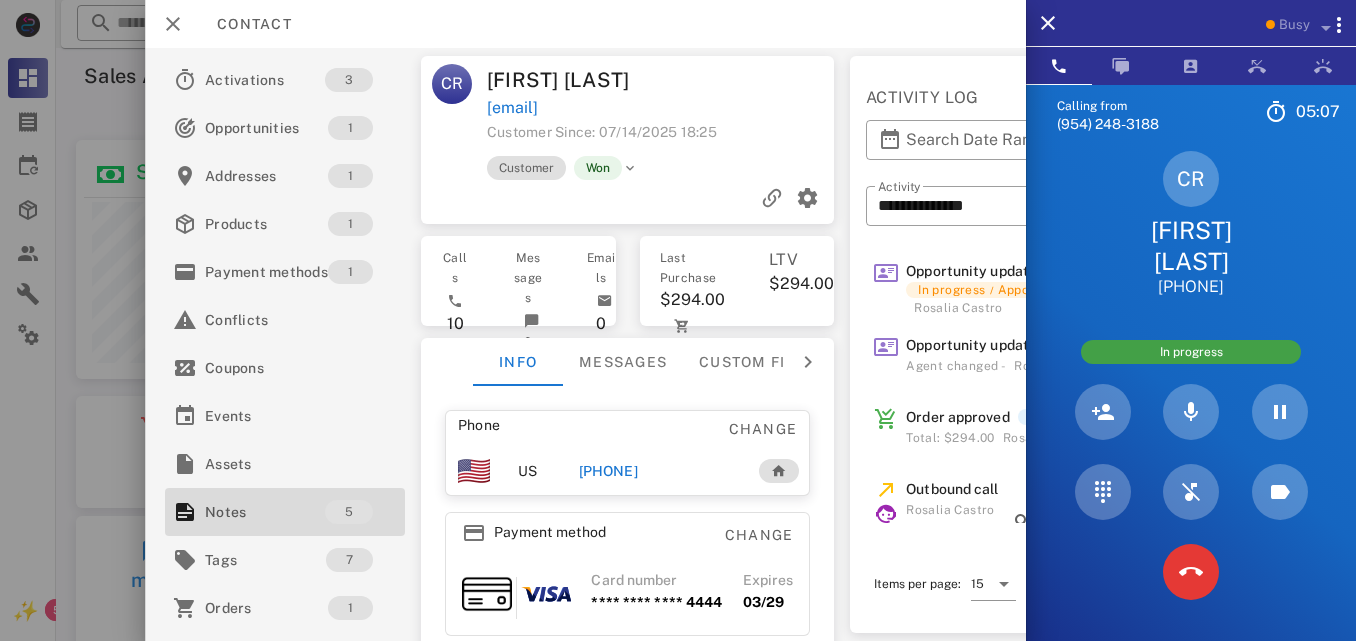 click on "carinarente05@gmail.com" at bounding box center [662, 108] 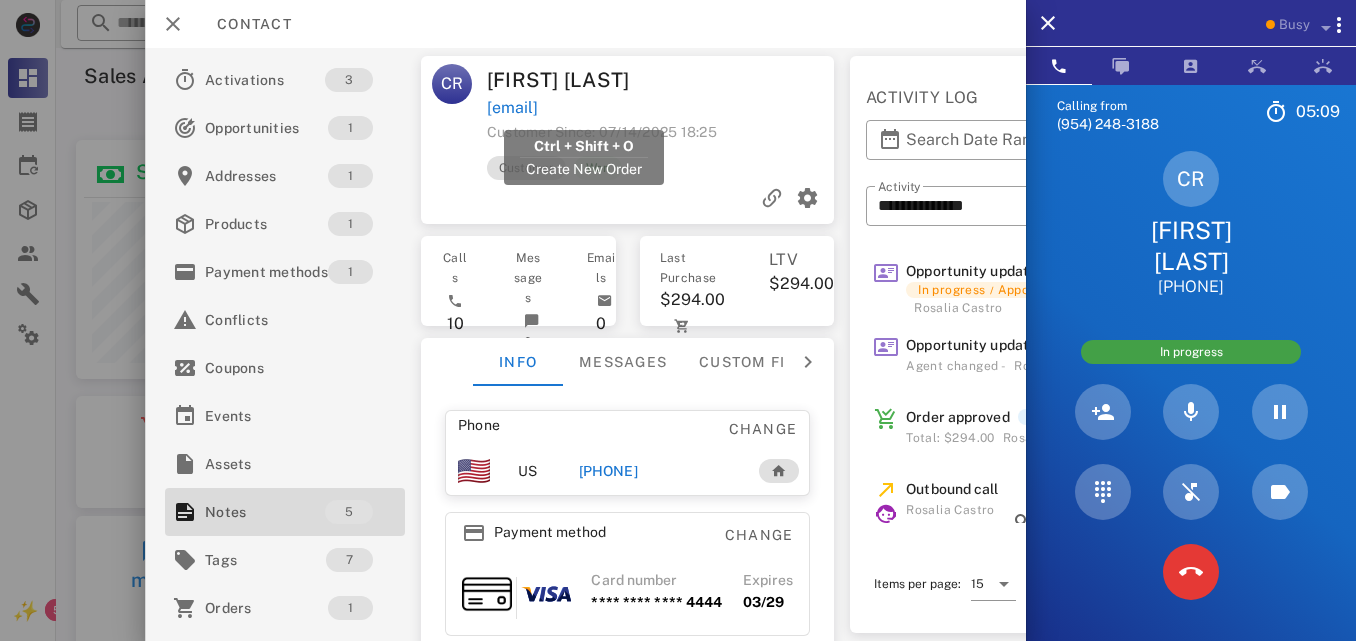 drag, startPoint x: 712, startPoint y: 106, endPoint x: 487, endPoint y: 111, distance: 225.05554 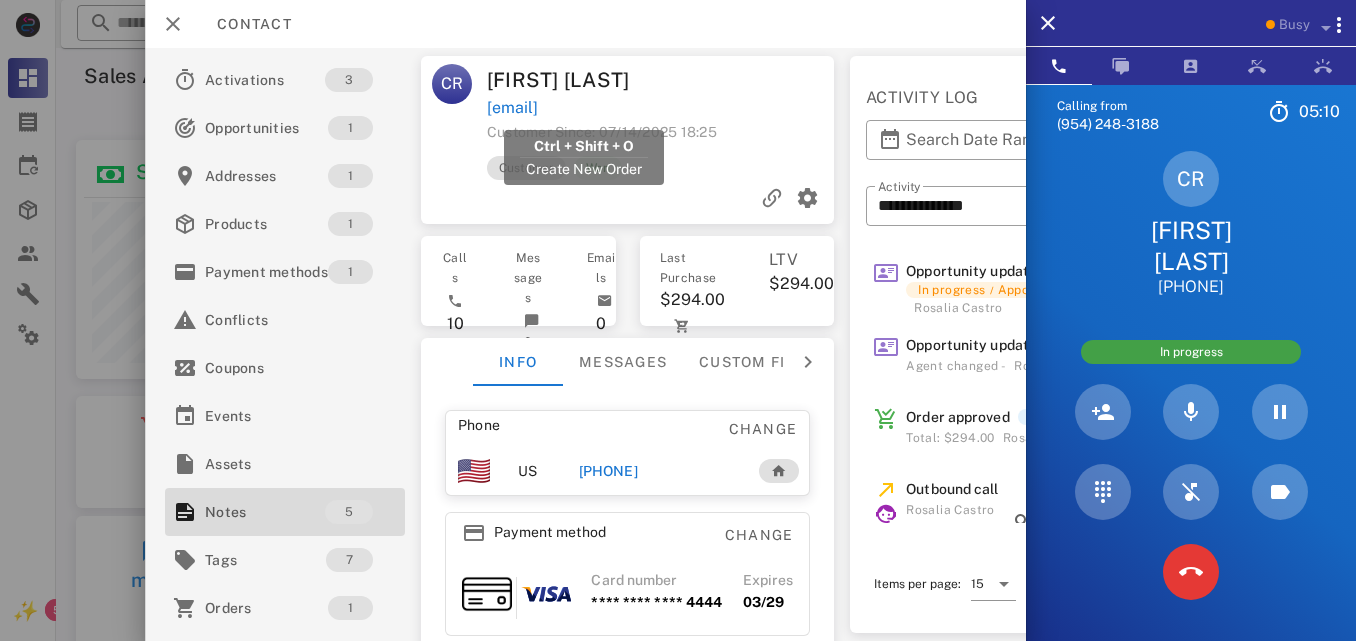 copy on "carinarente05@gmail.com" 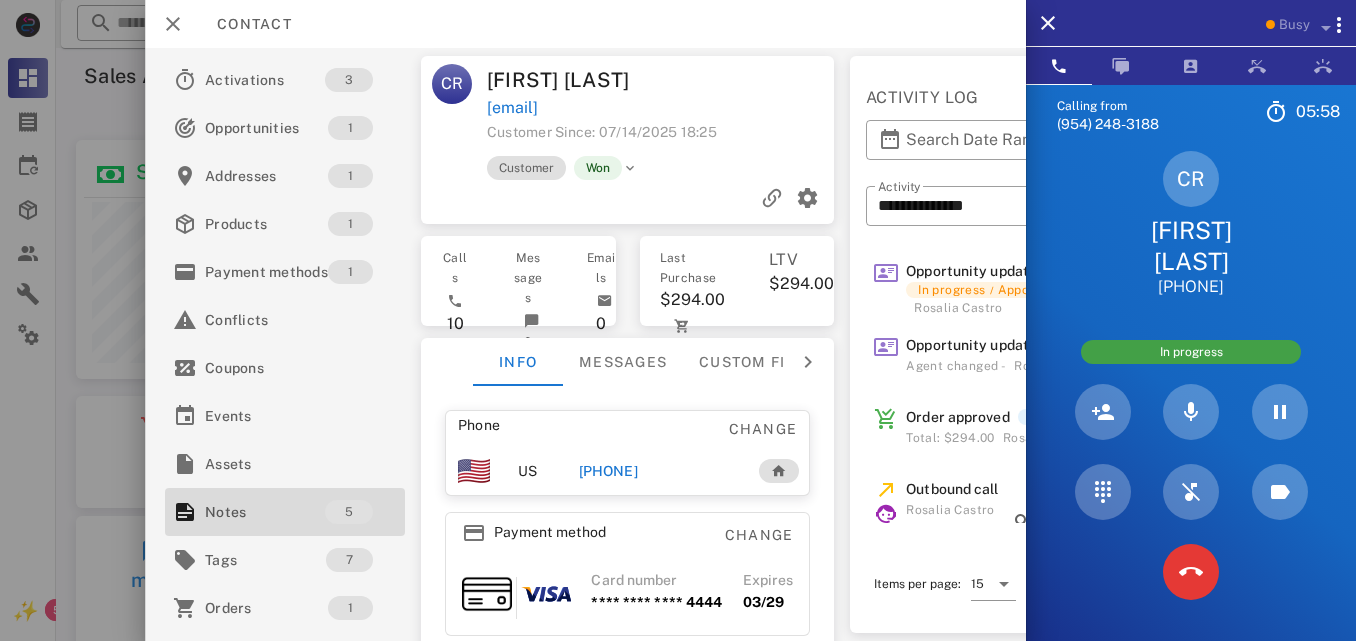 click on "Customer   Won" at bounding box center [698, 168] 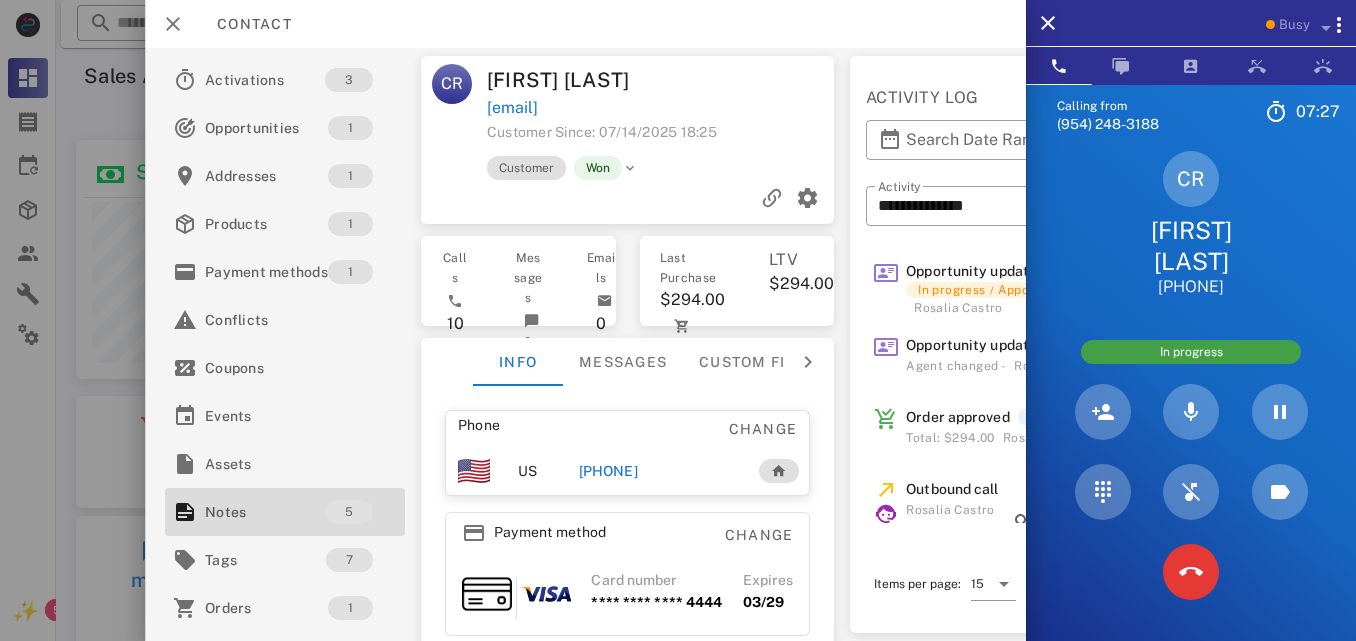 click on "Customer Since:  07/14/2025 18:25" at bounding box center (662, 138) 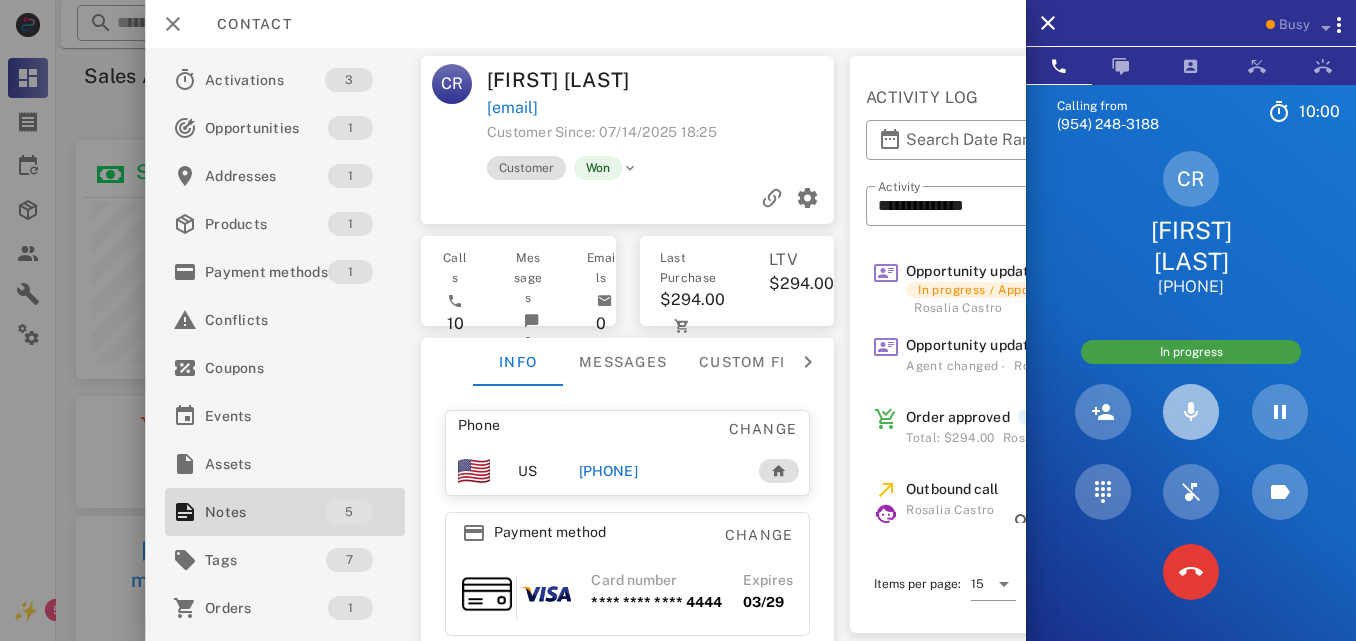 click at bounding box center (1191, 412) 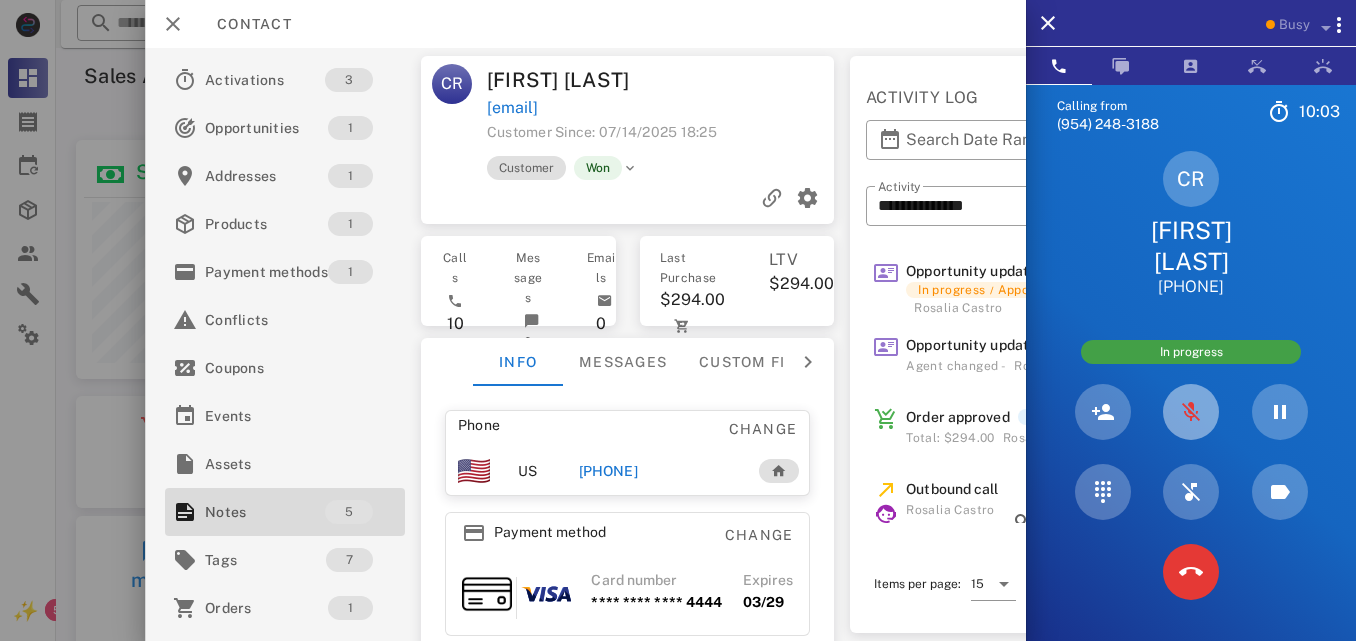 click at bounding box center (1191, 412) 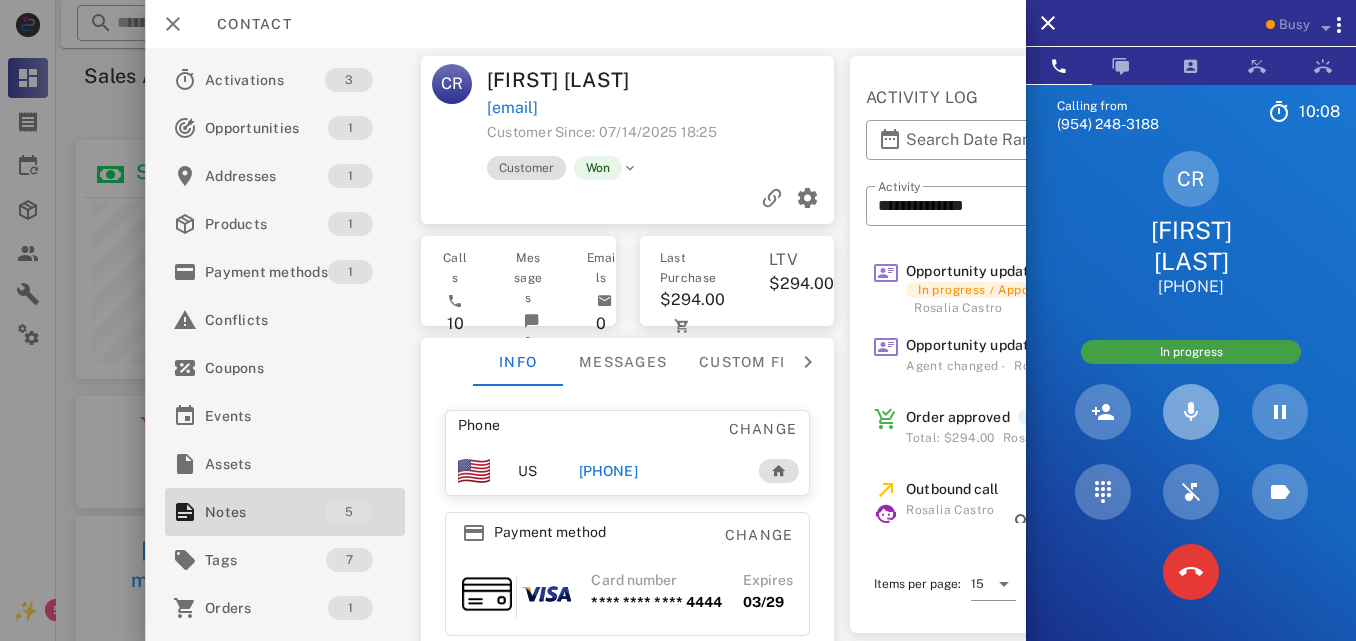 click at bounding box center (1191, 412) 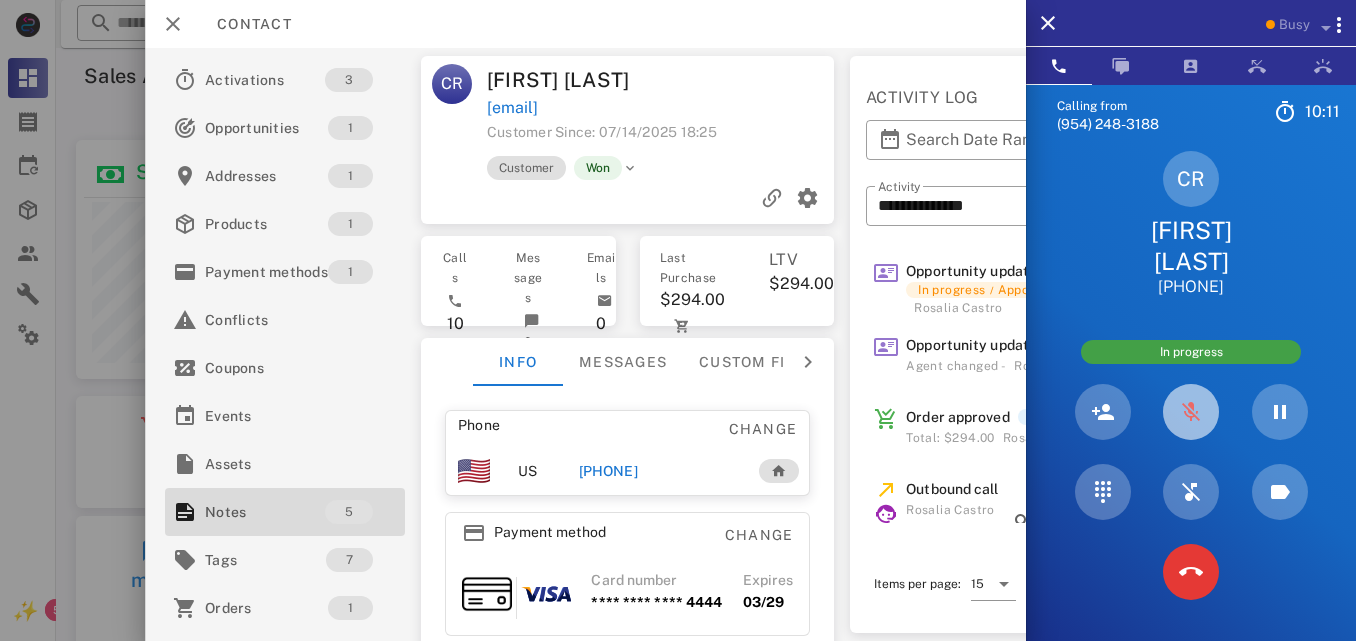 click at bounding box center (1191, 412) 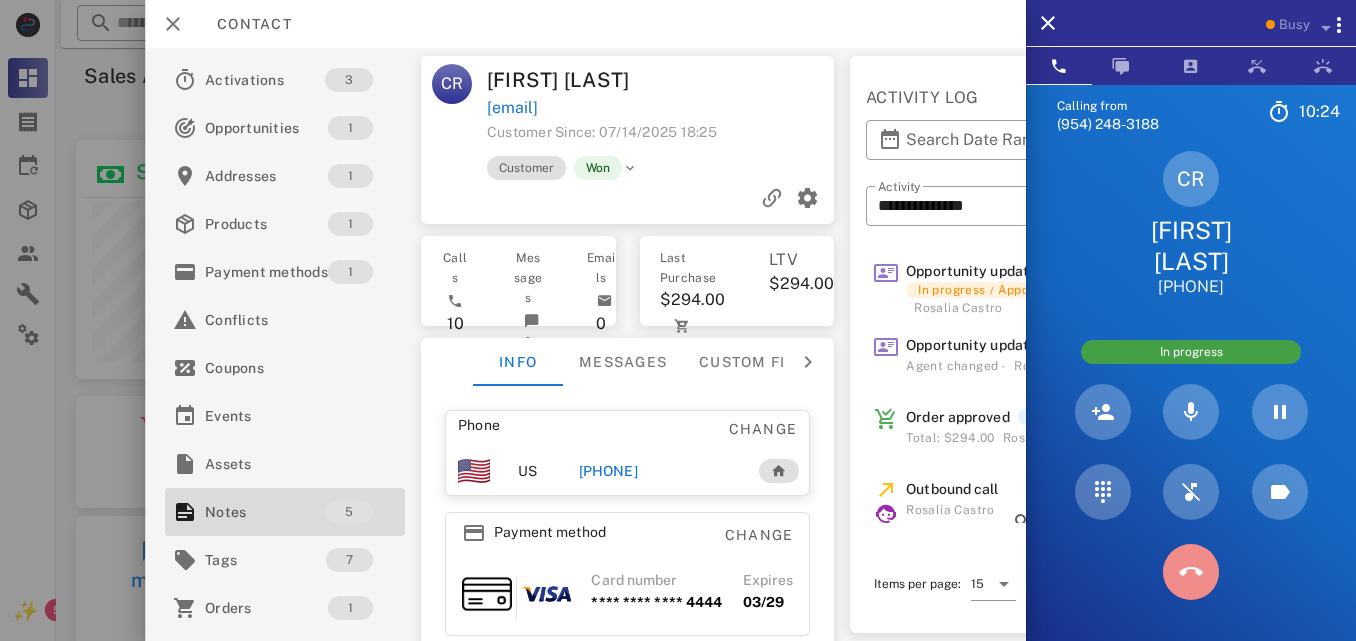 click at bounding box center [1191, 572] 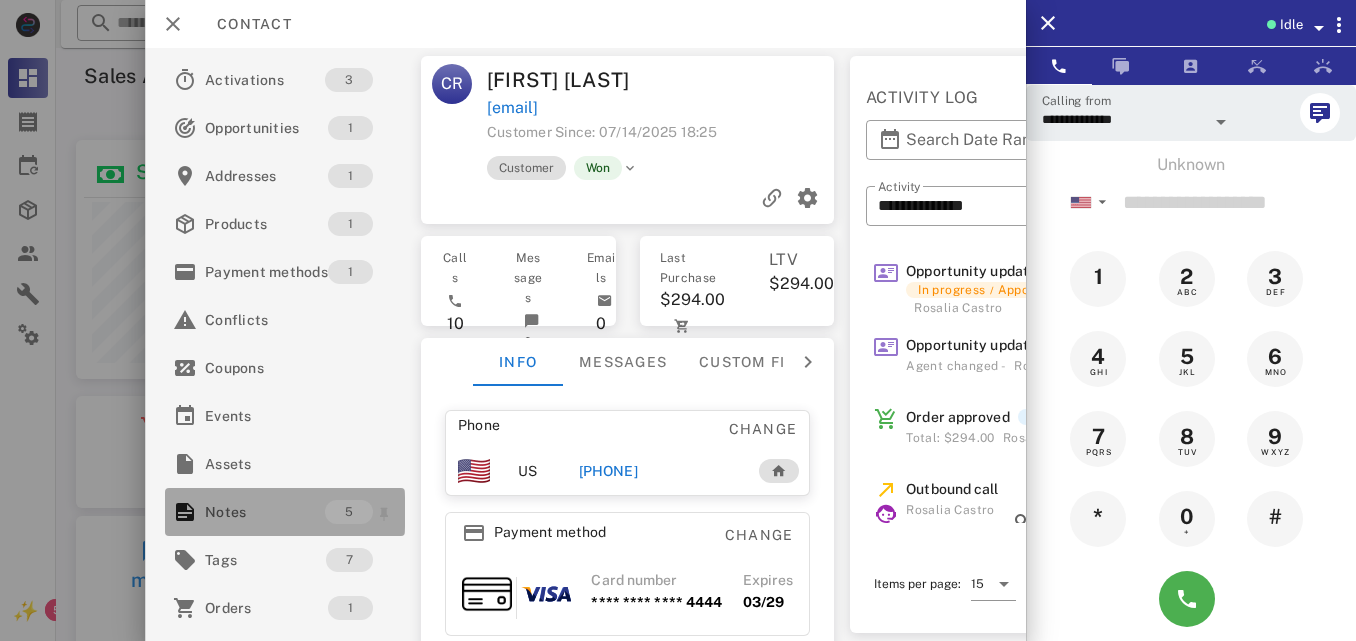 click on "Notes" at bounding box center [265, 512] 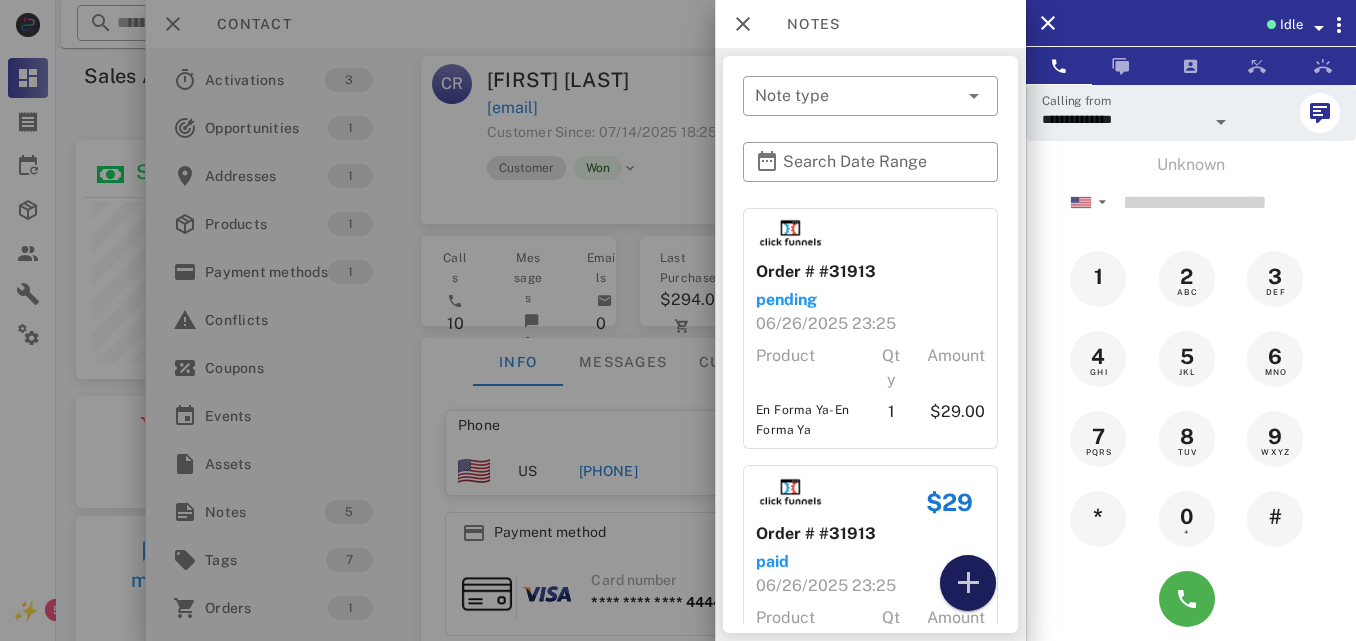 click at bounding box center [968, 583] 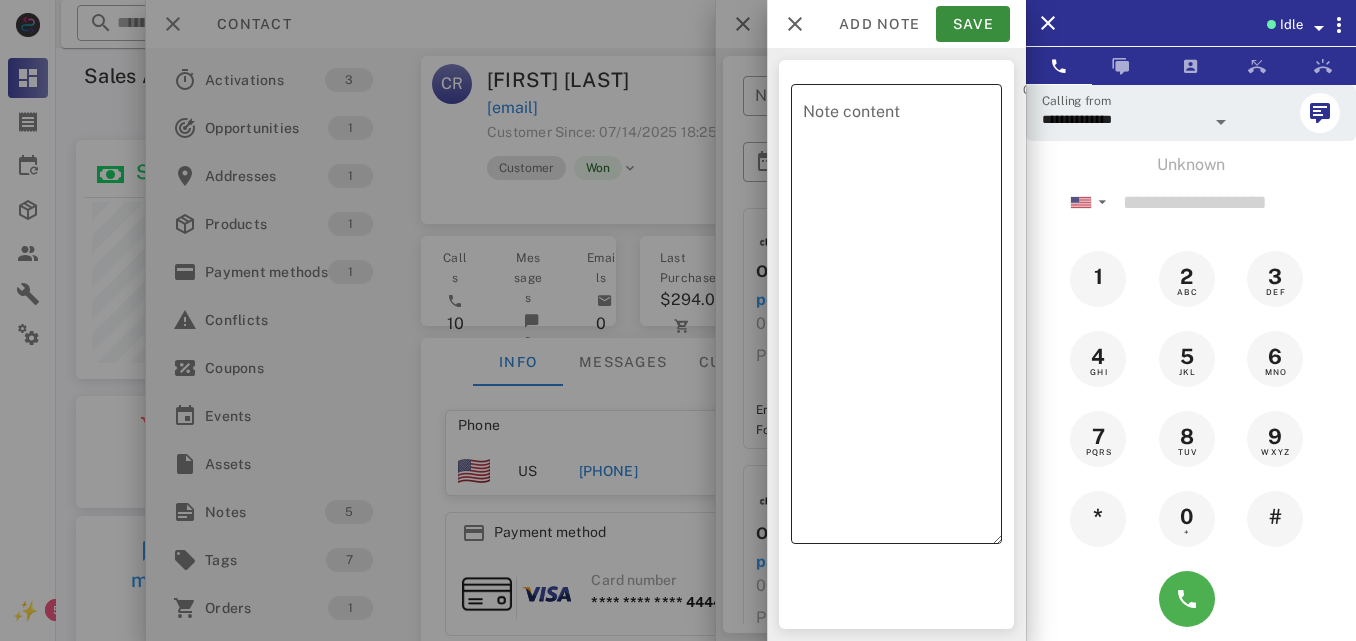 click on "Note content" at bounding box center (902, 319) 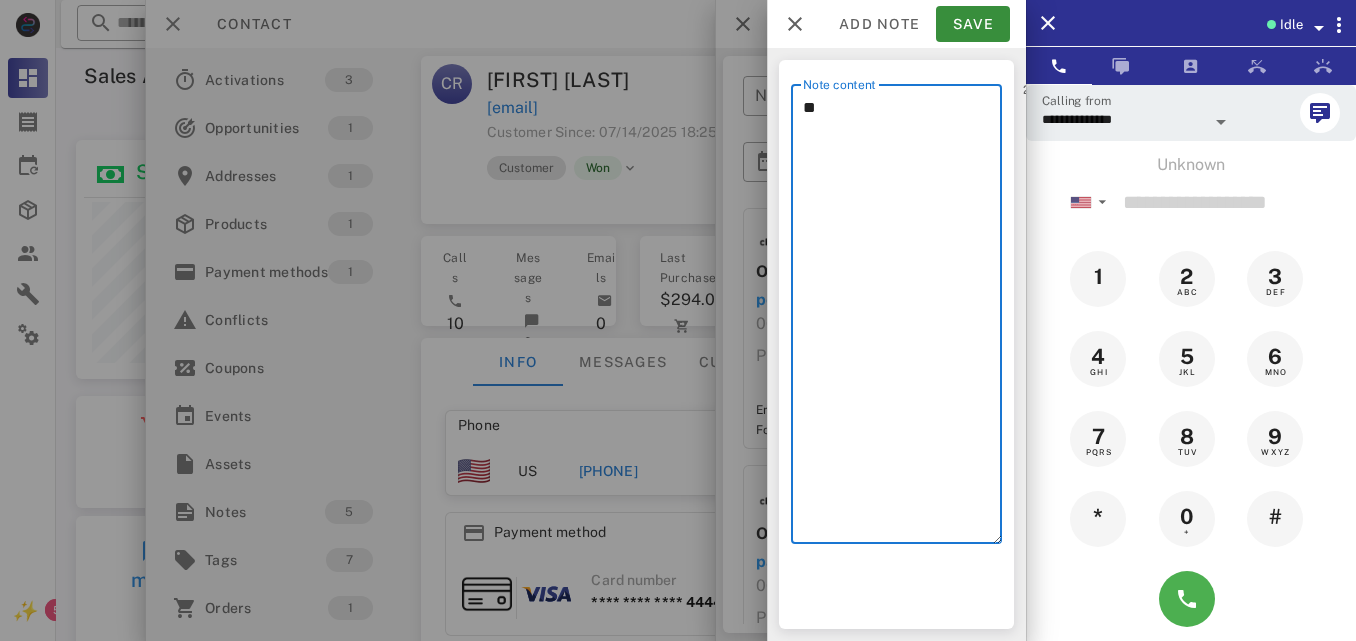 type on "*" 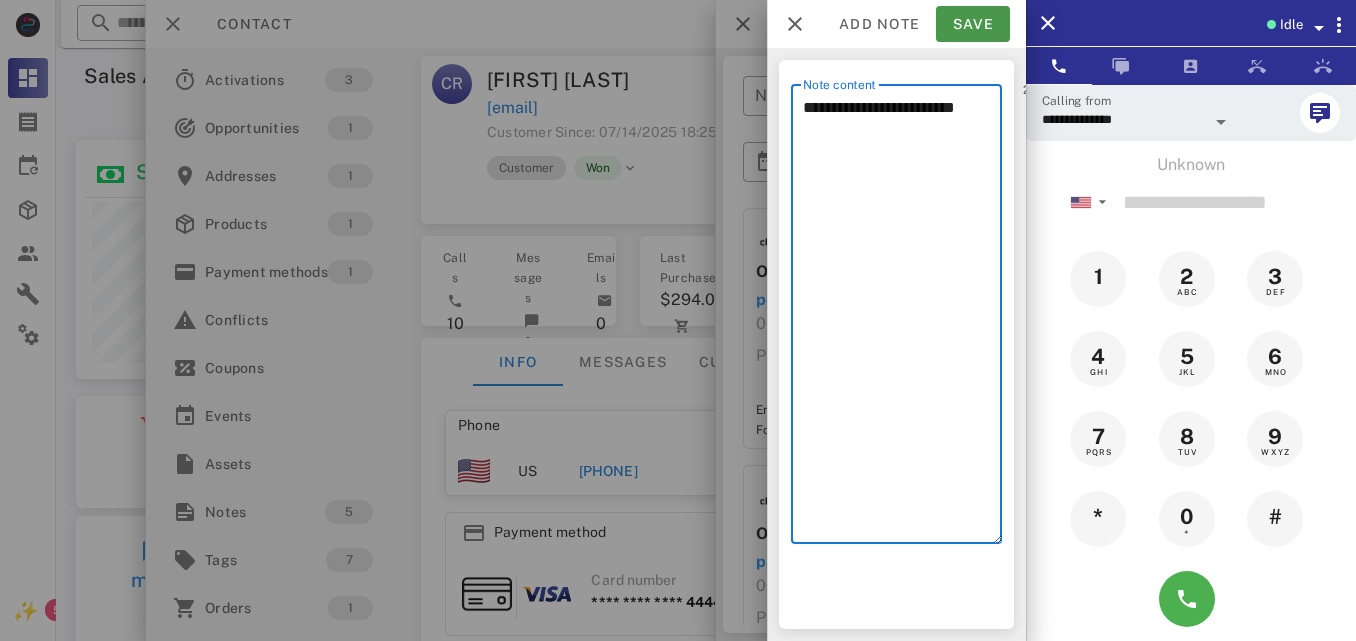 type on "**********" 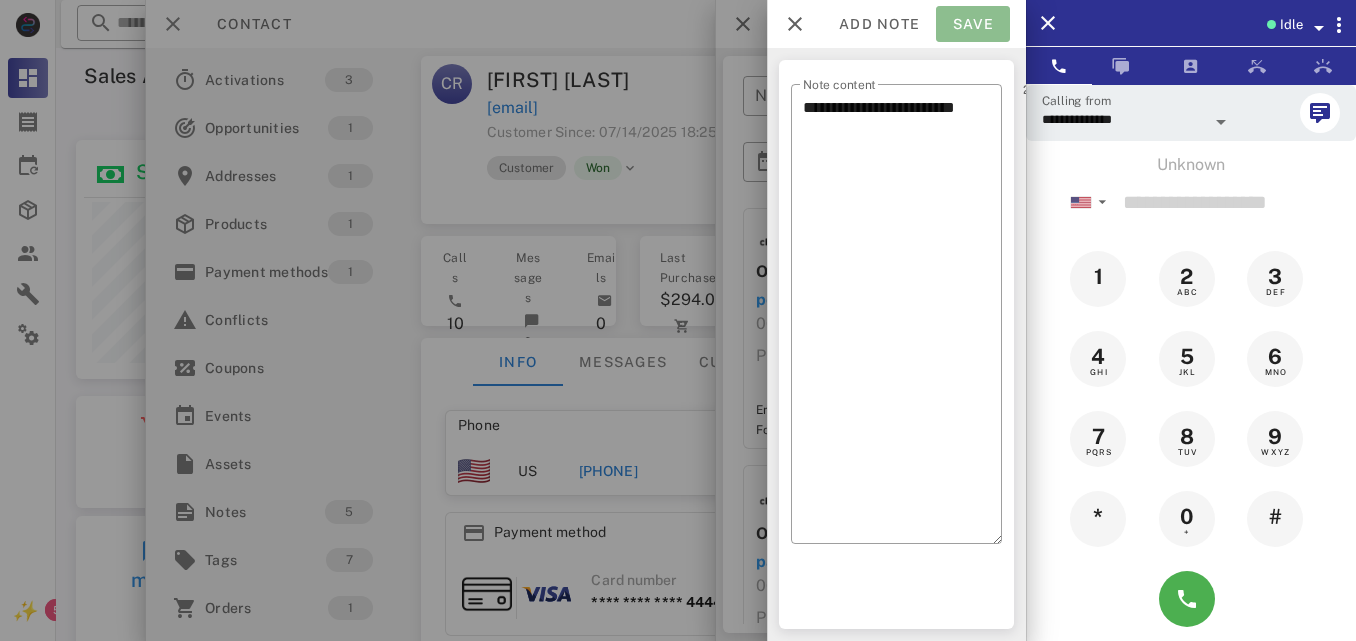 click on "Save" at bounding box center [973, 24] 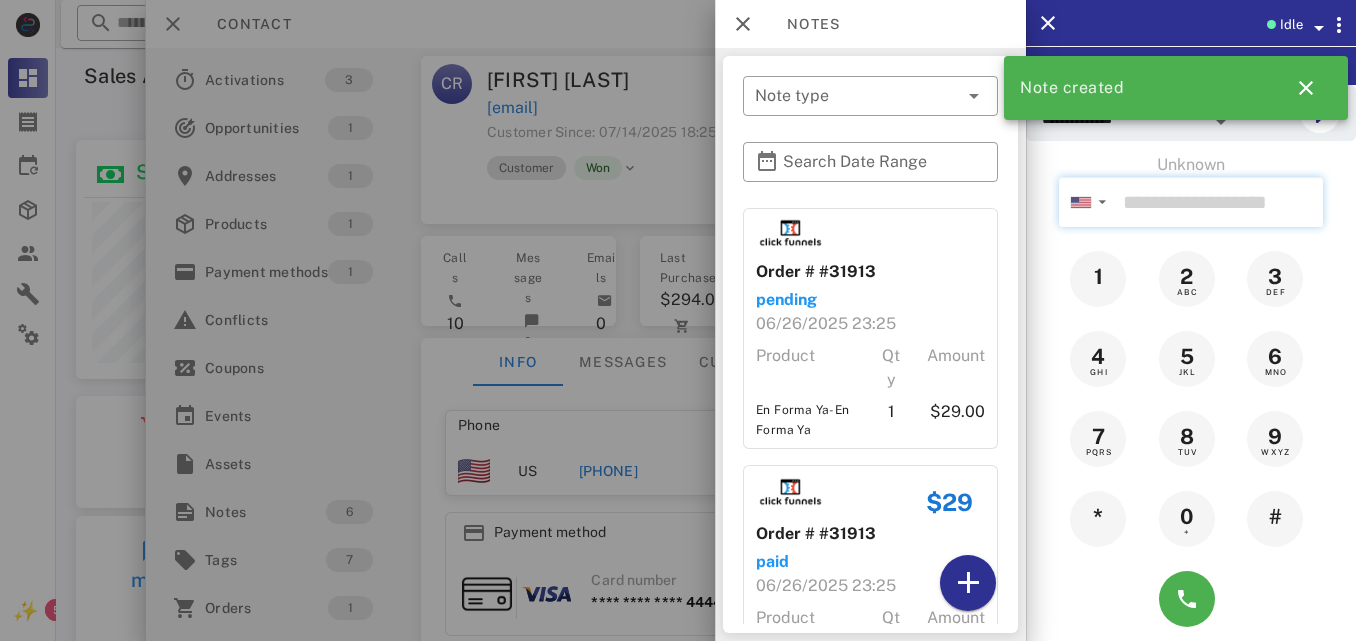 click at bounding box center [1219, 202] 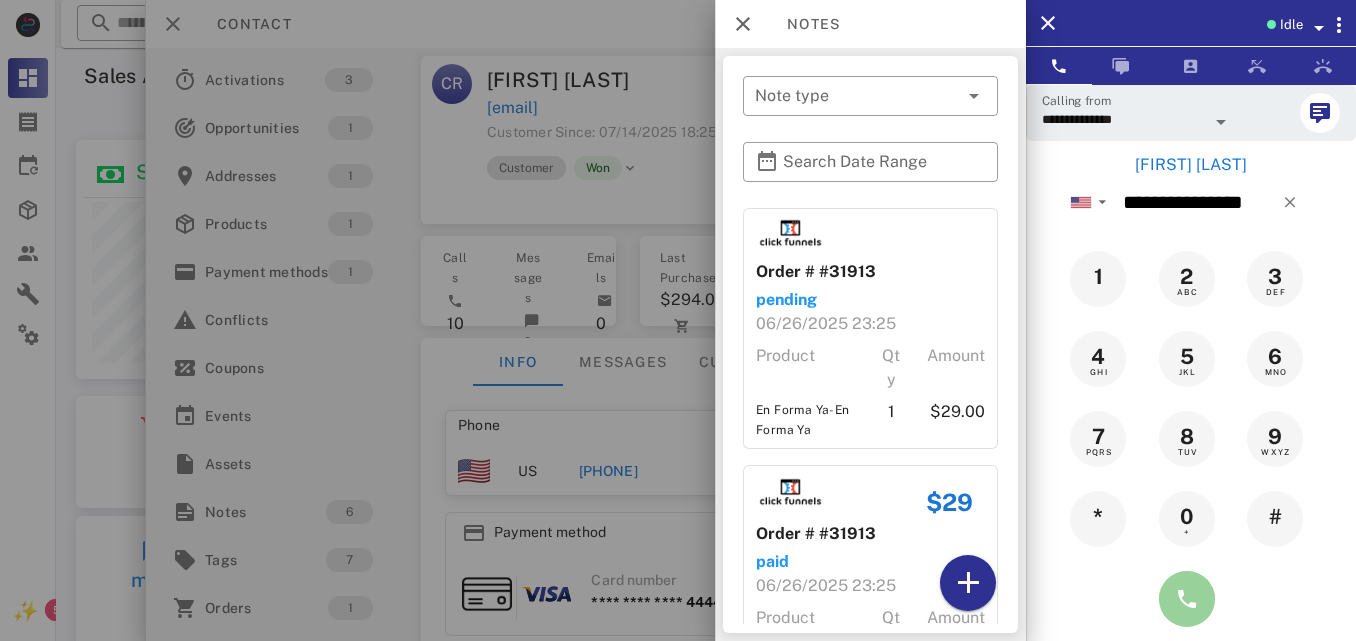 click at bounding box center [1187, 599] 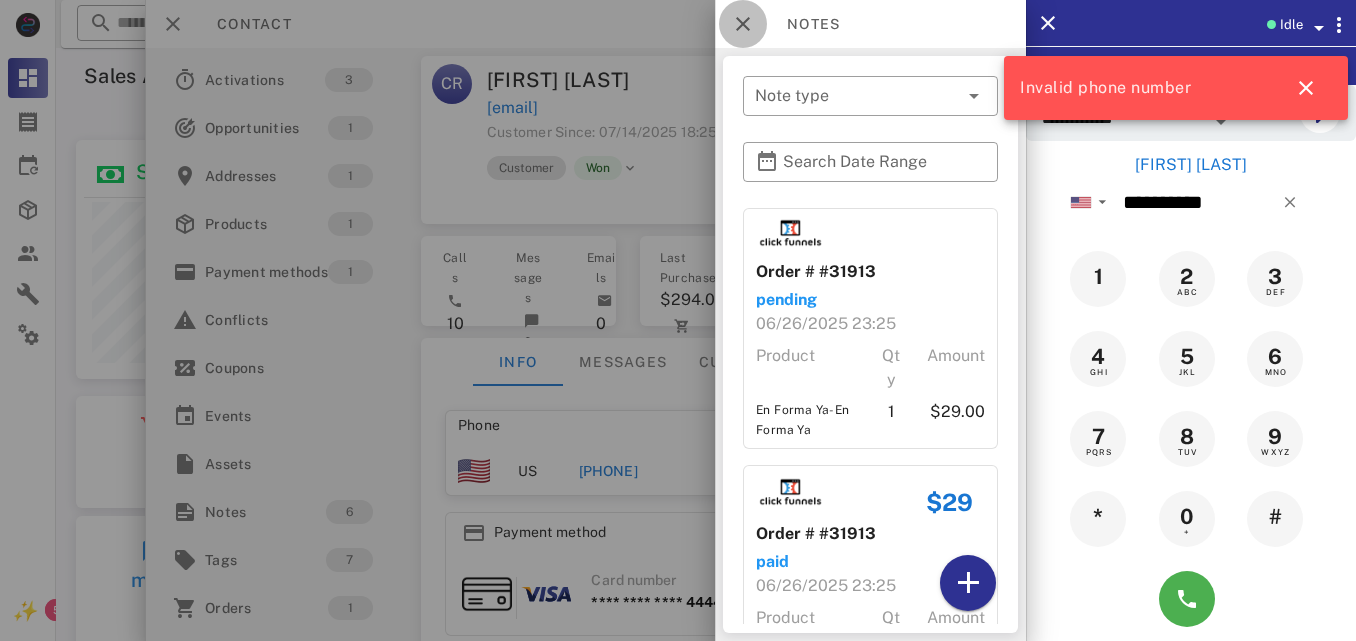 click at bounding box center [743, 24] 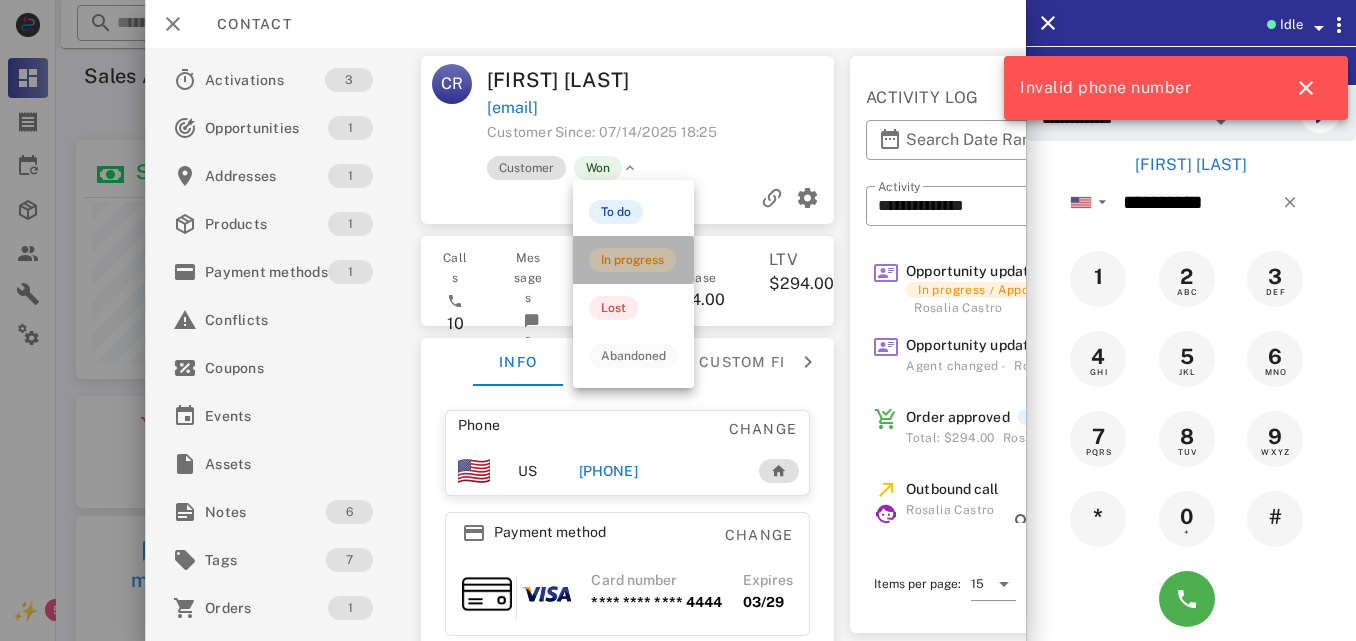 click on "In progress" at bounding box center [632, 260] 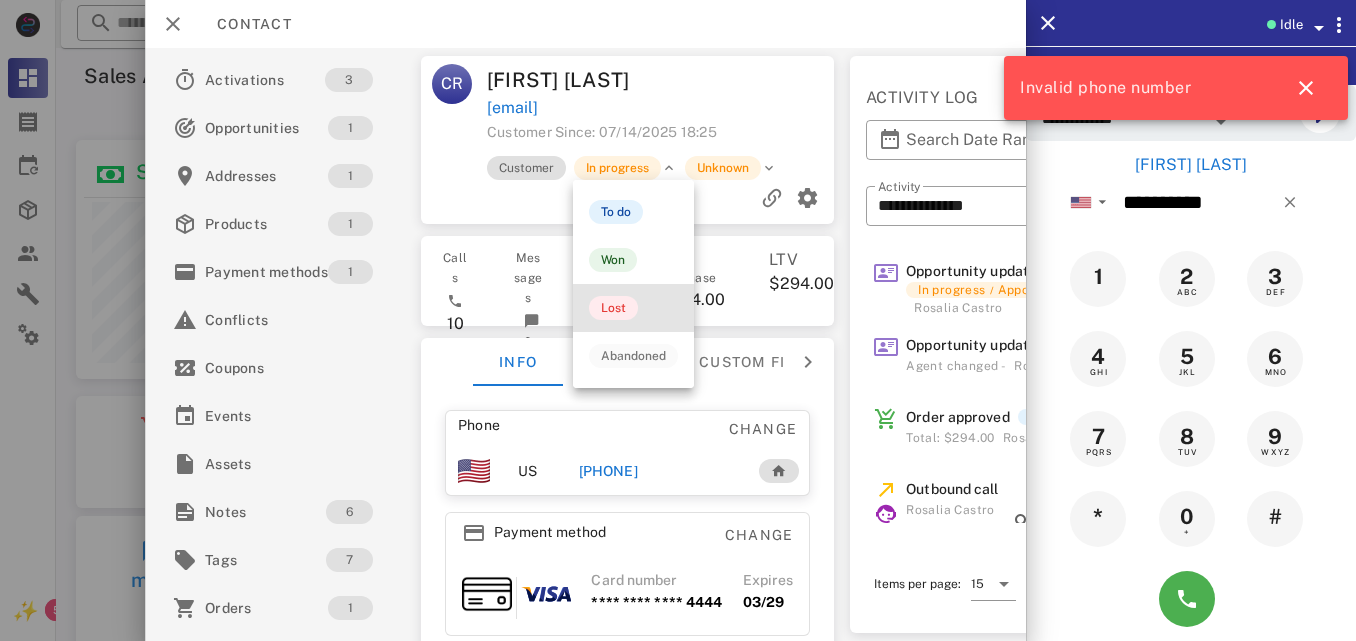 click on "Lost" at bounding box center (633, 308) 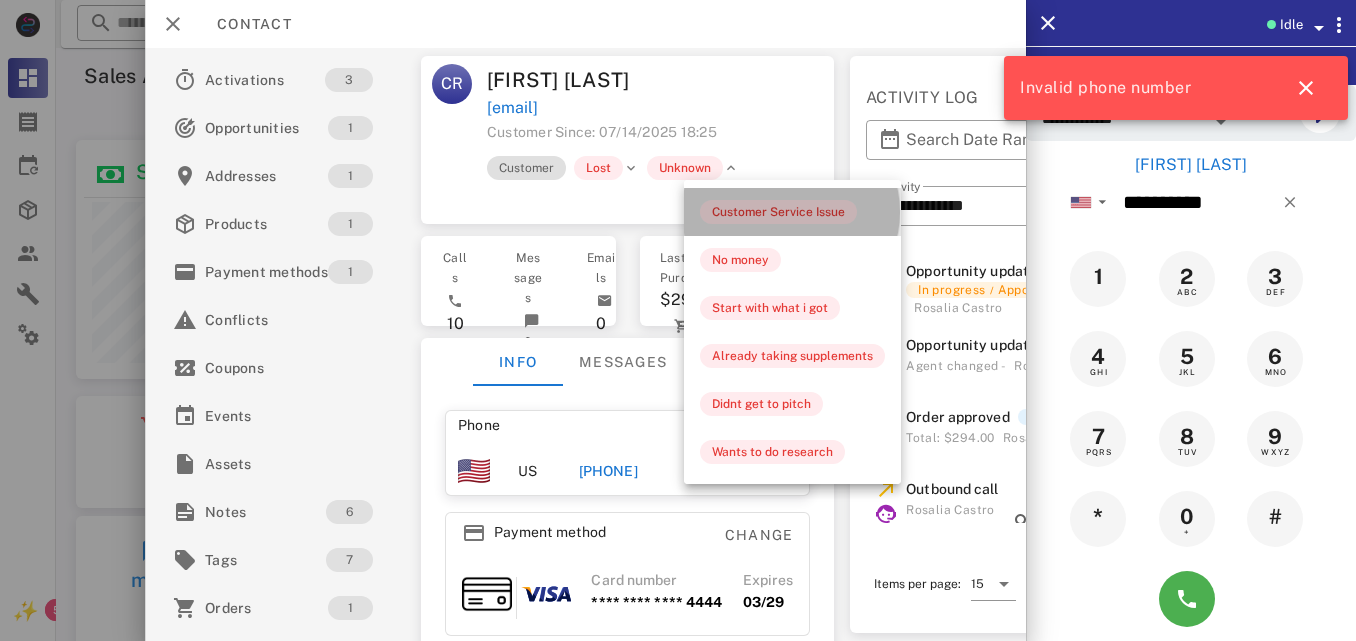 click on "Customer Service Issue" at bounding box center (778, 212) 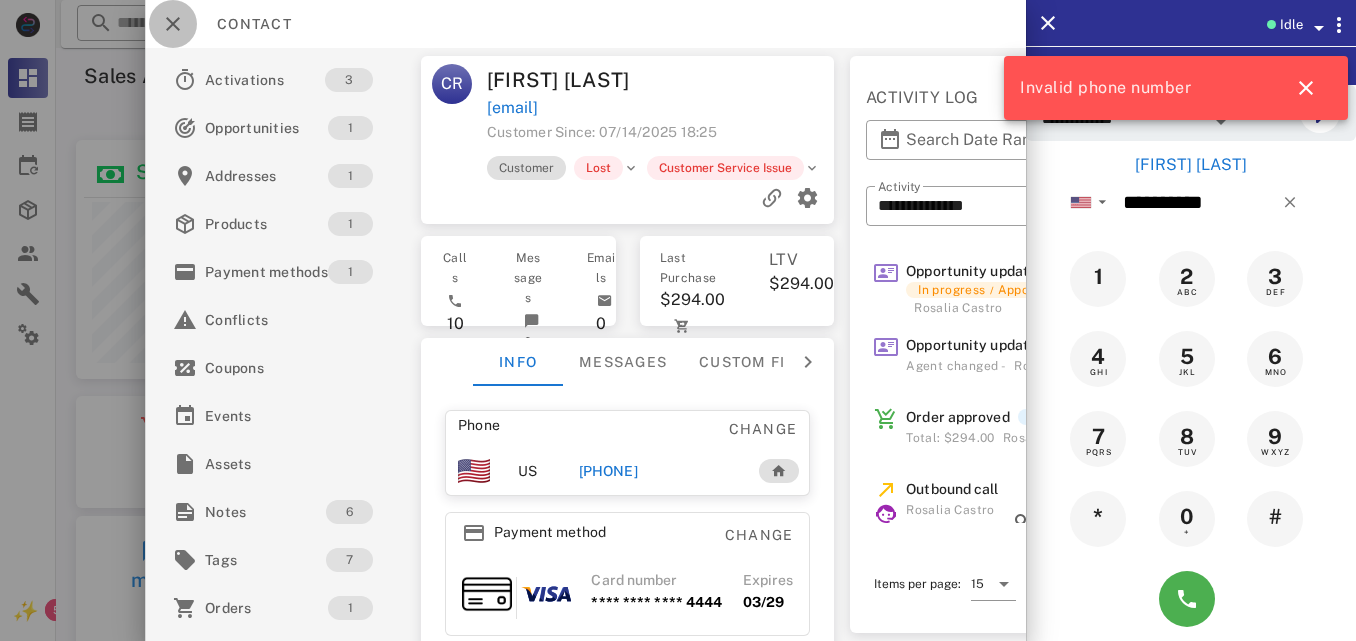 click at bounding box center (173, 24) 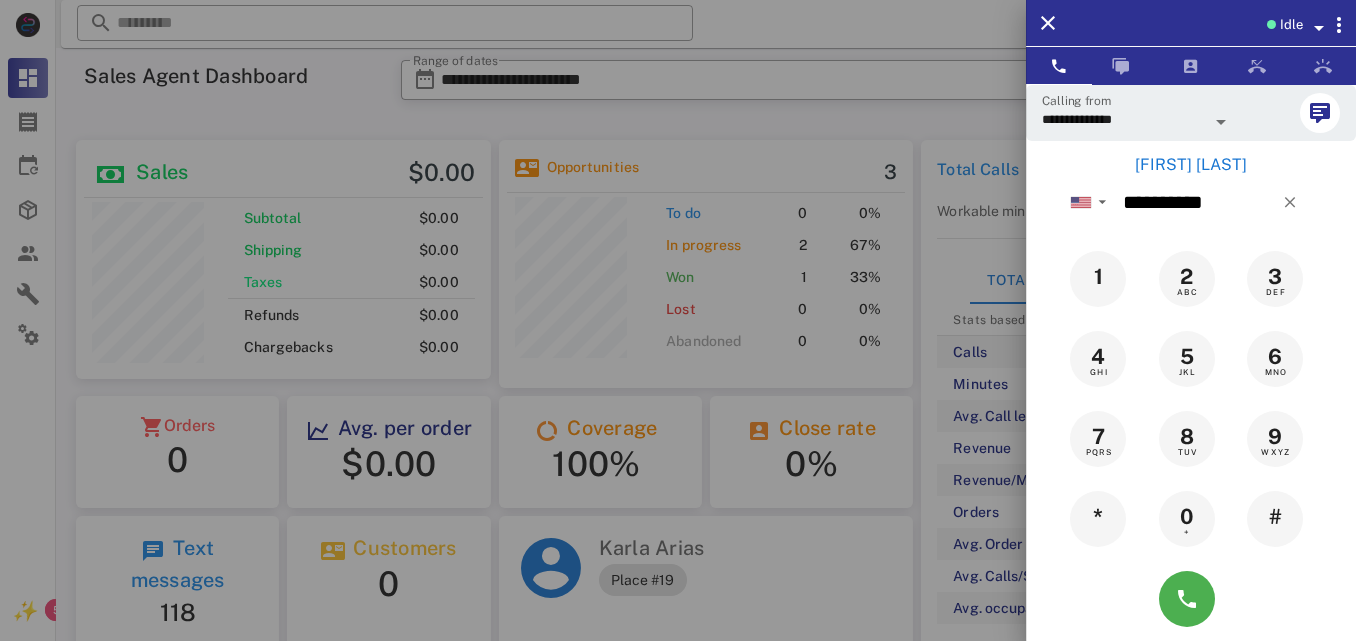 click on "Karol DUENAS" at bounding box center (1191, 165) 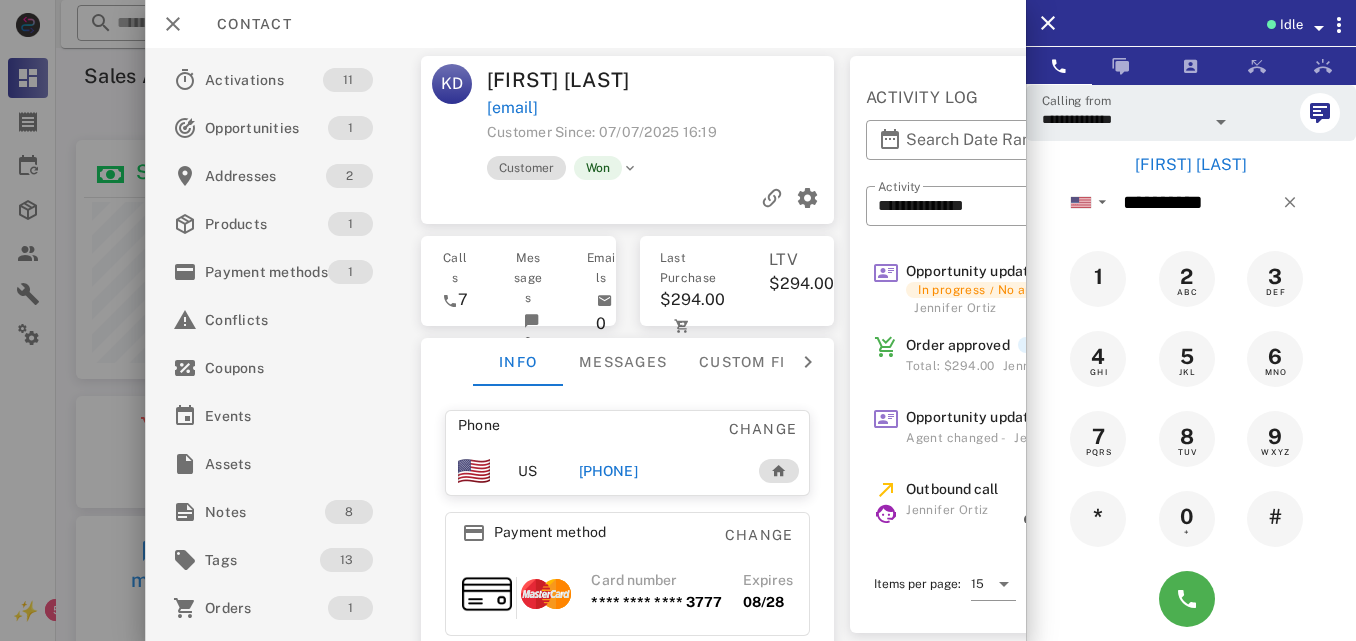 click on "+19546480894" at bounding box center [608, 471] 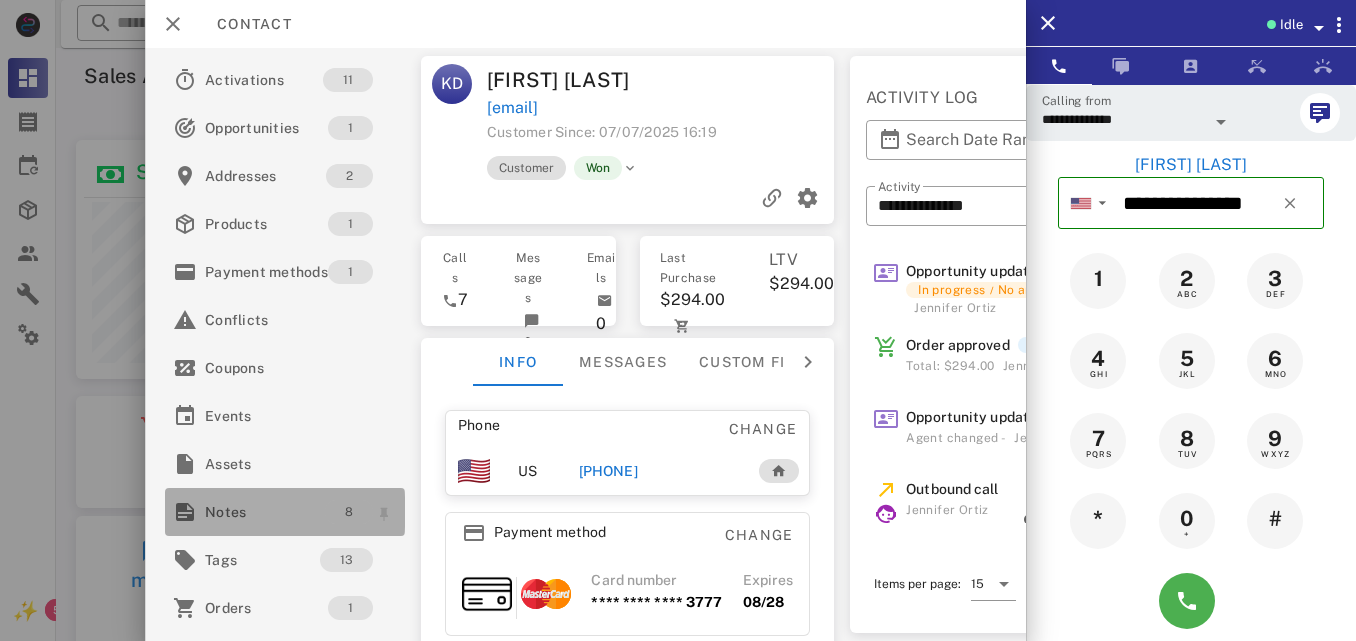 click on "8" at bounding box center (349, 512) 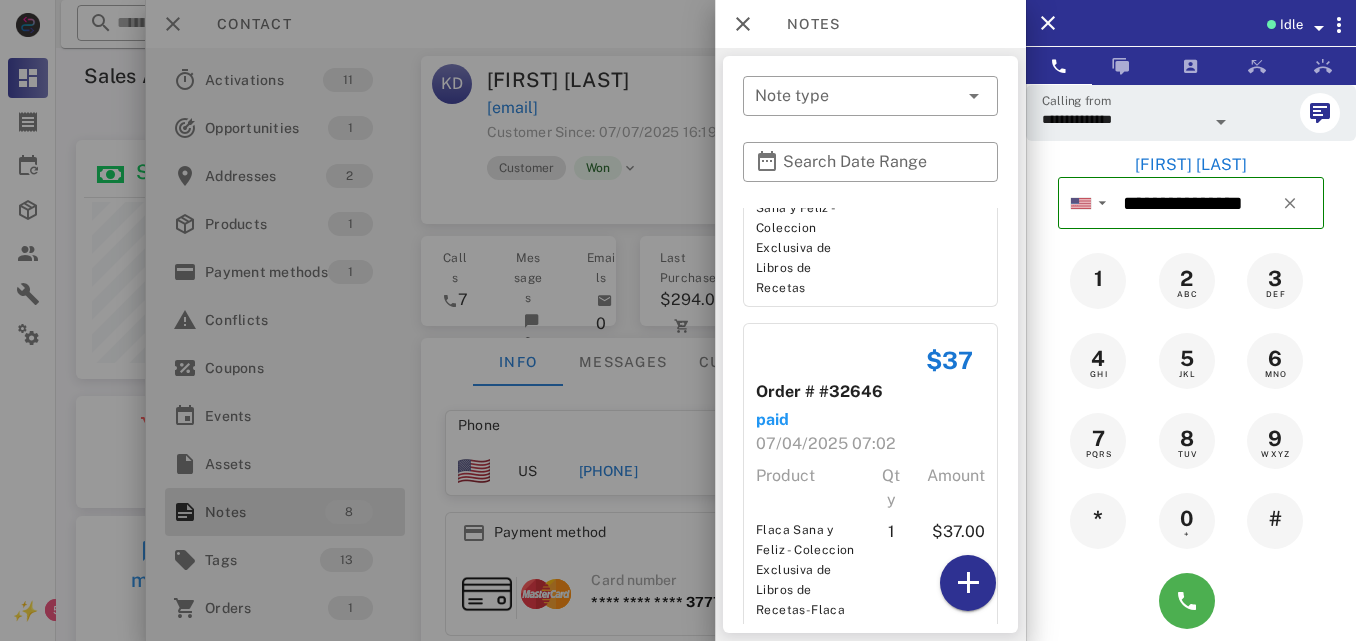 scroll, scrollTop: 2184, scrollLeft: 0, axis: vertical 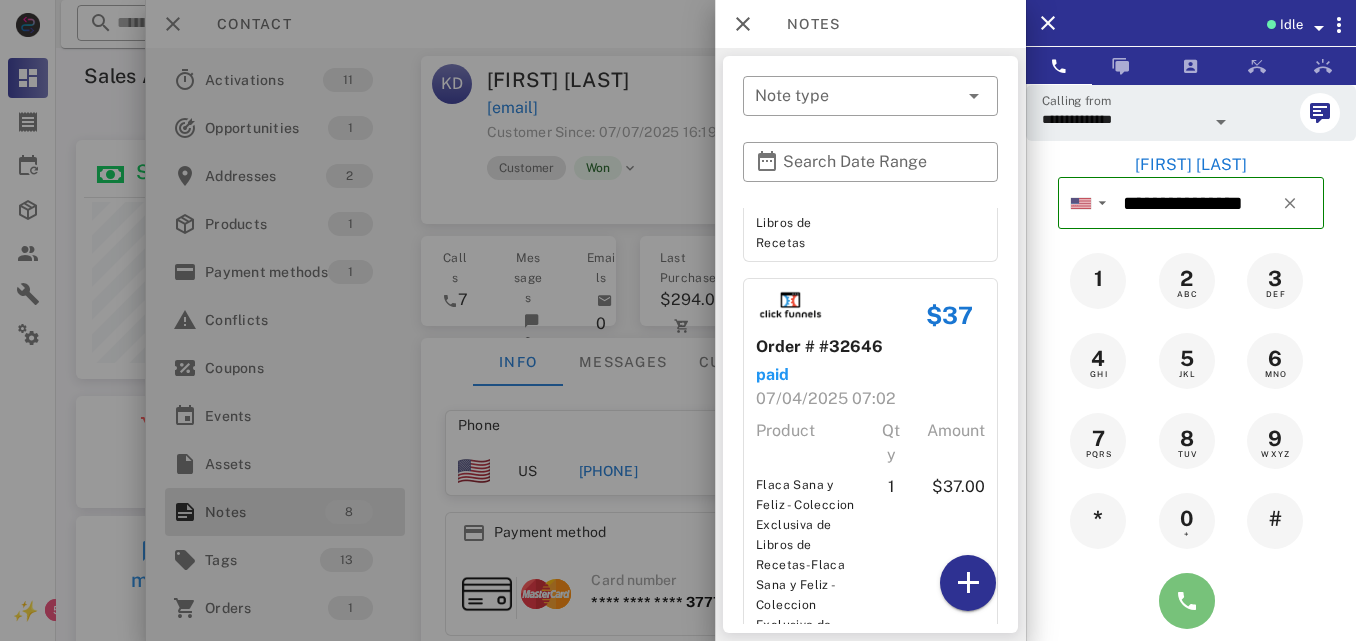 click at bounding box center [1187, 601] 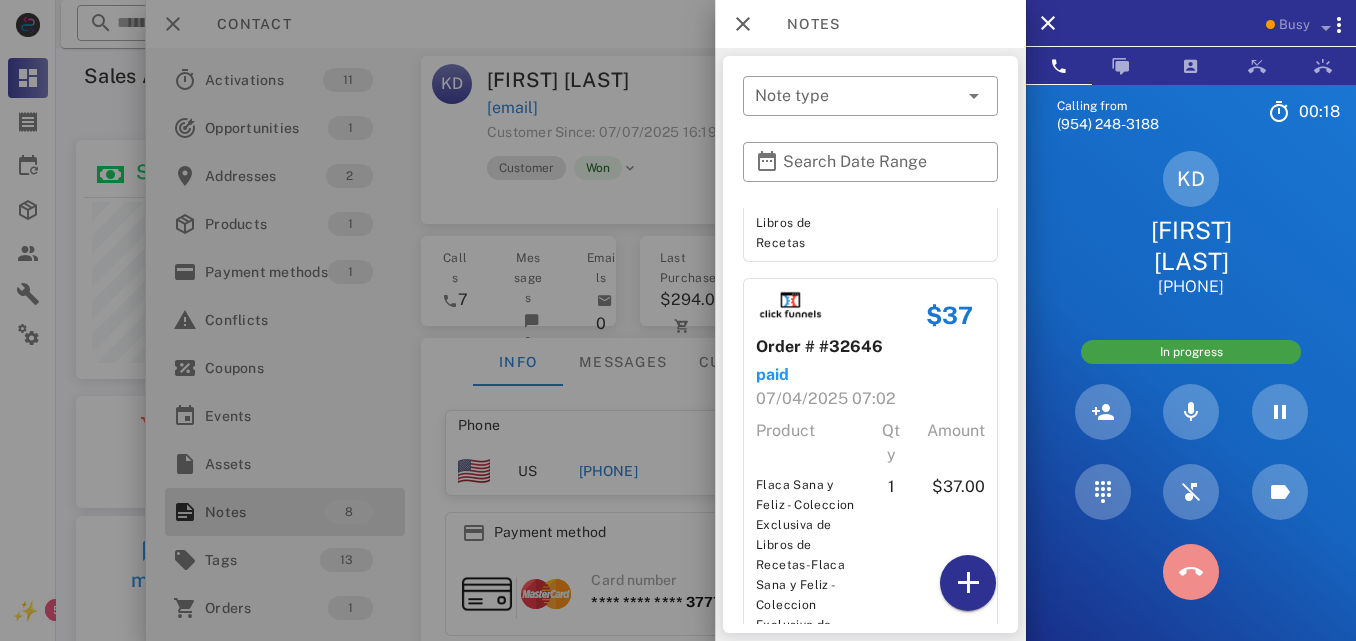 click at bounding box center (1191, 572) 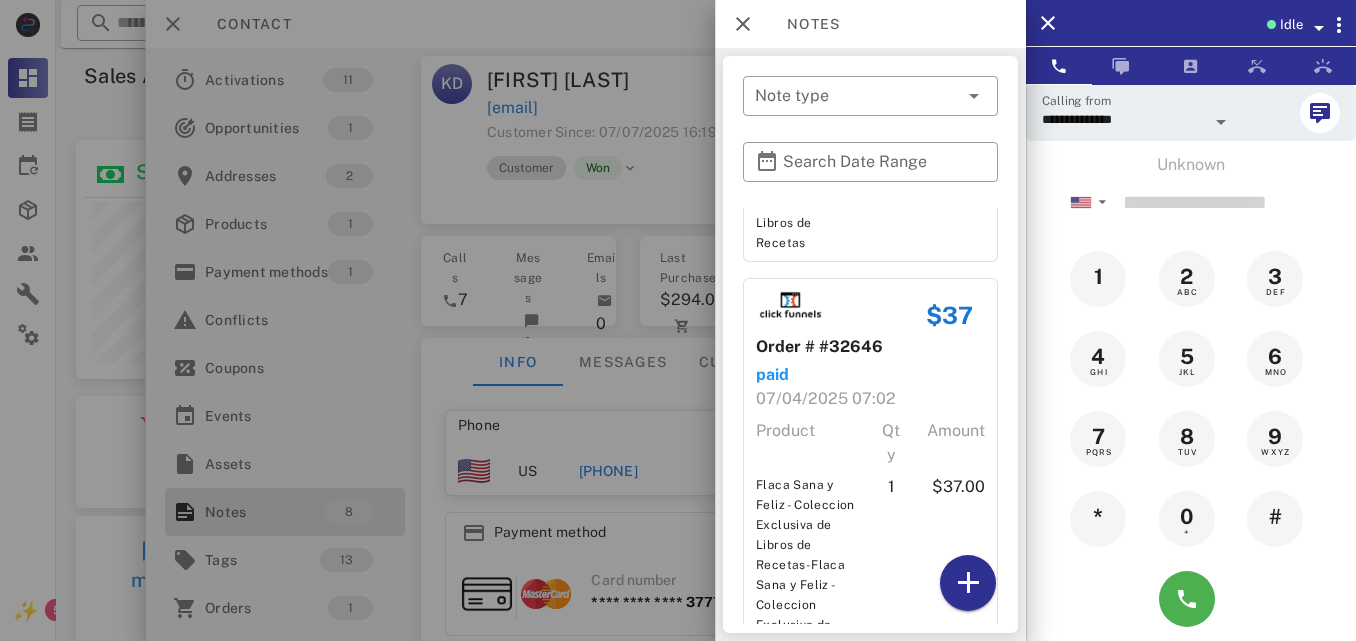 click at bounding box center (678, 320) 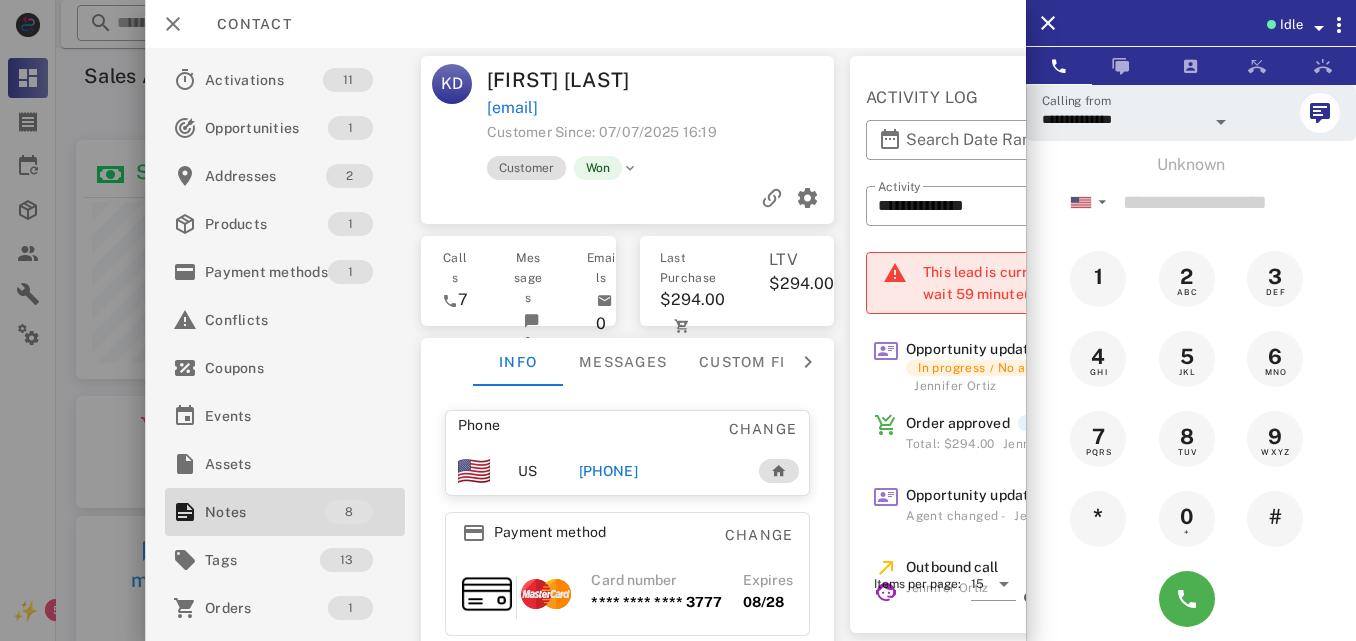 click on "+19546480894" at bounding box center (608, 471) 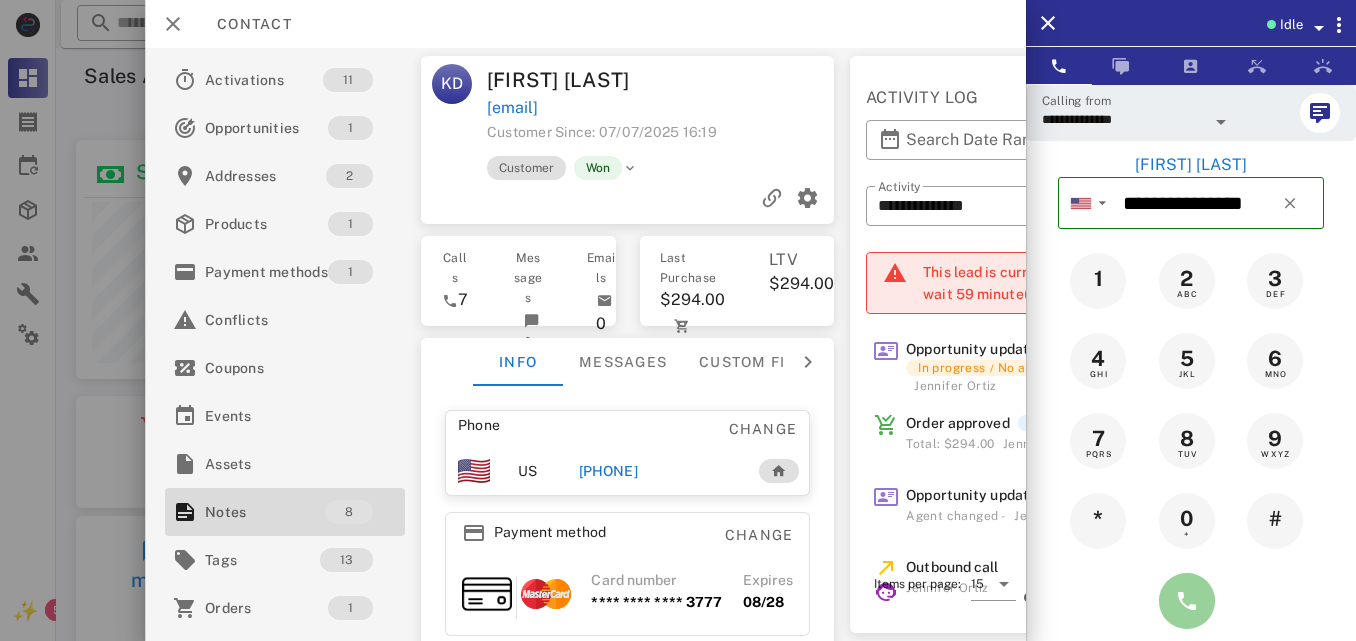 click at bounding box center [1187, 601] 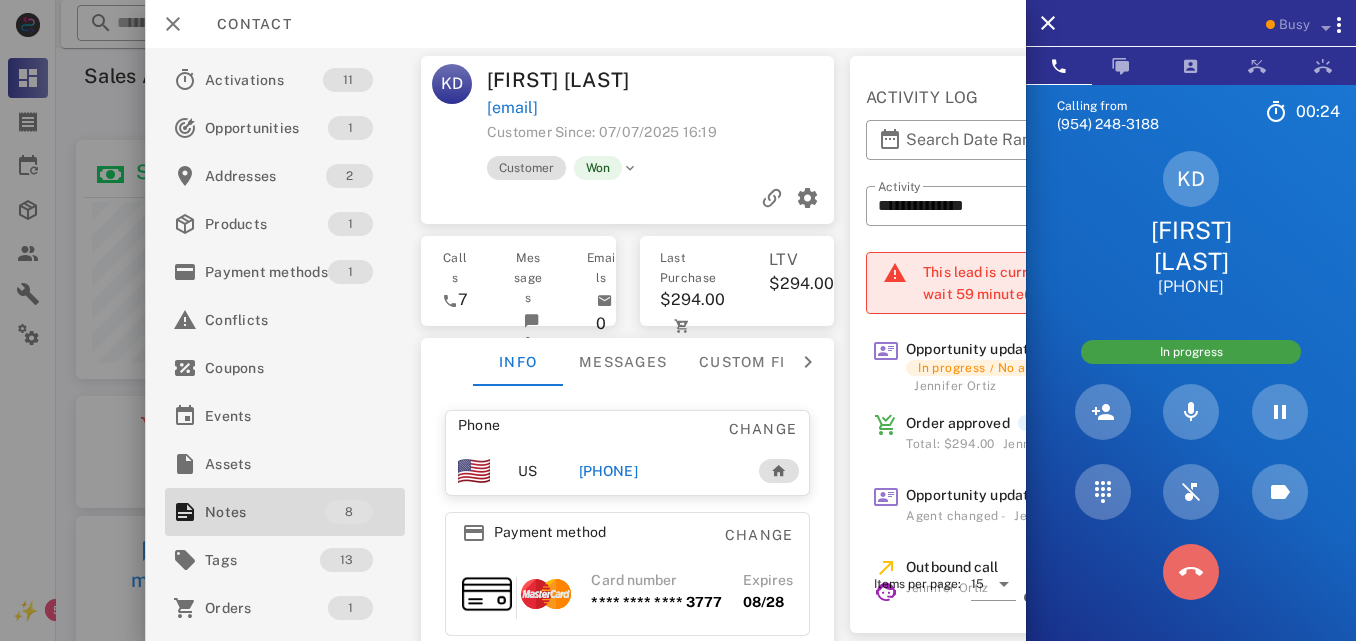 click at bounding box center [1191, 572] 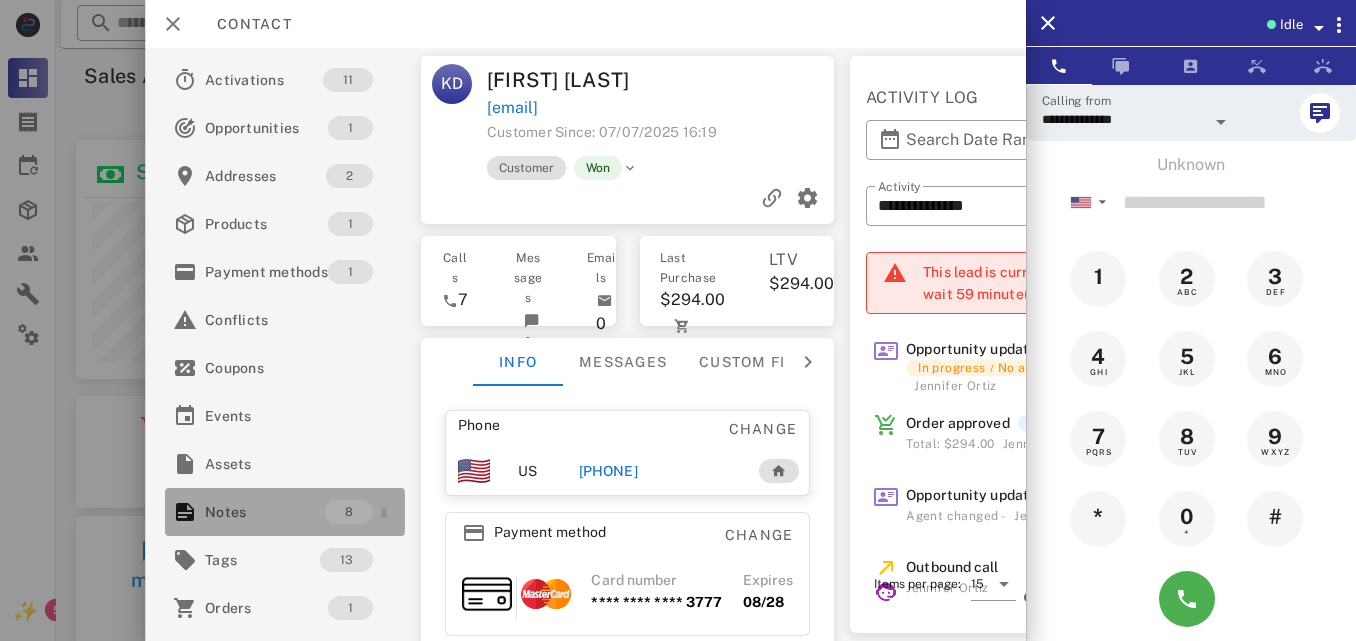 click on "8" at bounding box center [361, 512] 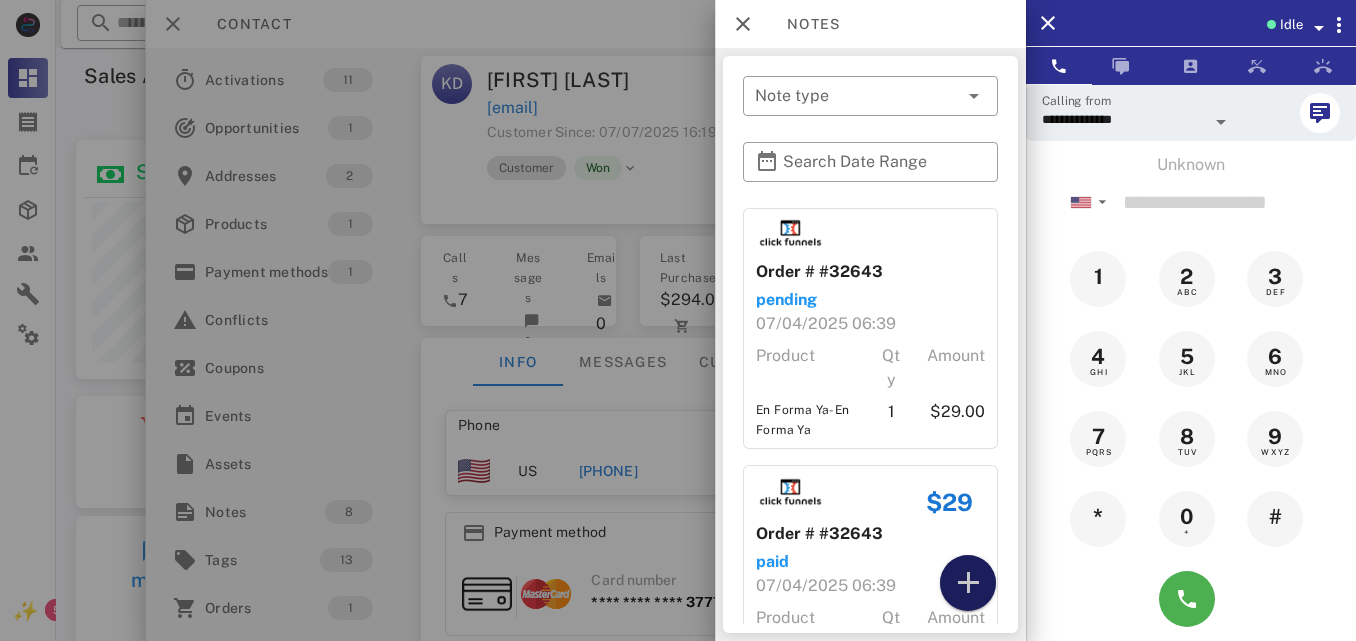 click at bounding box center [968, 583] 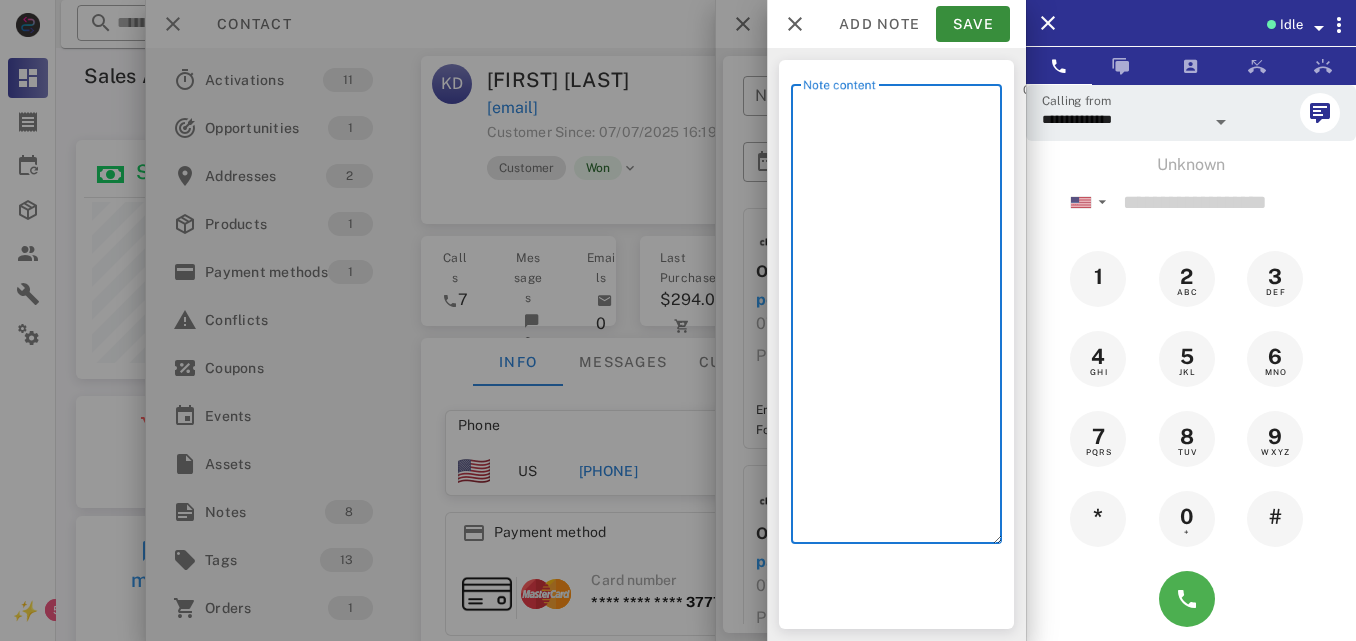 click on "Note content" at bounding box center [902, 319] 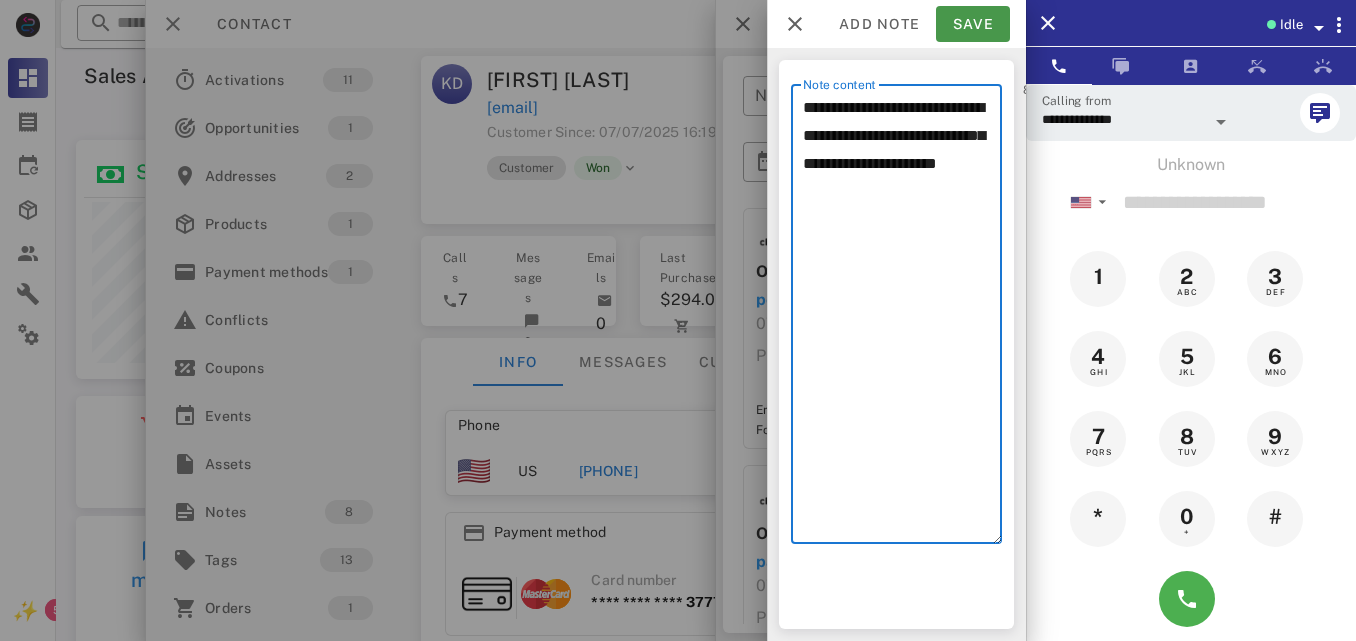 type on "**********" 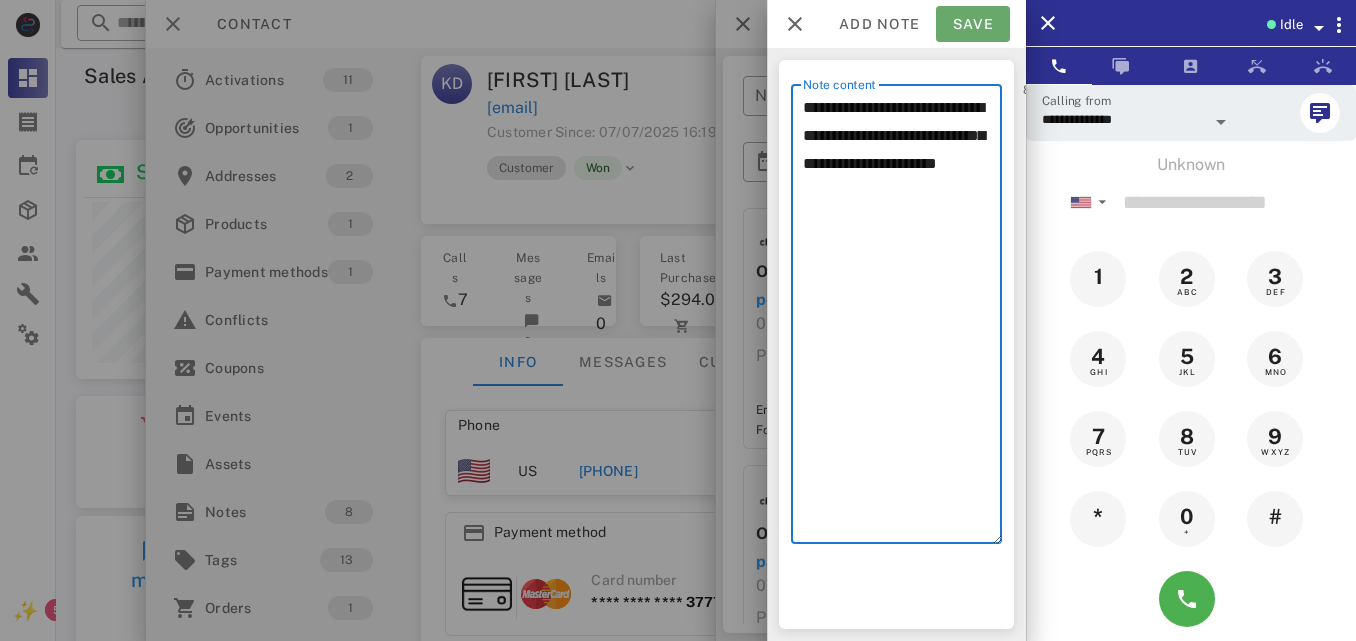 click on "Save" at bounding box center (973, 24) 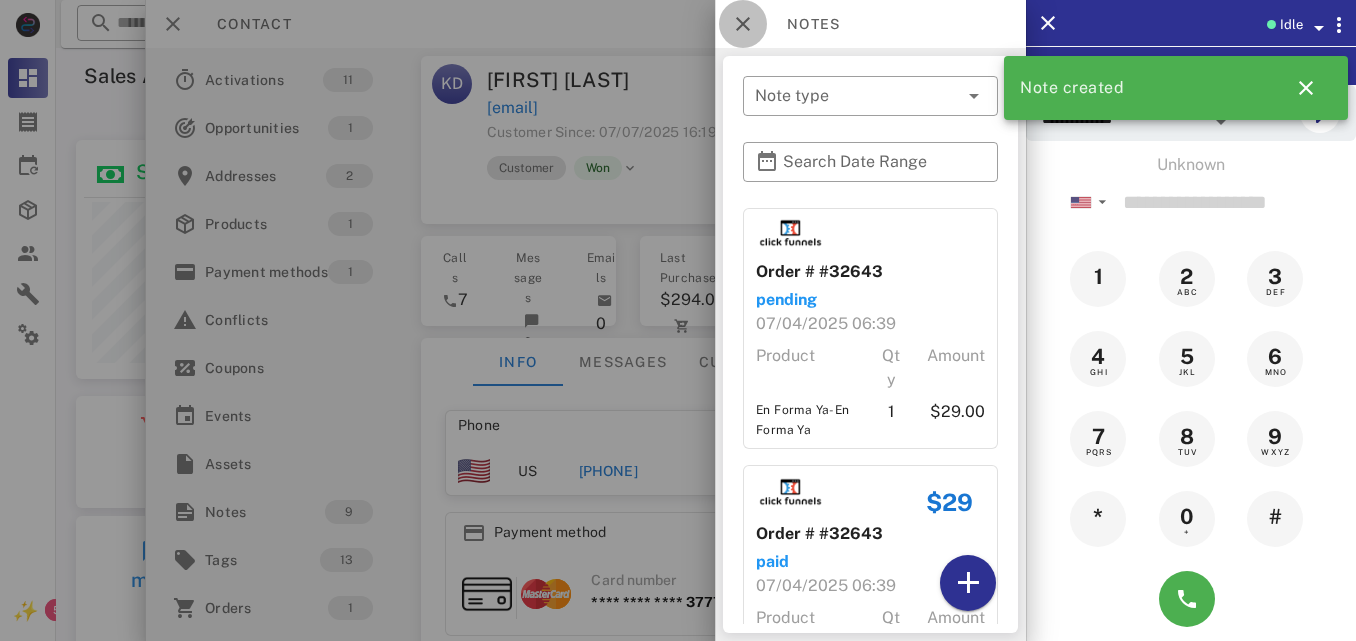 click at bounding box center [743, 24] 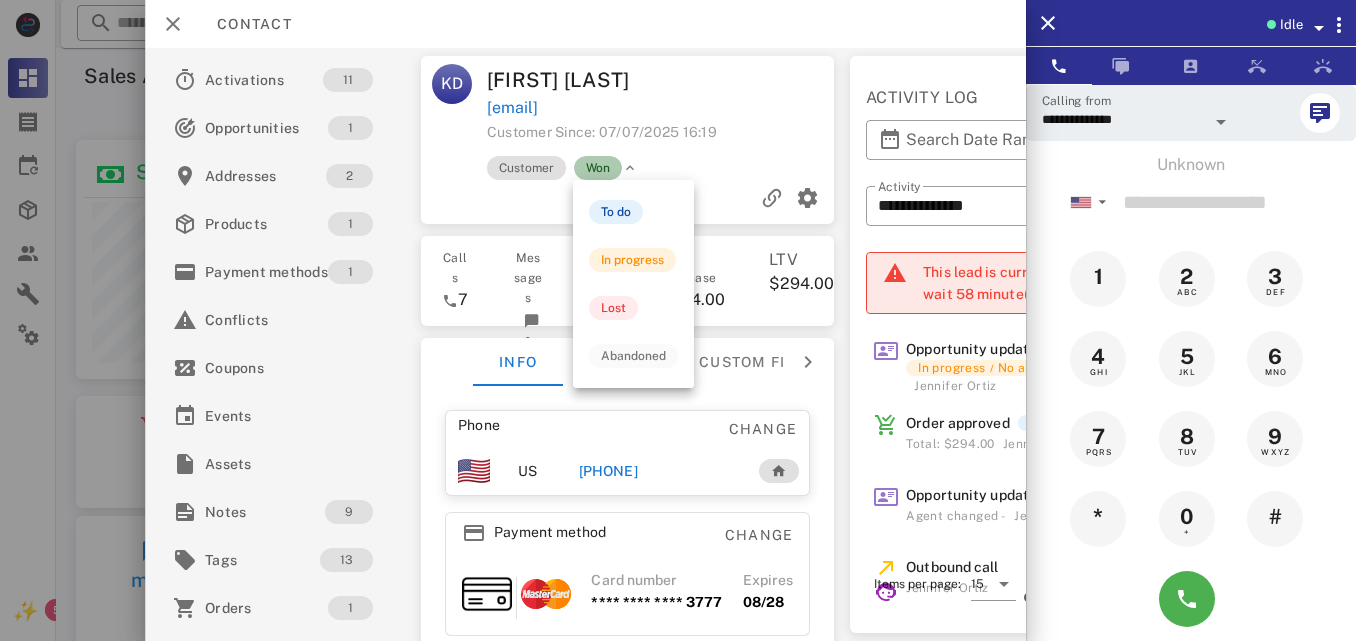 click on "Won" at bounding box center (598, 168) 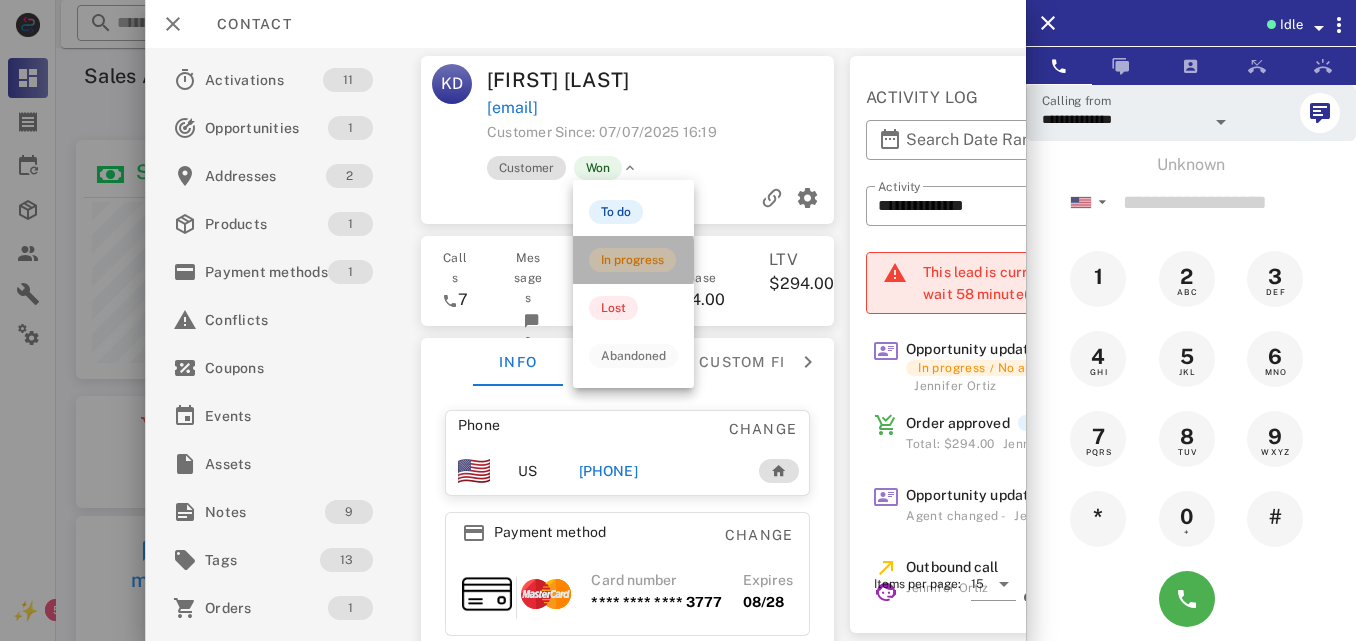 click on "In progress" at bounding box center (632, 260) 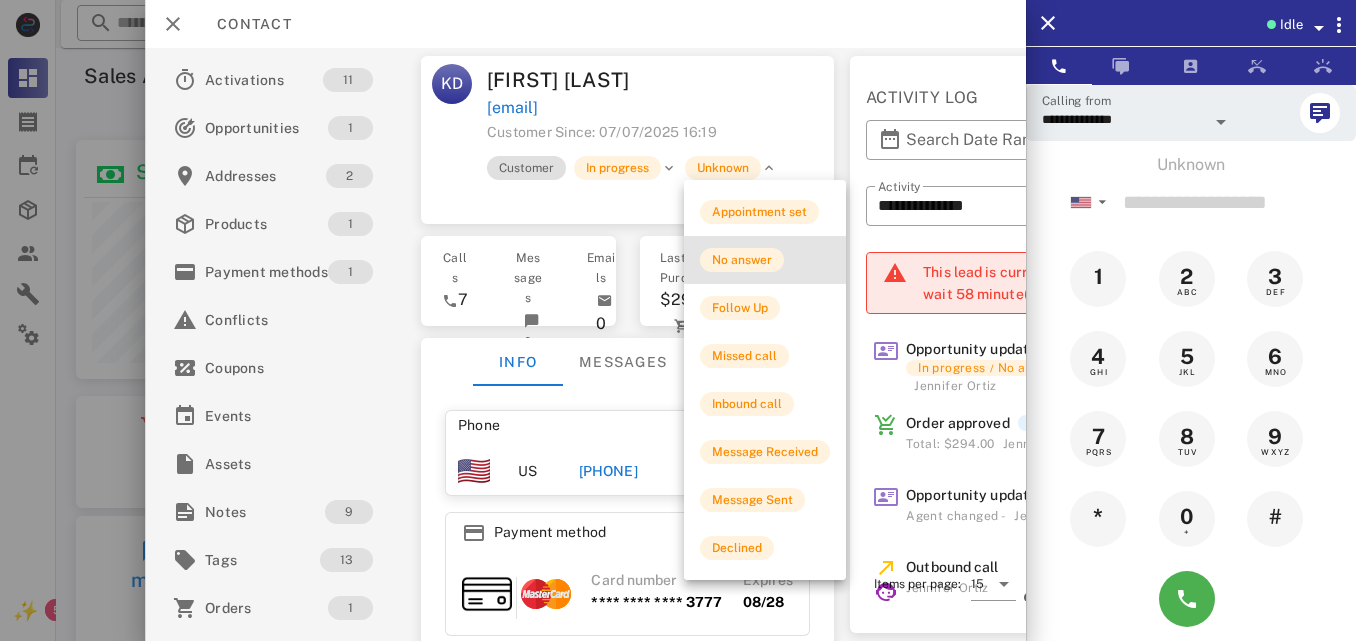 click on "No answer" at bounding box center [765, 260] 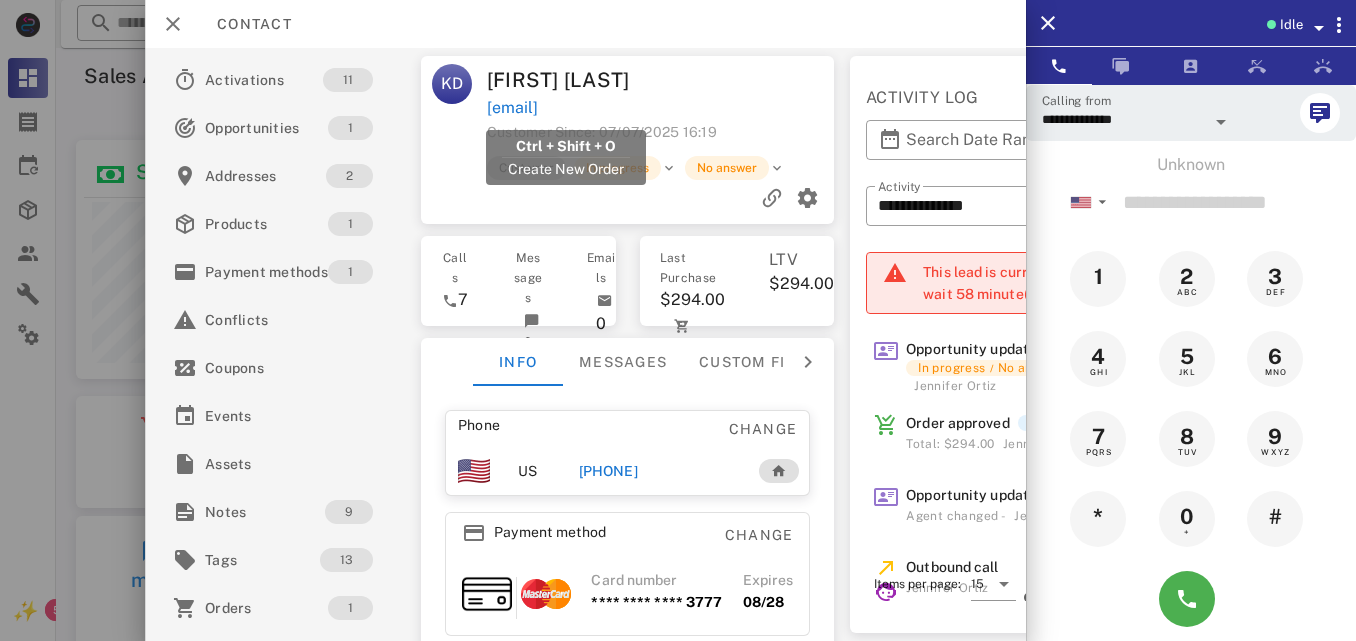 drag, startPoint x: 643, startPoint y: 108, endPoint x: 486, endPoint y: 106, distance: 157.01274 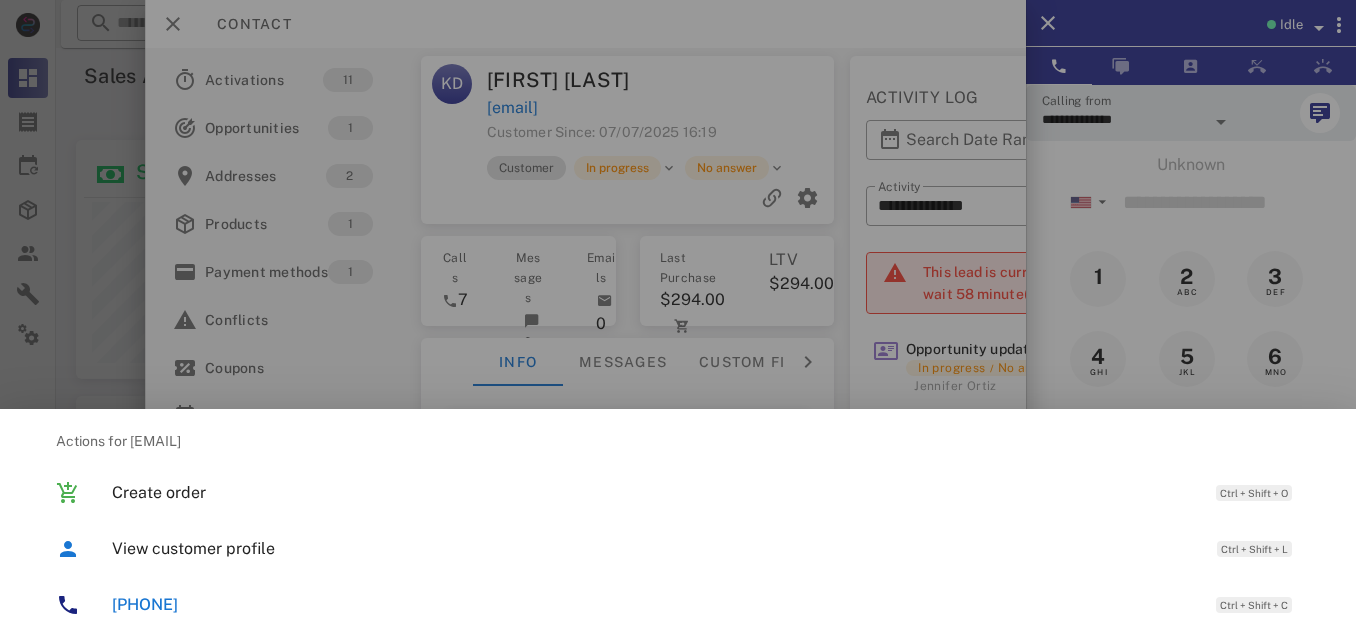 copy on "karolvi23@gmail.com" 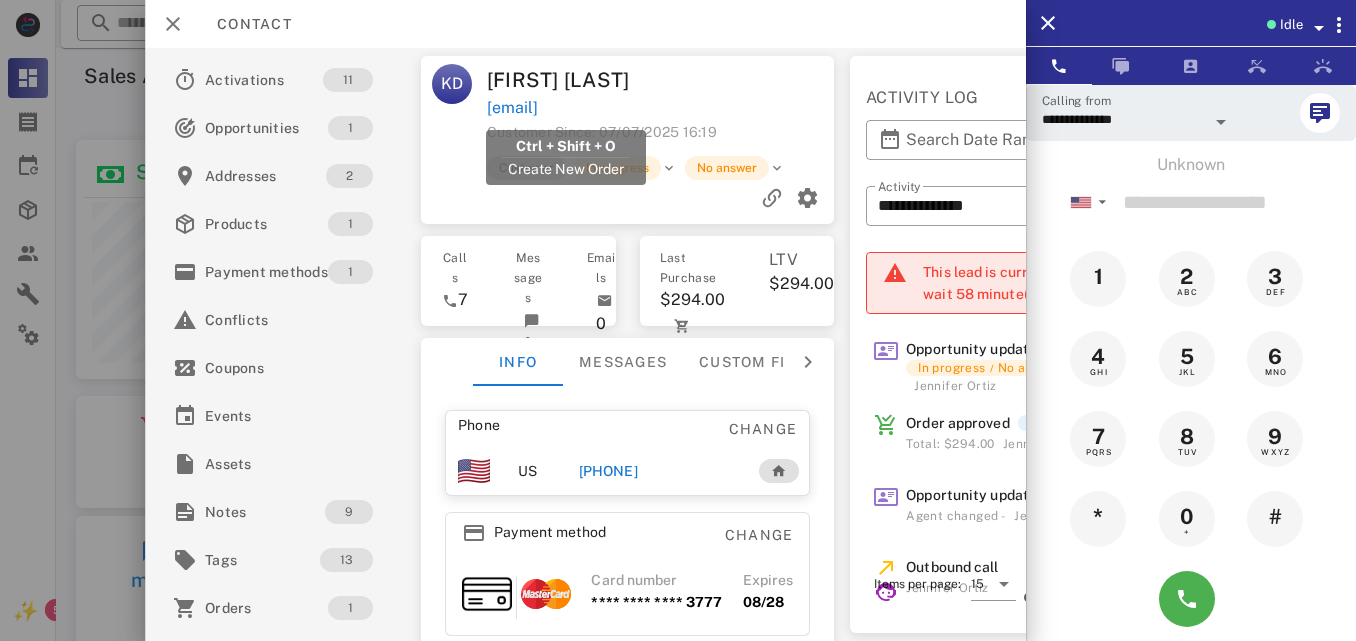 click on "karolvi23@gmail.com" at bounding box center (512, 108) 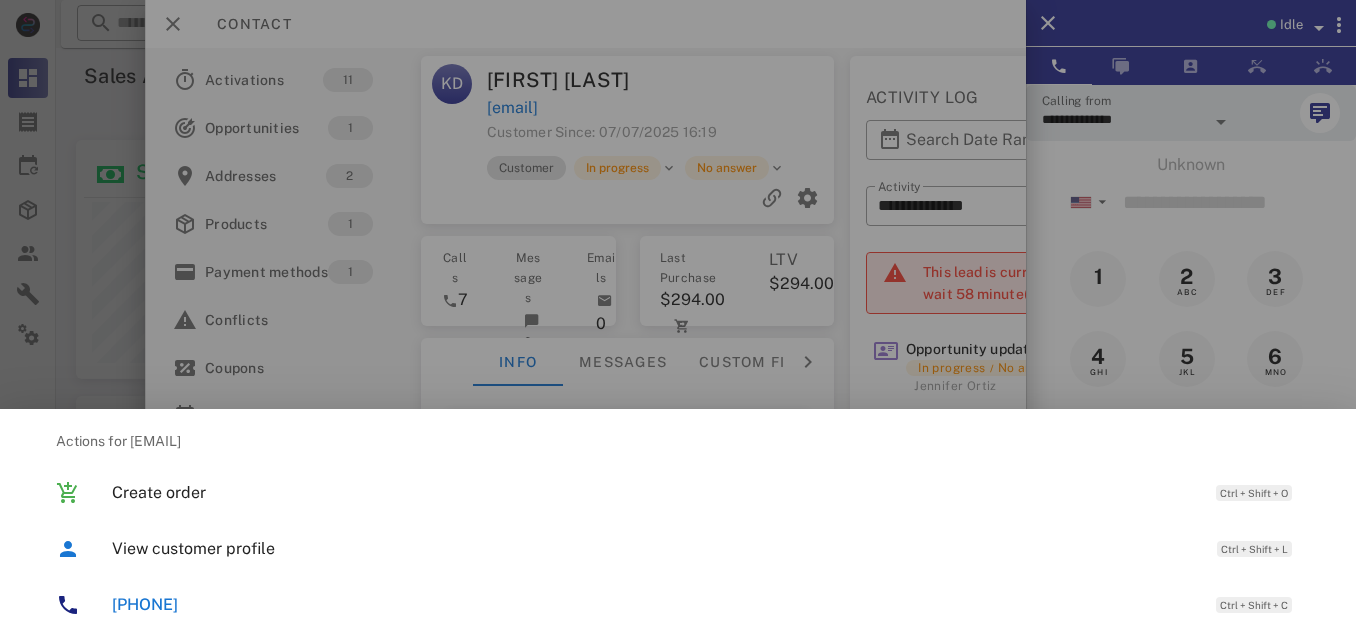 click at bounding box center (678, 320) 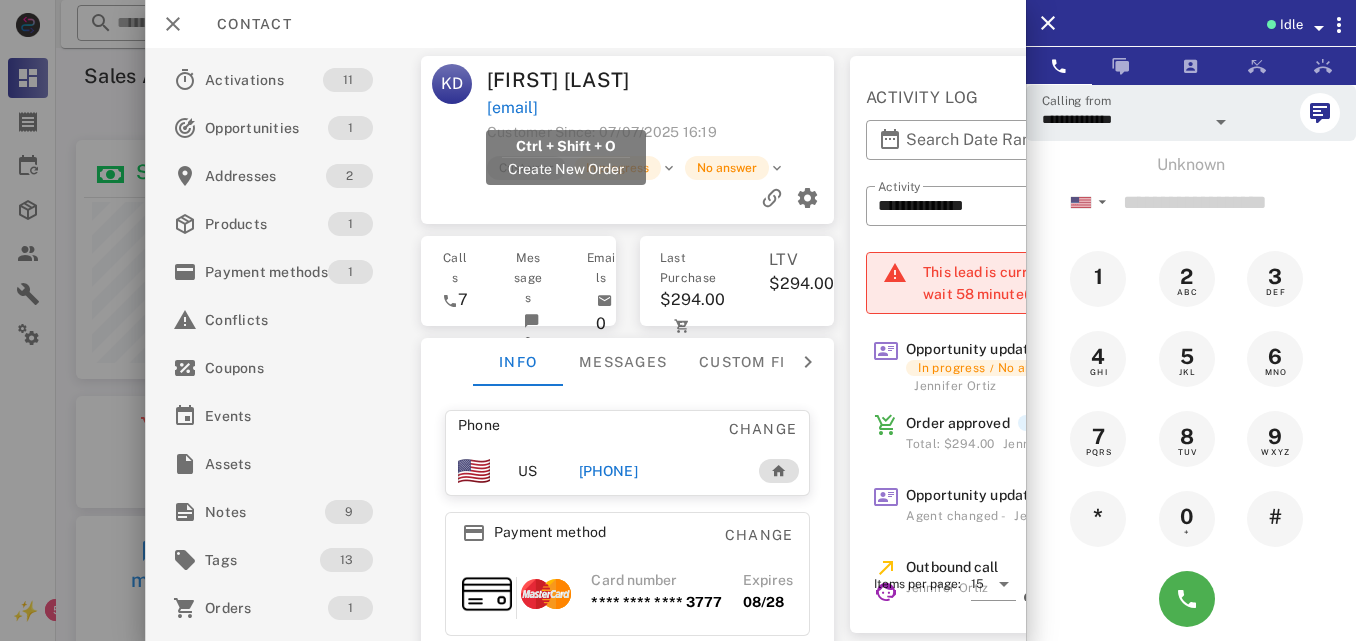 click on "karolvi23@gmail.com" at bounding box center [512, 108] 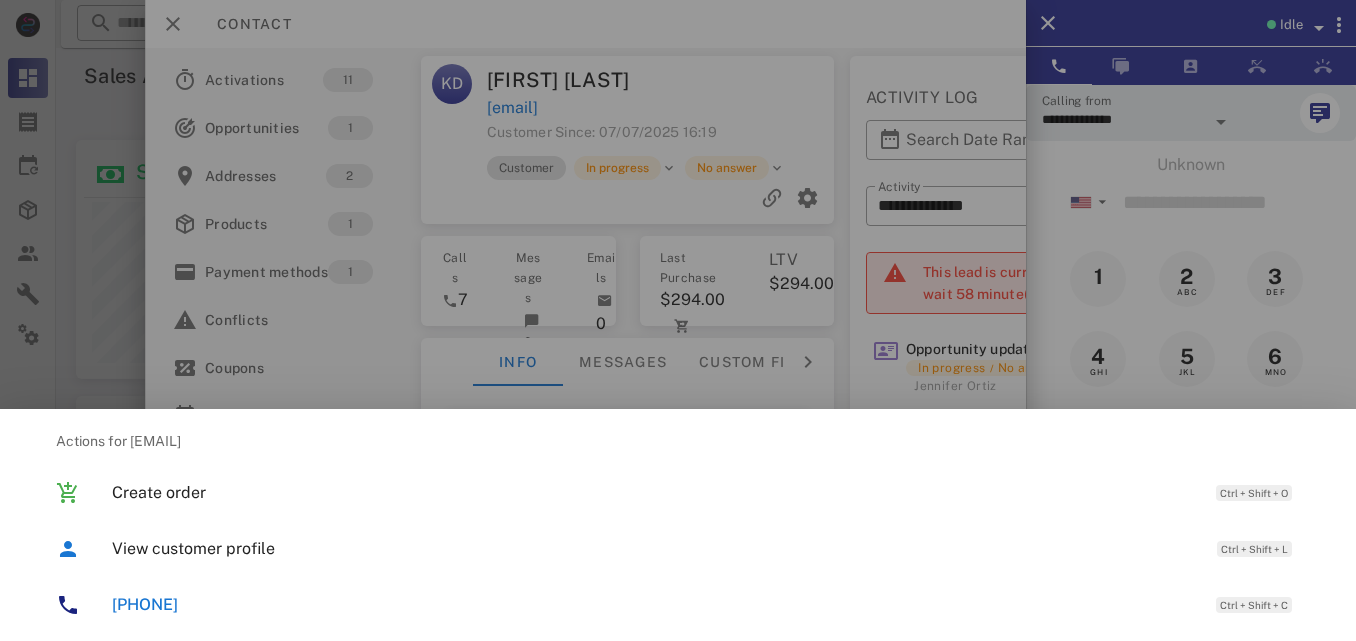 click at bounding box center (678, 320) 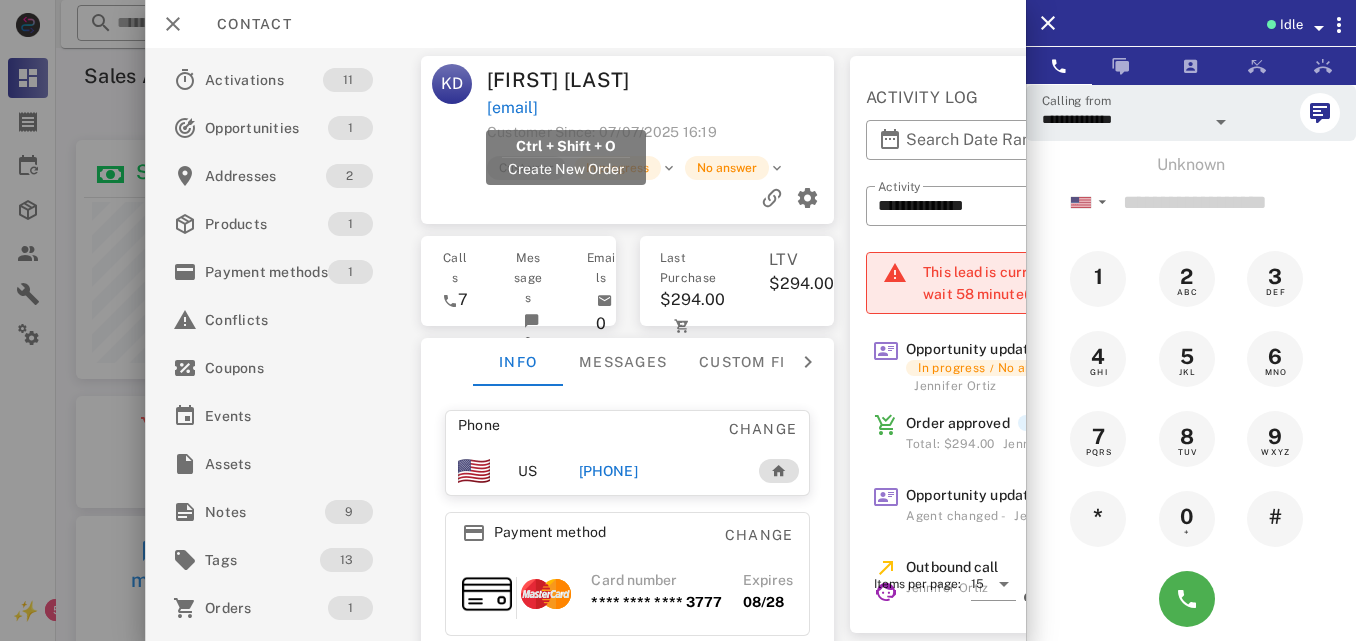 drag, startPoint x: 662, startPoint y: 103, endPoint x: 486, endPoint y: 112, distance: 176.22997 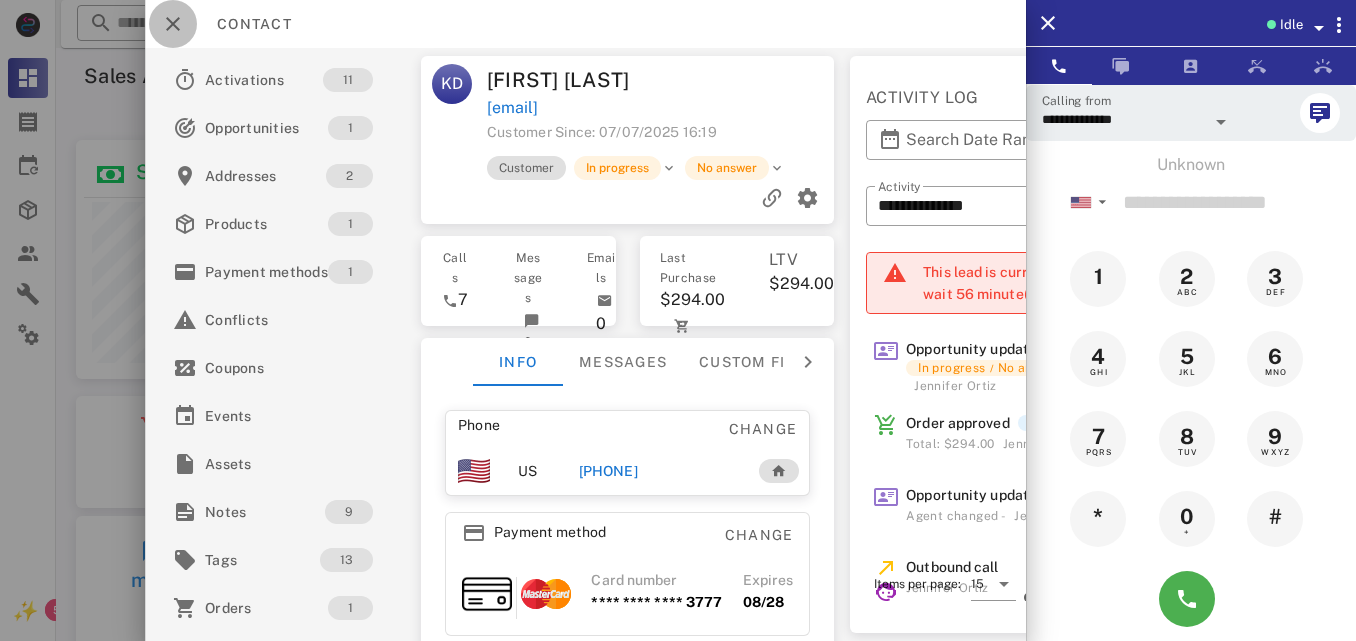 click at bounding box center [173, 24] 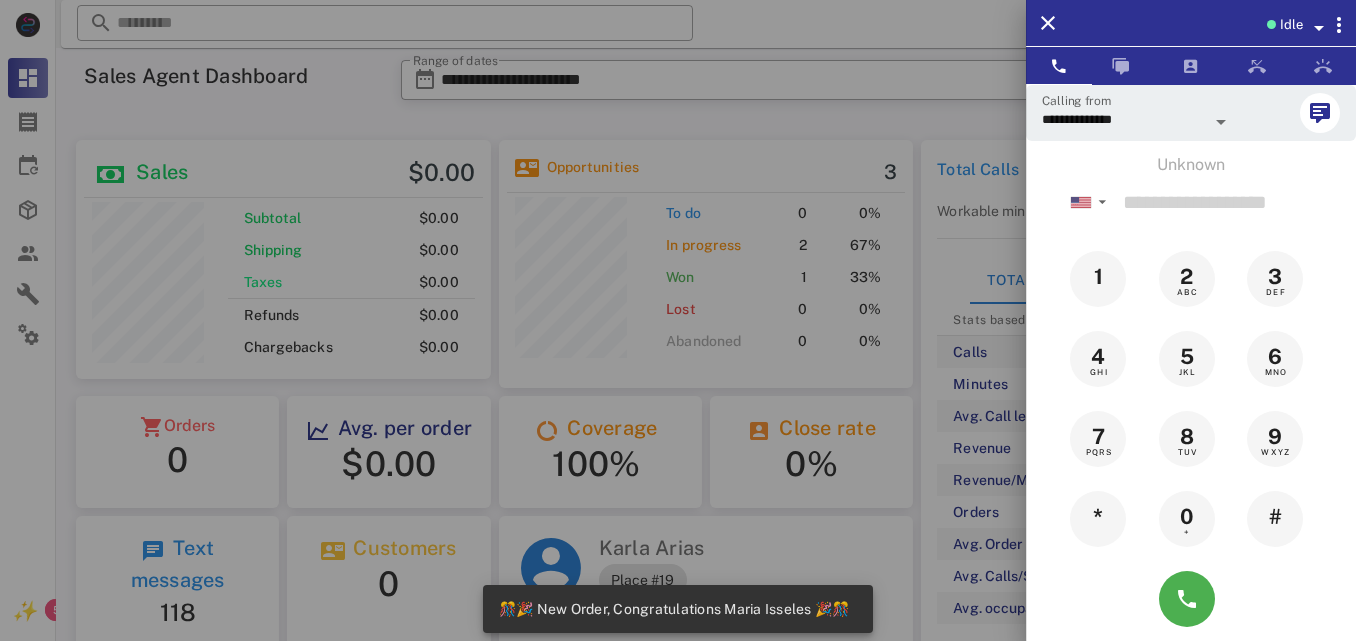 scroll, scrollTop: 999761, scrollLeft: 999585, axis: both 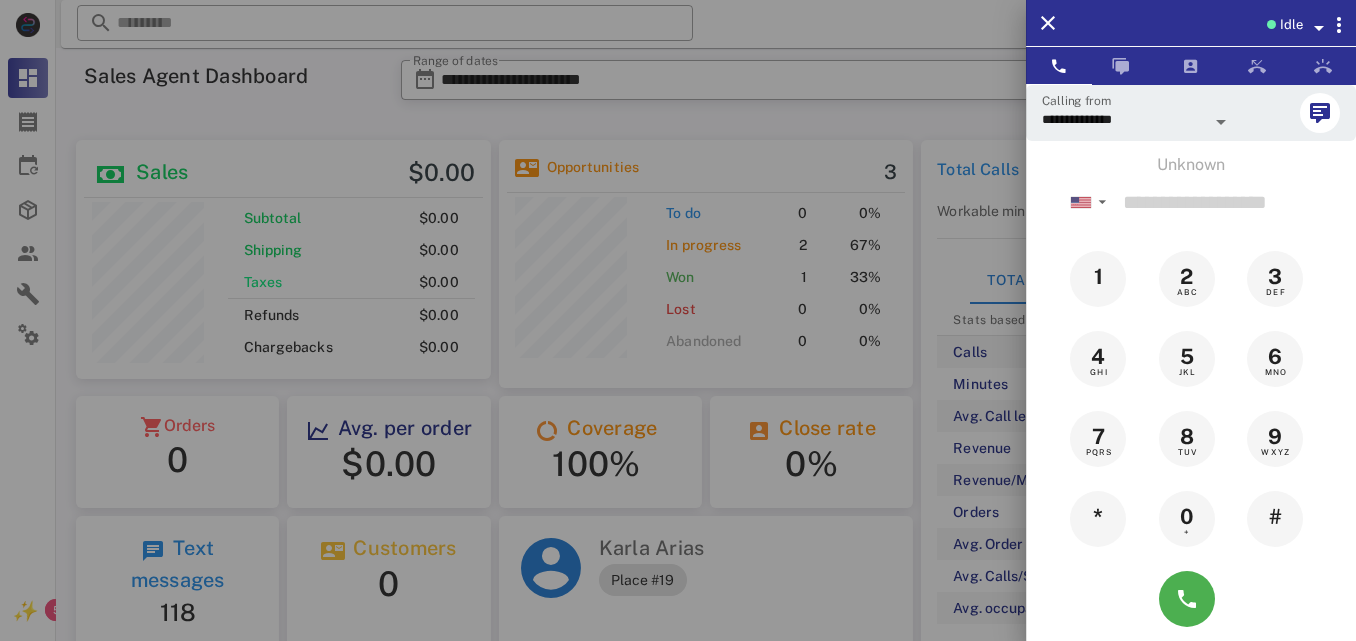 click at bounding box center [678, 320] 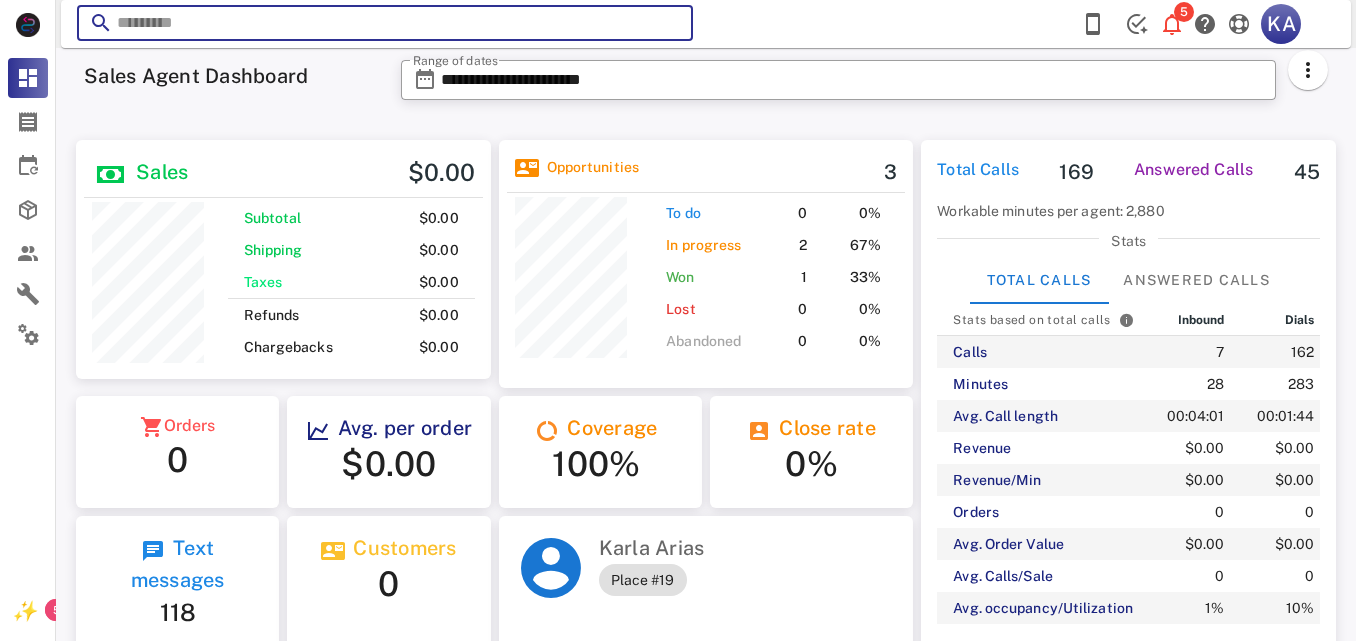 click at bounding box center [385, 23] 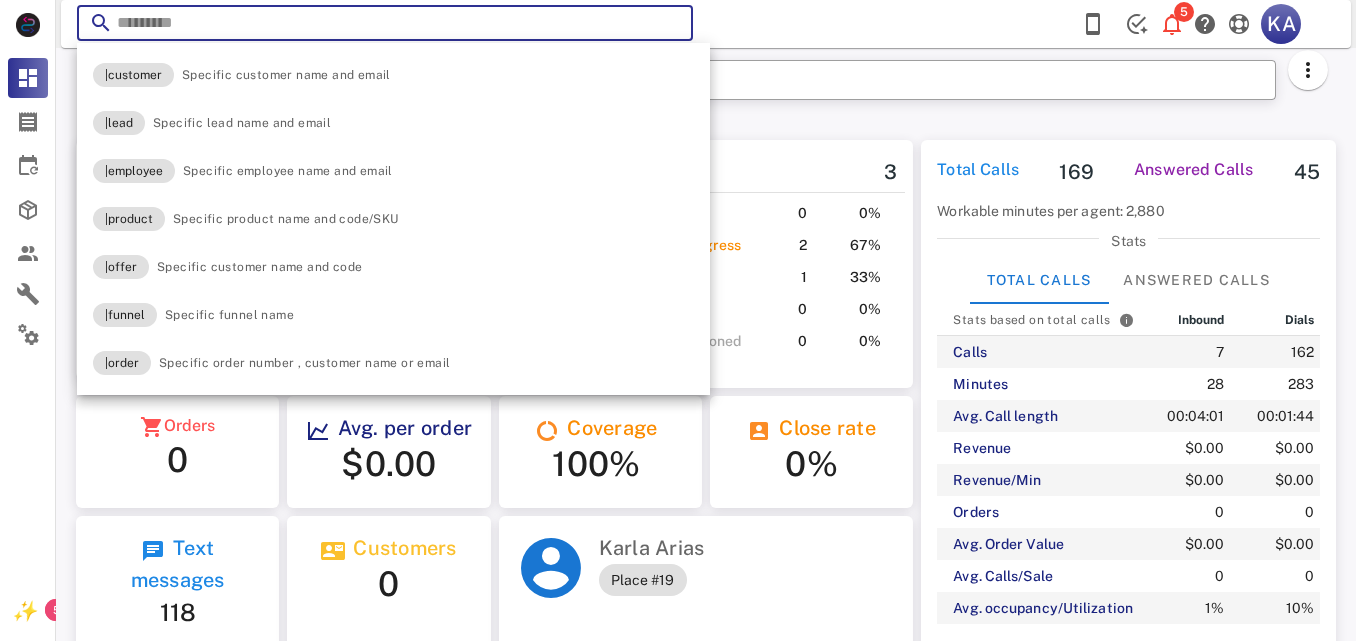 click at bounding box center (385, 23) 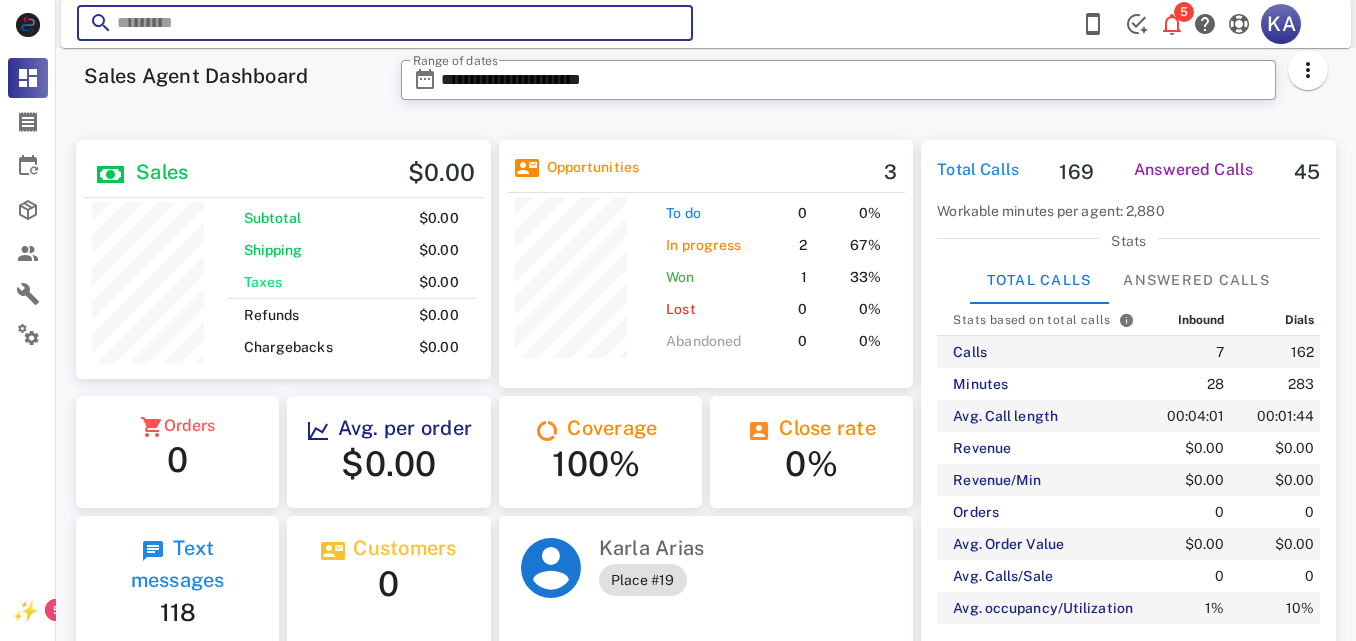 click at bounding box center [385, 23] 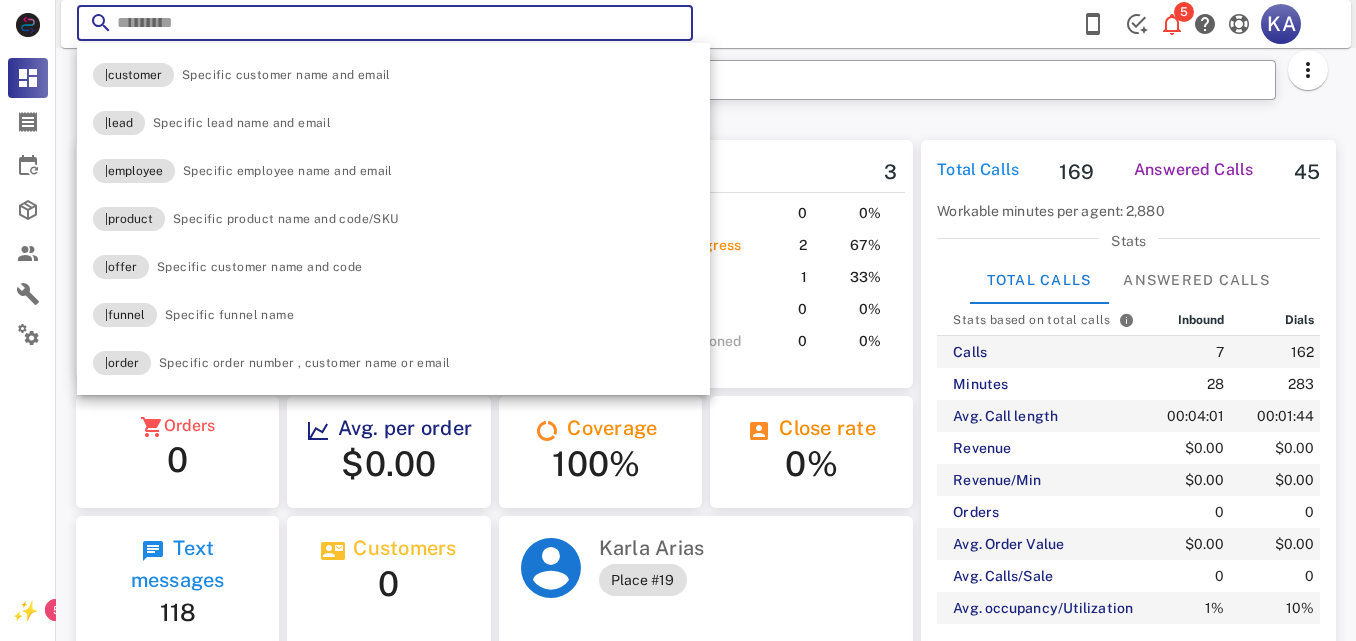 click at bounding box center (385, 23) 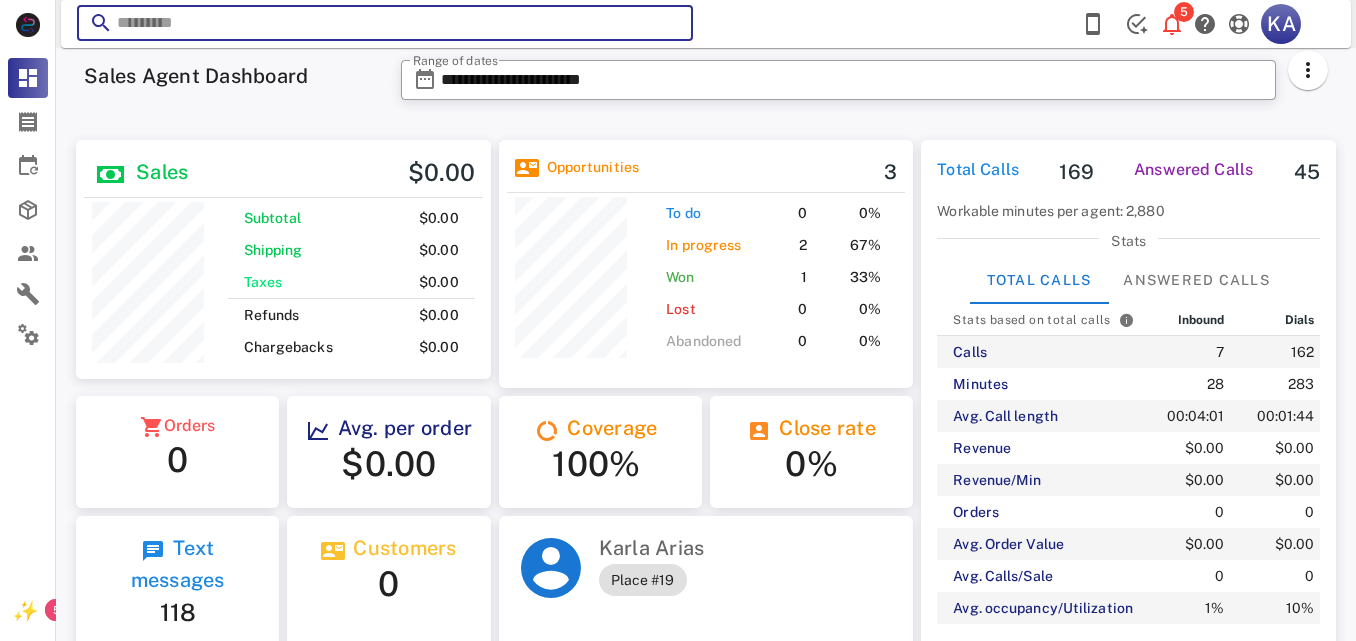 click at bounding box center (385, 23) 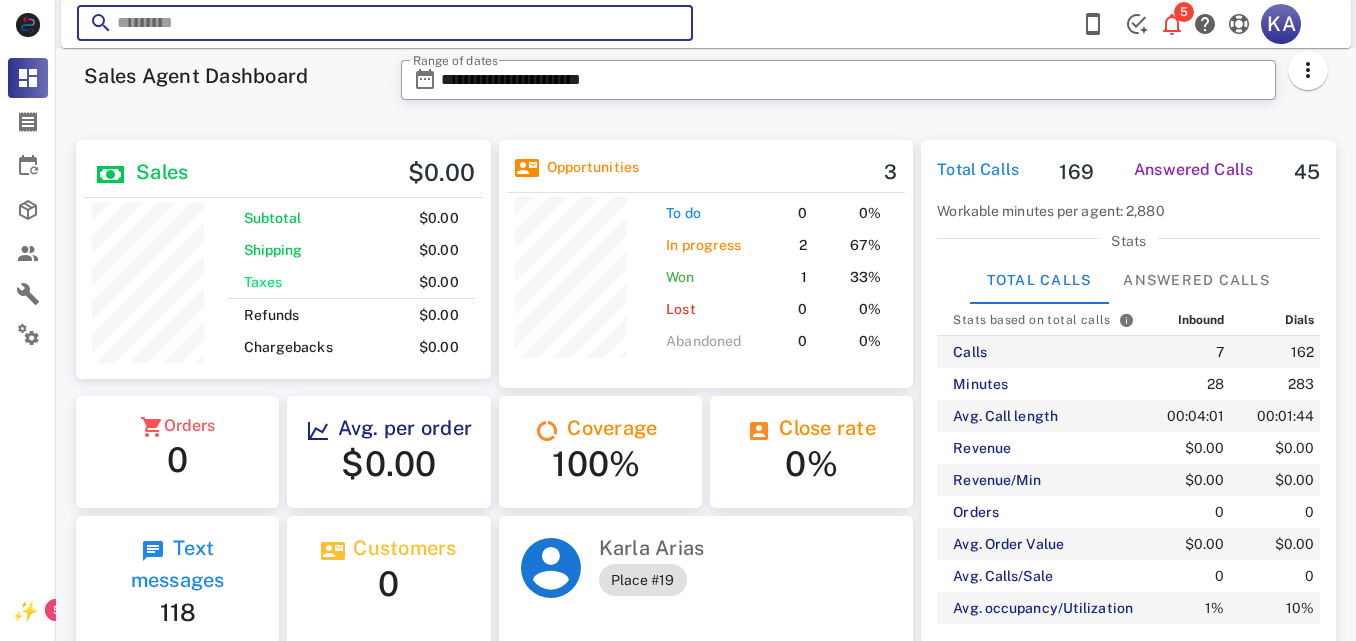 paste on "**********" 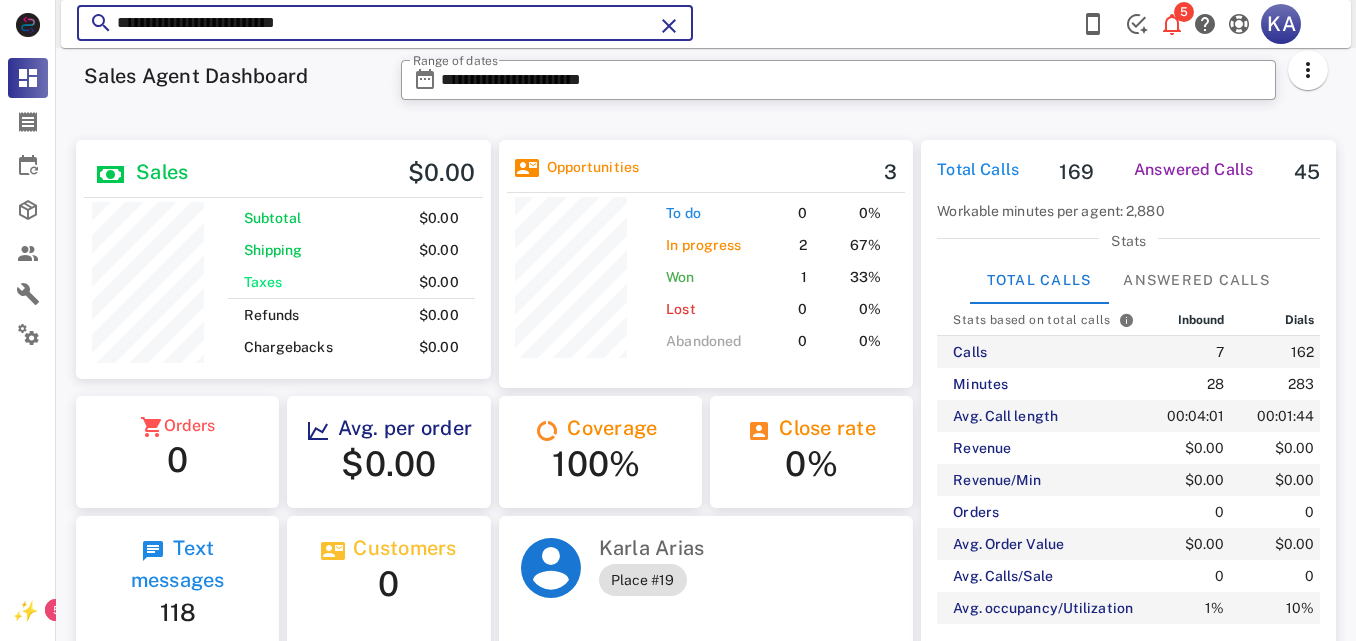 type on "**********" 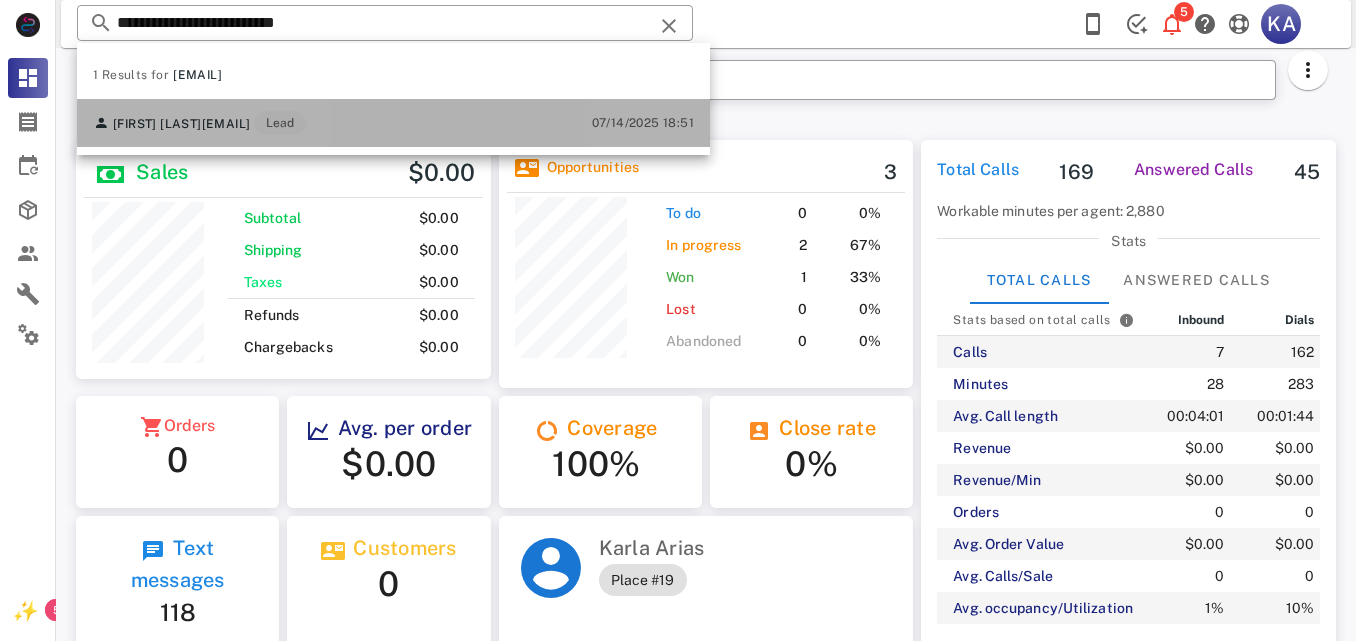 click on "Georgina Negrete   georginanegrete3@gmail.com   Lead" at bounding box center (199, 123) 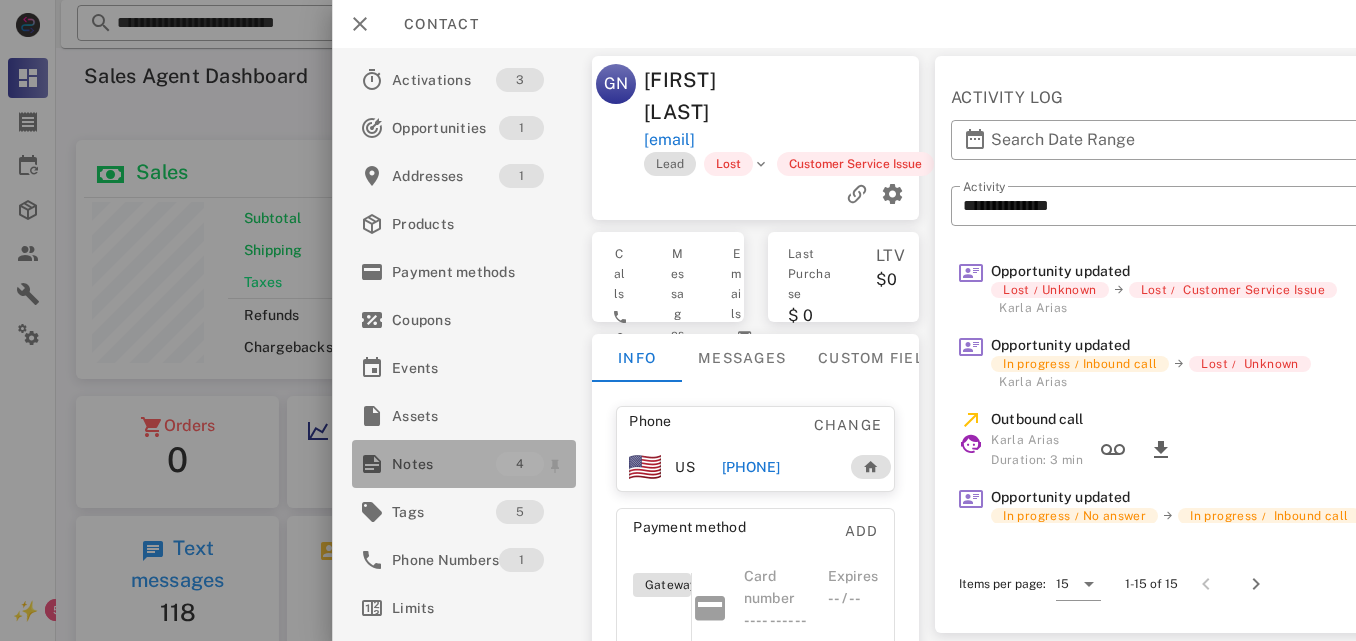 click on "Notes" at bounding box center [444, 464] 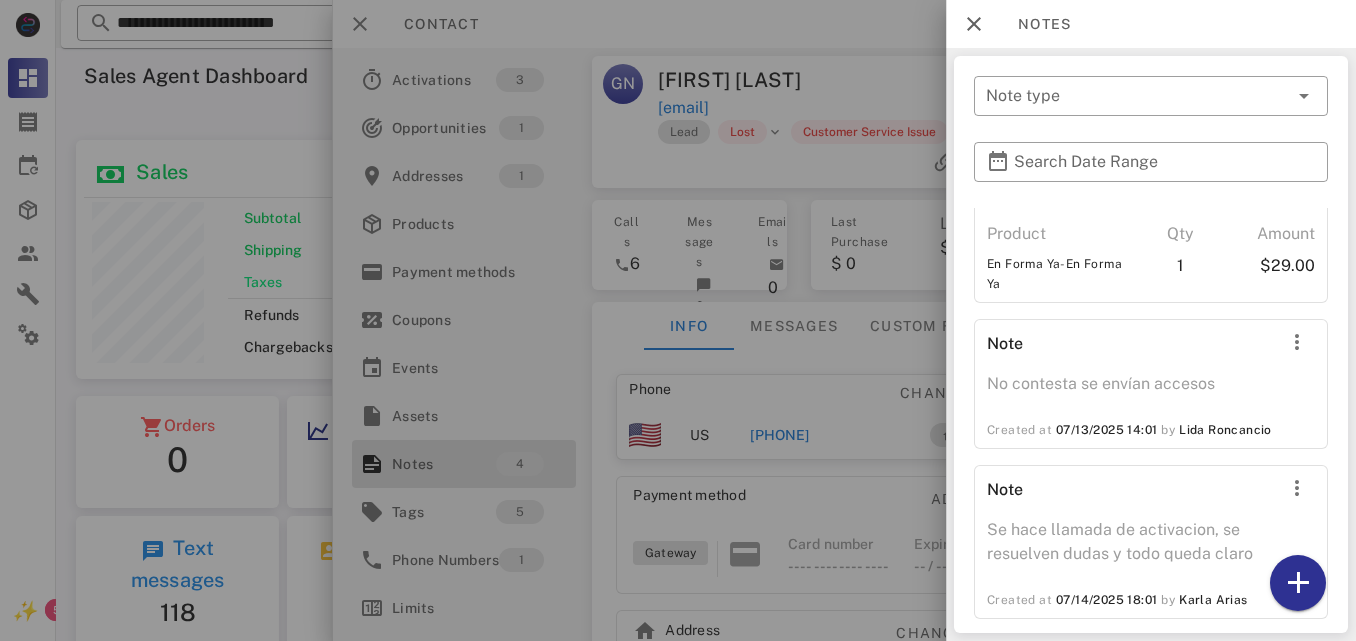 scroll, scrollTop: 402, scrollLeft: 0, axis: vertical 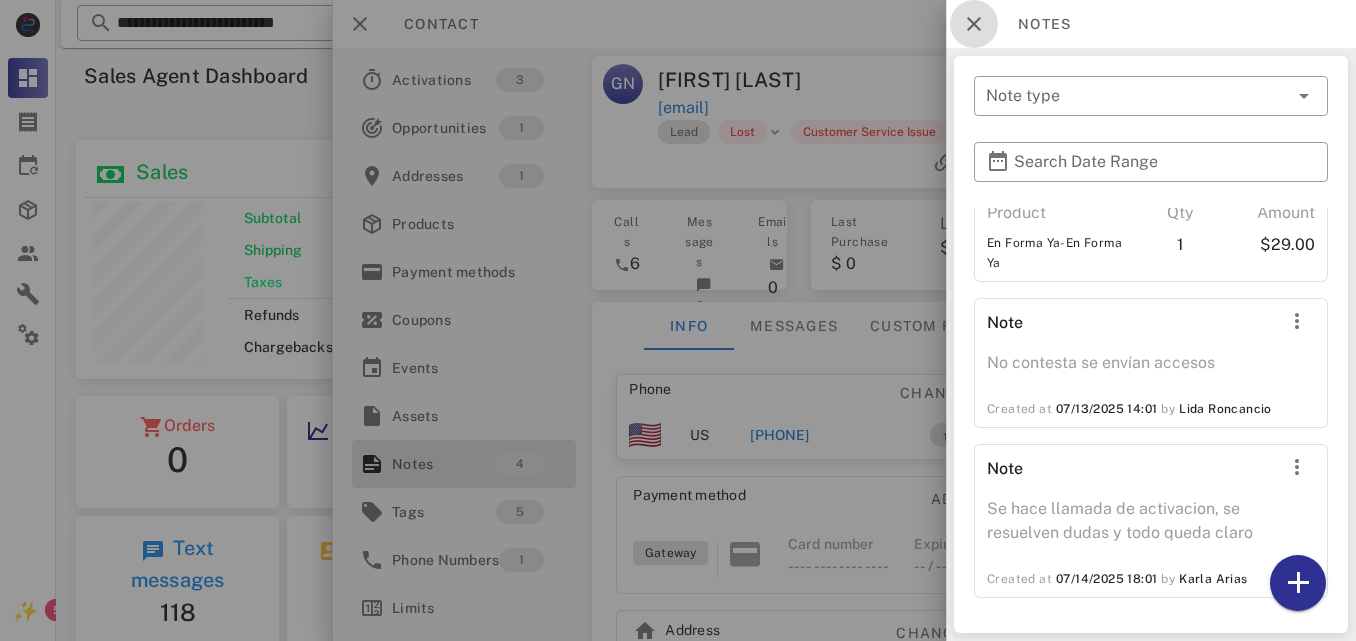 click at bounding box center [974, 24] 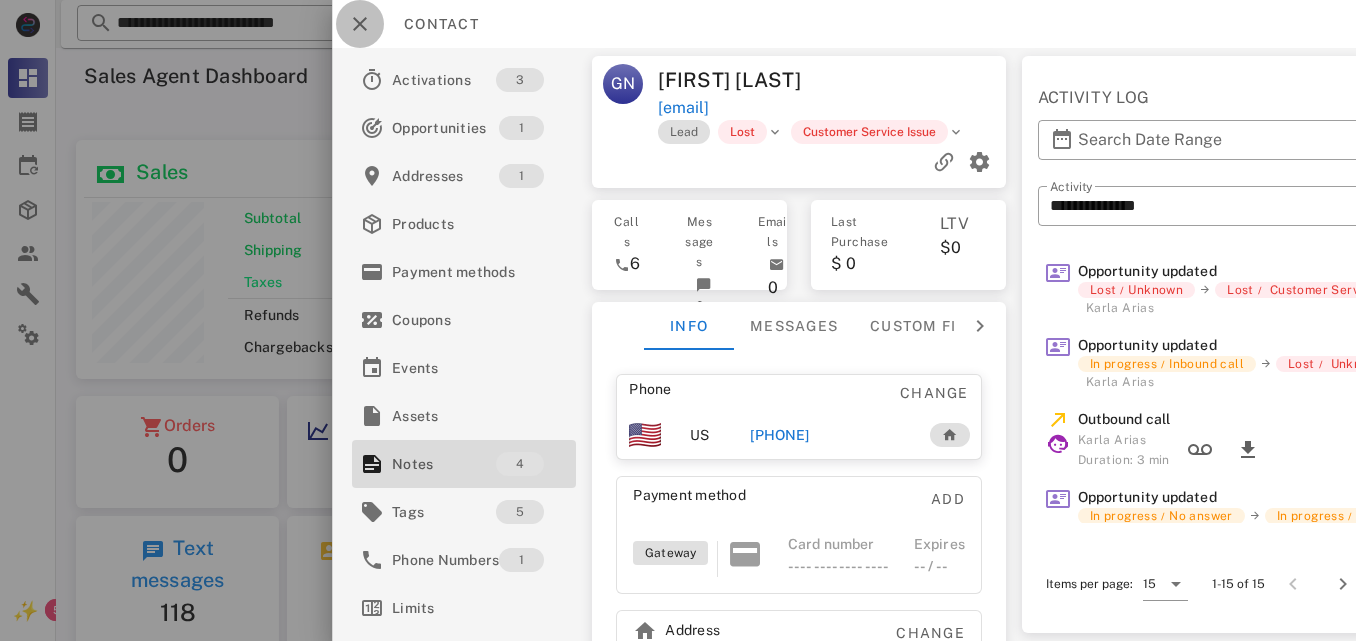 click at bounding box center (360, 24) 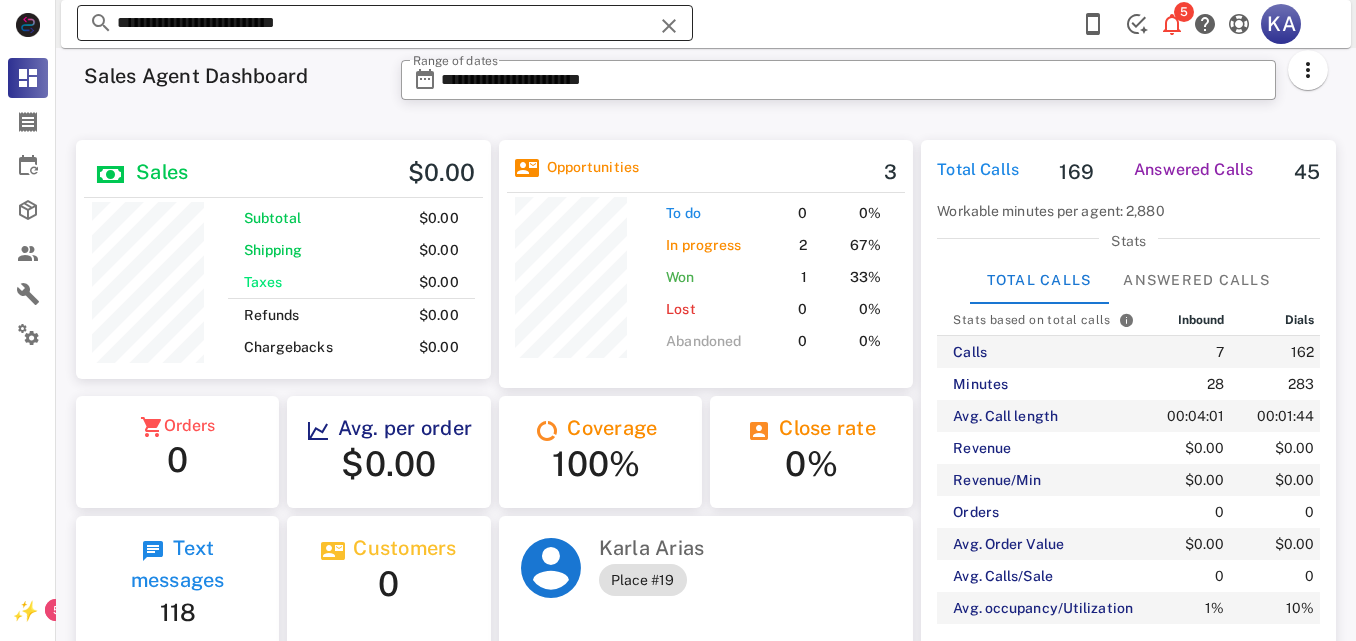 click at bounding box center (669, 26) 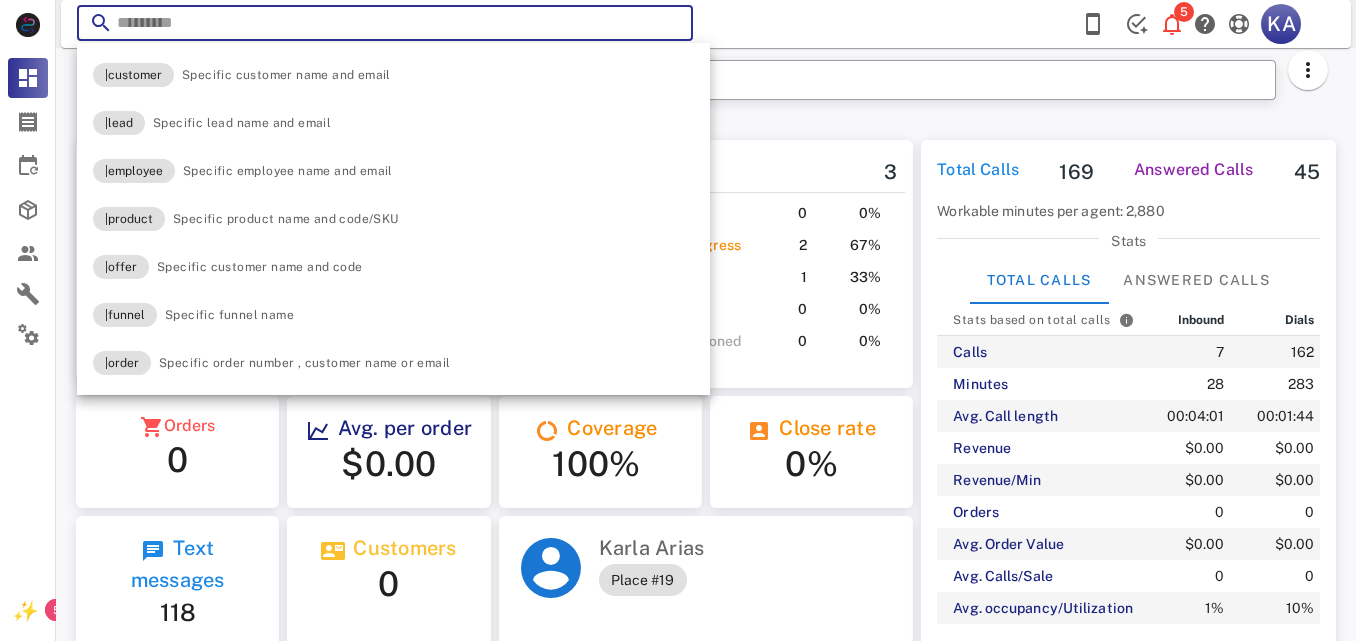 paste on "**********" 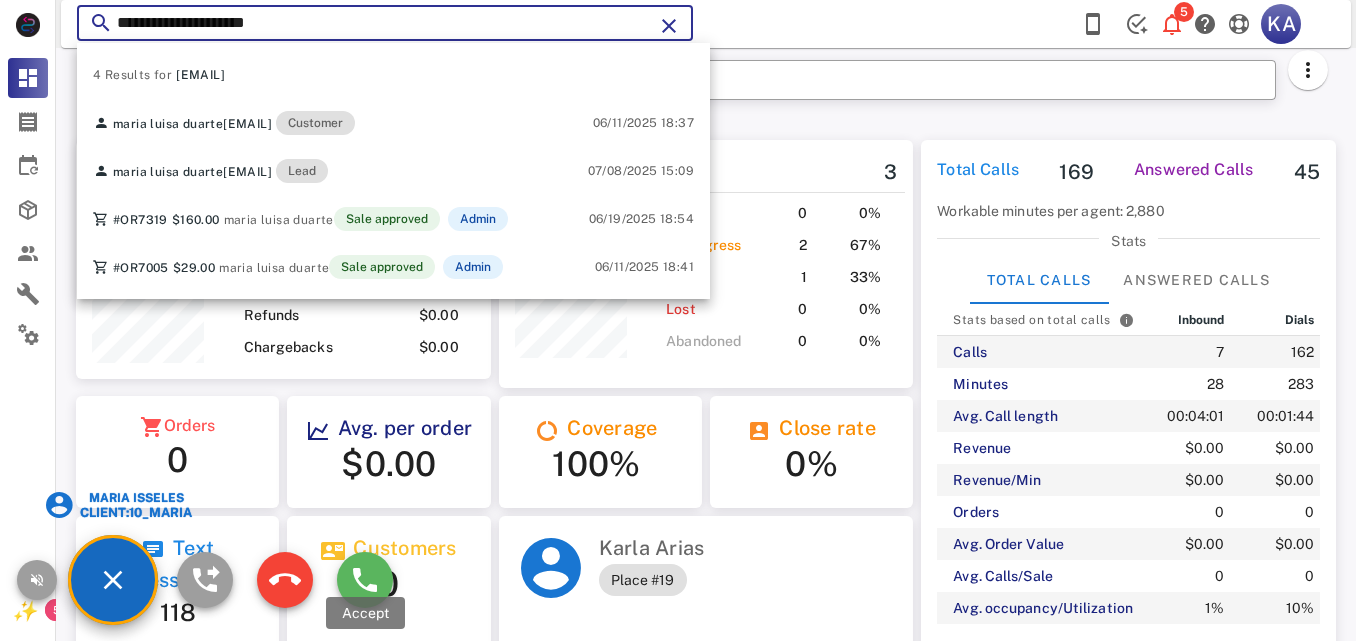 type on "**********" 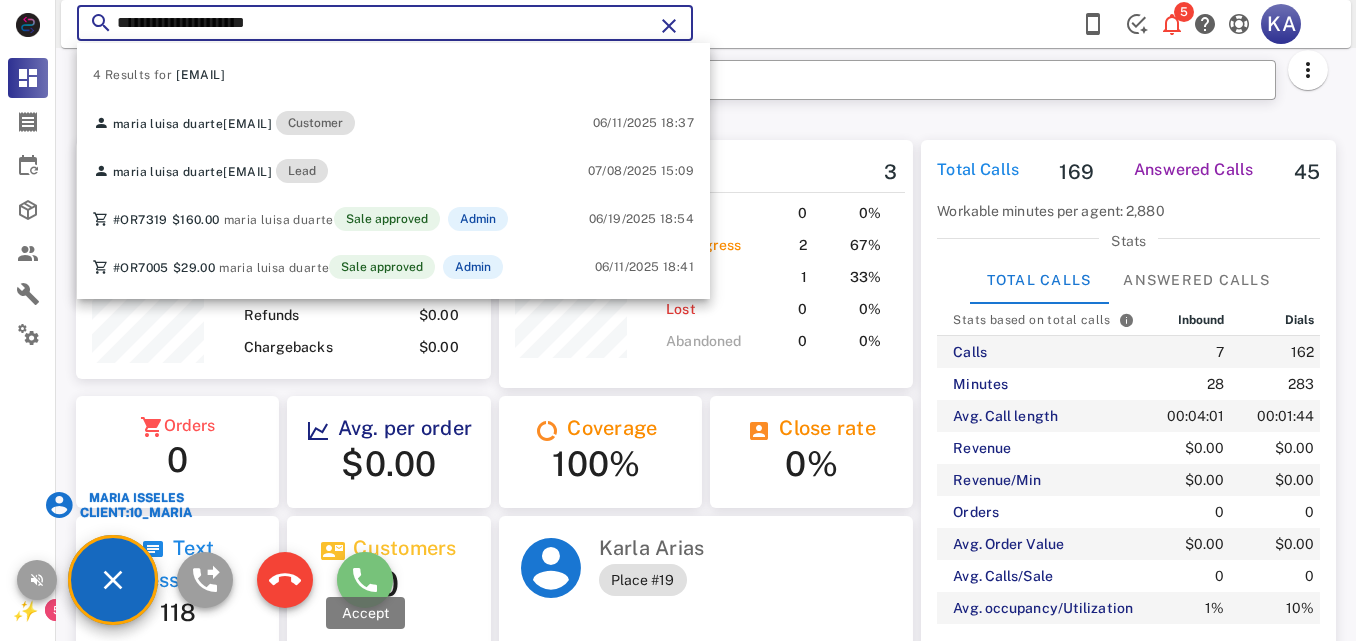 click at bounding box center [365, 580] 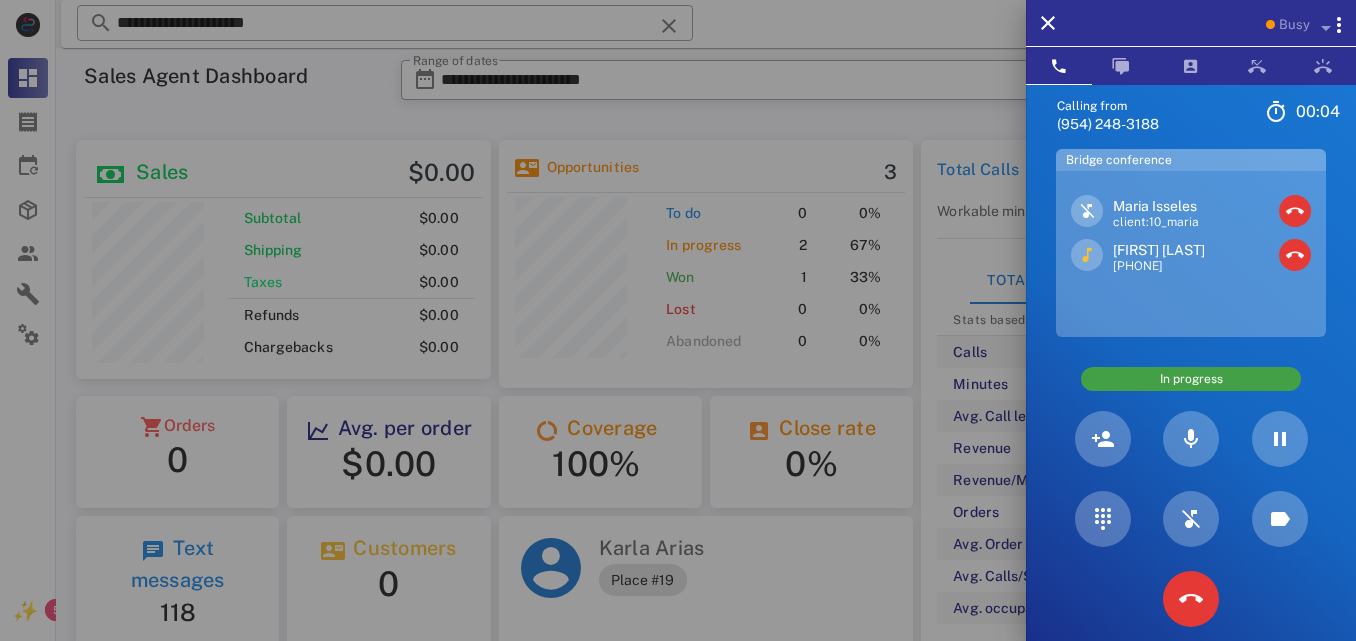 click on "+13602296568" at bounding box center (1159, 267) 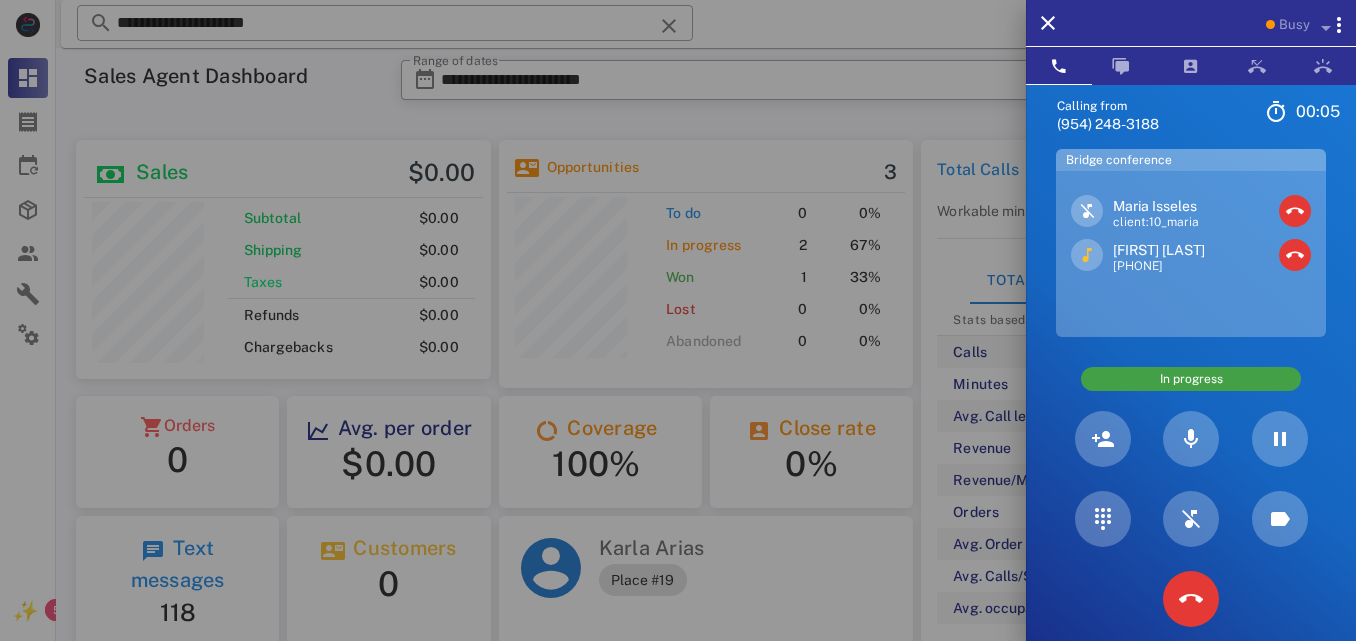 click on "Antonia Diaz ochoa" at bounding box center (1159, 250) 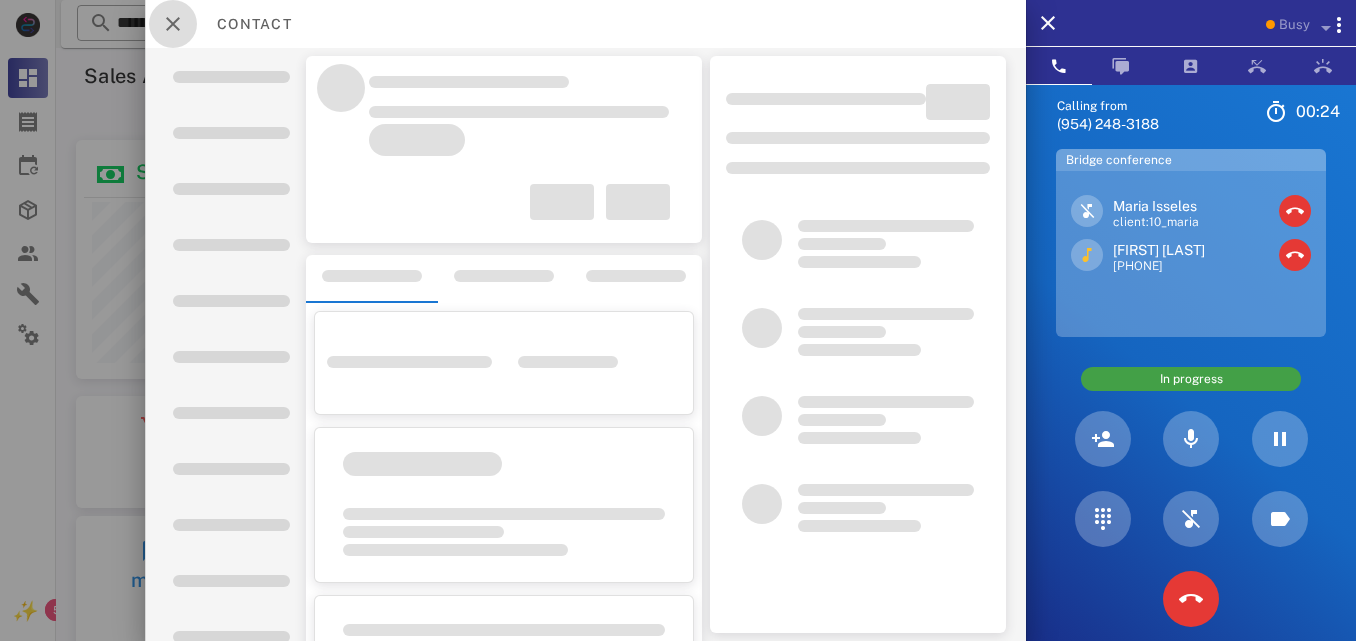 click at bounding box center [173, 24] 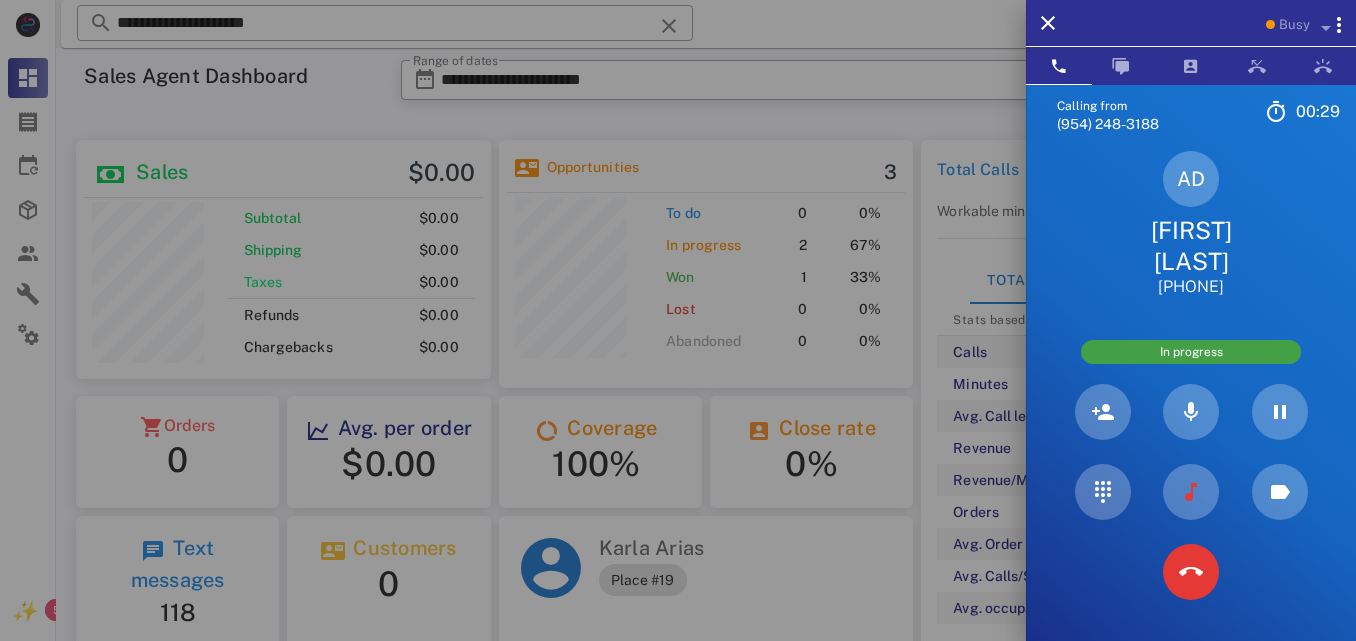 click on "Antonia Diaz ochoa" at bounding box center (1191, 246) 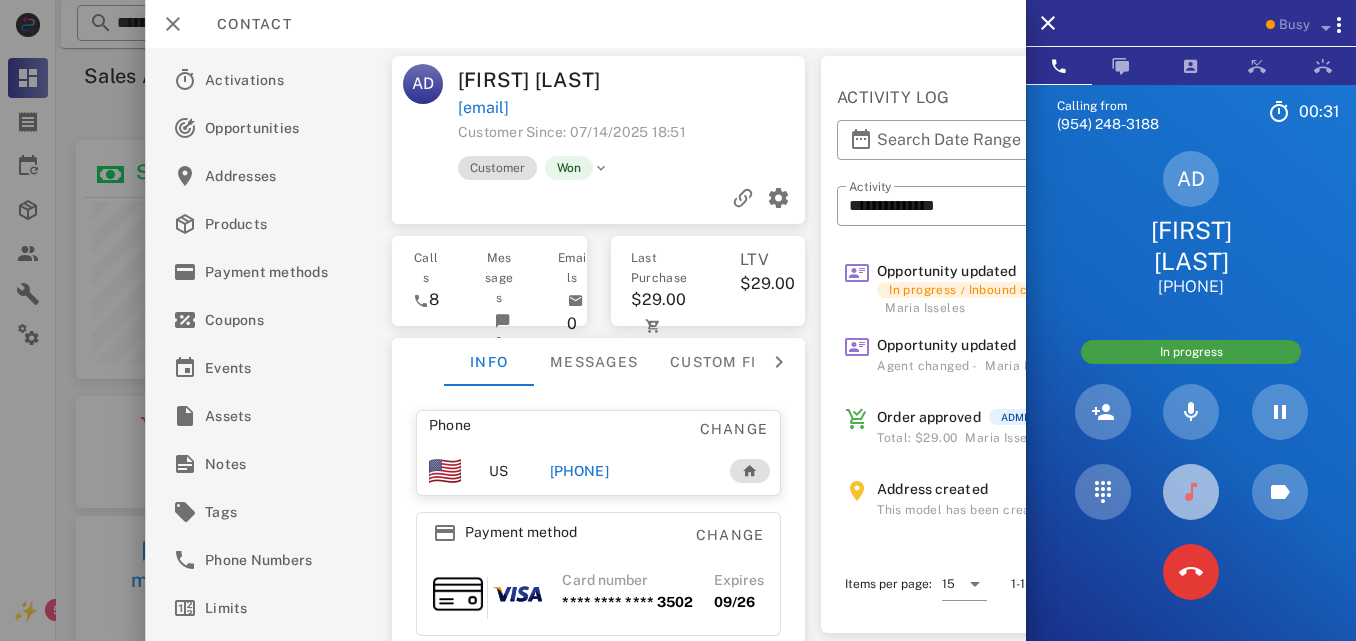 click at bounding box center [1191, 492] 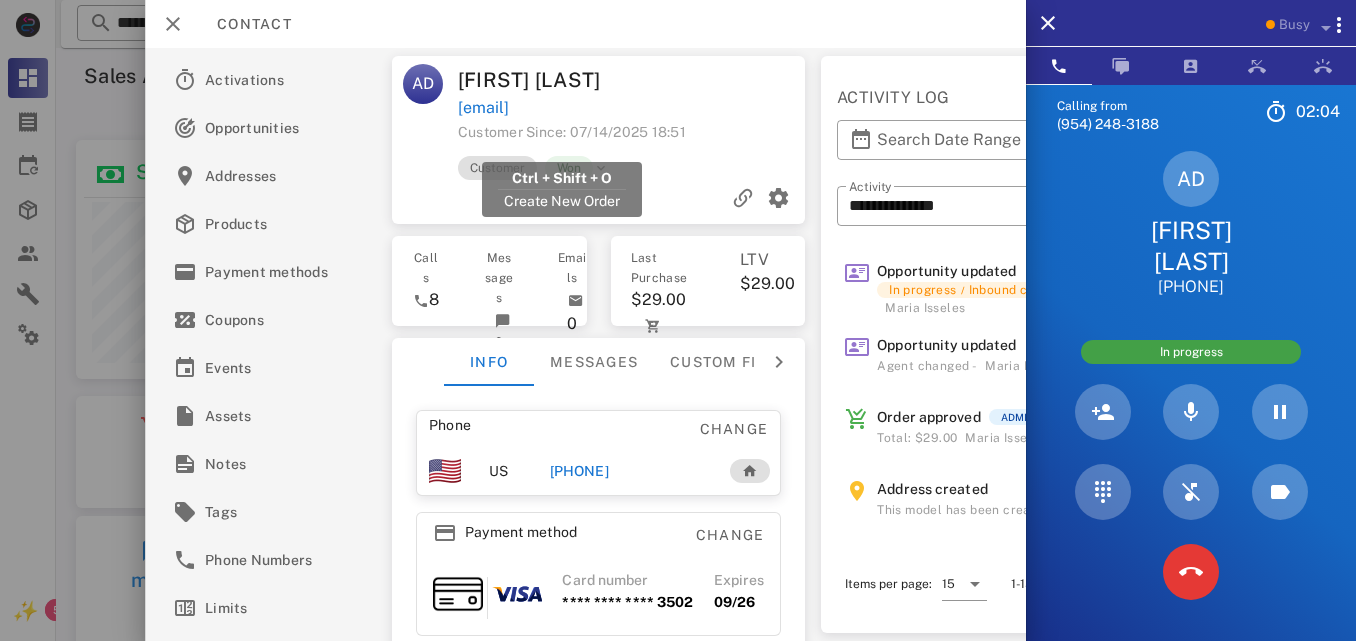 drag, startPoint x: 684, startPoint y: 146, endPoint x: 457, endPoint y: 143, distance: 227.01982 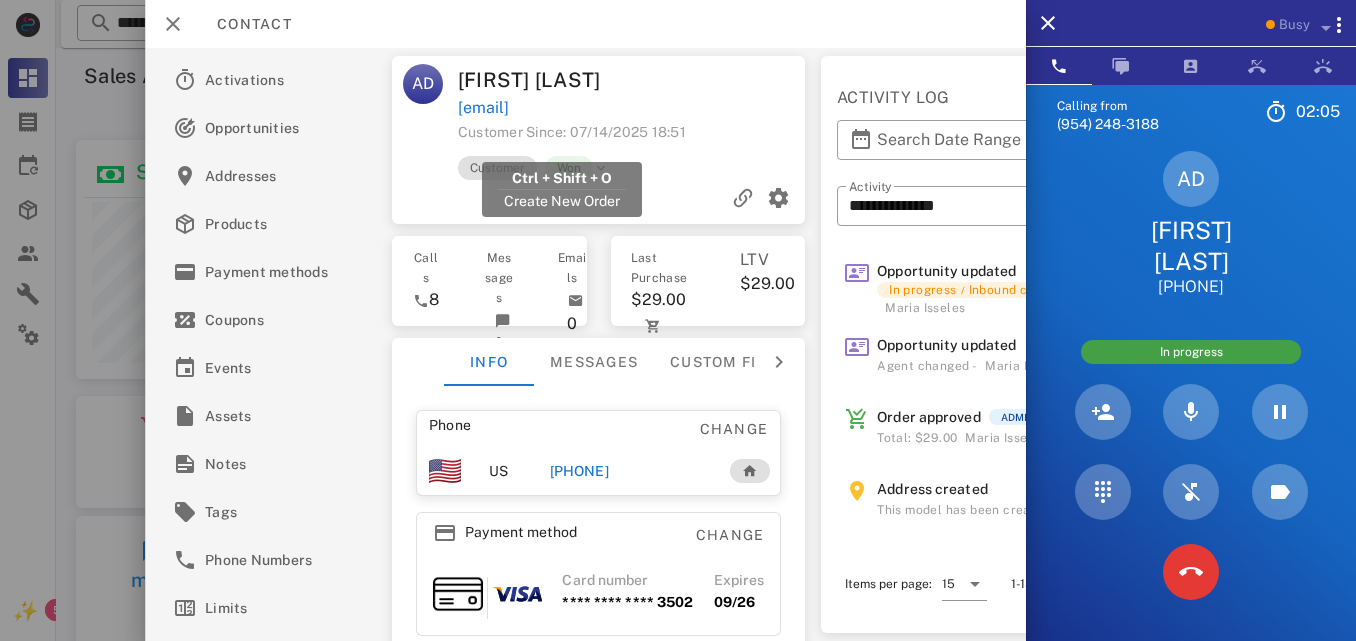 copy on "antoniadiaz1700@gmail.com" 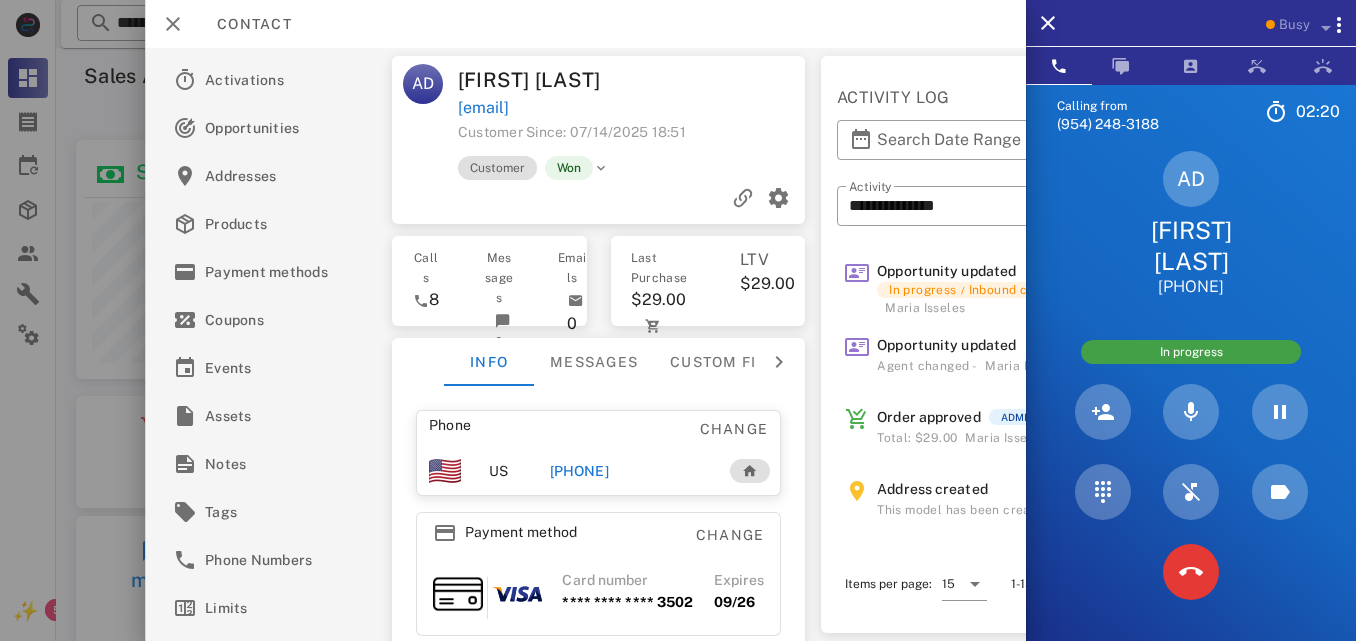 click at bounding box center [599, 198] 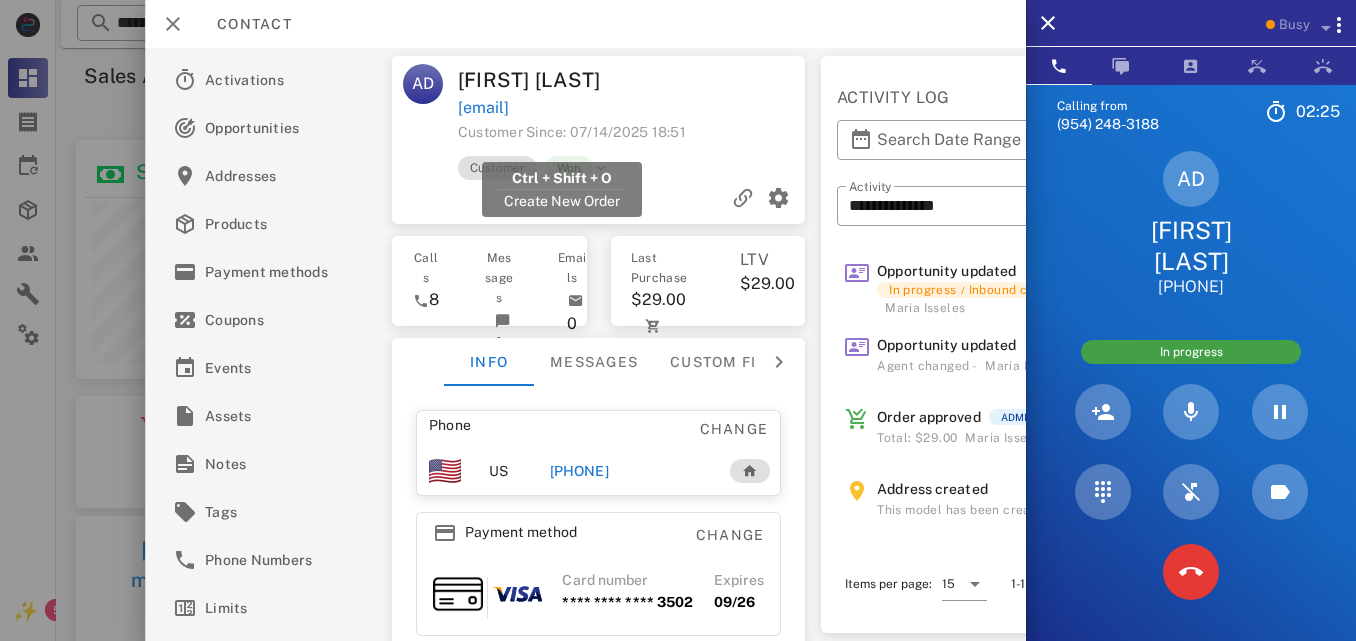 drag, startPoint x: 646, startPoint y: 140, endPoint x: 458, endPoint y: 143, distance: 188.02394 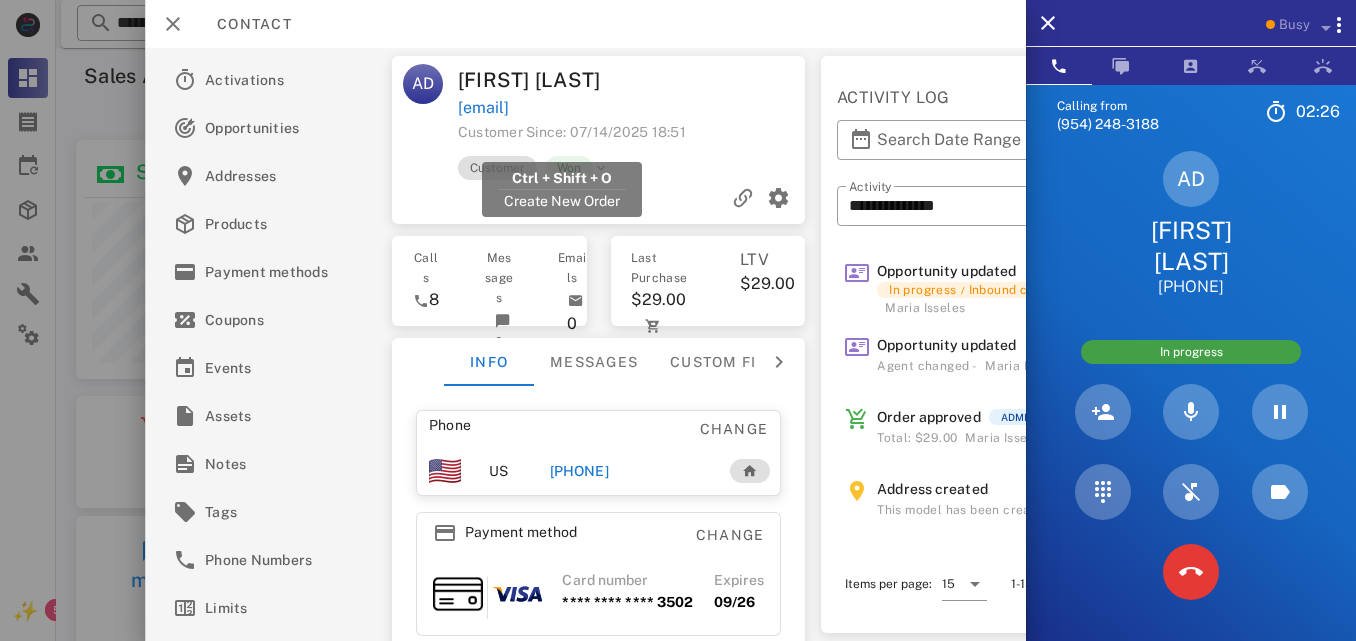 copy on "antoniadiaz1700@gmail.com" 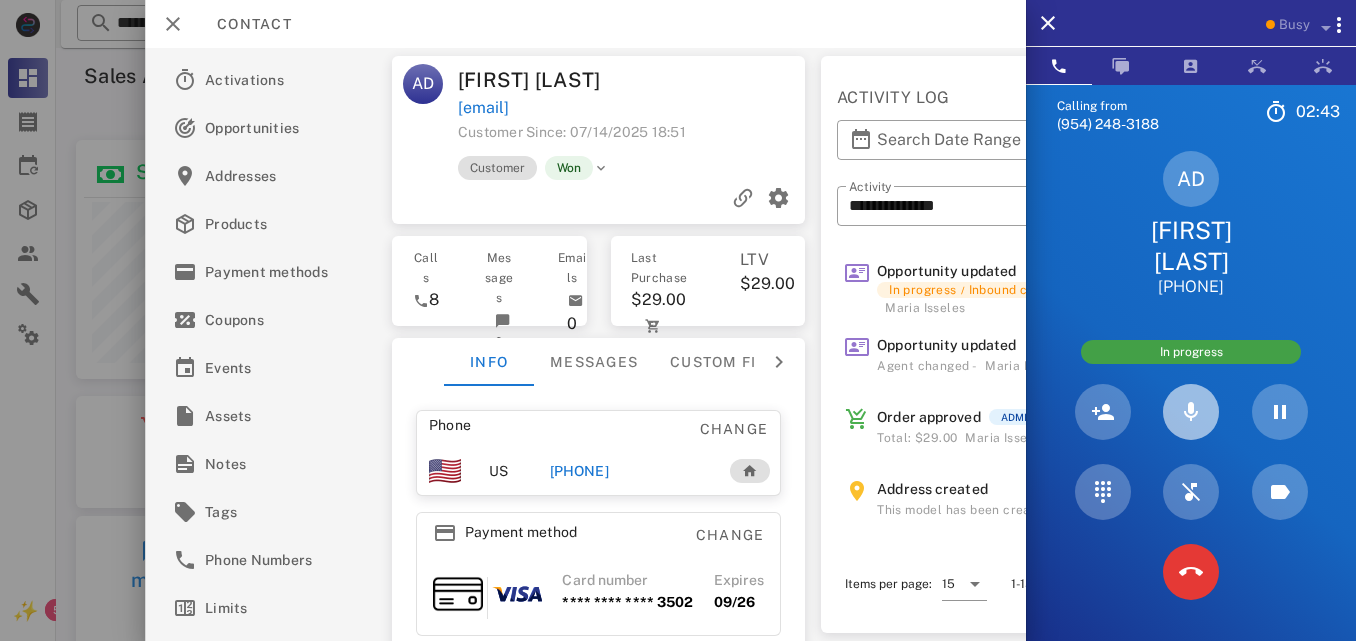 click at bounding box center [1191, 412] 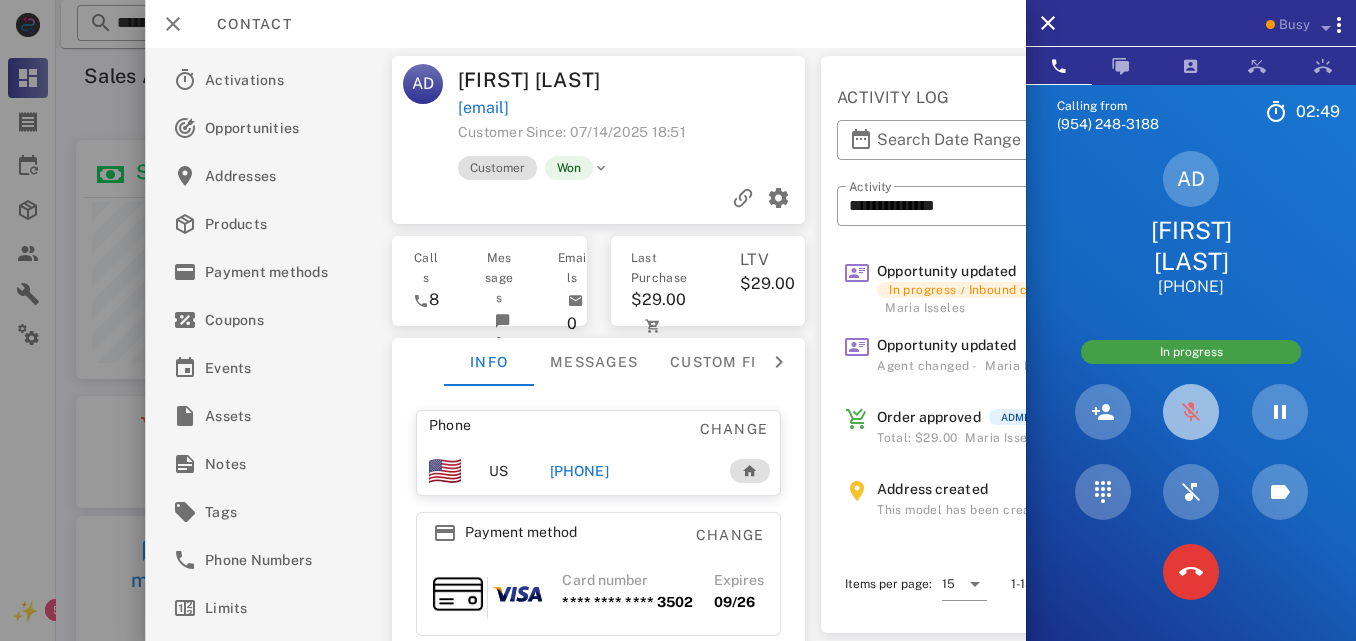 click at bounding box center (1191, 412) 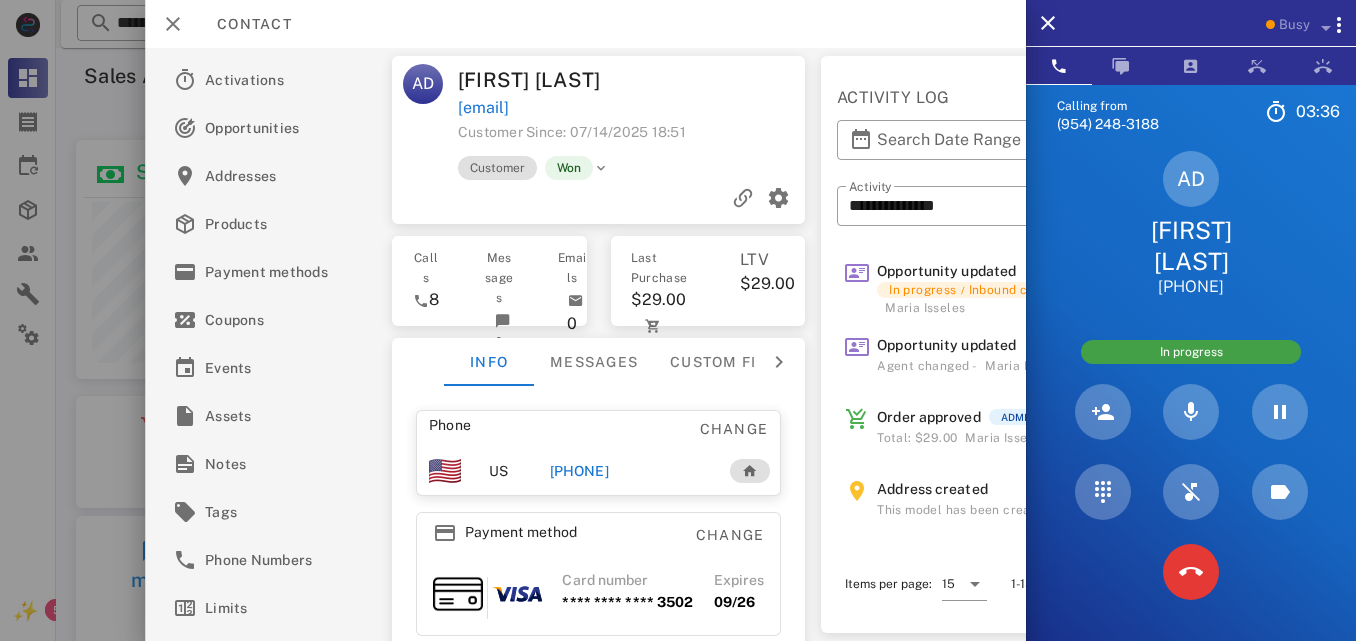 click at bounding box center [722, 80] 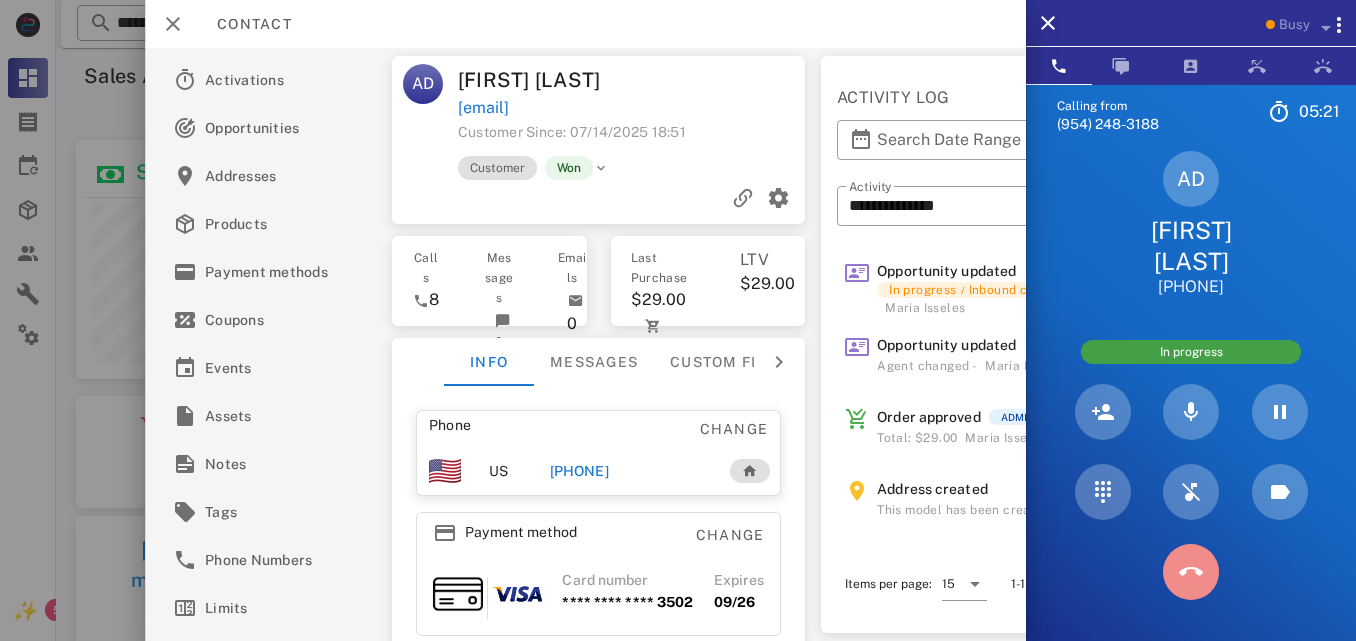 click at bounding box center (1191, 572) 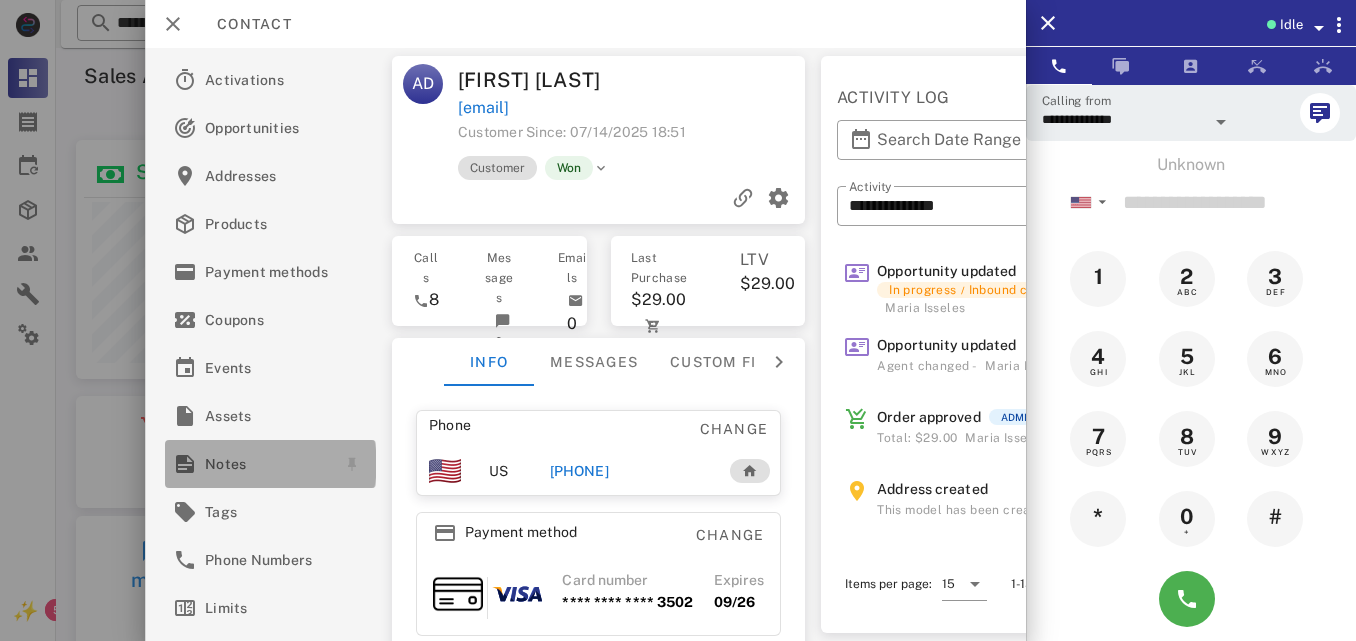 click at bounding box center [185, 464] 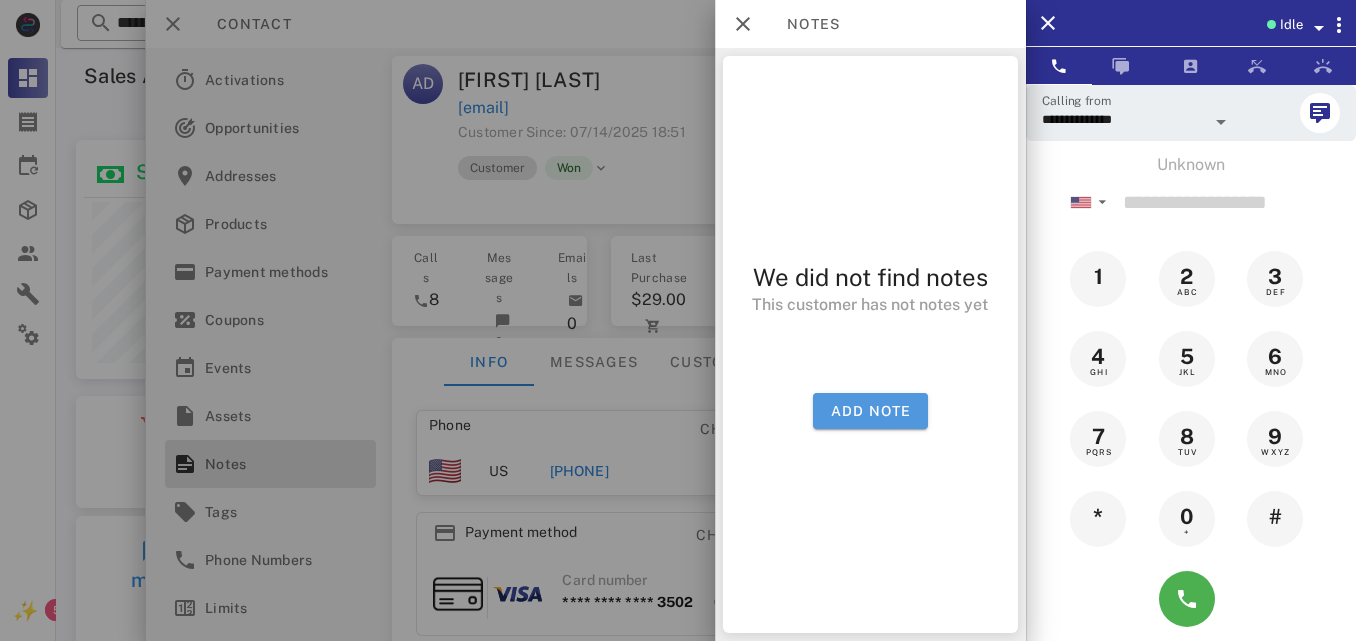 drag, startPoint x: 843, startPoint y: 402, endPoint x: 824, endPoint y: 248, distance: 155.16765 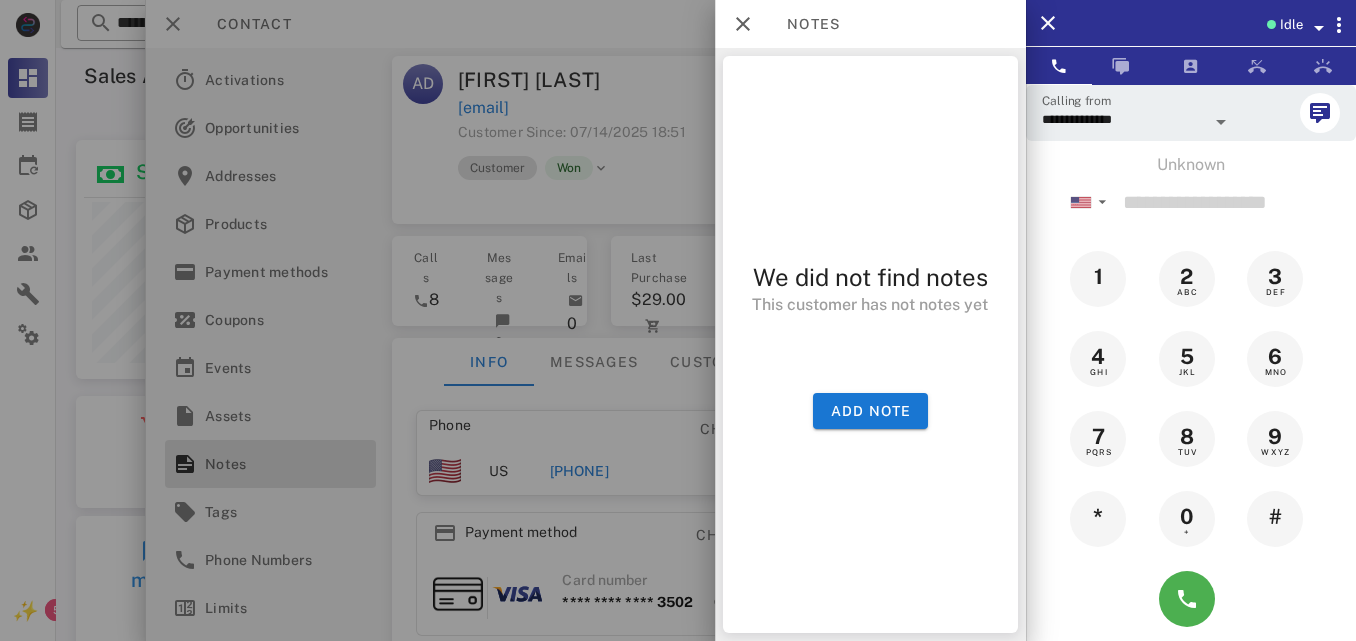 click on "We did not find notes This customer has not notes yet Add note" at bounding box center (870, 344) 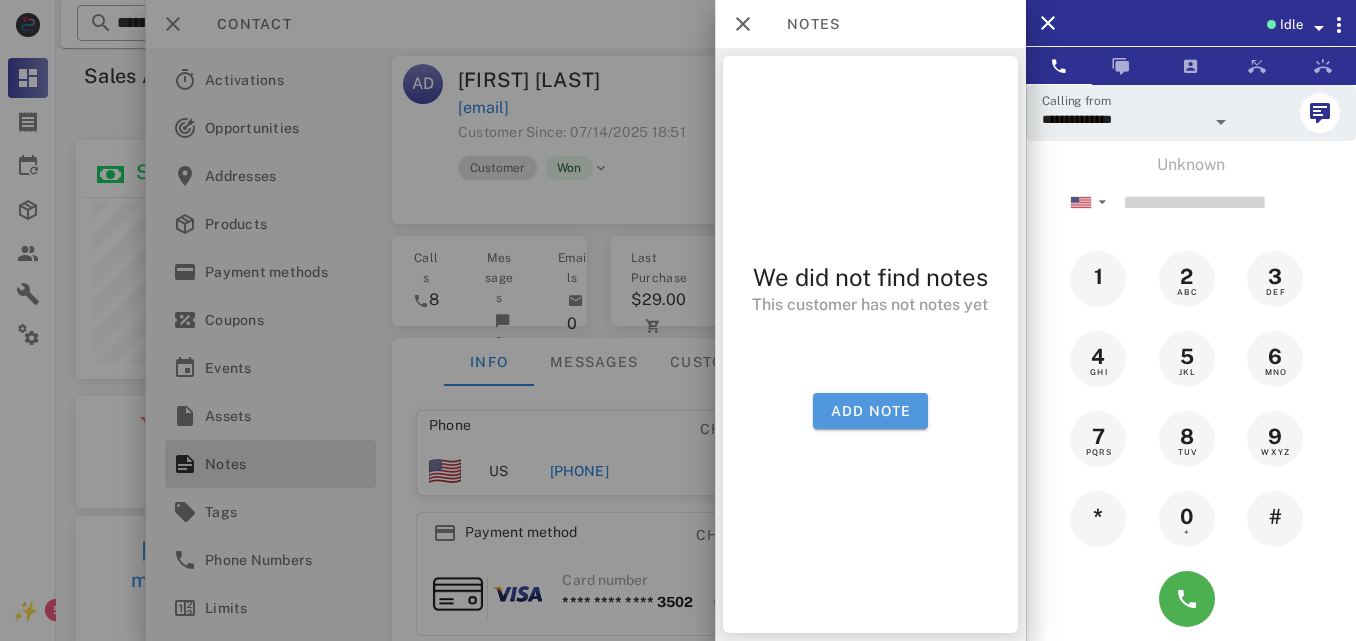 click on "Add note" at bounding box center [870, 411] 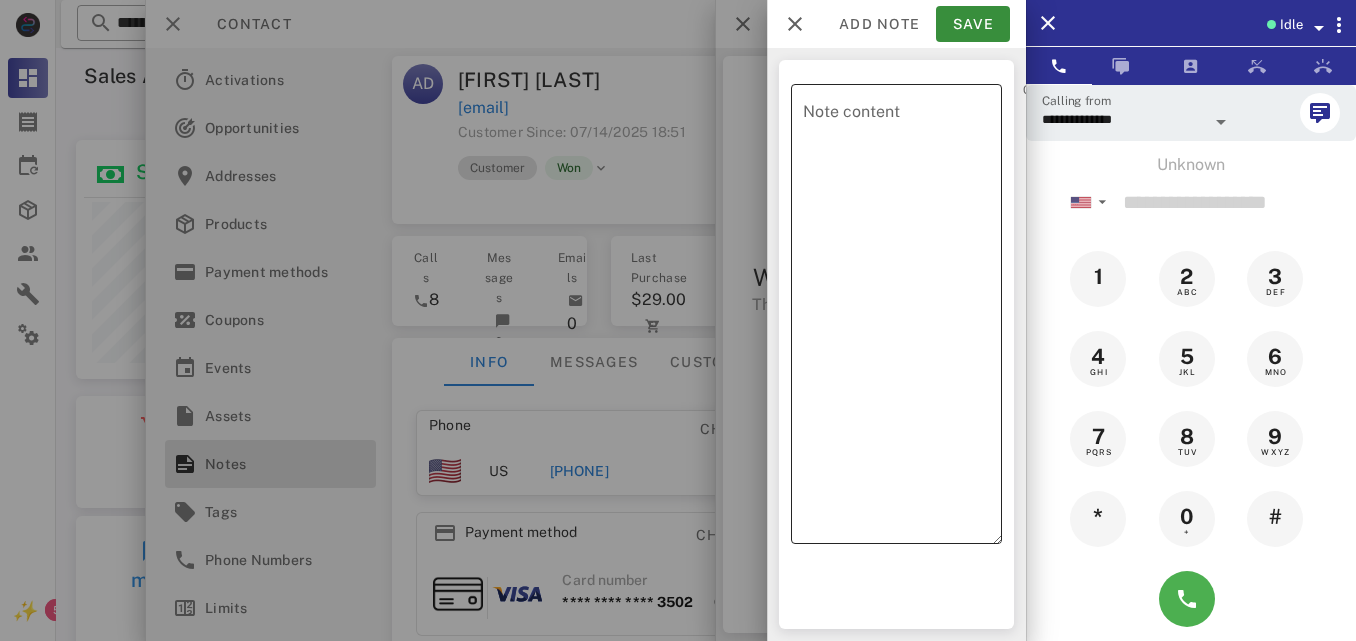 click on "​ Note content" at bounding box center [896, 314] 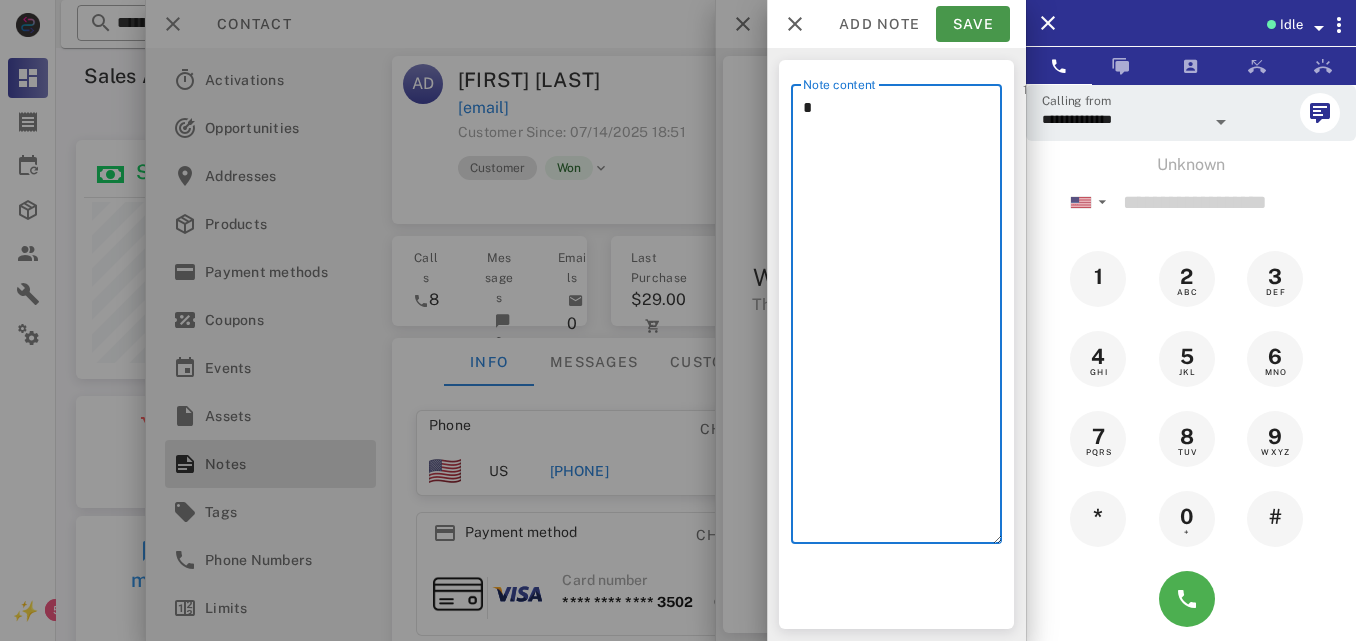 type on "*" 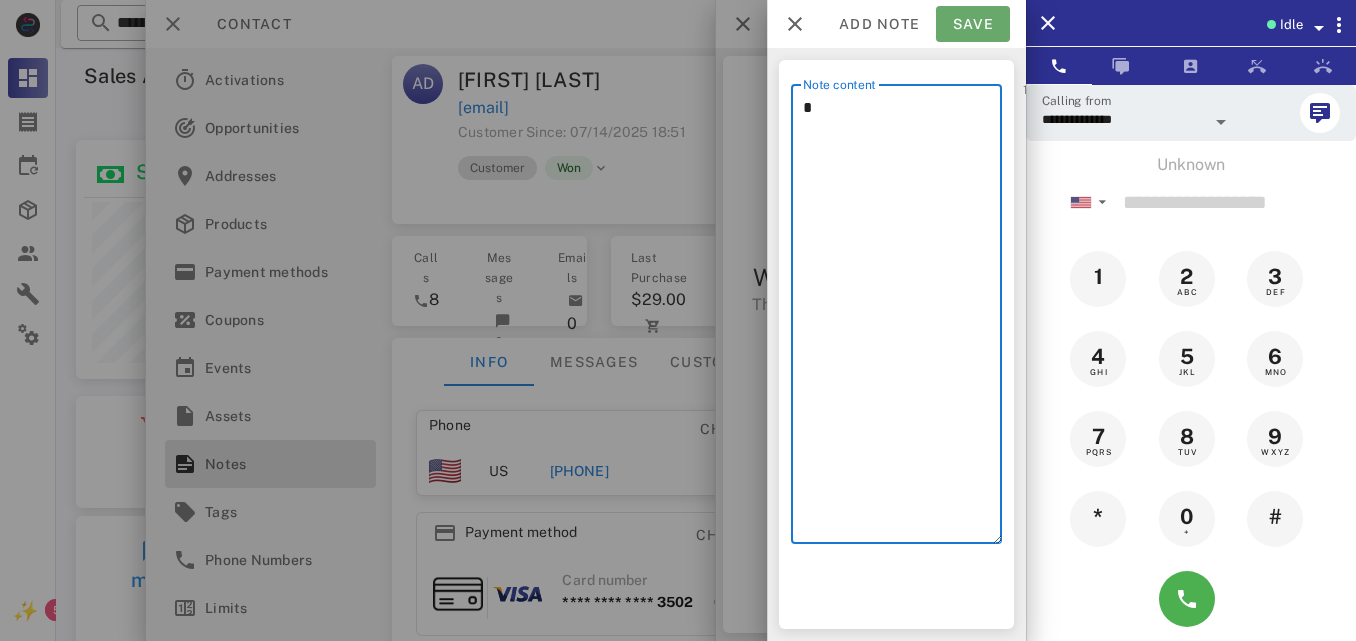 click on "Save" at bounding box center [973, 24] 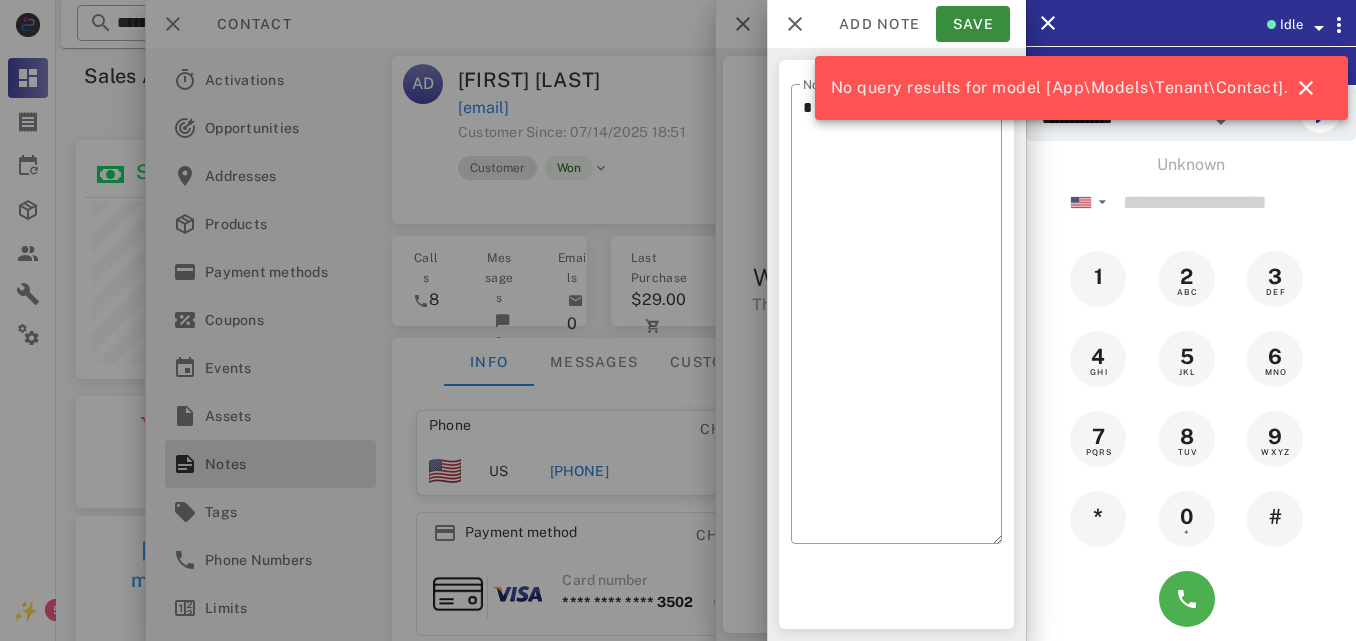 click at bounding box center [678, 320] 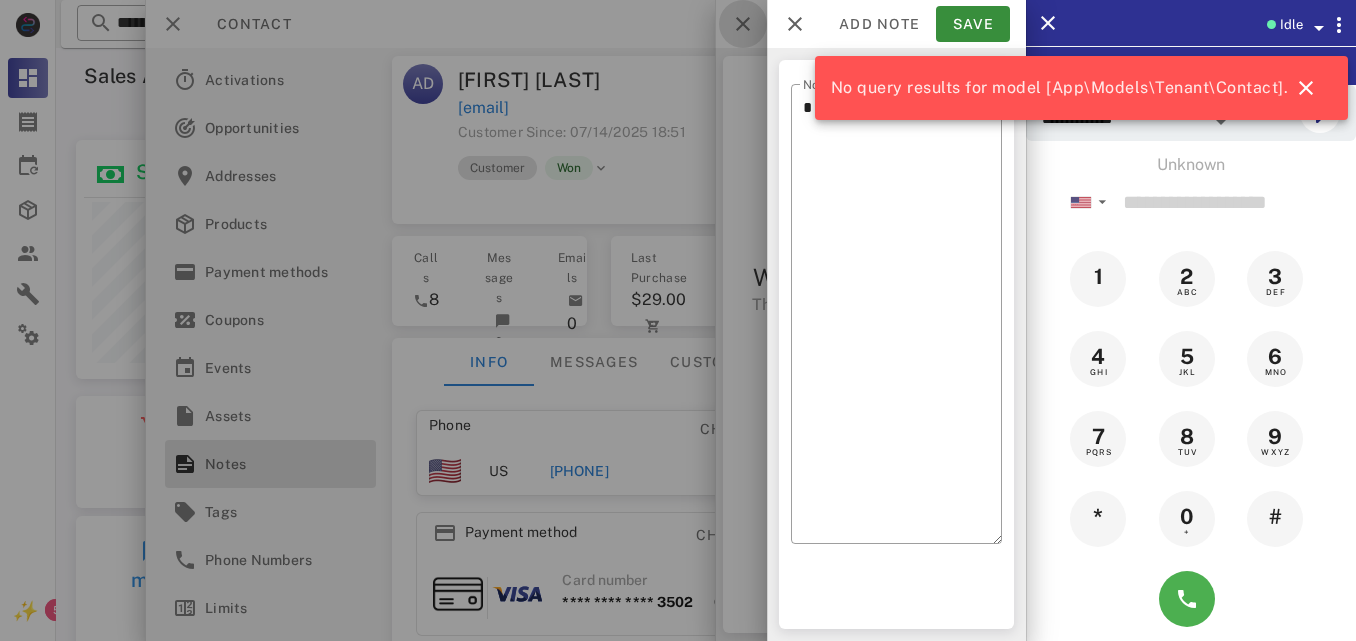click at bounding box center (743, 24) 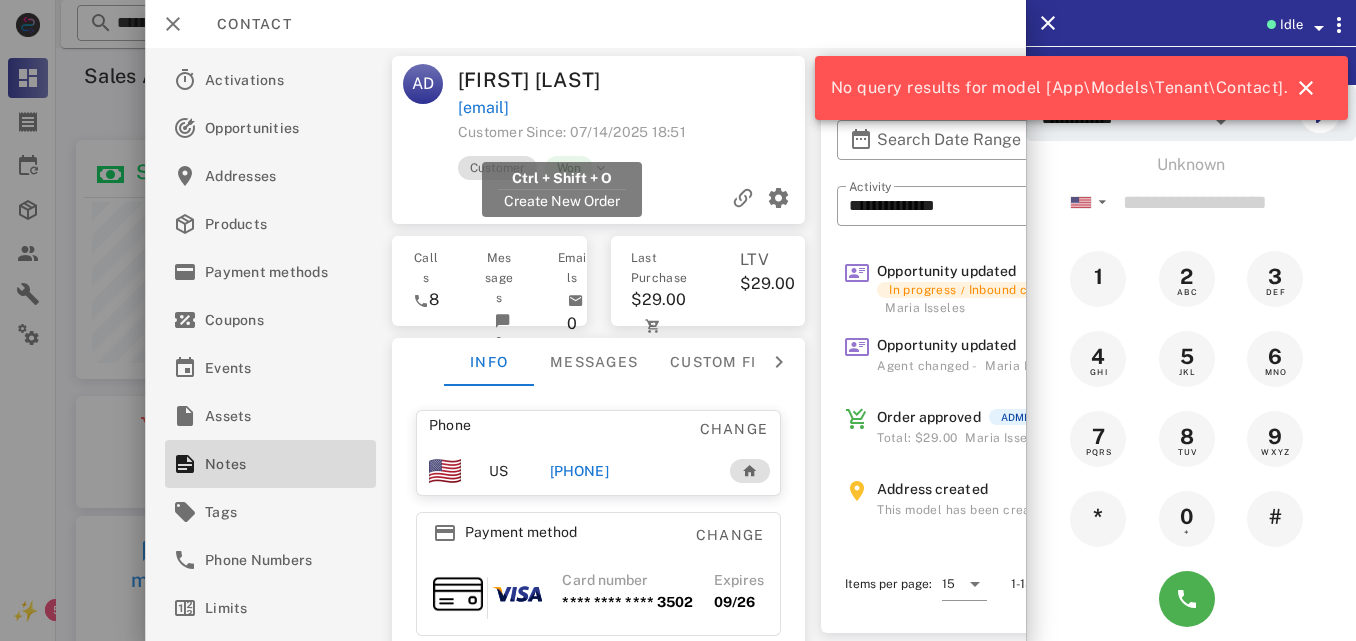 drag, startPoint x: 675, startPoint y: 147, endPoint x: 460, endPoint y: 148, distance: 215.00232 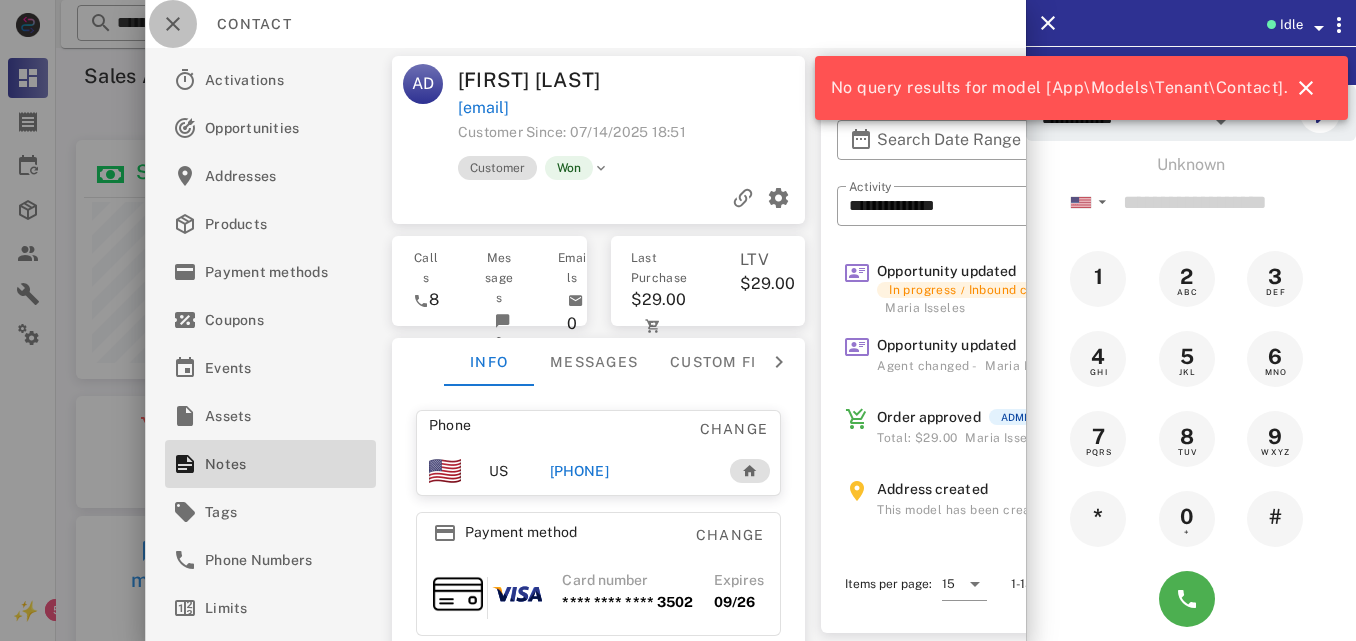 click at bounding box center (173, 24) 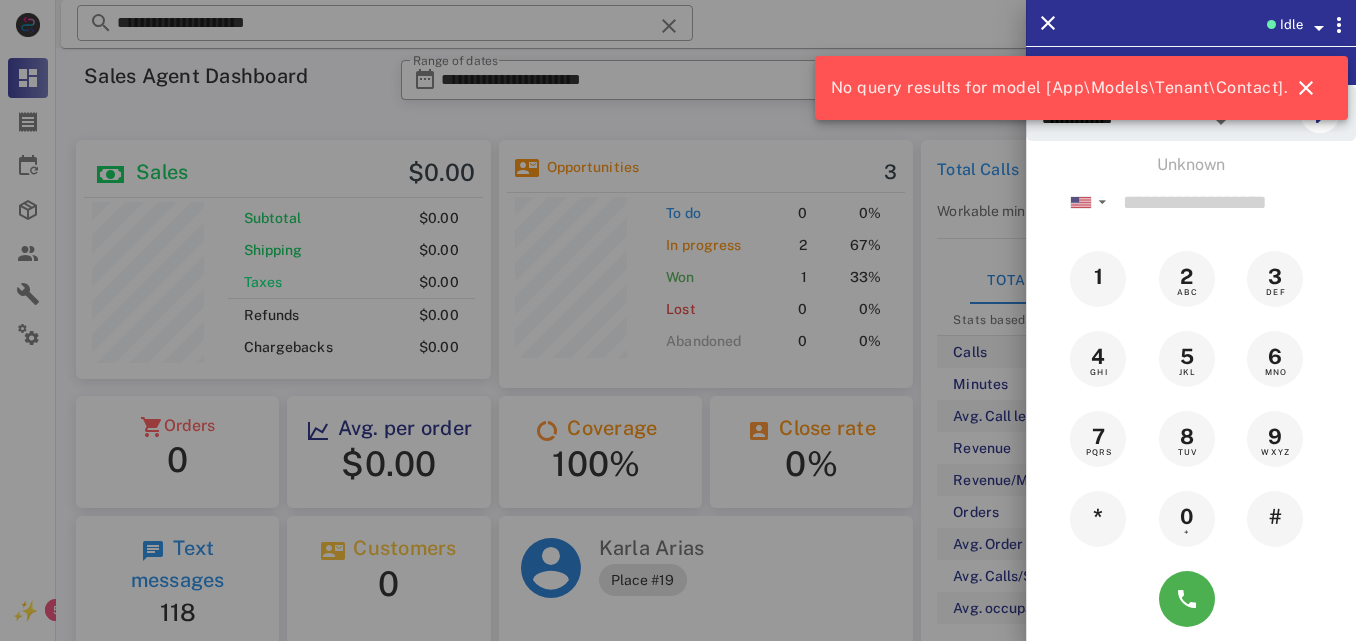 click at bounding box center (678, 320) 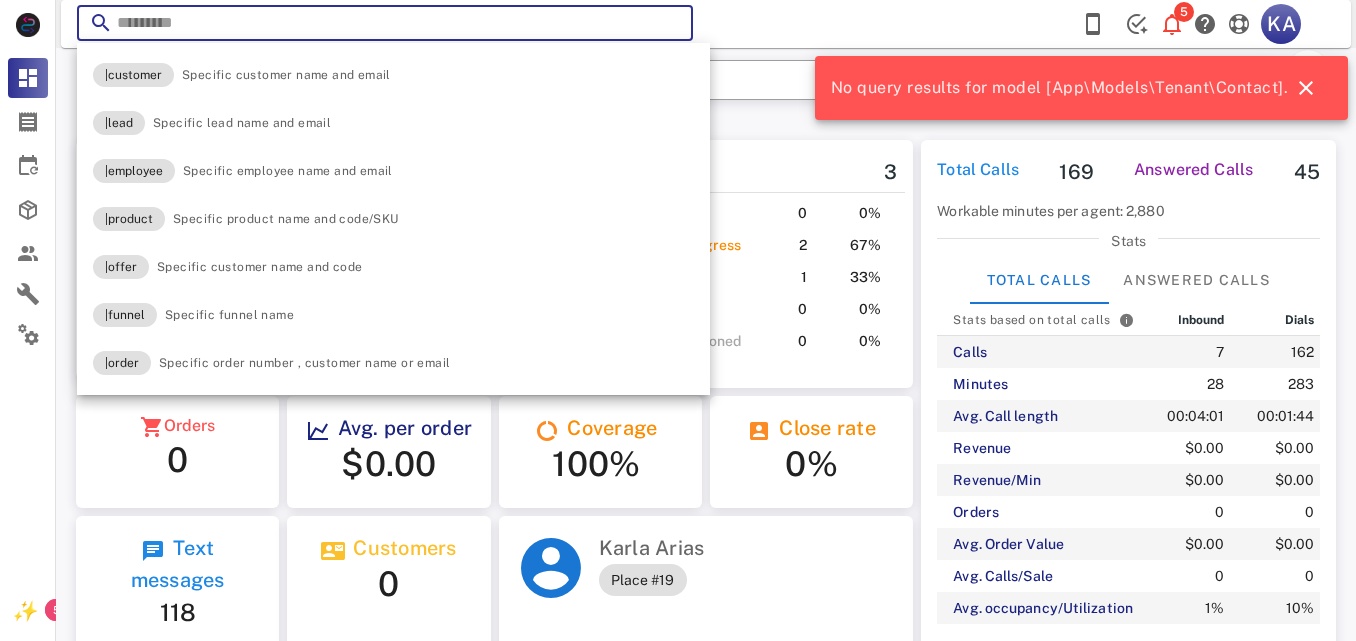 click at bounding box center (669, 26) 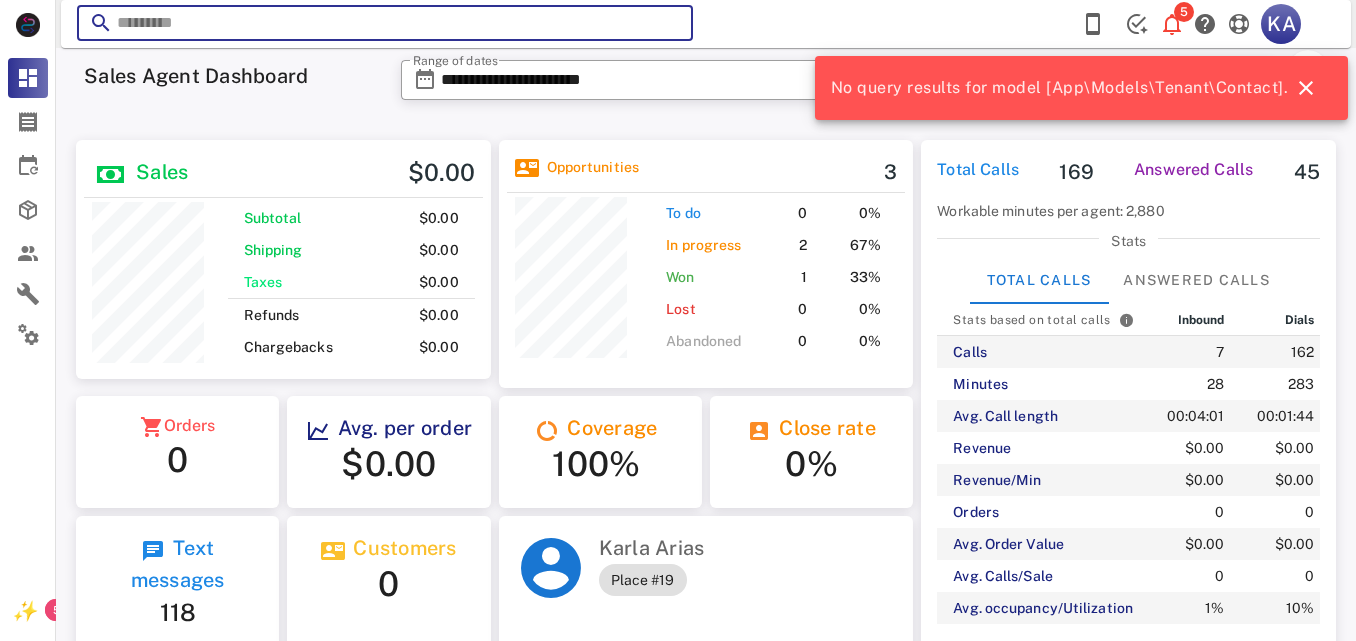 paste on "**********" 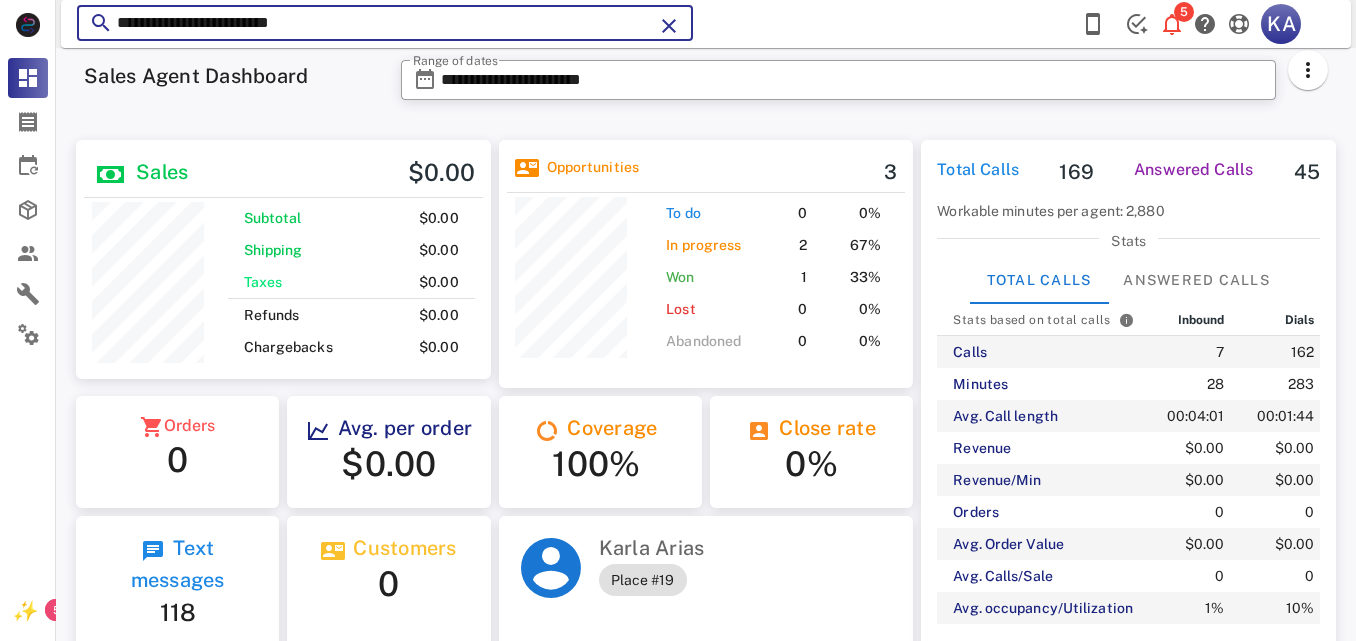 type on "**********" 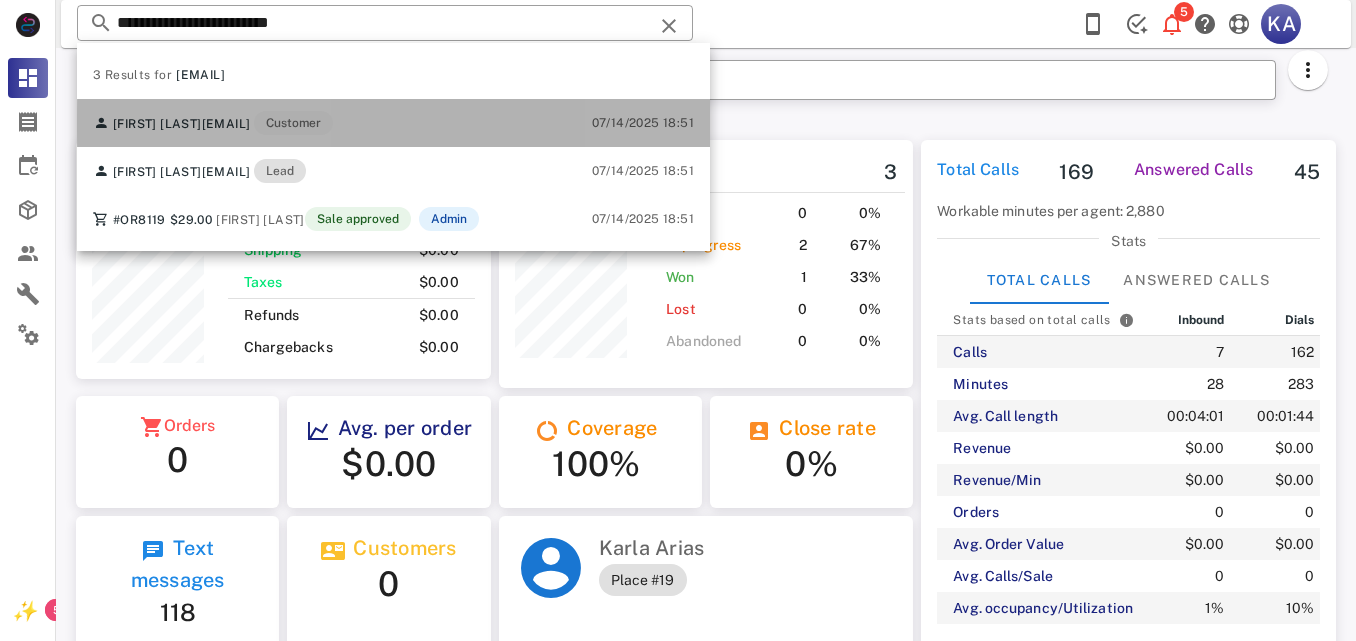 click on "antoniadiaz1700@gmail.com" at bounding box center [226, 124] 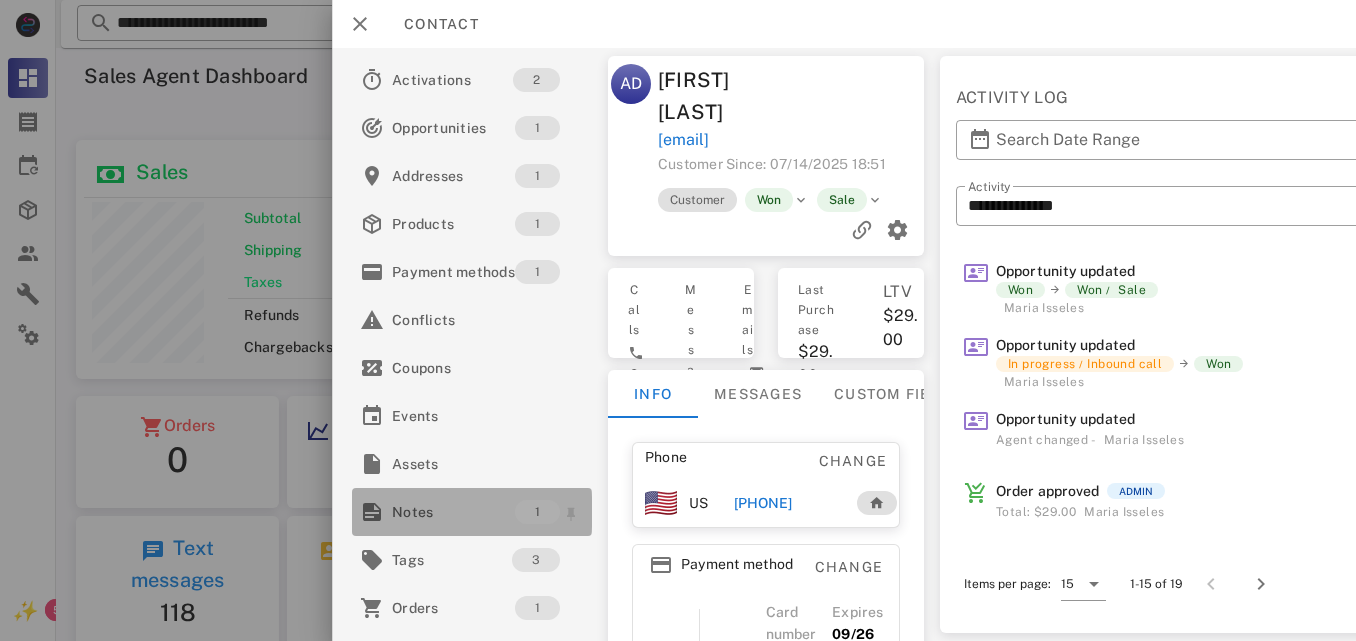 click on "Notes" at bounding box center (453, 512) 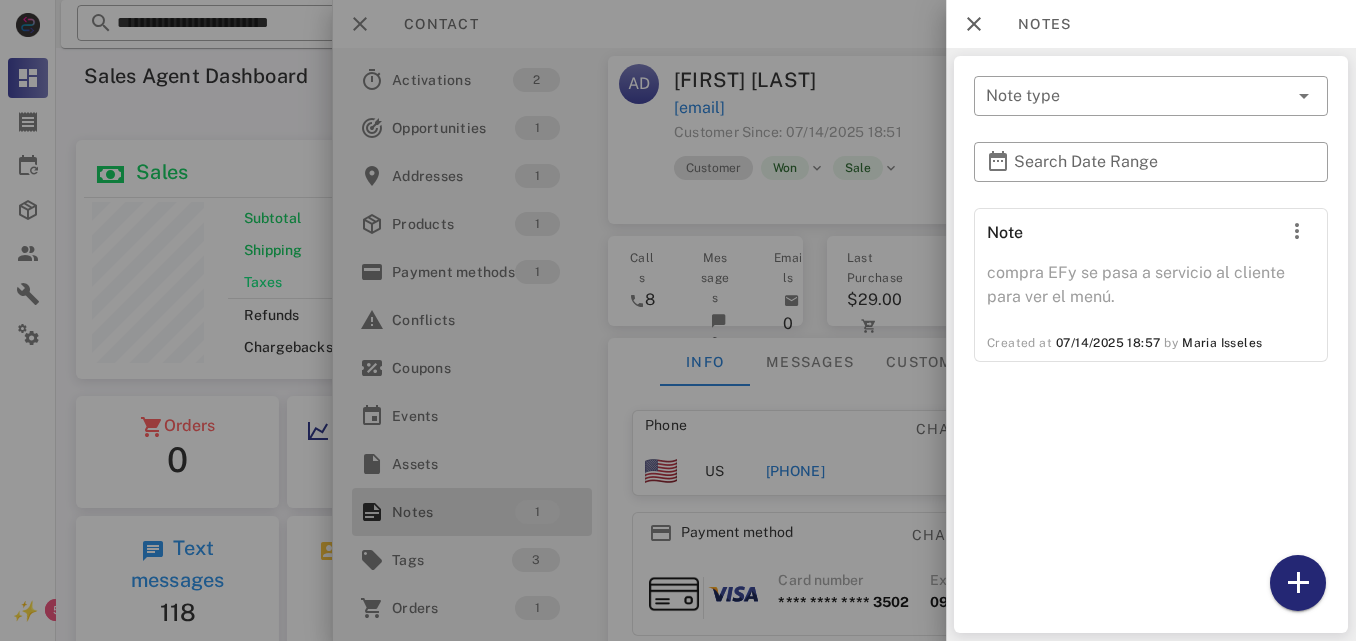 click at bounding box center [1298, 583] 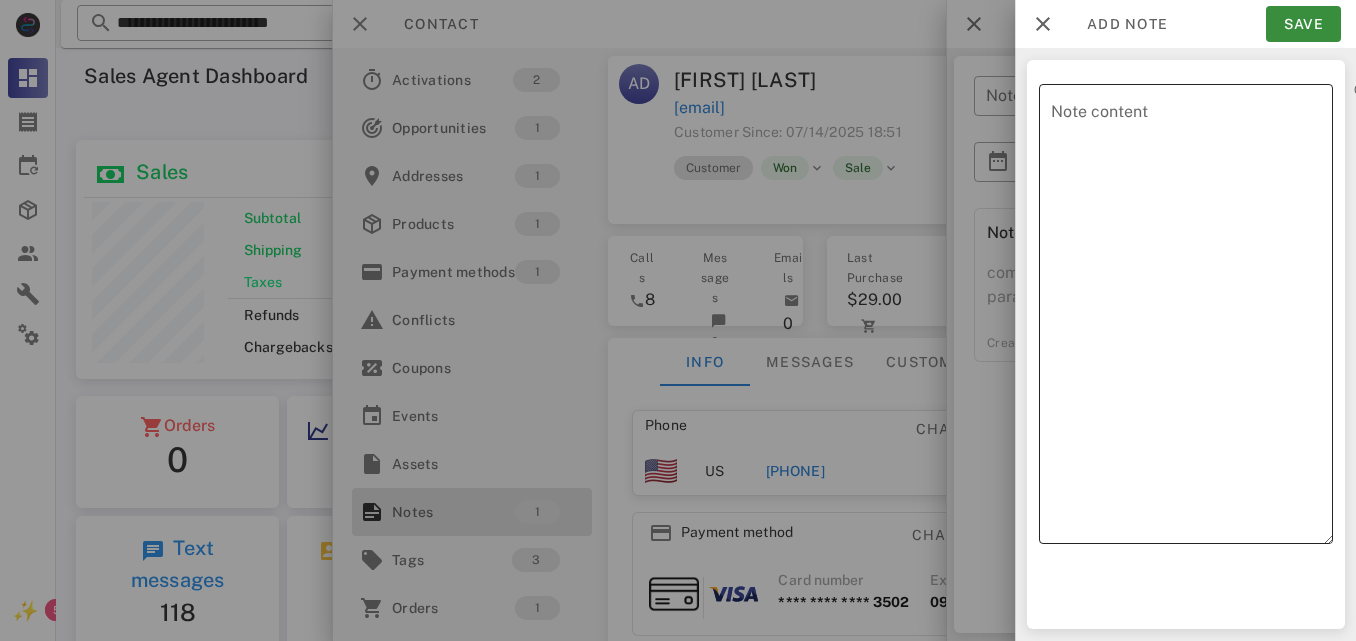 click on "Note content" at bounding box center [1192, 319] 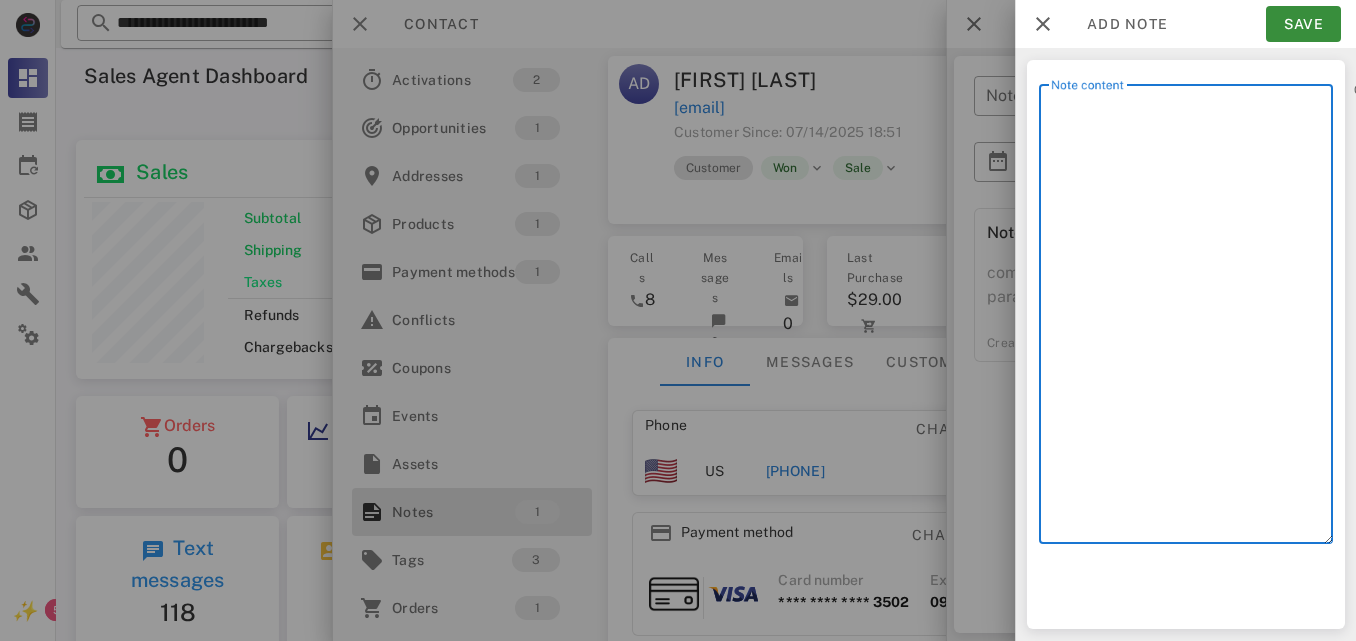 type on "*" 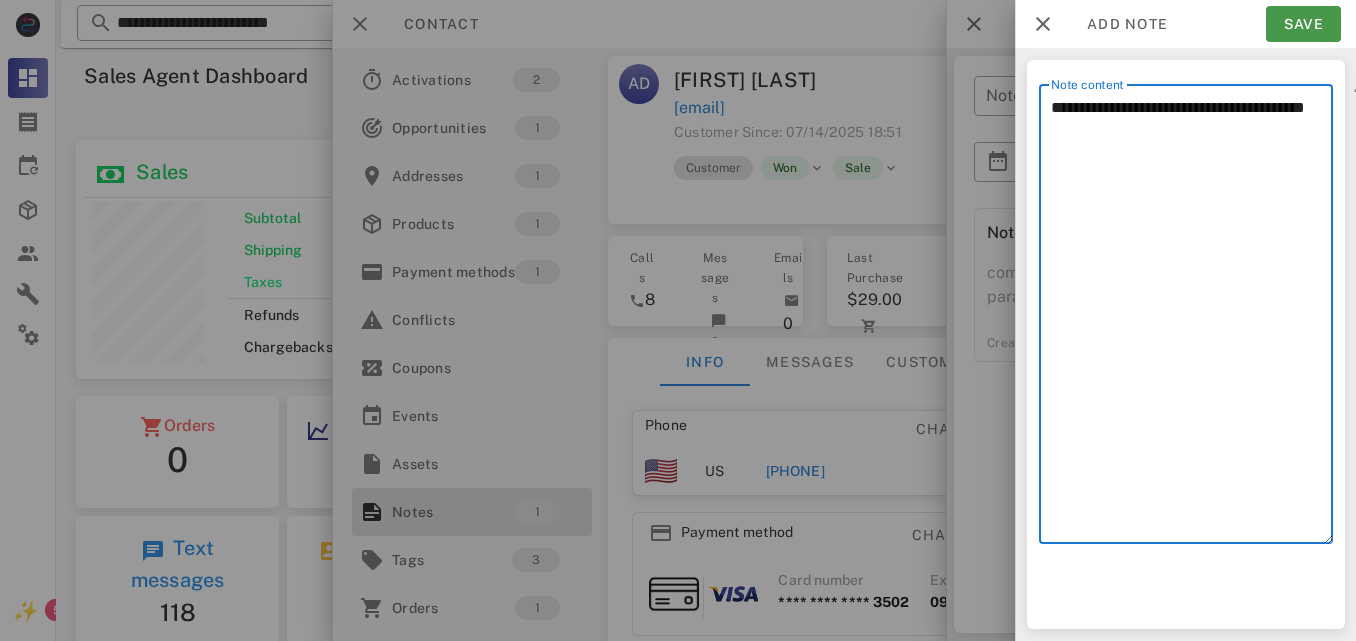 type on "**********" 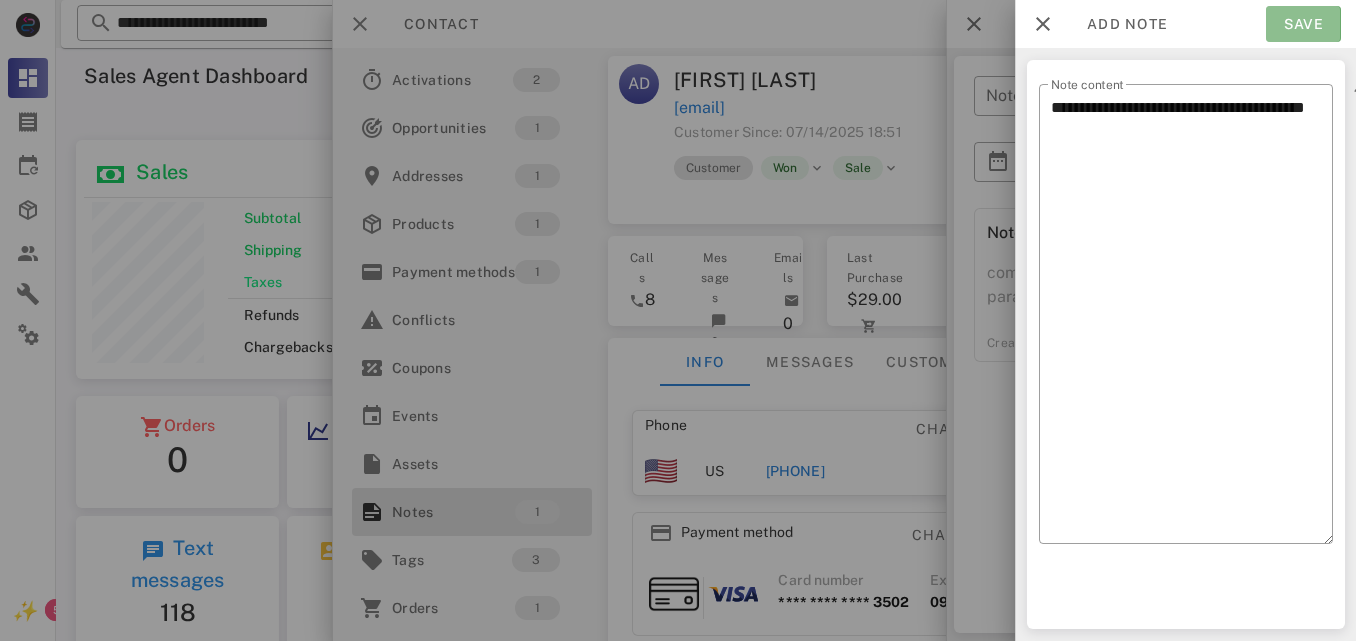 click on "Save" at bounding box center (1303, 24) 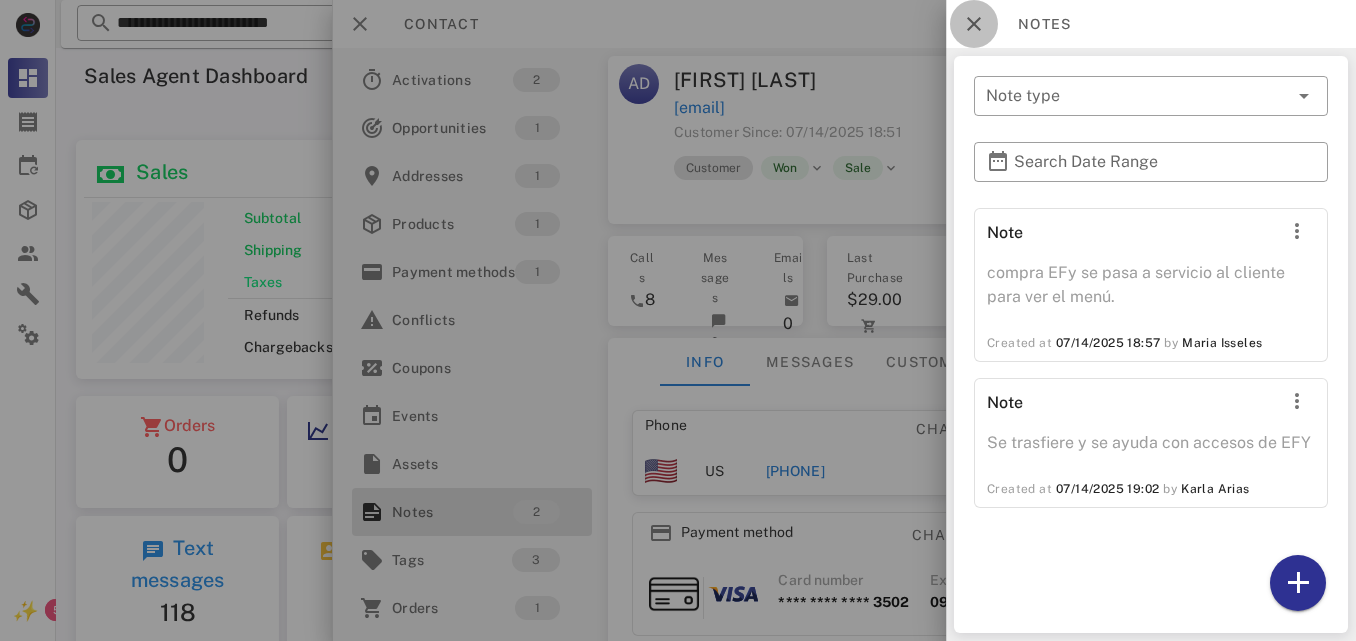 click at bounding box center (974, 24) 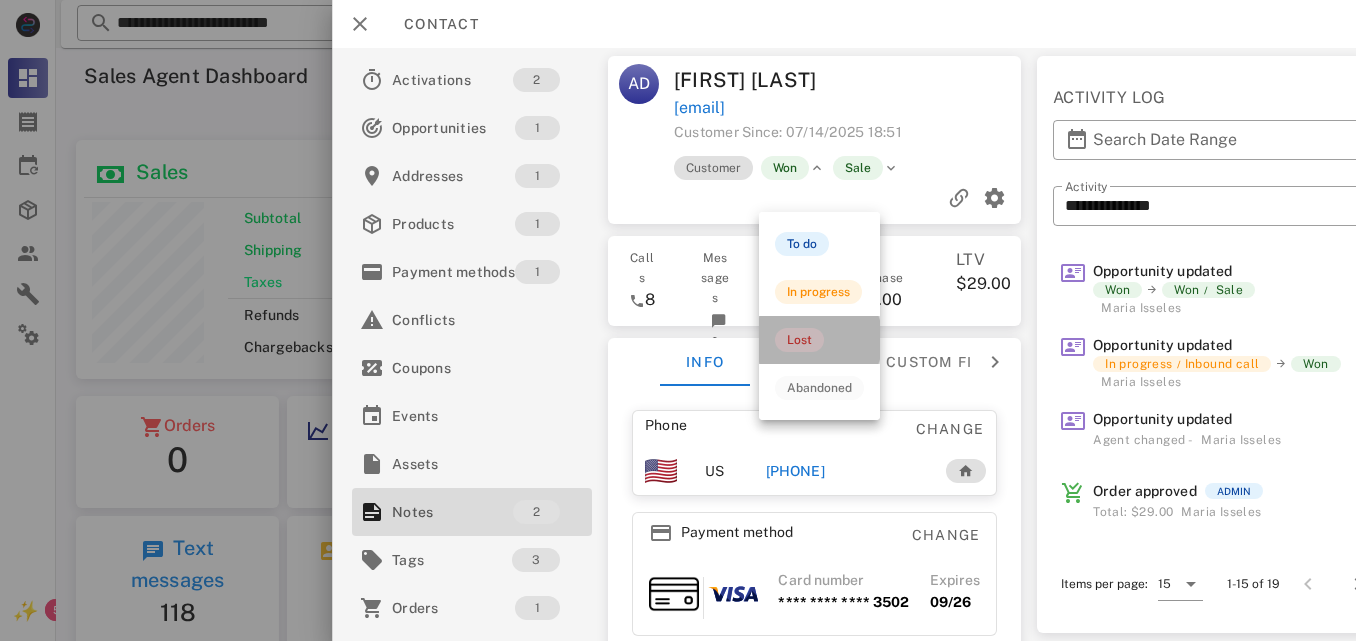 click on "Lost" at bounding box center (819, 340) 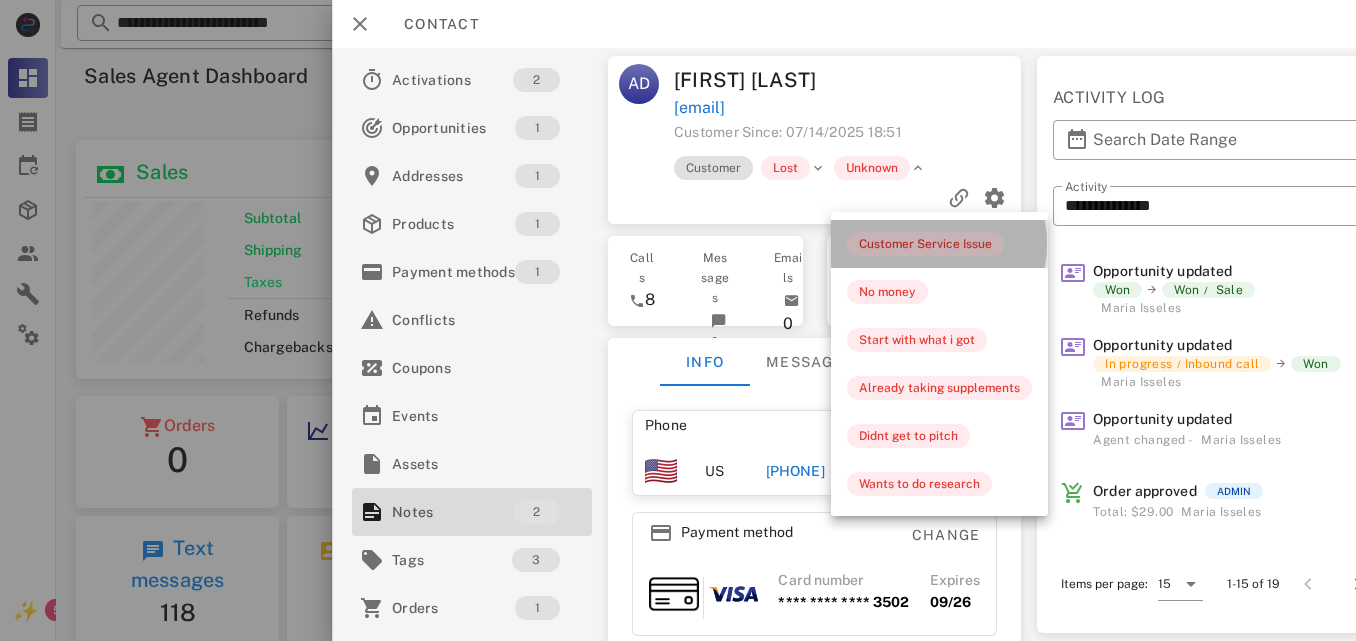 click on "Customer Service Issue" at bounding box center [925, 244] 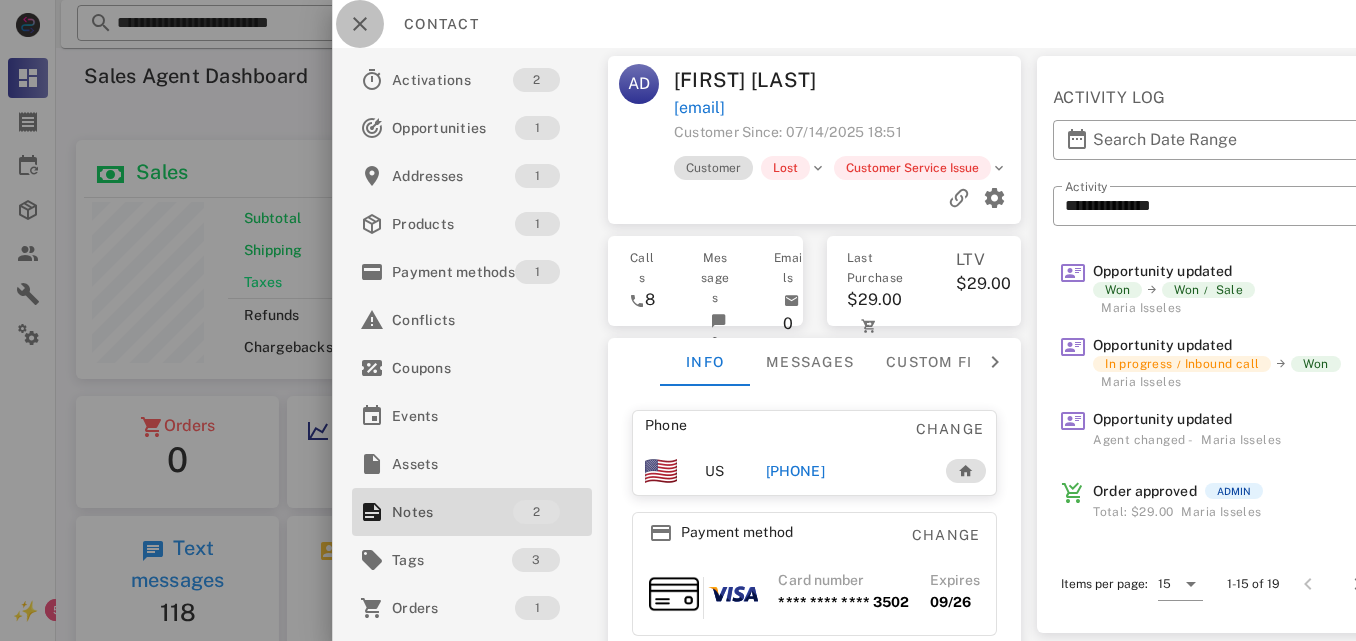 click at bounding box center (360, 24) 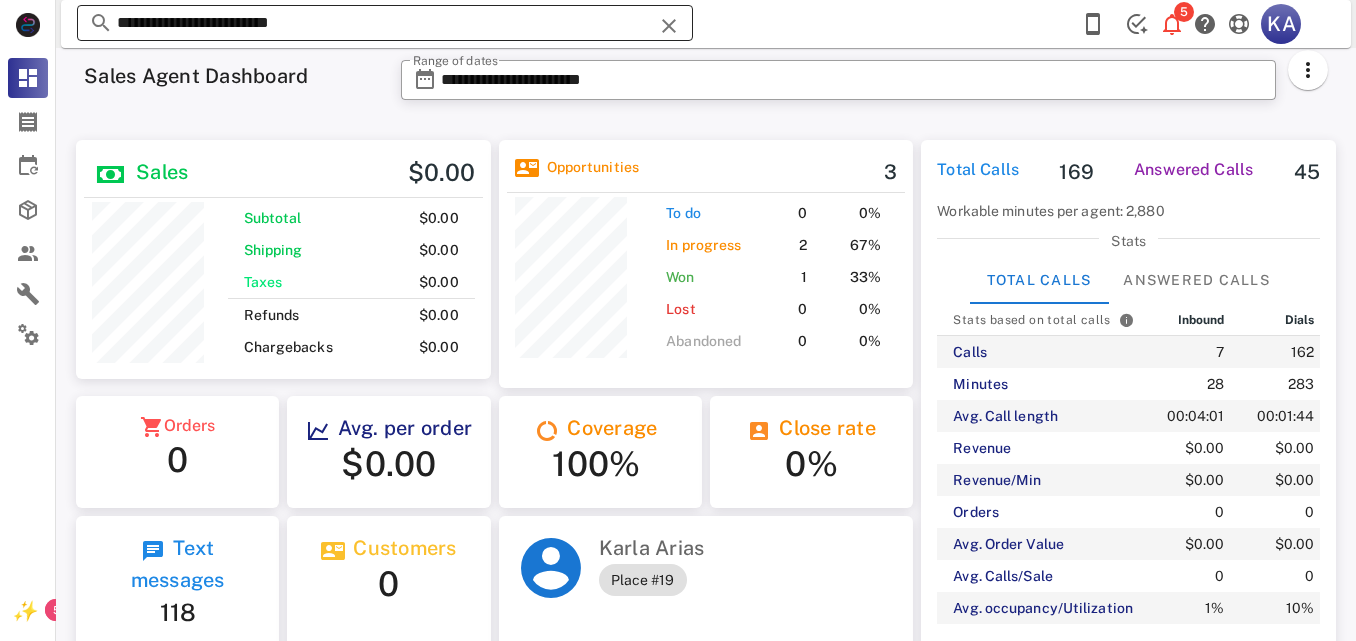 click at bounding box center (669, 26) 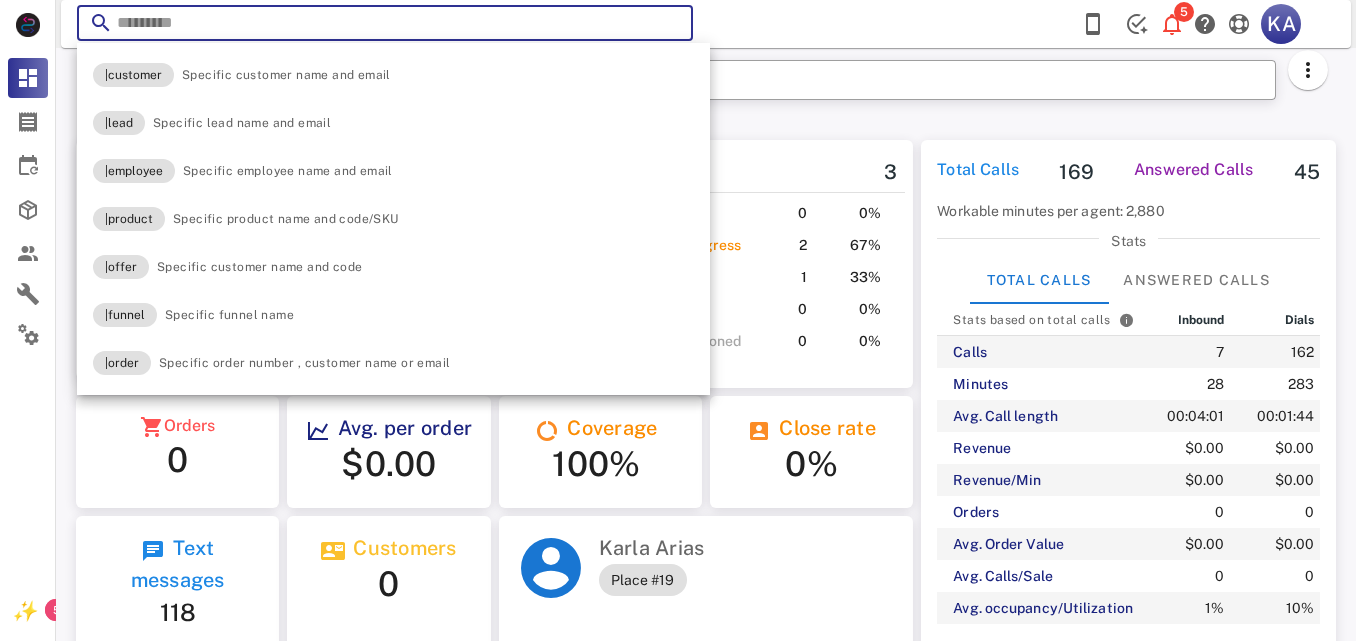 paste on "**********" 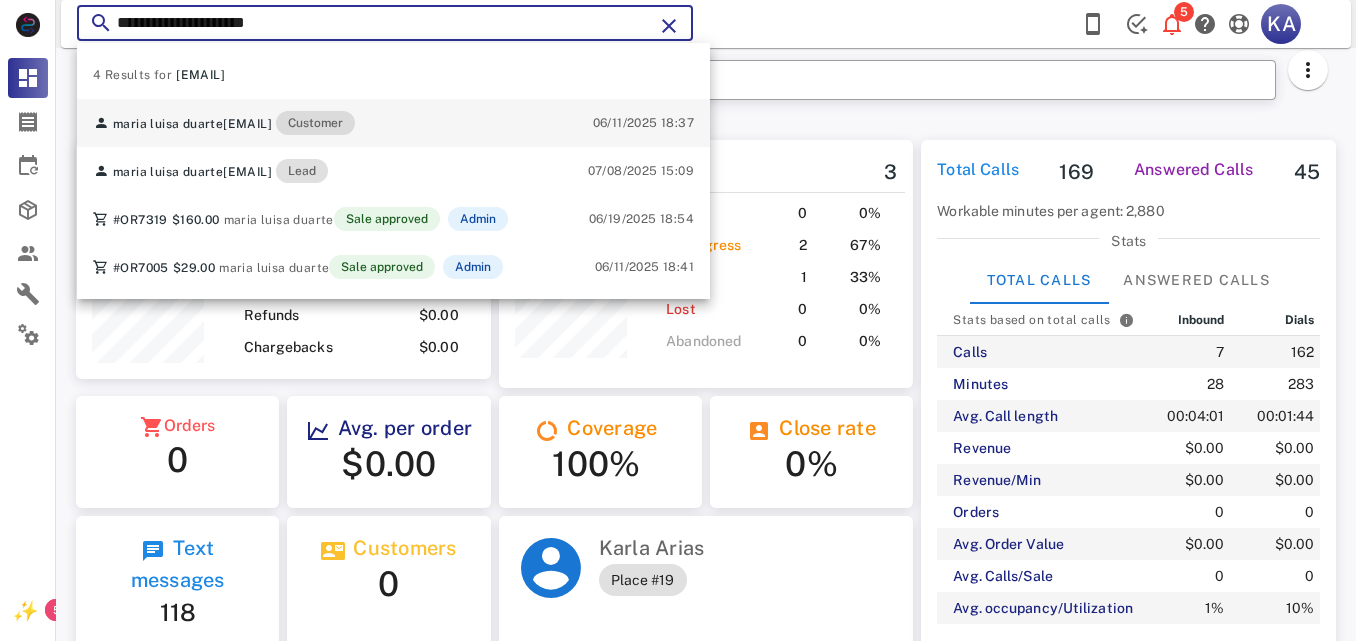 type on "**********" 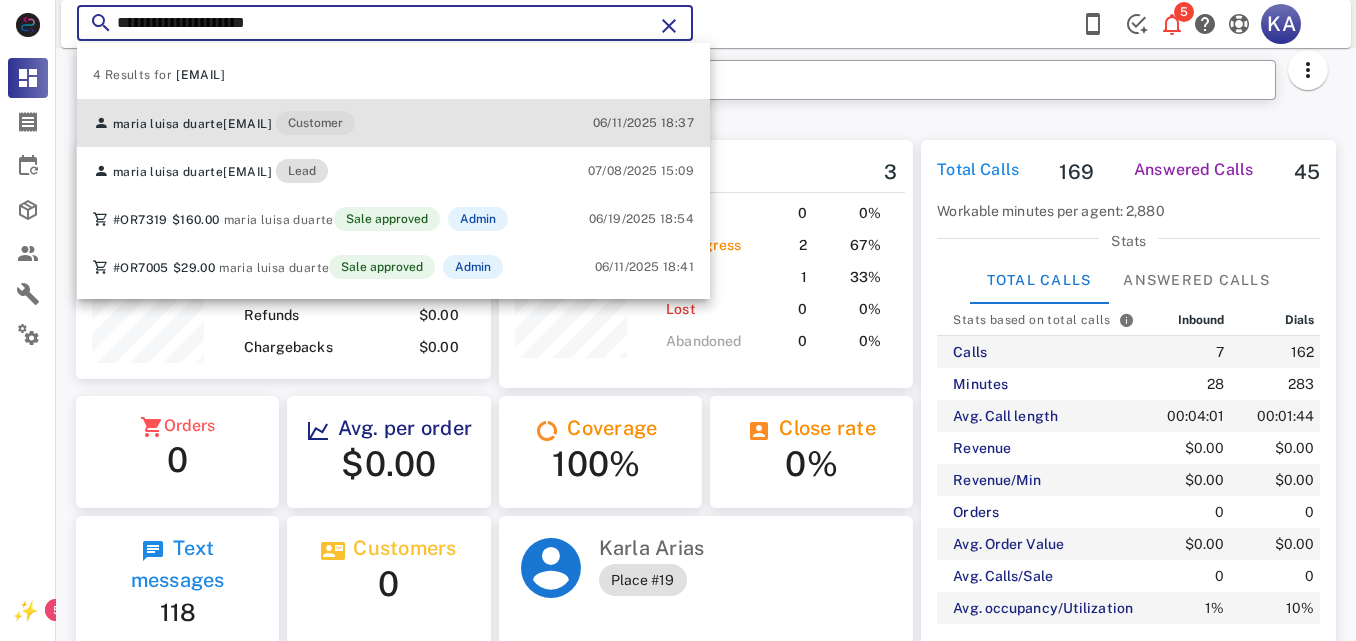 click on "Customer" at bounding box center (315, 123) 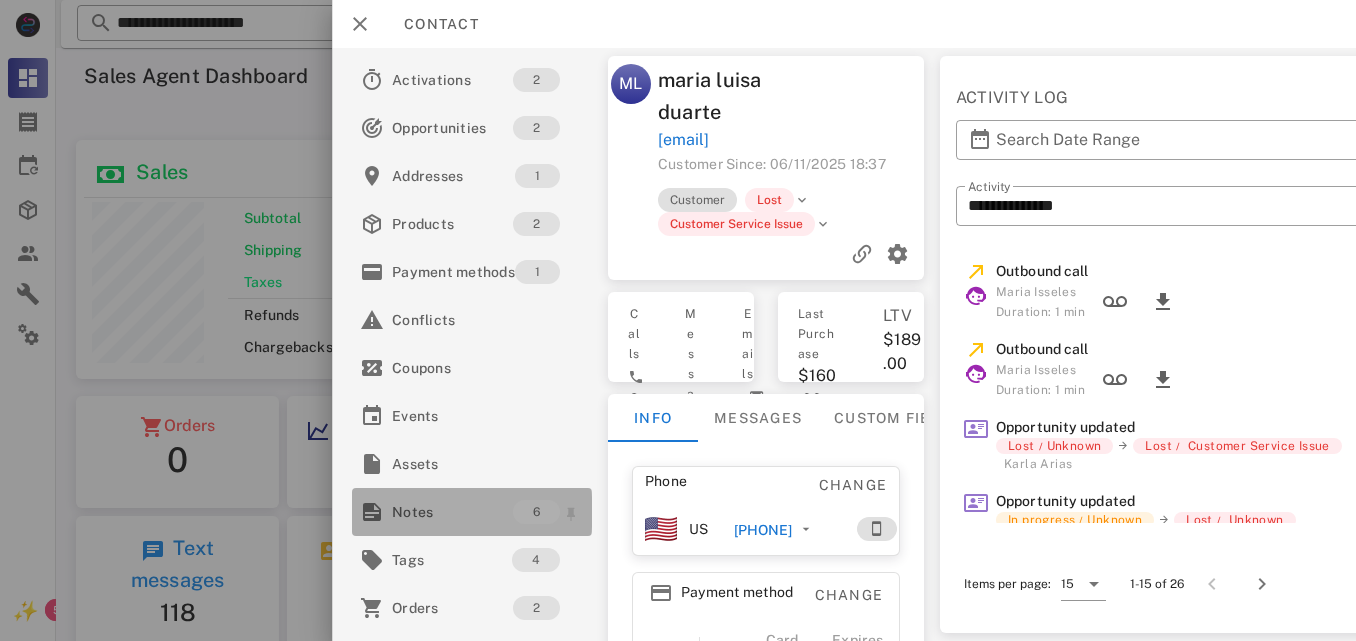 click on "Notes" at bounding box center [452, 512] 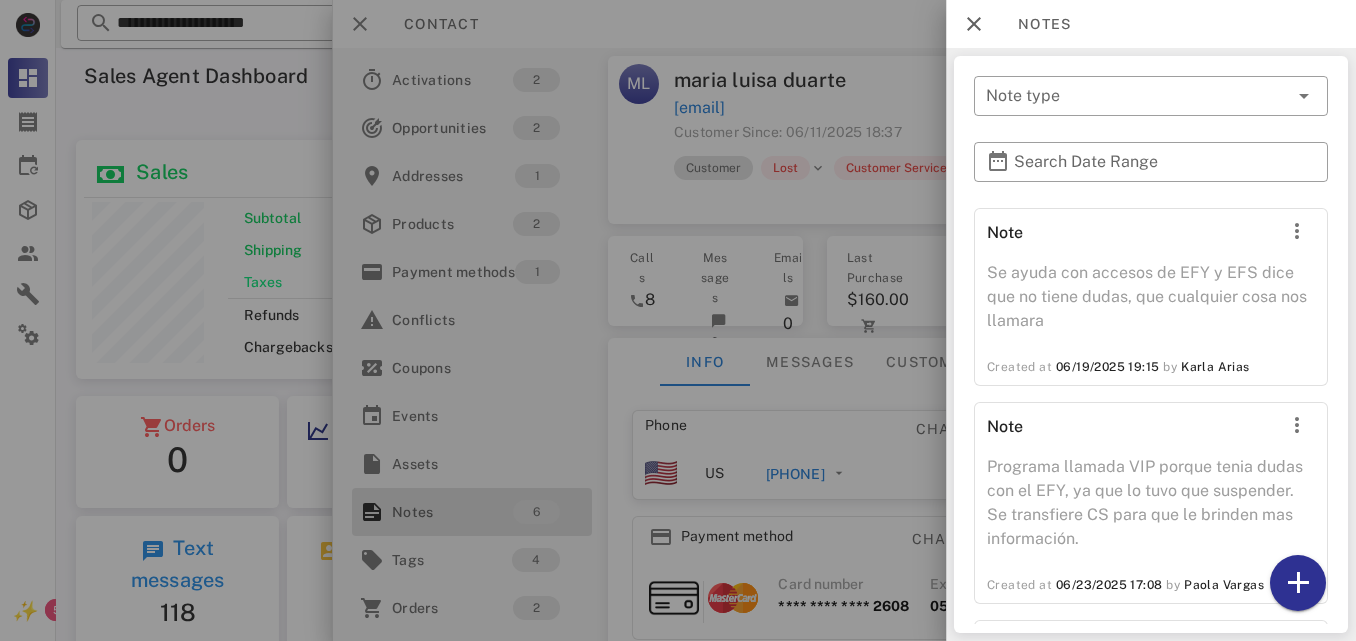 scroll, scrollTop: 688, scrollLeft: 0, axis: vertical 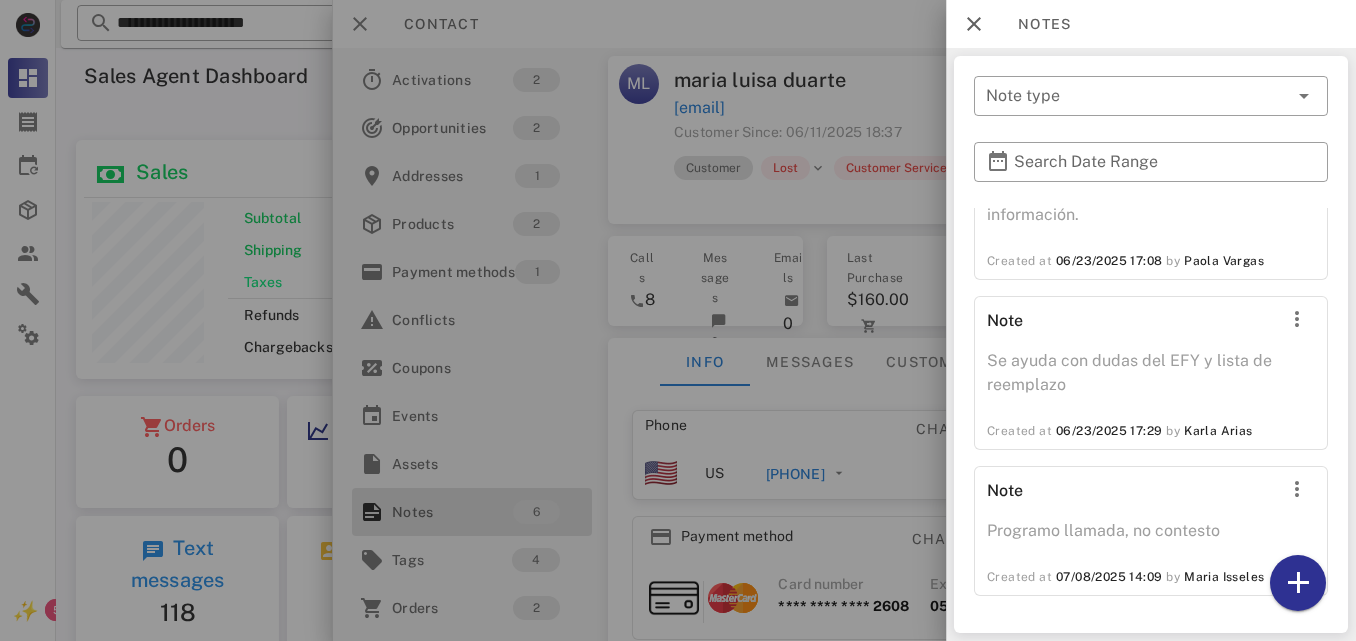 click at bounding box center (678, 320) 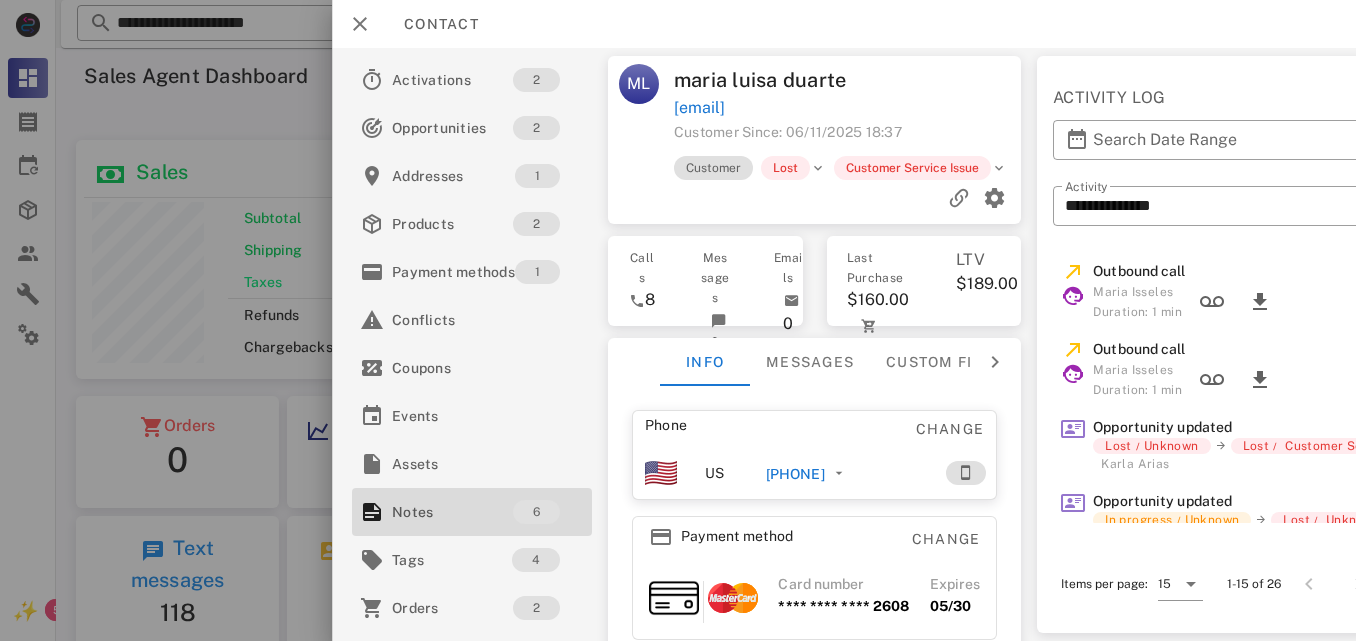 click on "+19153054411" at bounding box center [844, 473] 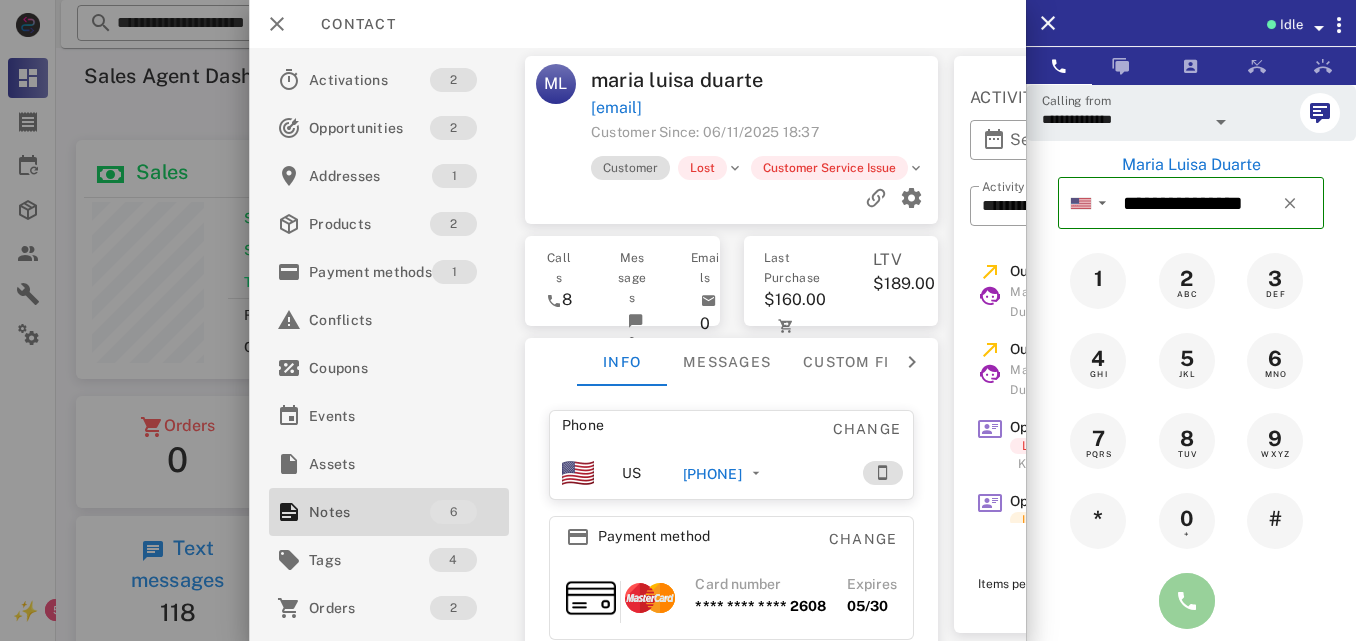 click at bounding box center [1187, 601] 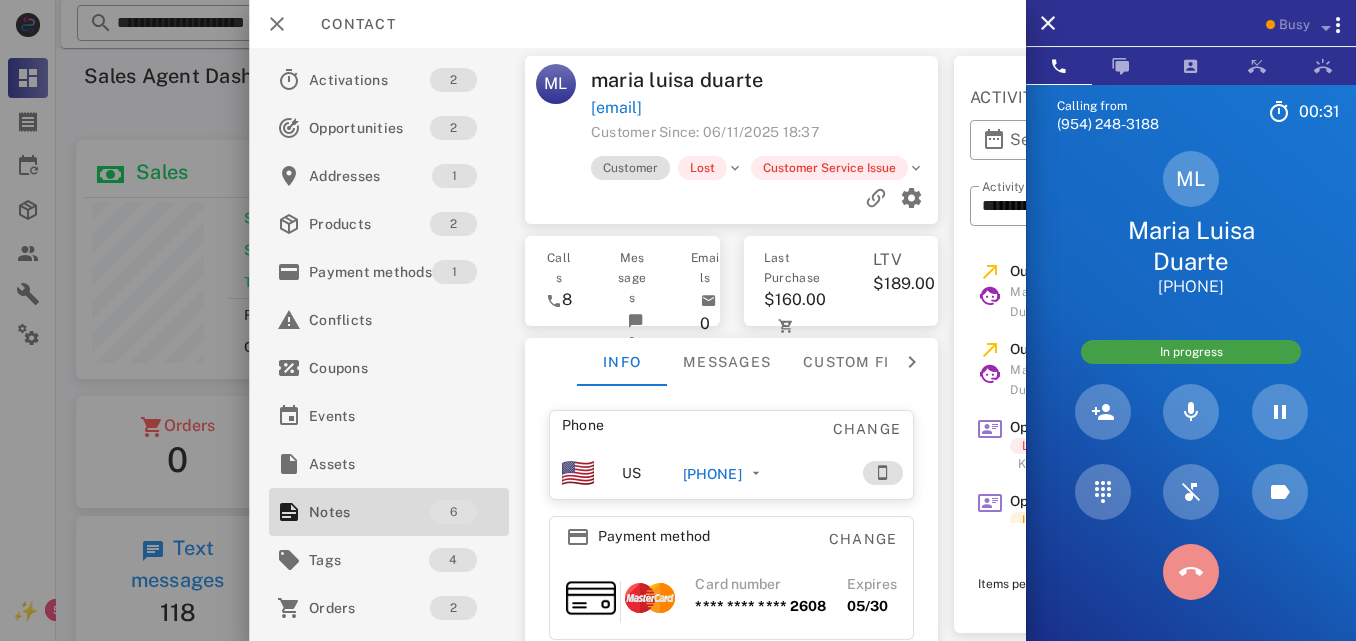 click at bounding box center [1191, 572] 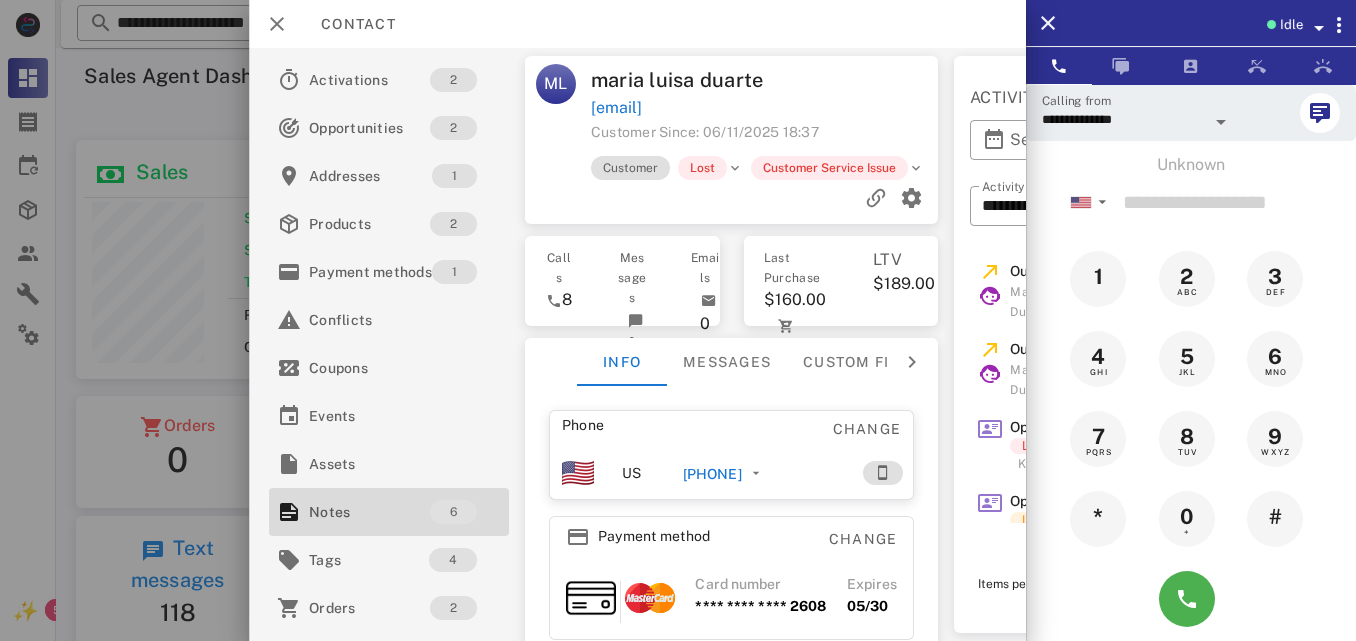 click on "+19153054411" at bounding box center [712, 474] 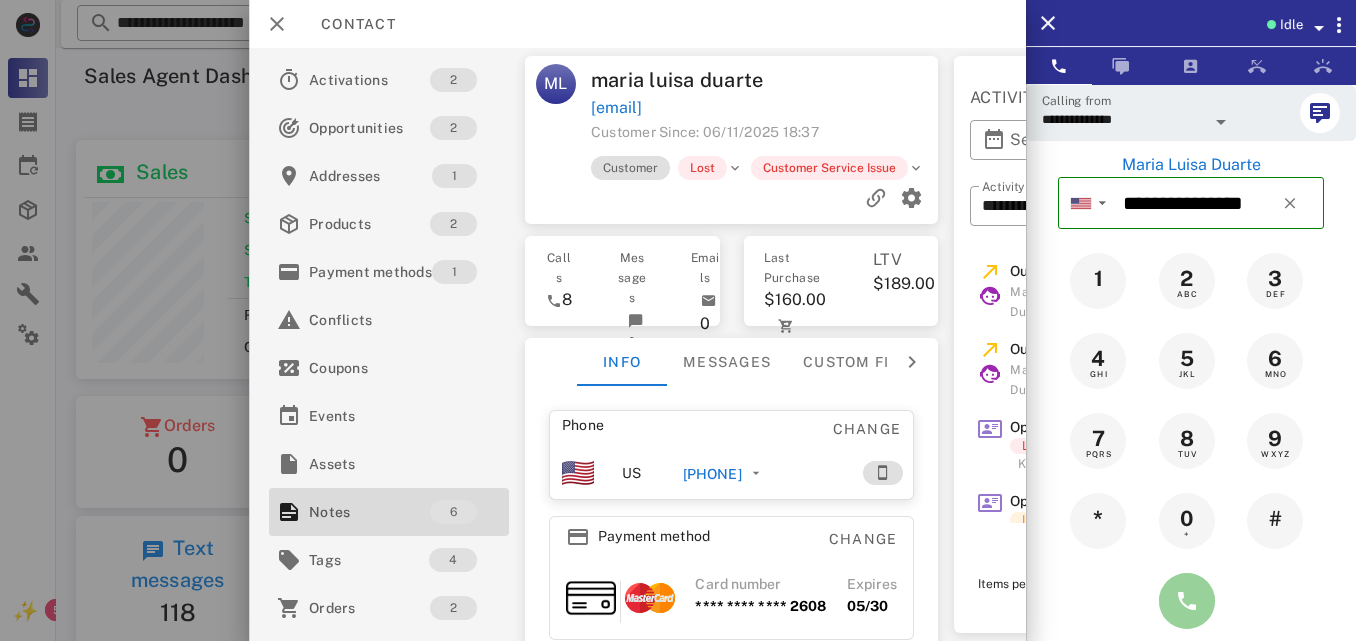 click at bounding box center [1187, 601] 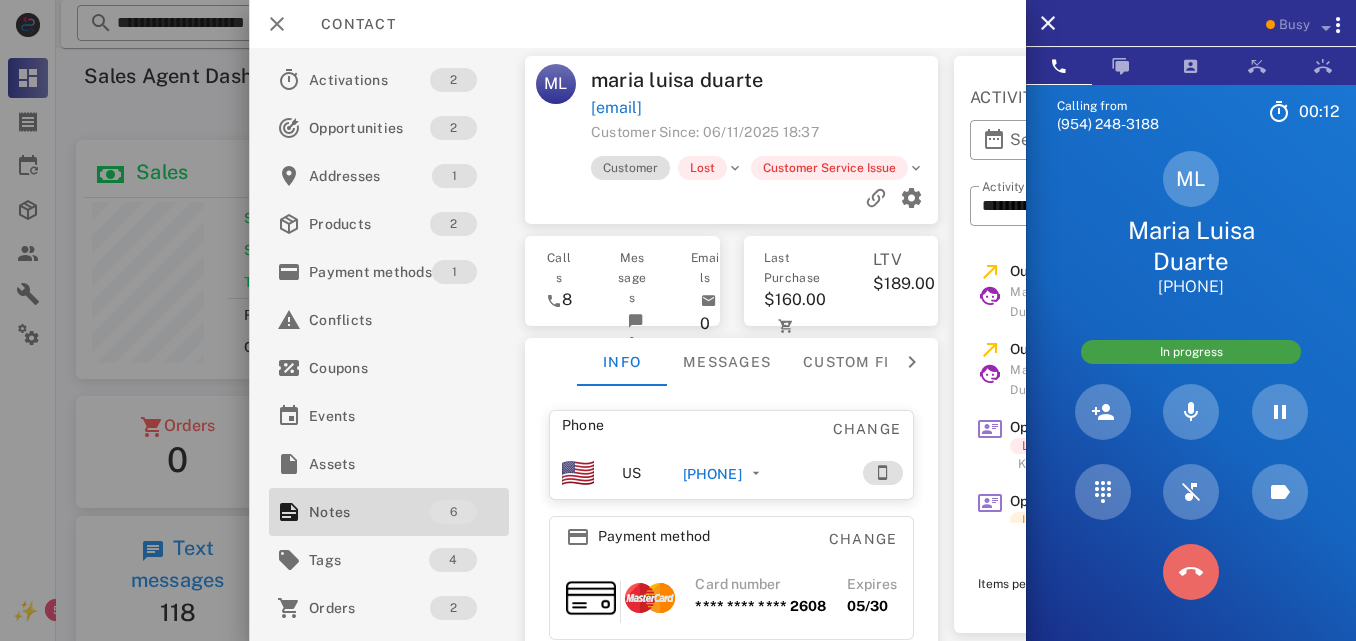 click at bounding box center (1191, 572) 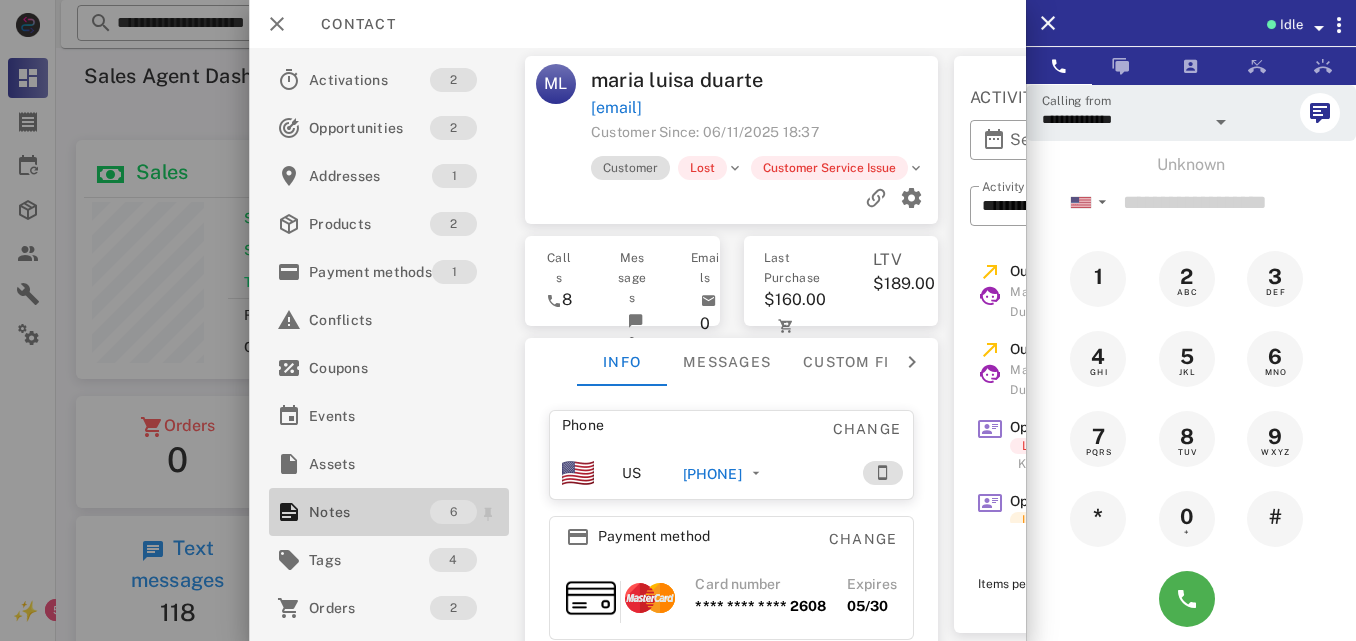 click on "Notes" at bounding box center [369, 512] 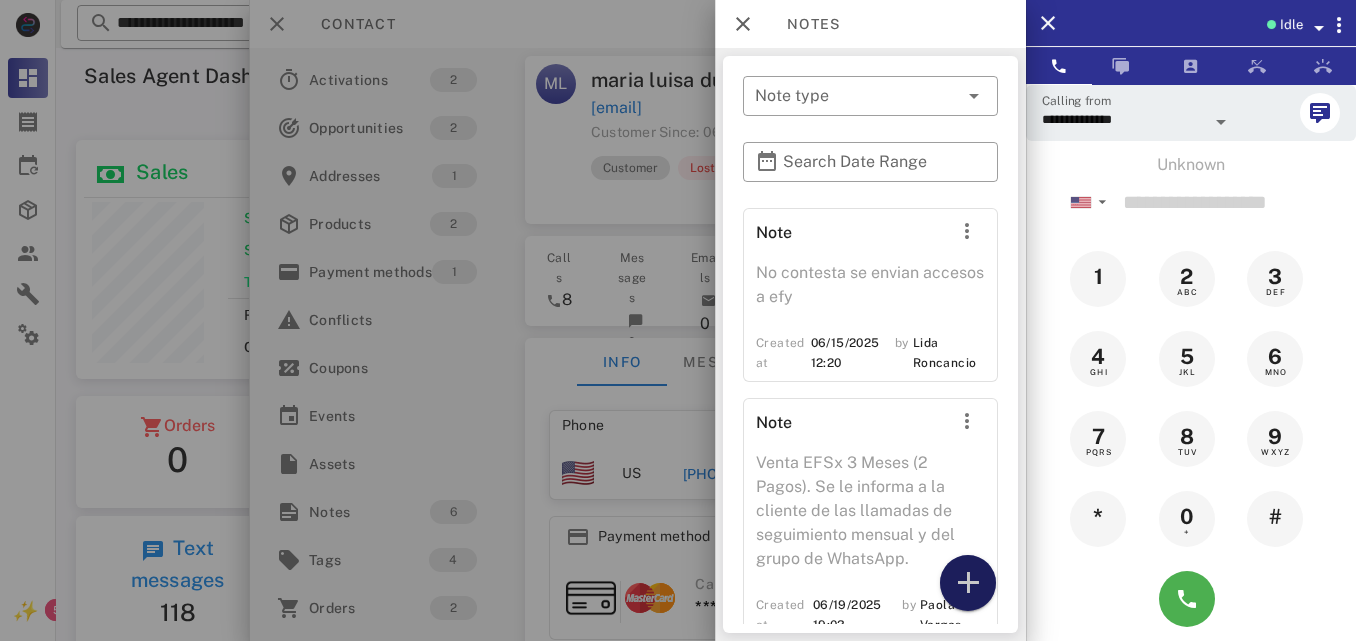 click at bounding box center (968, 583) 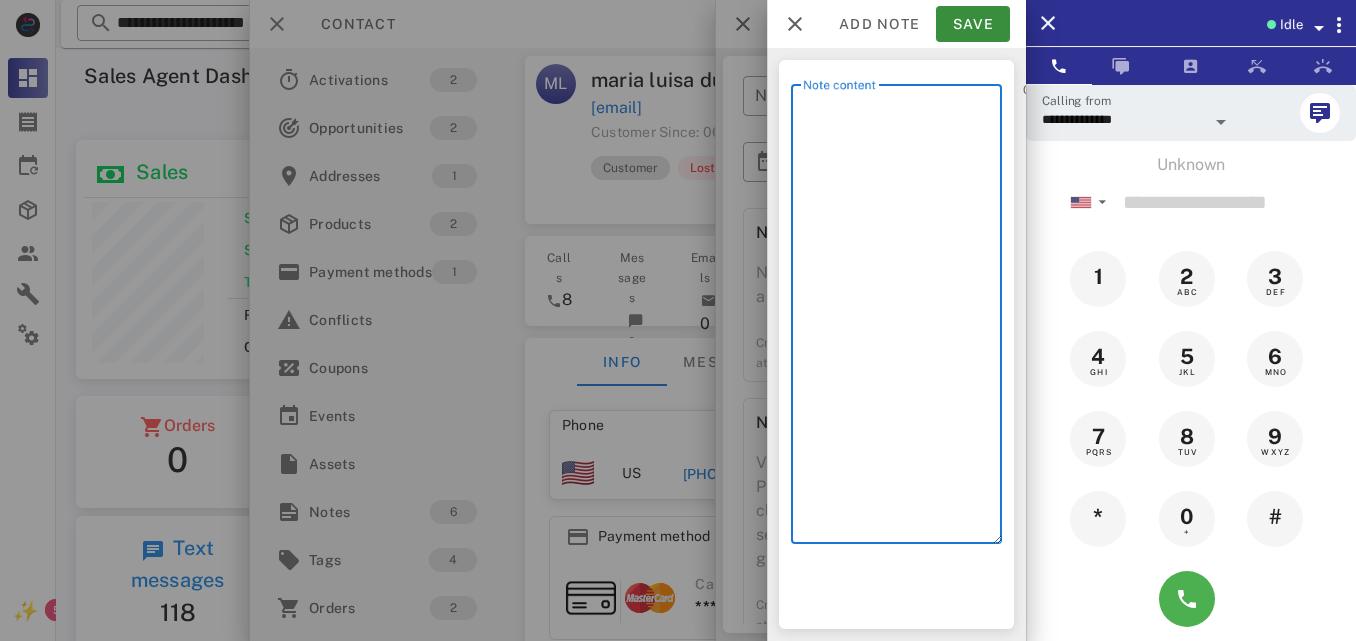 click on "Note content" at bounding box center (902, 319) 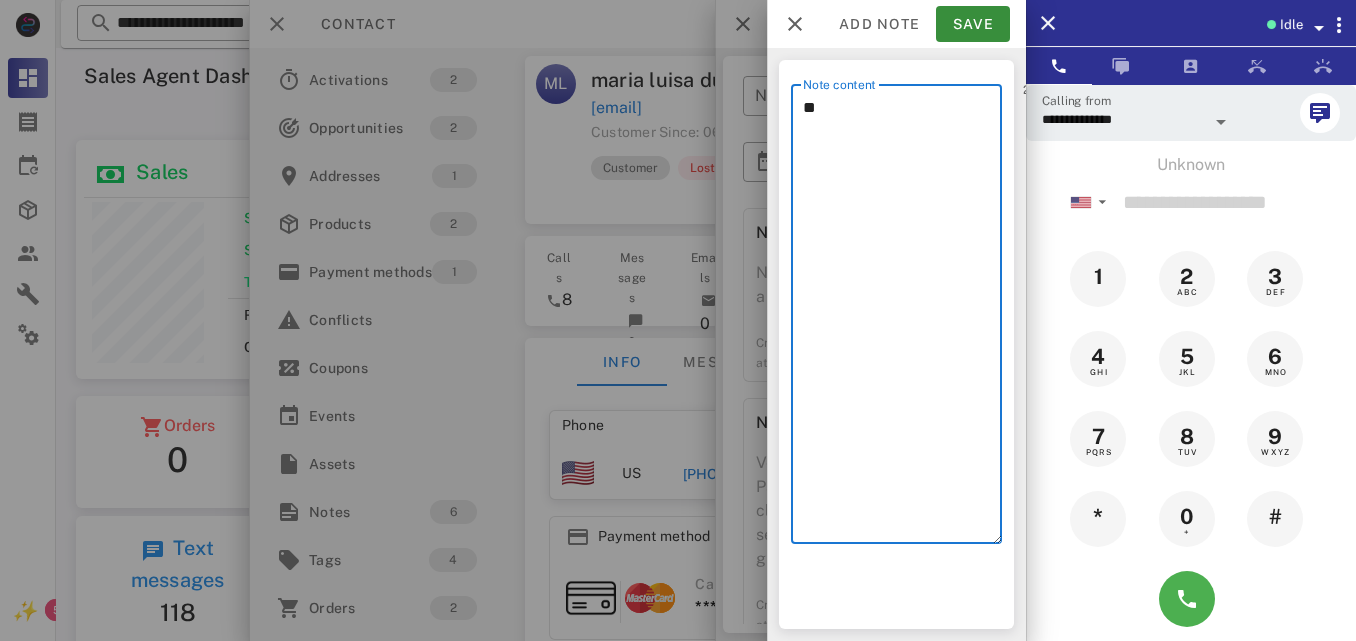 type on "*" 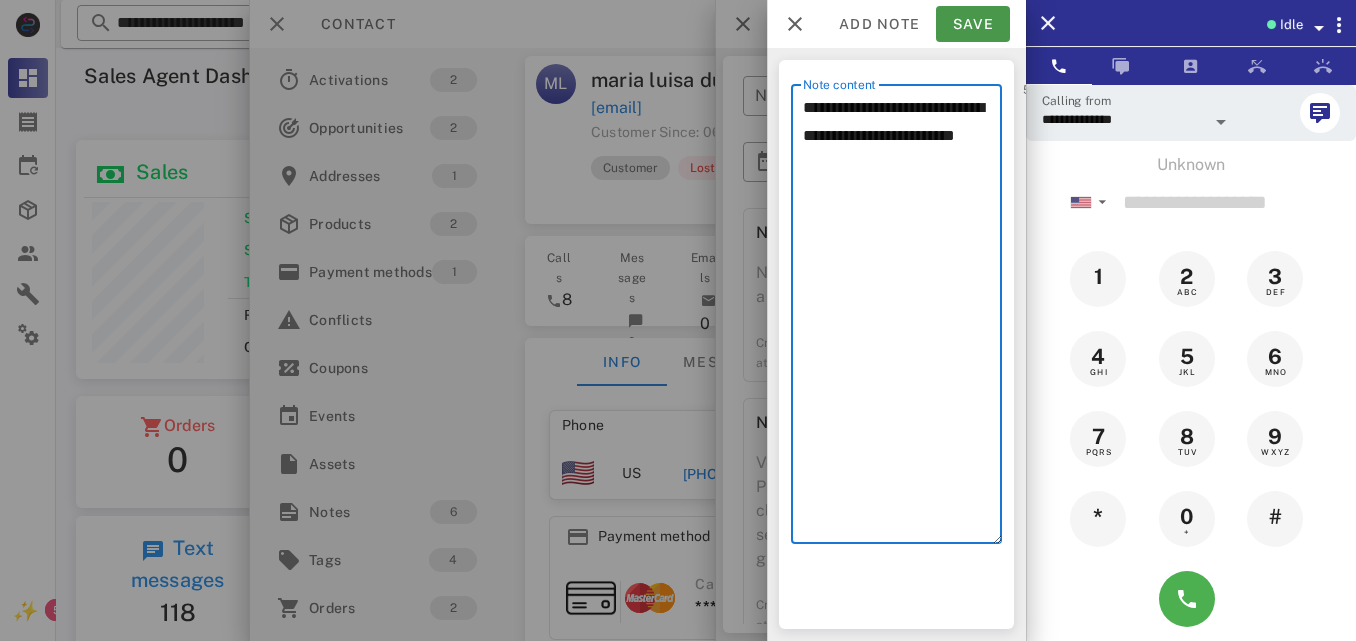 type on "**********" 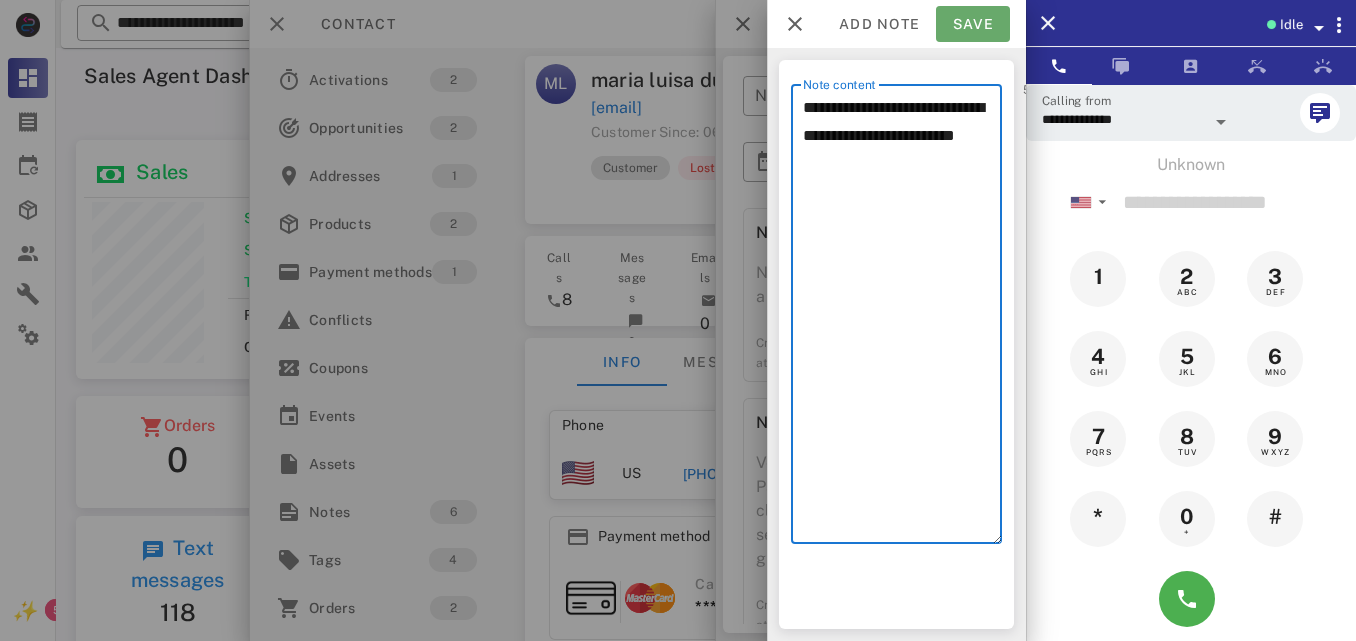 click on "Save" at bounding box center (973, 24) 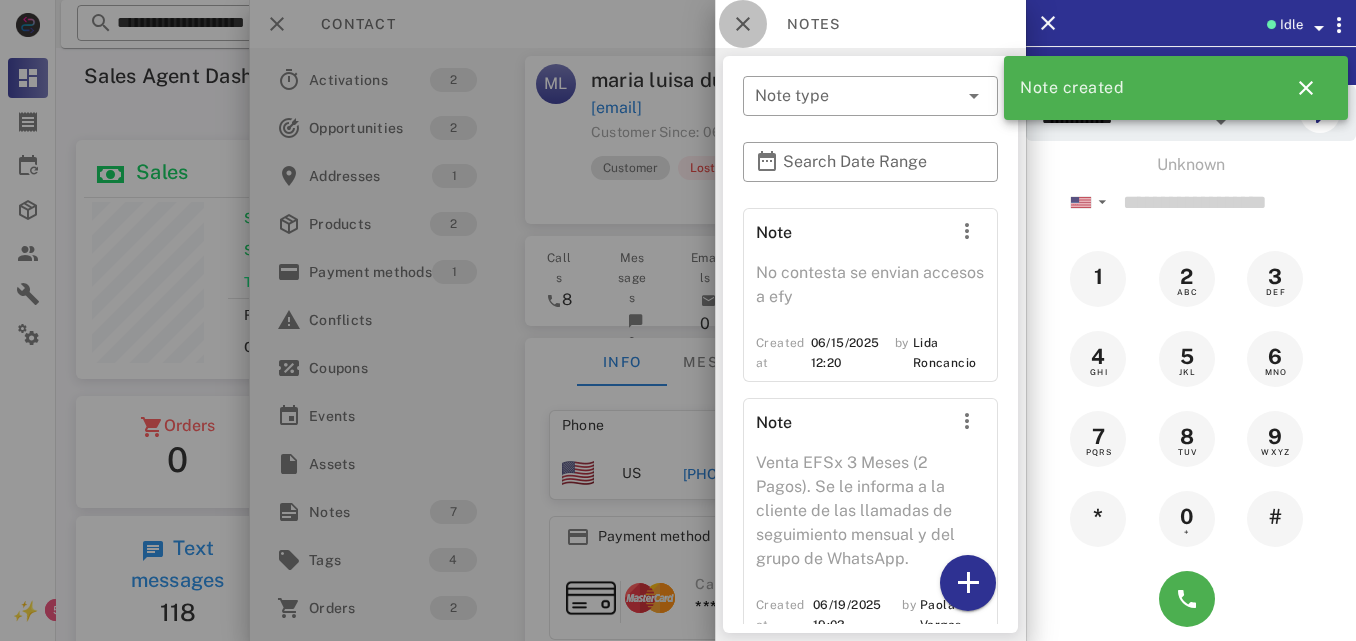 click at bounding box center [743, 24] 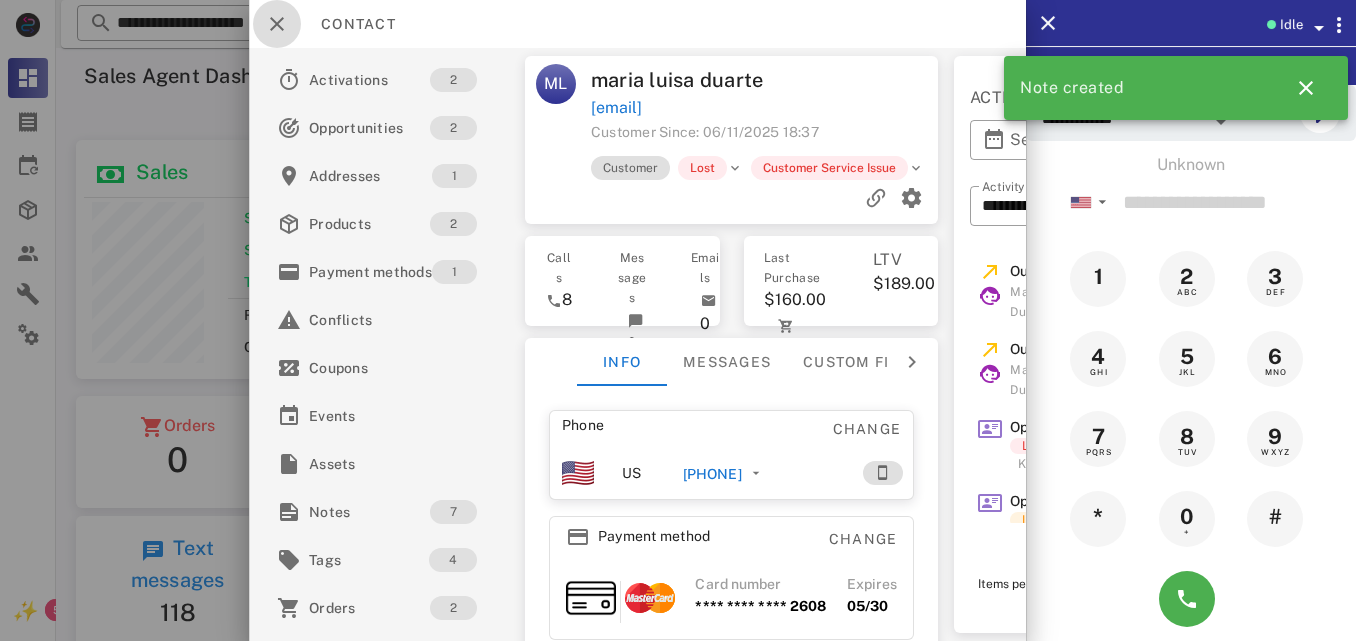 click at bounding box center (277, 24) 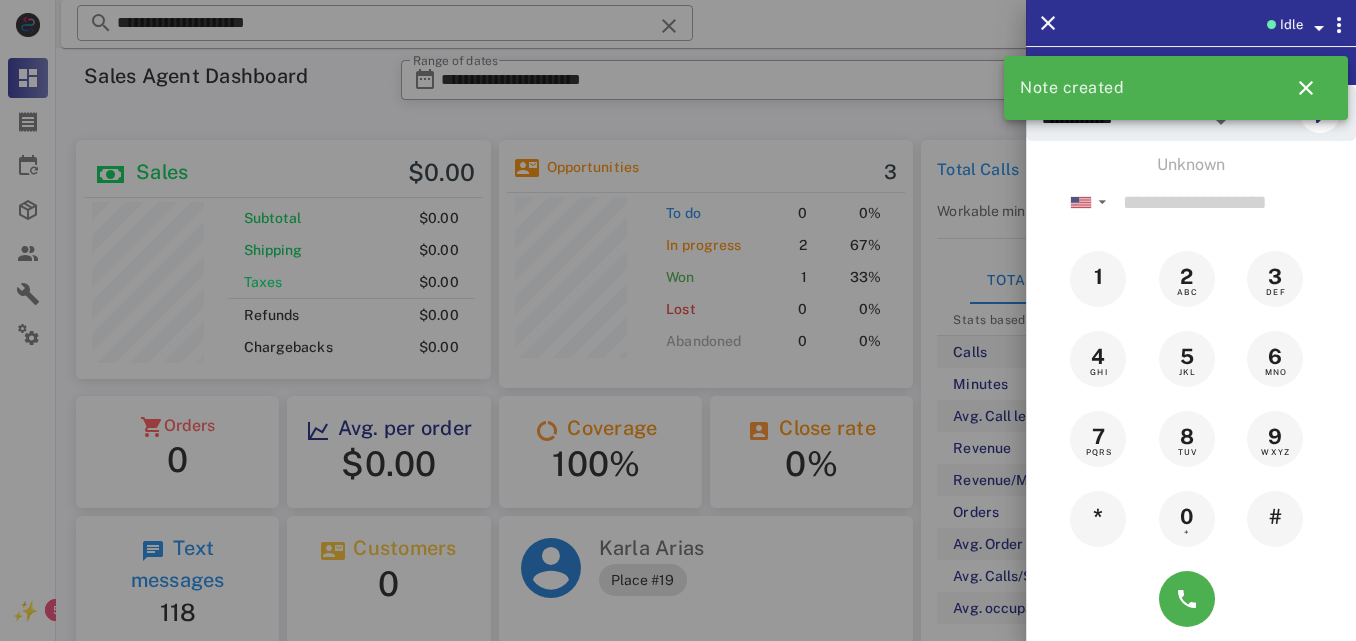 click at bounding box center (678, 320) 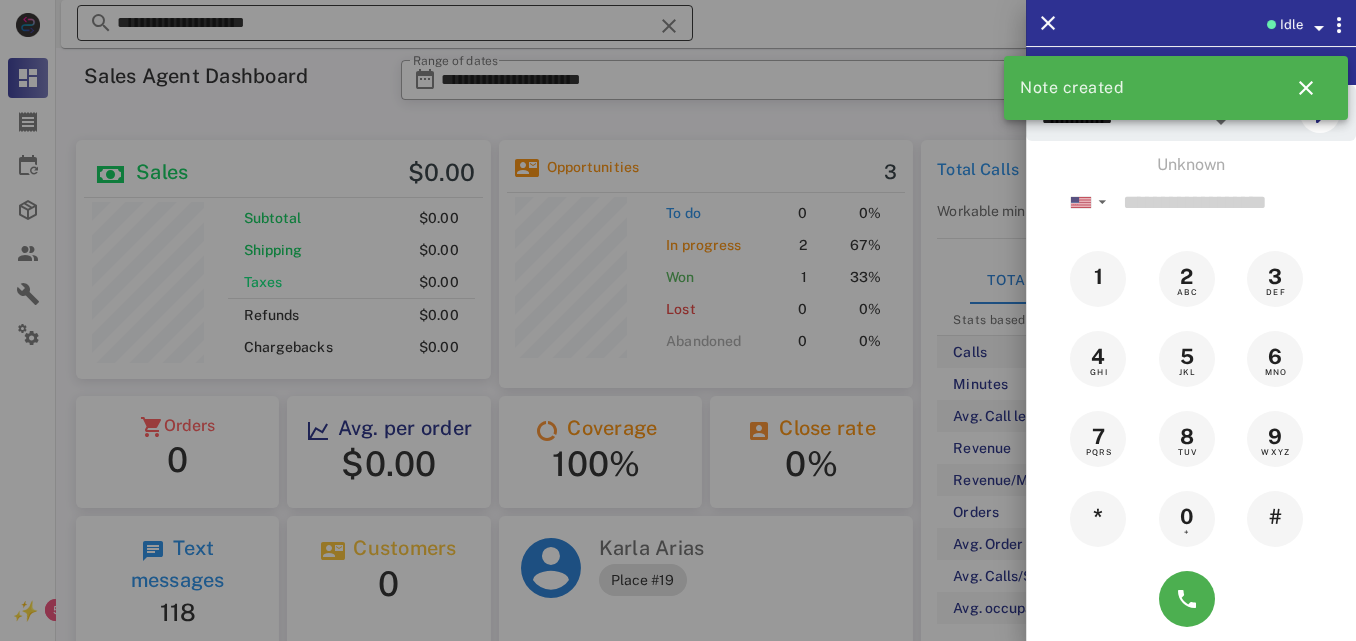 click at bounding box center (669, 26) 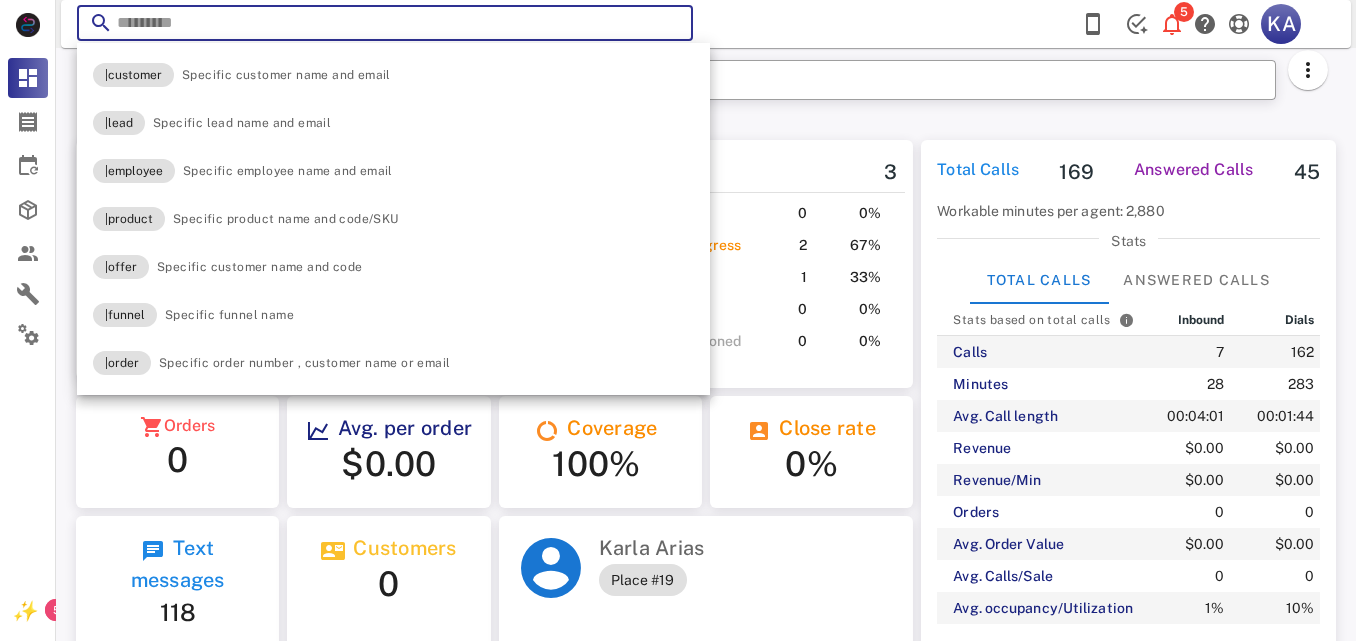 click at bounding box center (385, 23) 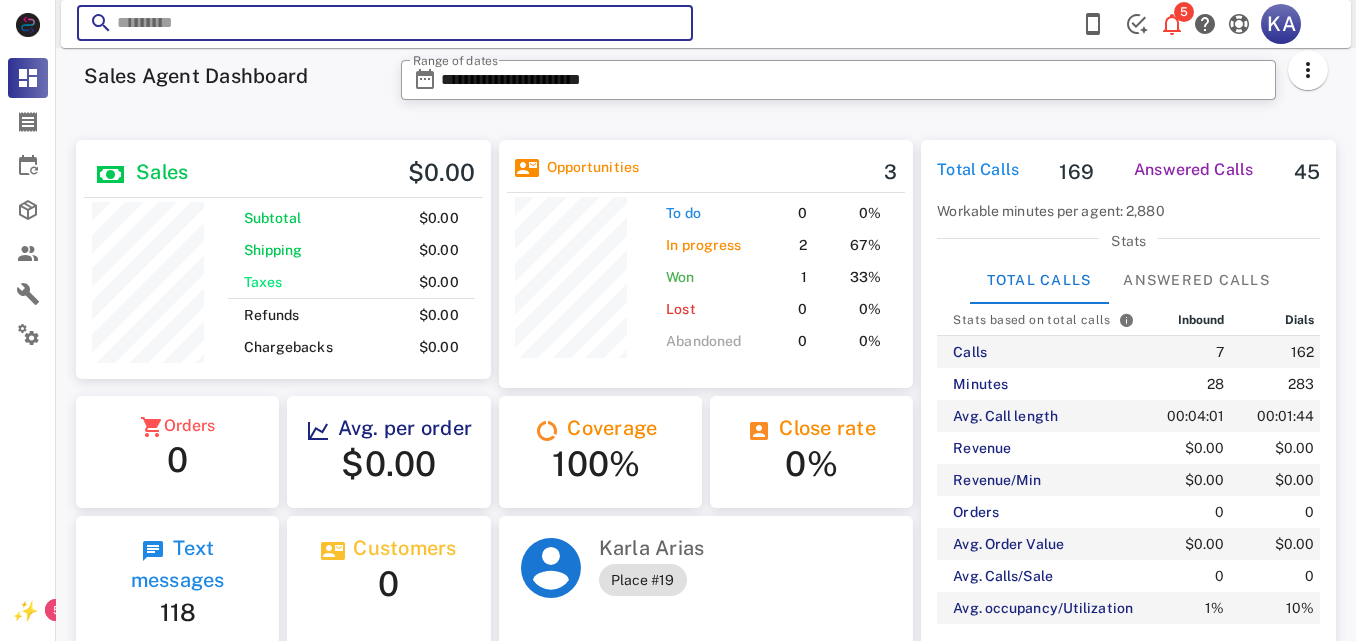 paste on "**********" 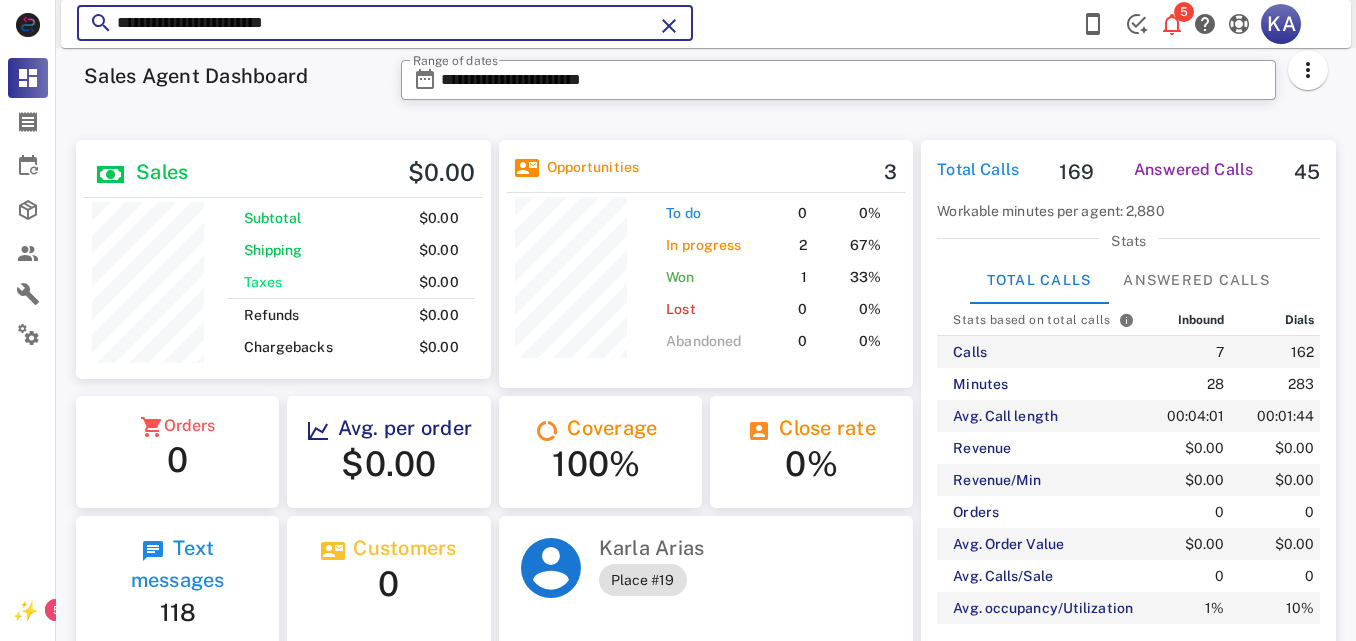 type on "**********" 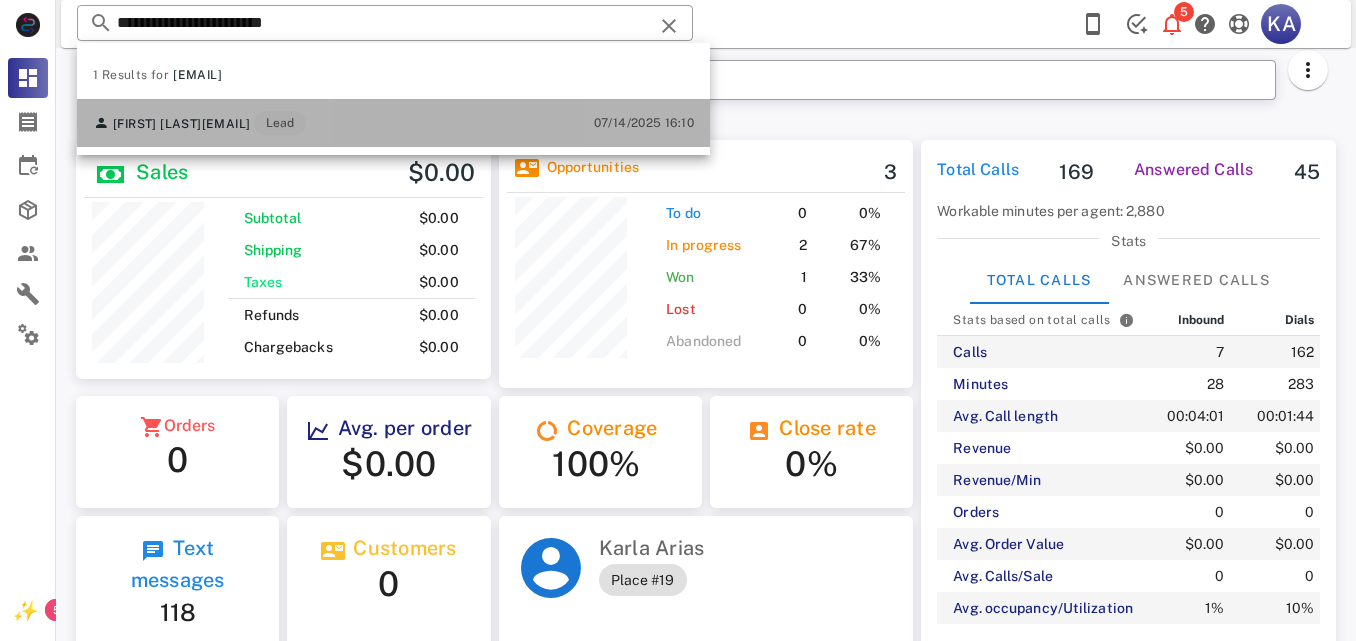 click on "ALYSSON CADENA   alysson.cadena@gmail.com   Lead   07/14/2025 16:10" at bounding box center (393, 123) 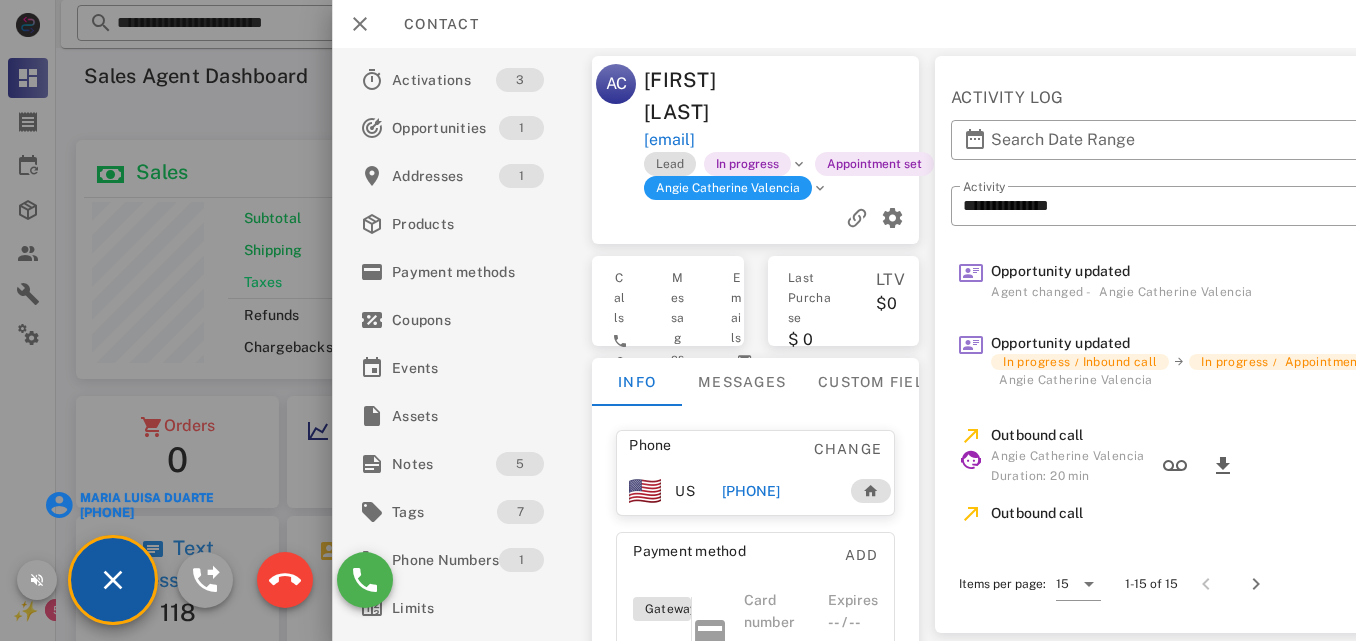 click on "maria luisa duarte" at bounding box center [146, 498] 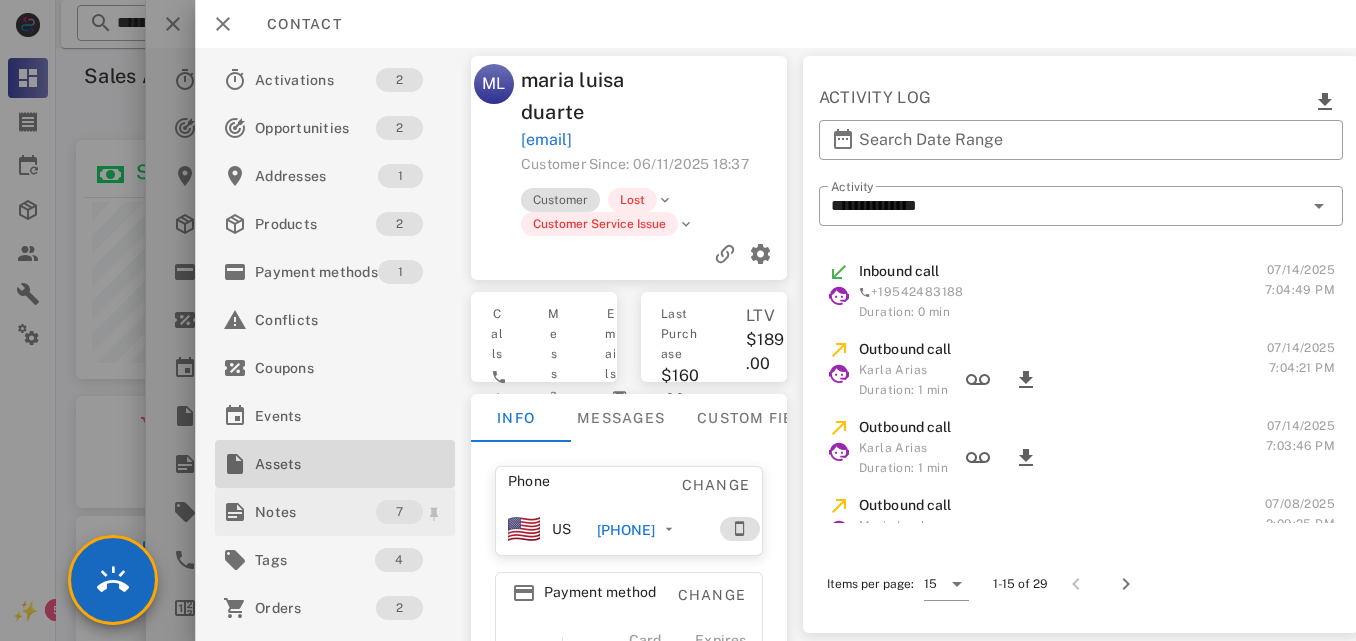 drag, startPoint x: 329, startPoint y: 465, endPoint x: 329, endPoint y: 520, distance: 55 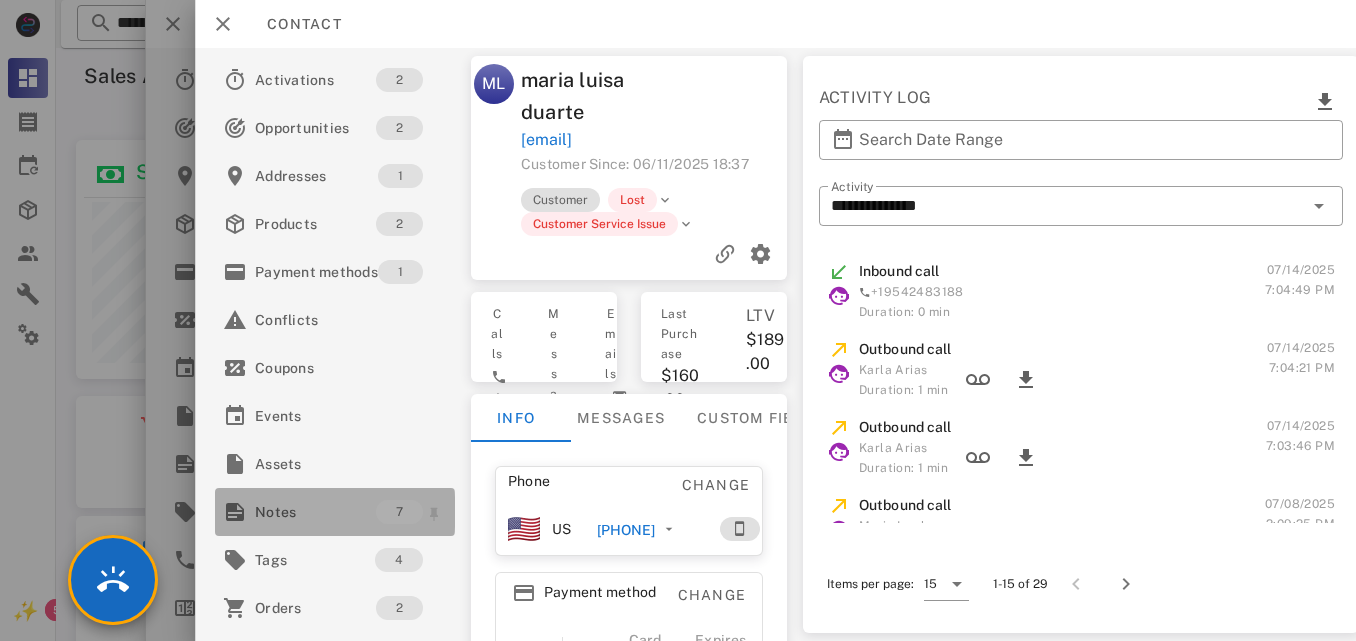 click on "Notes" at bounding box center [315, 512] 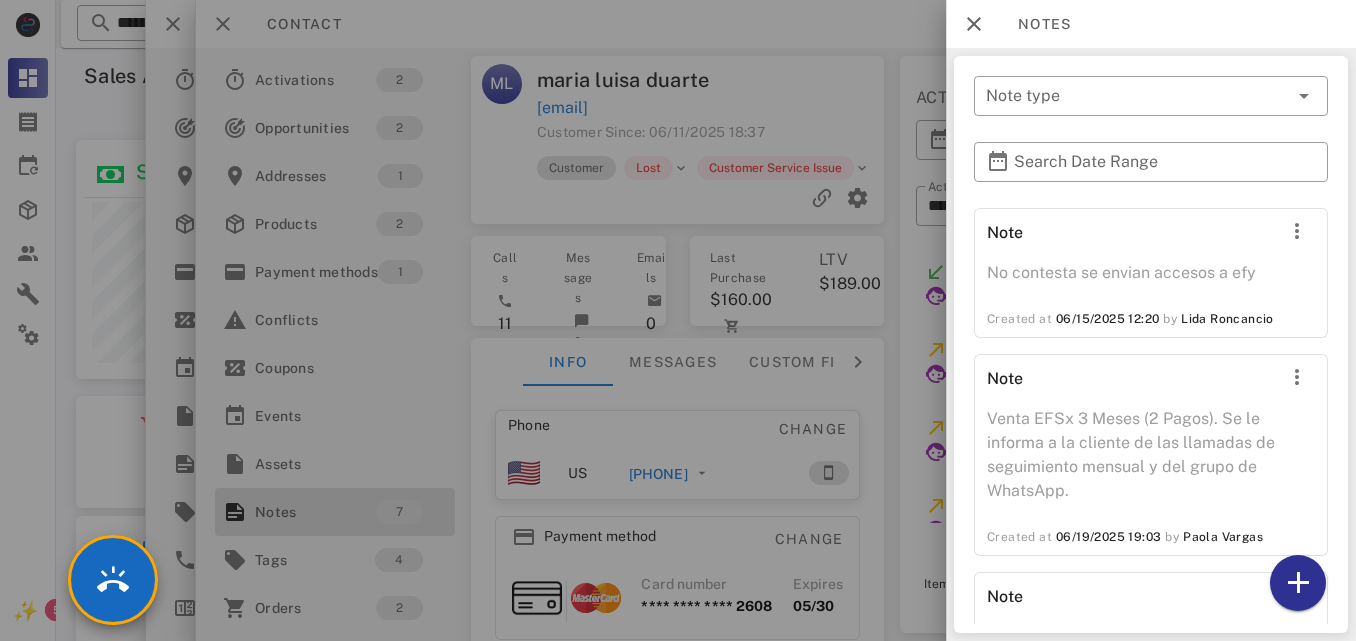 scroll, scrollTop: 858, scrollLeft: 0, axis: vertical 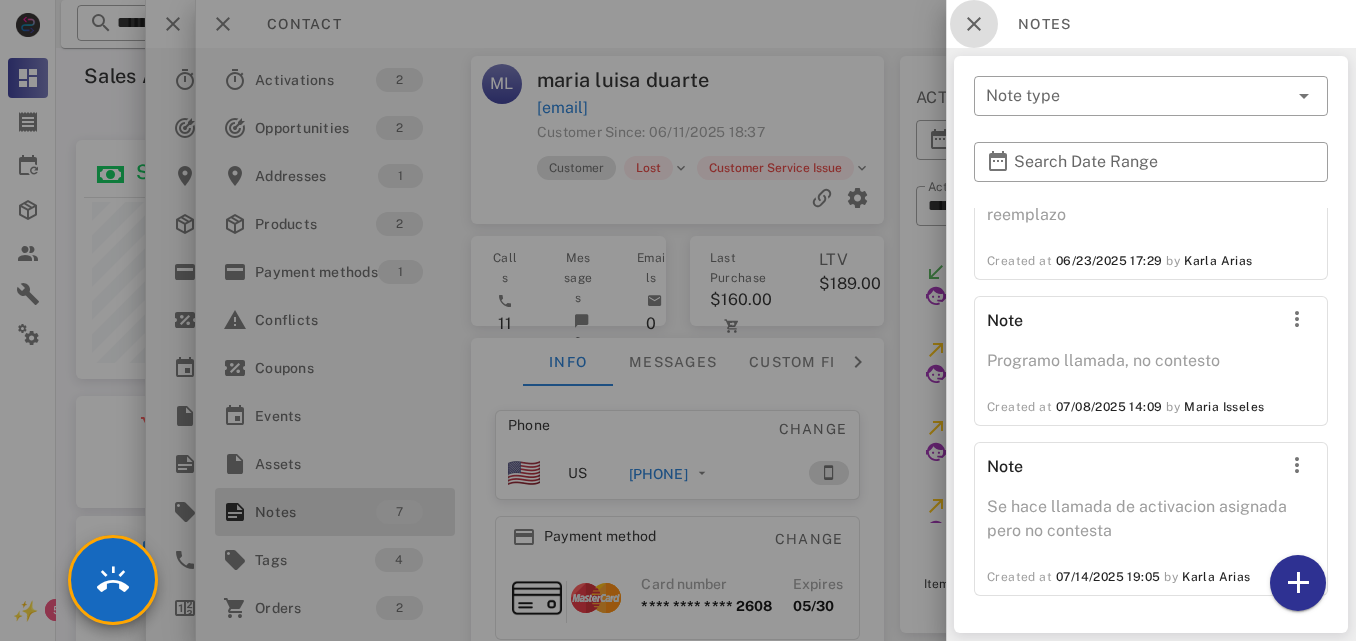 click at bounding box center (974, 24) 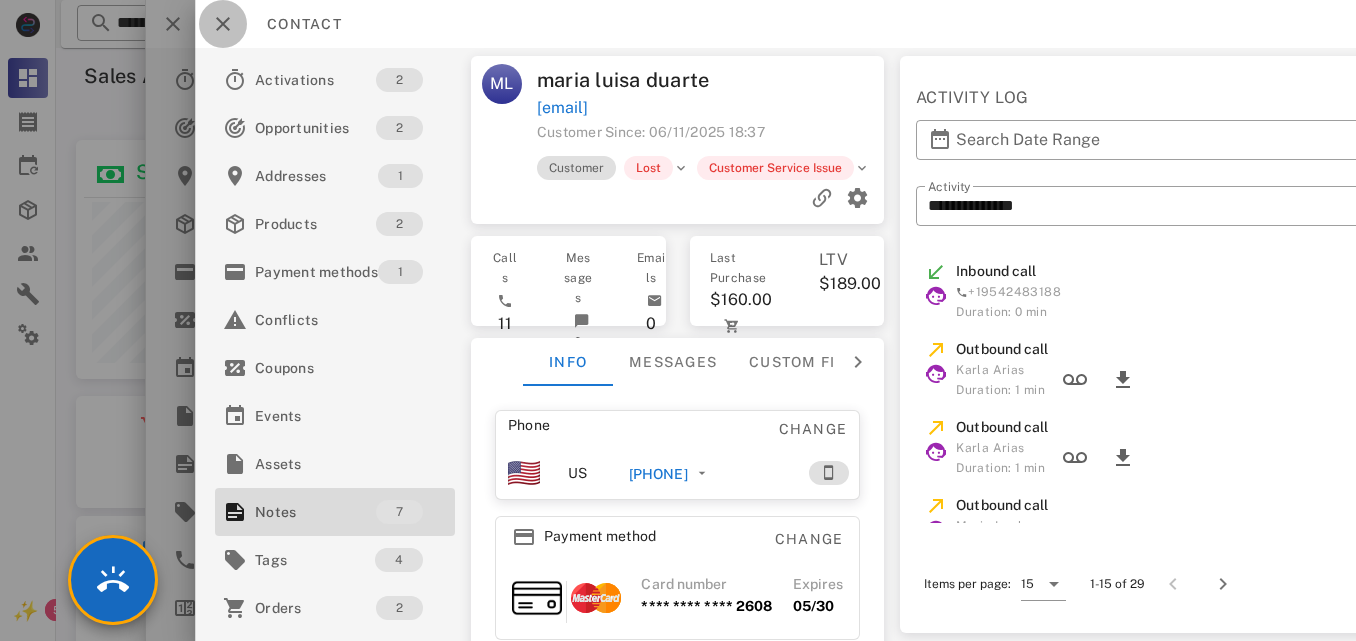 click at bounding box center (223, 24) 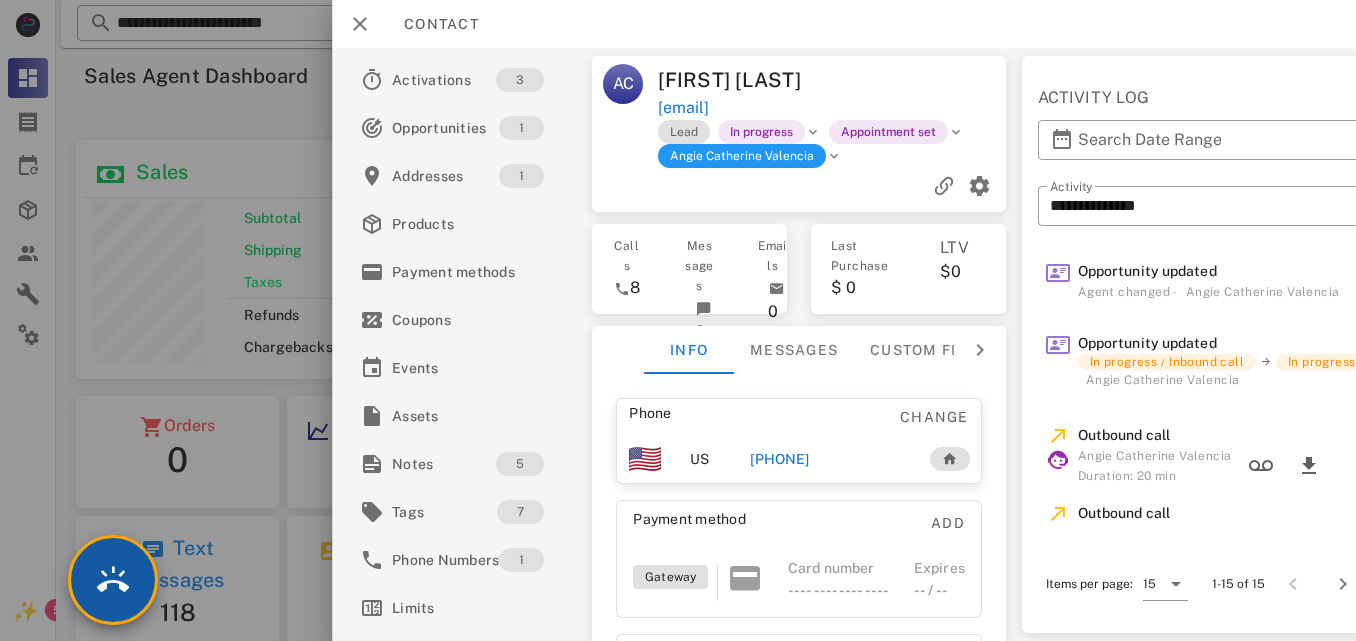 click at bounding box center (113, 580) 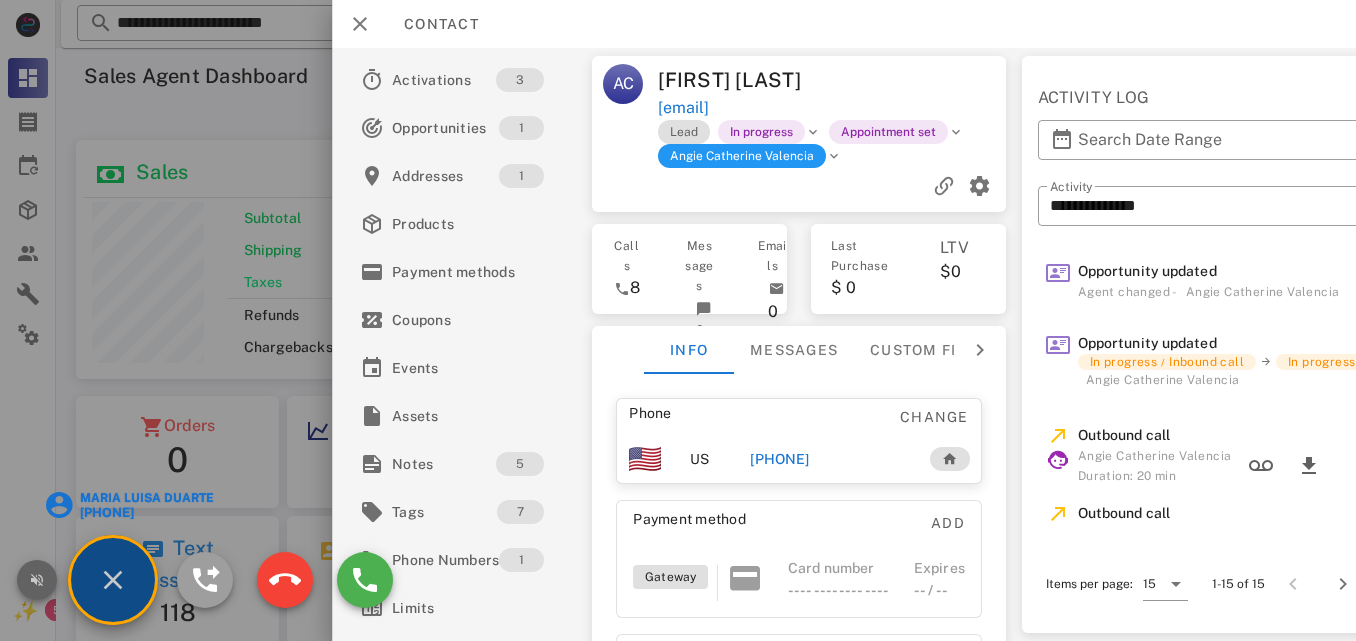 click at bounding box center [37, 580] 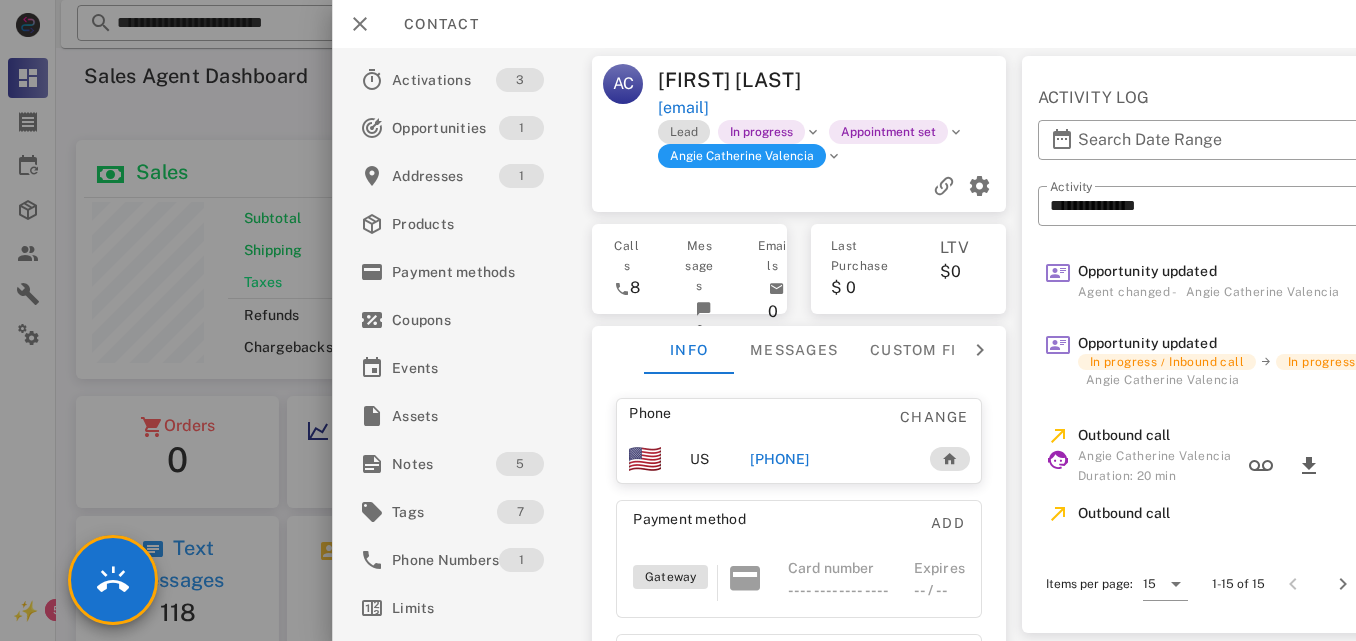 click on "+18184004574" at bounding box center [779, 459] 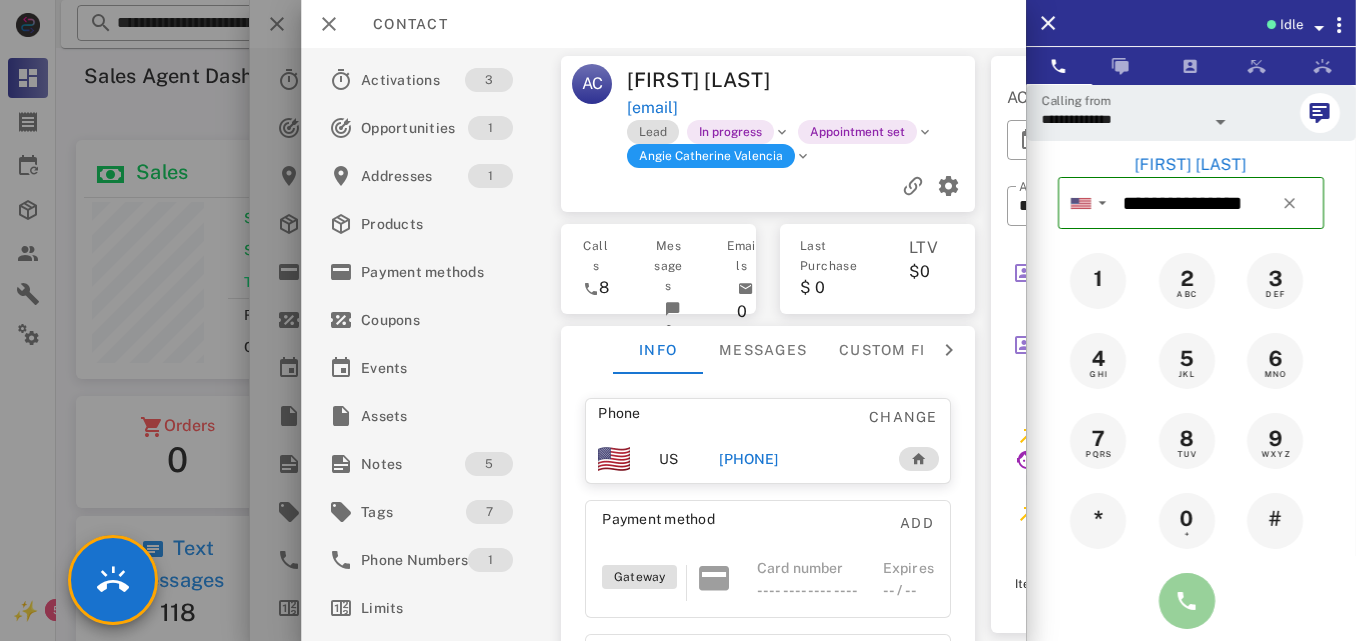 click at bounding box center [1187, 601] 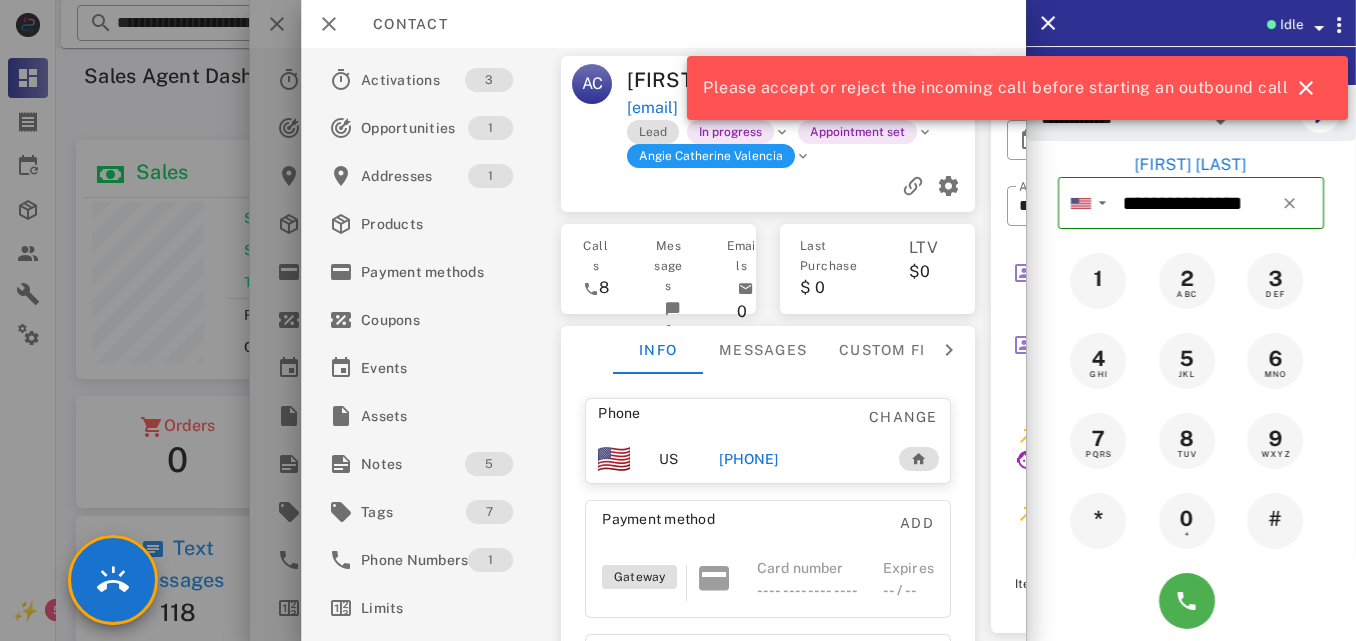 click on "+18184004574" at bounding box center (748, 459) 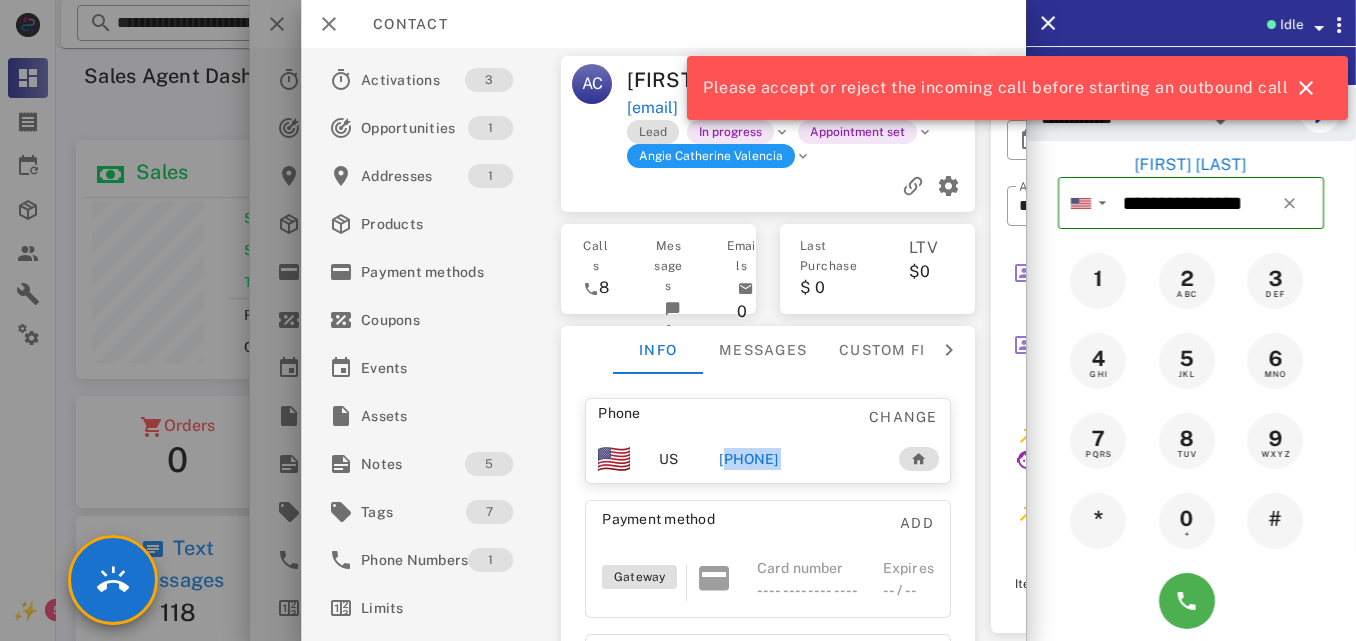click on "+18184004574" at bounding box center (748, 459) 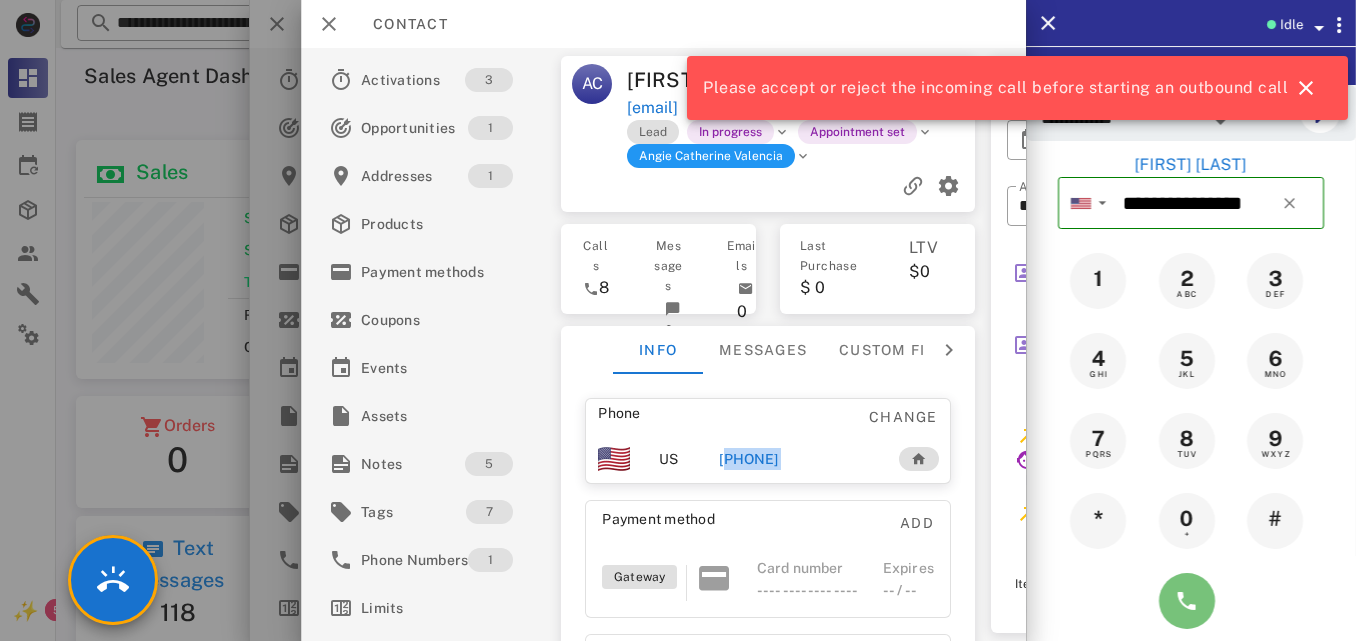 click at bounding box center [1187, 601] 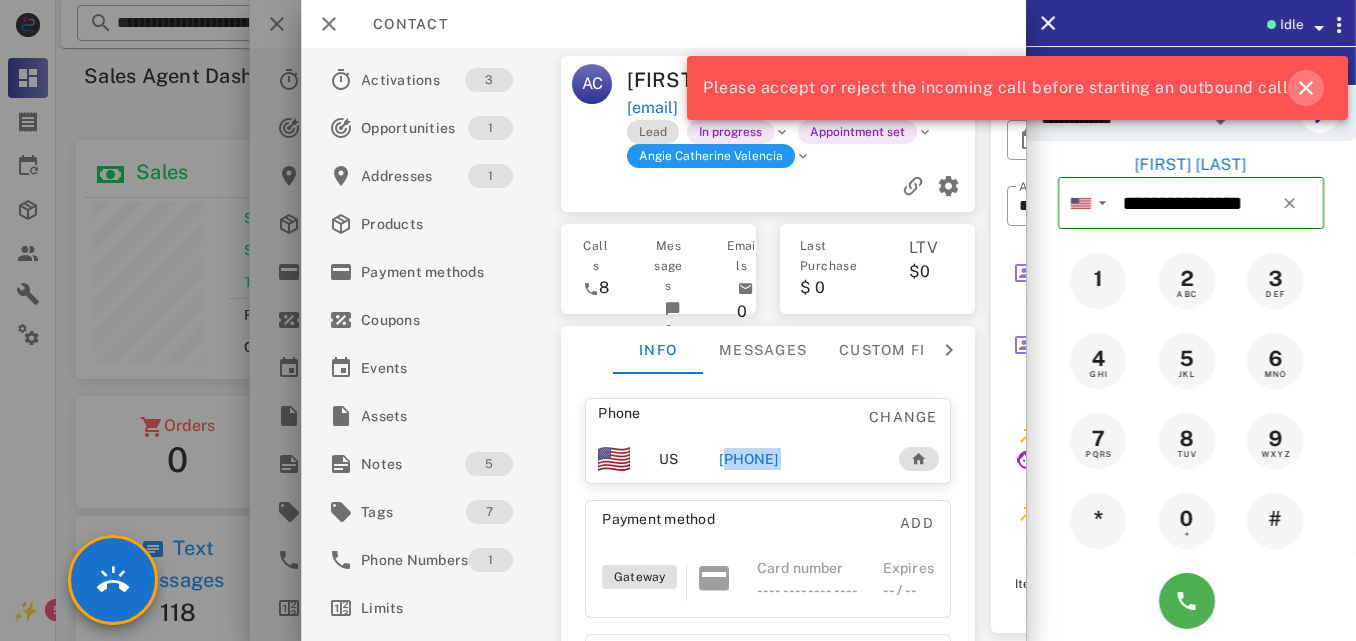 click at bounding box center (1306, 88) 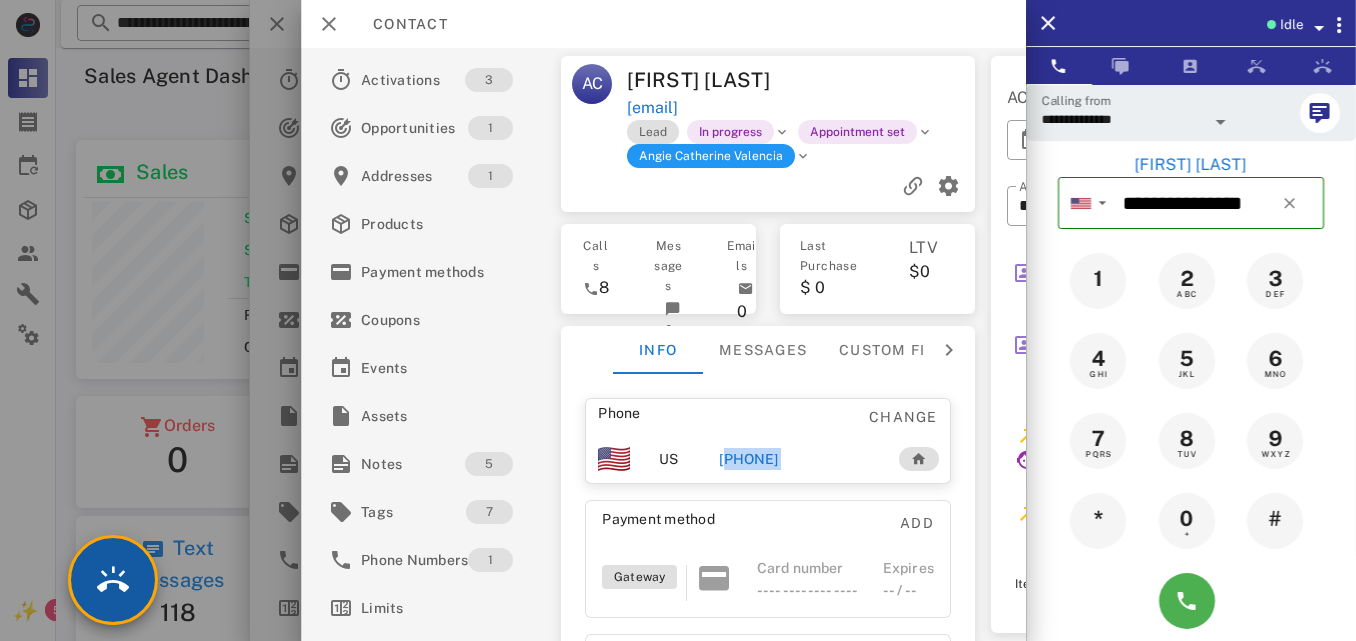 click at bounding box center [113, 580] 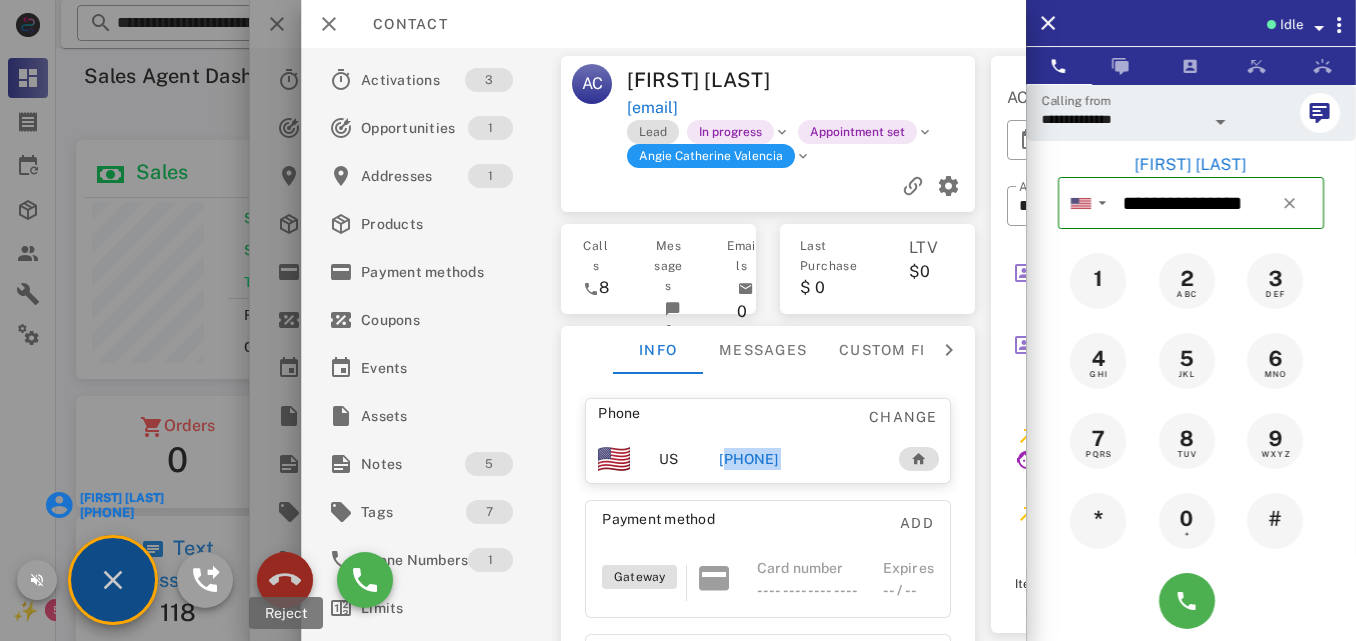 click at bounding box center [285, 580] 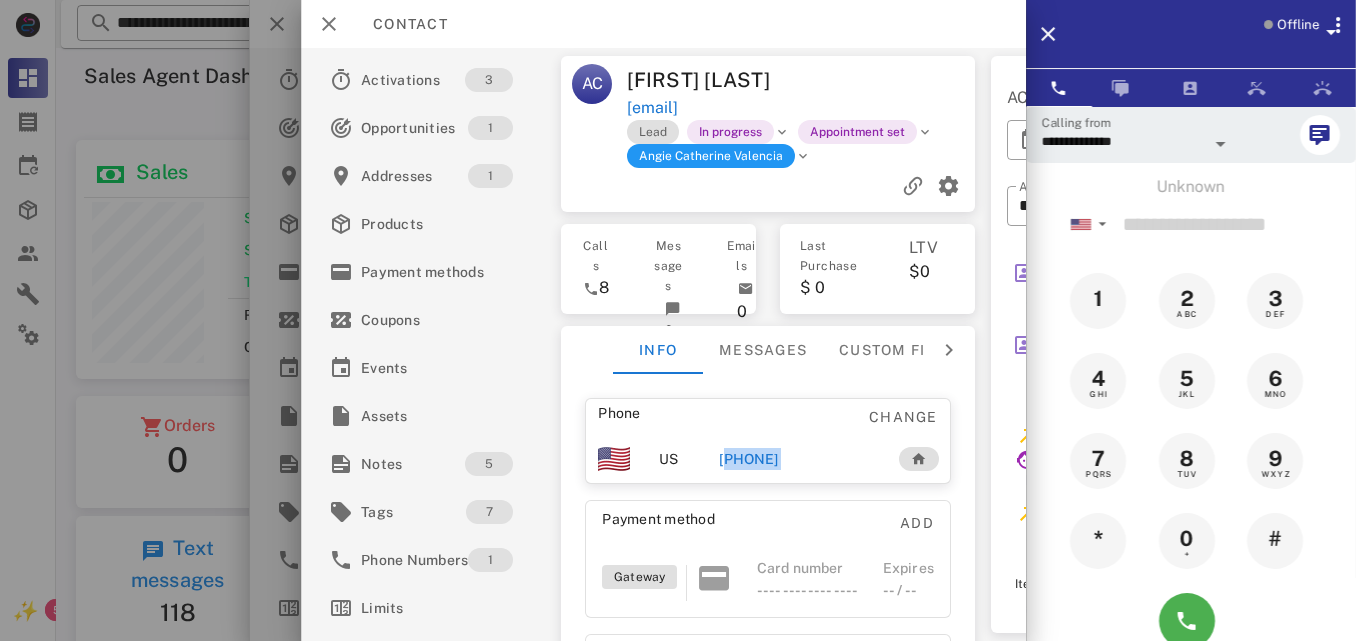 click on "+18184004574" at bounding box center [748, 459] 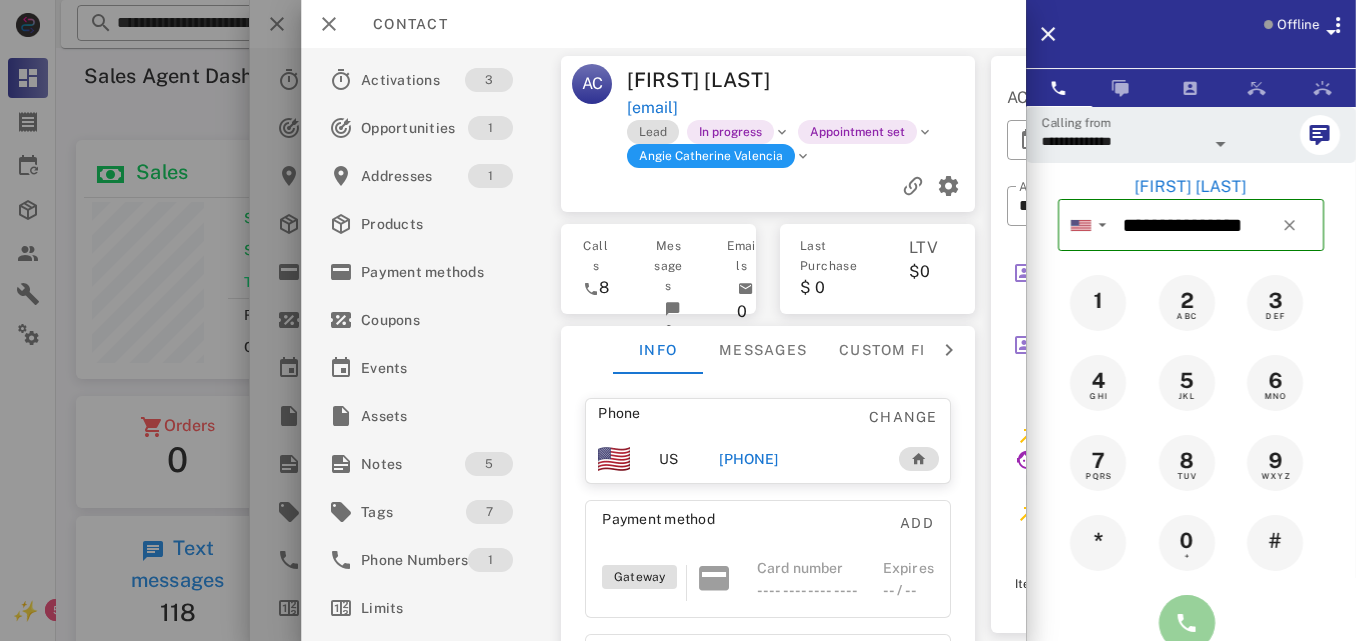 click at bounding box center (1187, 623) 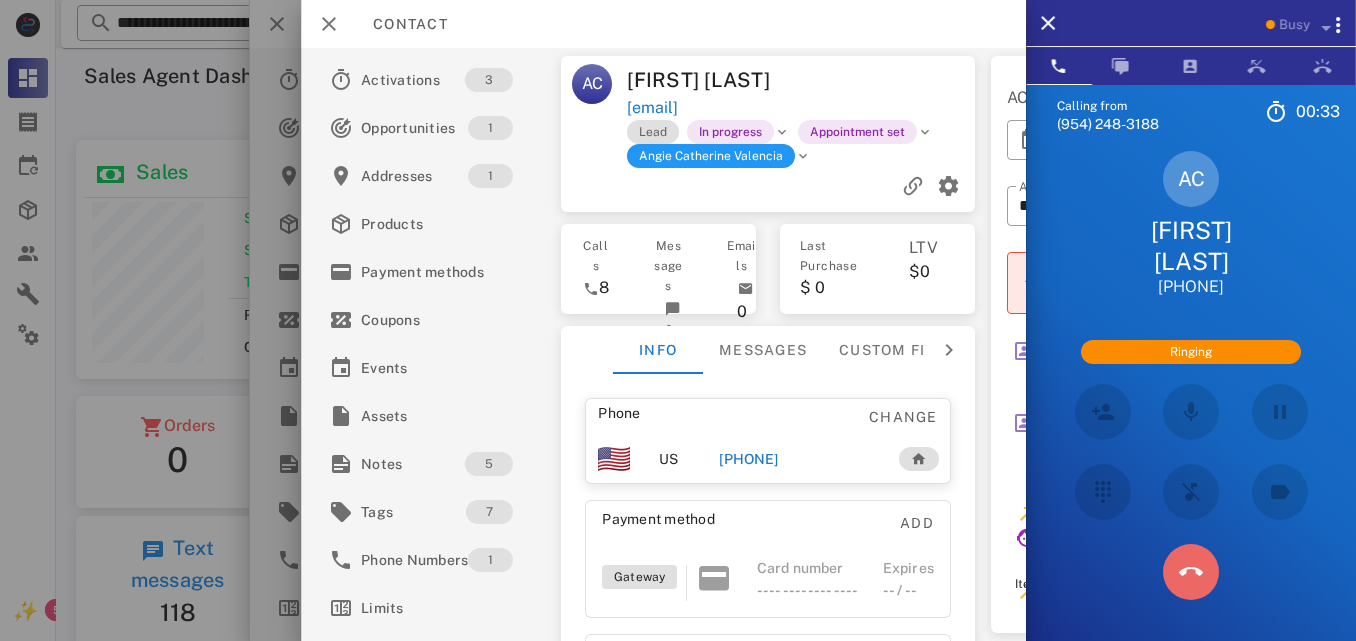 click at bounding box center (1191, 572) 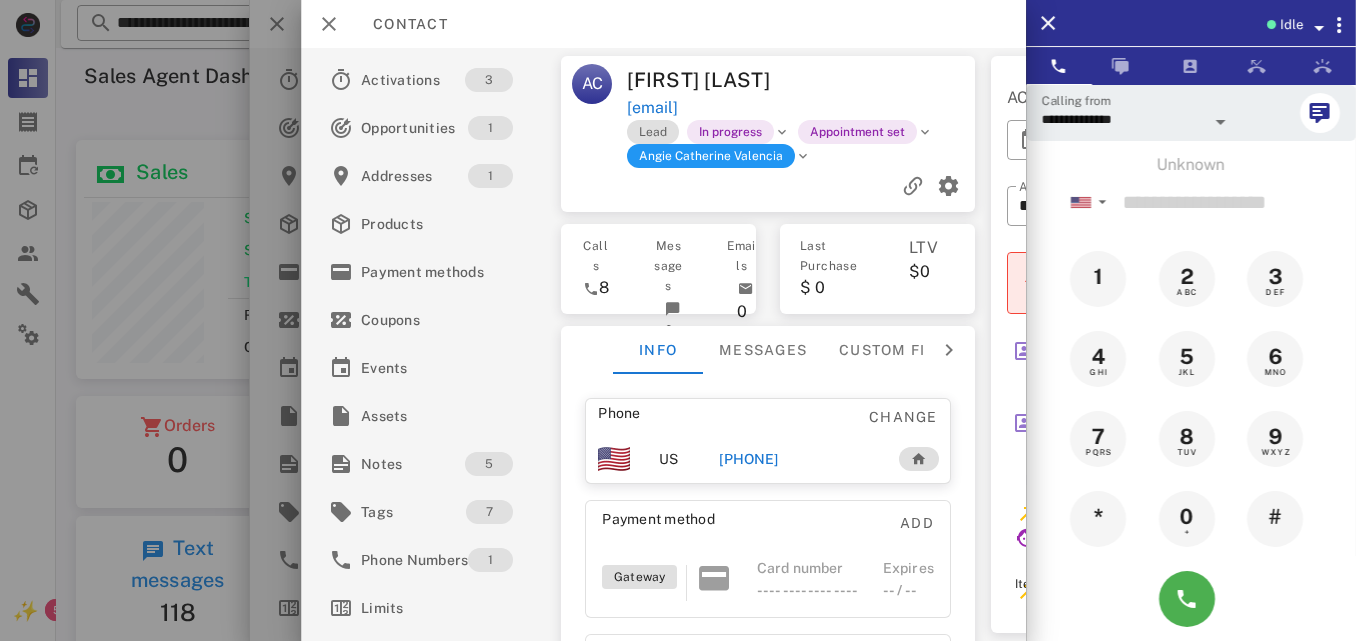 click on "+18184004574" at bounding box center (748, 459) 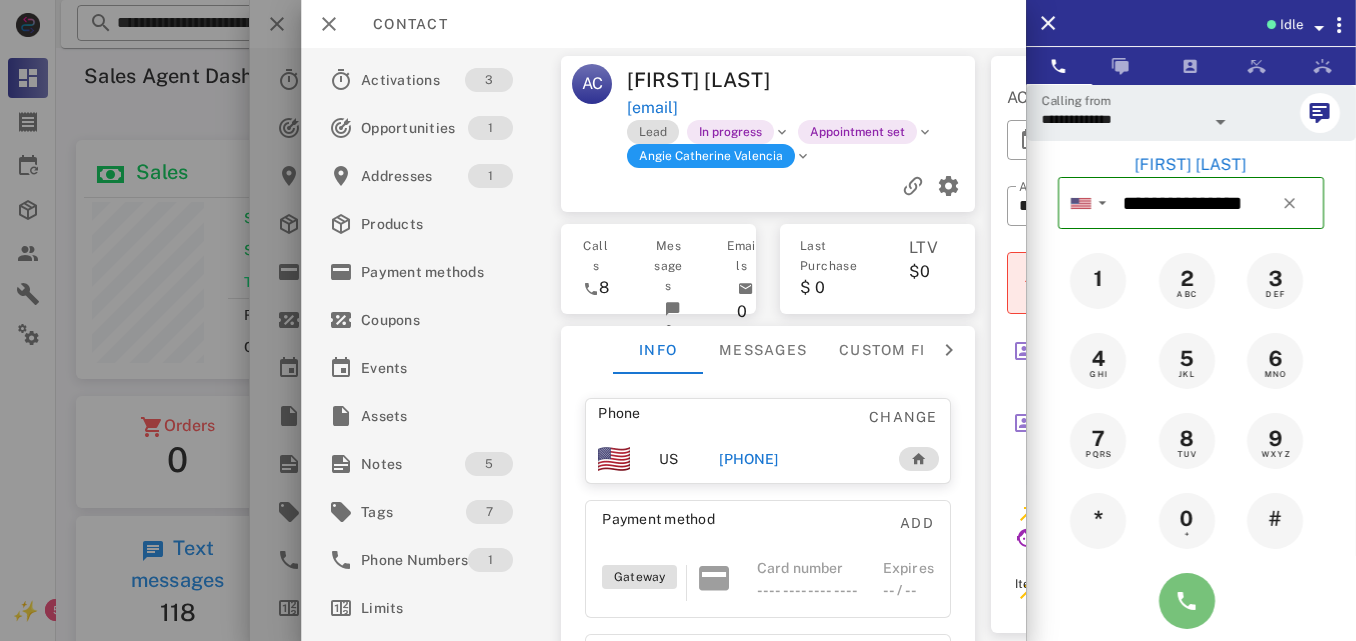 click at bounding box center [1187, 601] 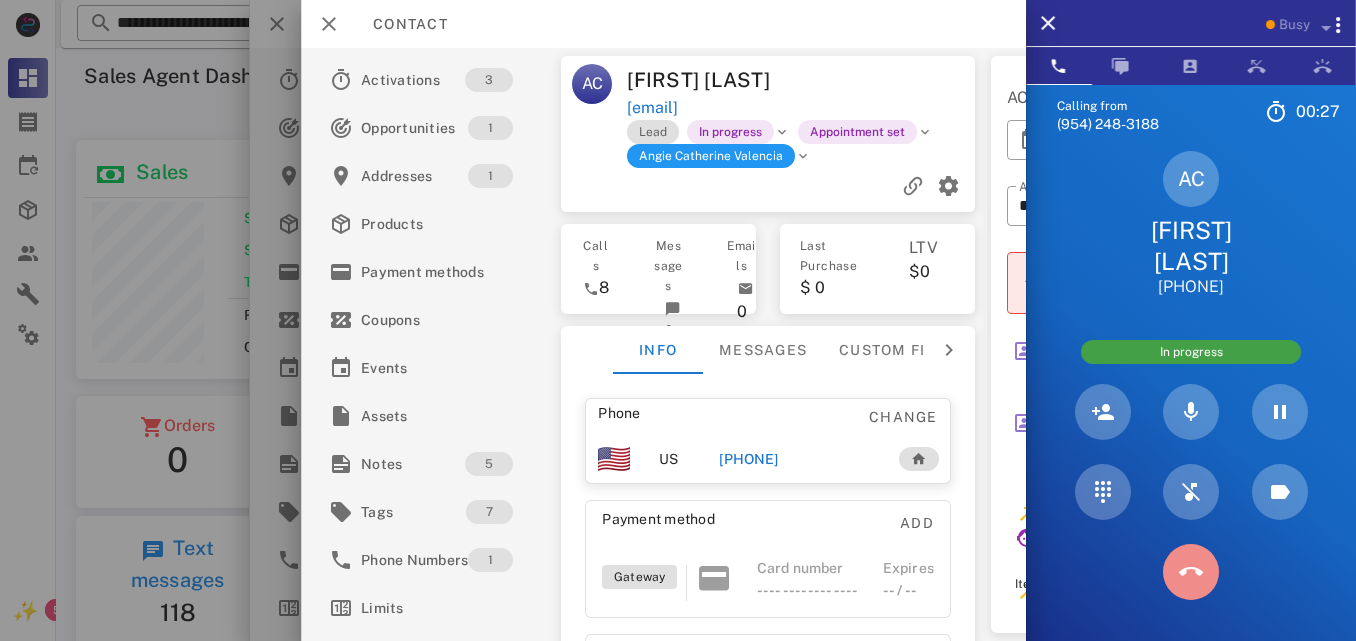 click at bounding box center [1191, 572] 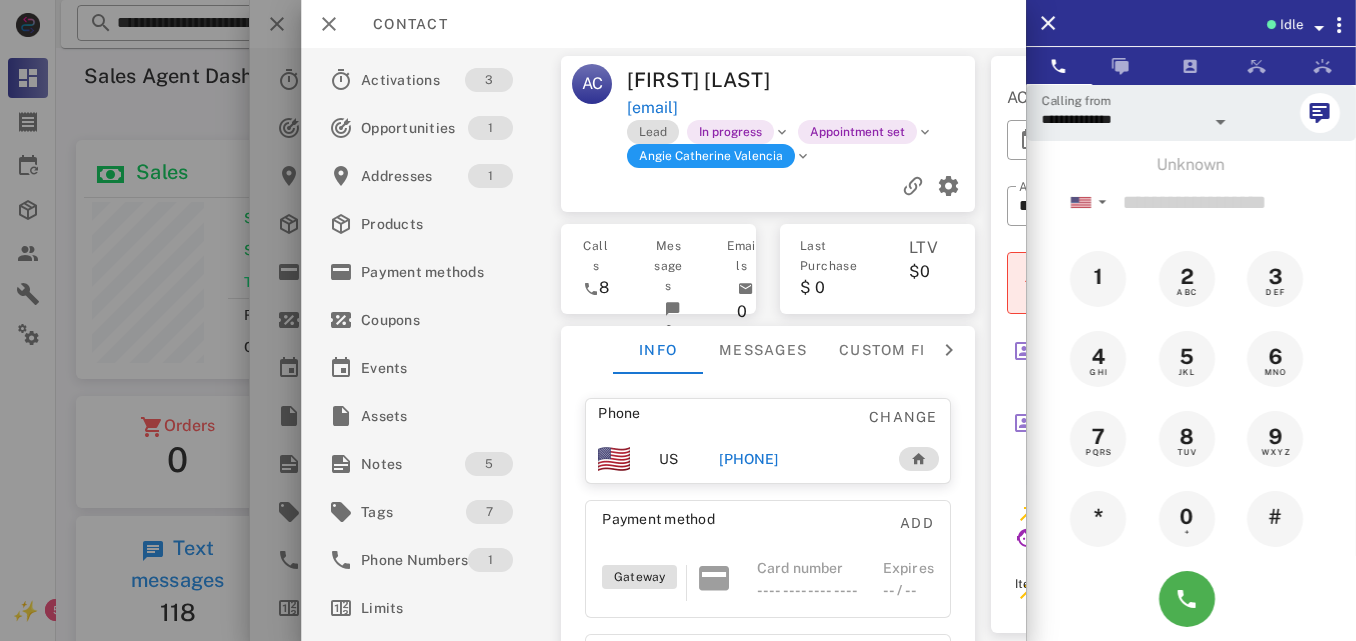 click on "+18184004574" at bounding box center [748, 459] 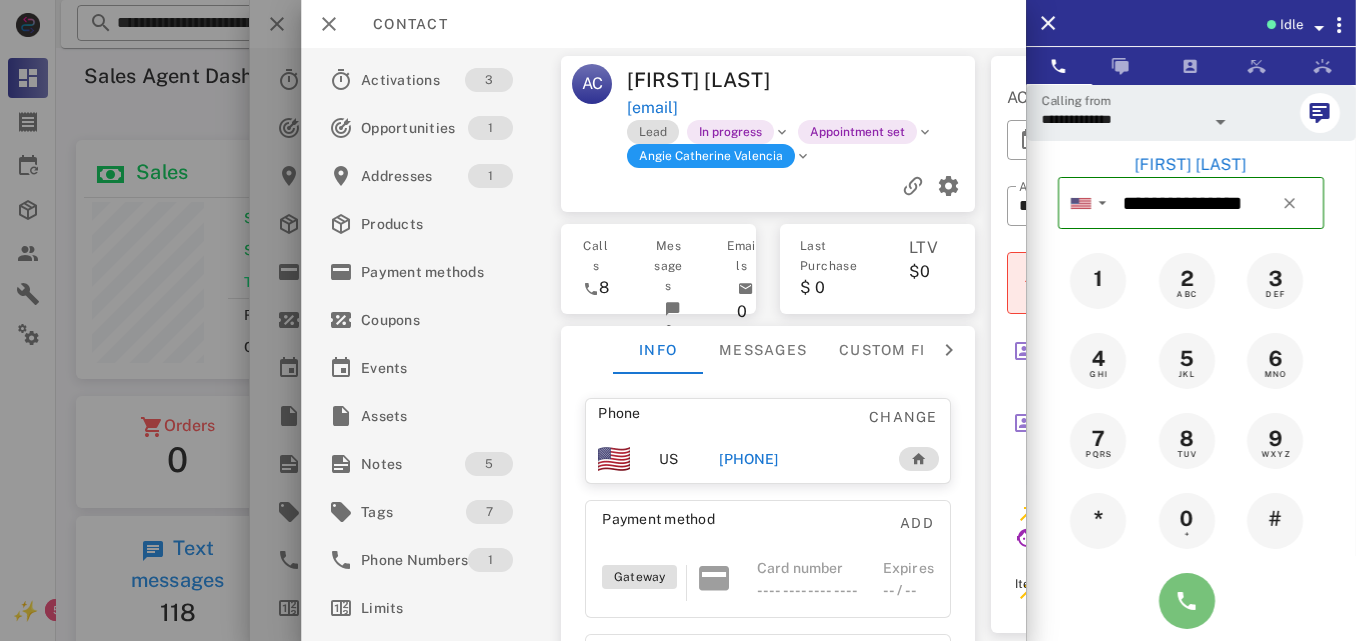 click at bounding box center [1187, 601] 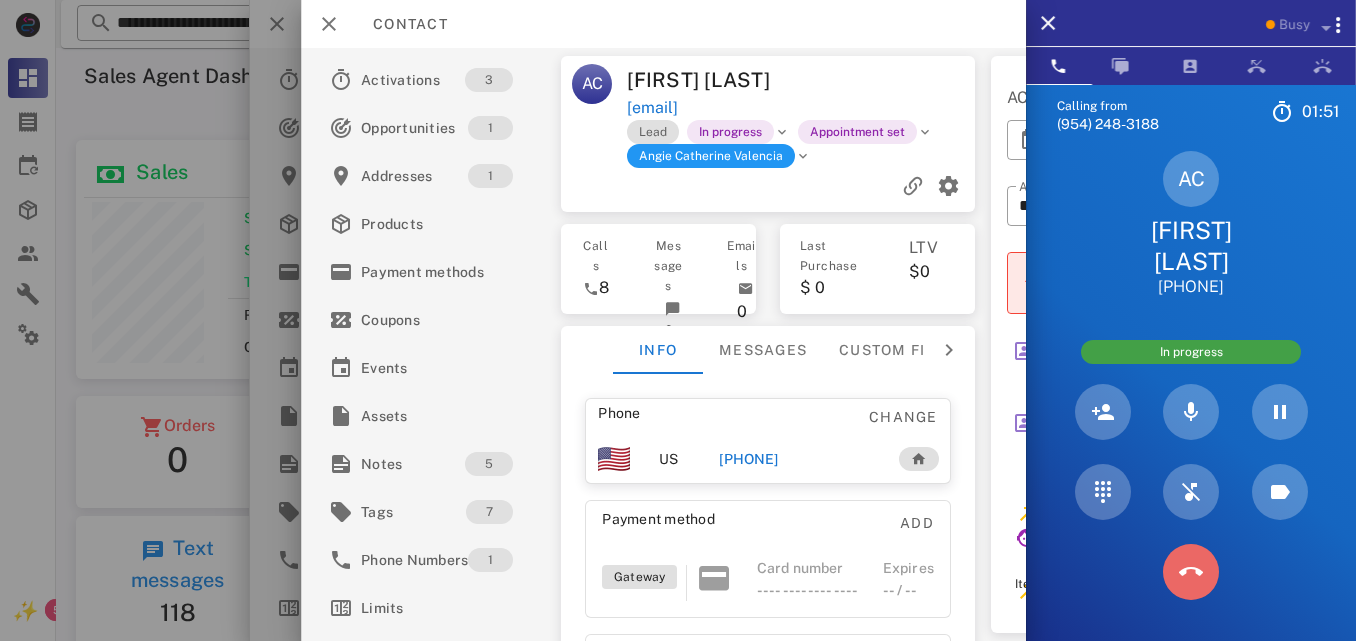 click at bounding box center [1191, 572] 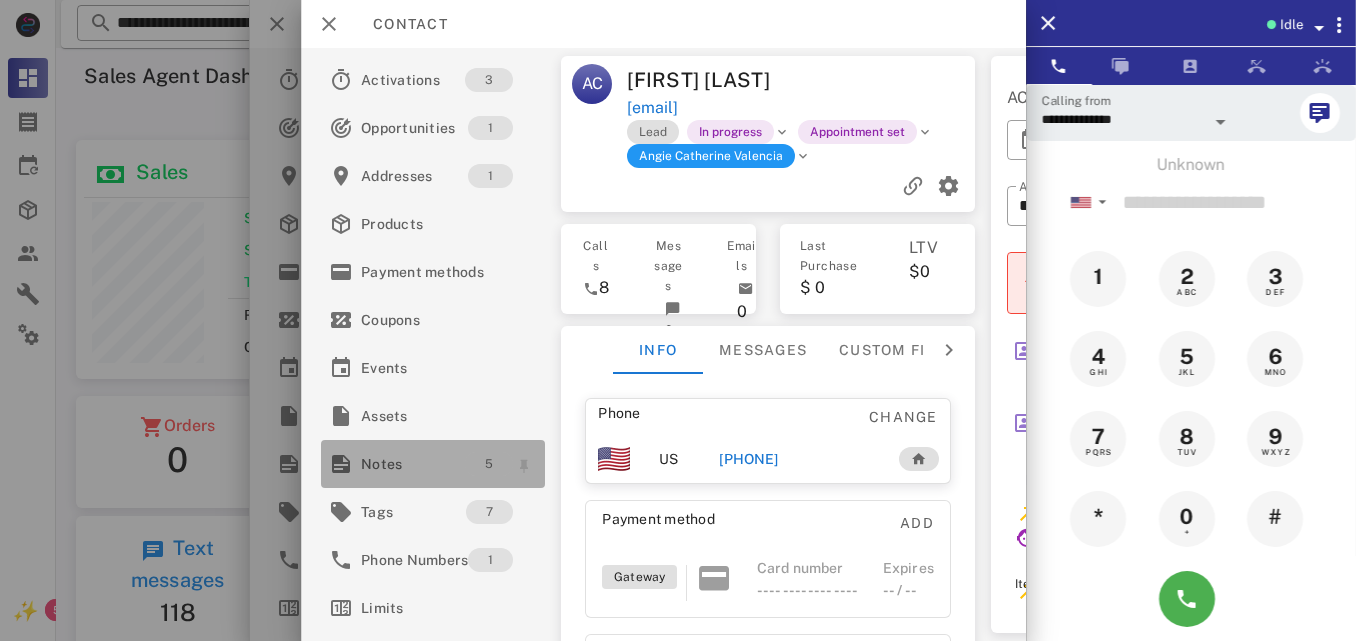 click on "5" at bounding box center (489, 464) 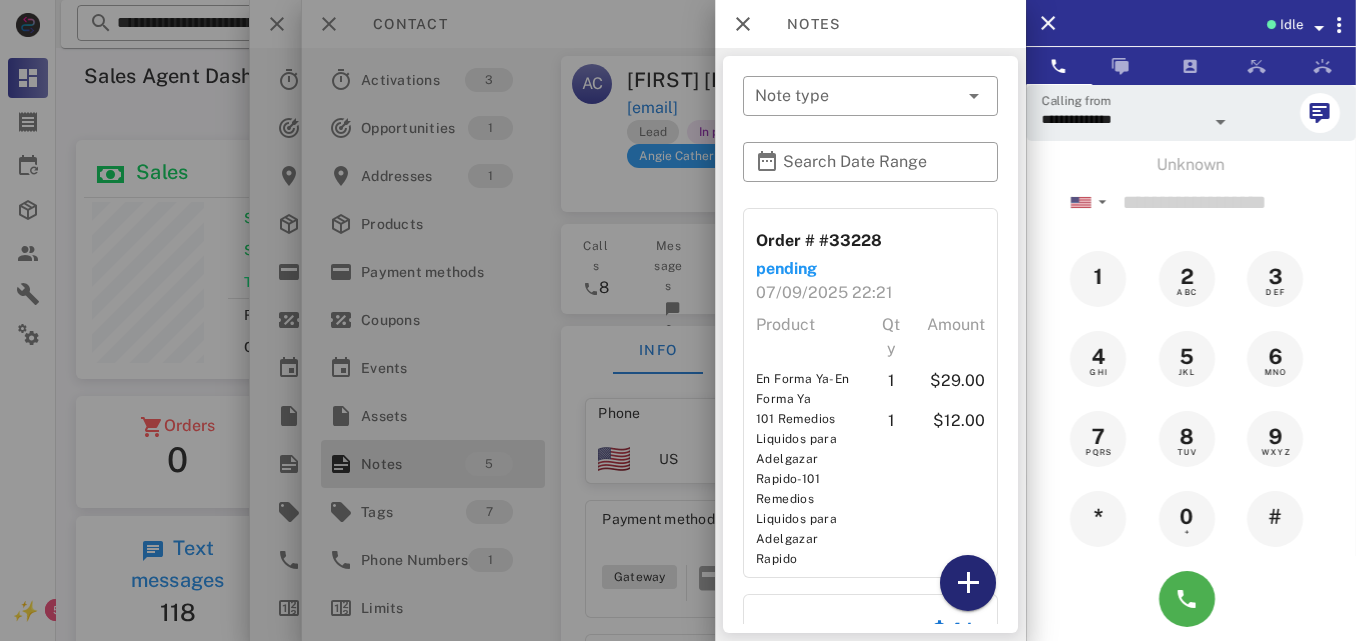 click at bounding box center (968, 583) 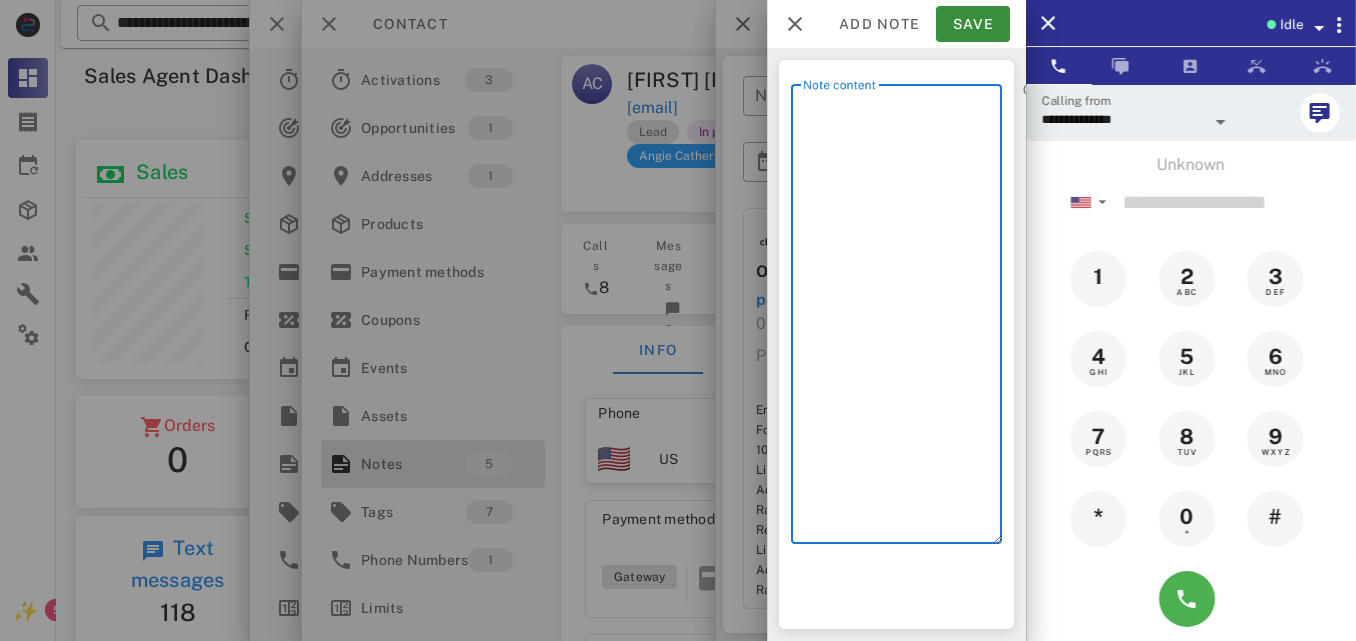 click on "Note content" at bounding box center [902, 319] 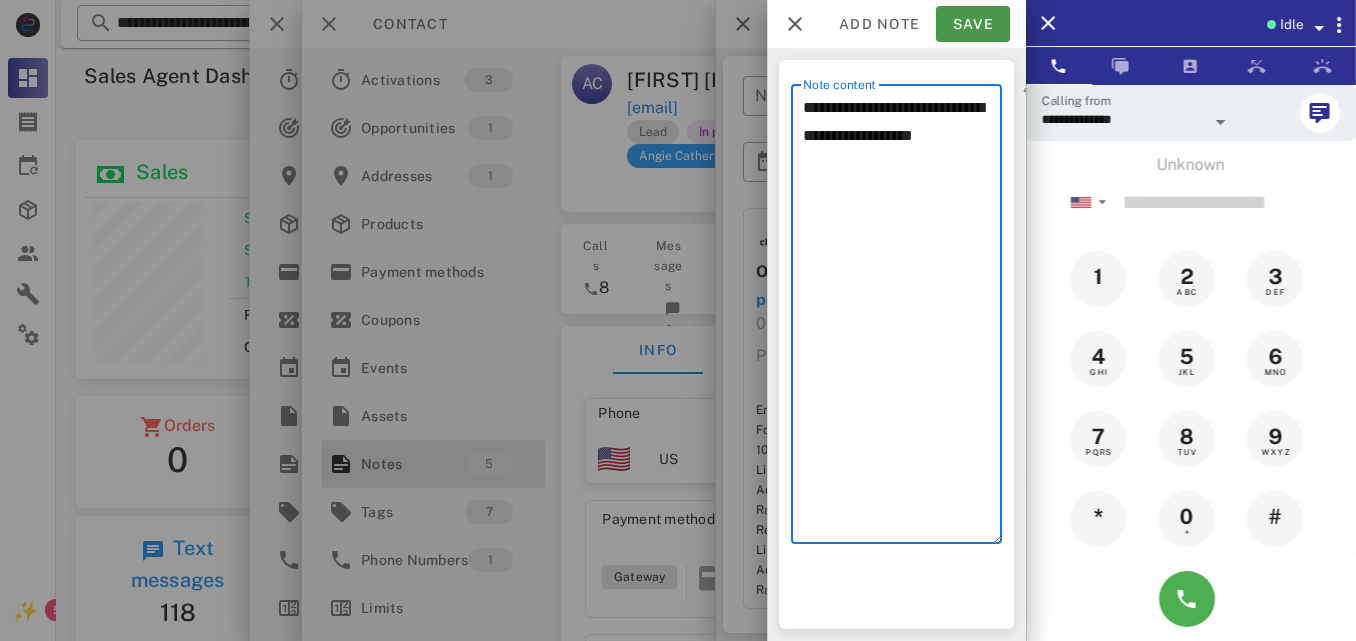 type on "**********" 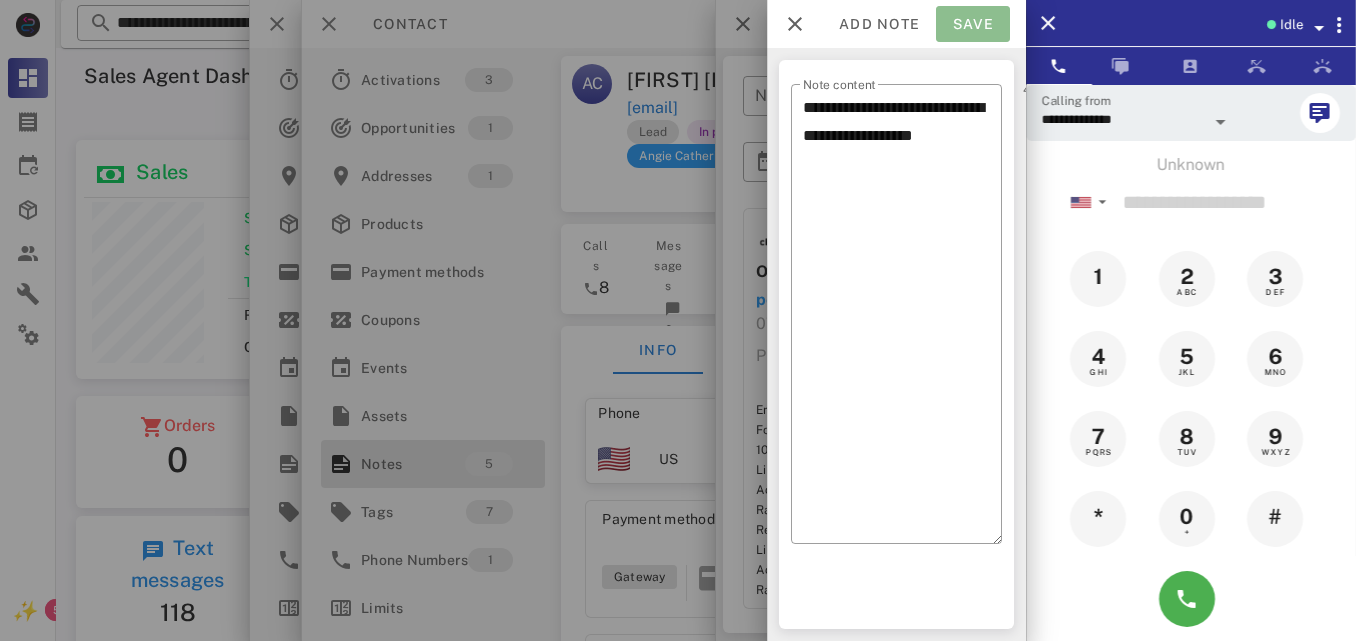 click on "Save" at bounding box center (973, 24) 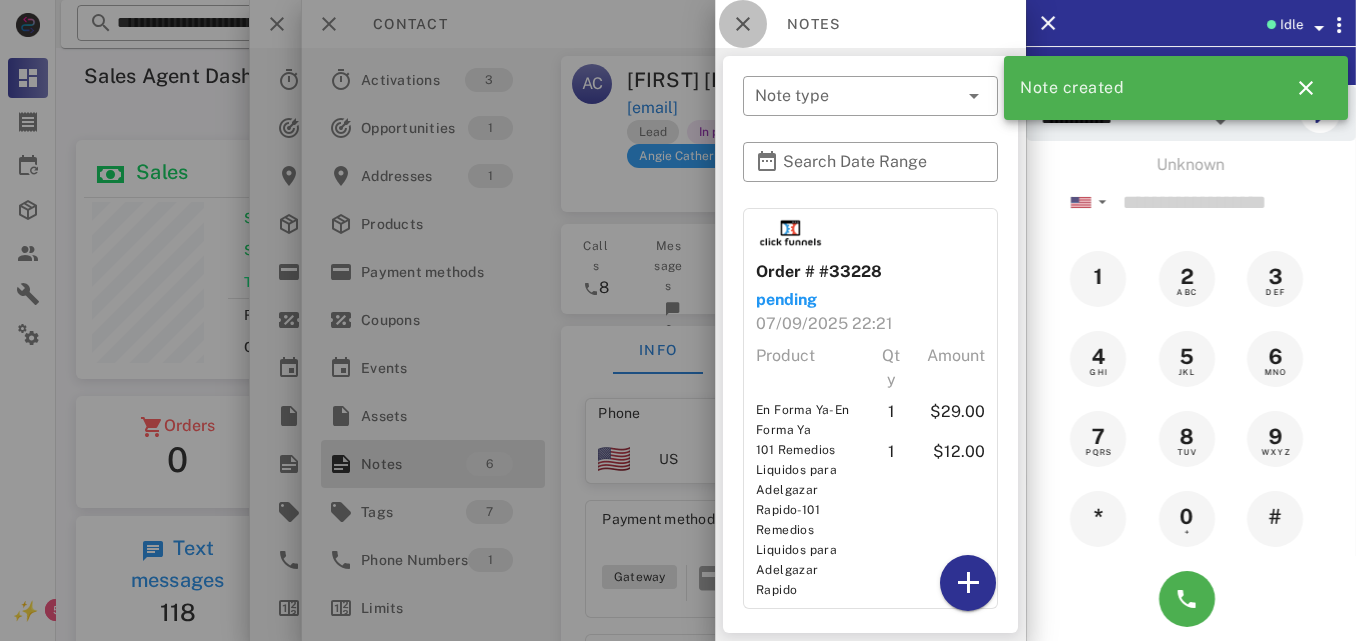 click at bounding box center [743, 24] 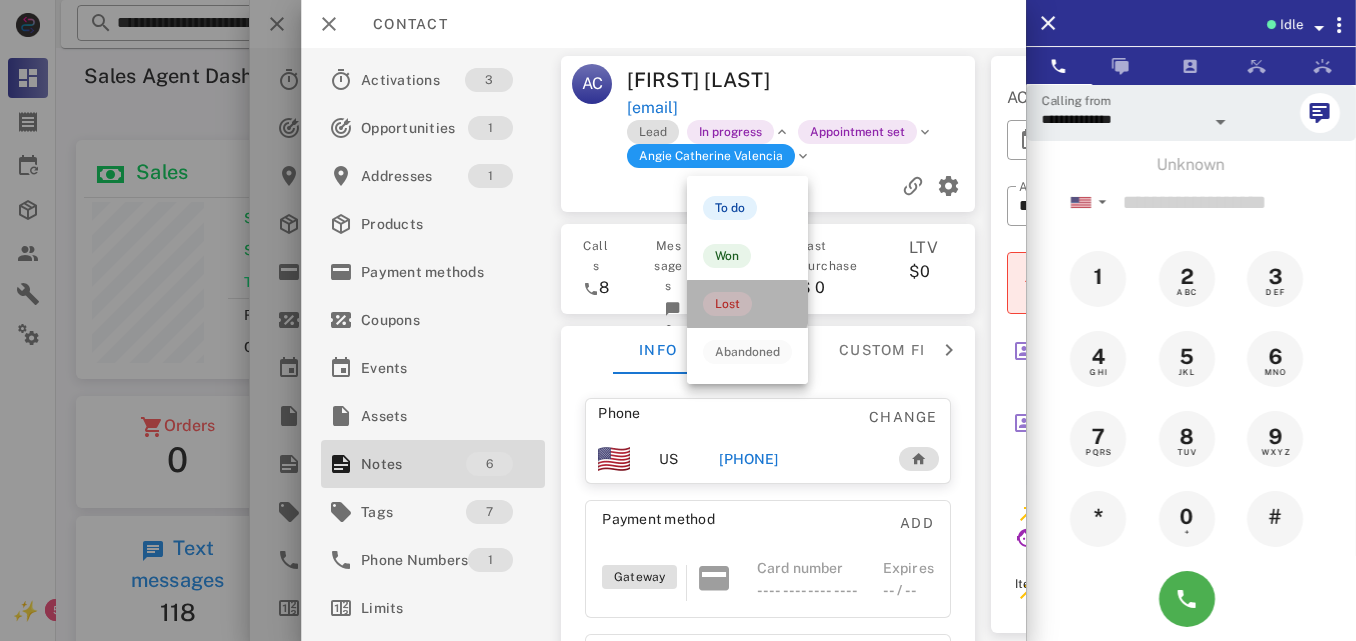 click on "Lost" at bounding box center (747, 304) 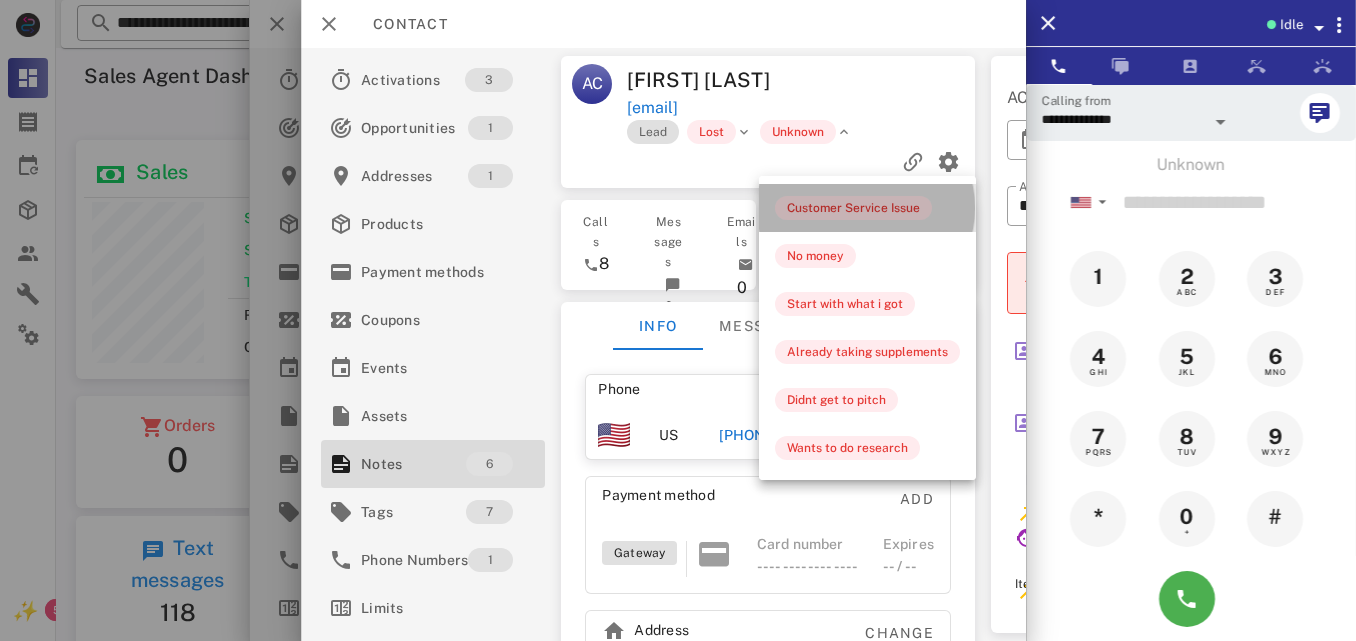 click on "Customer Service Issue" at bounding box center (853, 208) 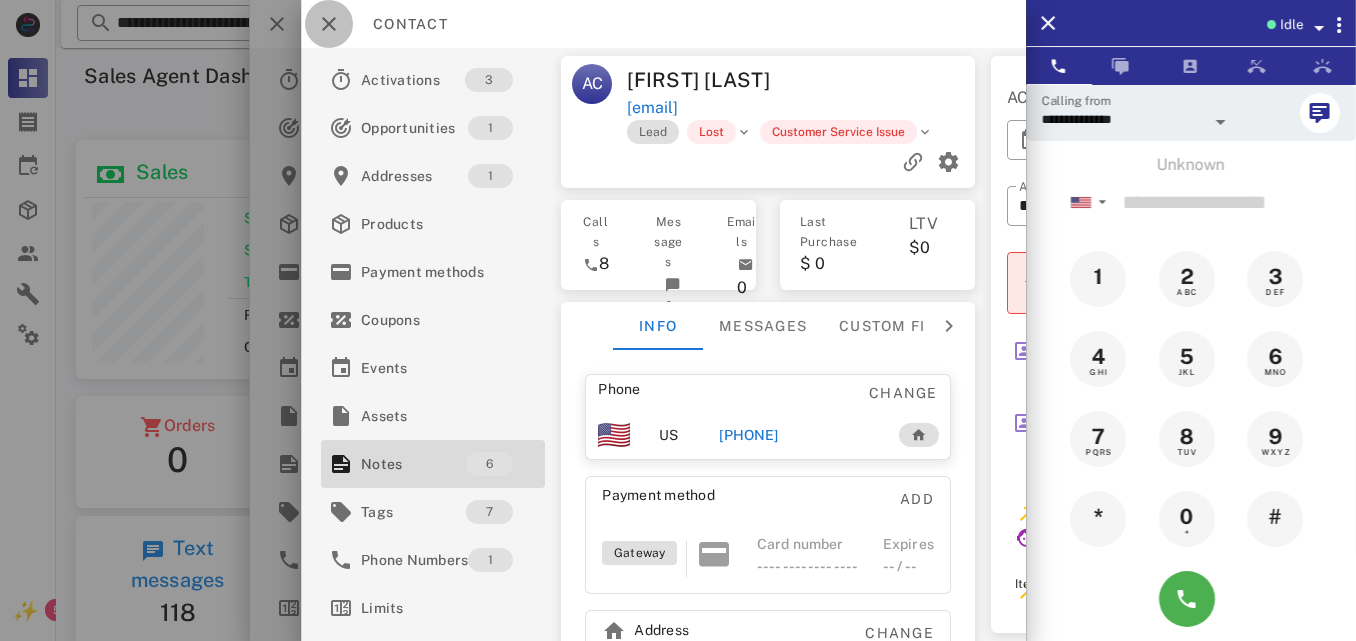 click at bounding box center (329, 24) 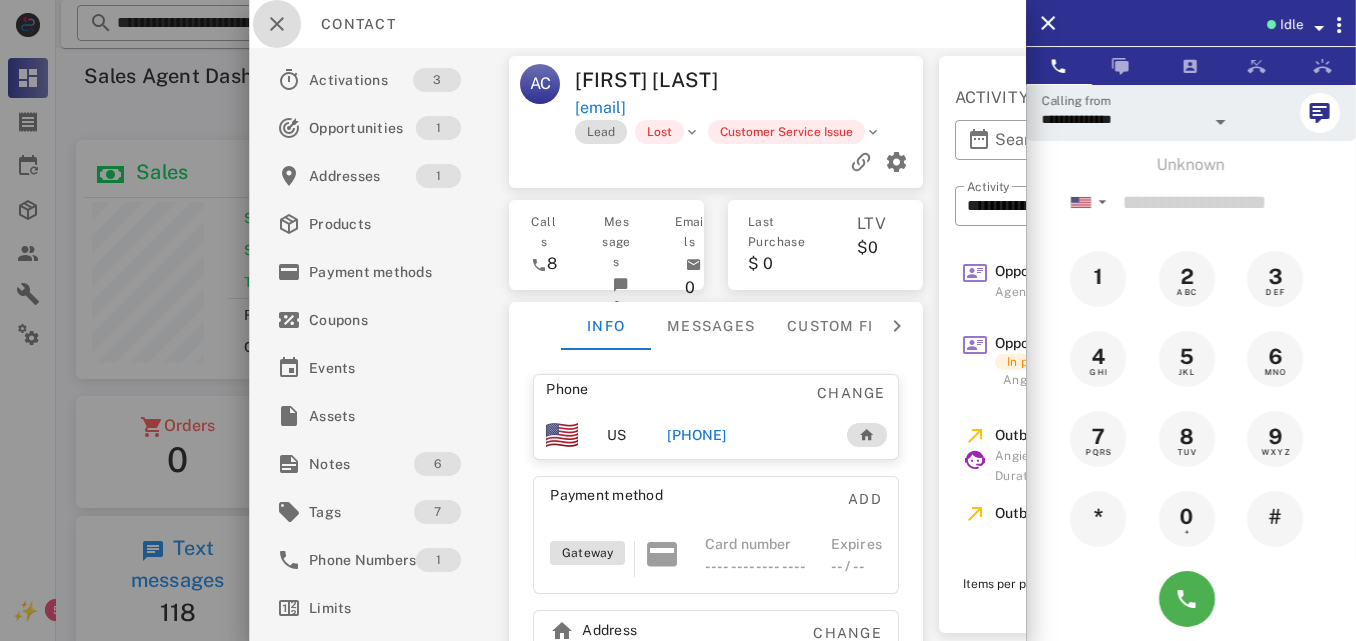 click at bounding box center (277, 24) 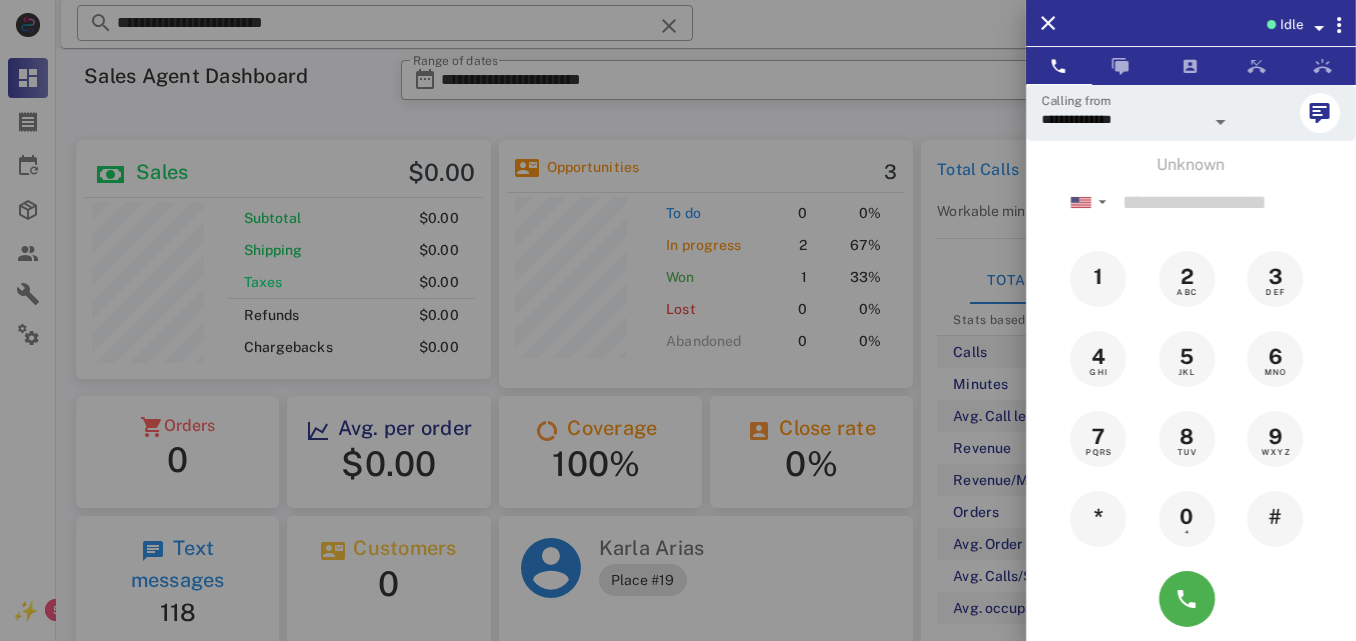click at bounding box center [678, 320] 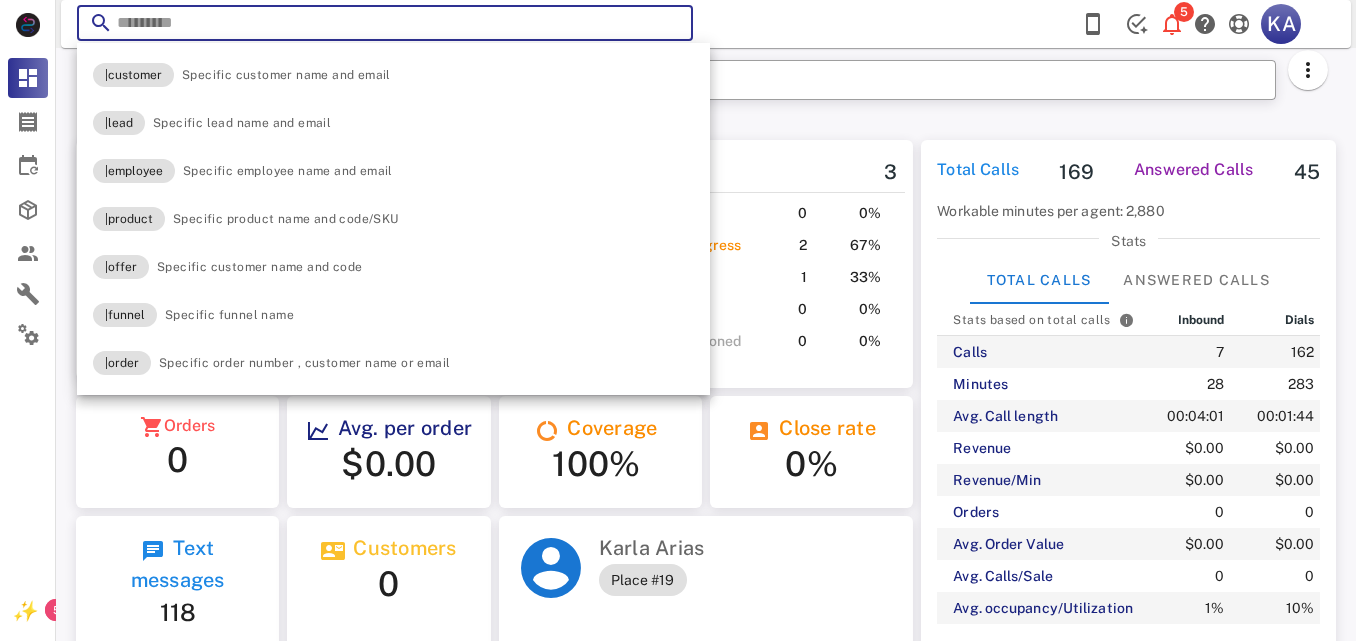 paste on "**********" 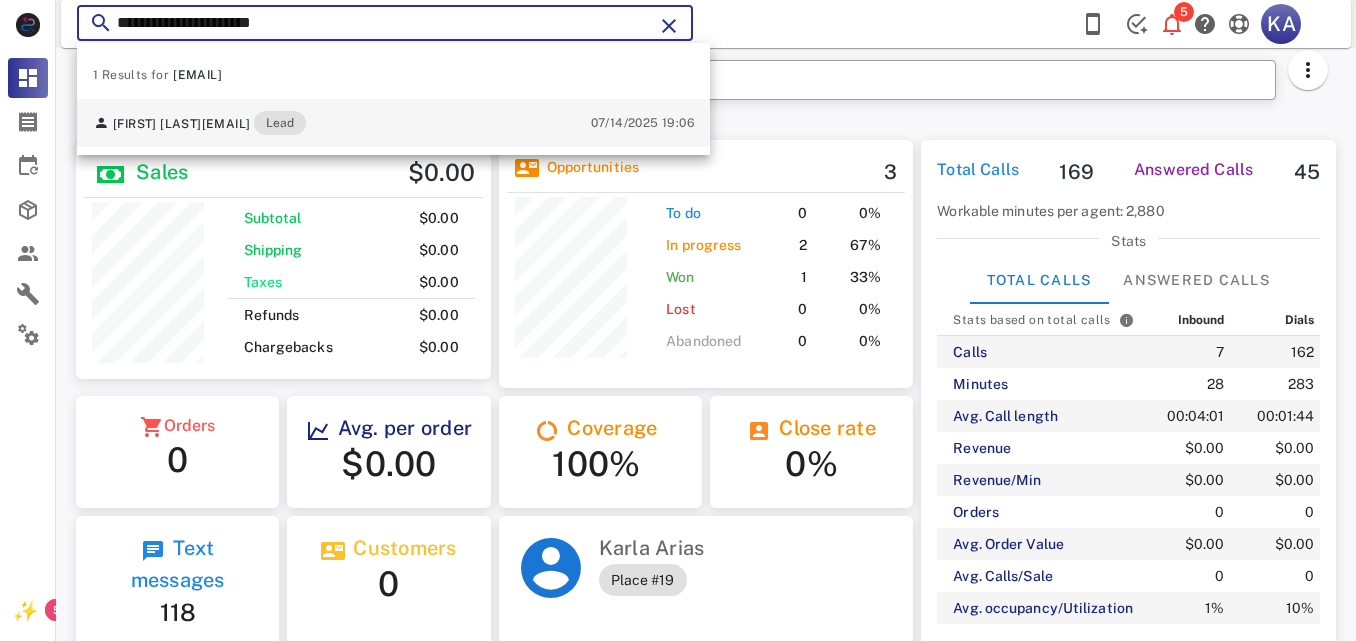 type on "**********" 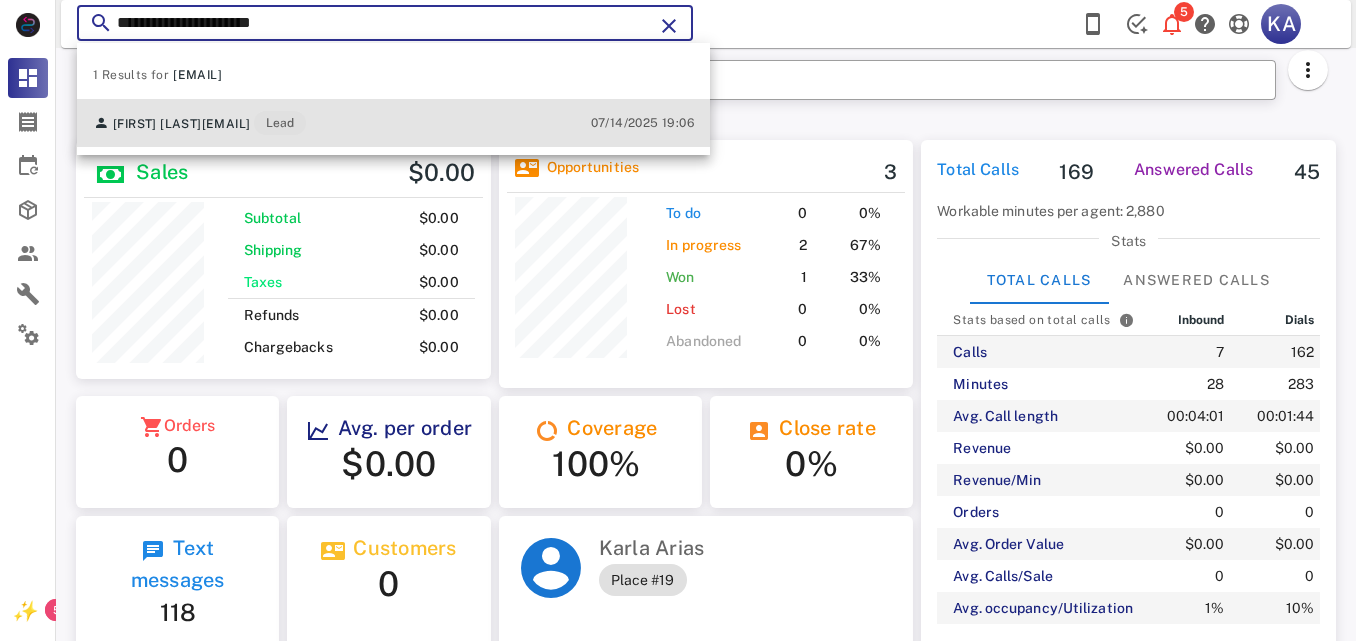 click on "Yadira Ossa   ydelaossa@hotmail.com   Lead   07/14/2025 19:06" at bounding box center (393, 123) 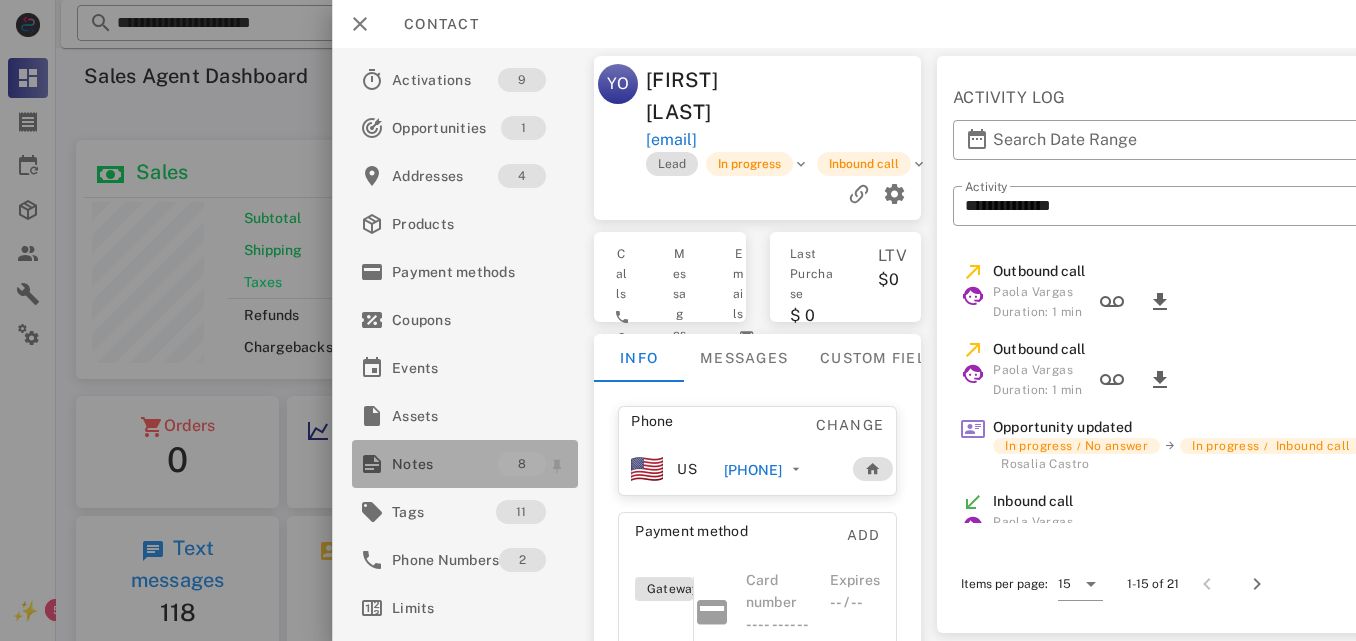 click on "Notes" at bounding box center [445, 464] 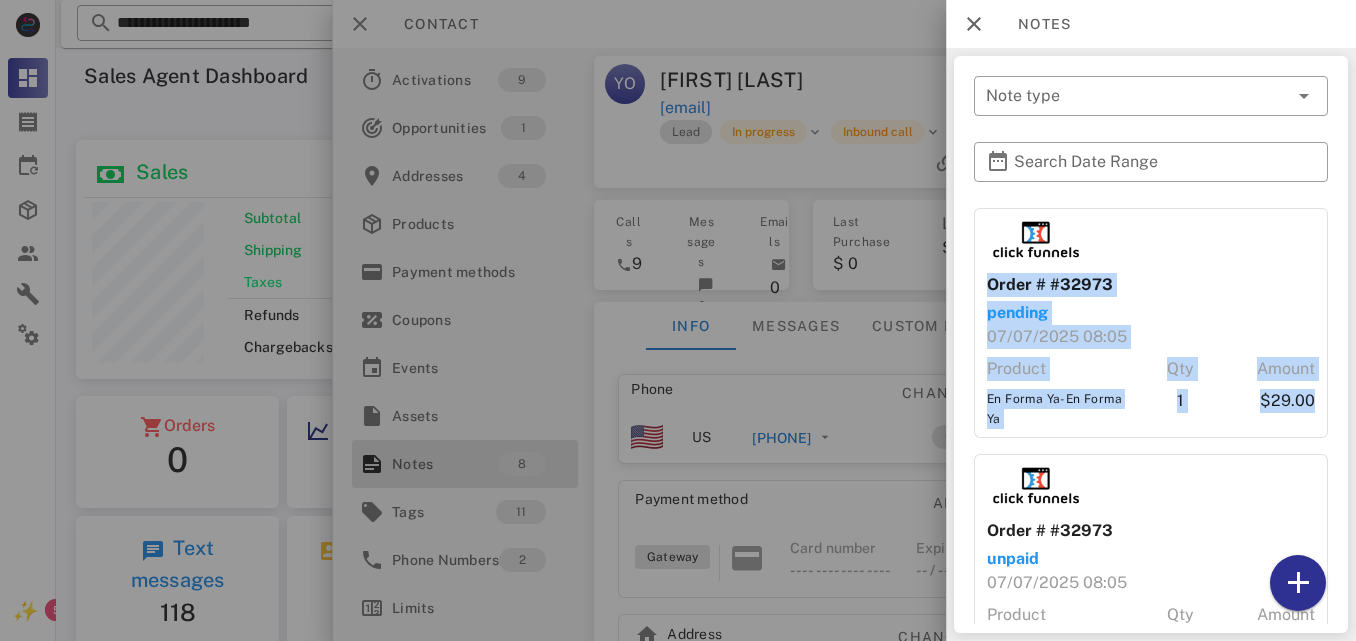 drag, startPoint x: 1328, startPoint y: 265, endPoint x: 1342, endPoint y: 436, distance: 171.57214 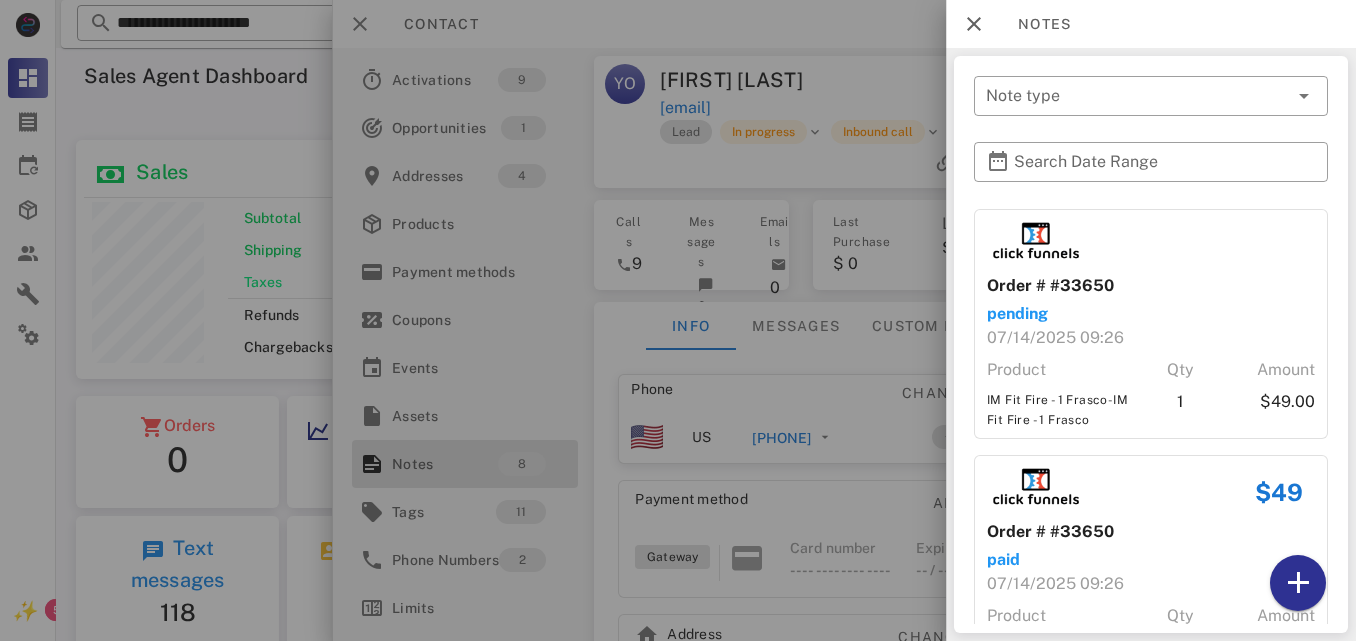 scroll, scrollTop: 1517, scrollLeft: 0, axis: vertical 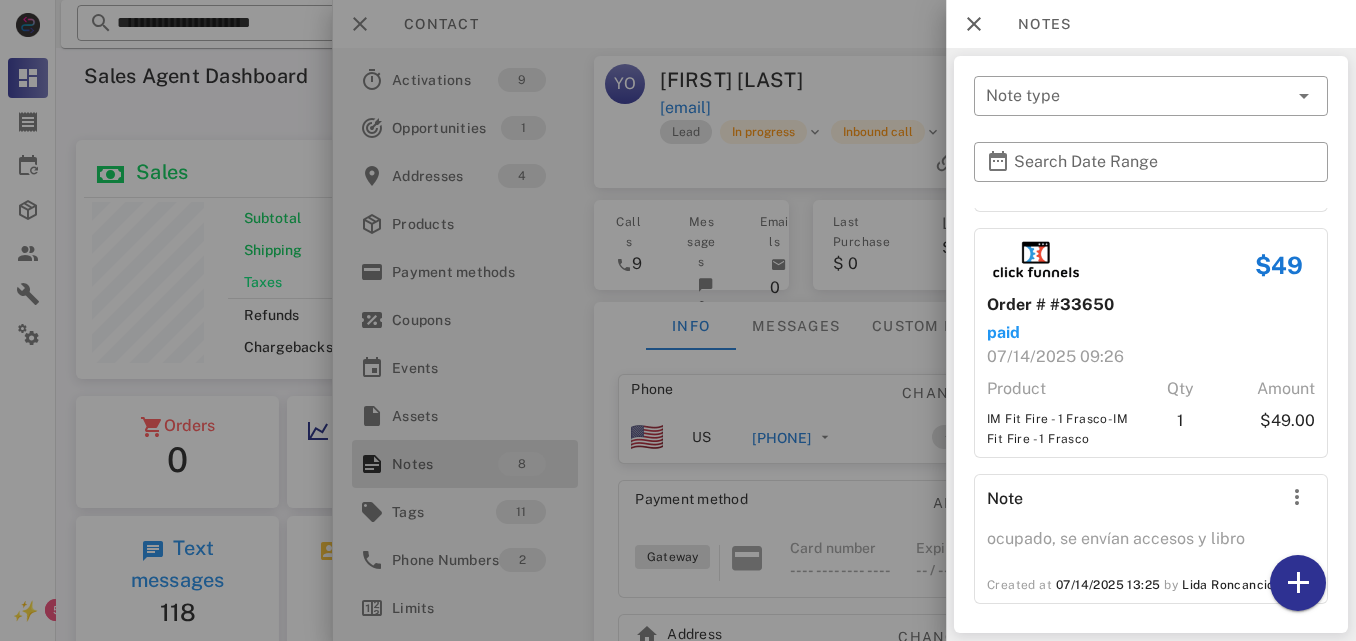 click at bounding box center (678, 320) 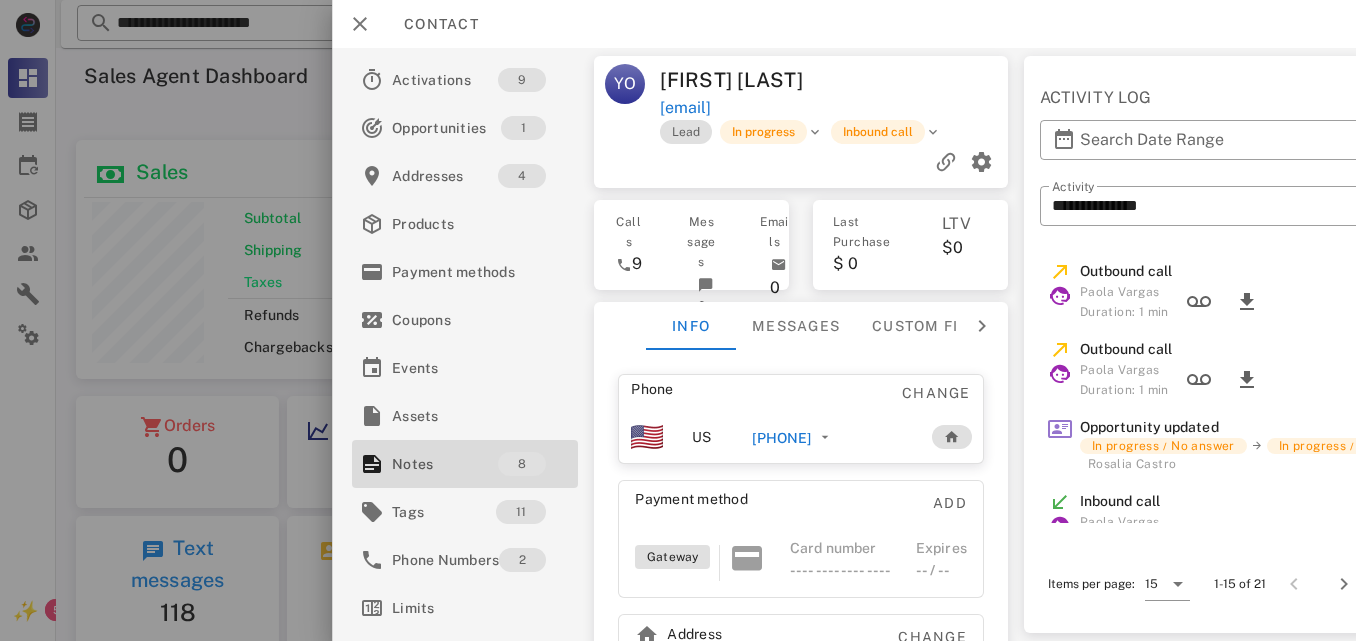 click on "+19546626021" at bounding box center [781, 438] 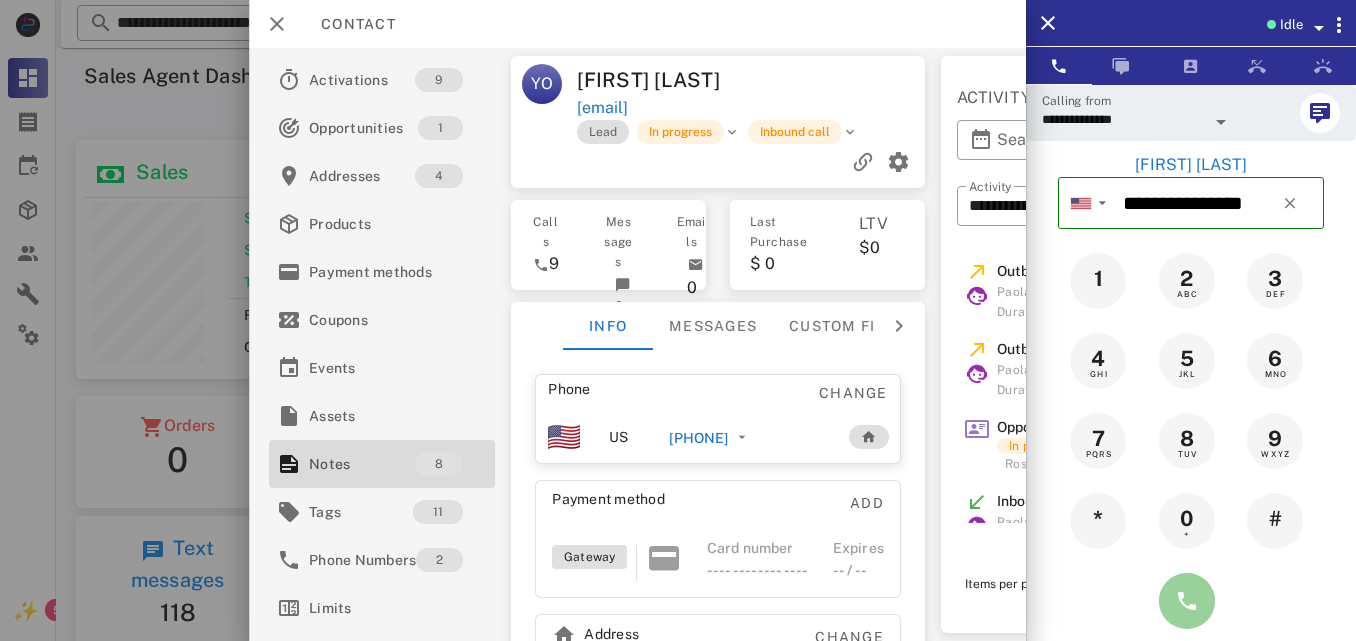 click at bounding box center (1187, 601) 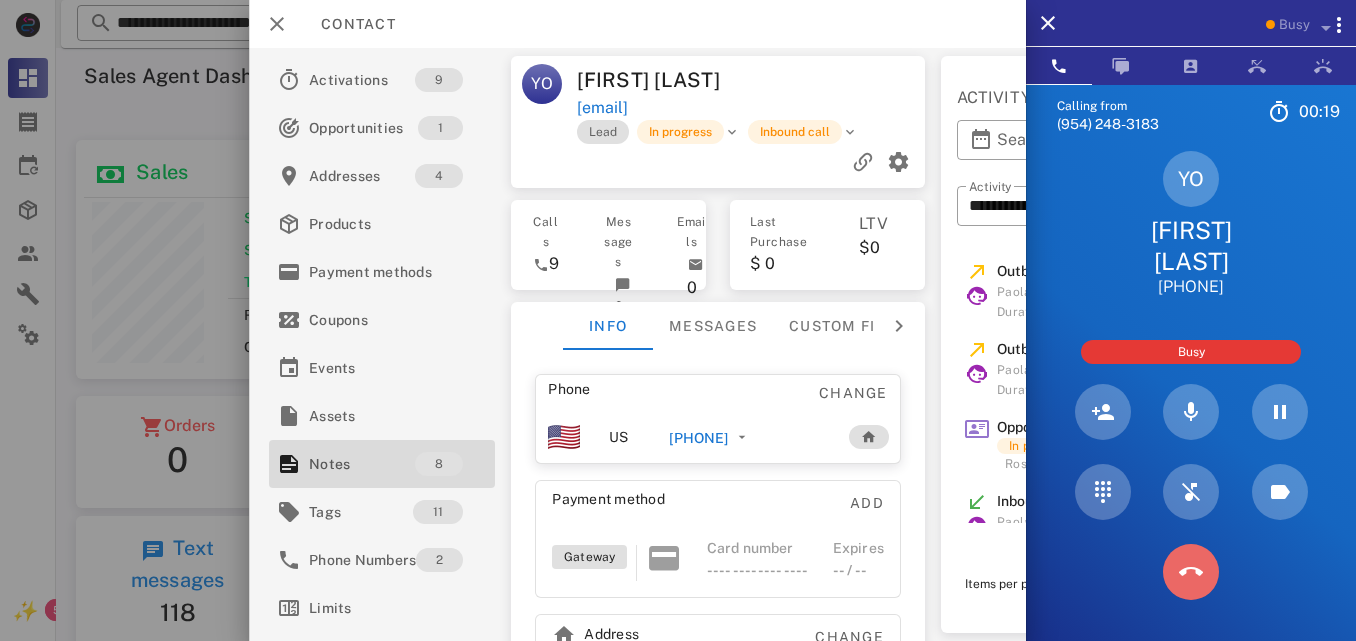 click at bounding box center [1191, 572] 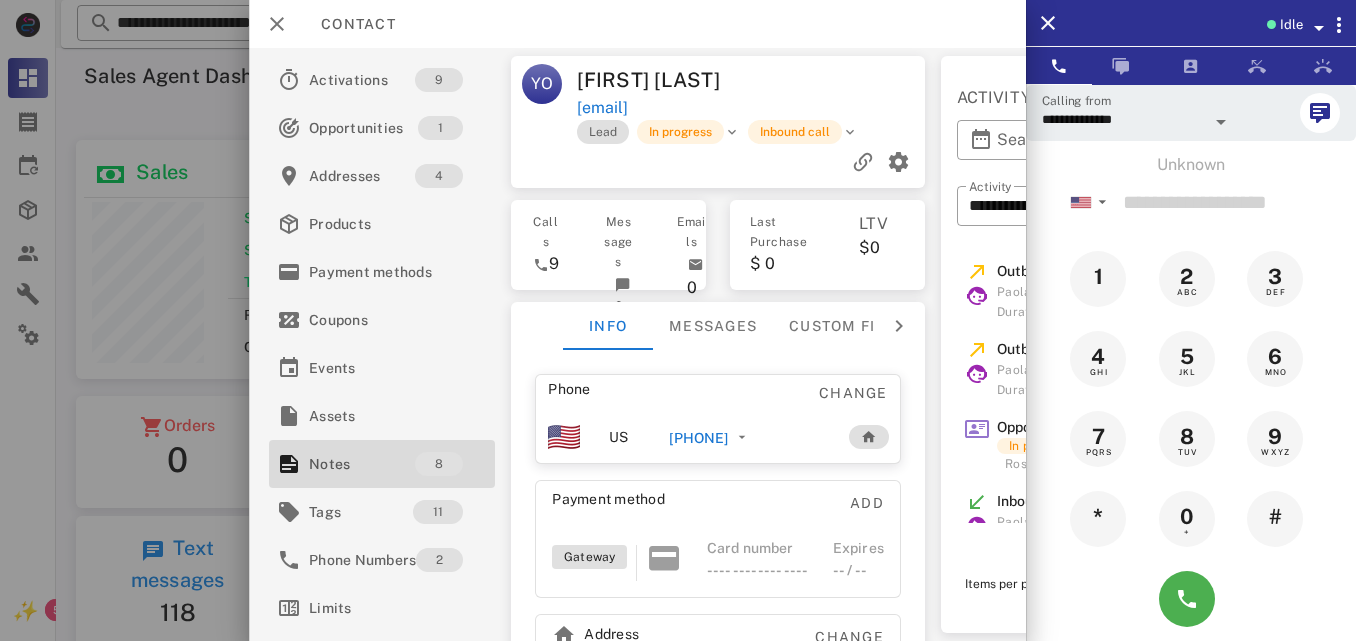 click on "+19546626021" at bounding box center [698, 438] 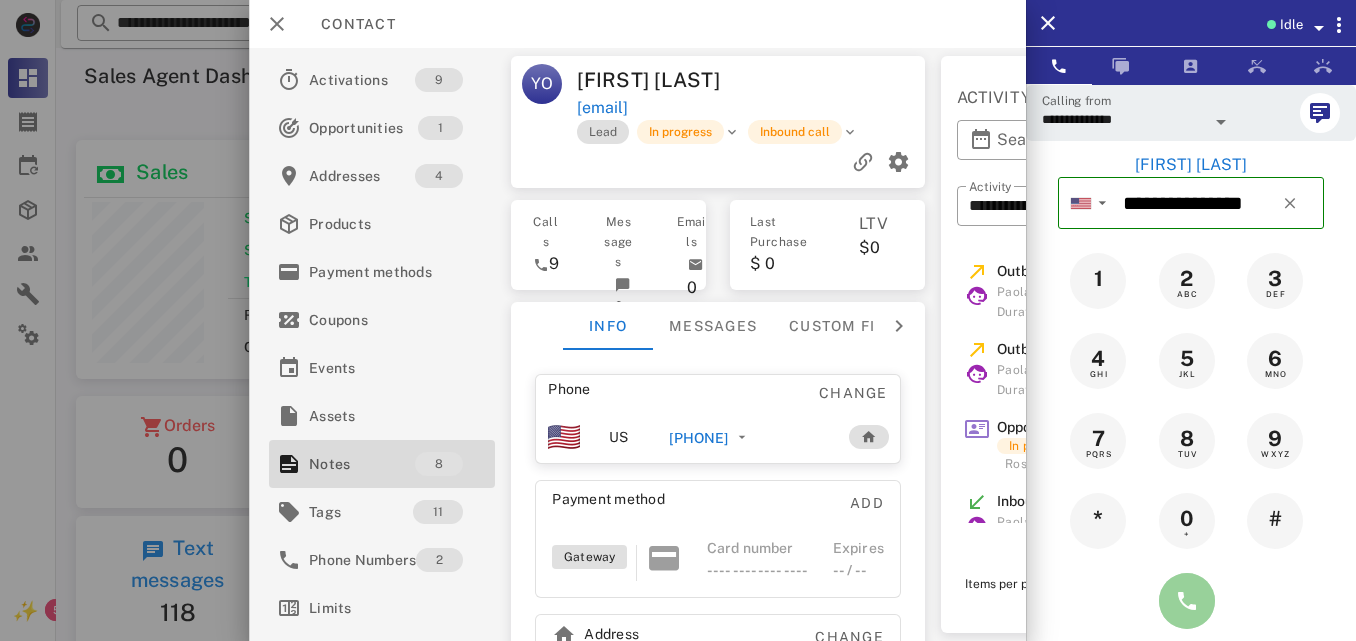 click at bounding box center (1187, 601) 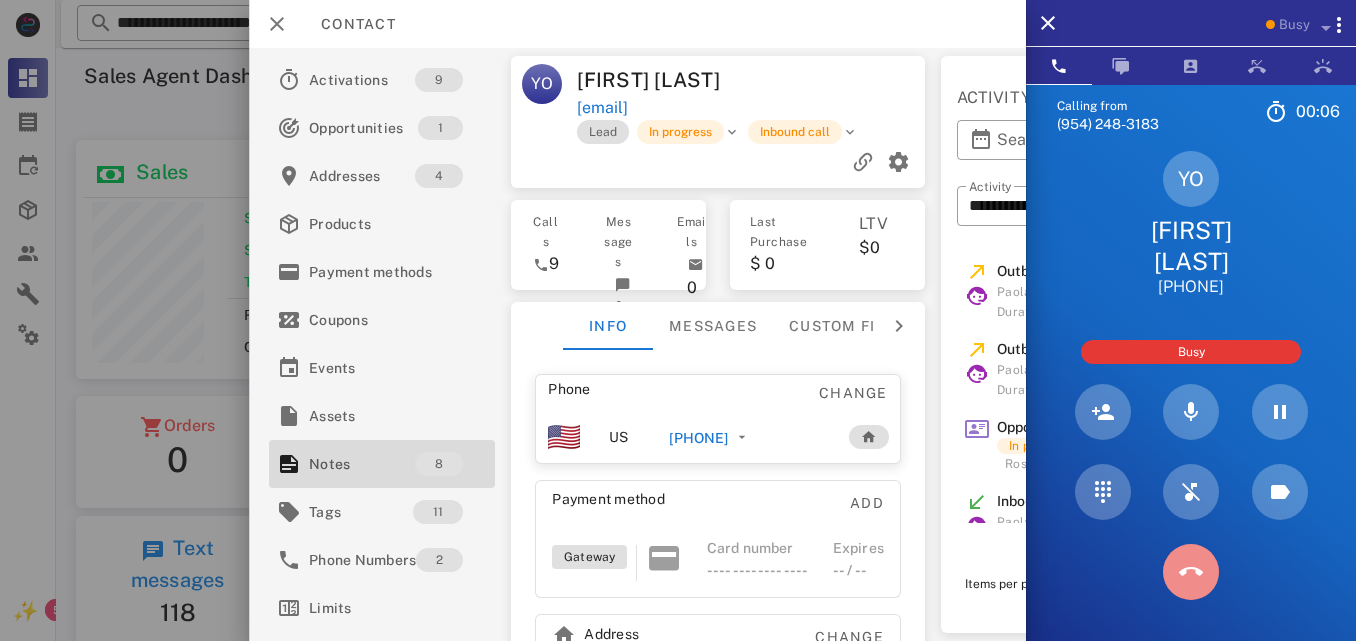 click at bounding box center [1191, 572] 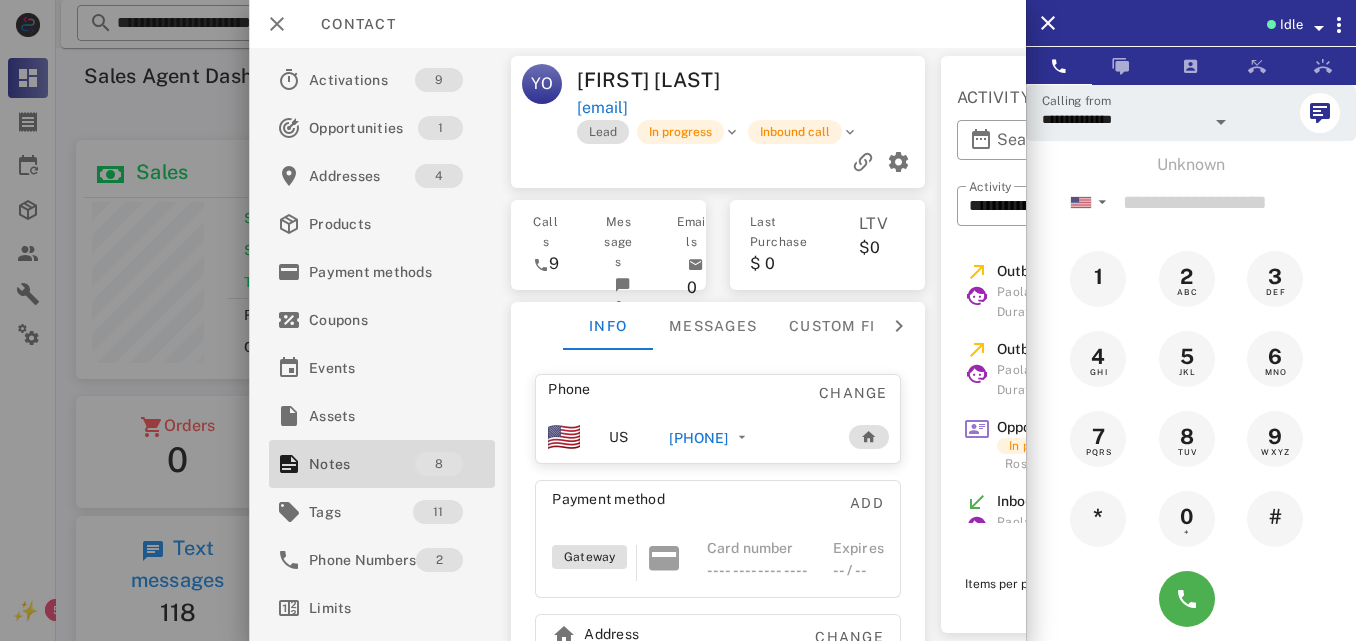 click on "ydelaossa@hotmail.com" at bounding box center [752, 108] 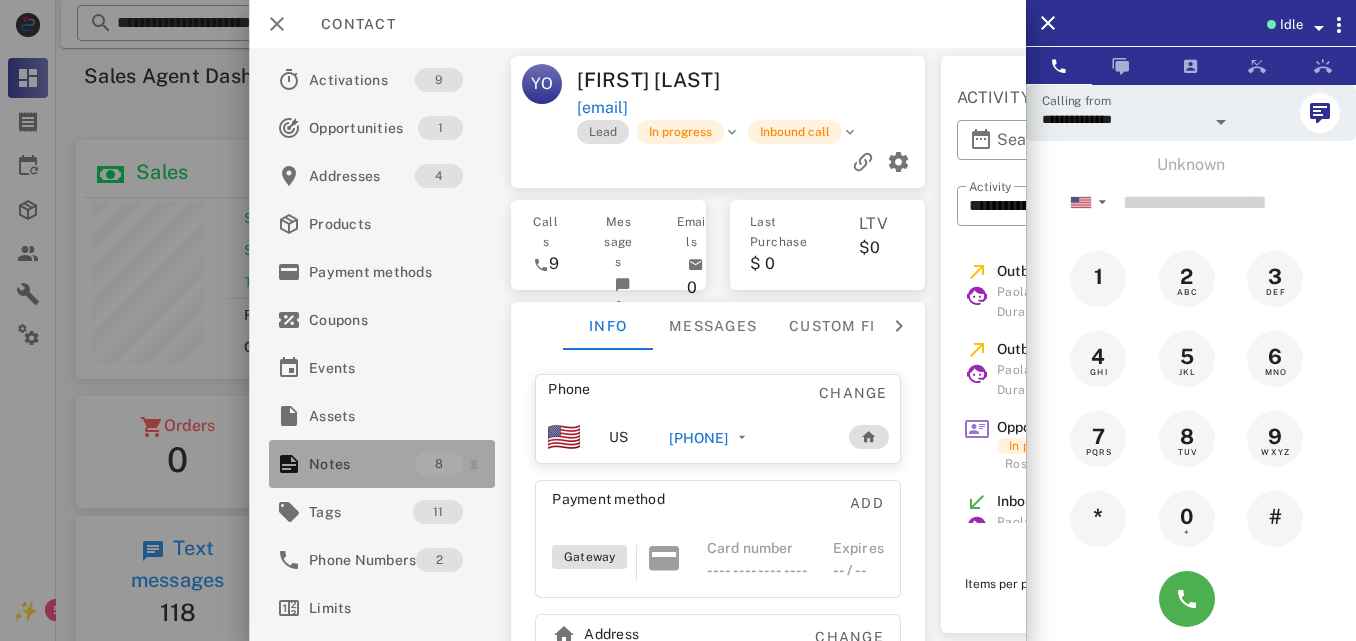 click on "8" at bounding box center [439, 464] 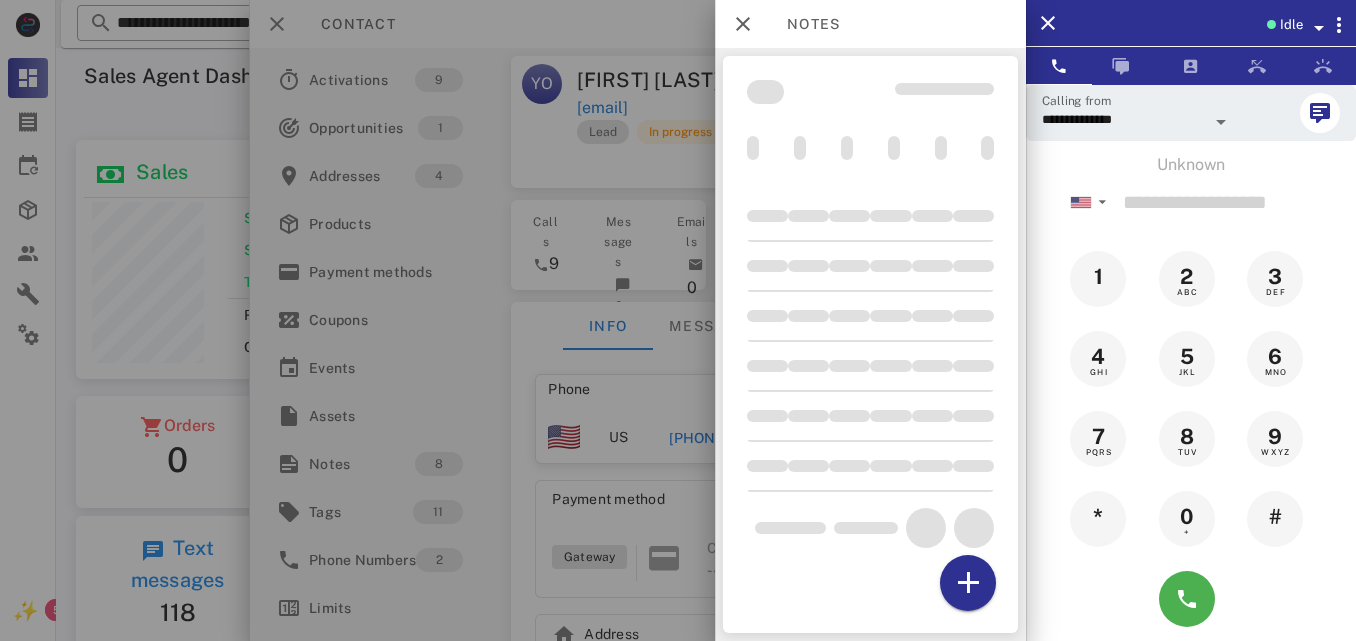 click at bounding box center [932, 466] 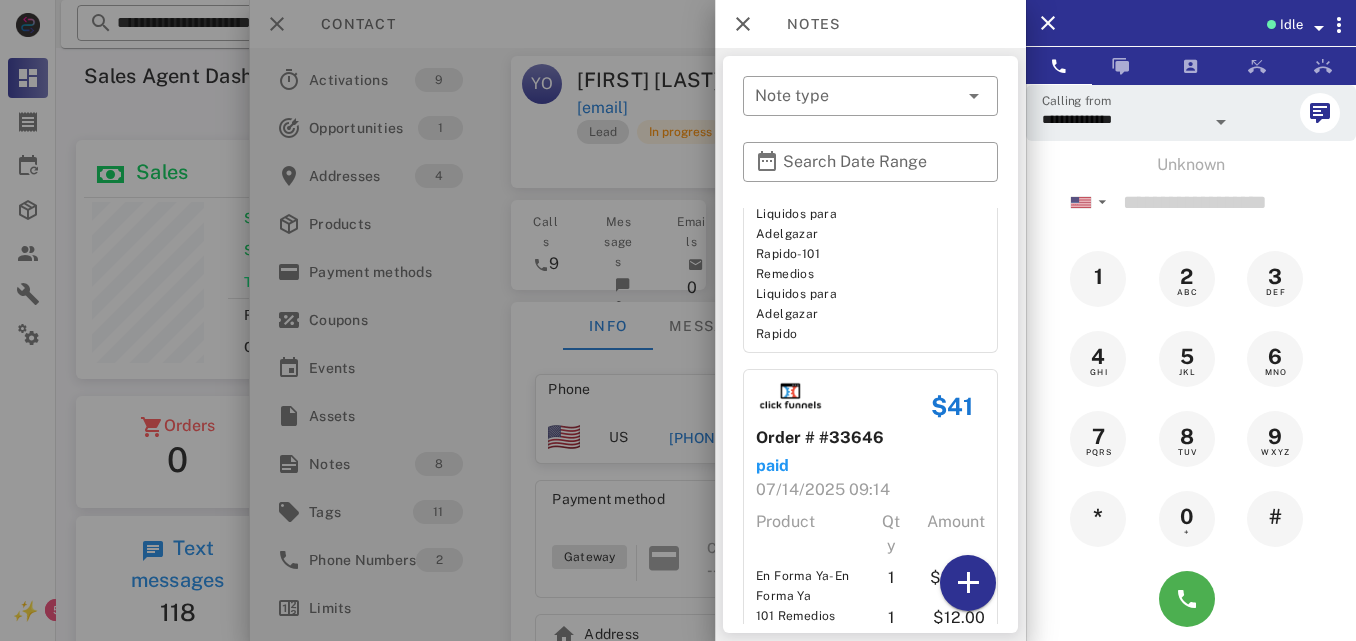 scroll, scrollTop: 1858, scrollLeft: 0, axis: vertical 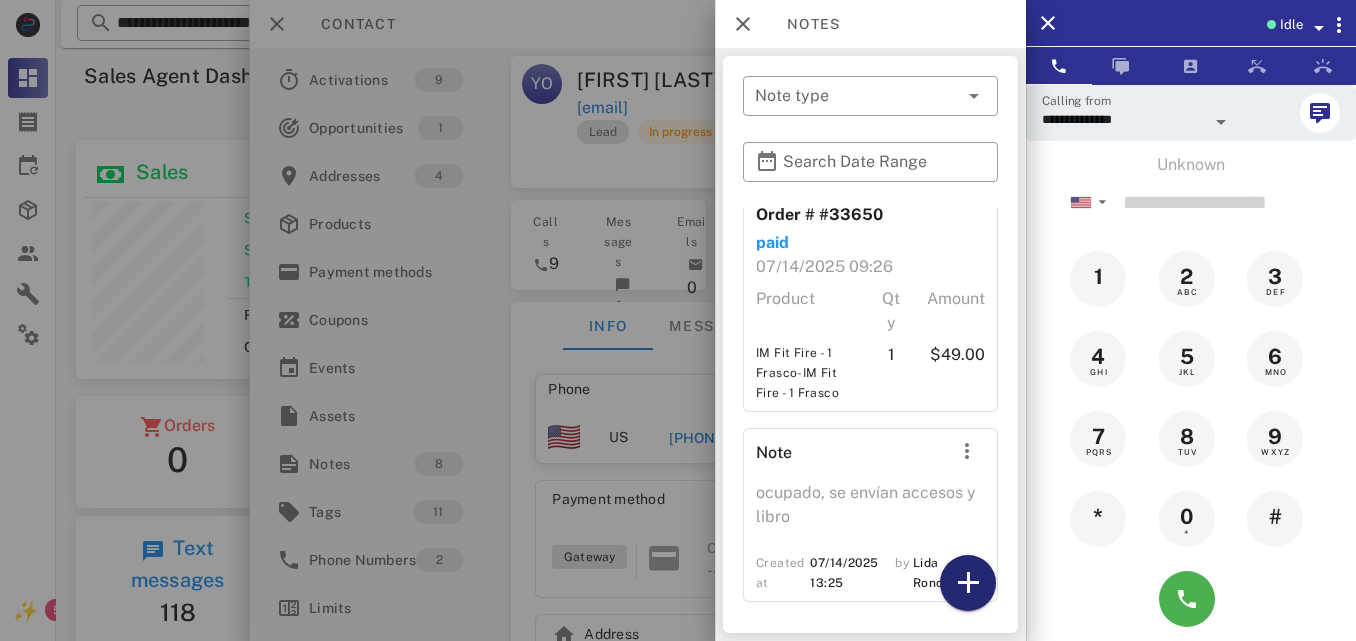 click at bounding box center (968, 583) 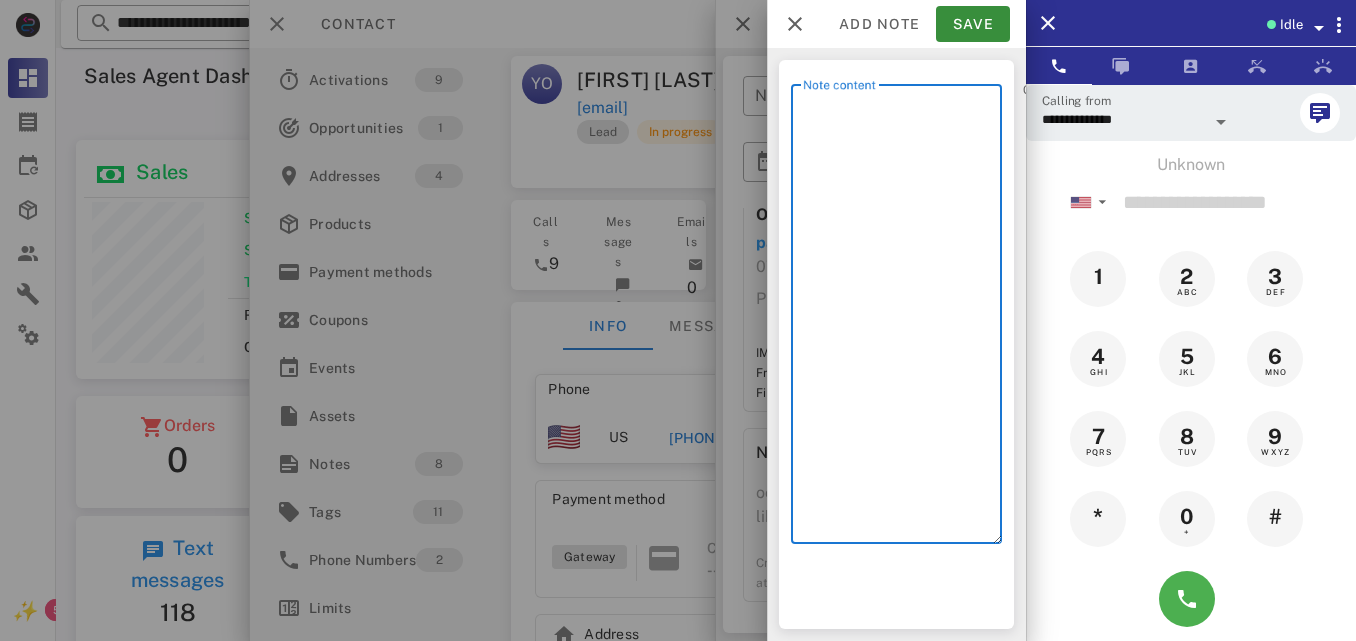 click on "Note content" at bounding box center (902, 319) 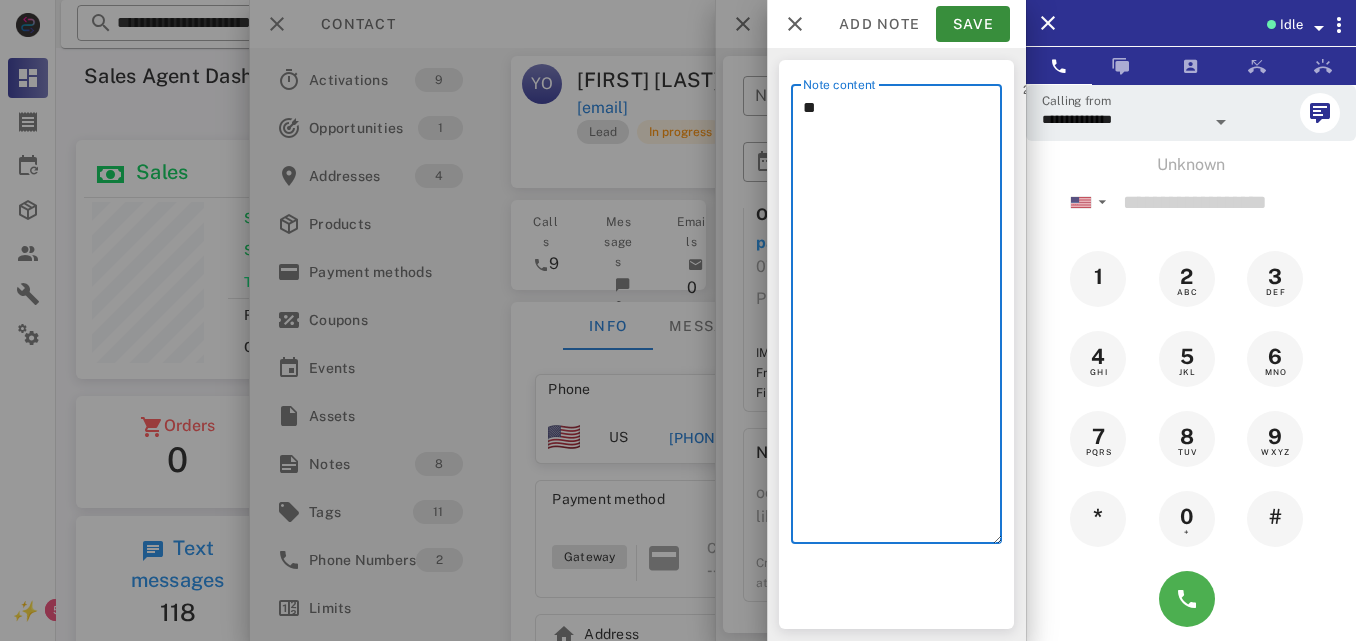 type on "*" 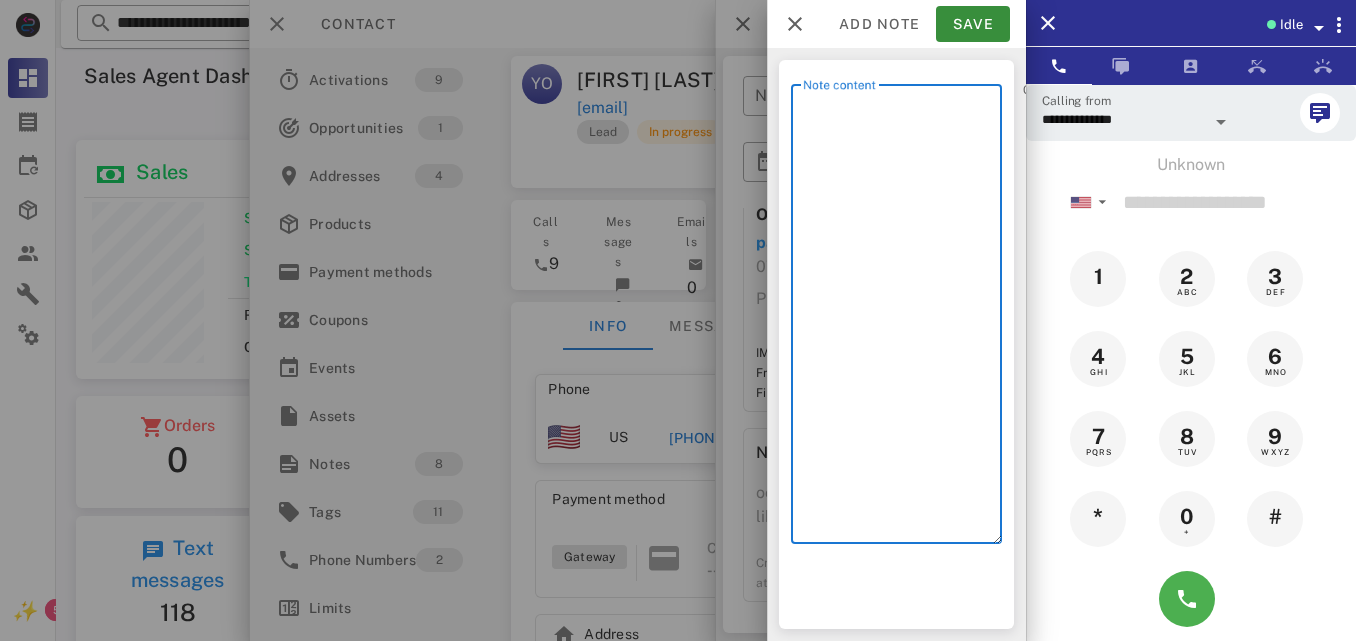 type on "*" 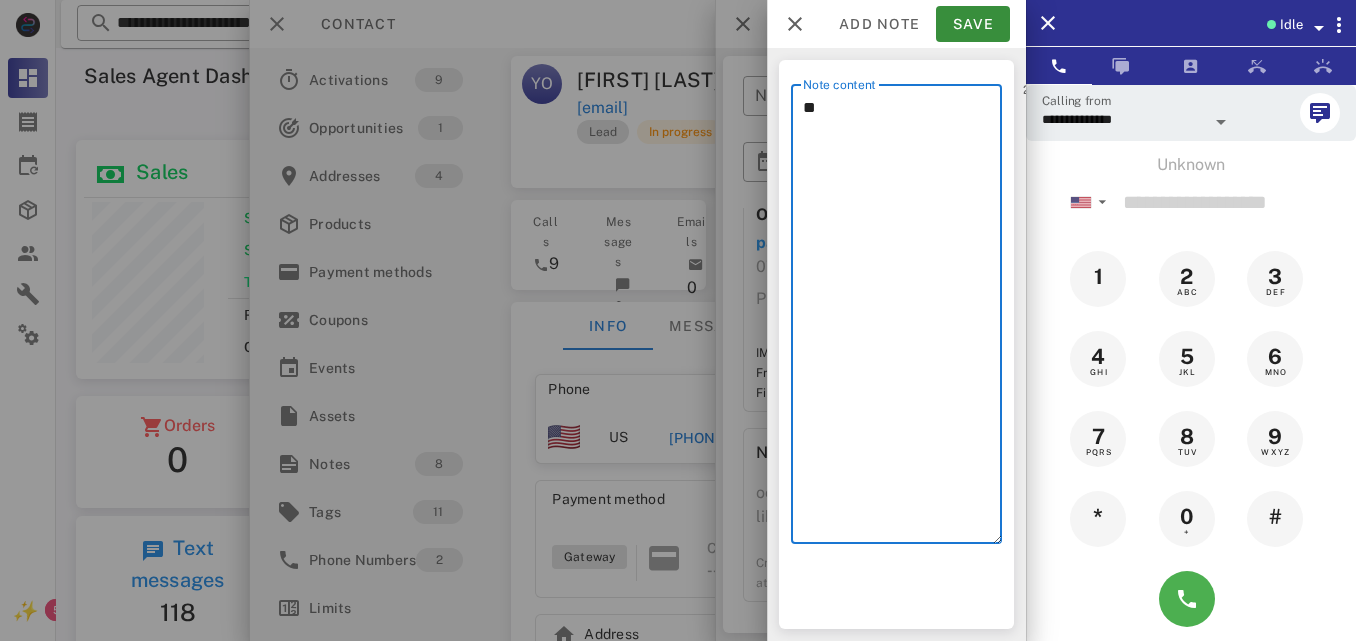 type on "*" 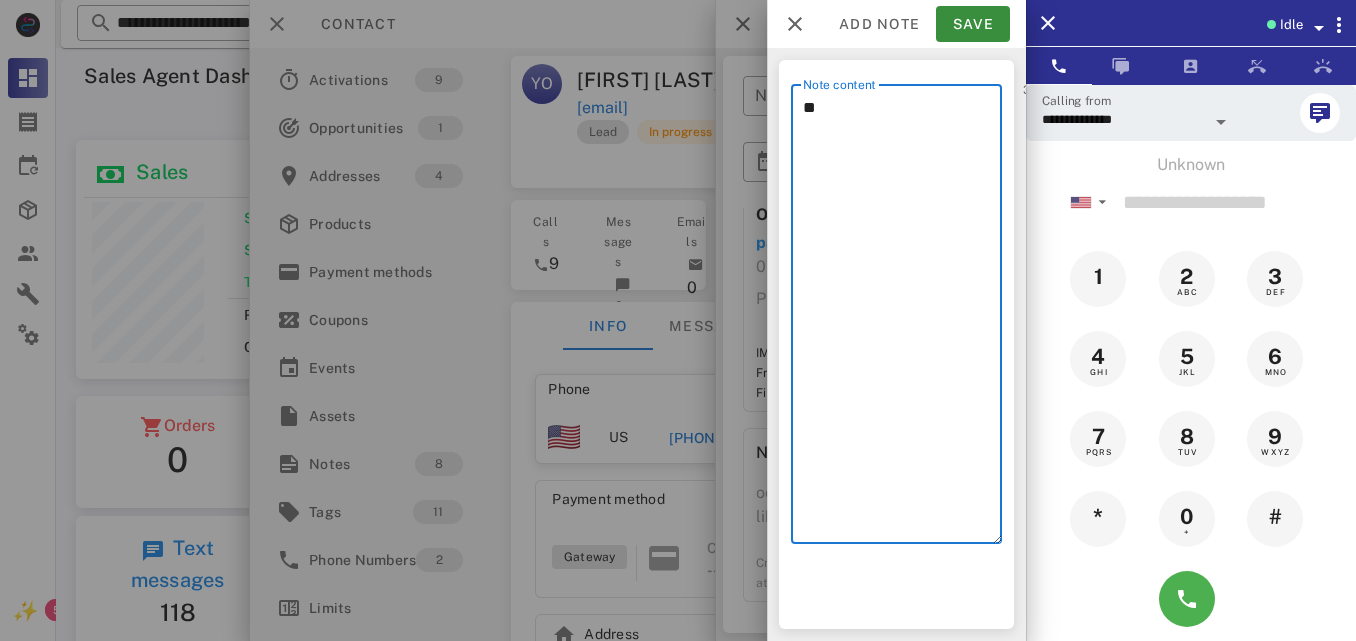 type on "*" 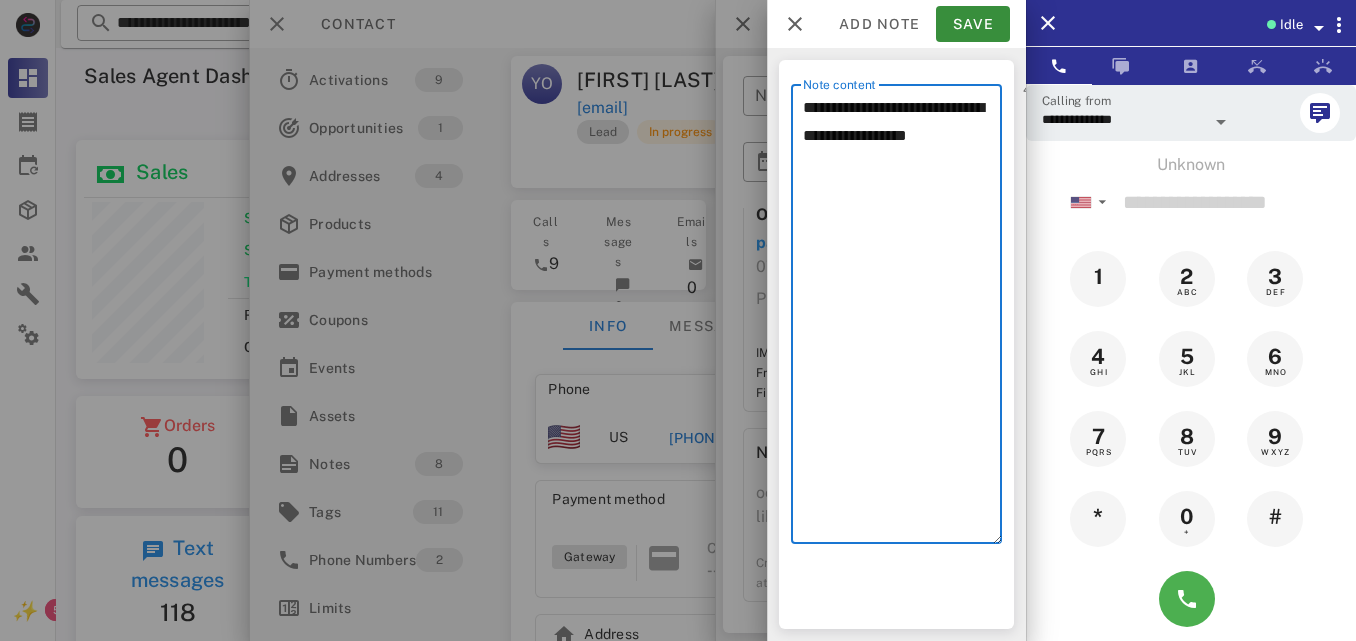 click on "**********" at bounding box center [902, 319] 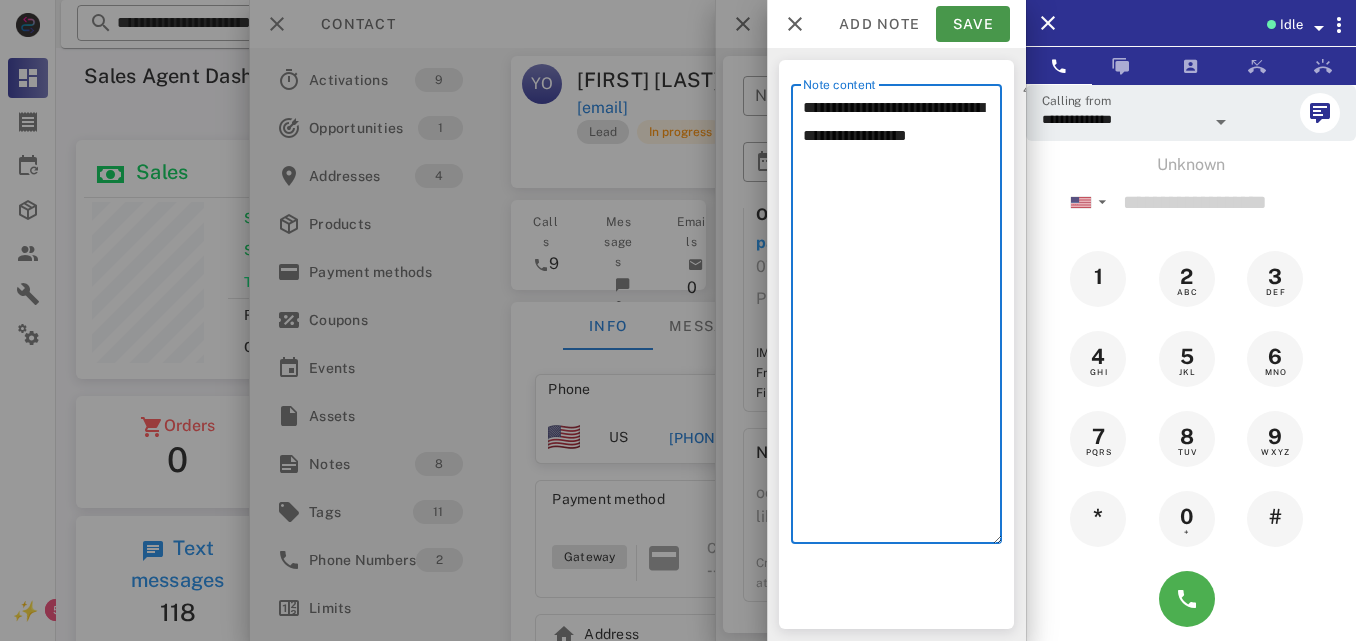 type on "**********" 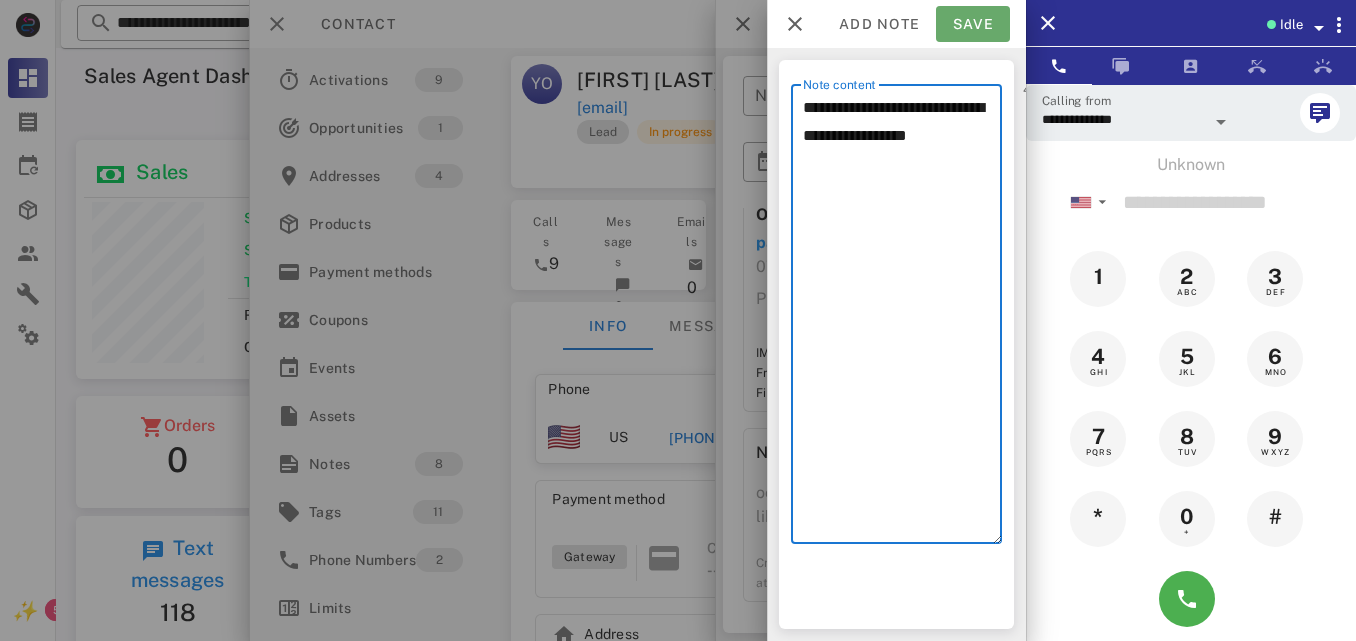 click on "Save" at bounding box center [973, 24] 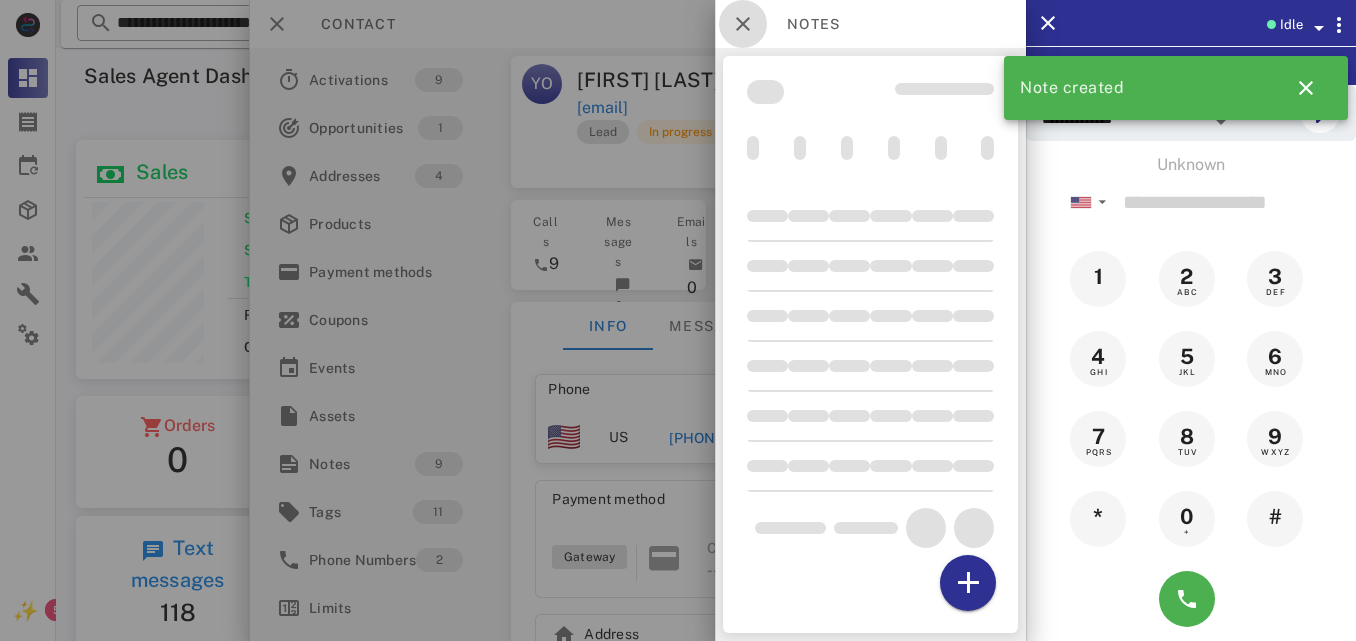 click at bounding box center (743, 24) 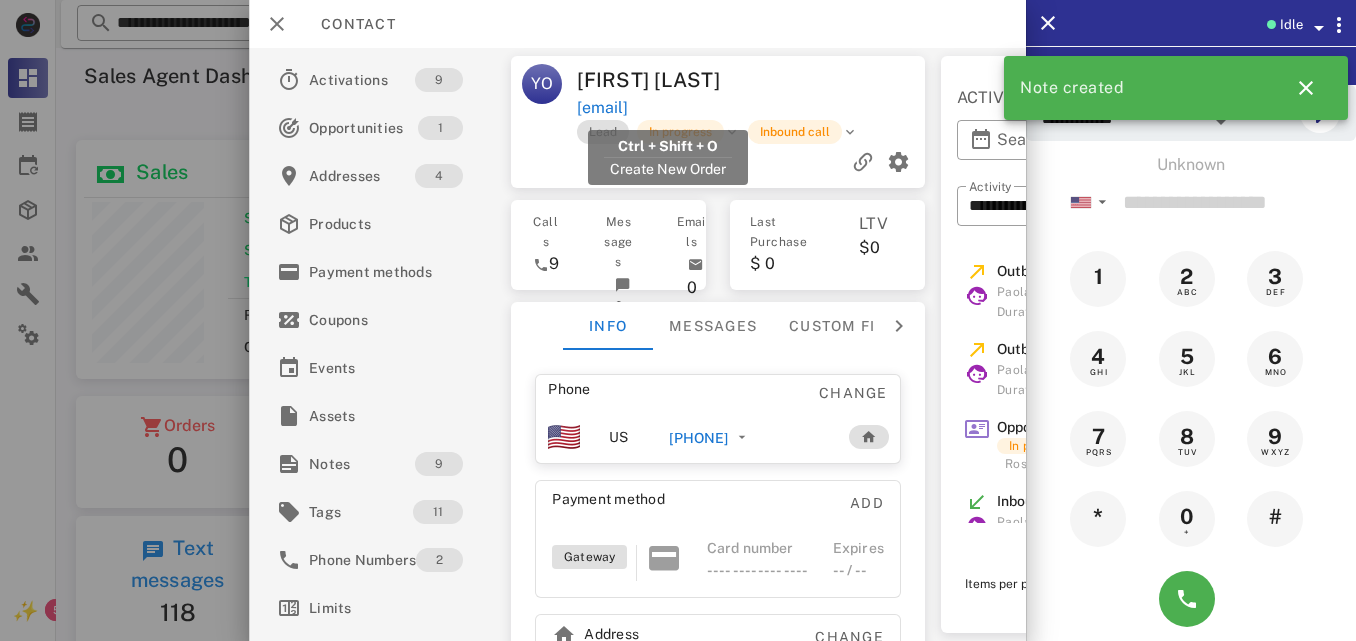 drag, startPoint x: 768, startPoint y: 106, endPoint x: 578, endPoint y: 115, distance: 190.21304 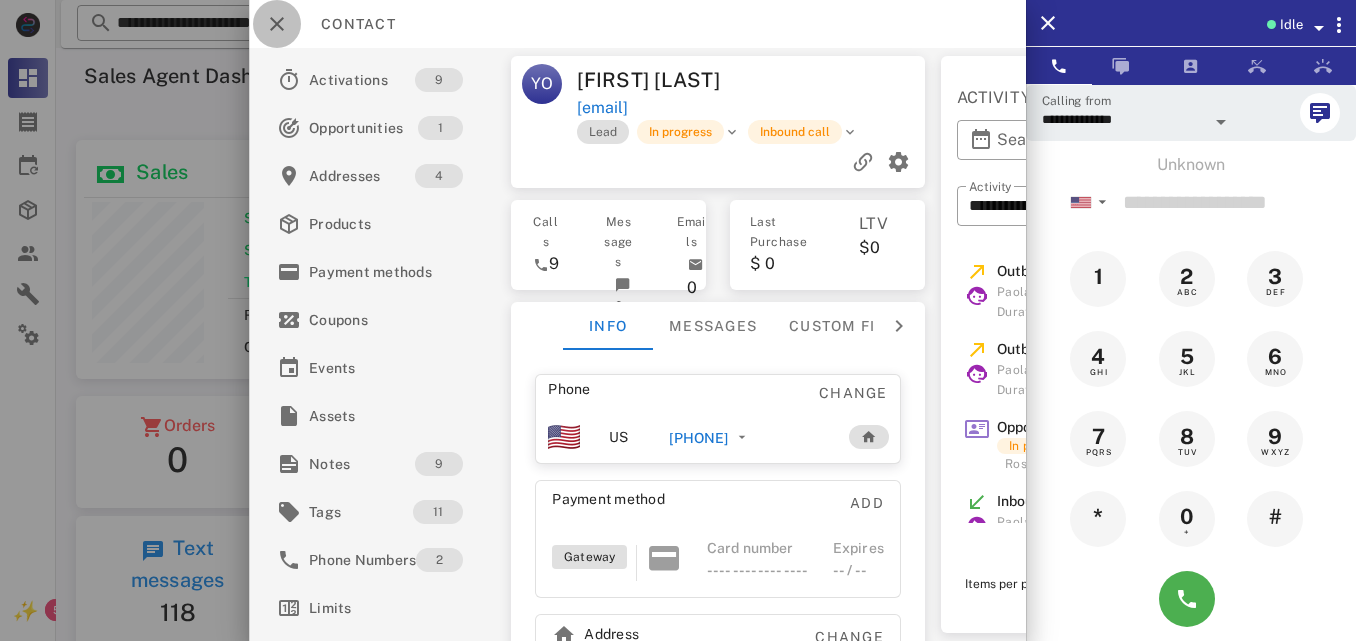 click at bounding box center [277, 24] 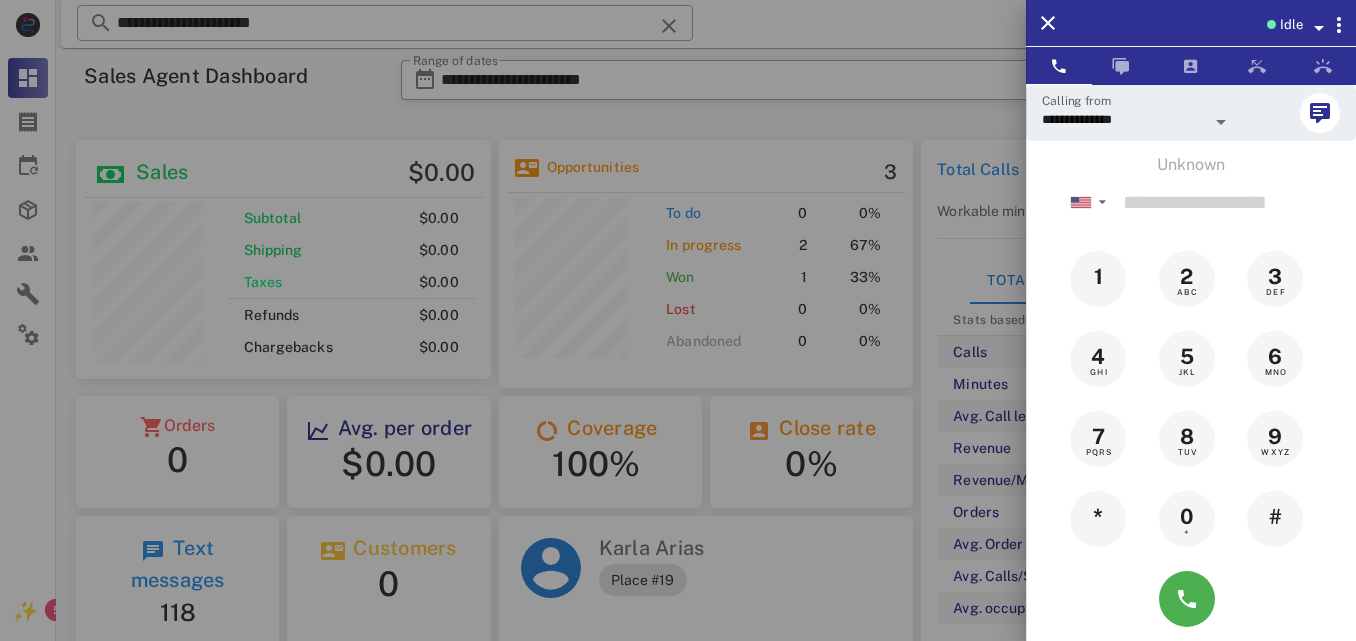 click at bounding box center [678, 320] 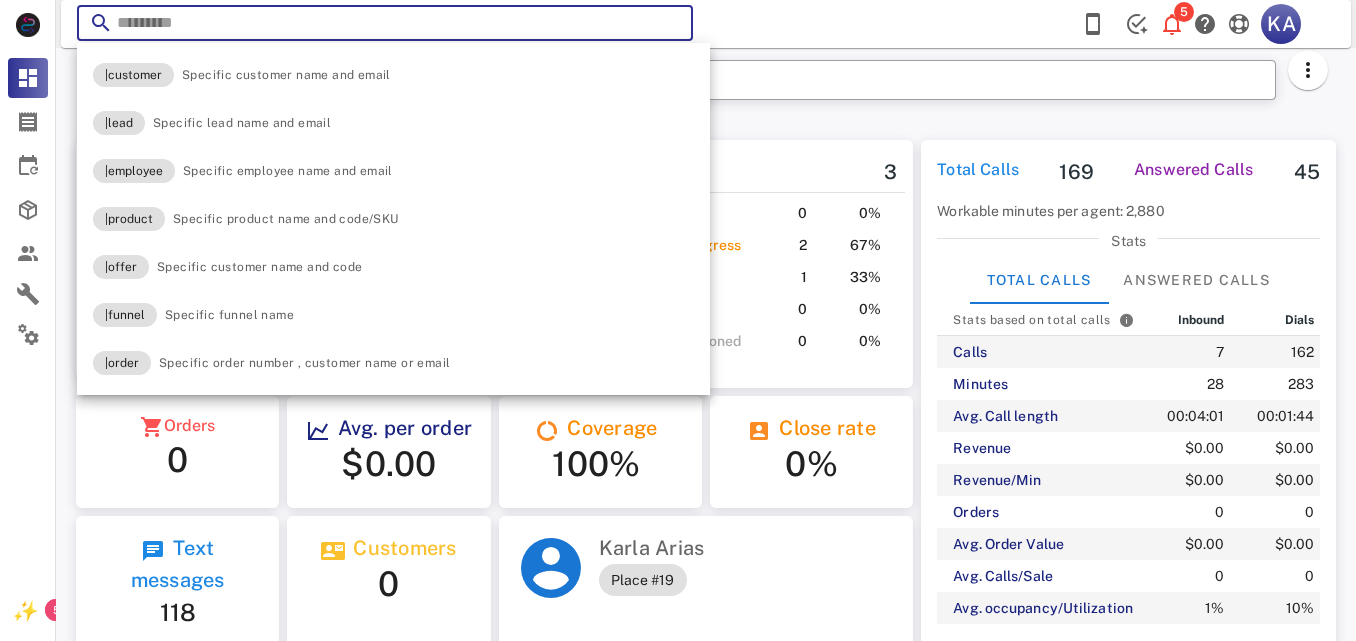 paste on "**********" 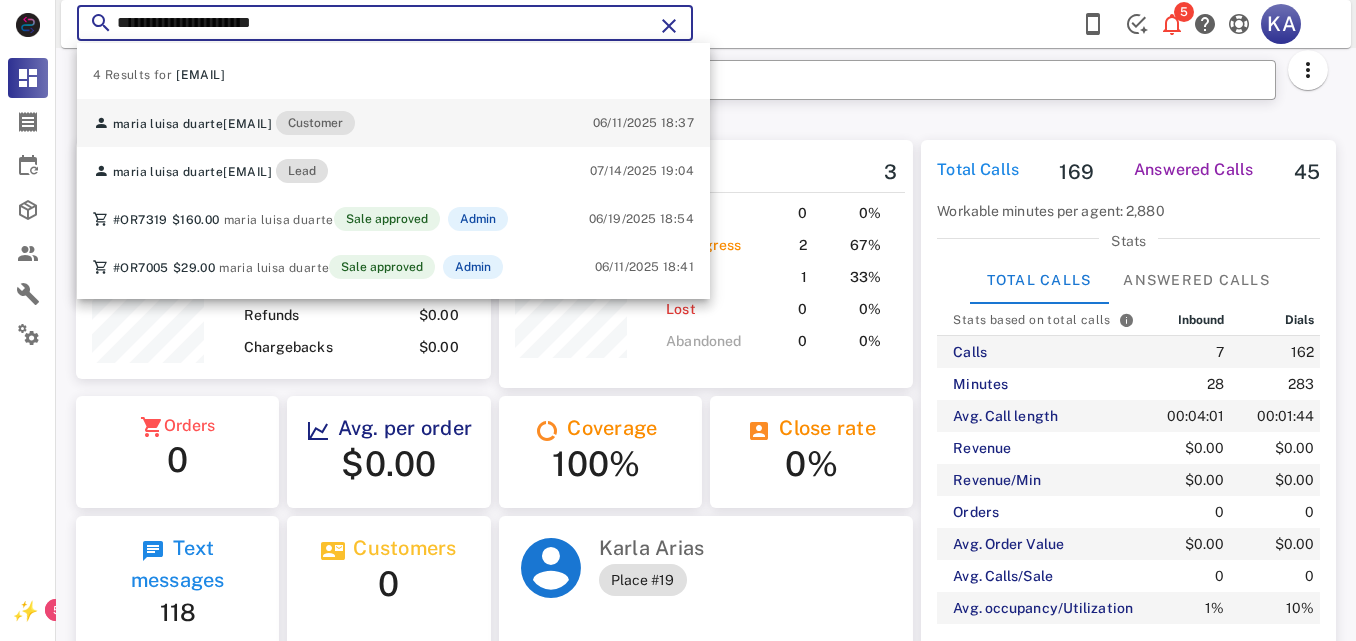 type on "**********" 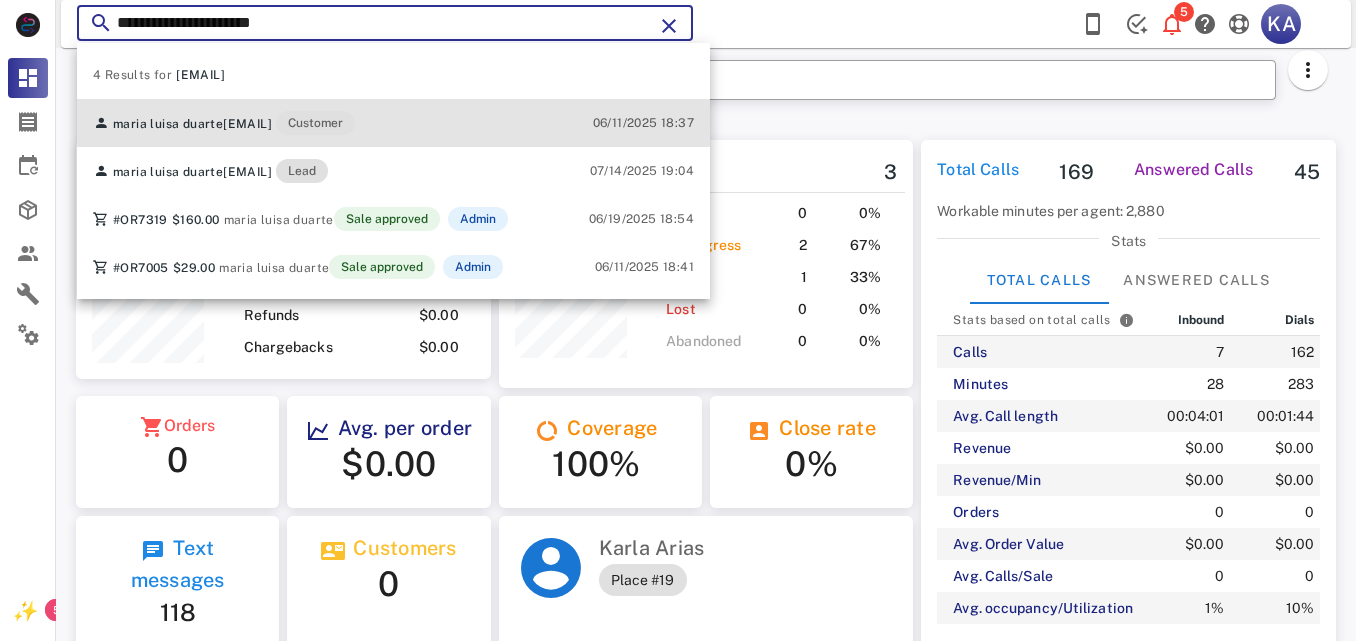 click on "luisa132673@gmail.com" at bounding box center (247, 124) 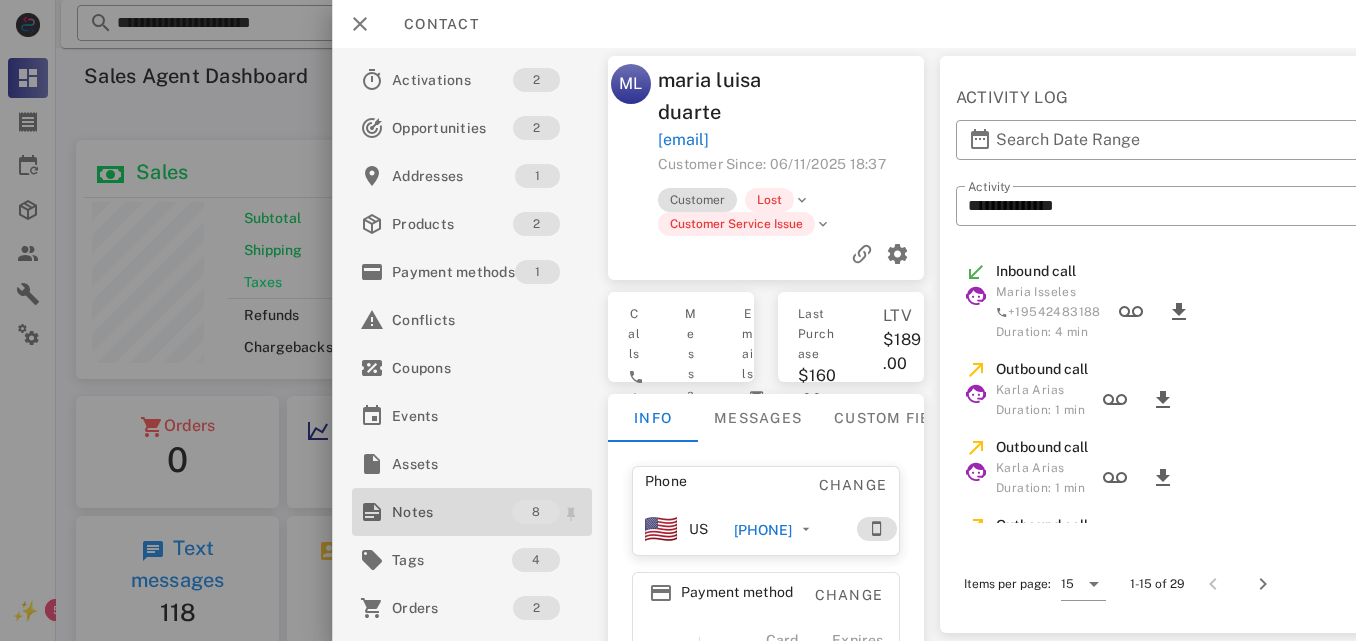 click on "Notes  8" at bounding box center [472, 512] 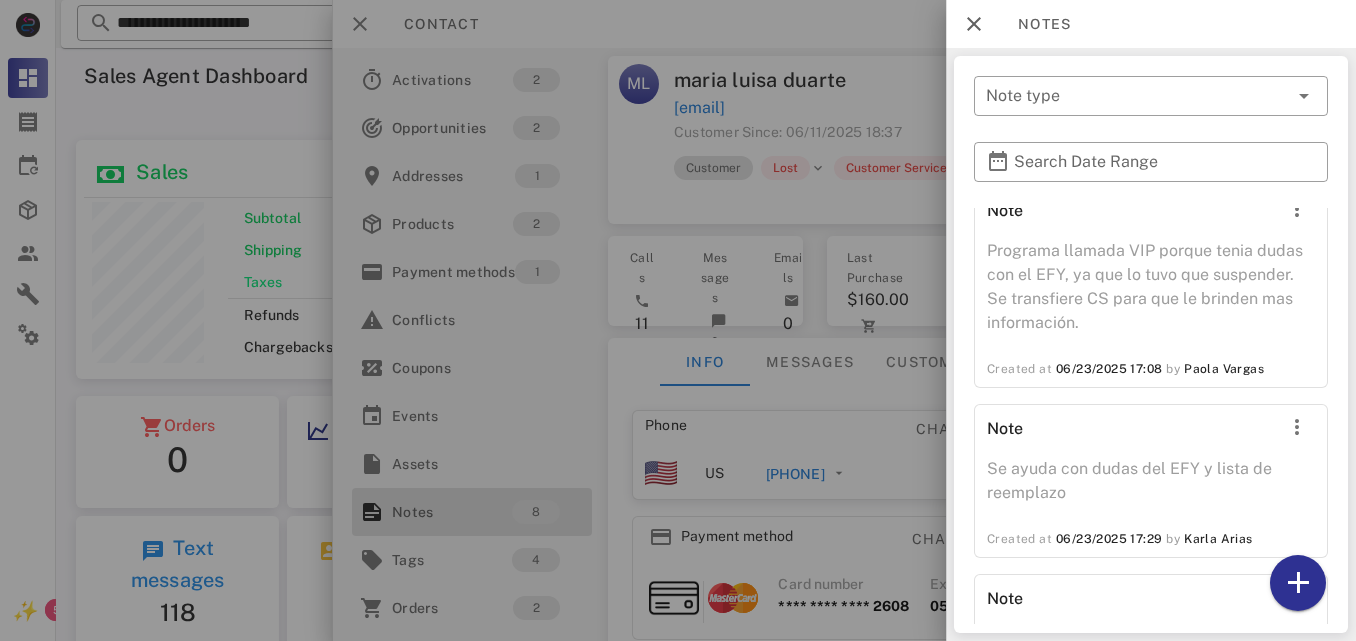scroll, scrollTop: 1004, scrollLeft: 0, axis: vertical 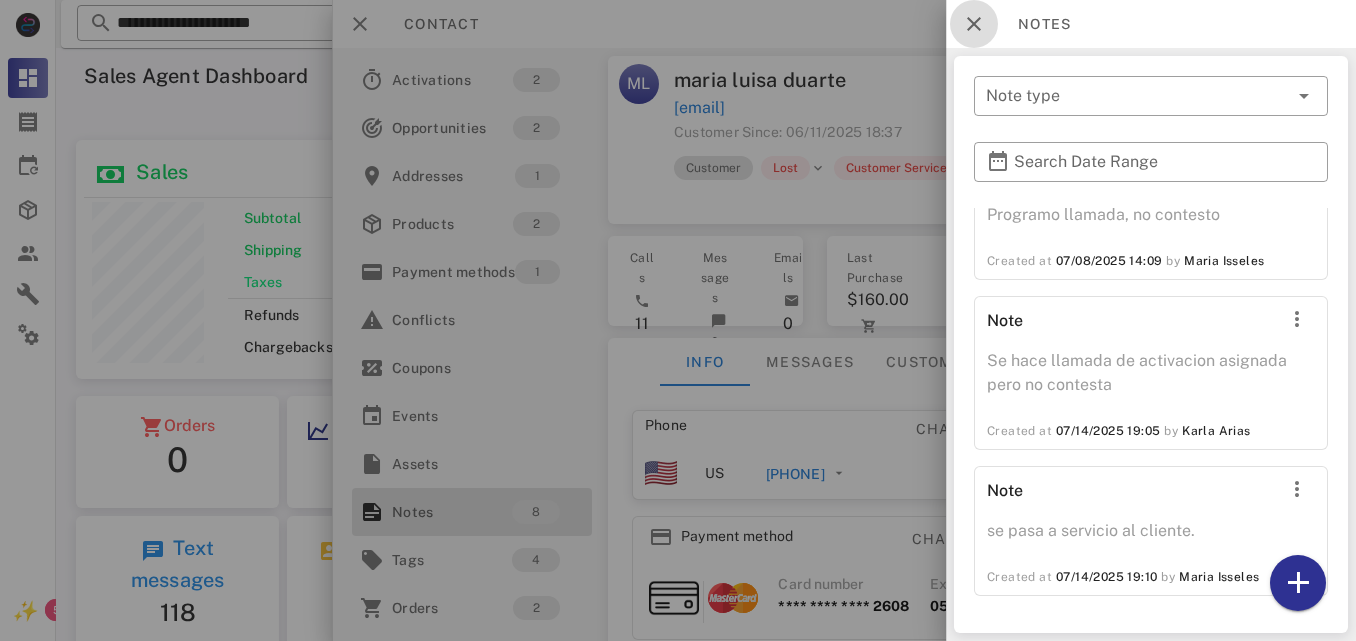 click at bounding box center (974, 24) 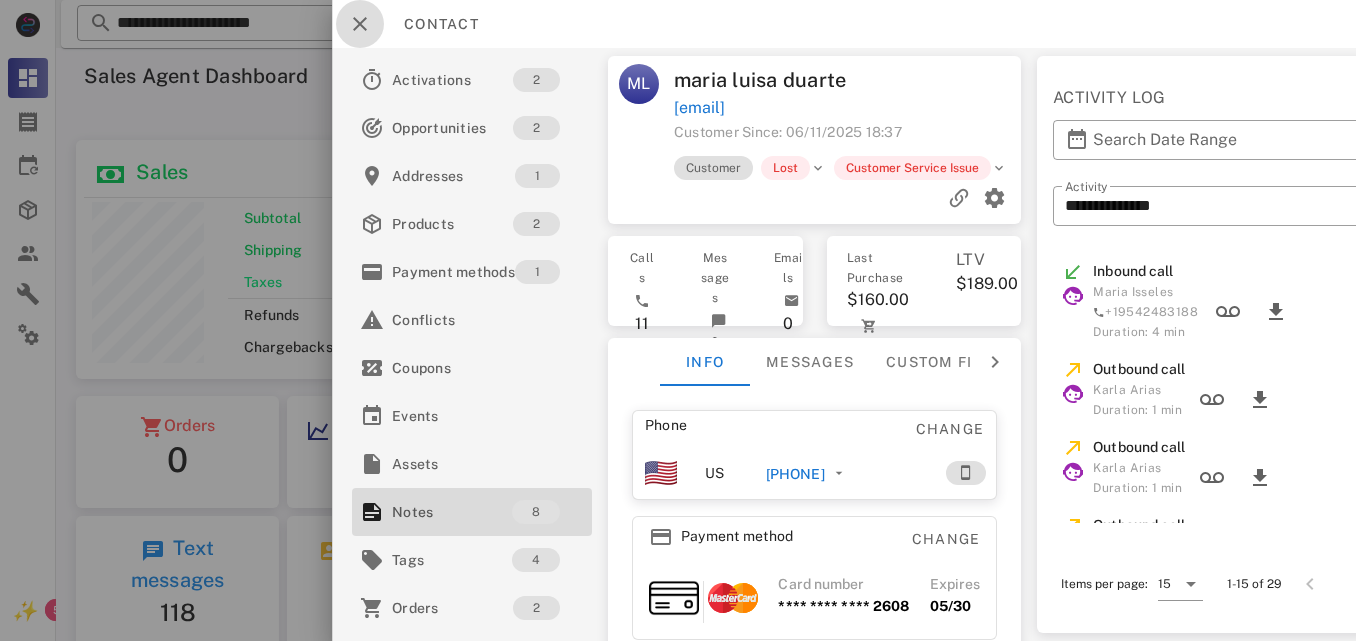 click at bounding box center [360, 24] 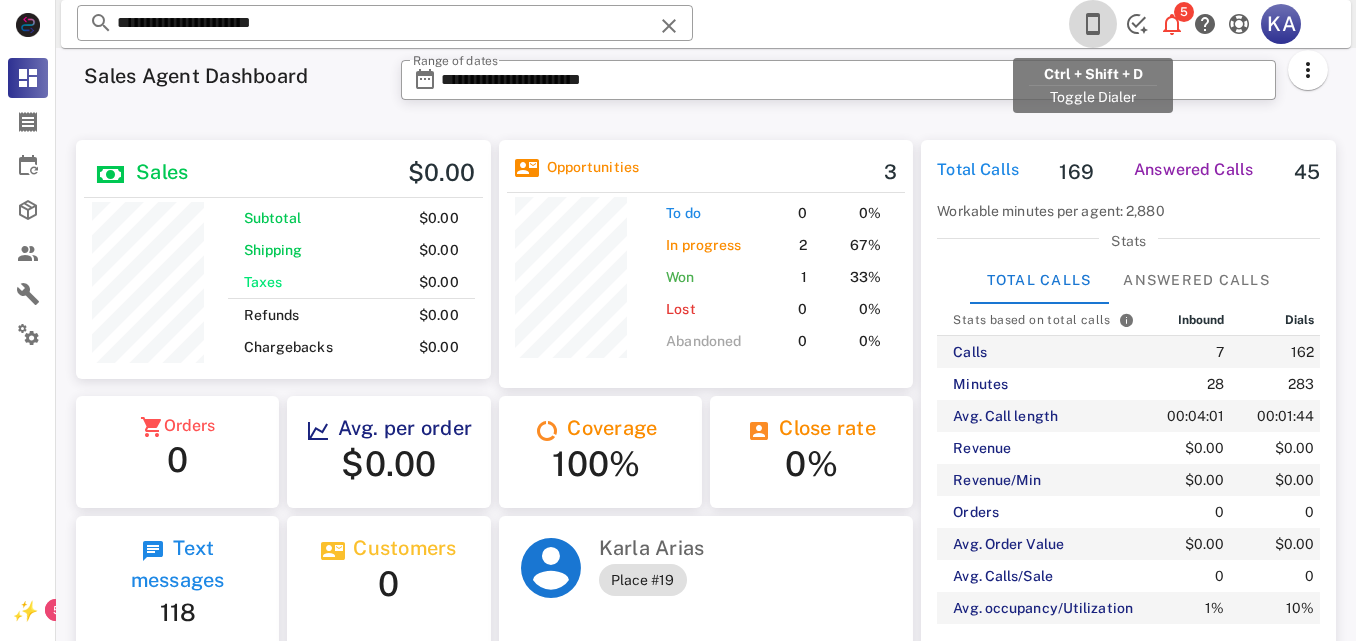 click at bounding box center (1093, 24) 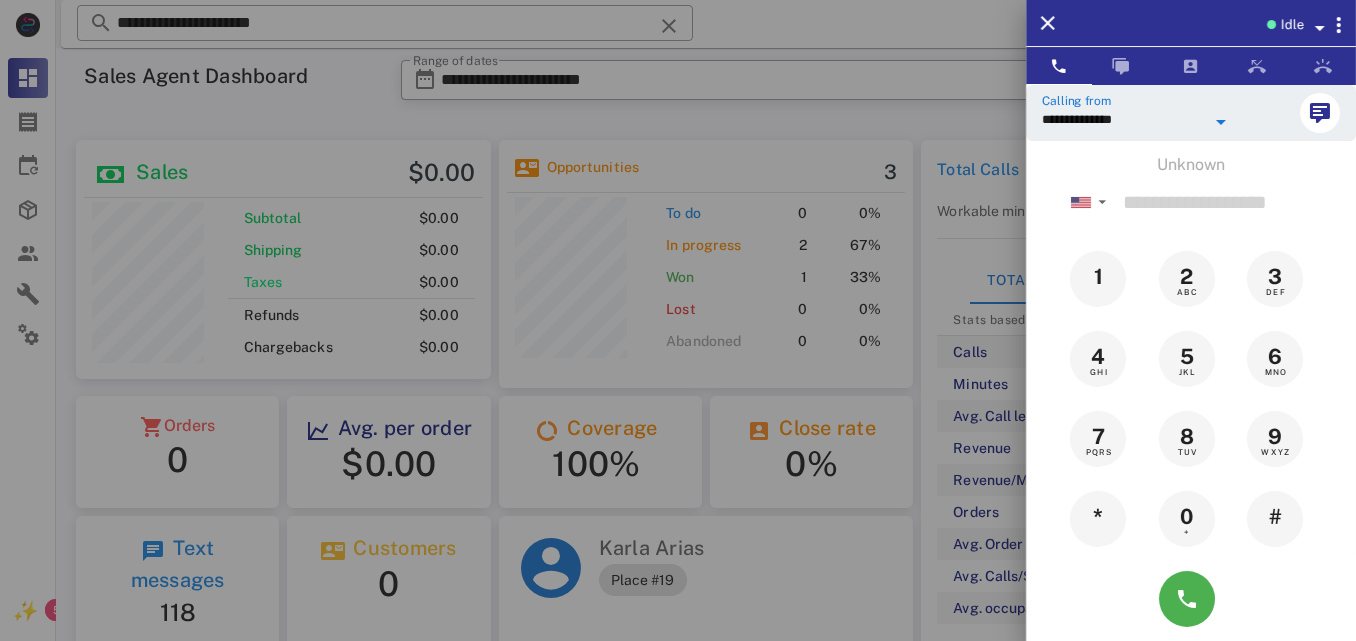 click at bounding box center [678, 320] 